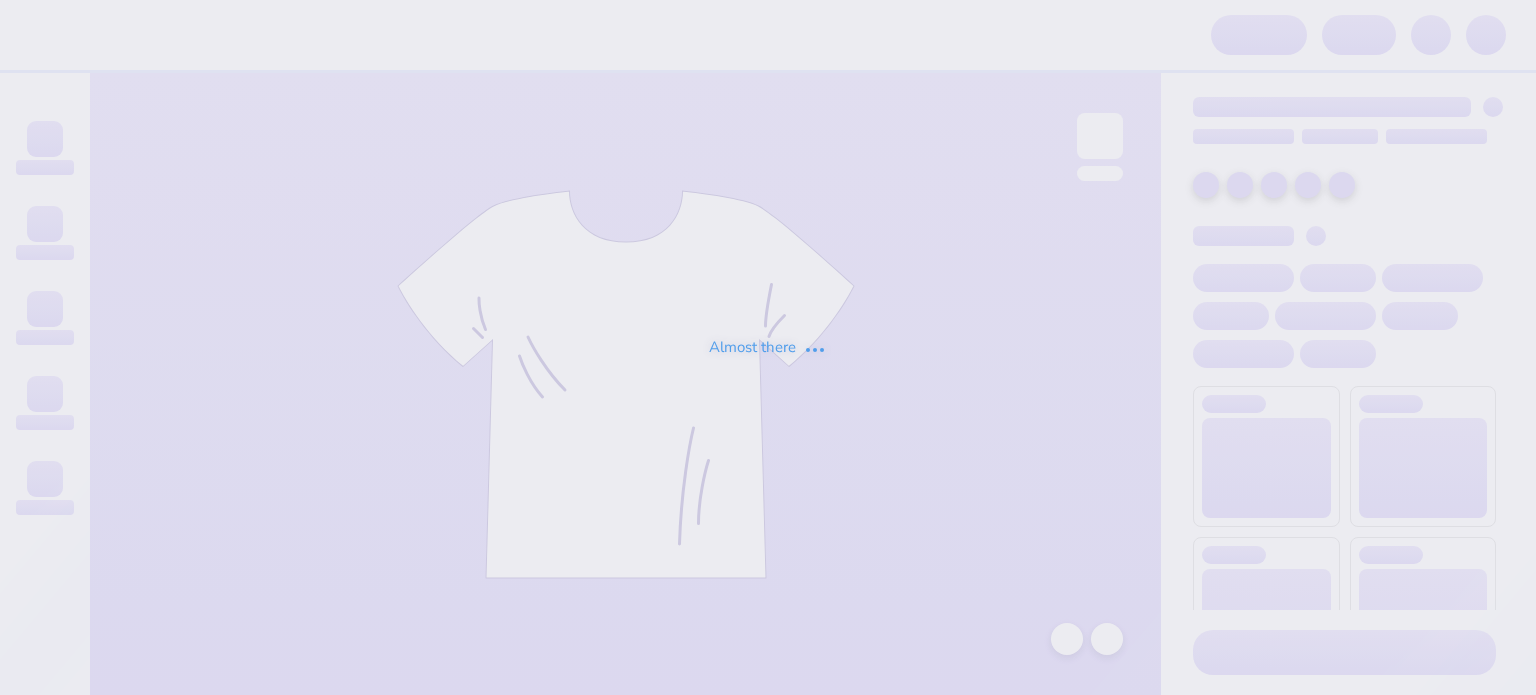 scroll, scrollTop: 0, scrollLeft: 0, axis: both 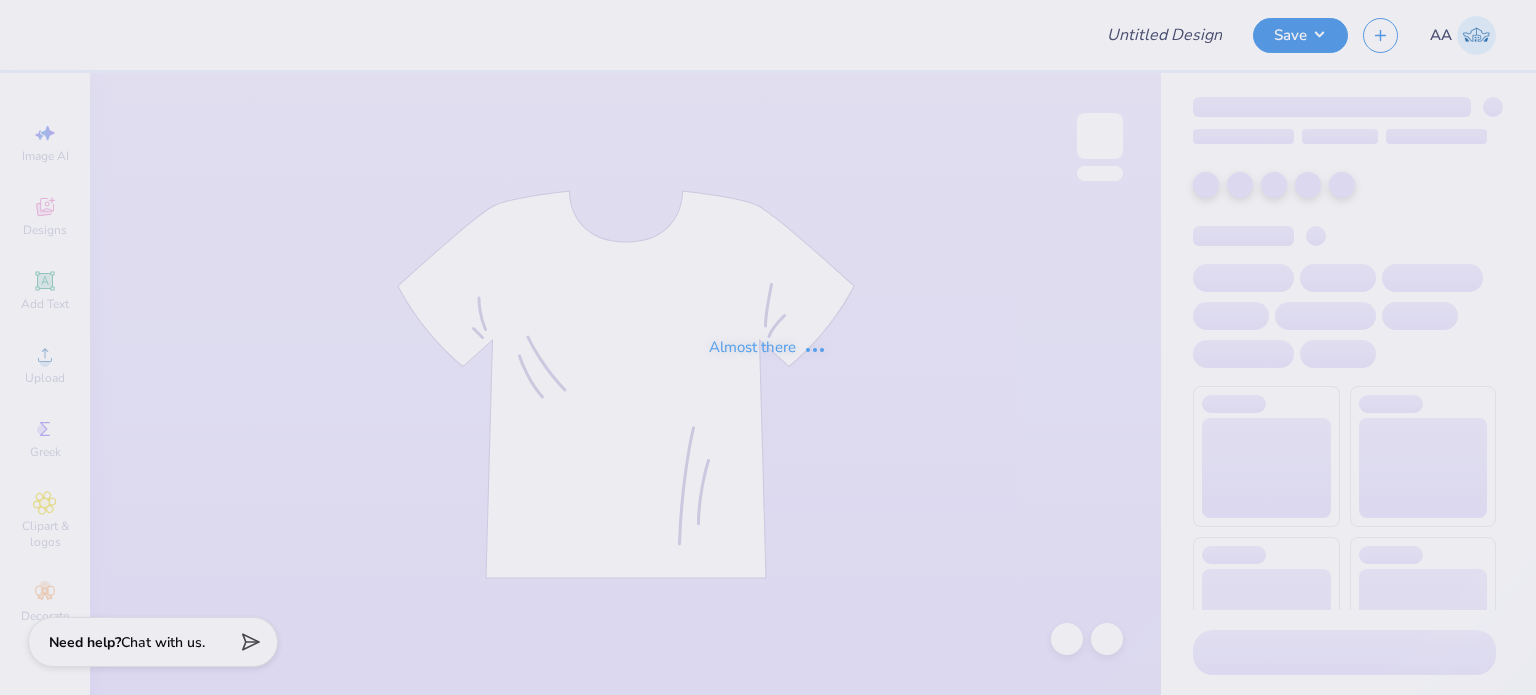 type on "KDxKA Merch" 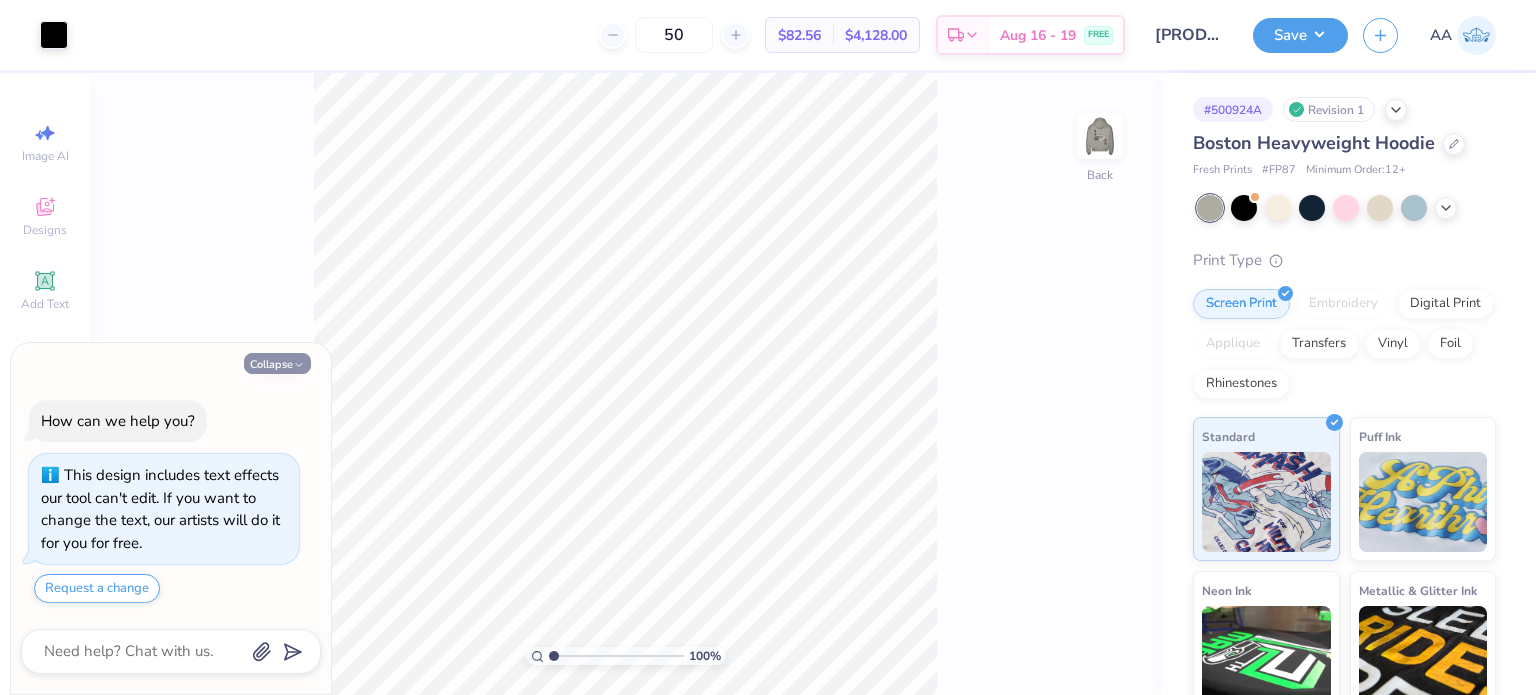click on "Collapse" at bounding box center [277, 363] 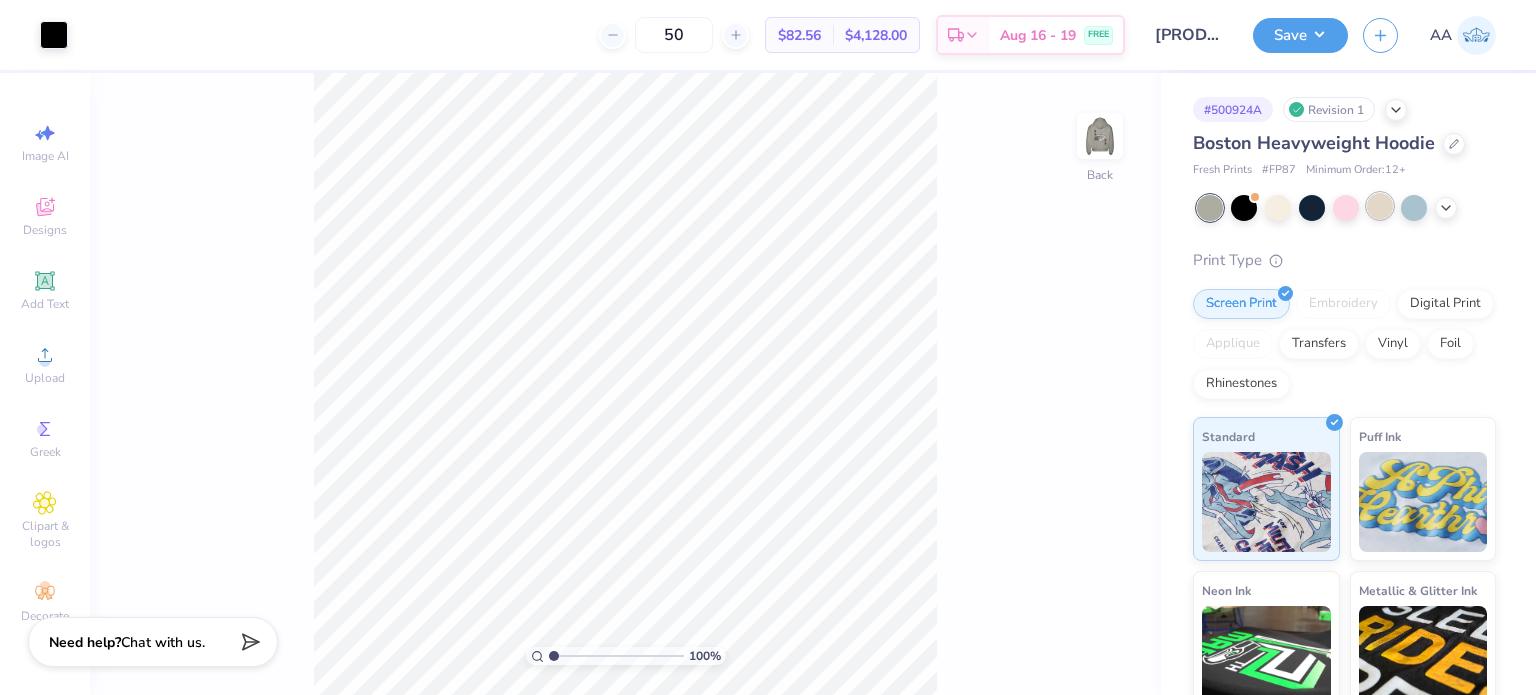 click at bounding box center (1380, 206) 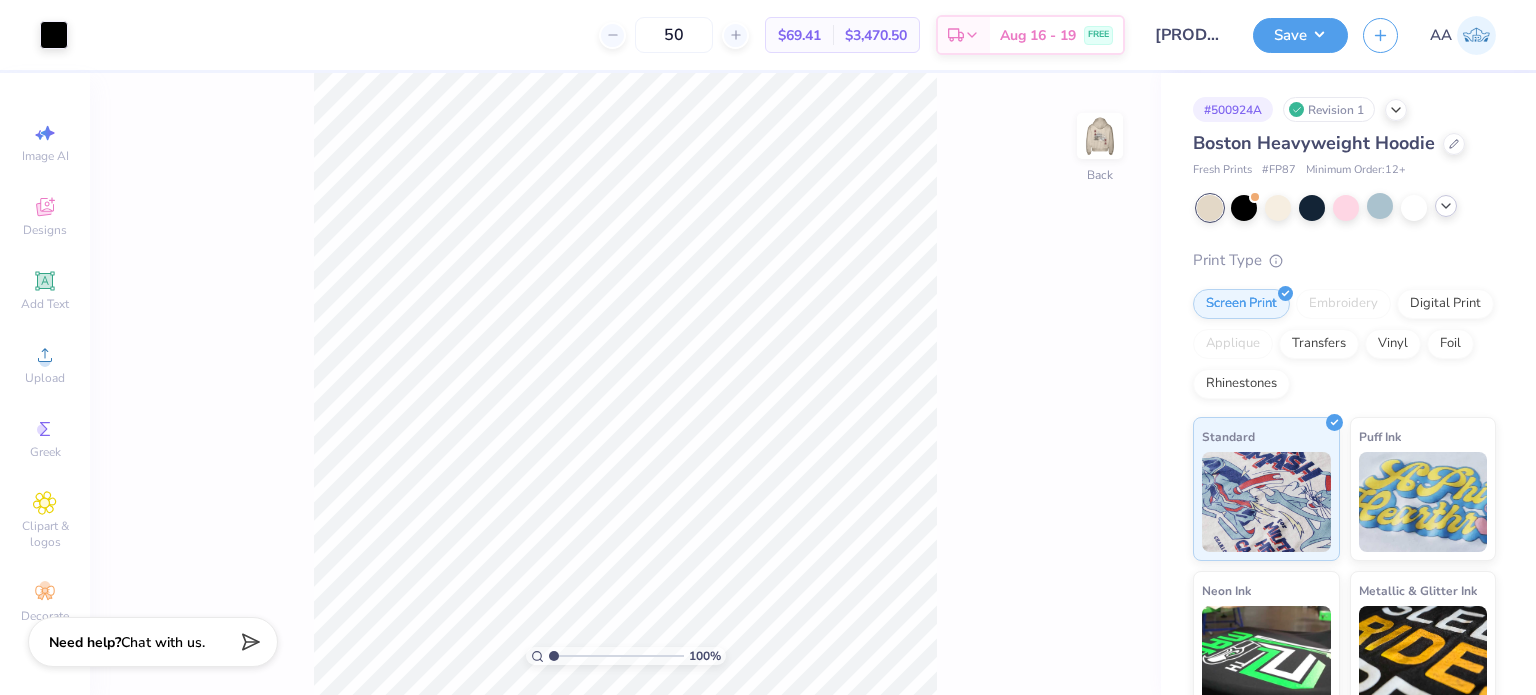click 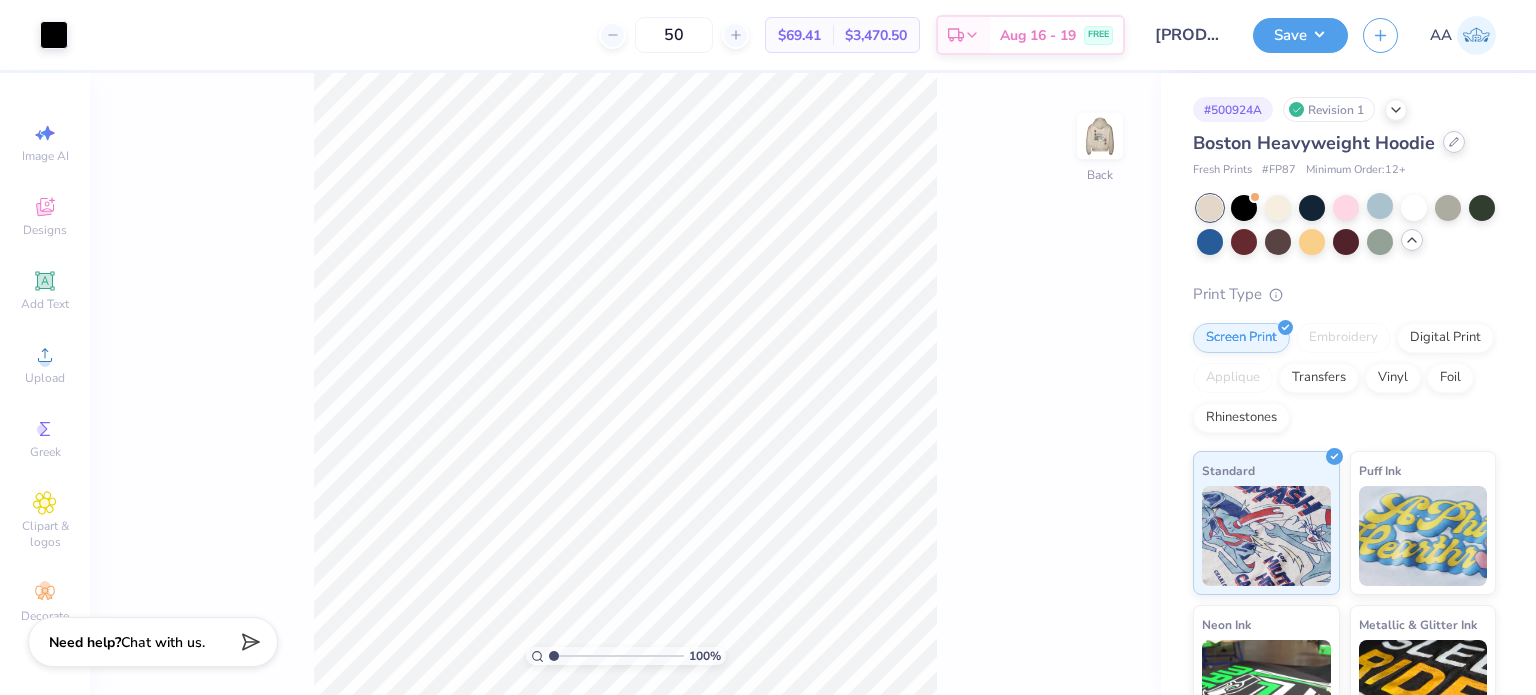 click 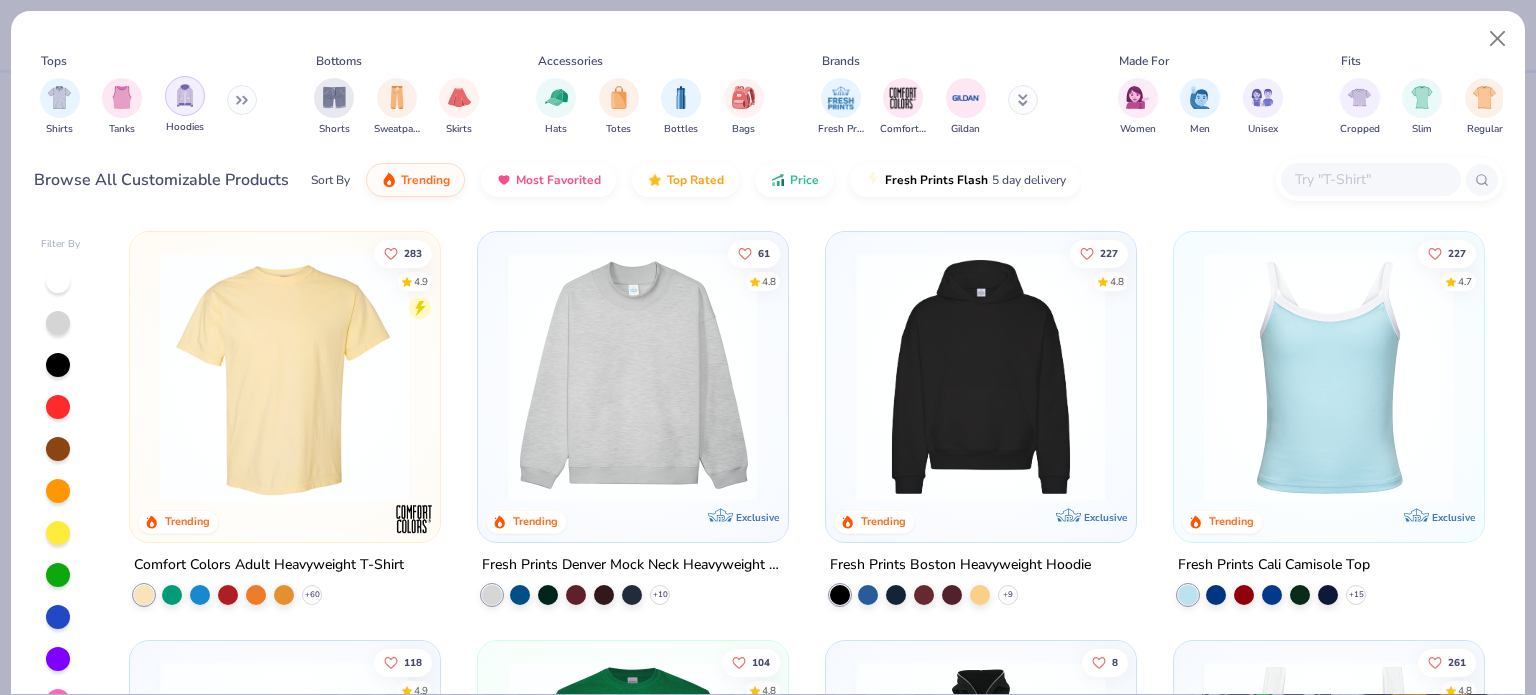 click at bounding box center (185, 95) 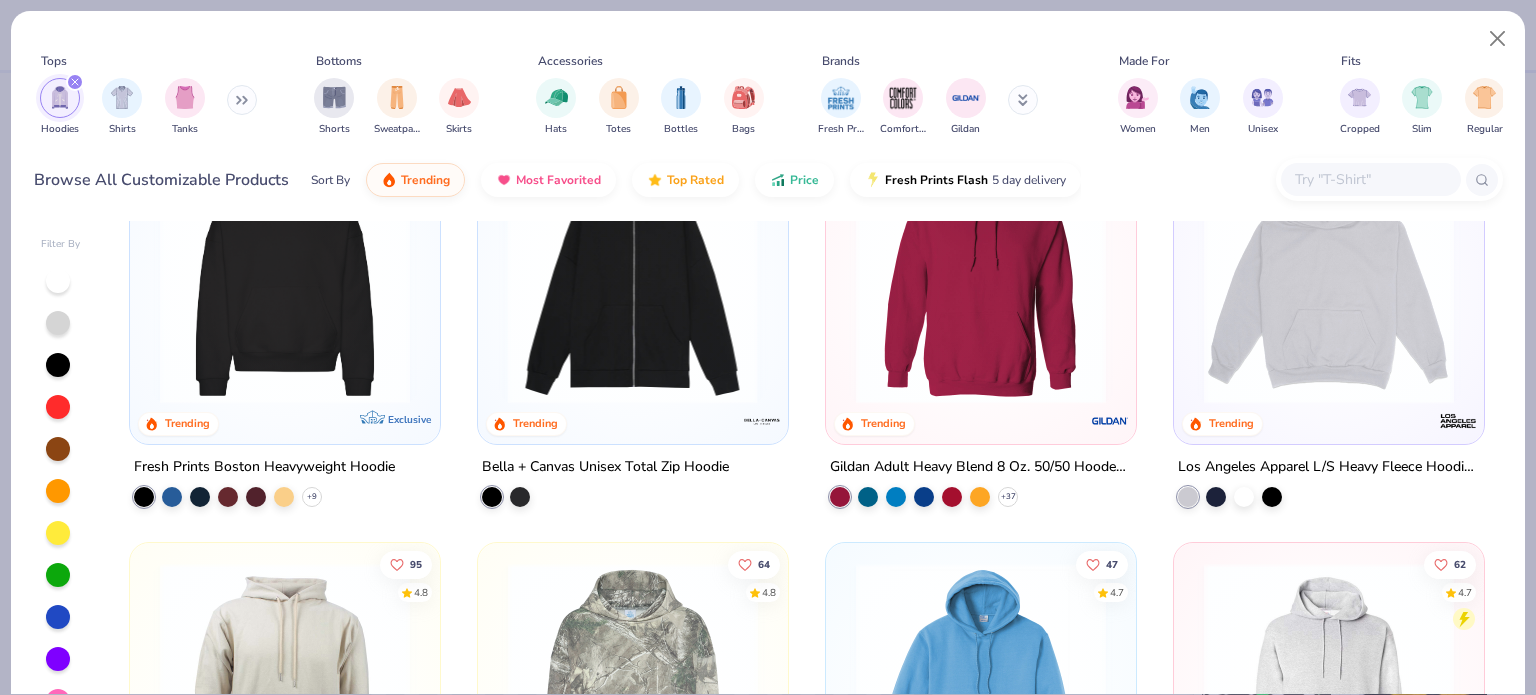 scroll, scrollTop: 99, scrollLeft: 0, axis: vertical 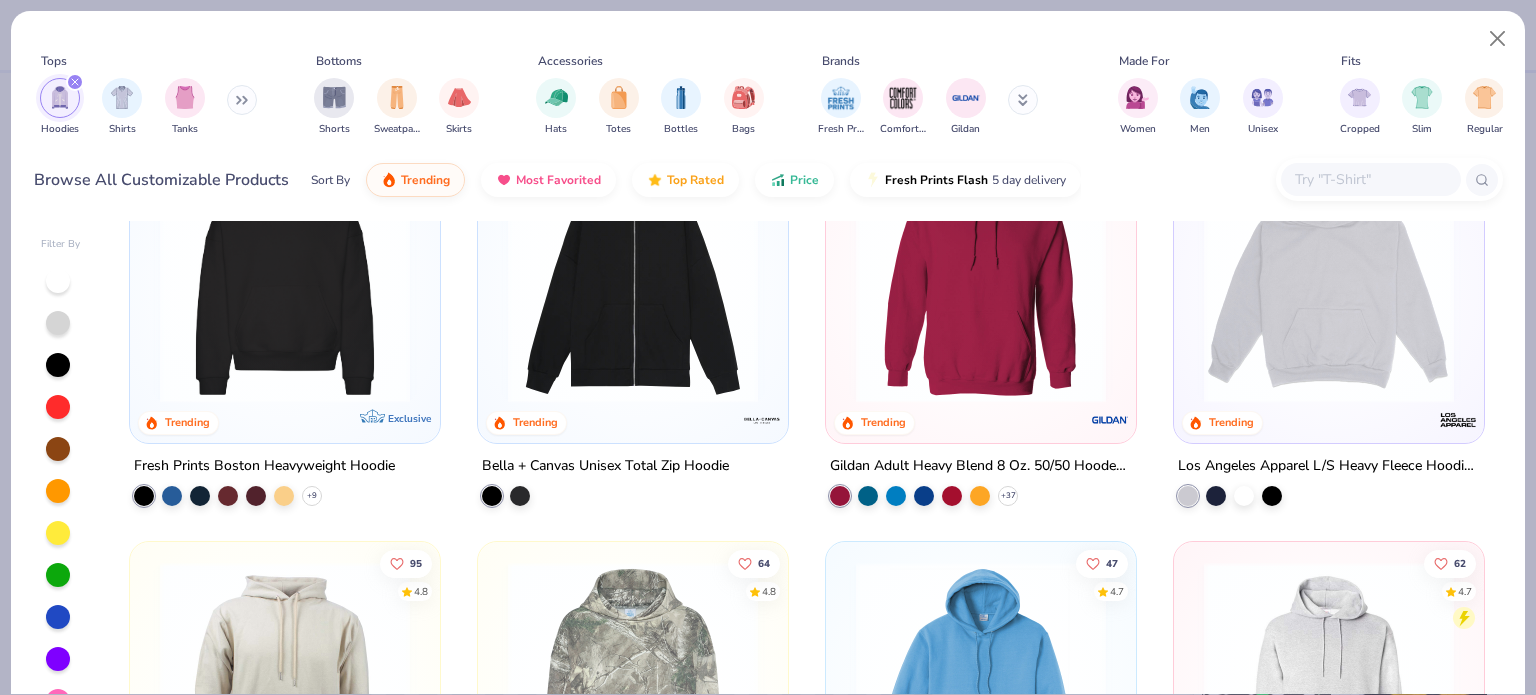 click at bounding box center (981, 278) 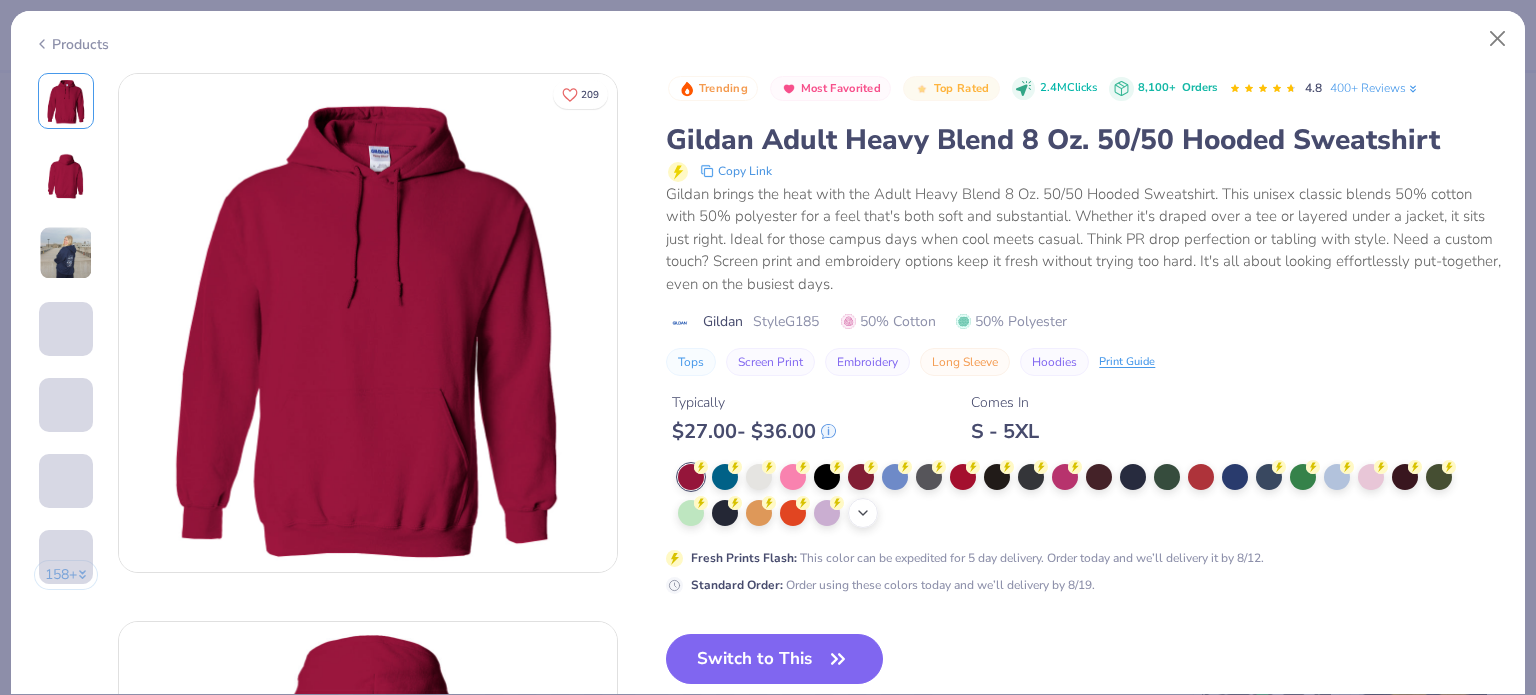 click on "+ 15" at bounding box center (863, 513) 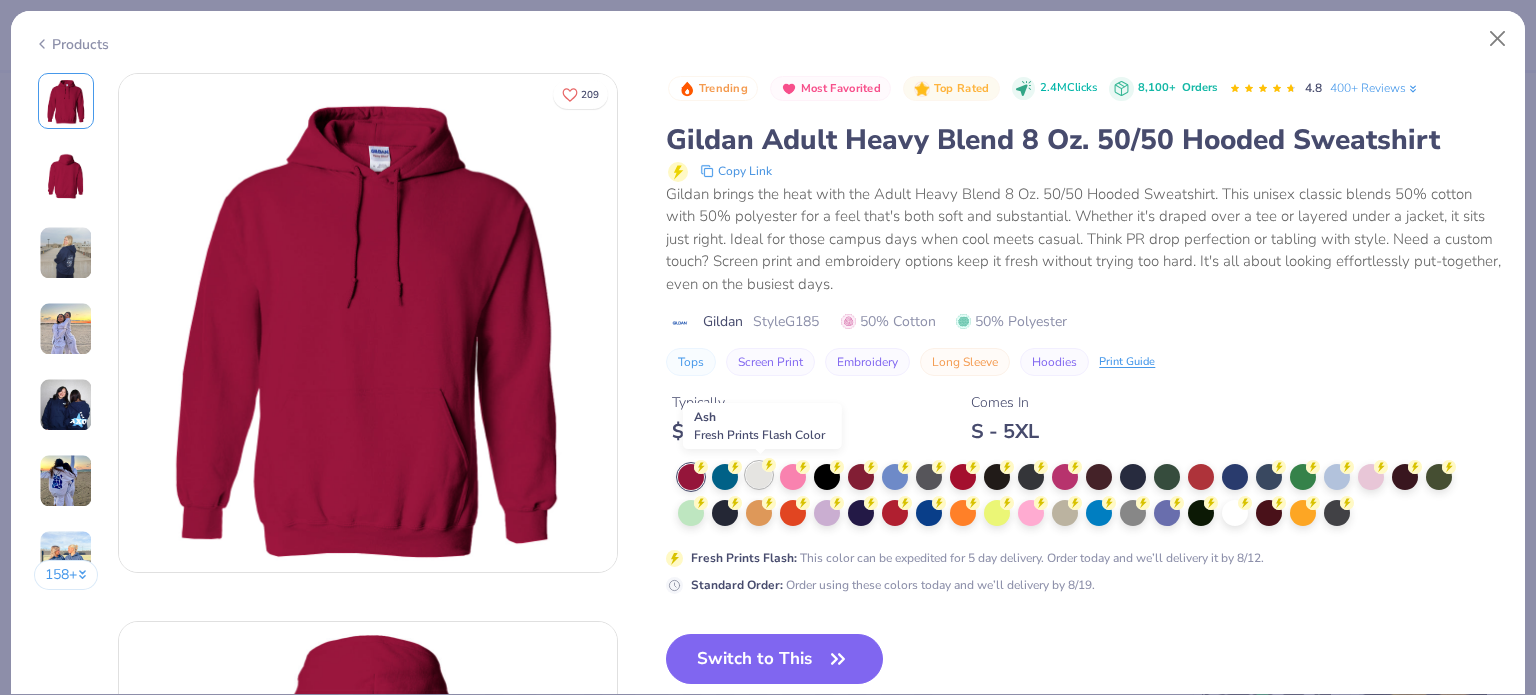 click at bounding box center (759, 475) 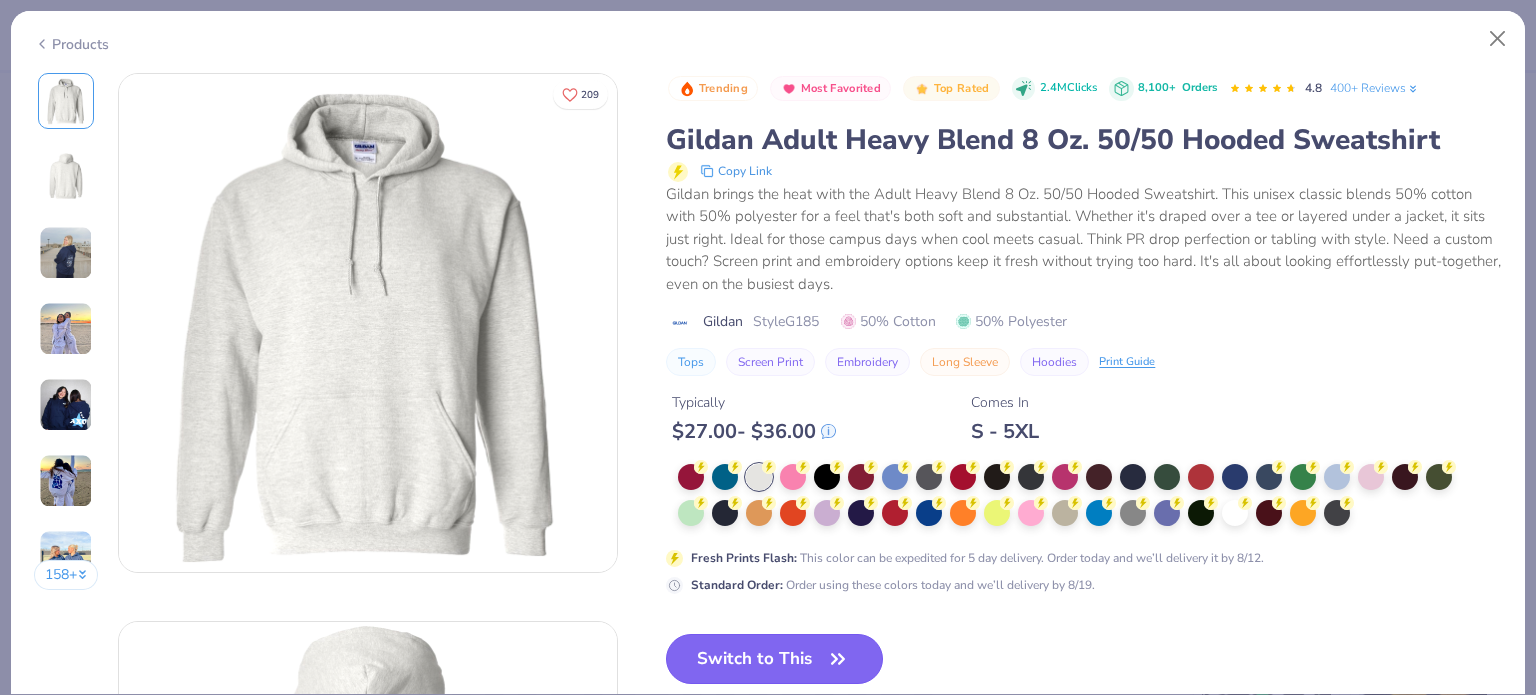 click on "Switch to This" at bounding box center [774, 659] 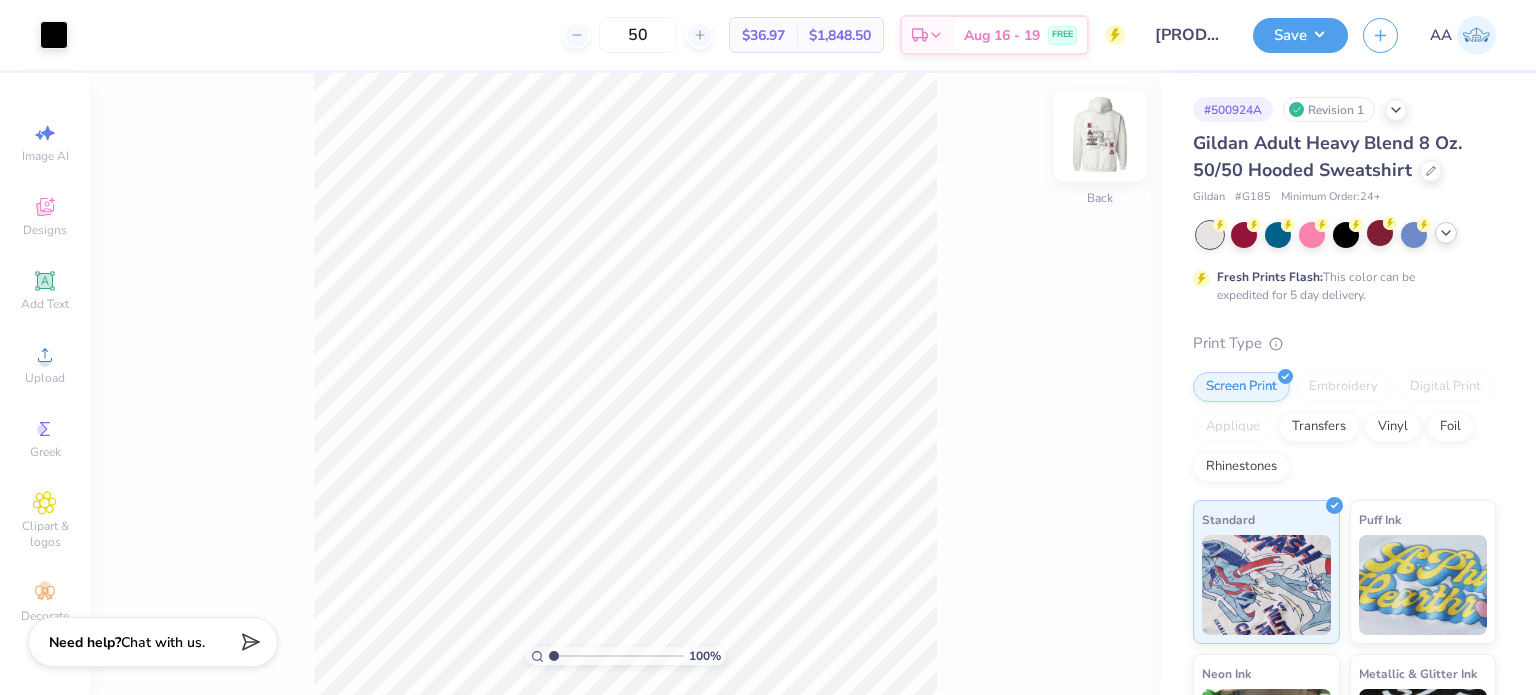 click at bounding box center (1100, 136) 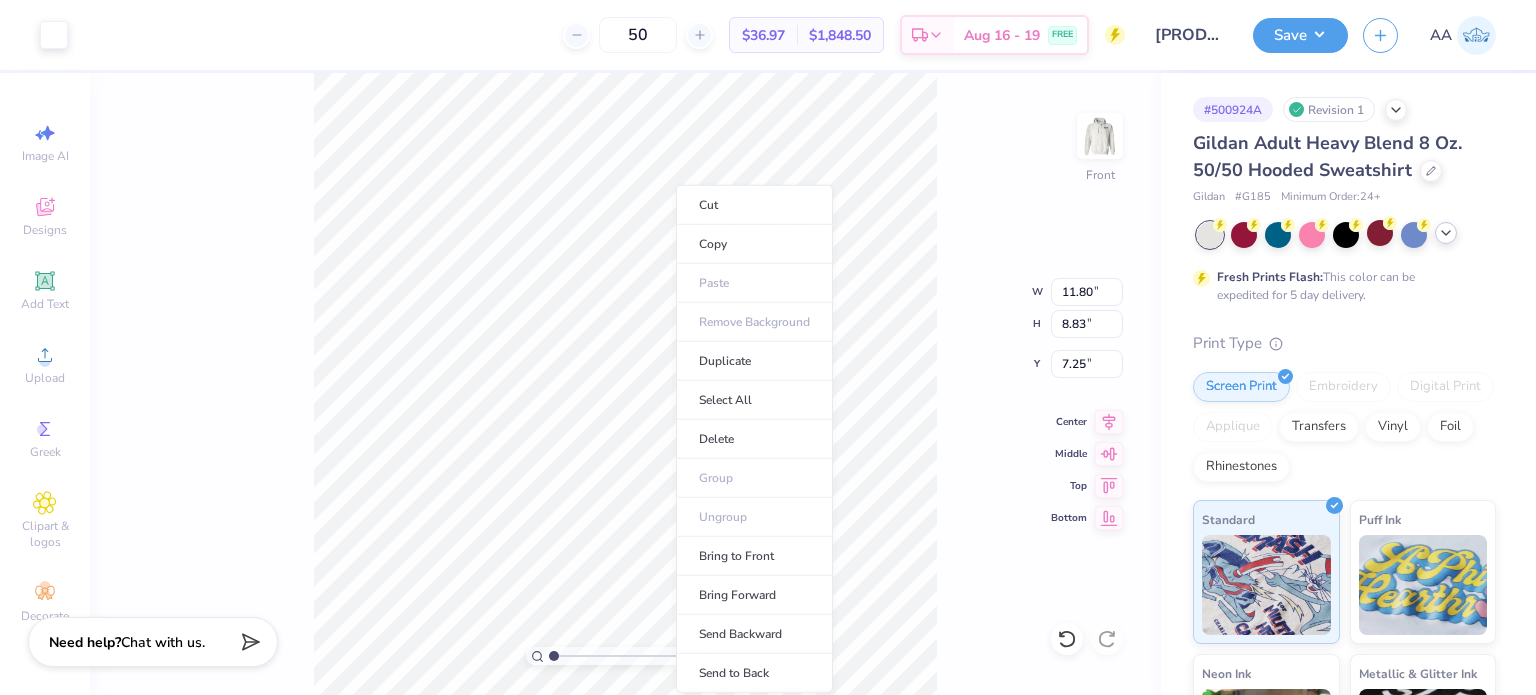 click on "Cut Copy Paste Remove Background Duplicate Select All Delete Group Ungroup Bring to Front Bring Forward Send Backward Send to Back" at bounding box center (754, 439) 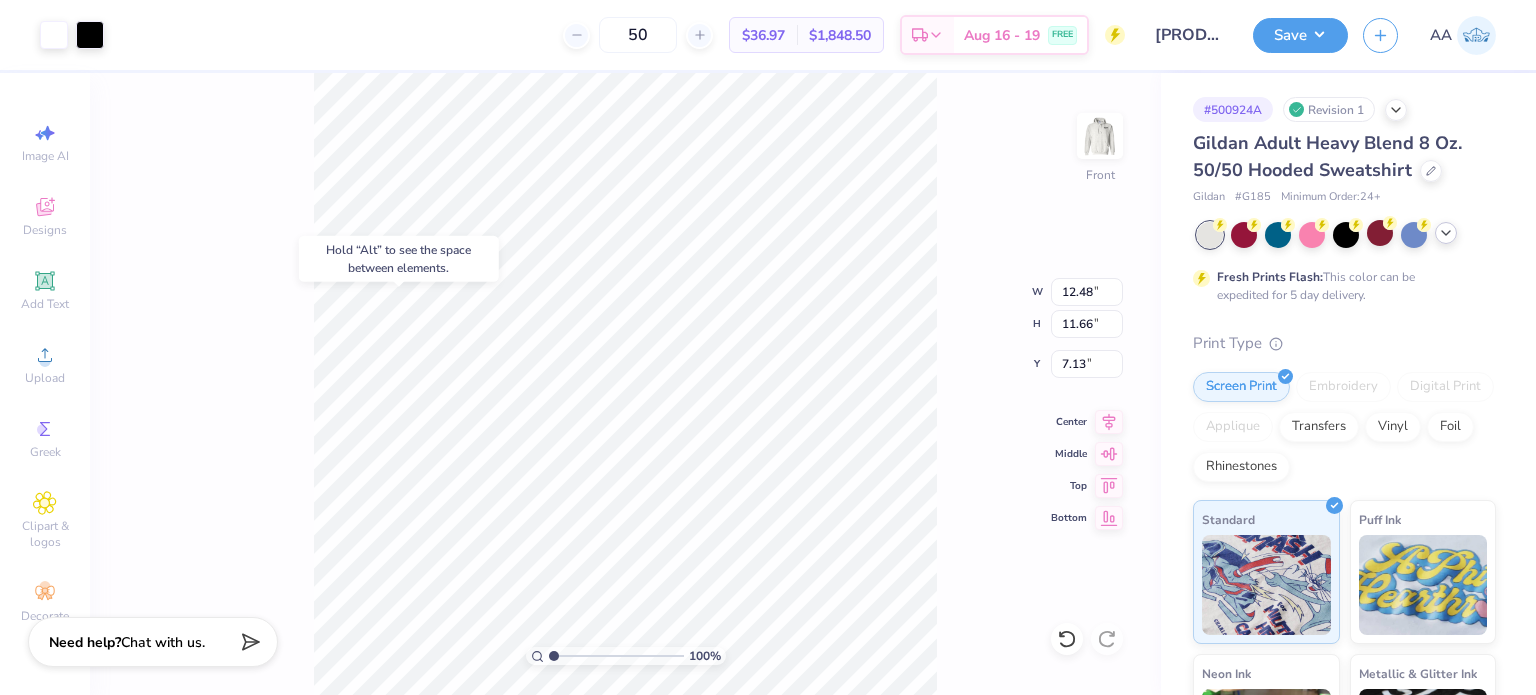 type on "7.13" 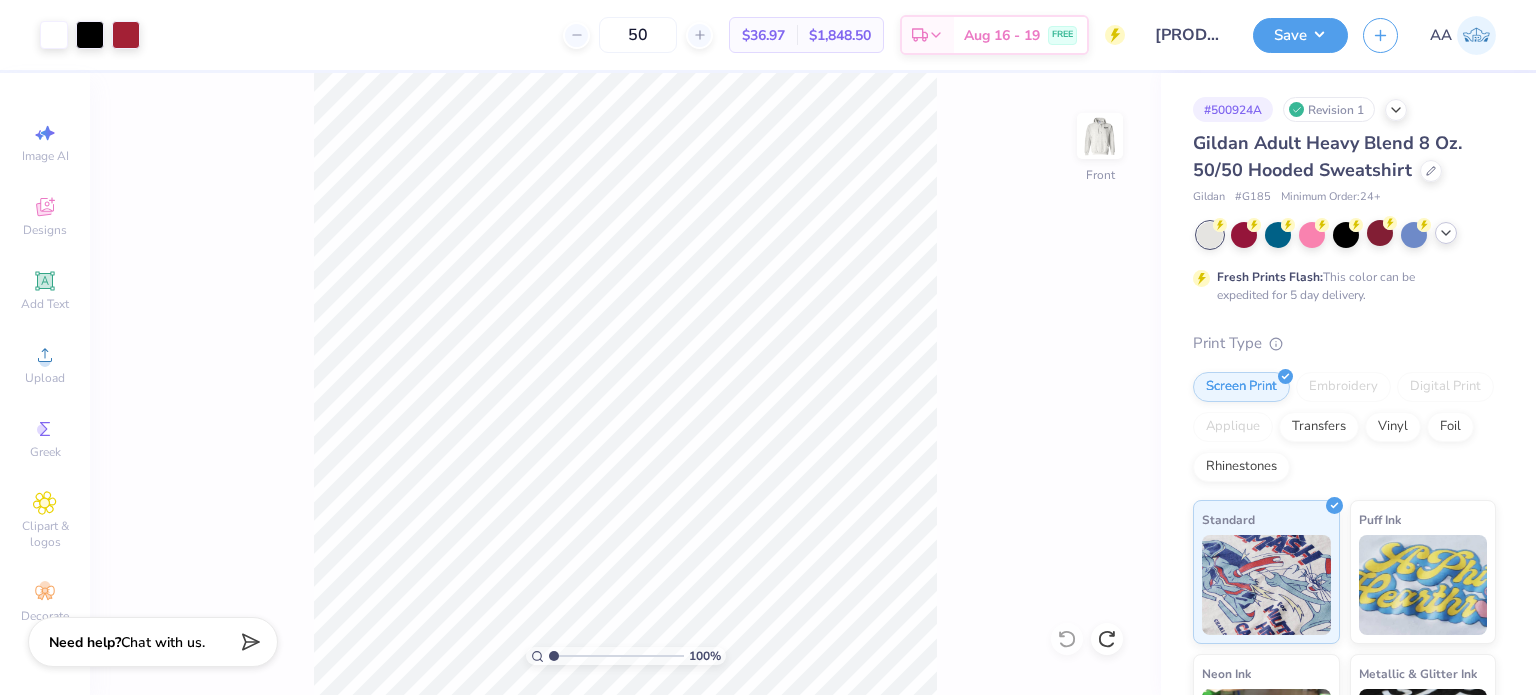 type on "x" 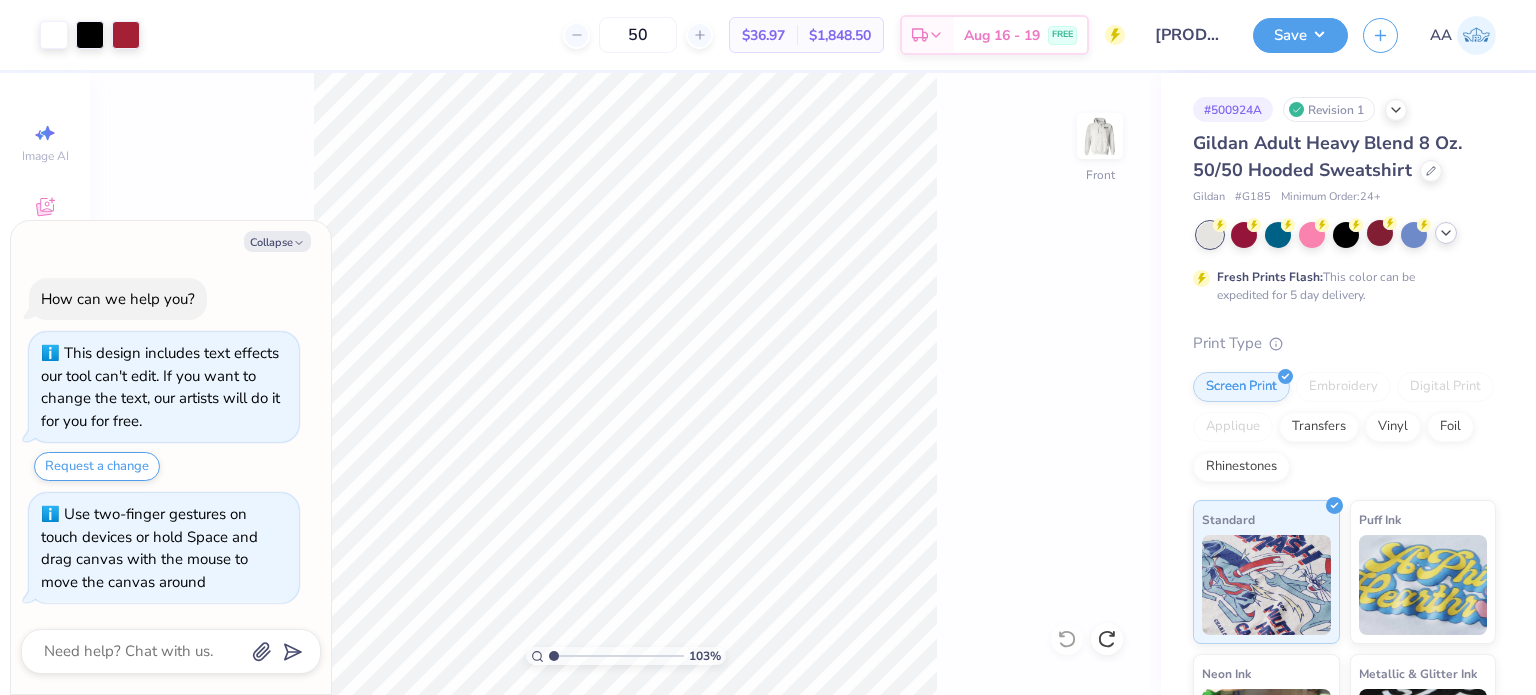 type on "x" 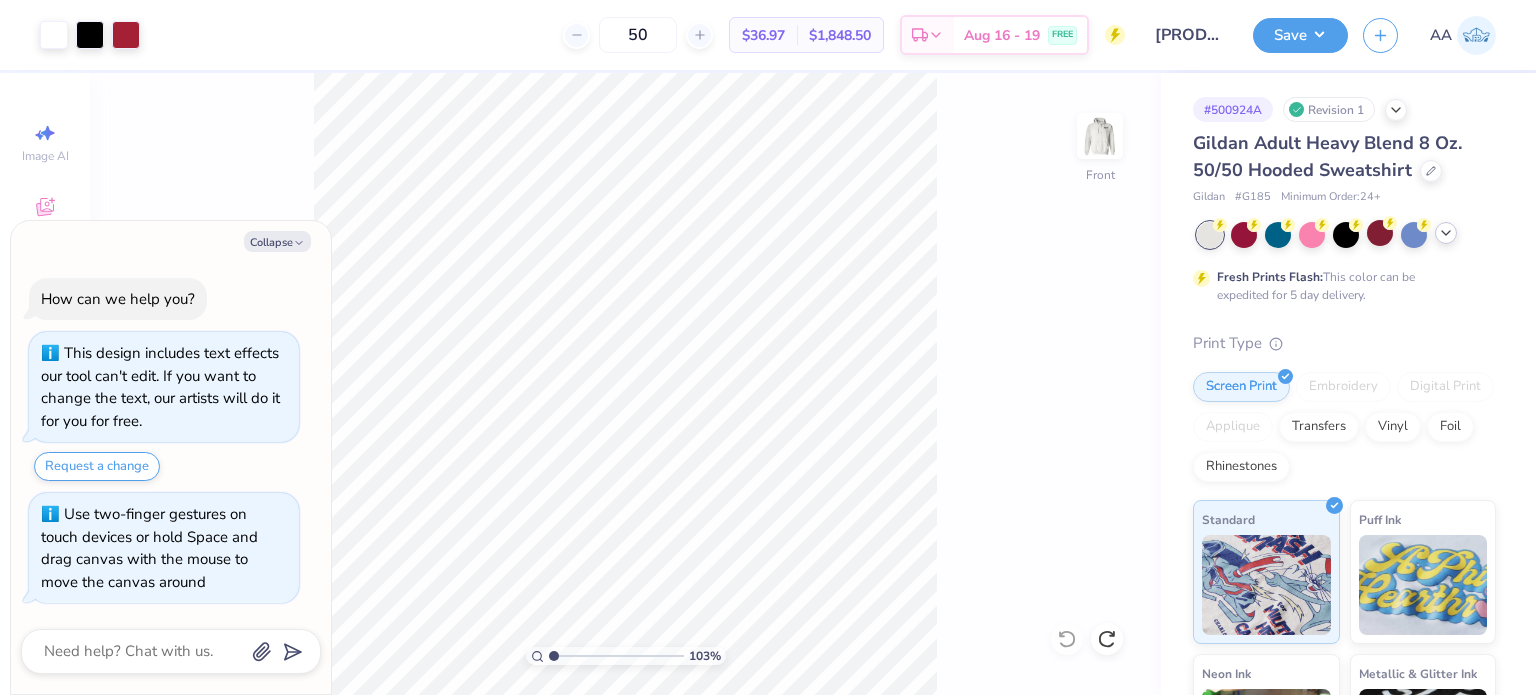 type on "x" 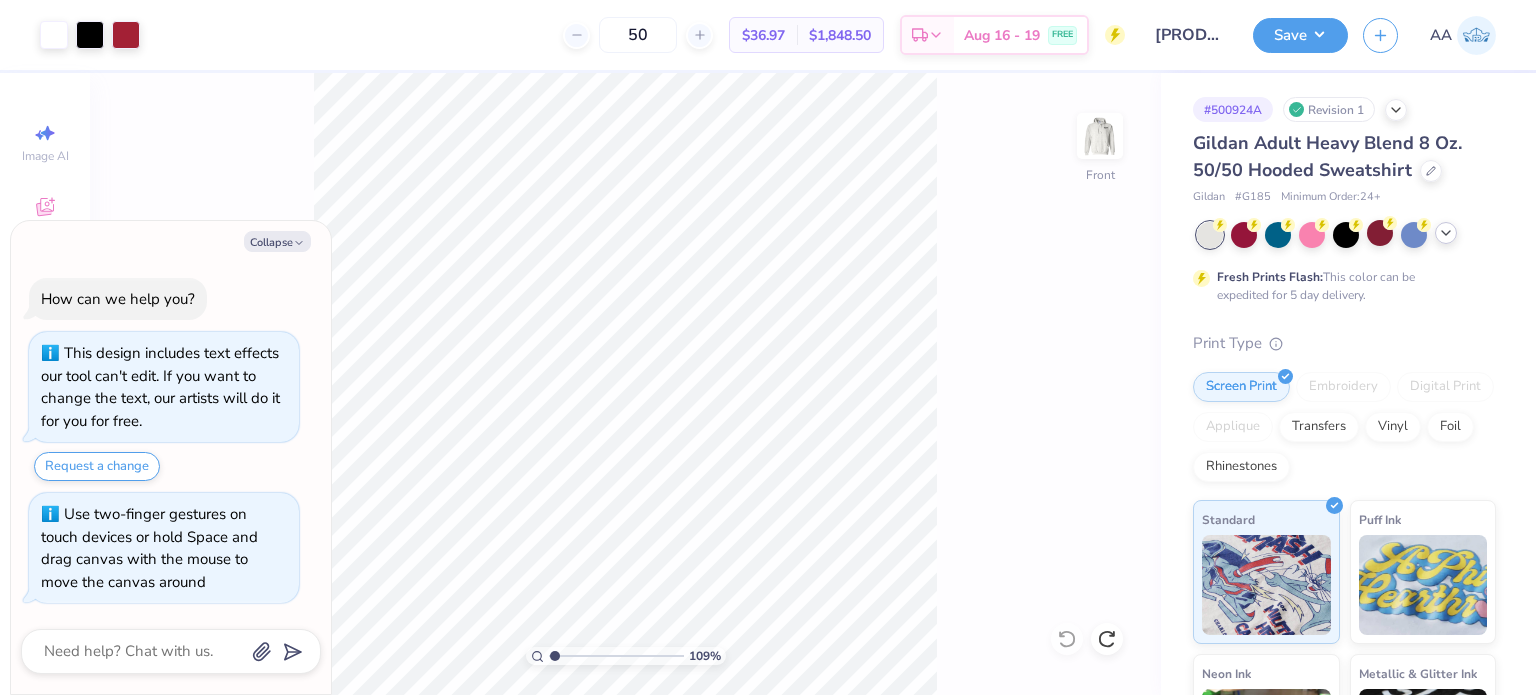 type on "1.09847116135376" 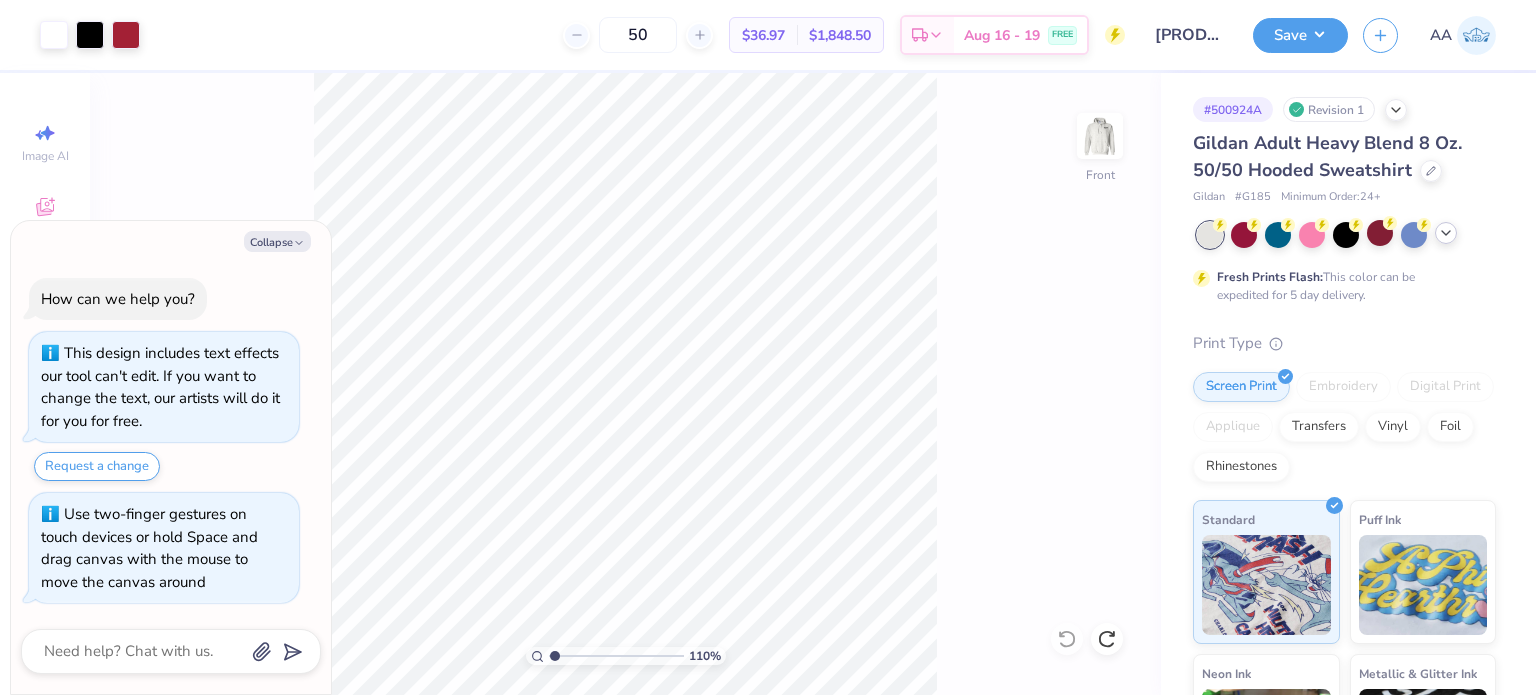 type on "x" 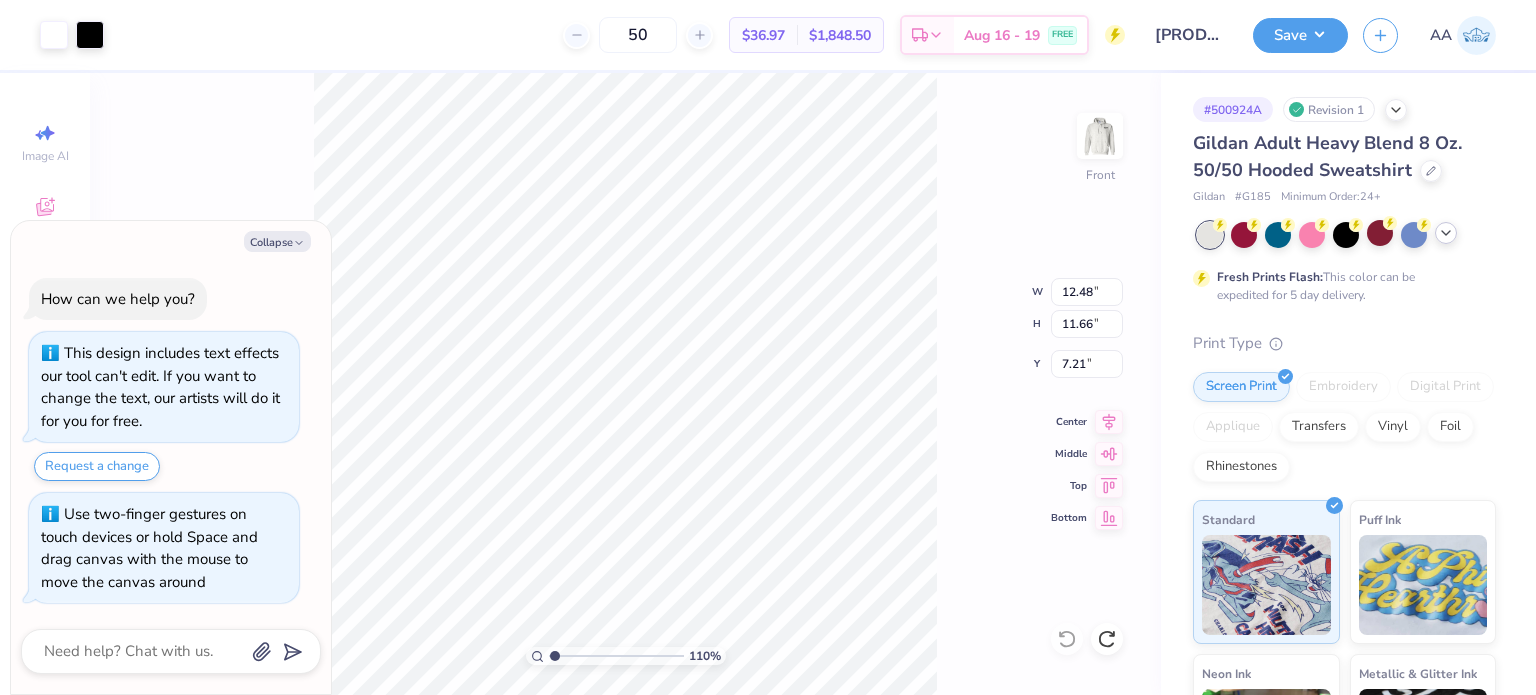 type on "x" 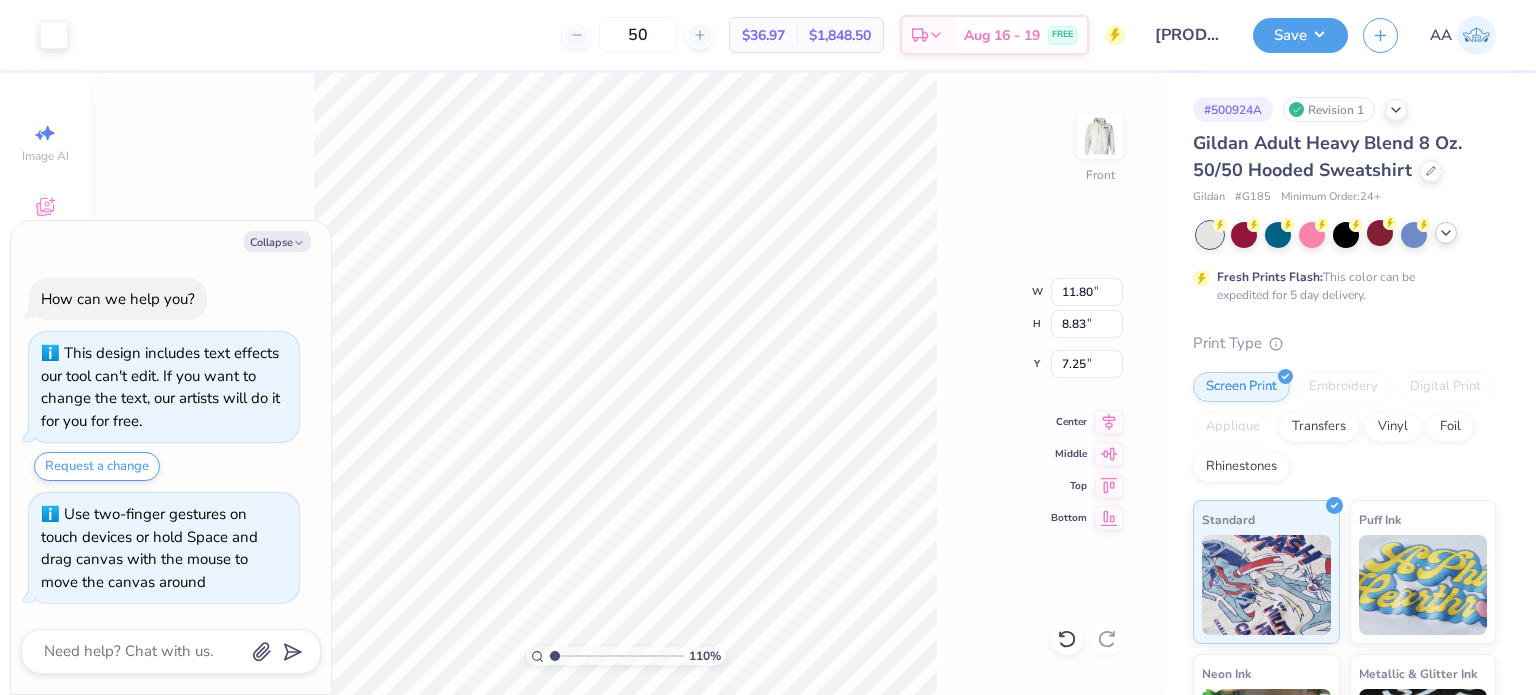 type on "x" 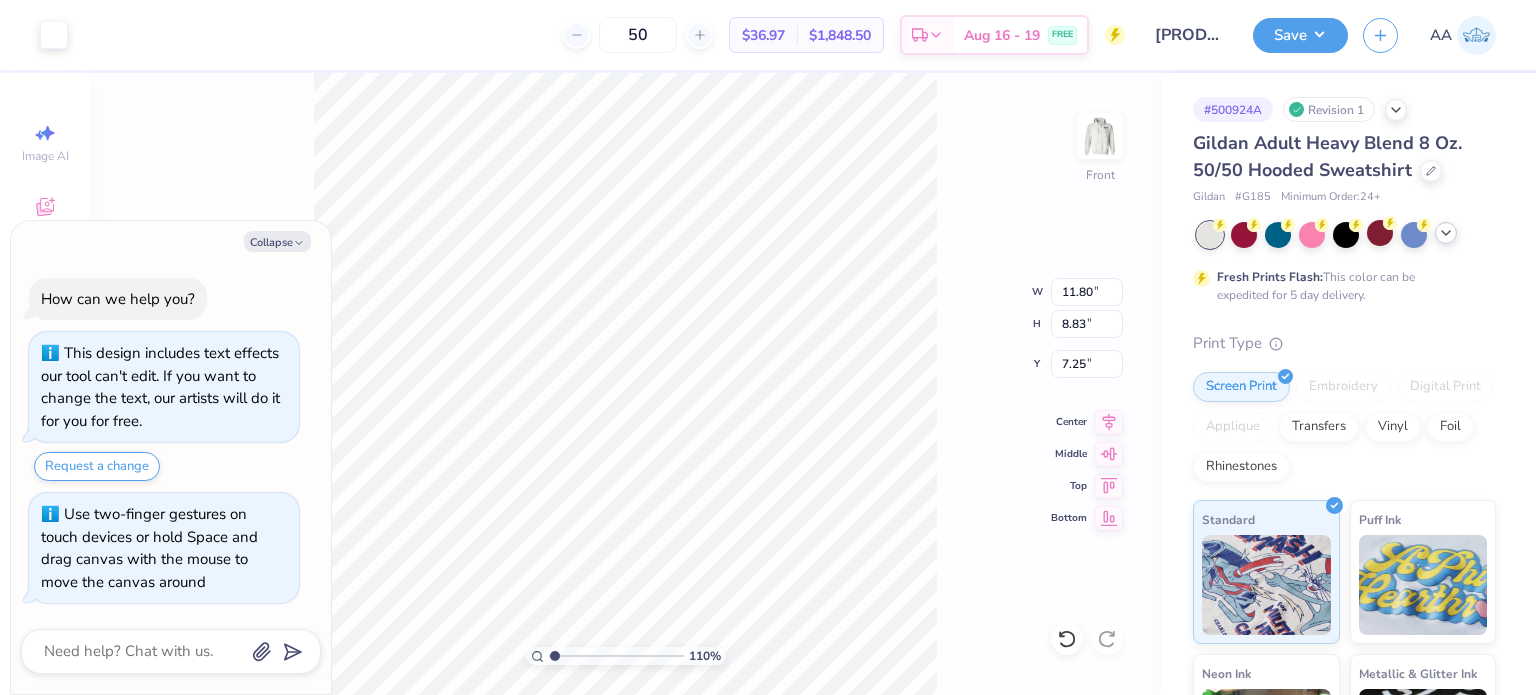 type on "x" 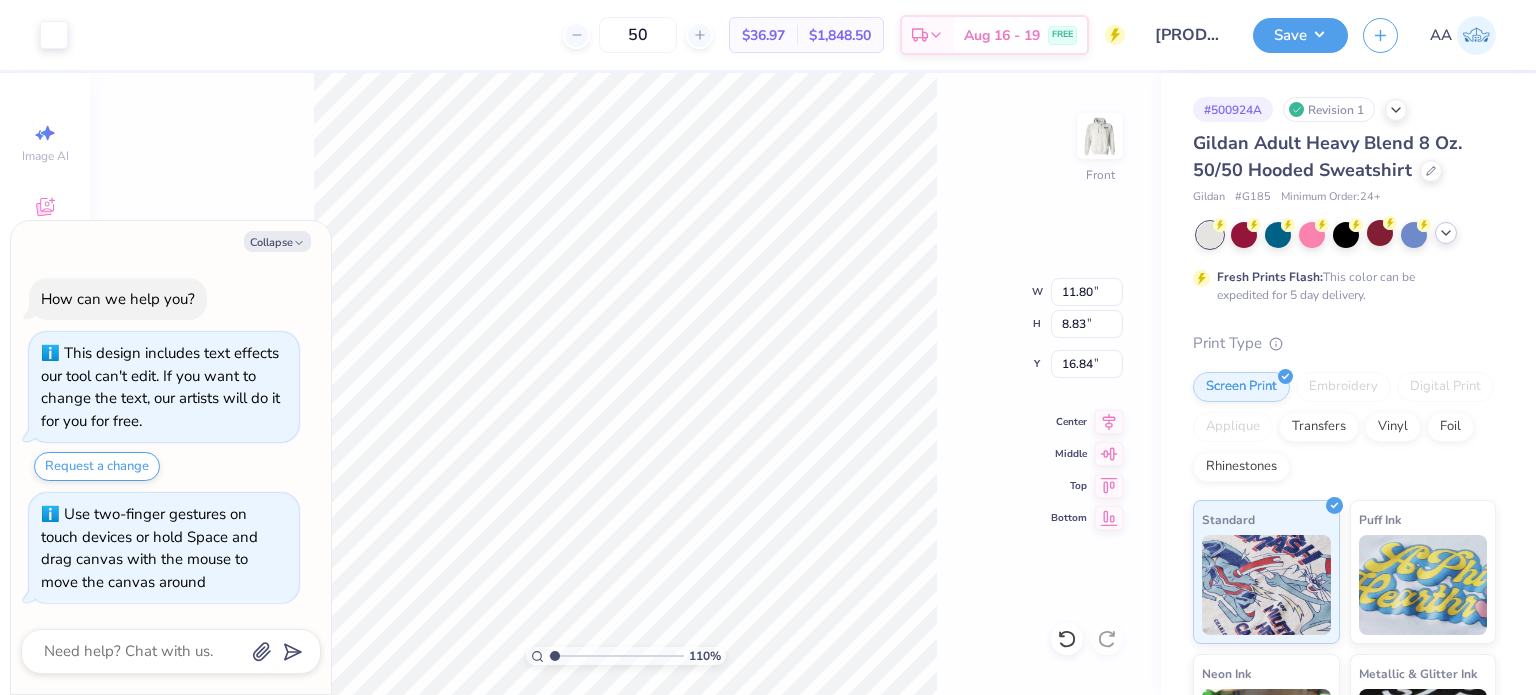 type on "x" 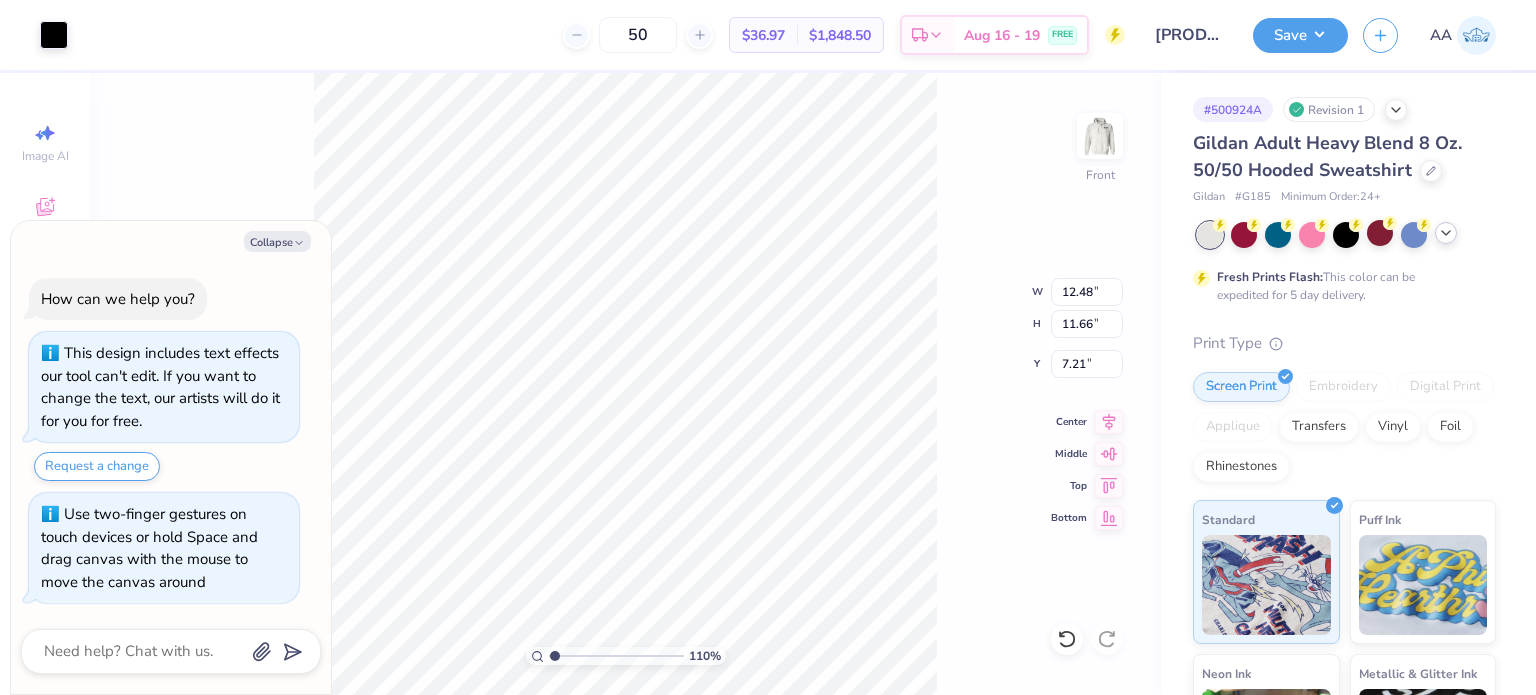 type on "x" 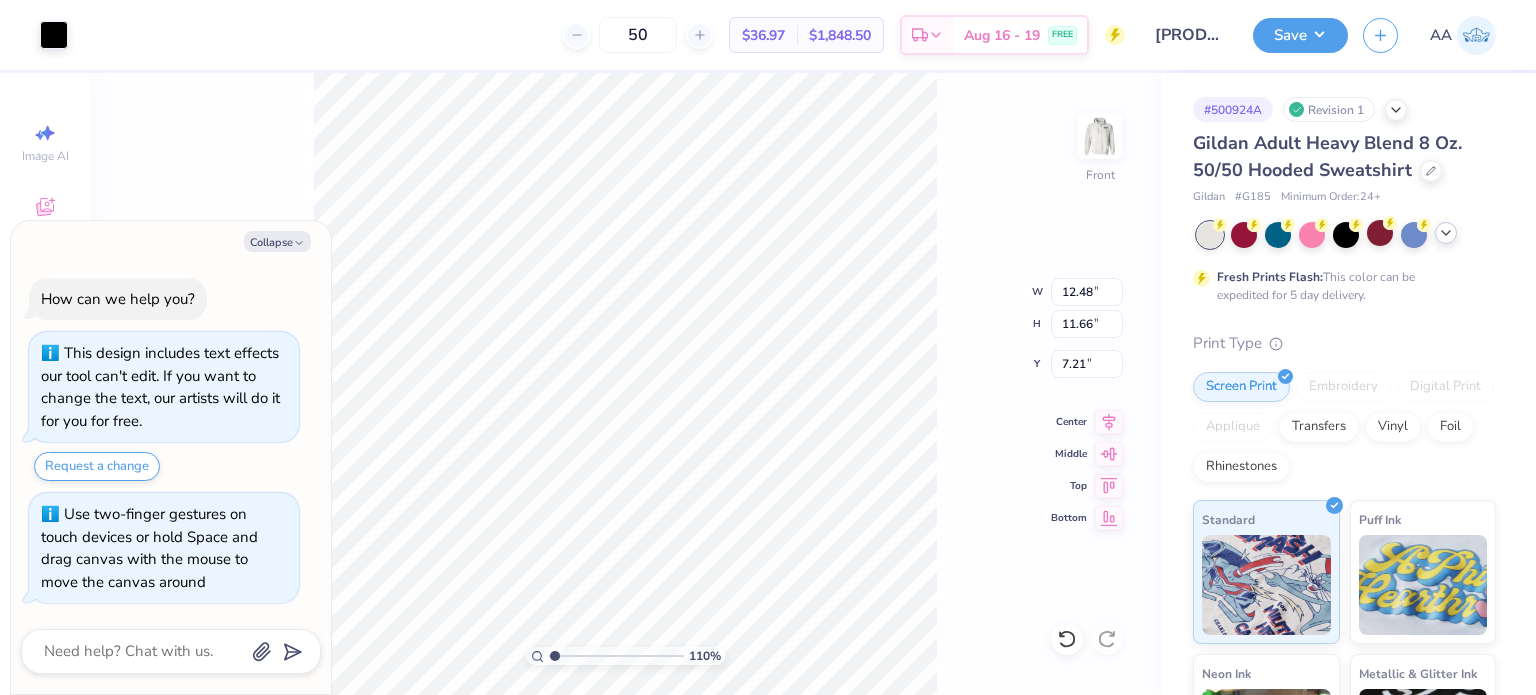 type on "x" 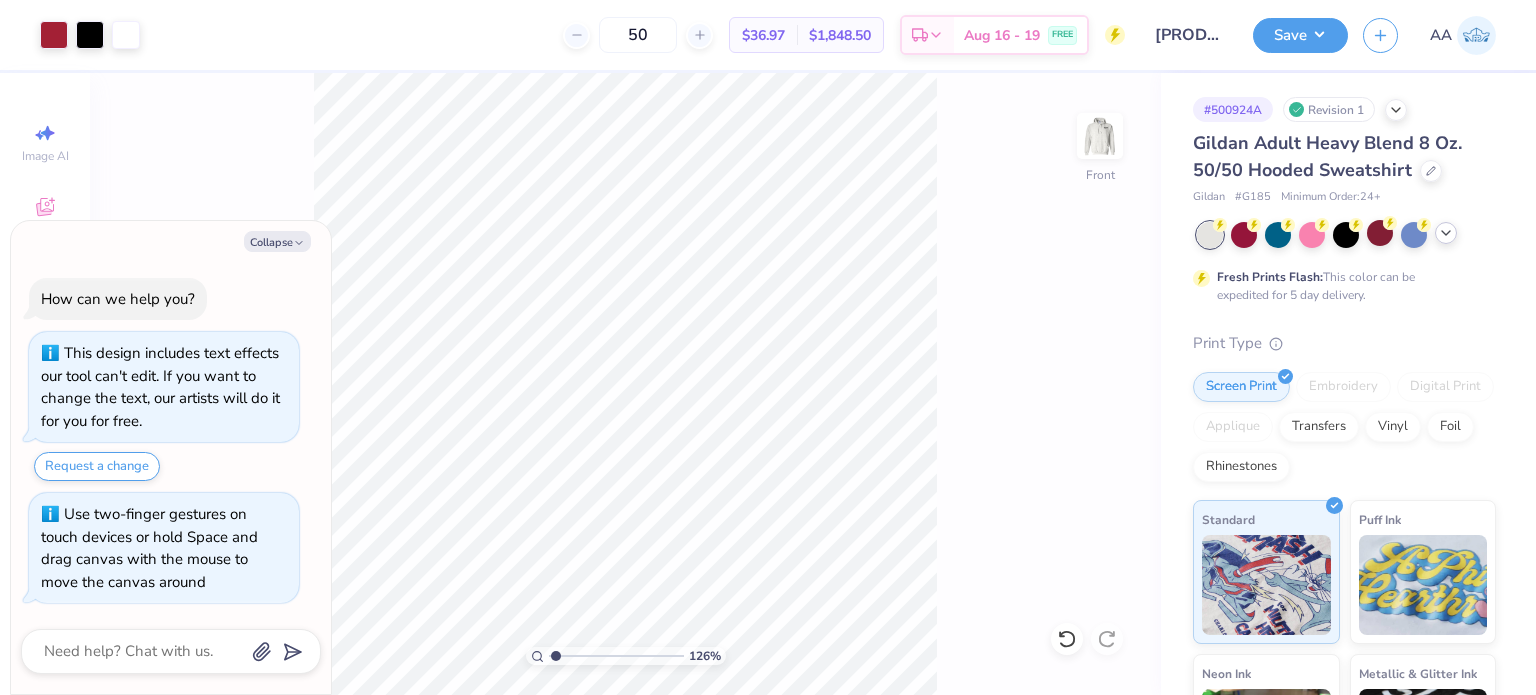 type on "1.25539894006756" 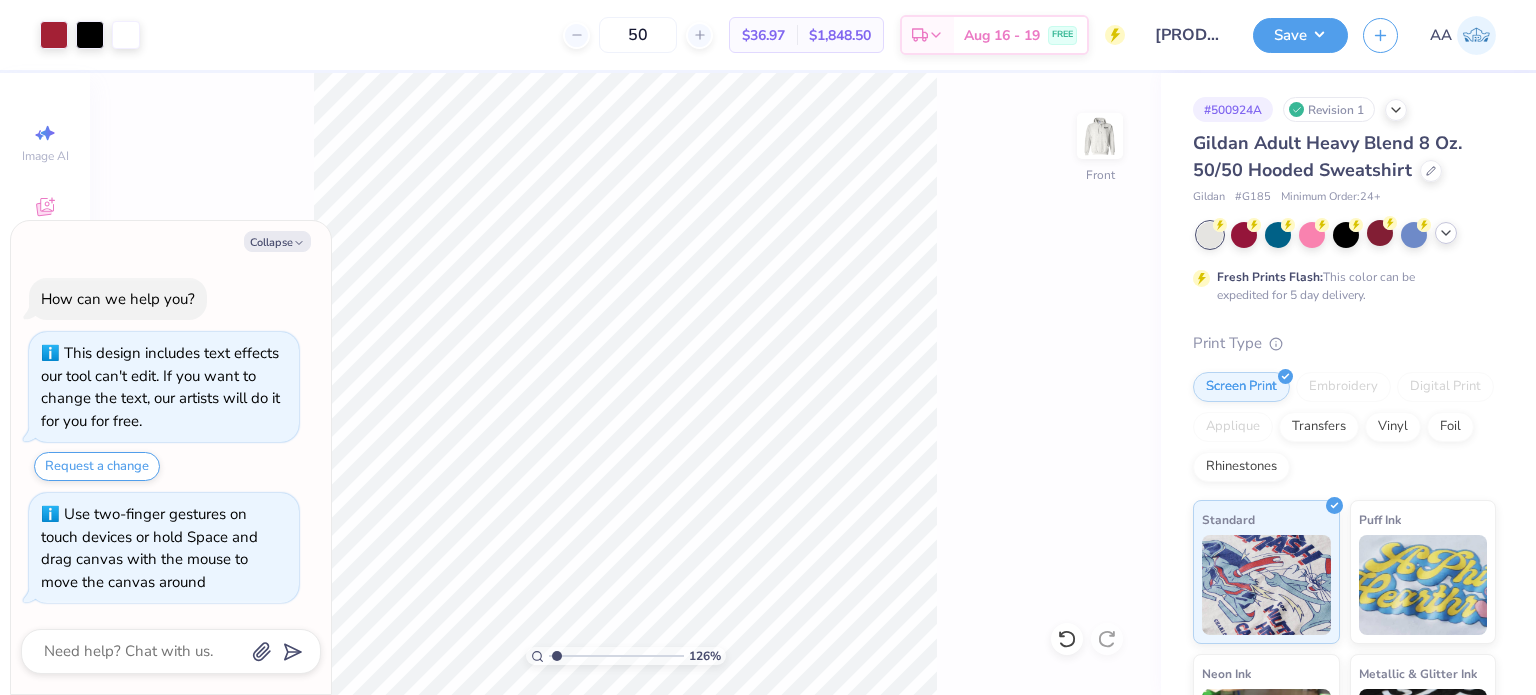 type on "x" 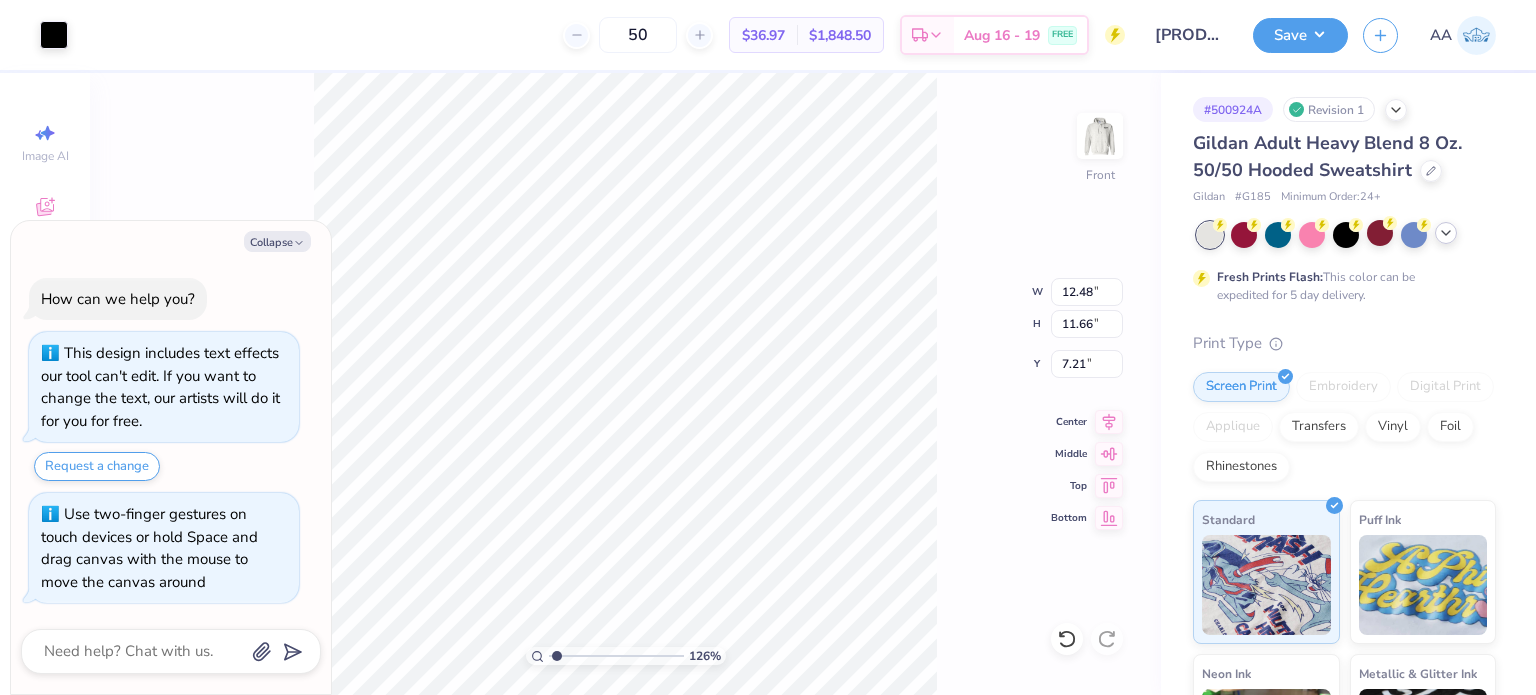 type on "x" 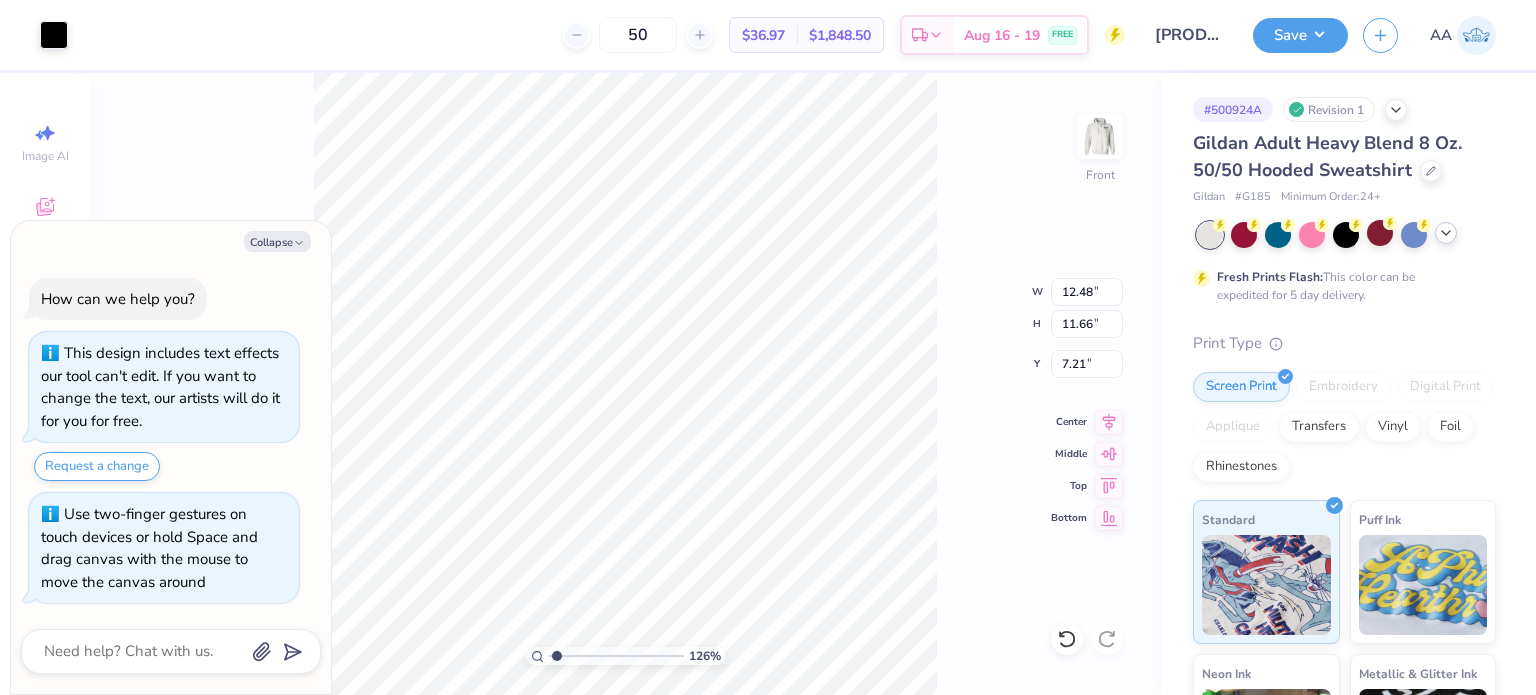 type on "x" 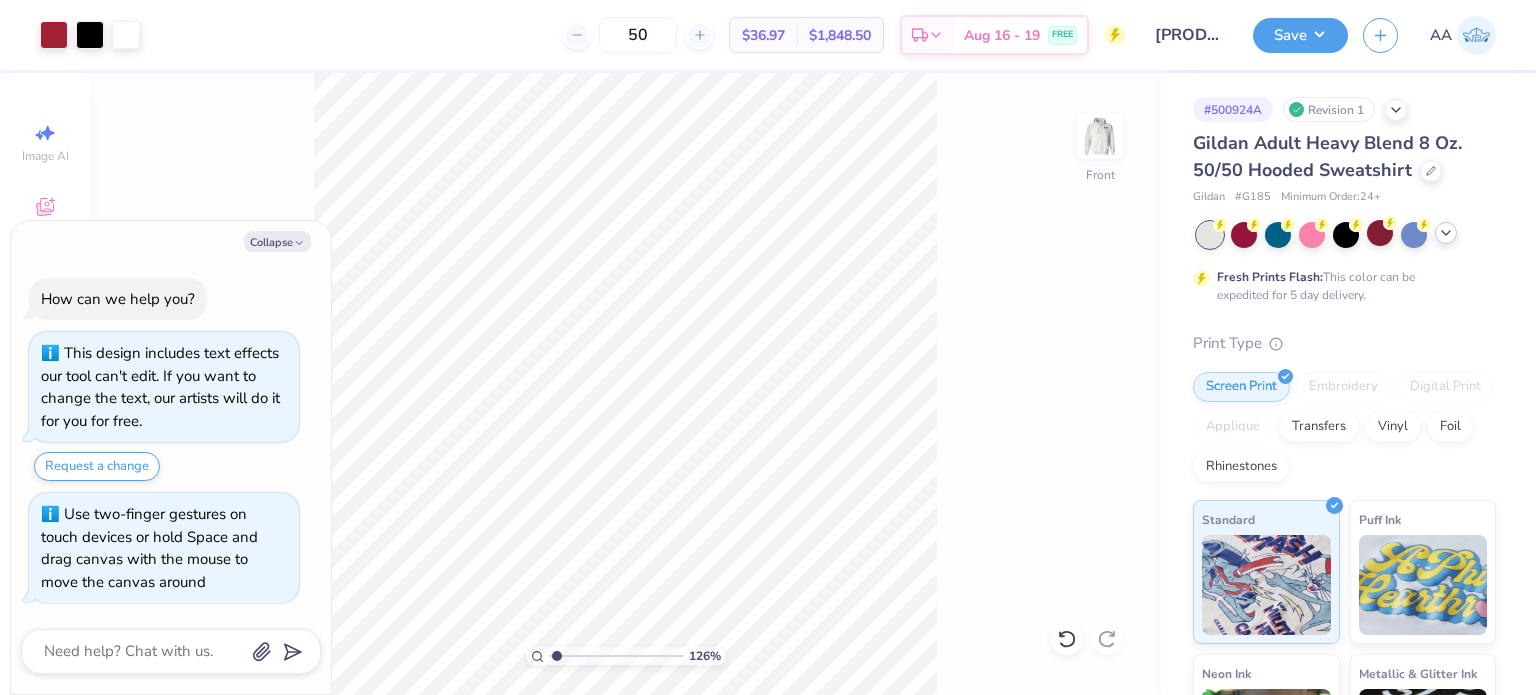 type on "x" 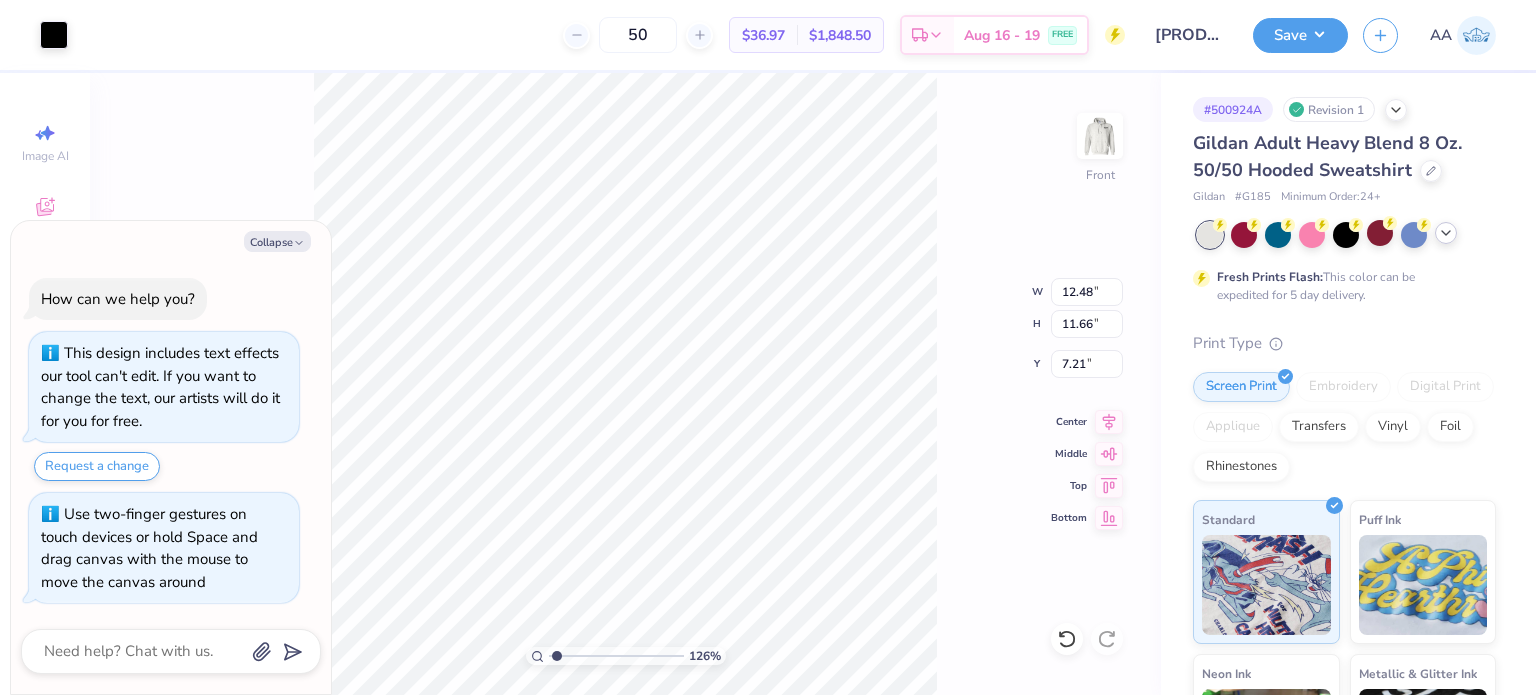 type on "x" 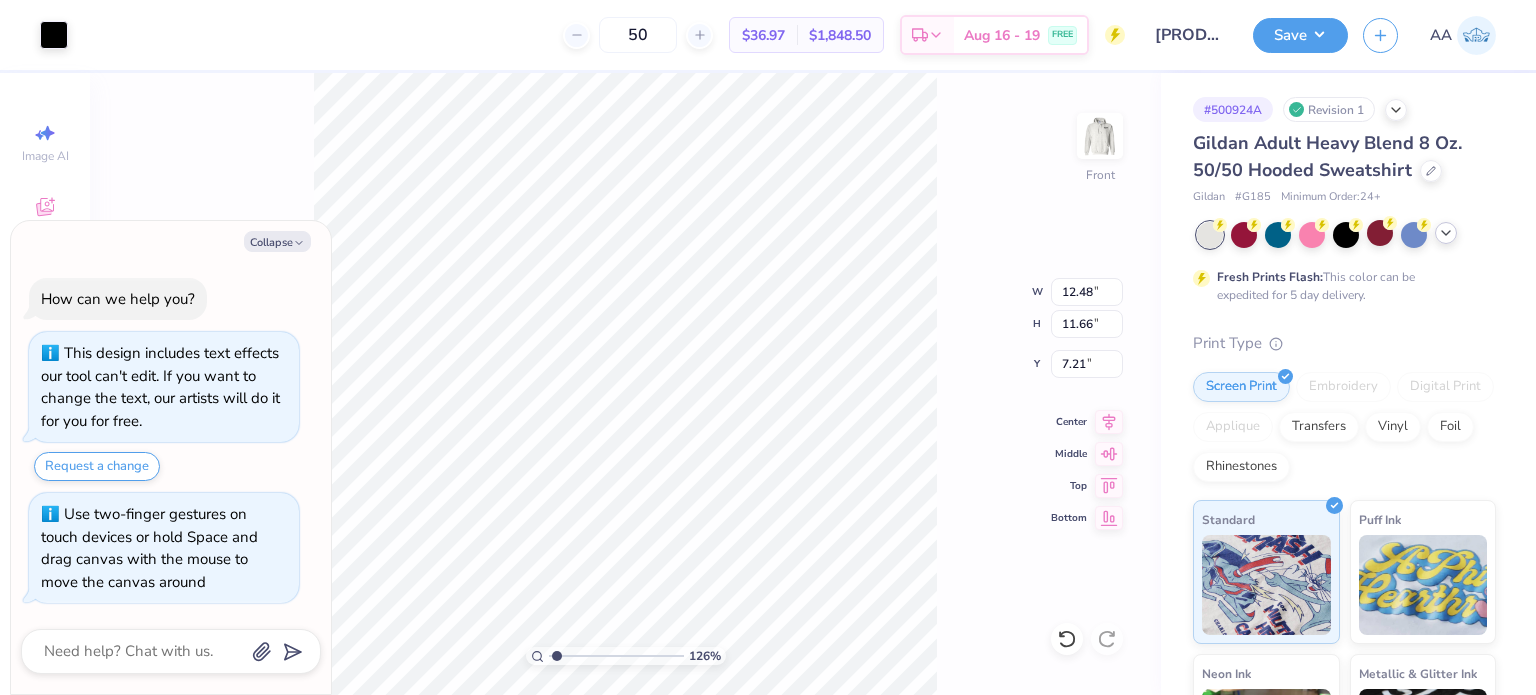 type on "x" 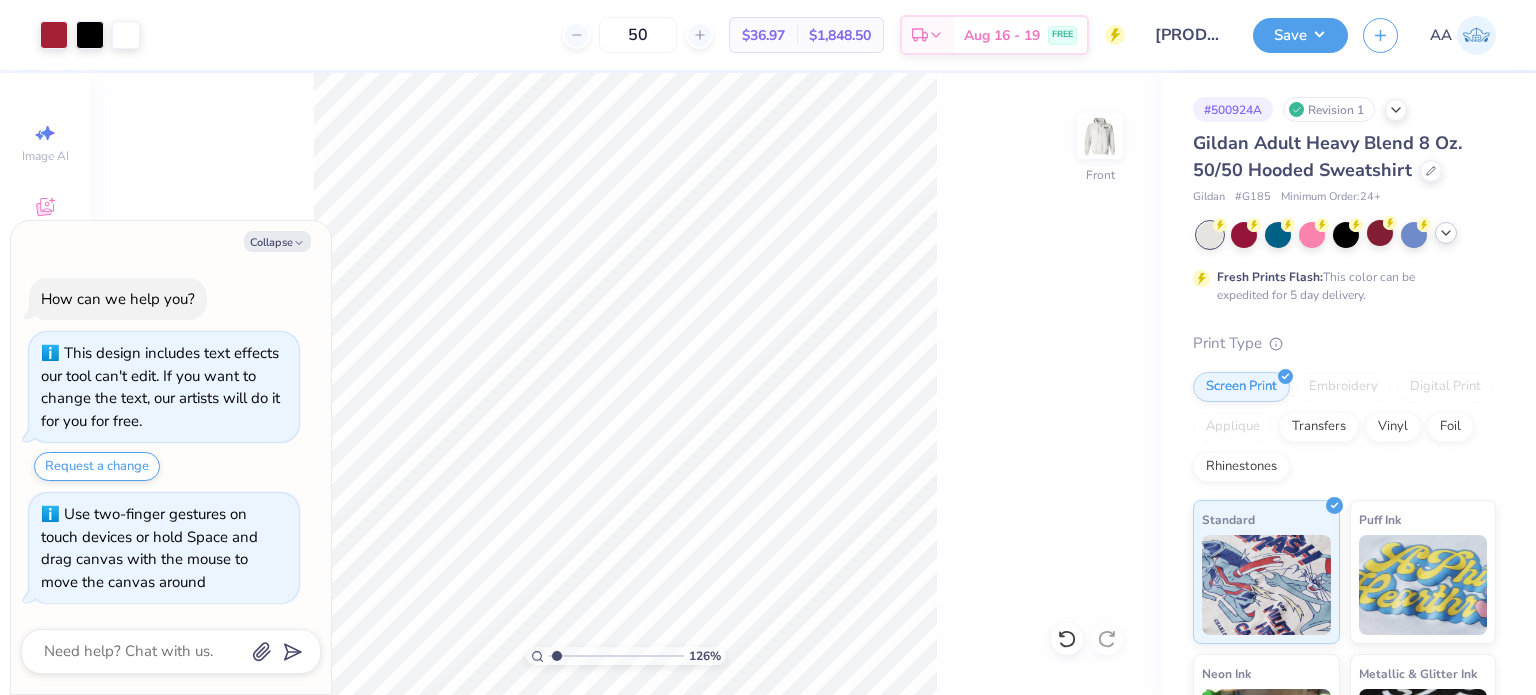 type on "x" 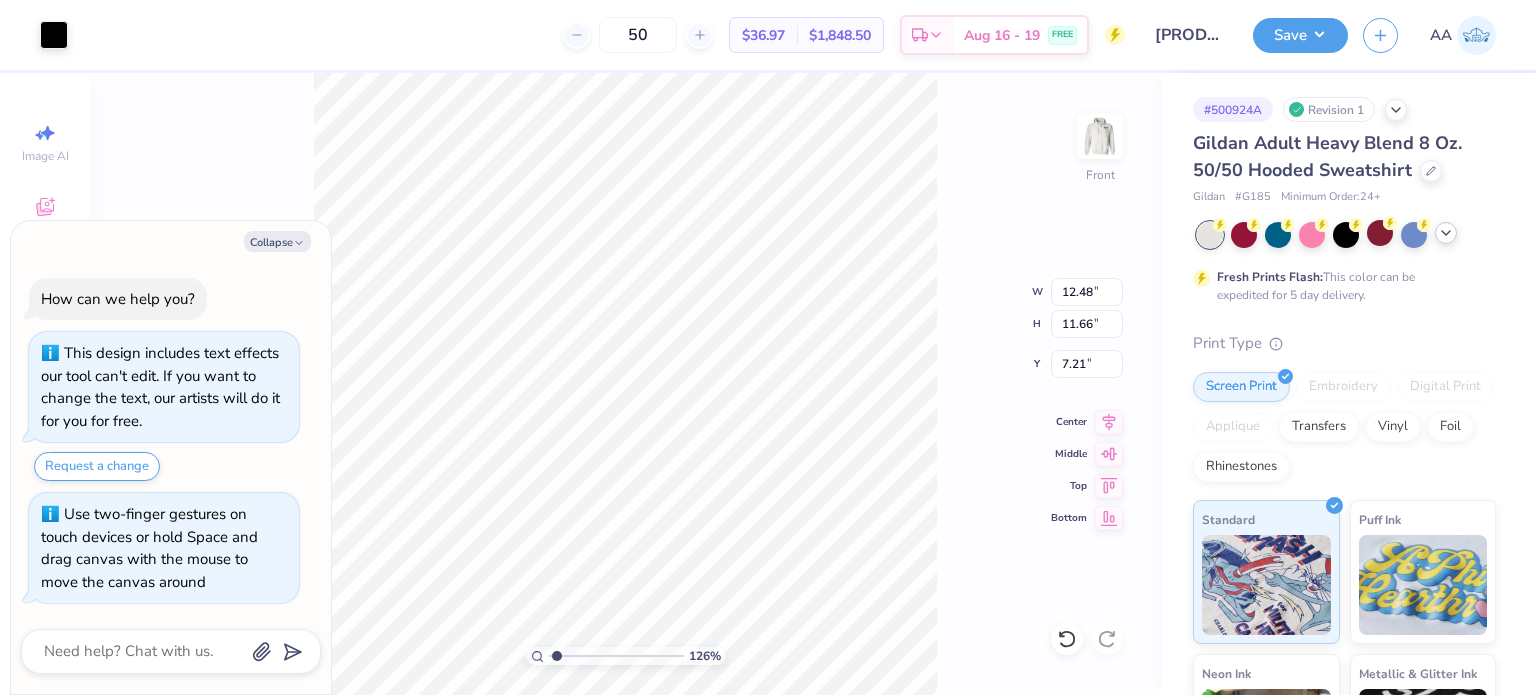 type on "x" 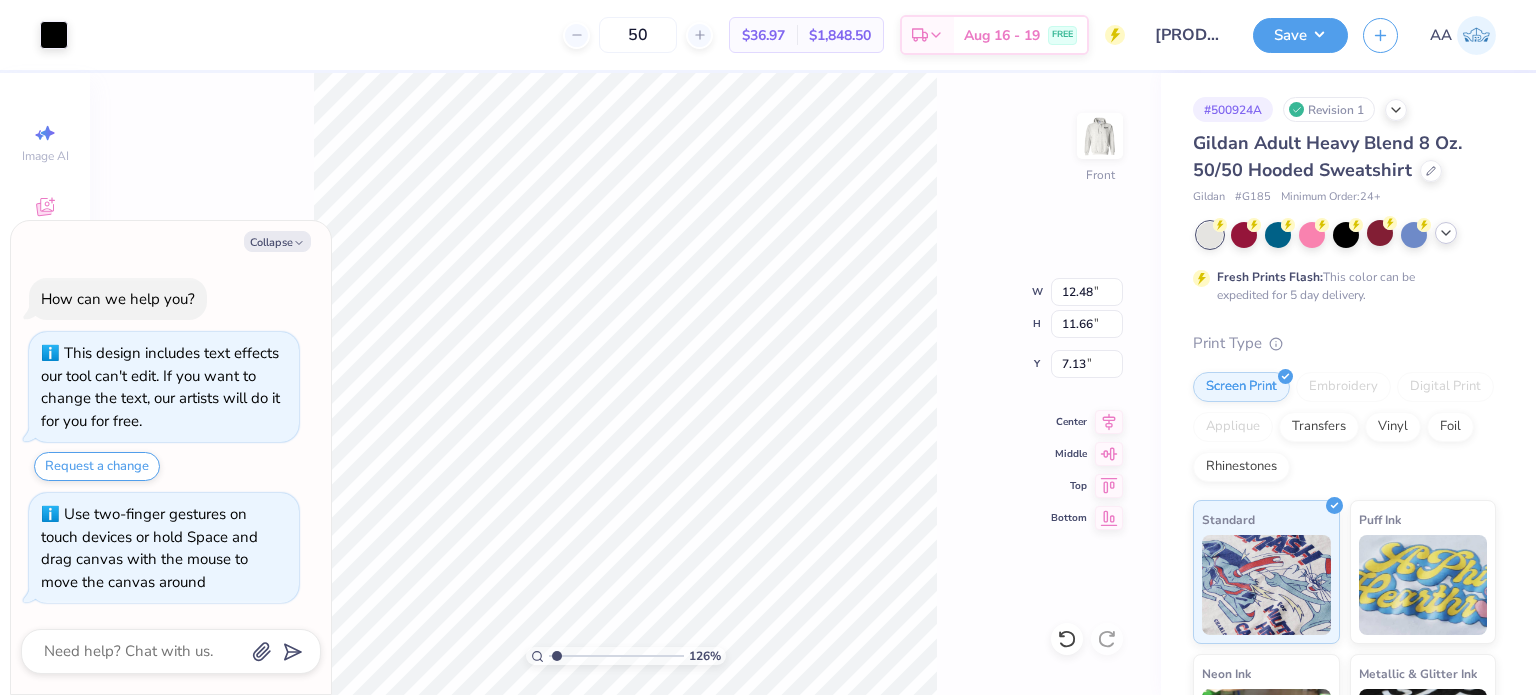type on "x" 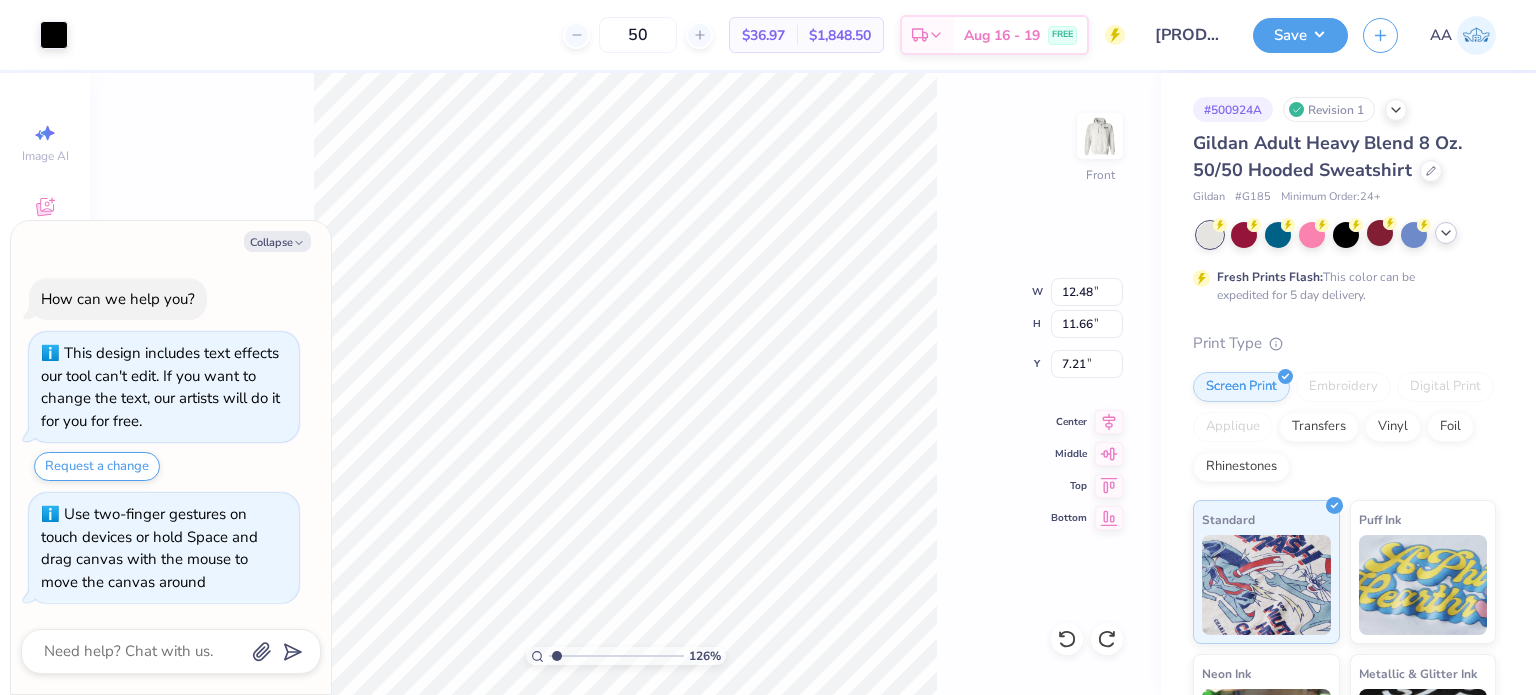 type on "x" 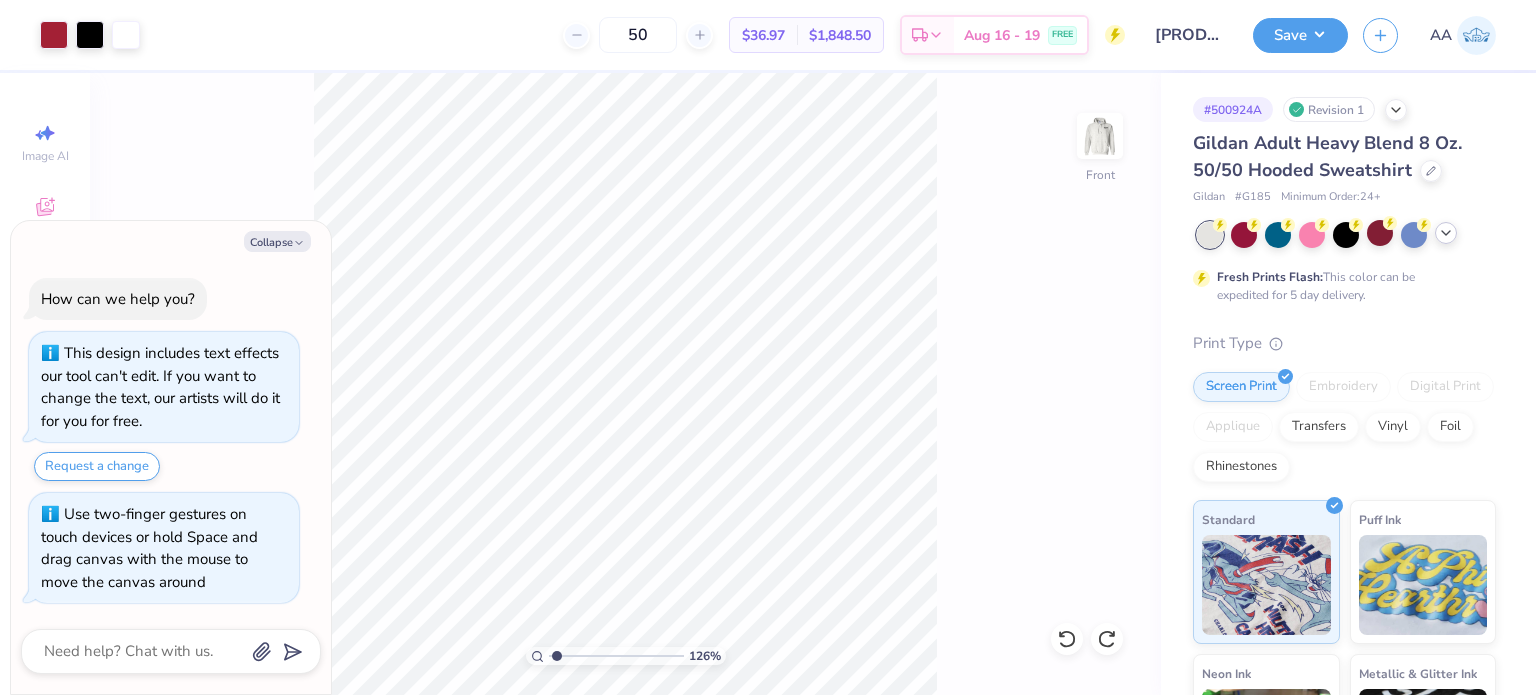 type on "x" 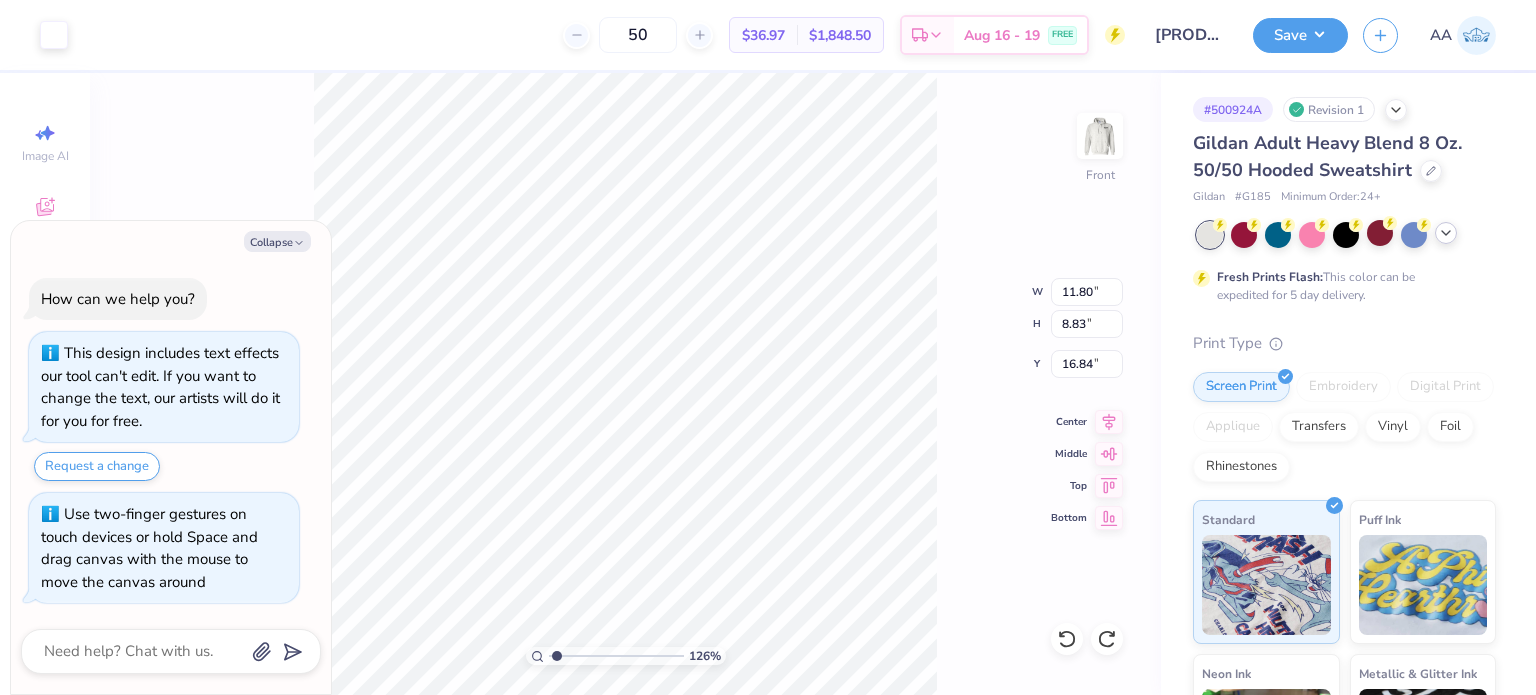 click on "126  %" at bounding box center (625, 384) 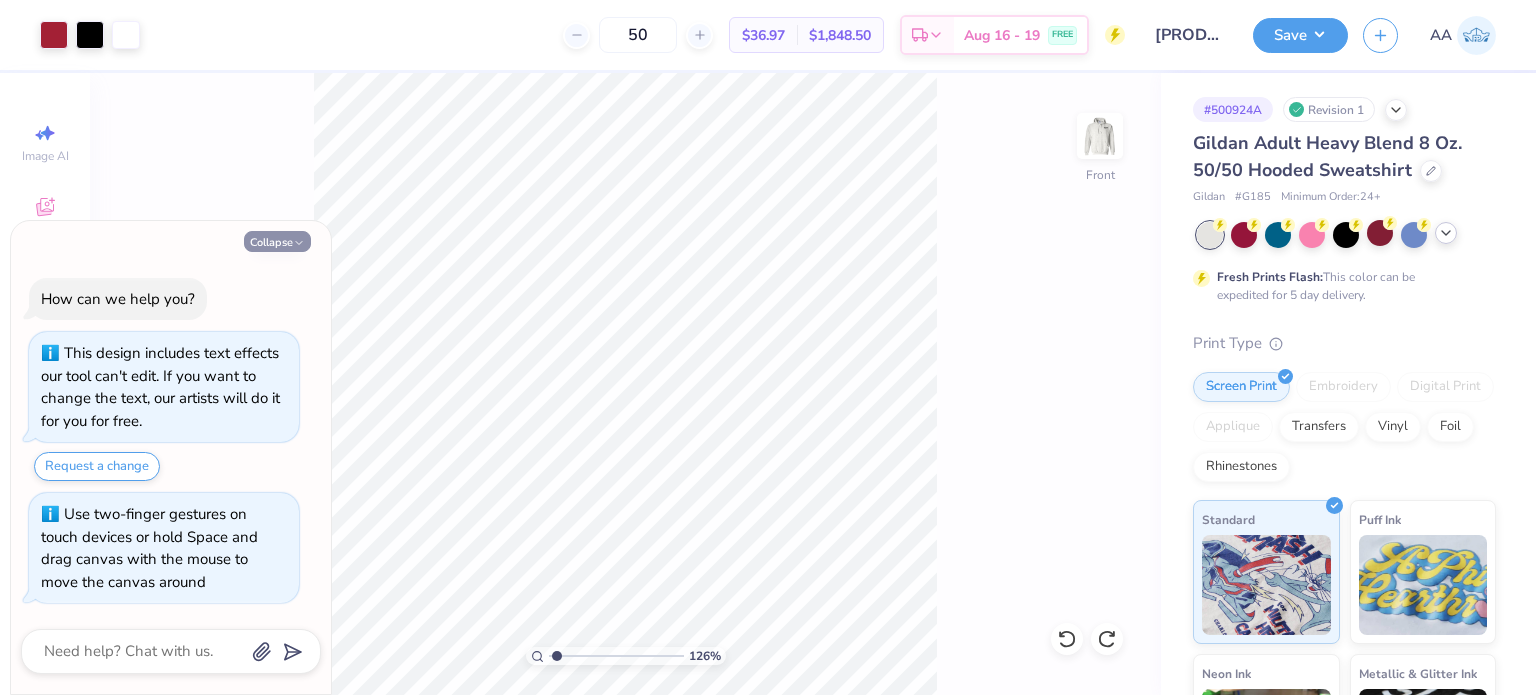 click on "Collapse" at bounding box center (277, 241) 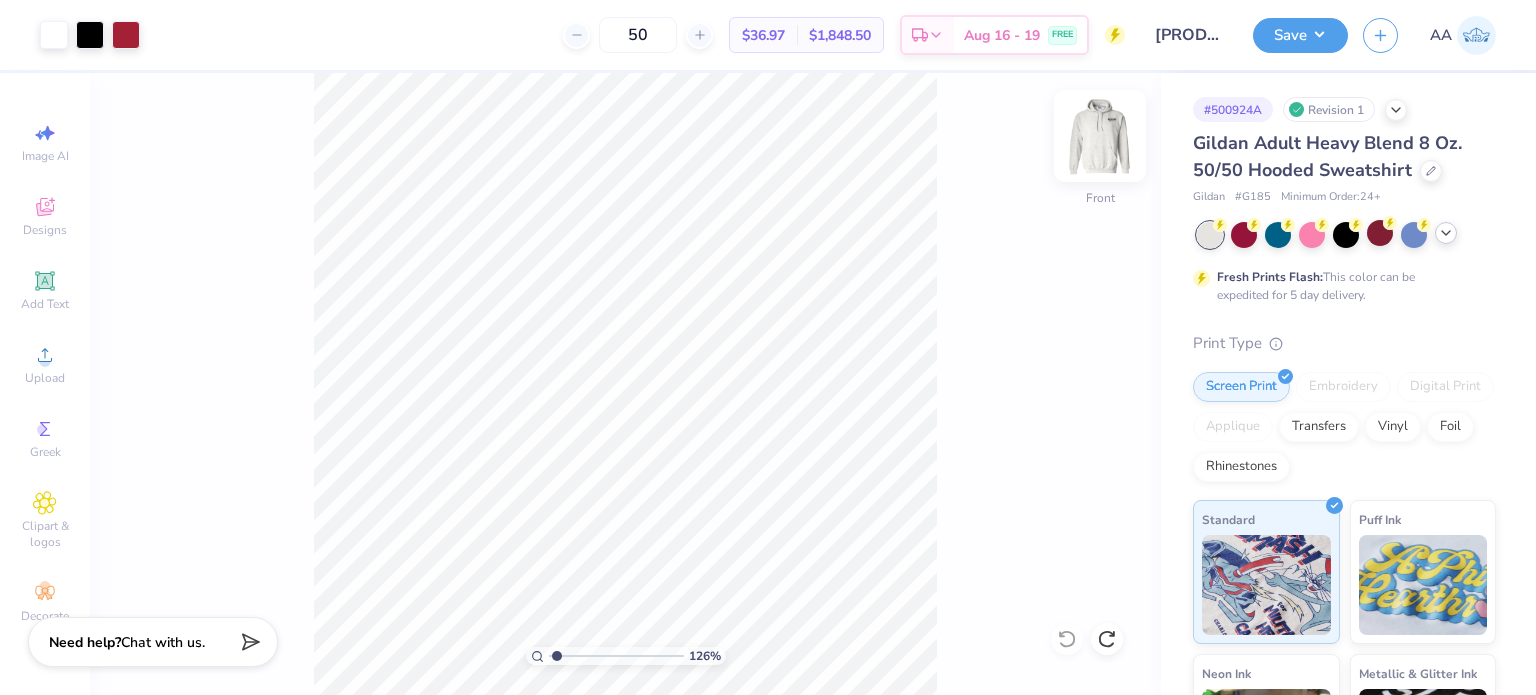 click at bounding box center (1100, 136) 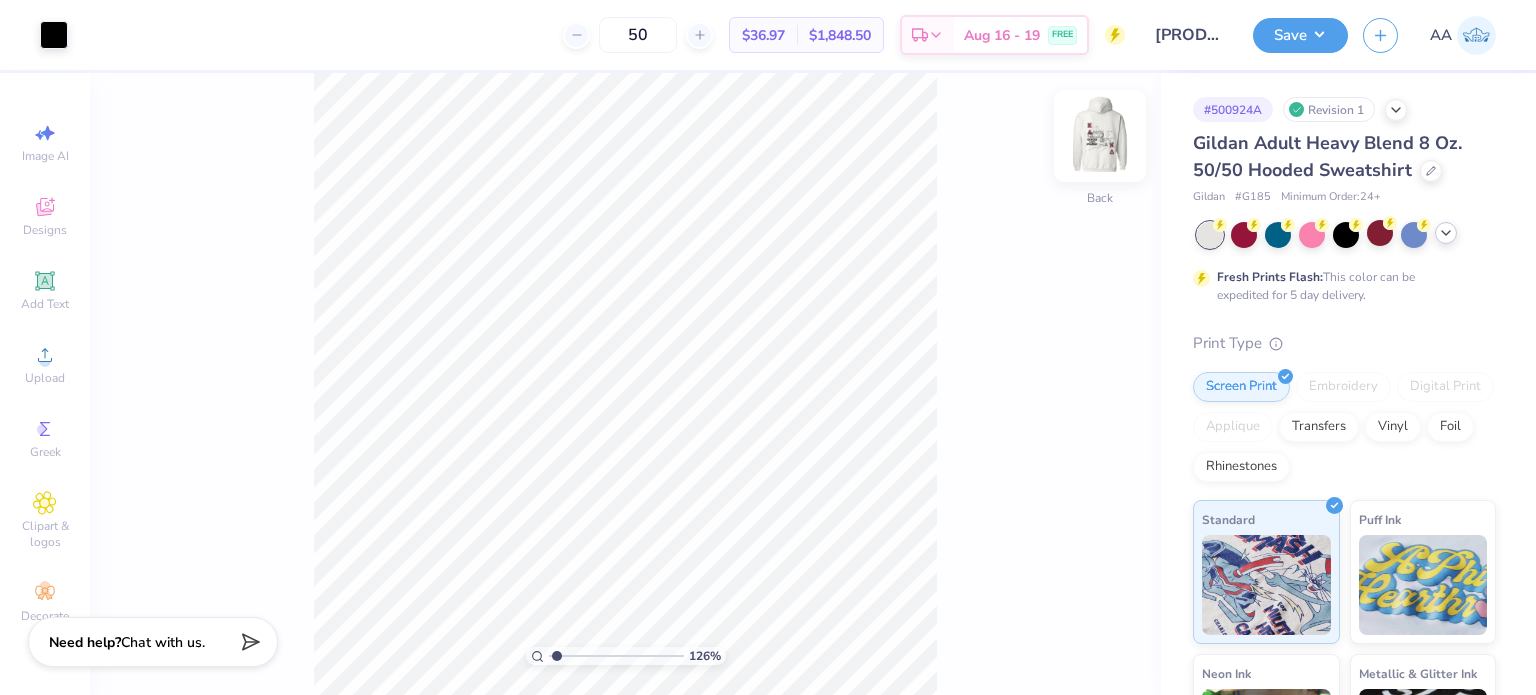 click at bounding box center (1100, 136) 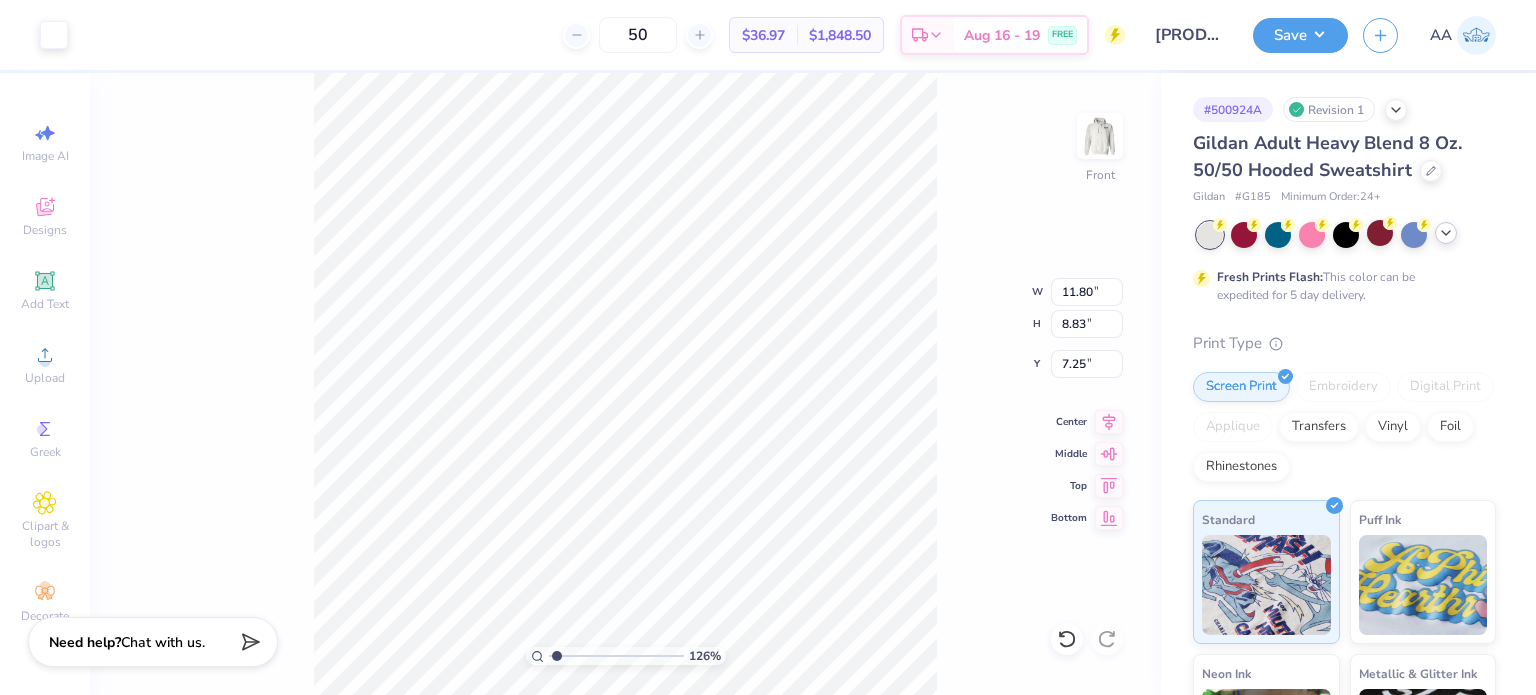 type on "1.25539894006756" 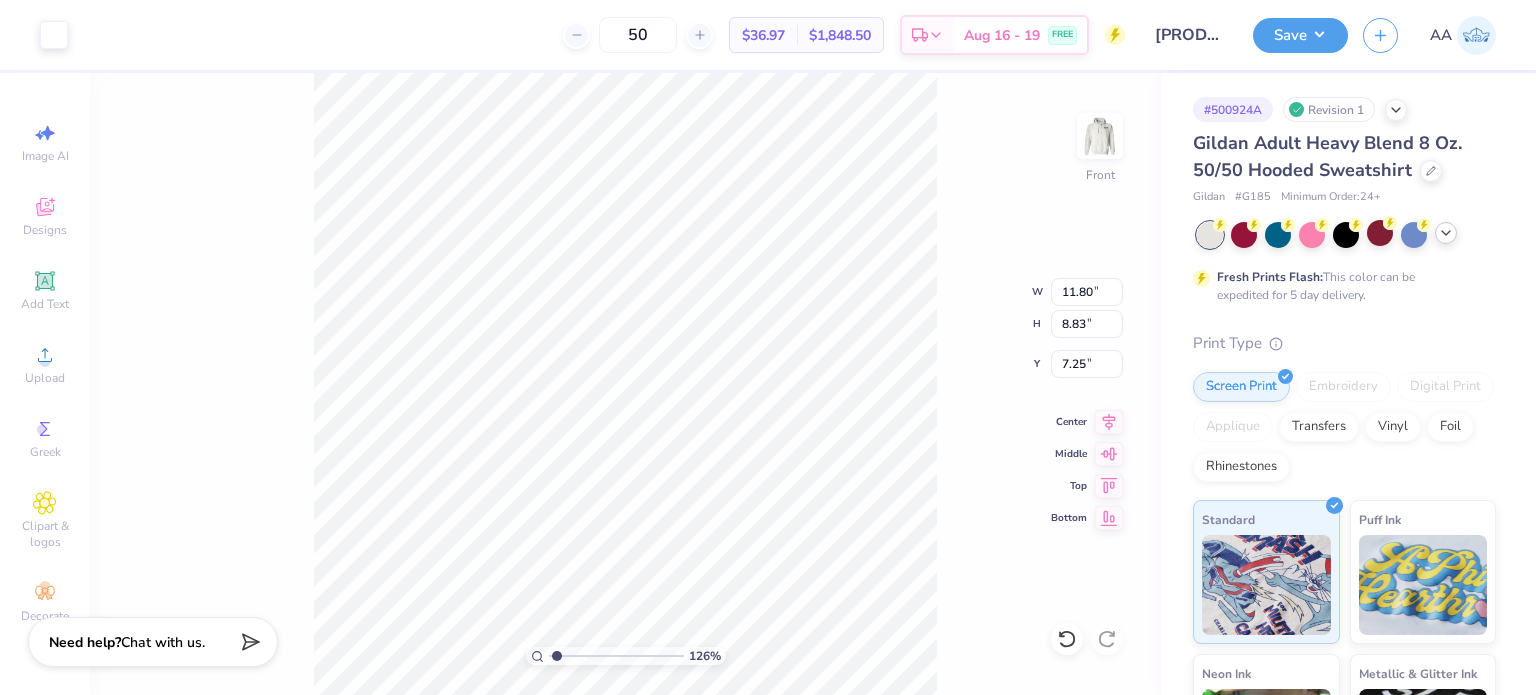 type on "1.25539894006756" 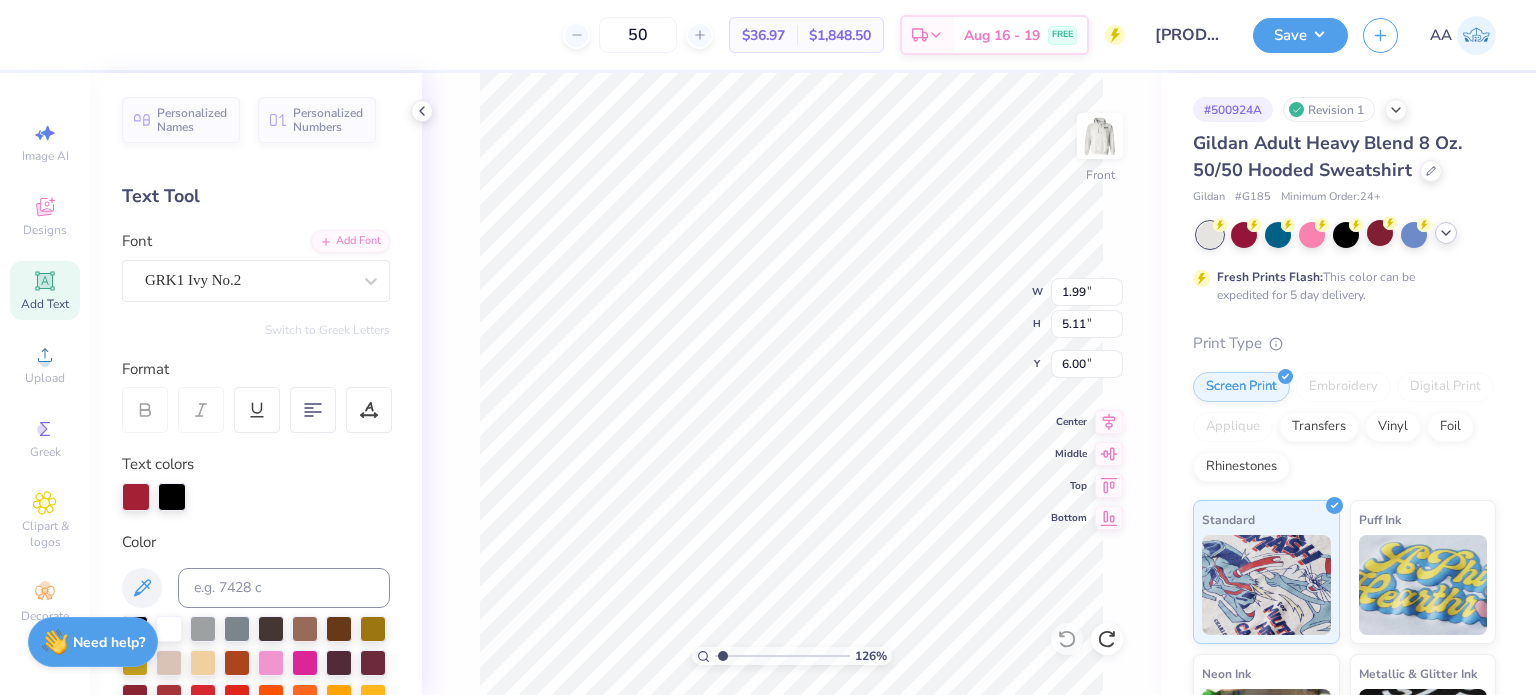type on "1.25539894006756" 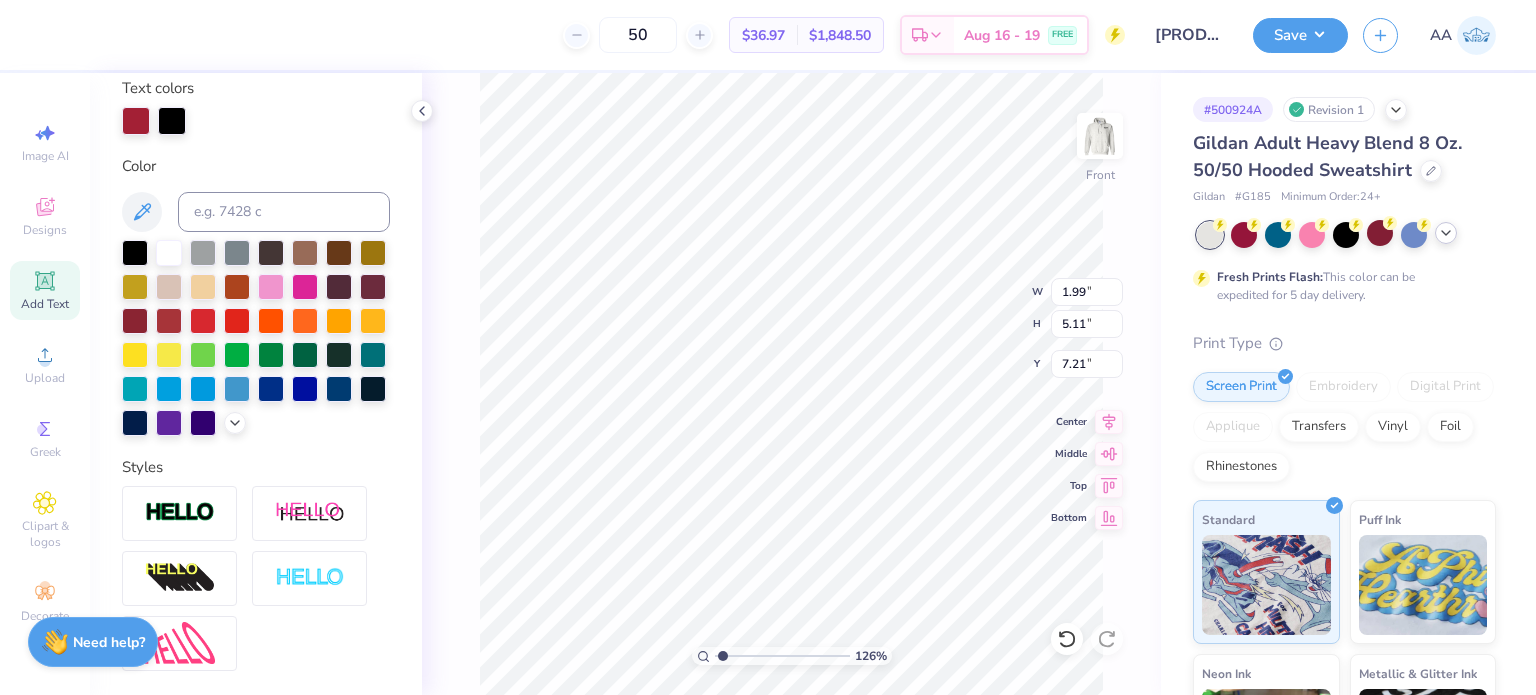 scroll, scrollTop: 380, scrollLeft: 0, axis: vertical 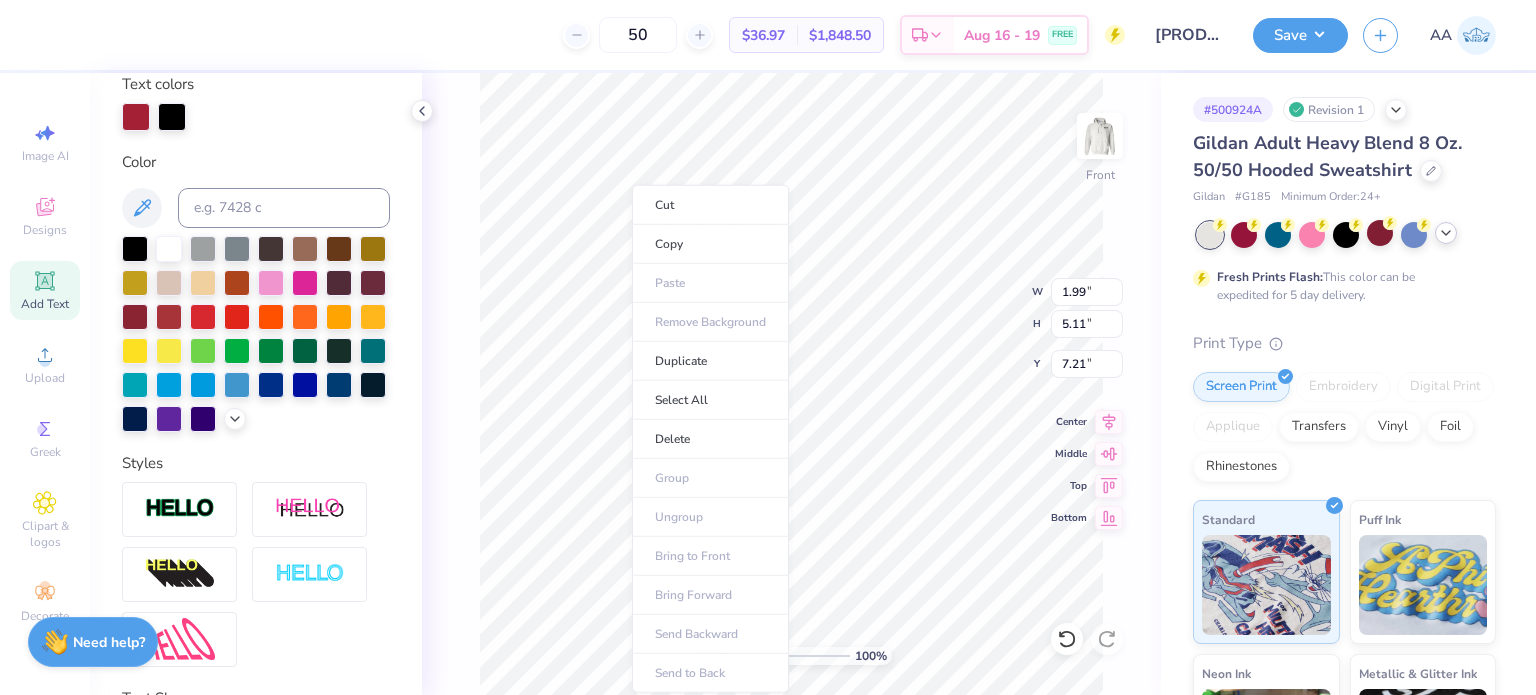 type on "1" 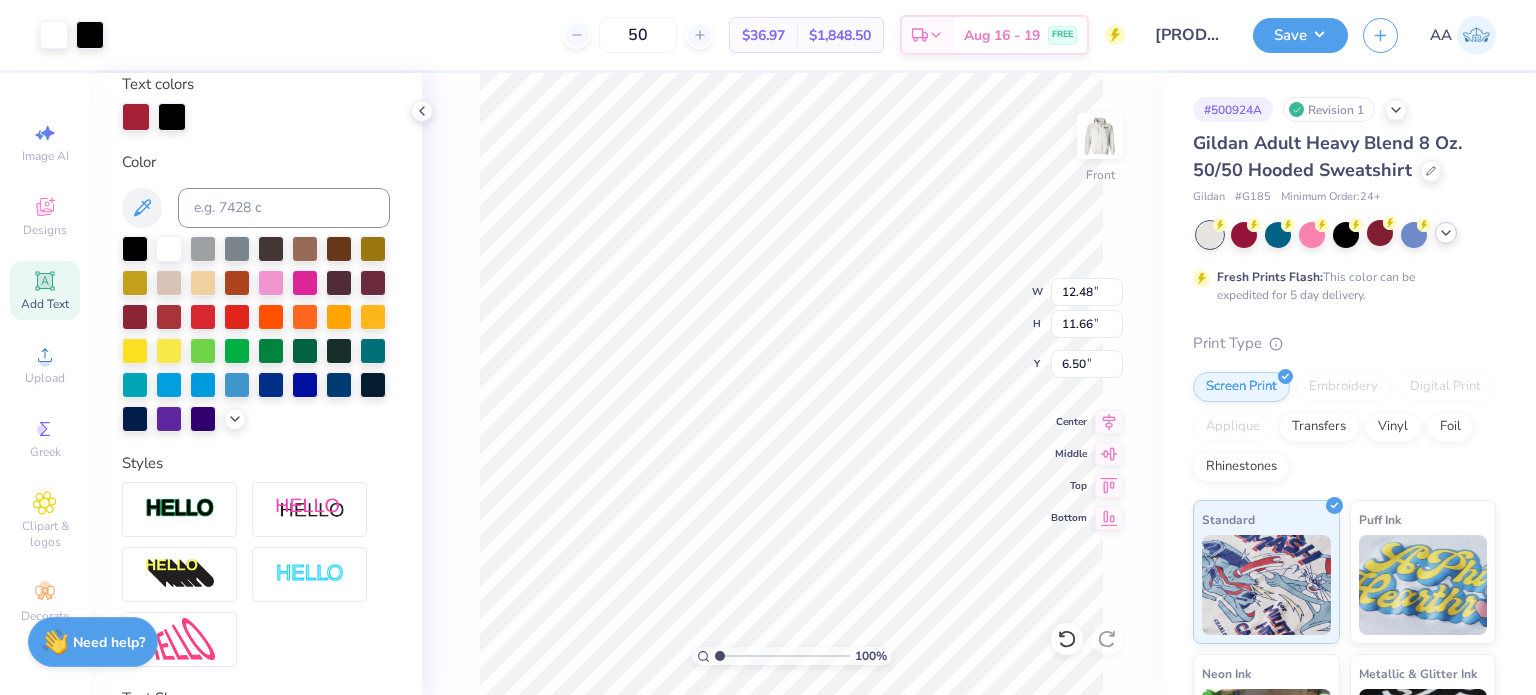 type on "6.50" 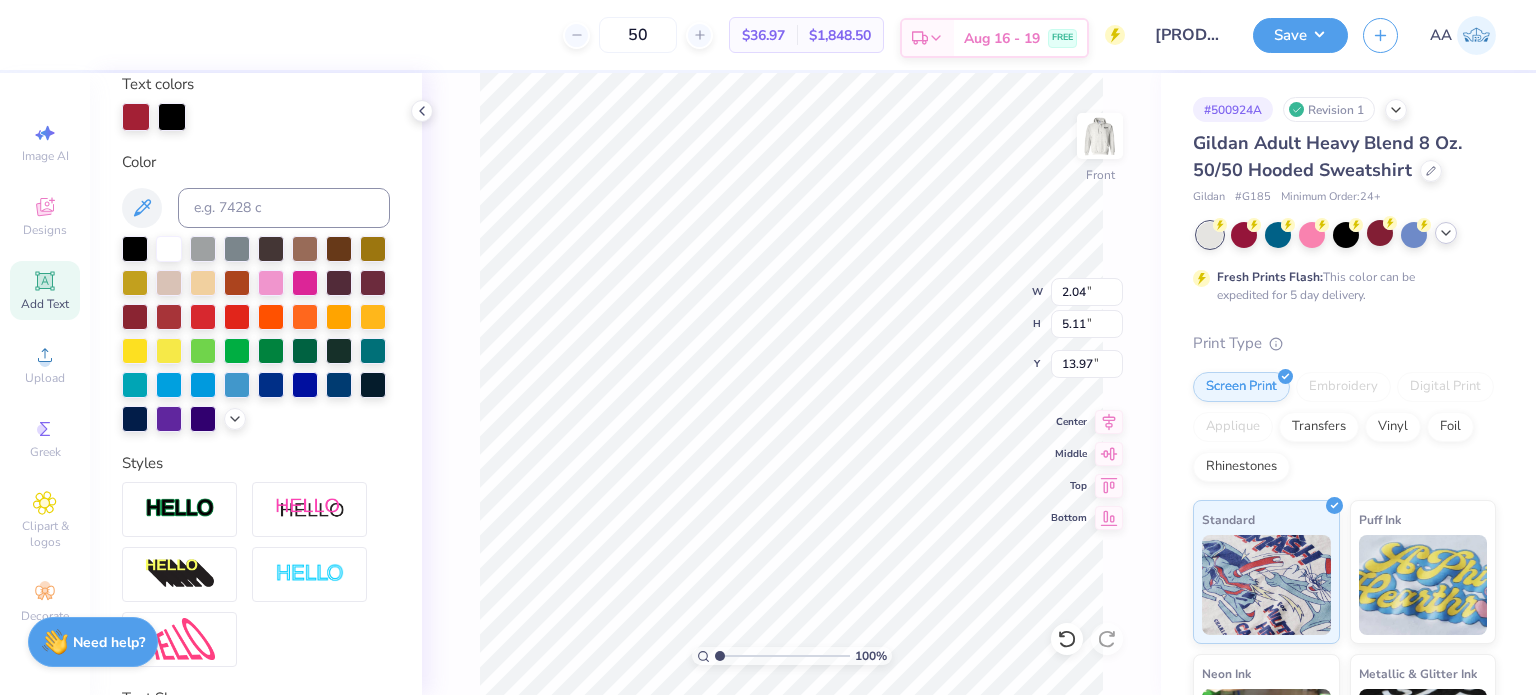 type on "13.97" 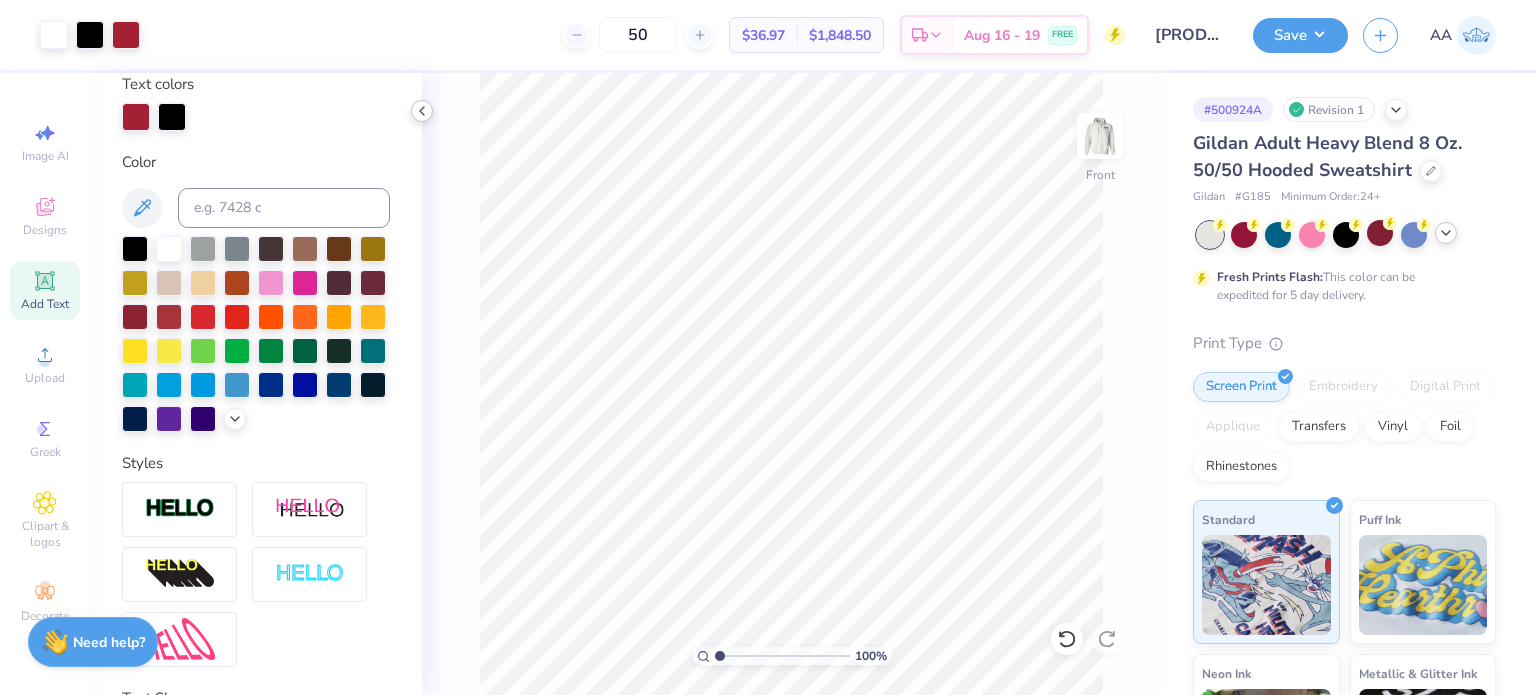 click 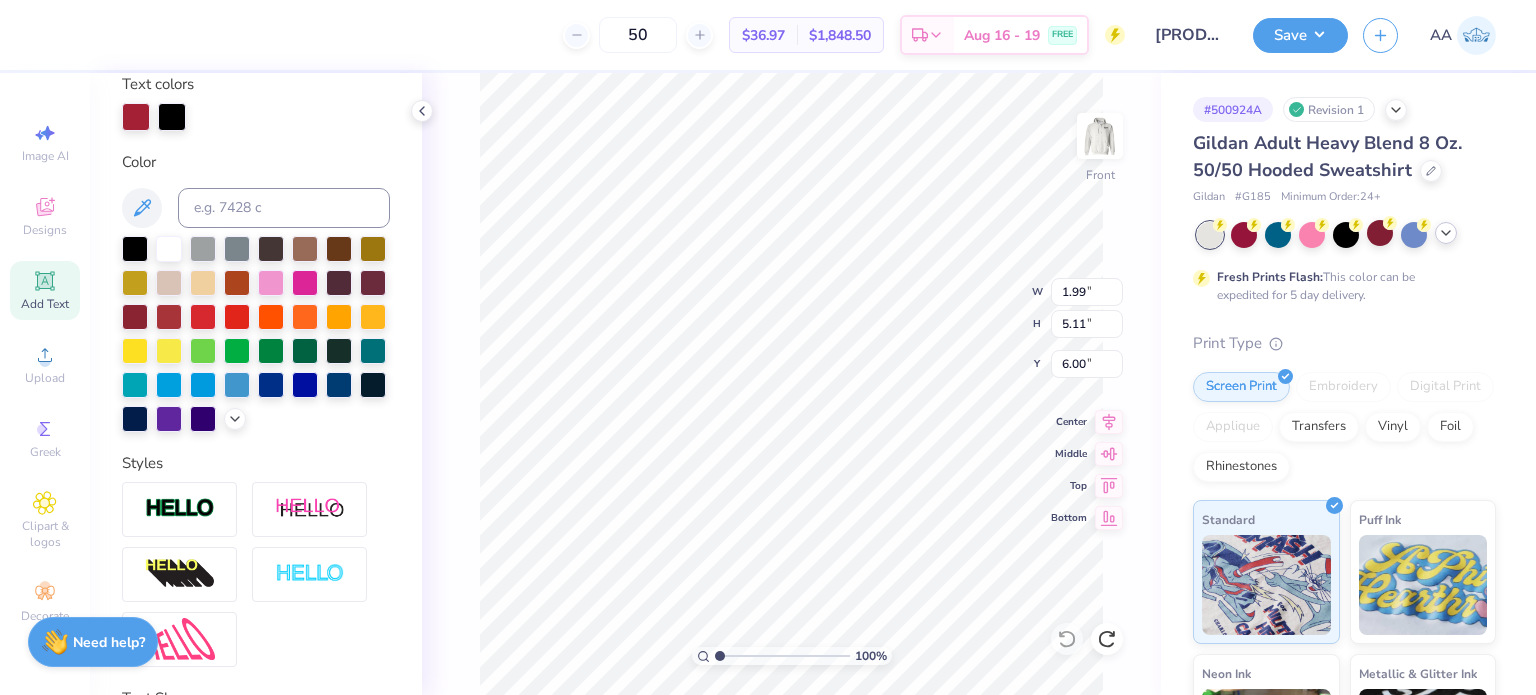 type on "7.85" 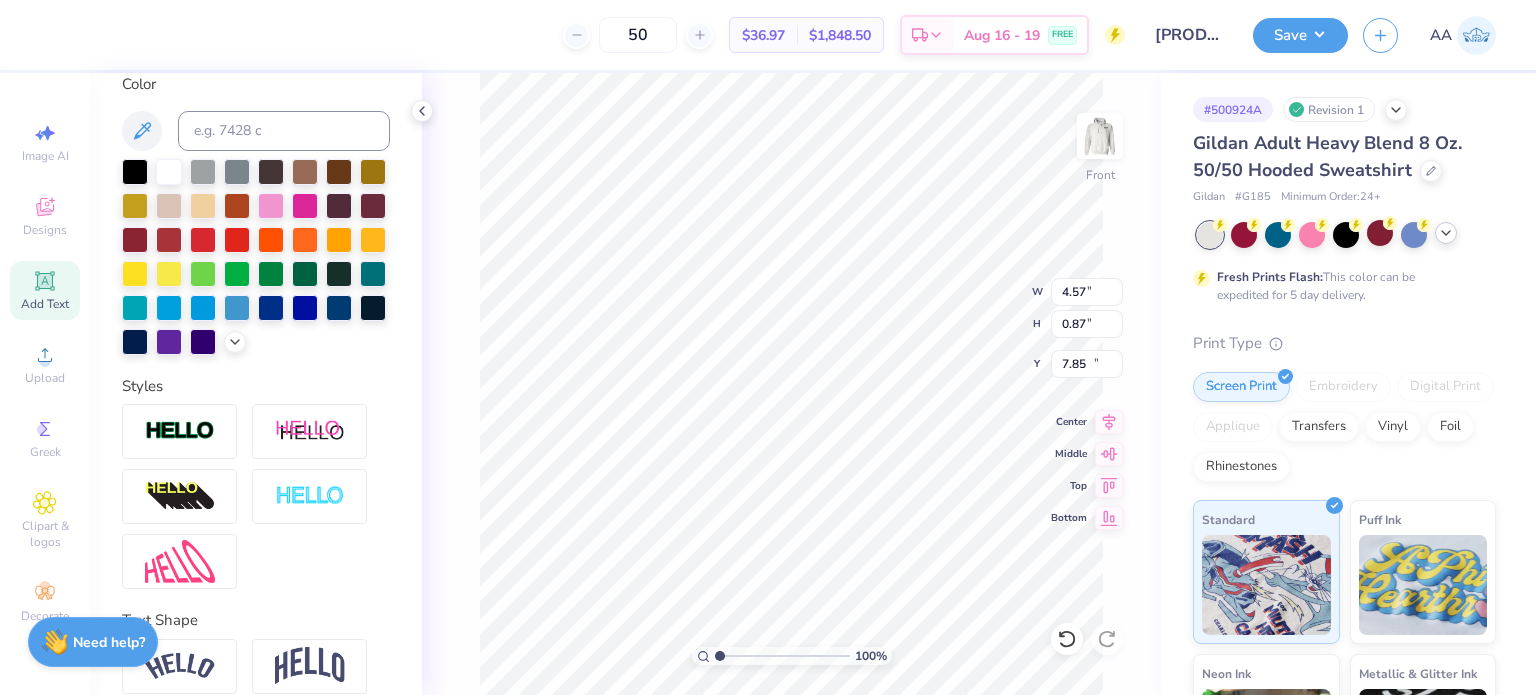 type on "4.57" 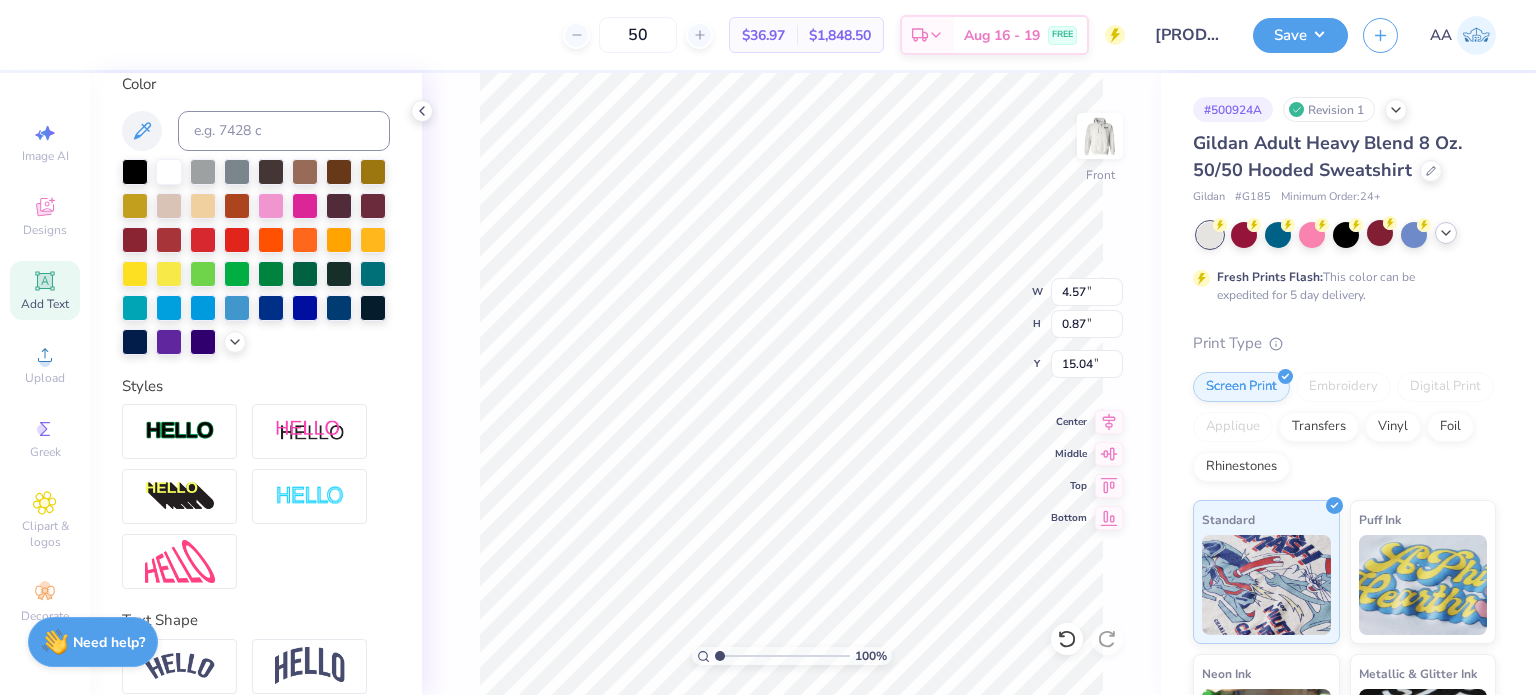 scroll, scrollTop: 304, scrollLeft: 0, axis: vertical 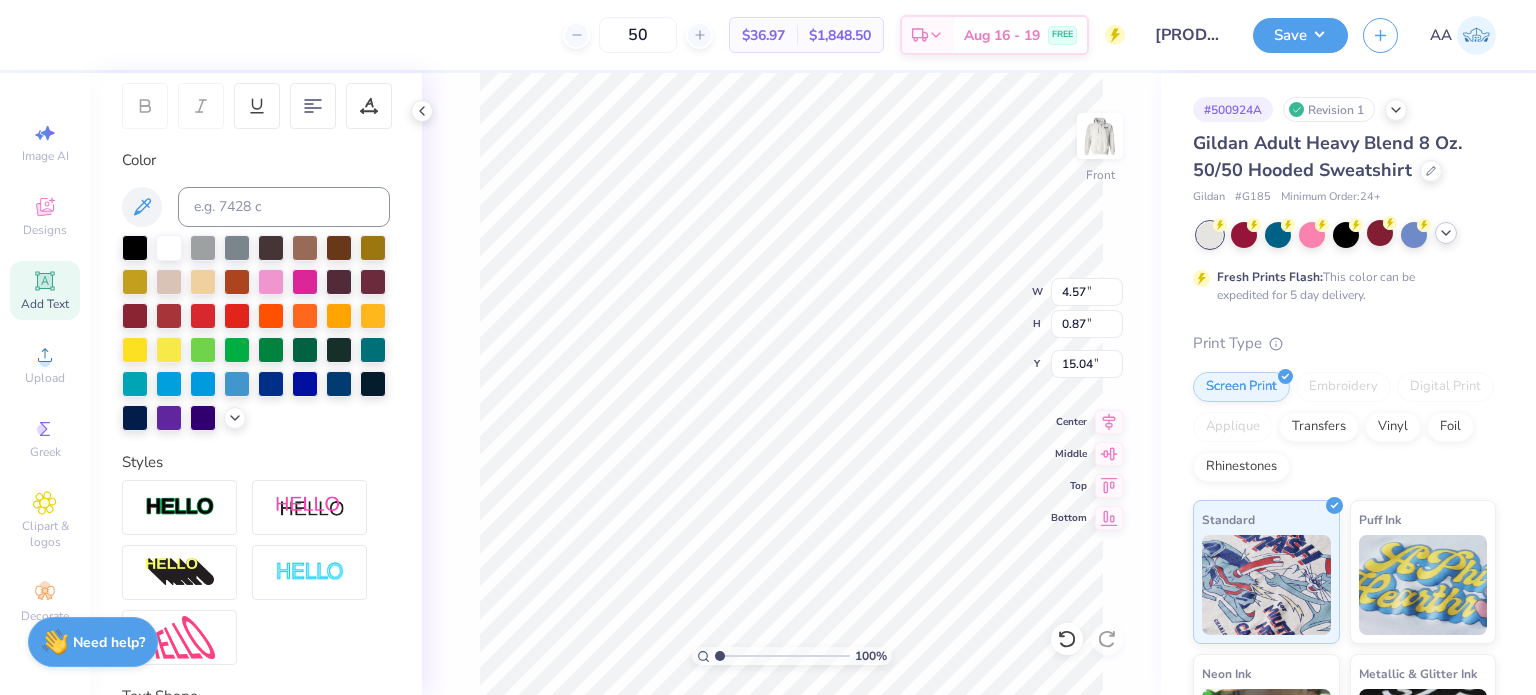 type on "15.57" 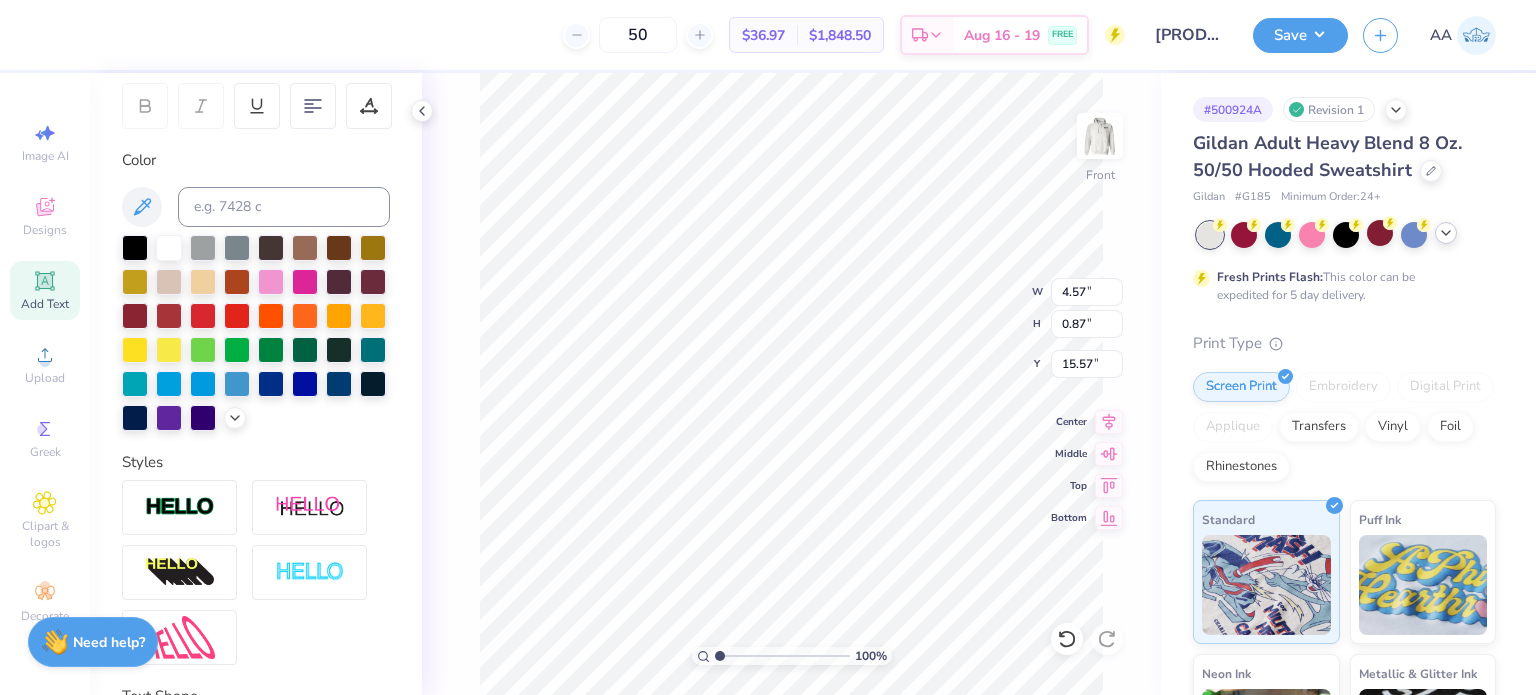 type on "2.72" 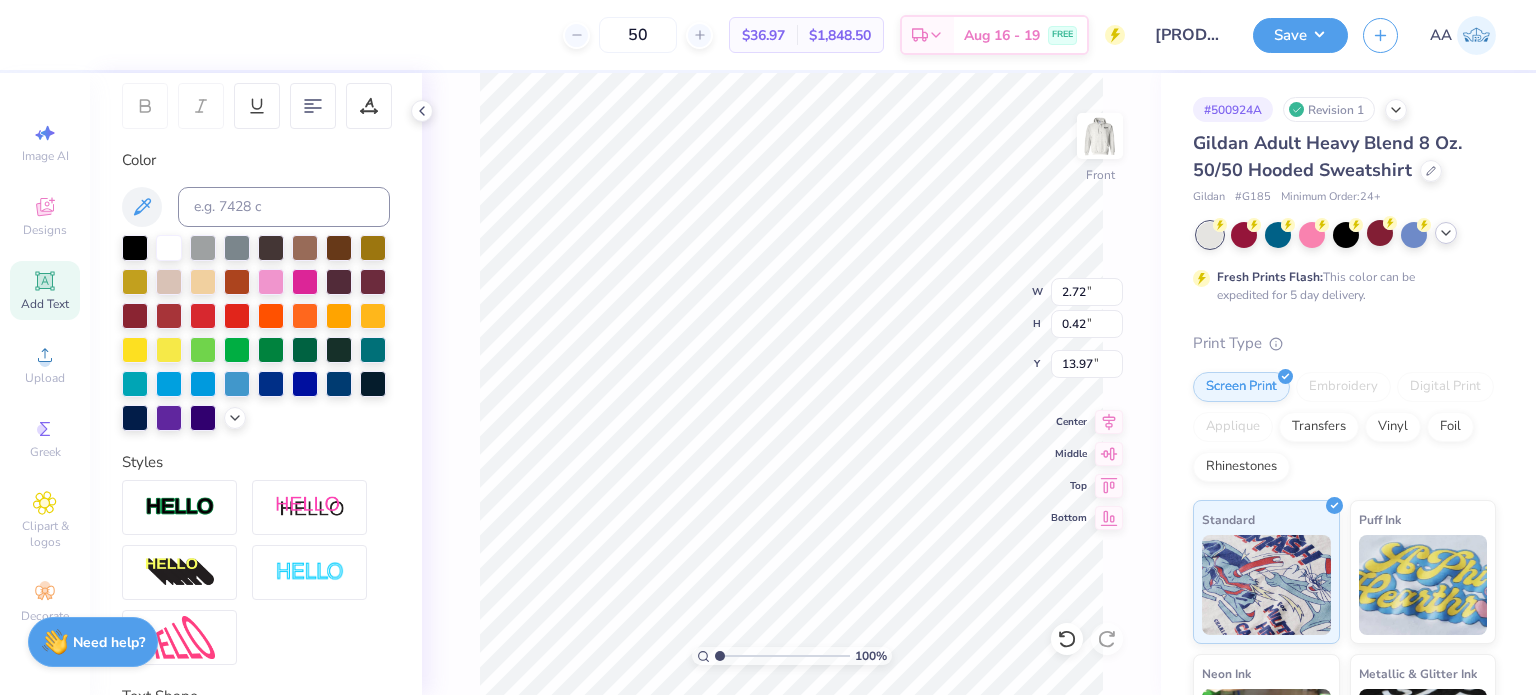type on "14.10" 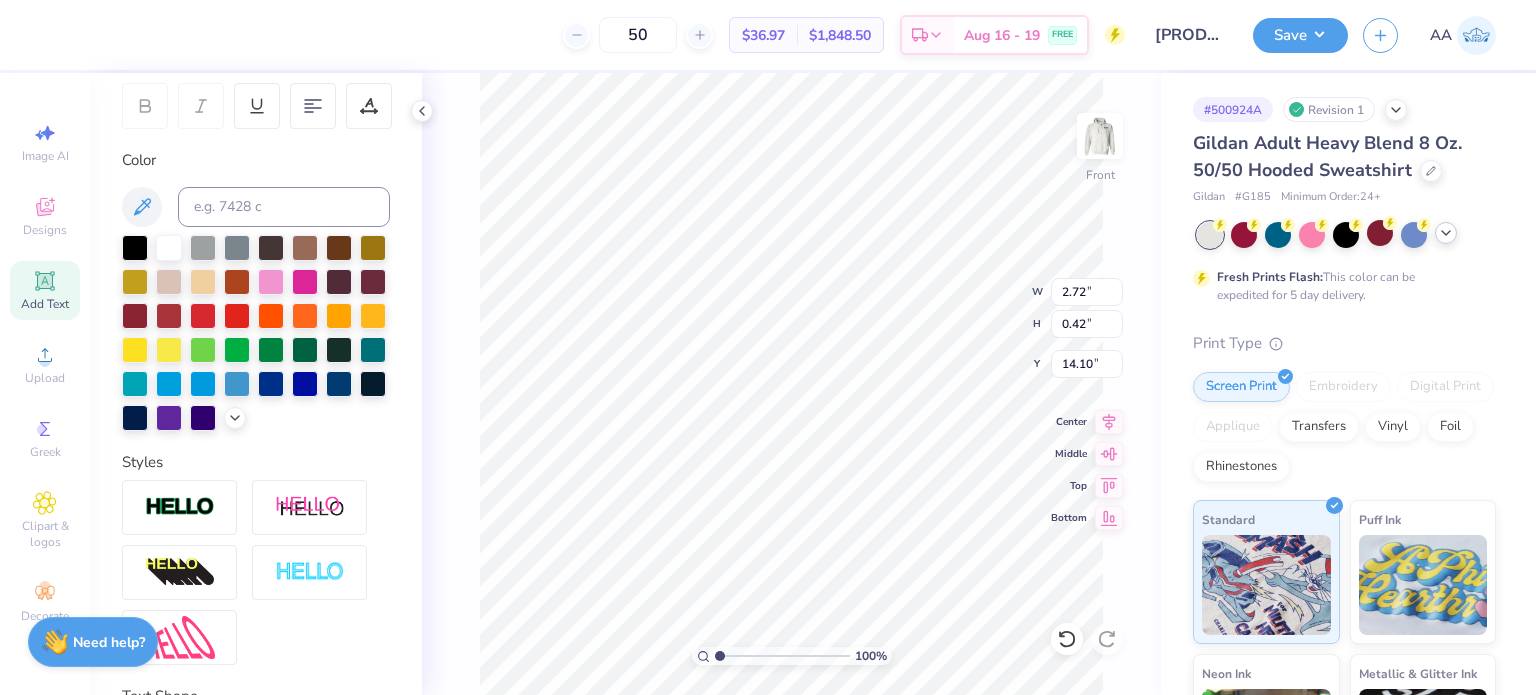 type on "2.91" 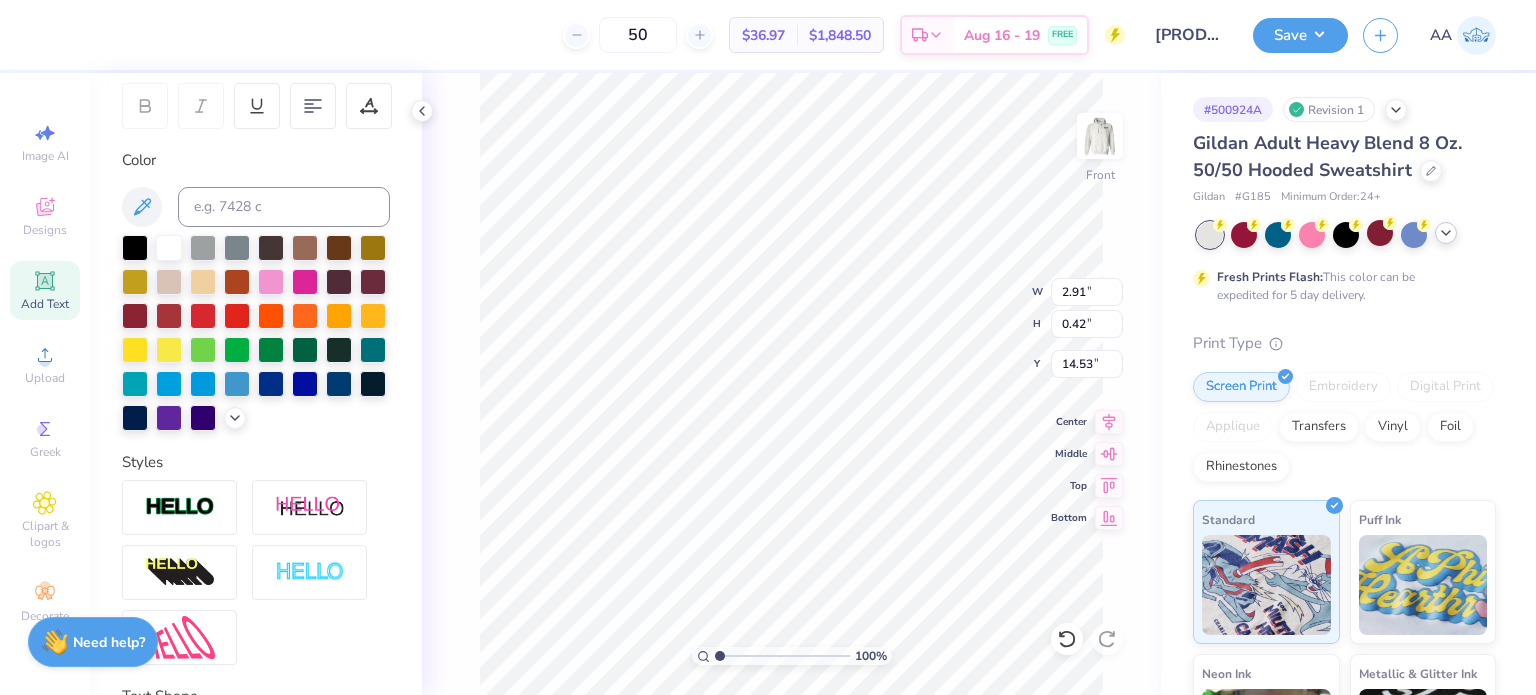 type on "15.14" 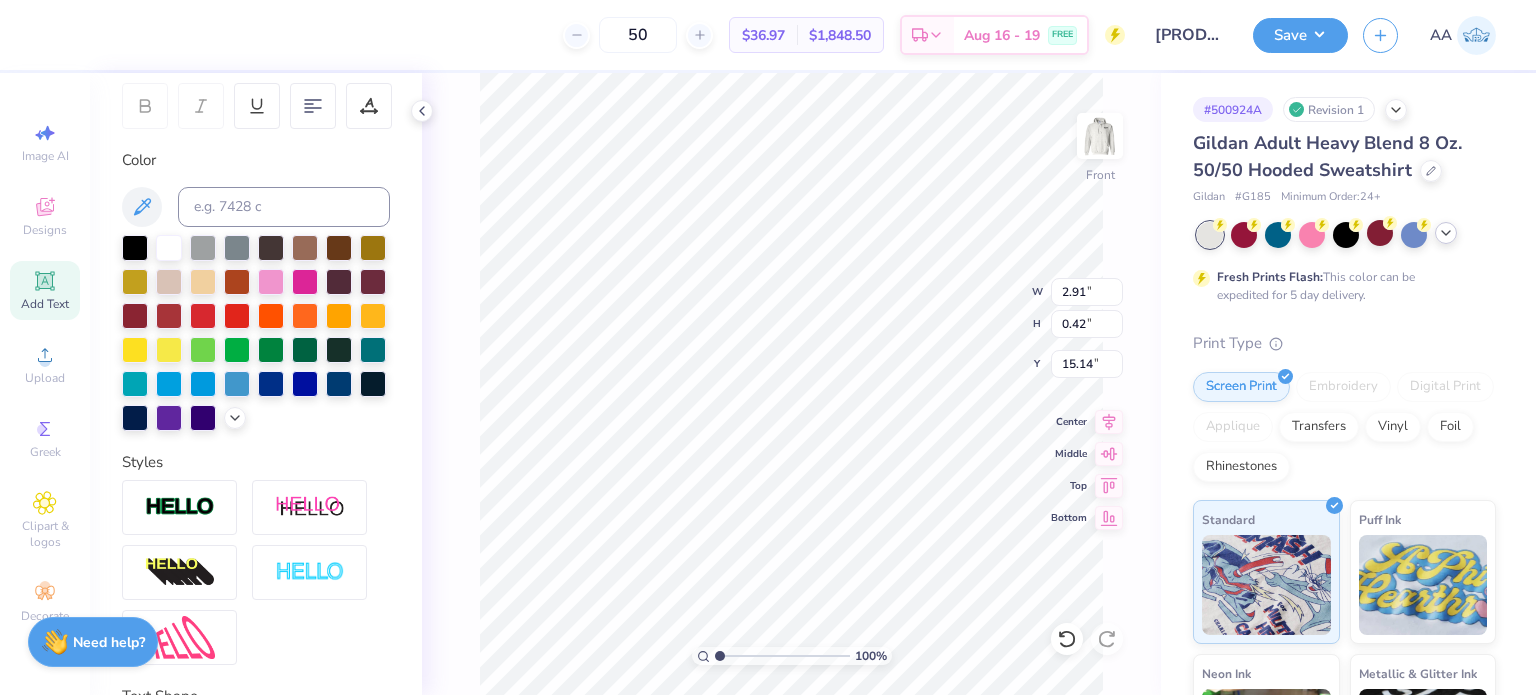 type on "2.72" 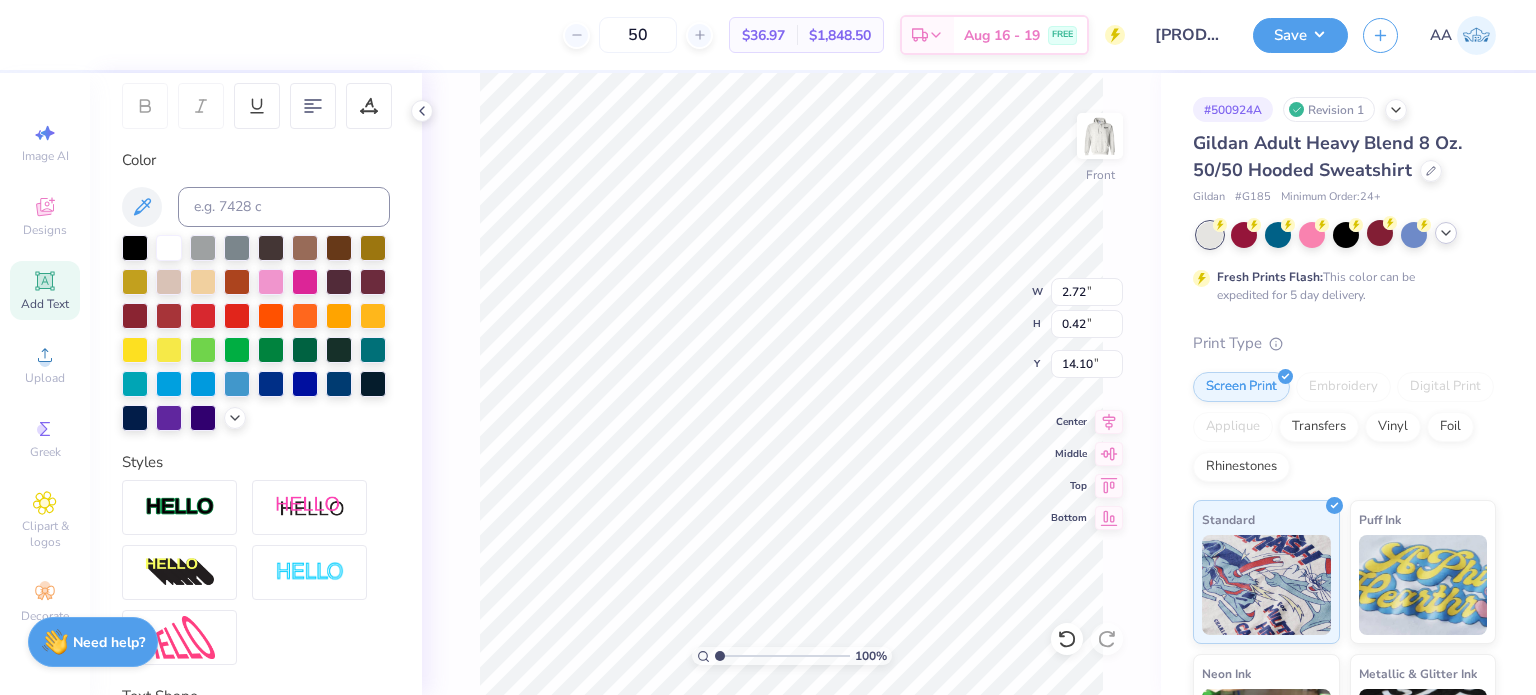 type on "14.72" 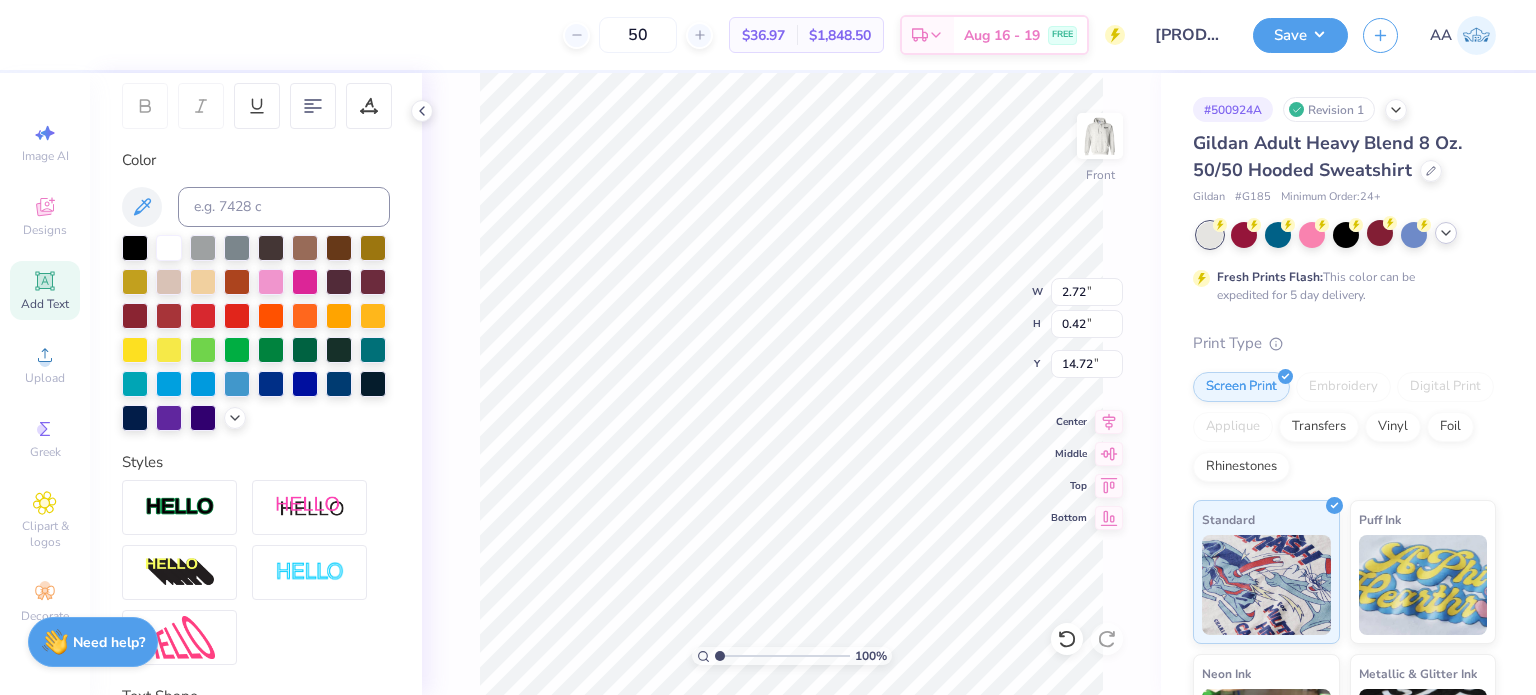 type on "4.36" 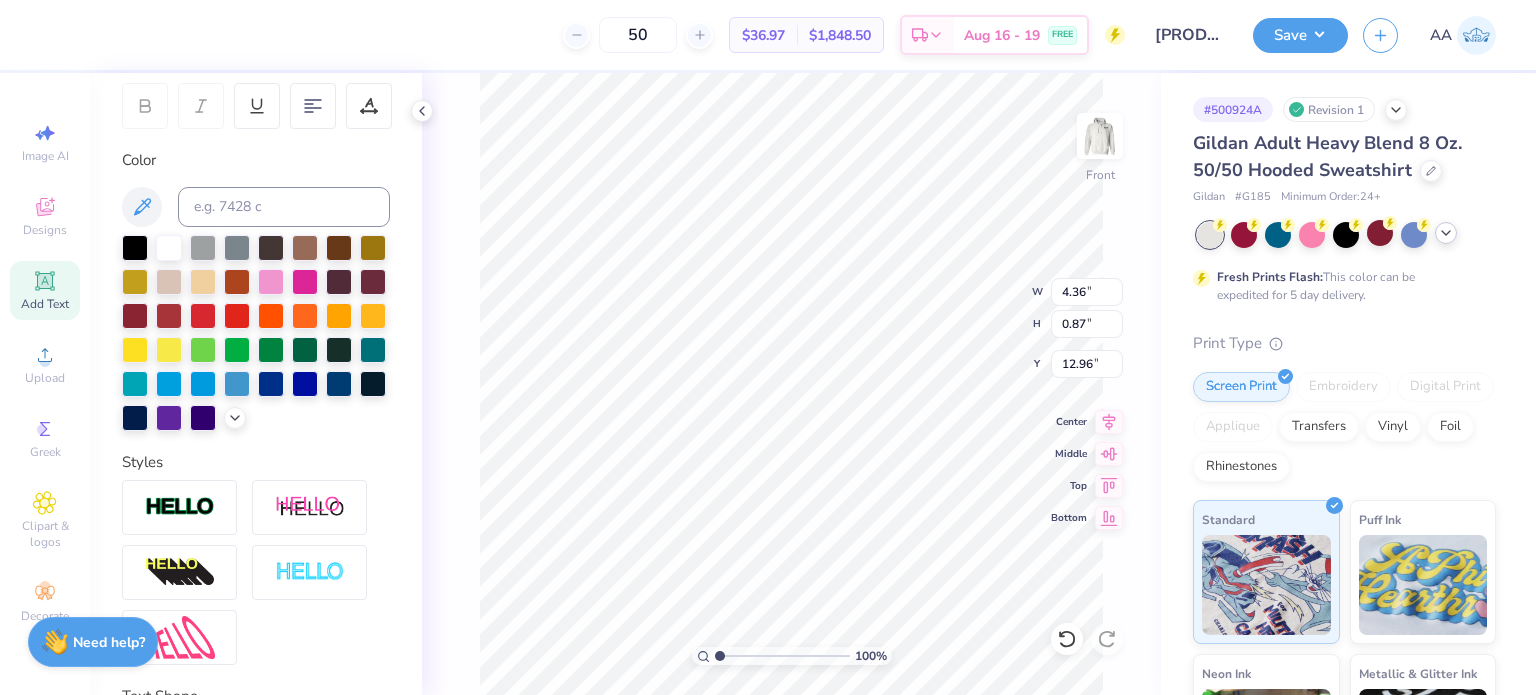 type on "13.85" 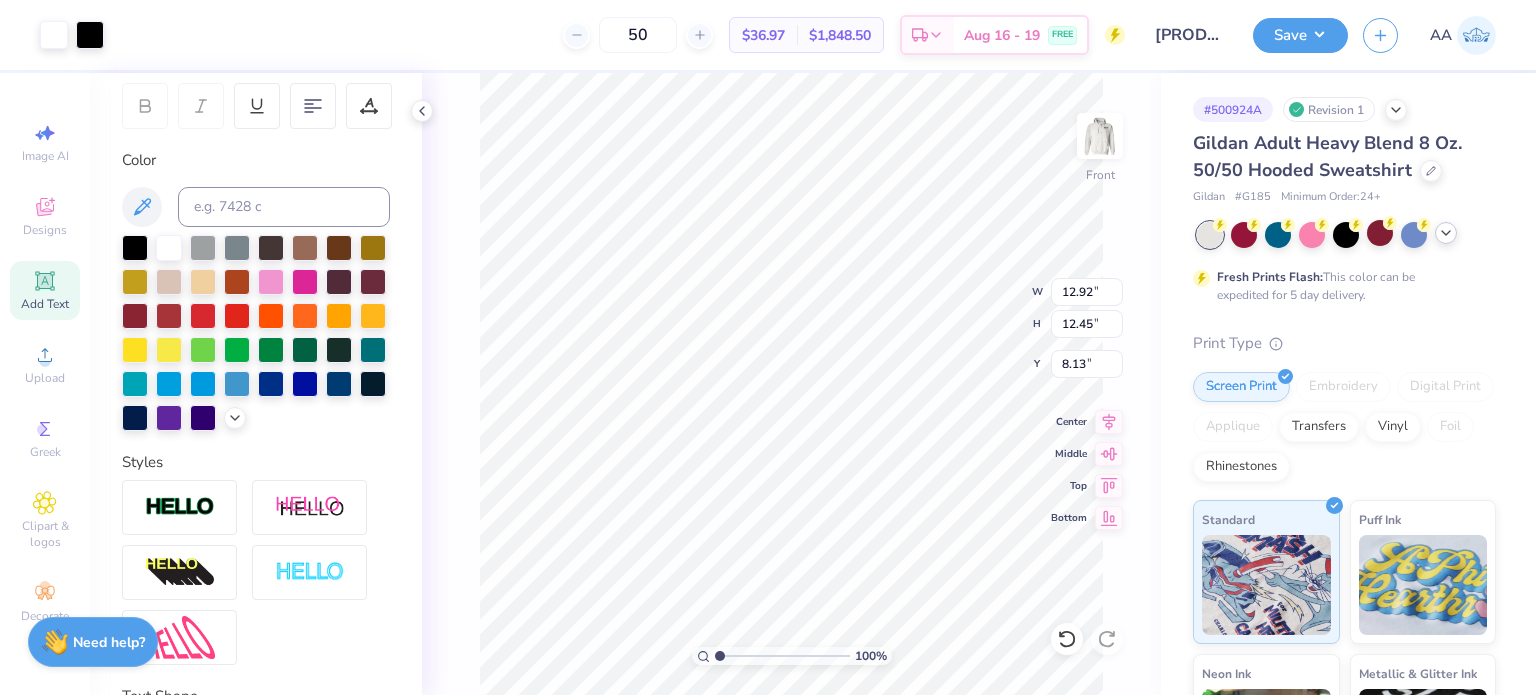 type on "12.92" 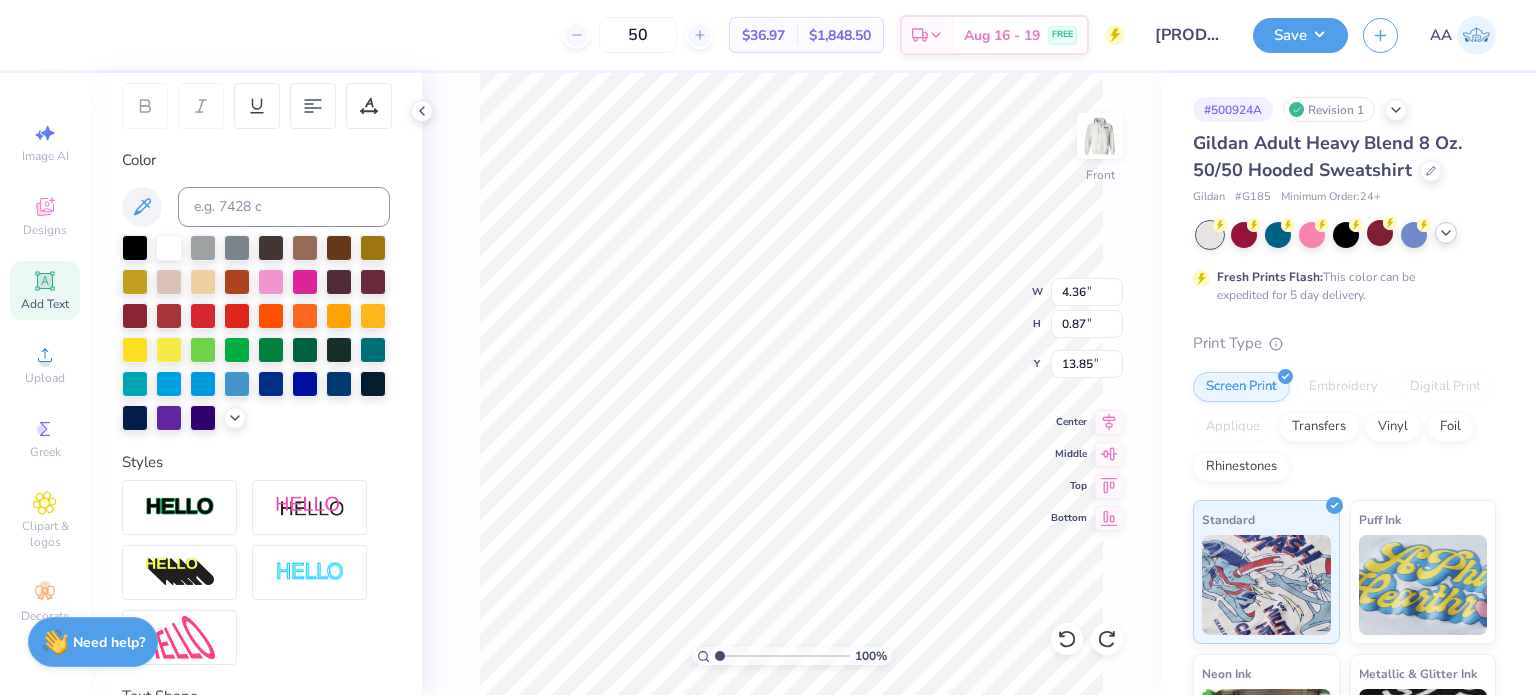 type on "4.29" 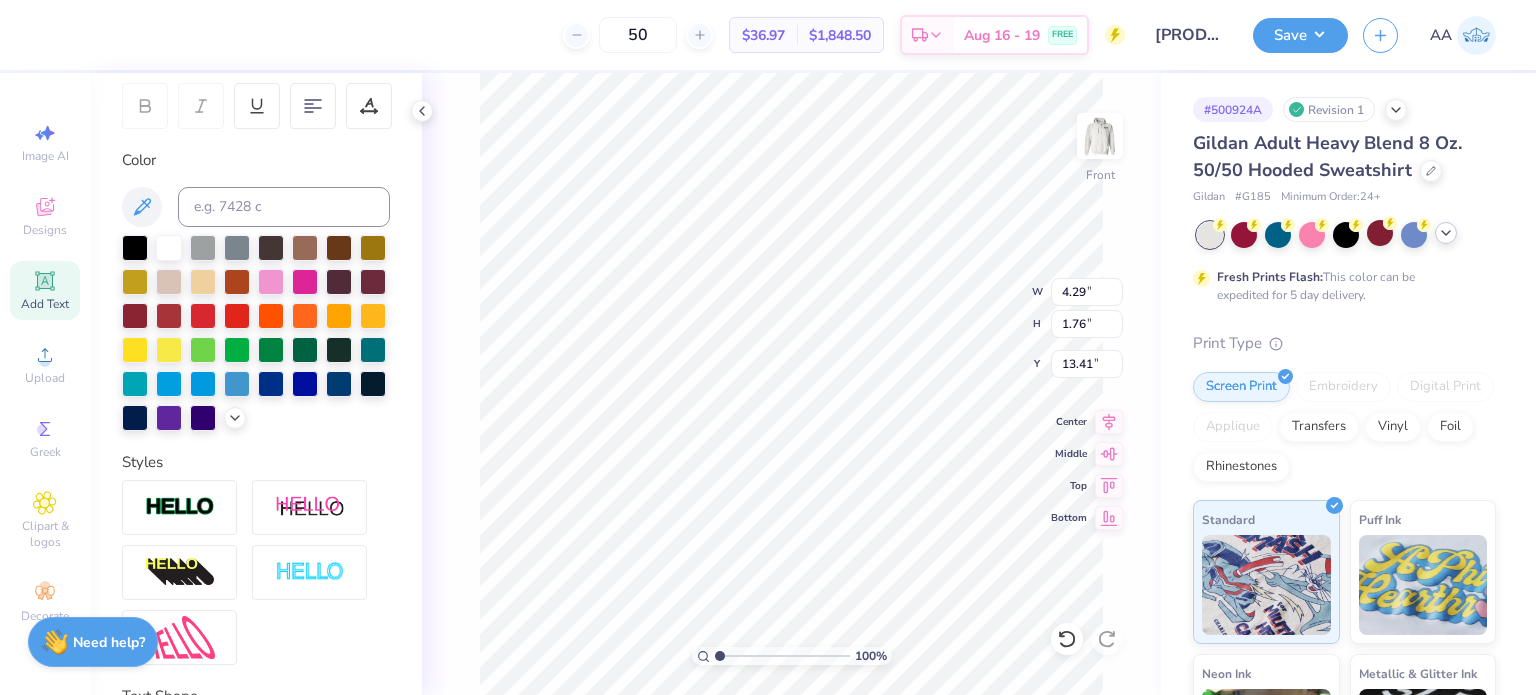 type on "12.96" 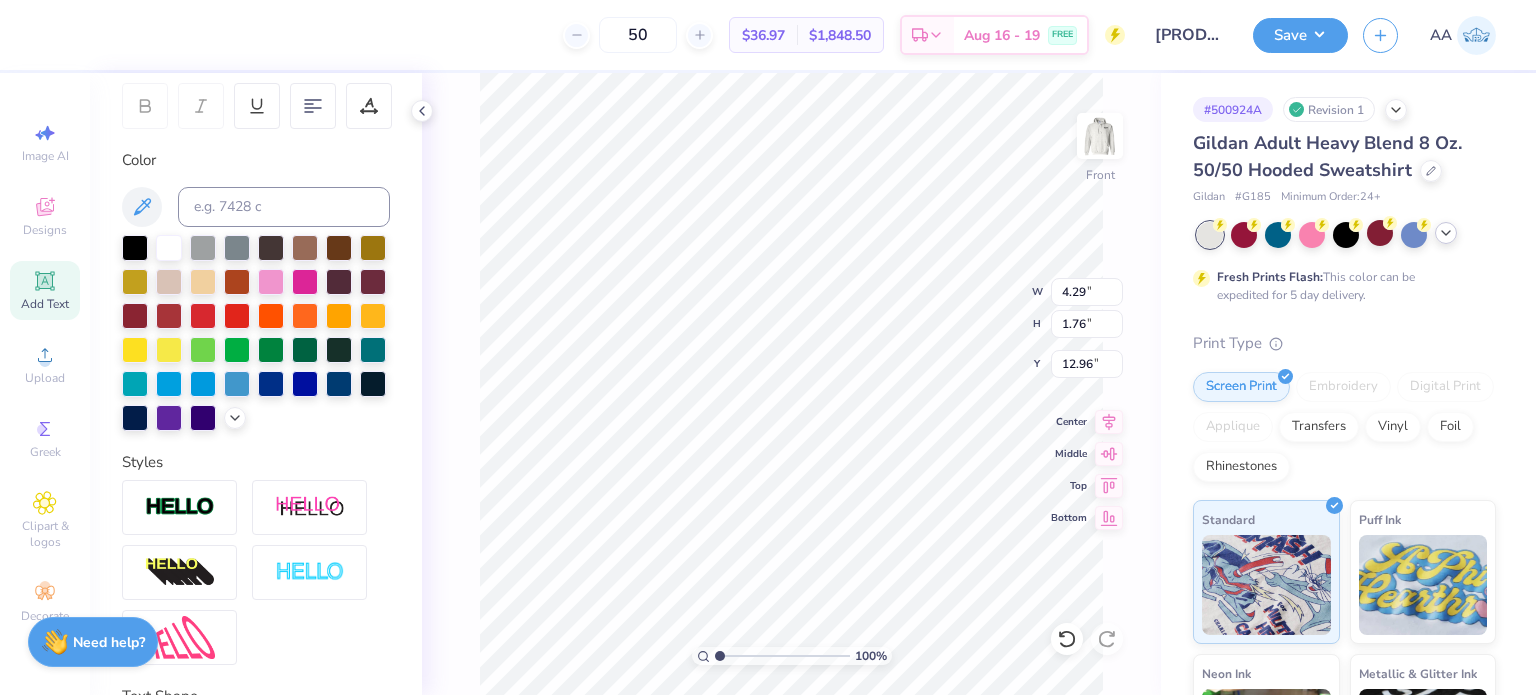 type on "2.72" 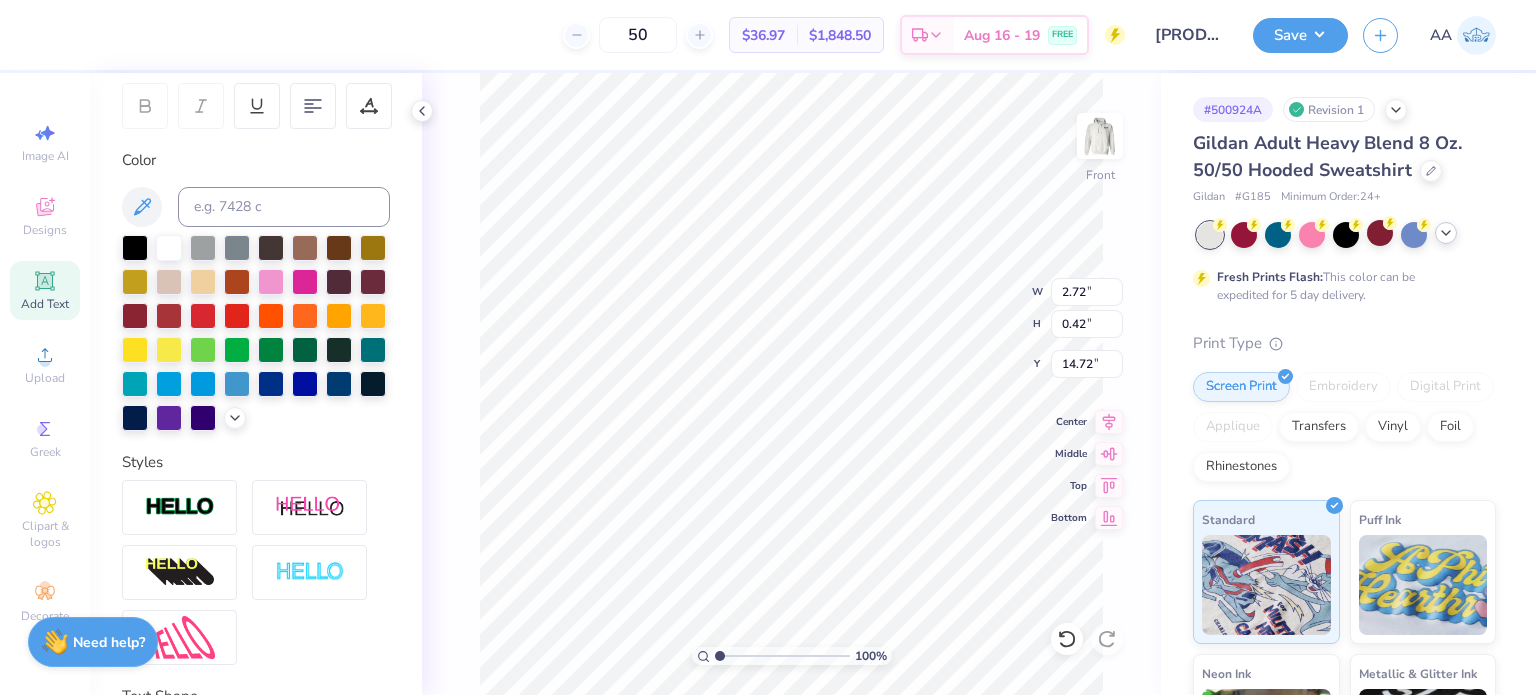 type on "2.70" 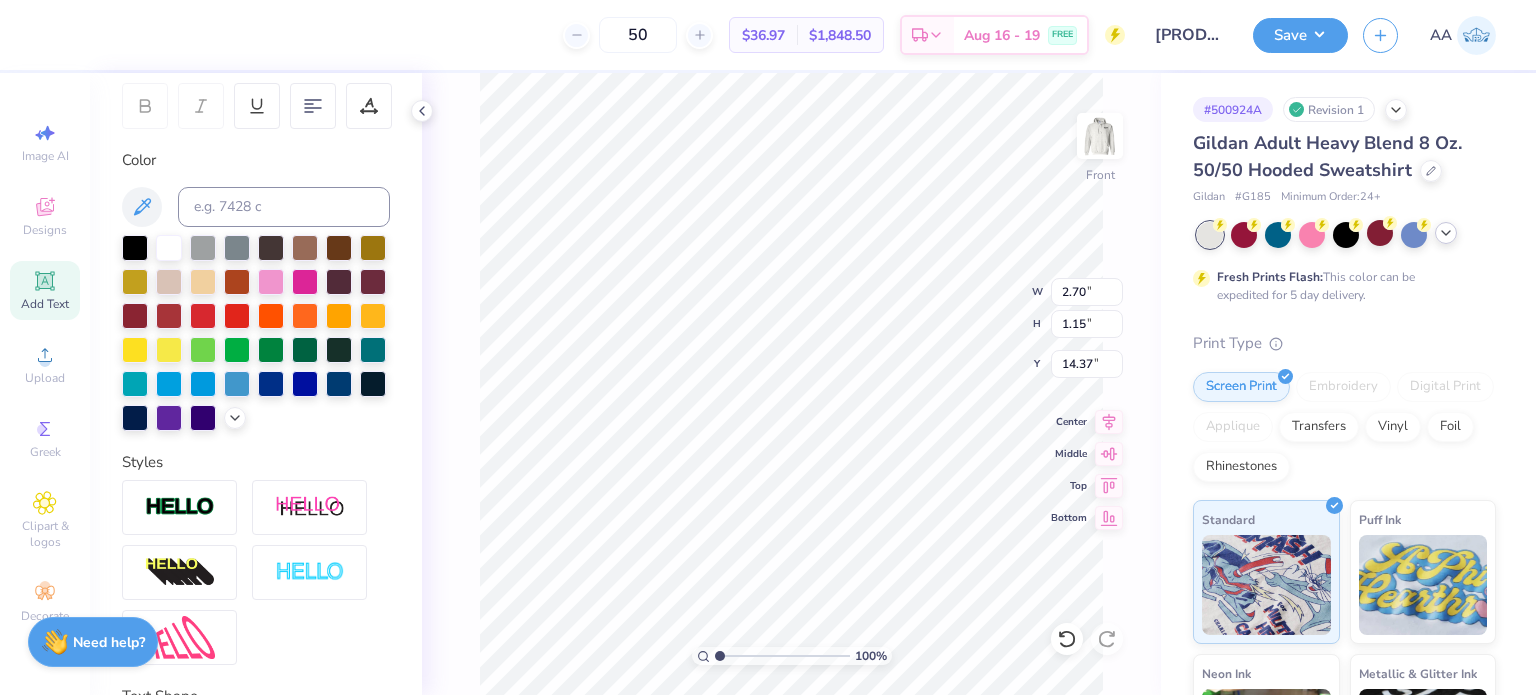 type on "13.99" 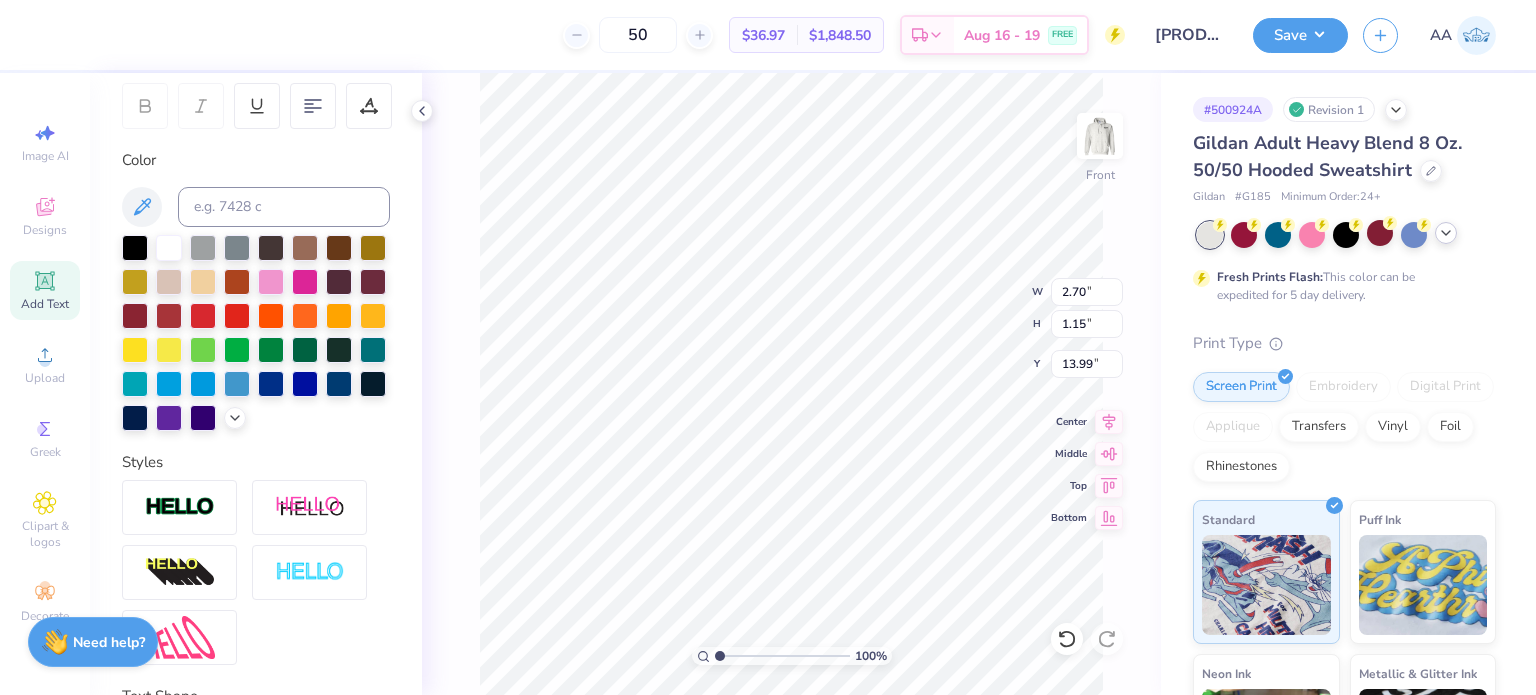 type on "1.08" 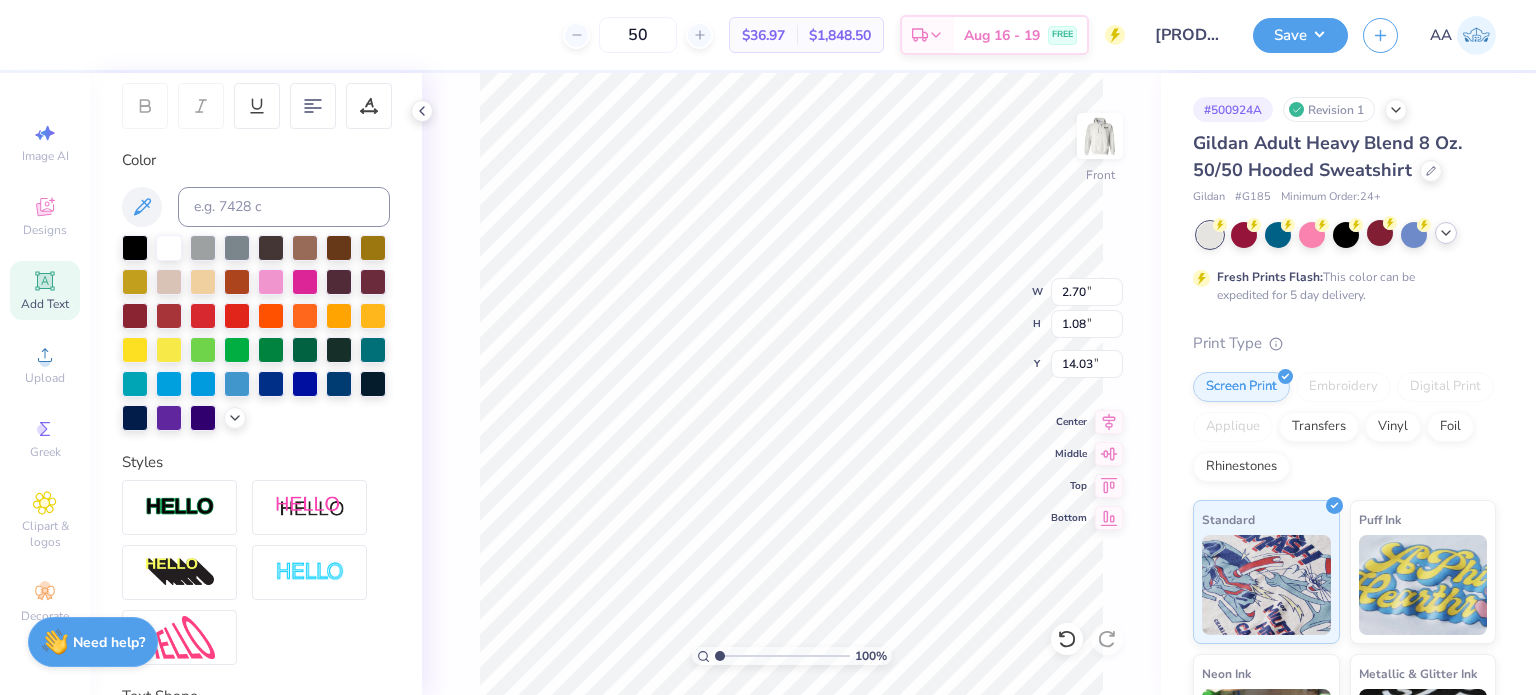 type on "2.91" 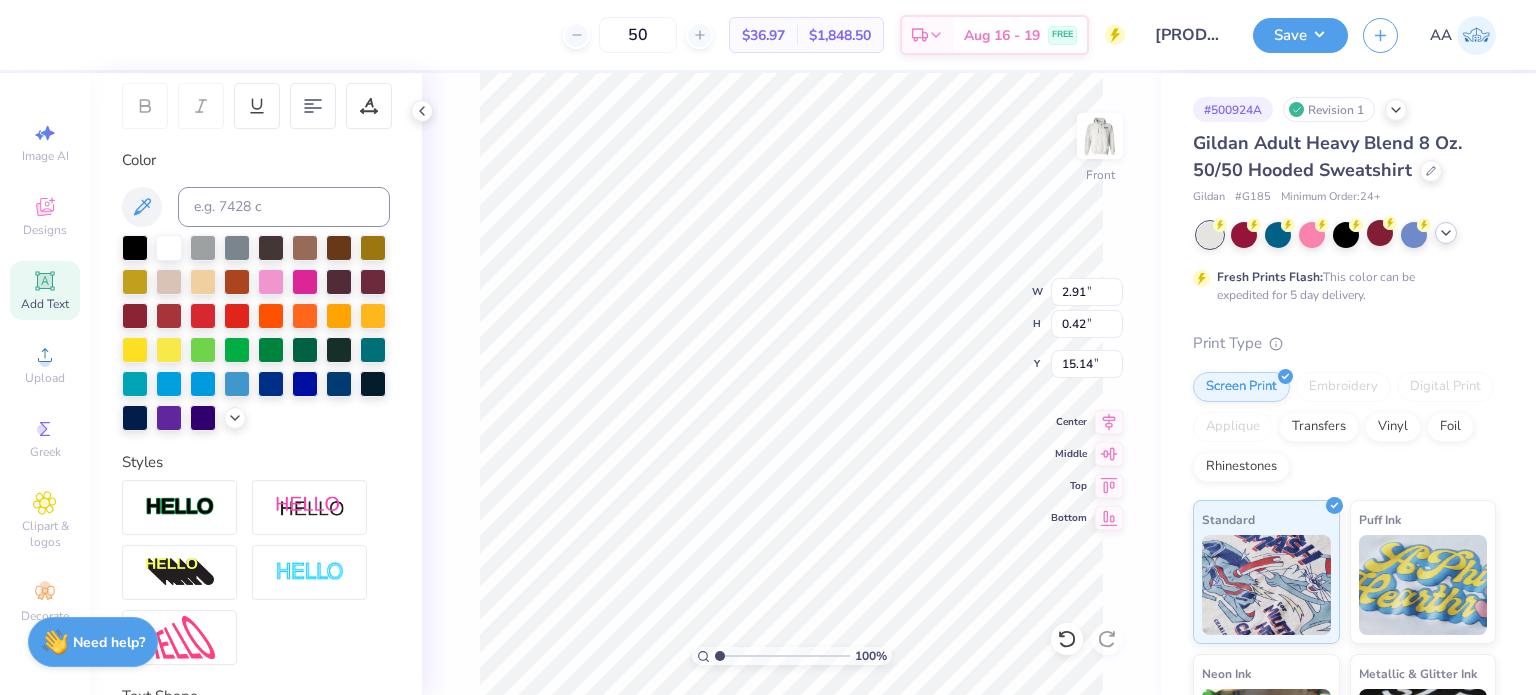 type on "2.89" 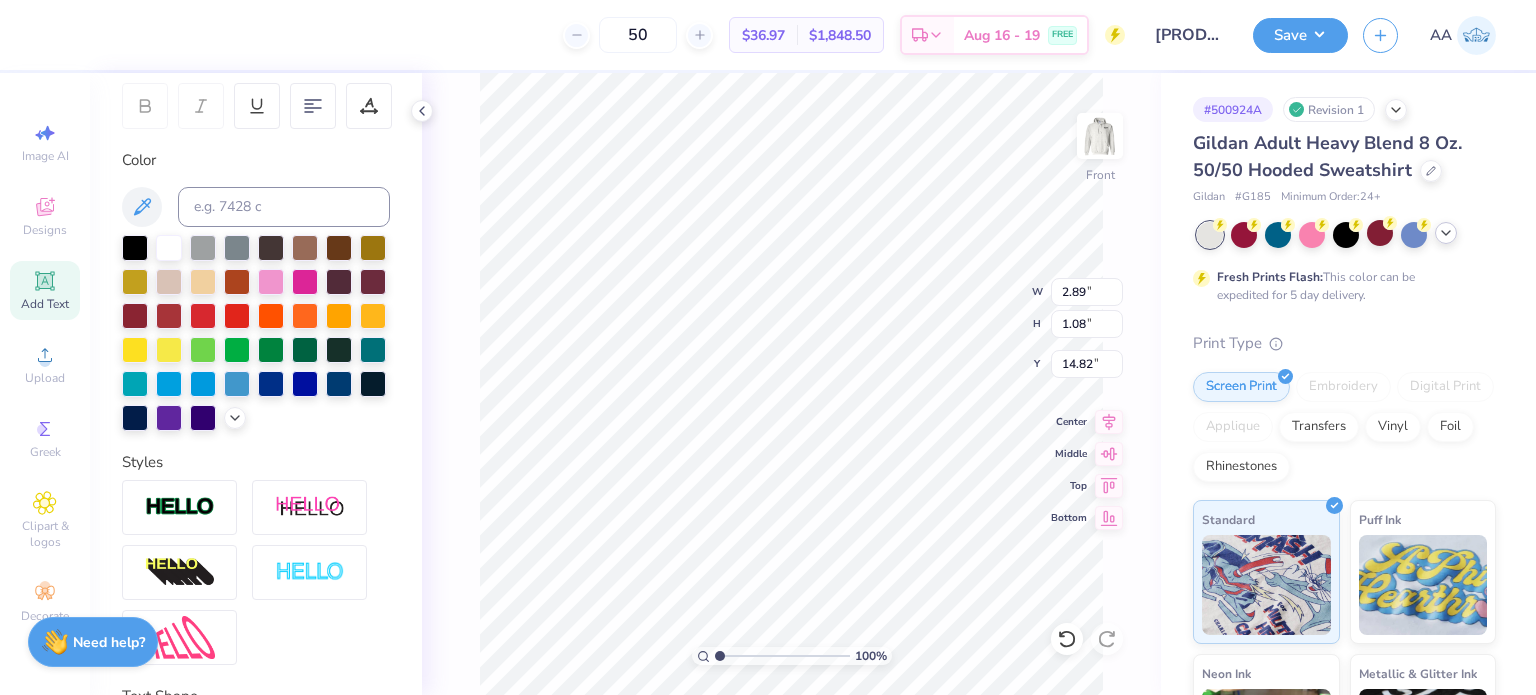 type on "14.49" 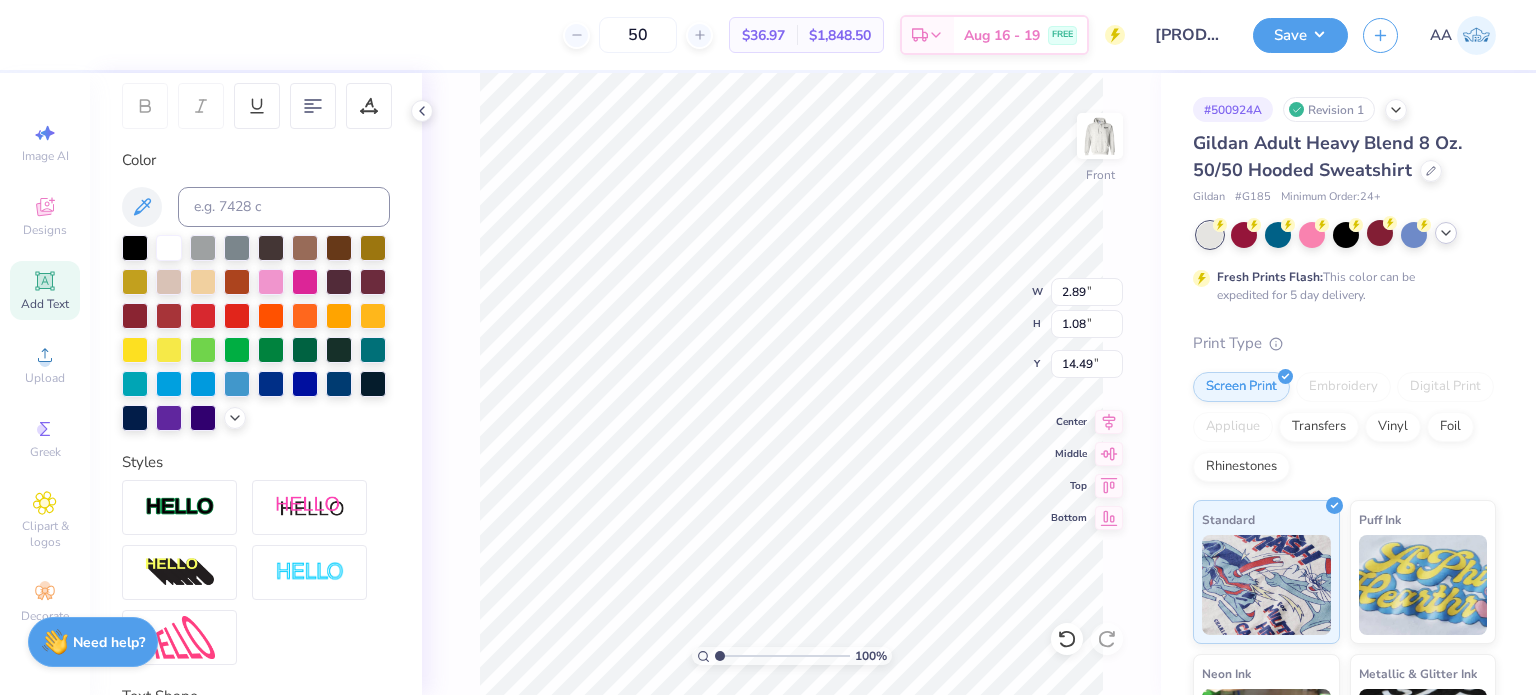 type on "4.57" 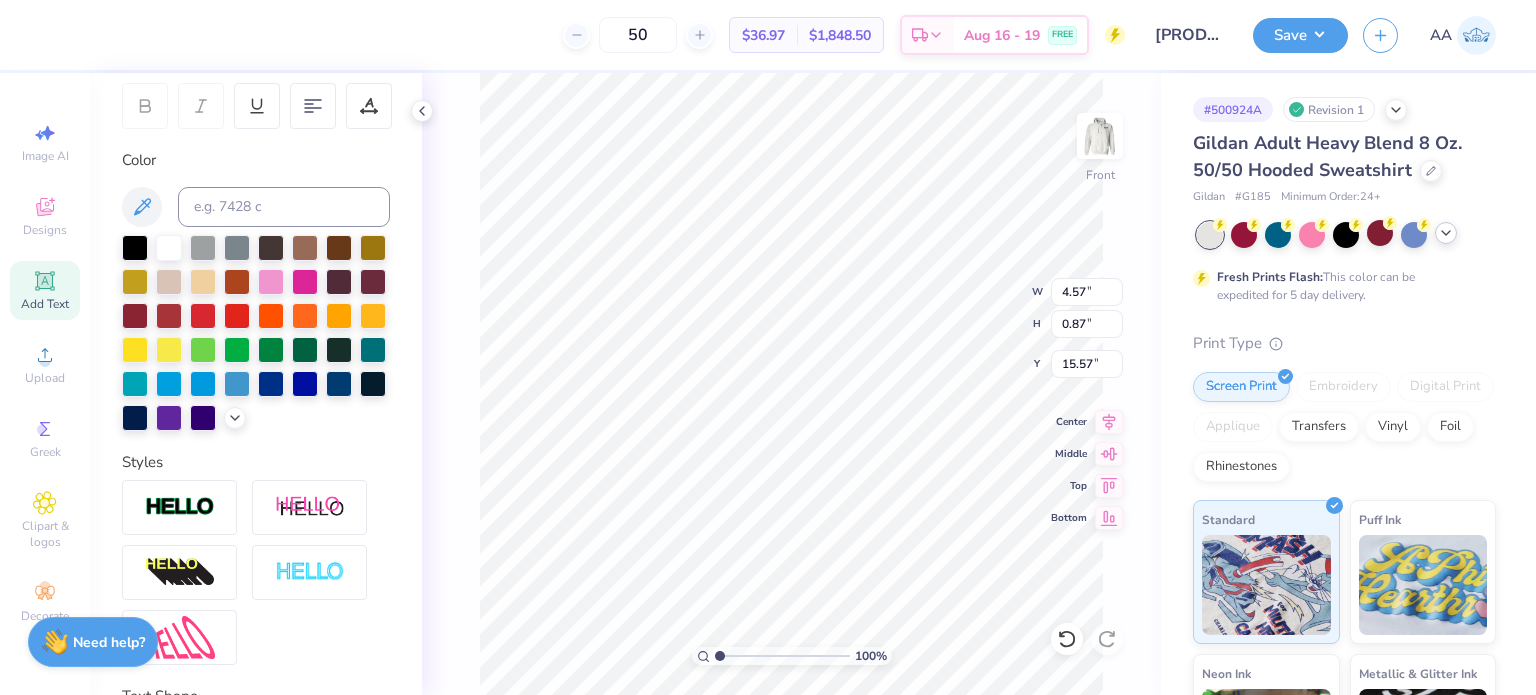 type on "4.53" 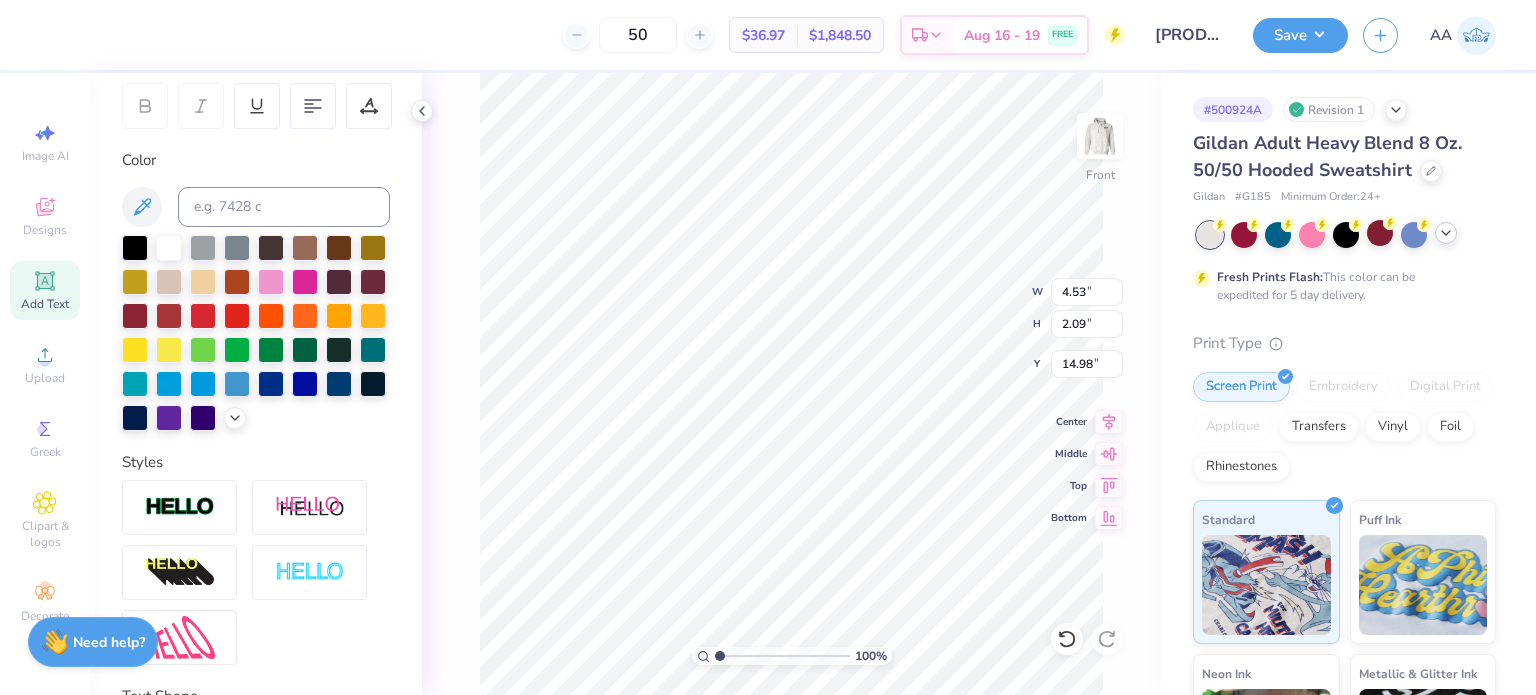 type on "14.52" 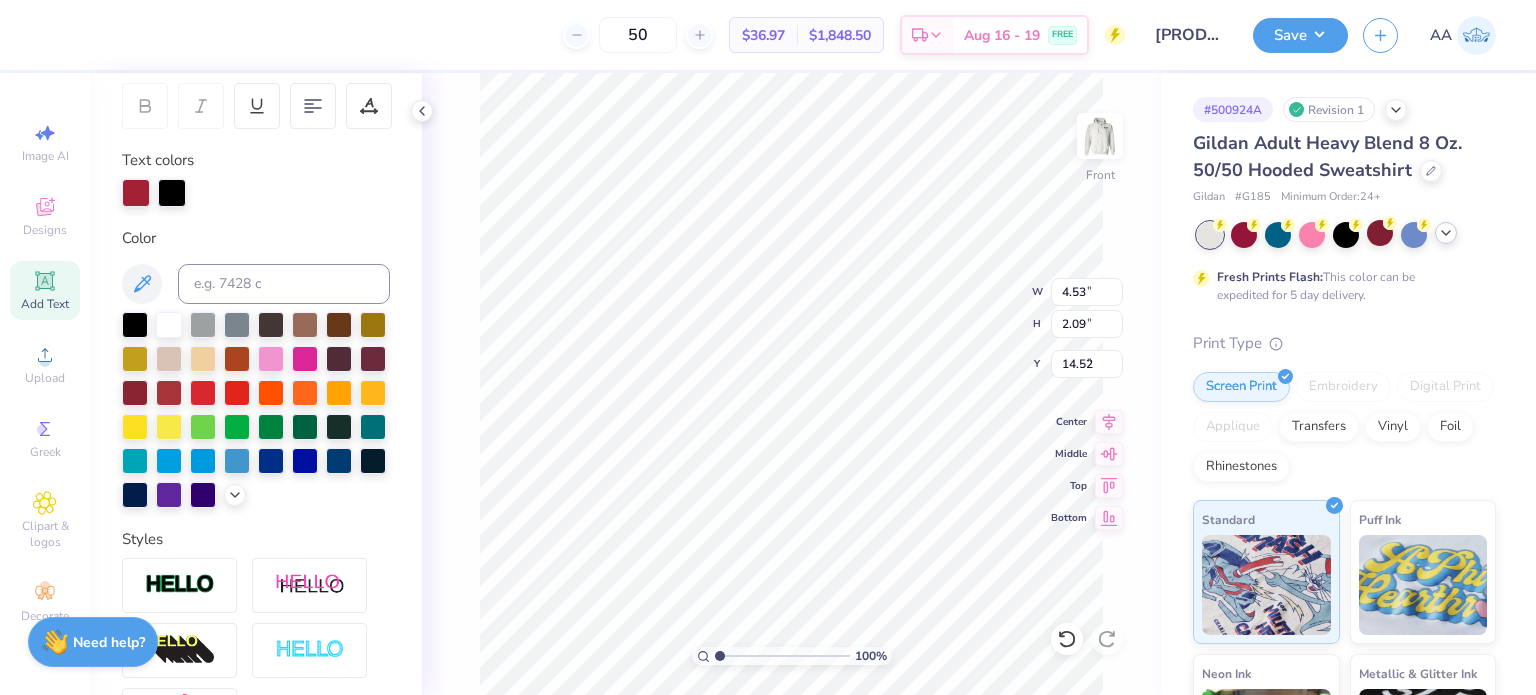type on "1.99" 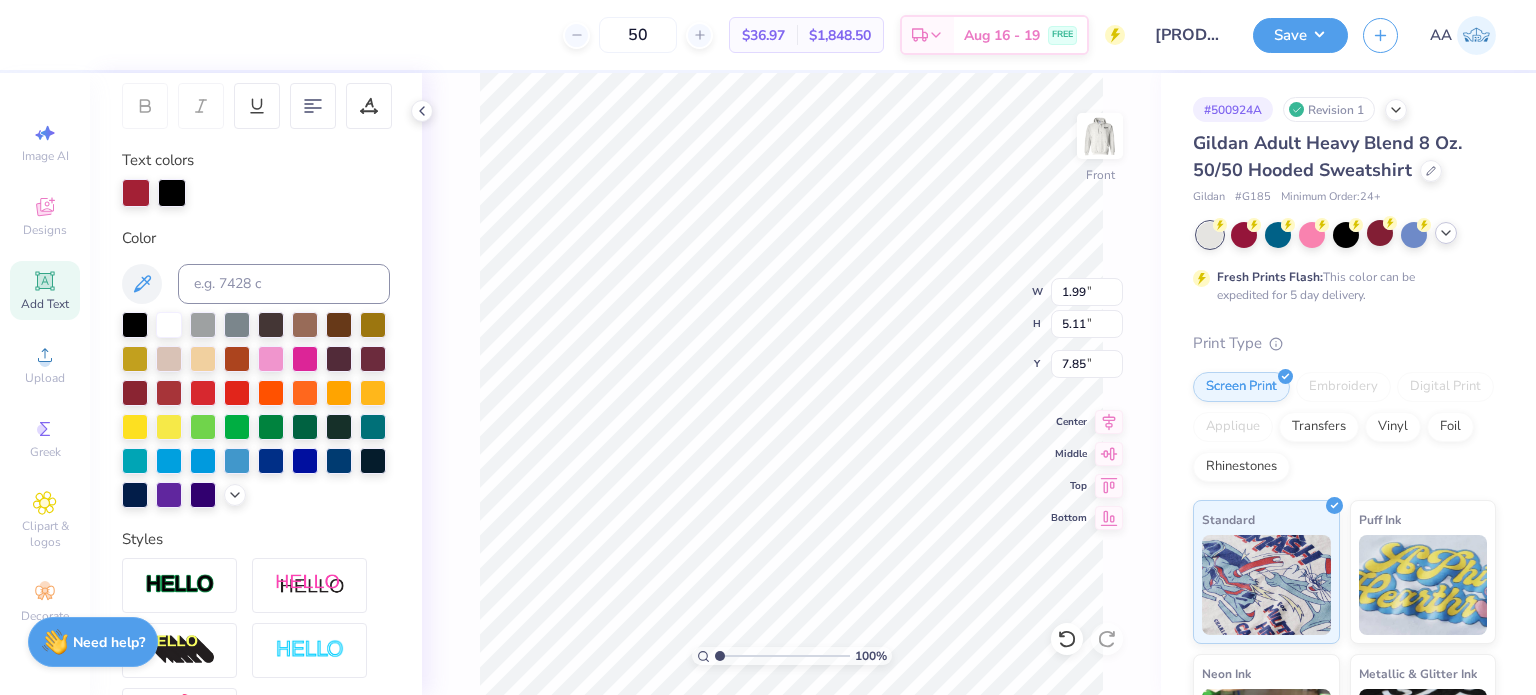 scroll, scrollTop: 380, scrollLeft: 0, axis: vertical 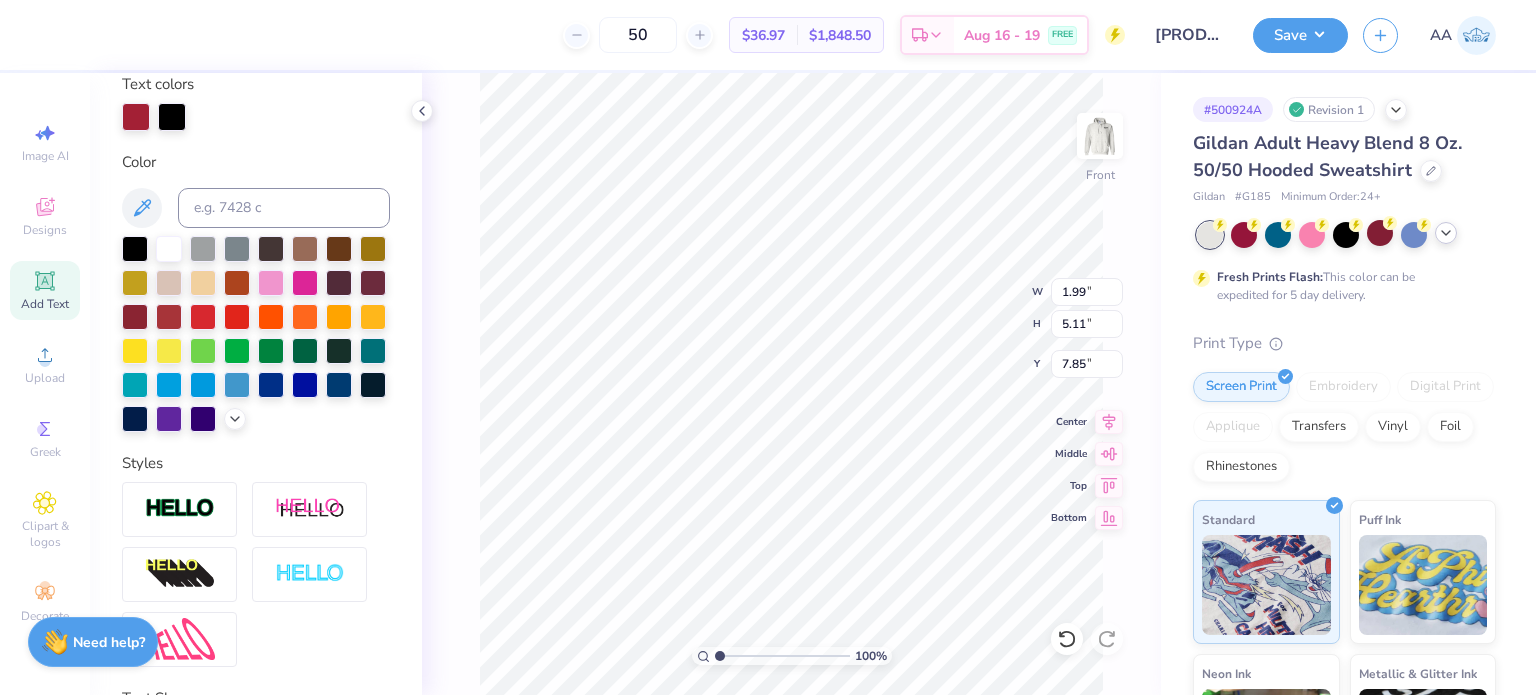 type on "4.53" 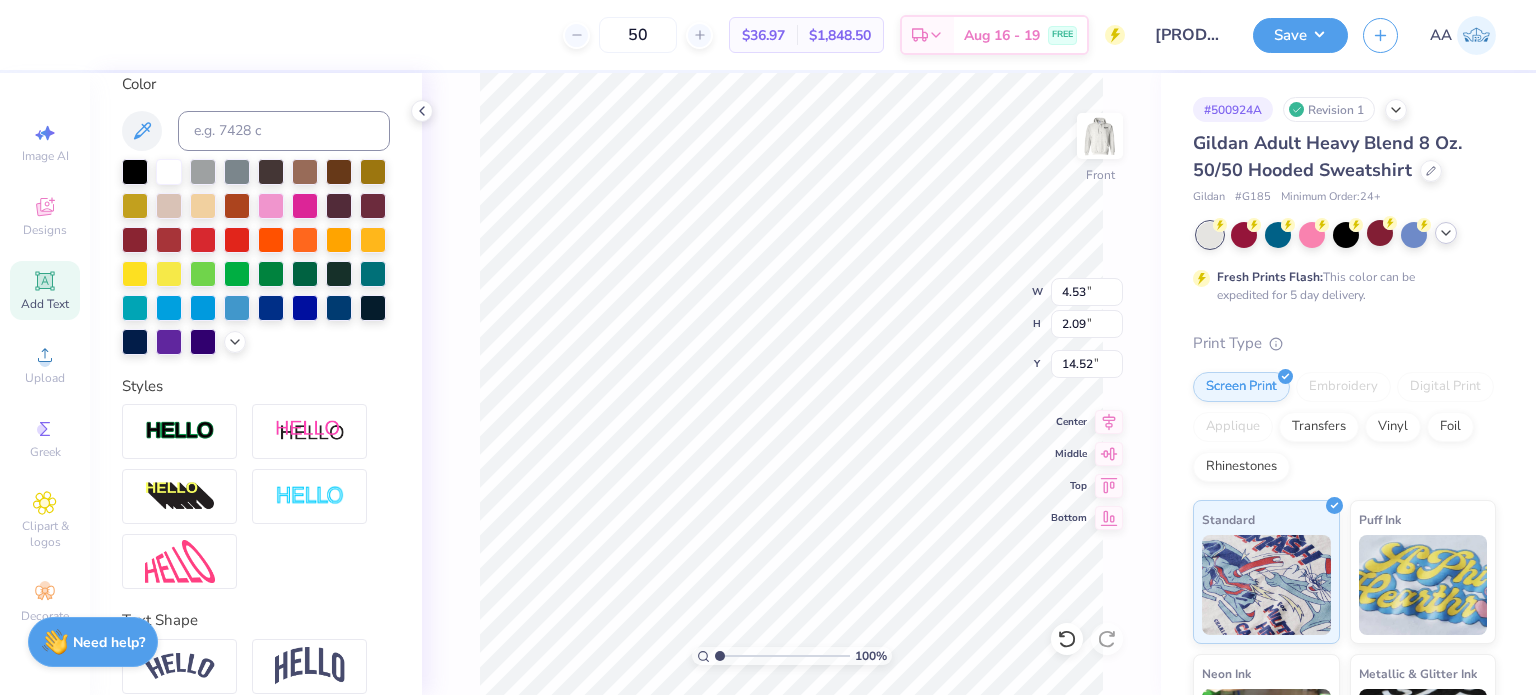 scroll, scrollTop: 304, scrollLeft: 0, axis: vertical 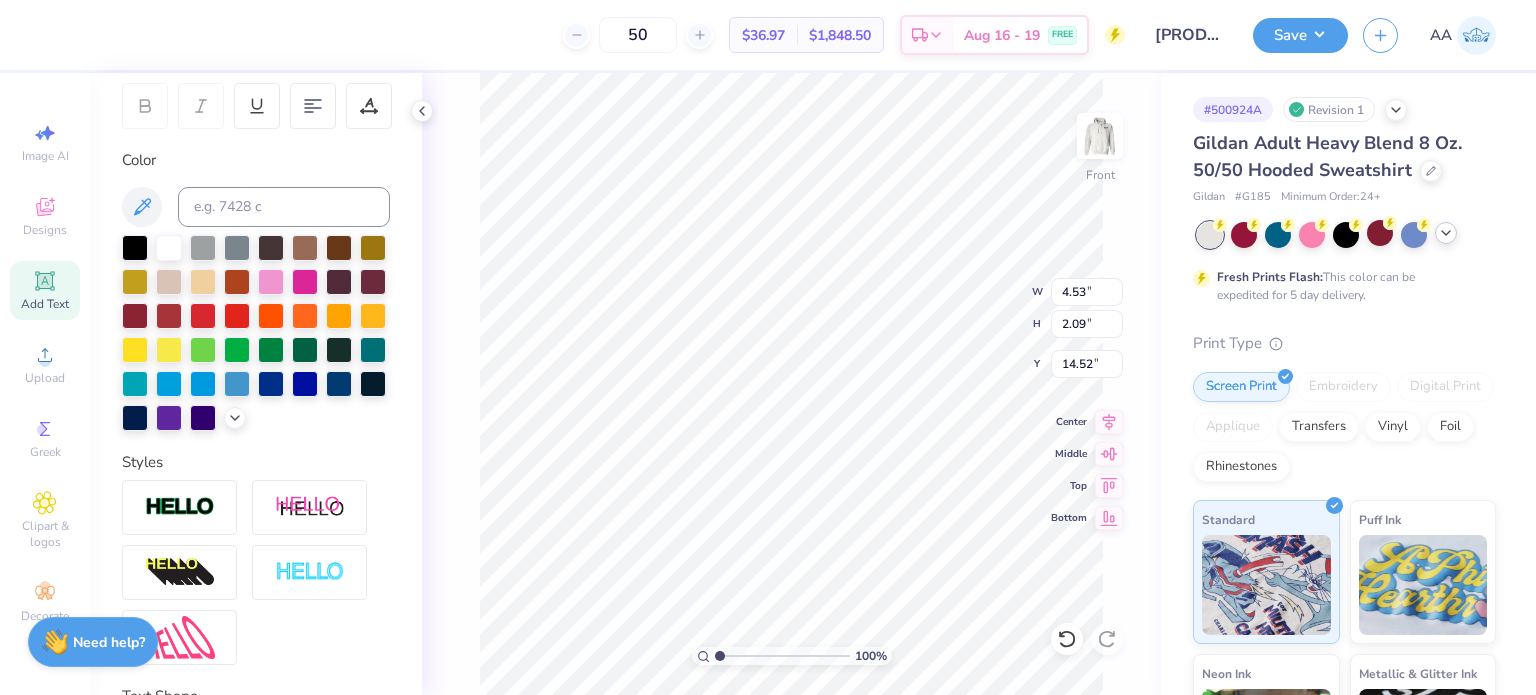 type on "4.55" 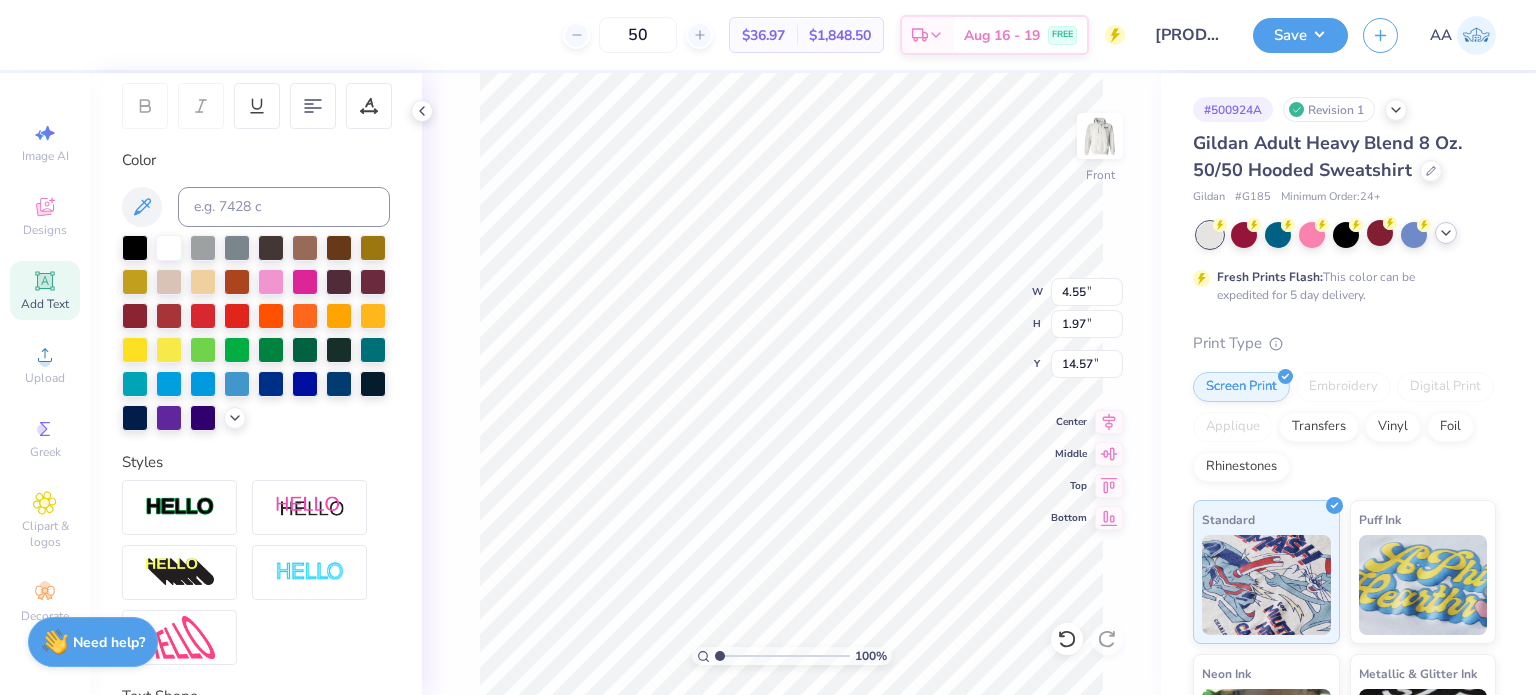 type on "14.58" 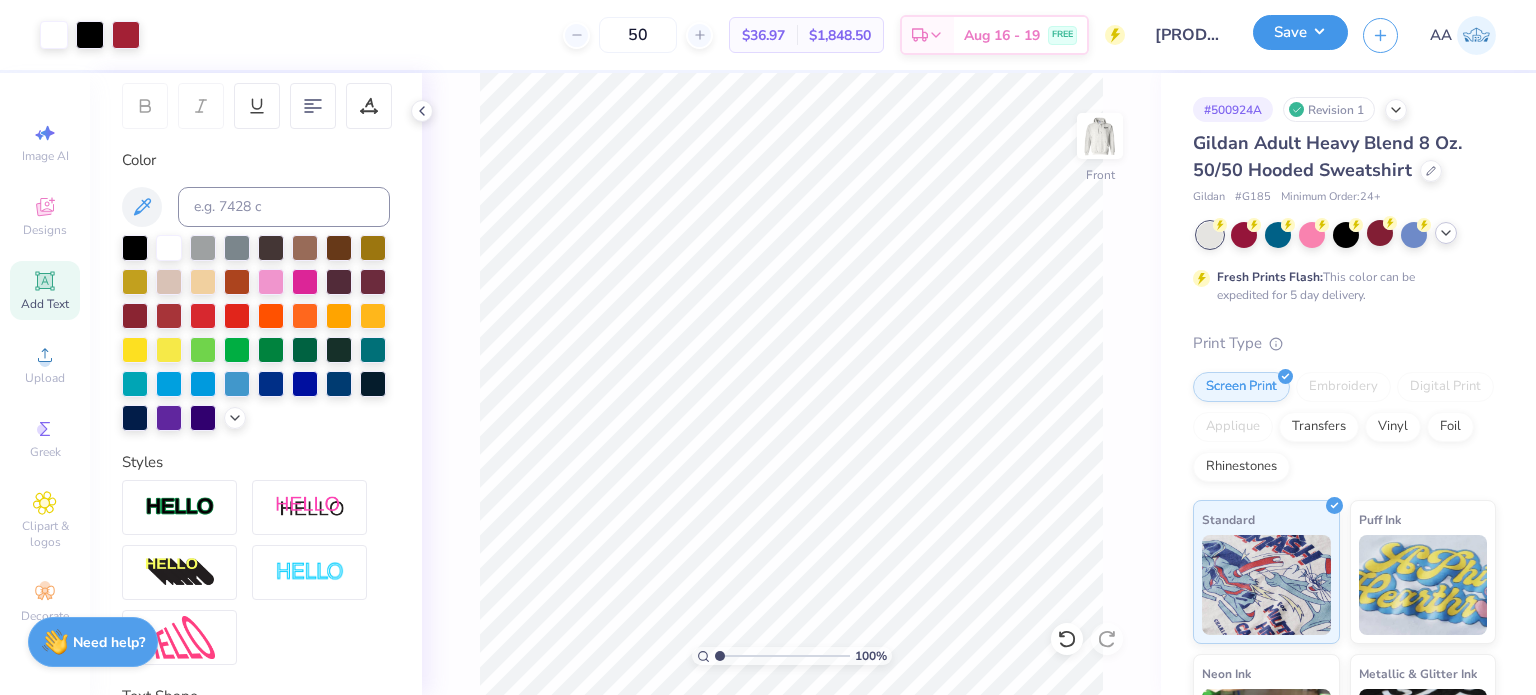 click on "Save" at bounding box center [1300, 32] 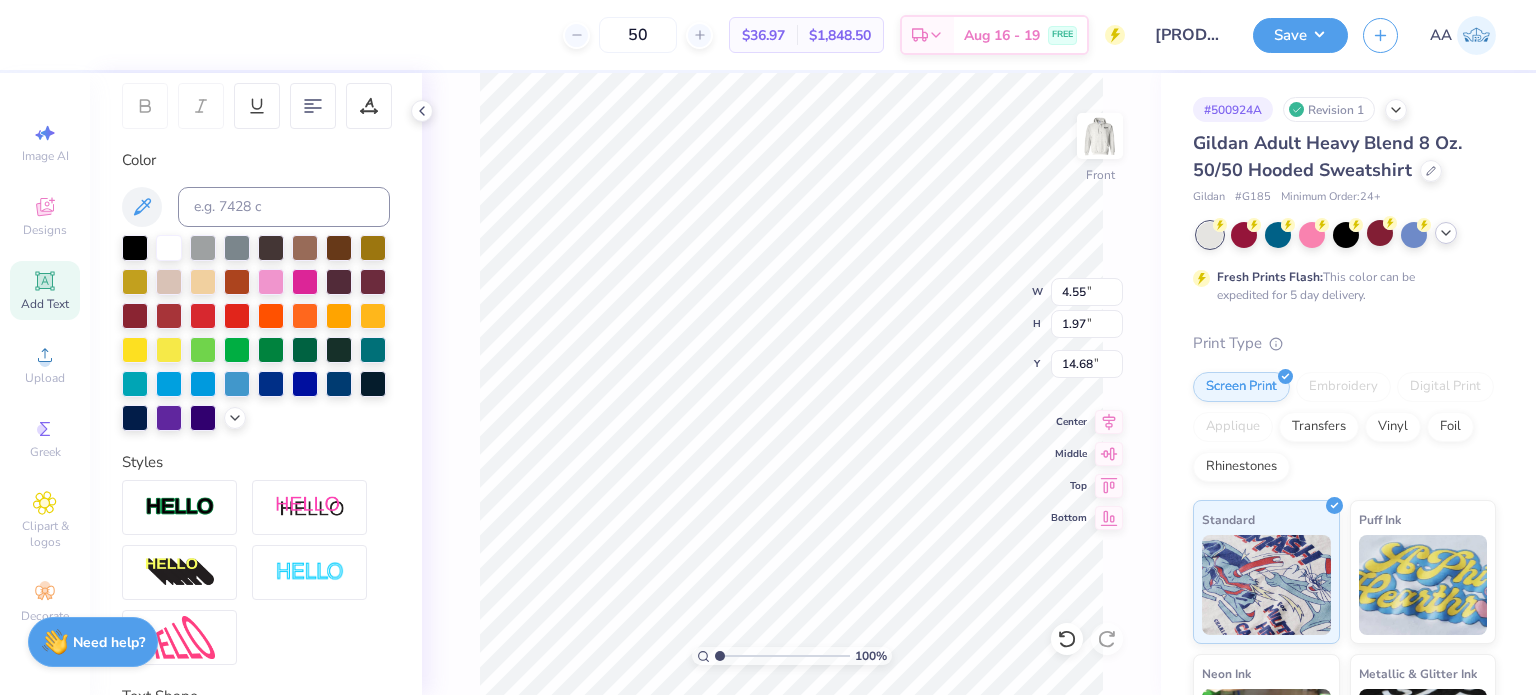 type on "2.89" 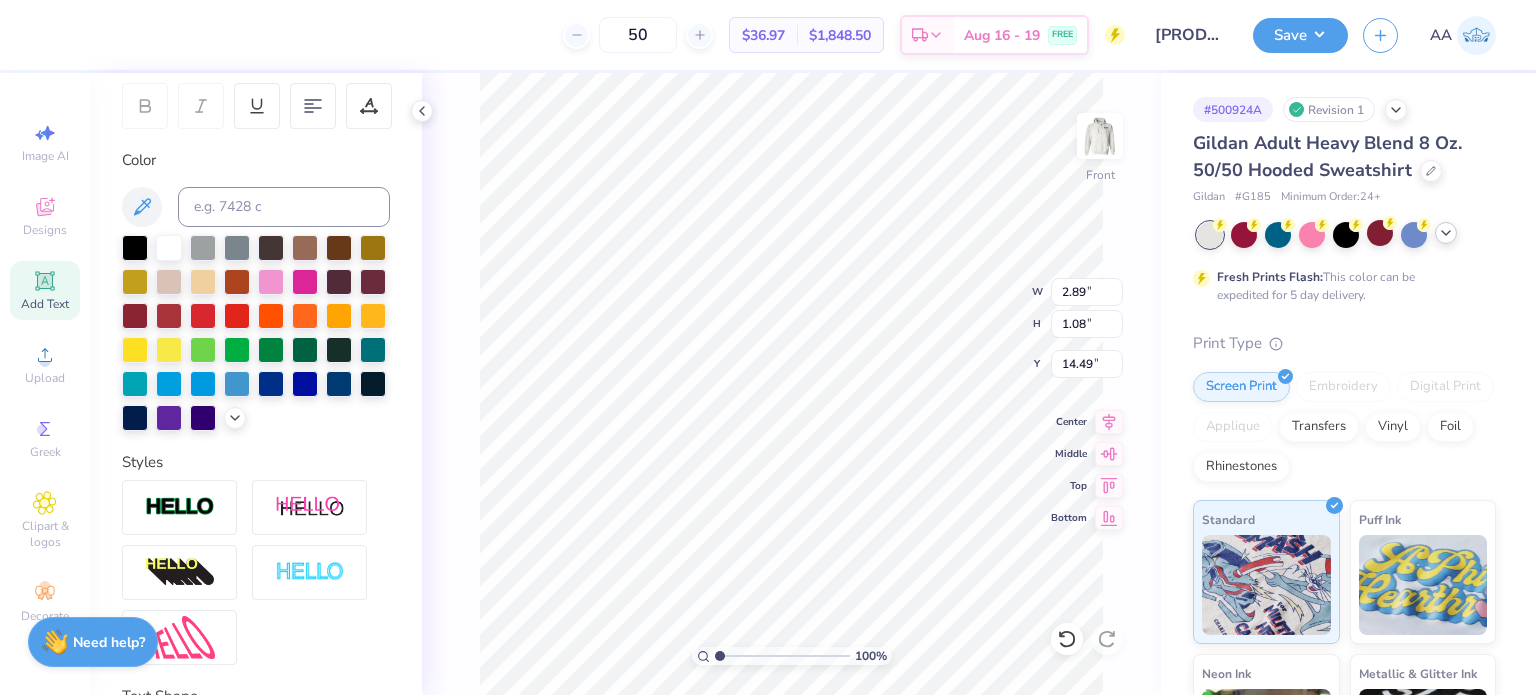 type on "2.70" 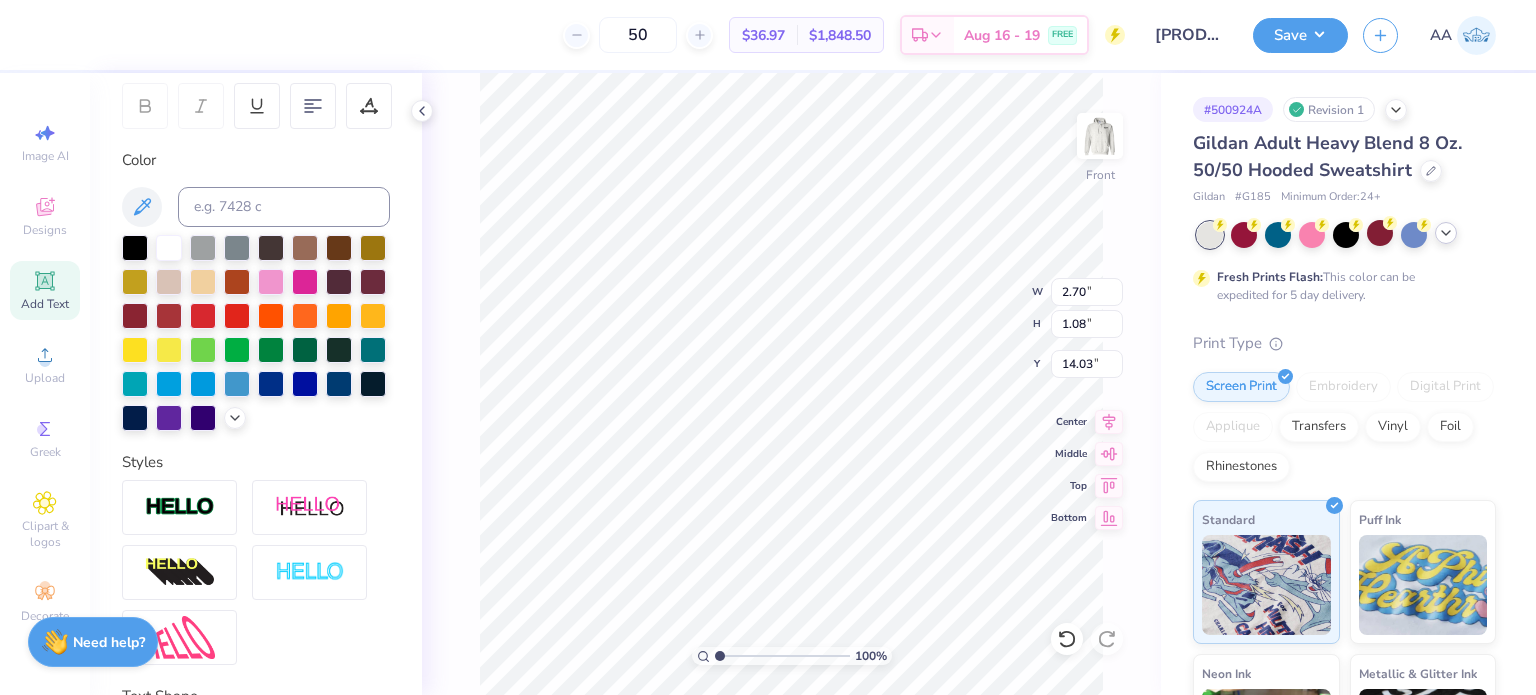 type on "4.29" 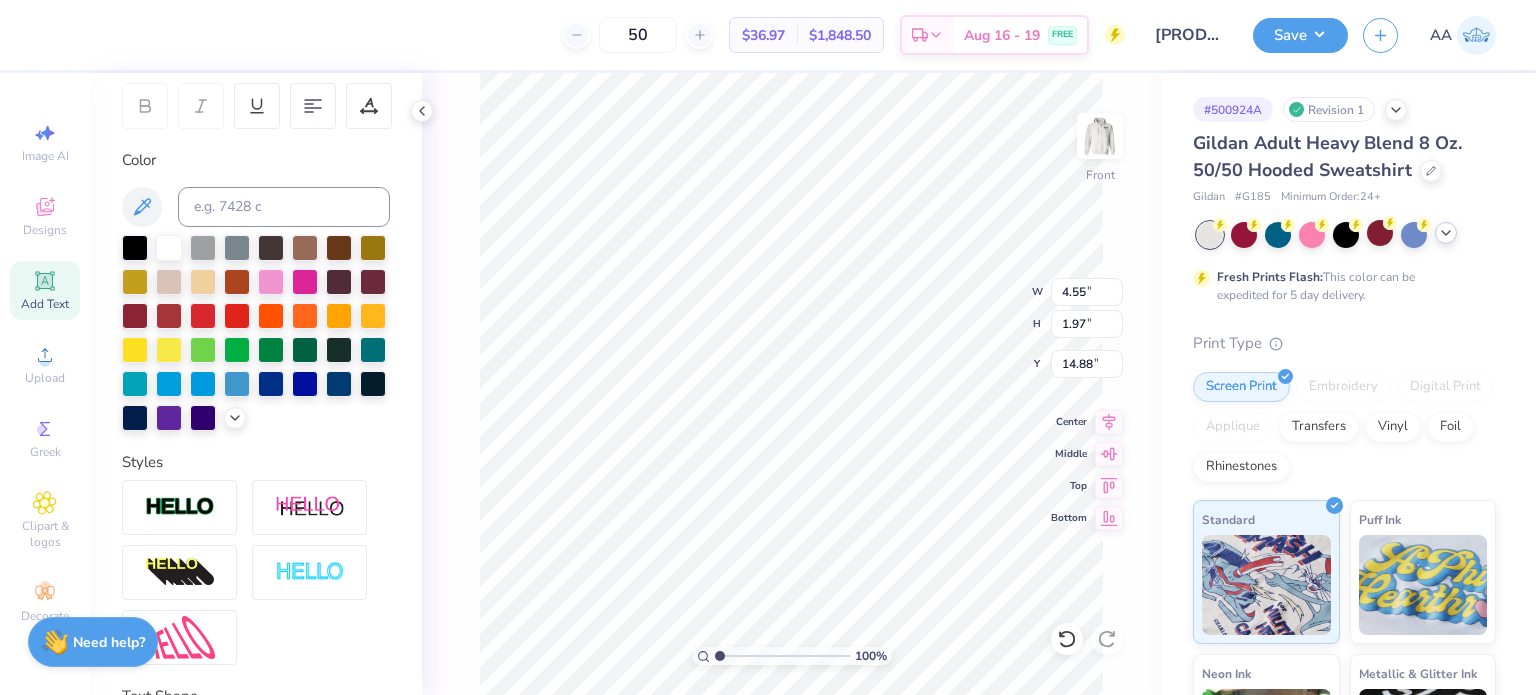 scroll, scrollTop: 16, scrollLeft: 2, axis: both 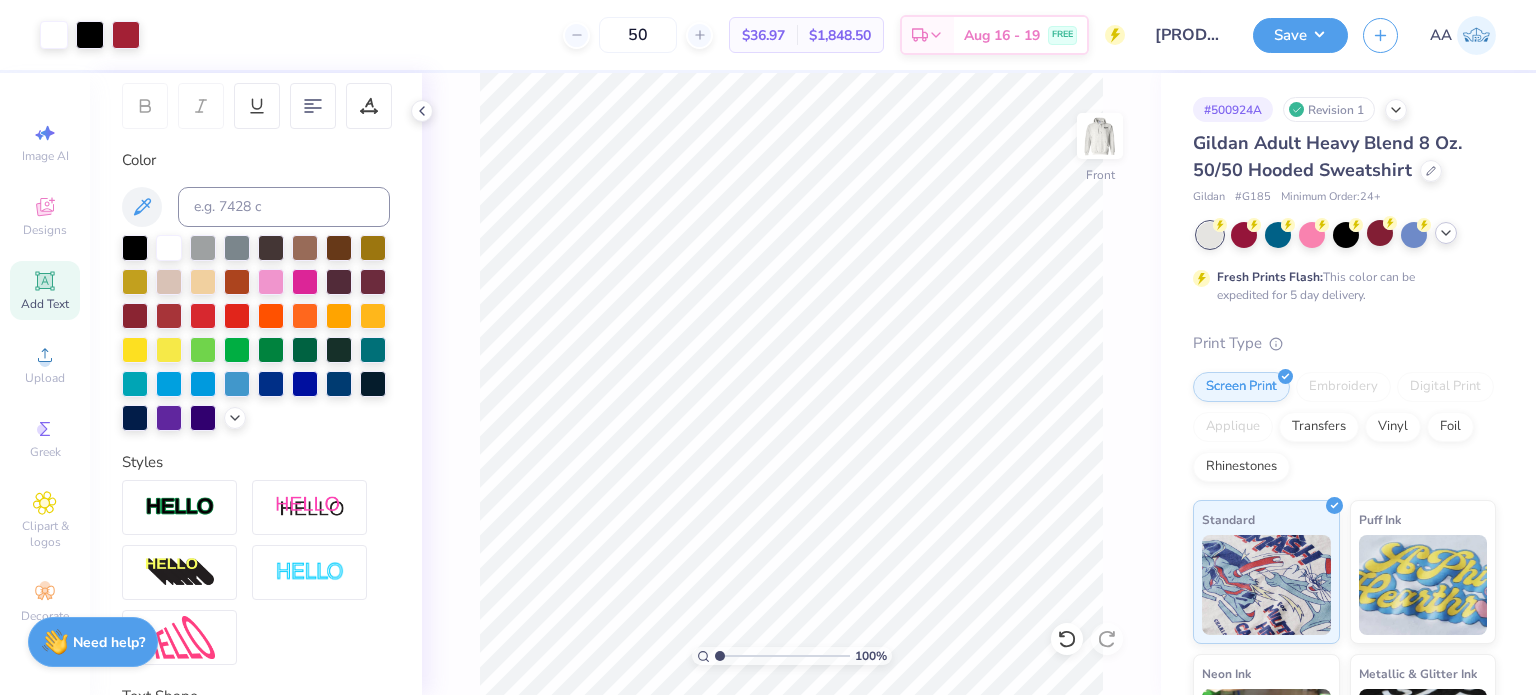 click 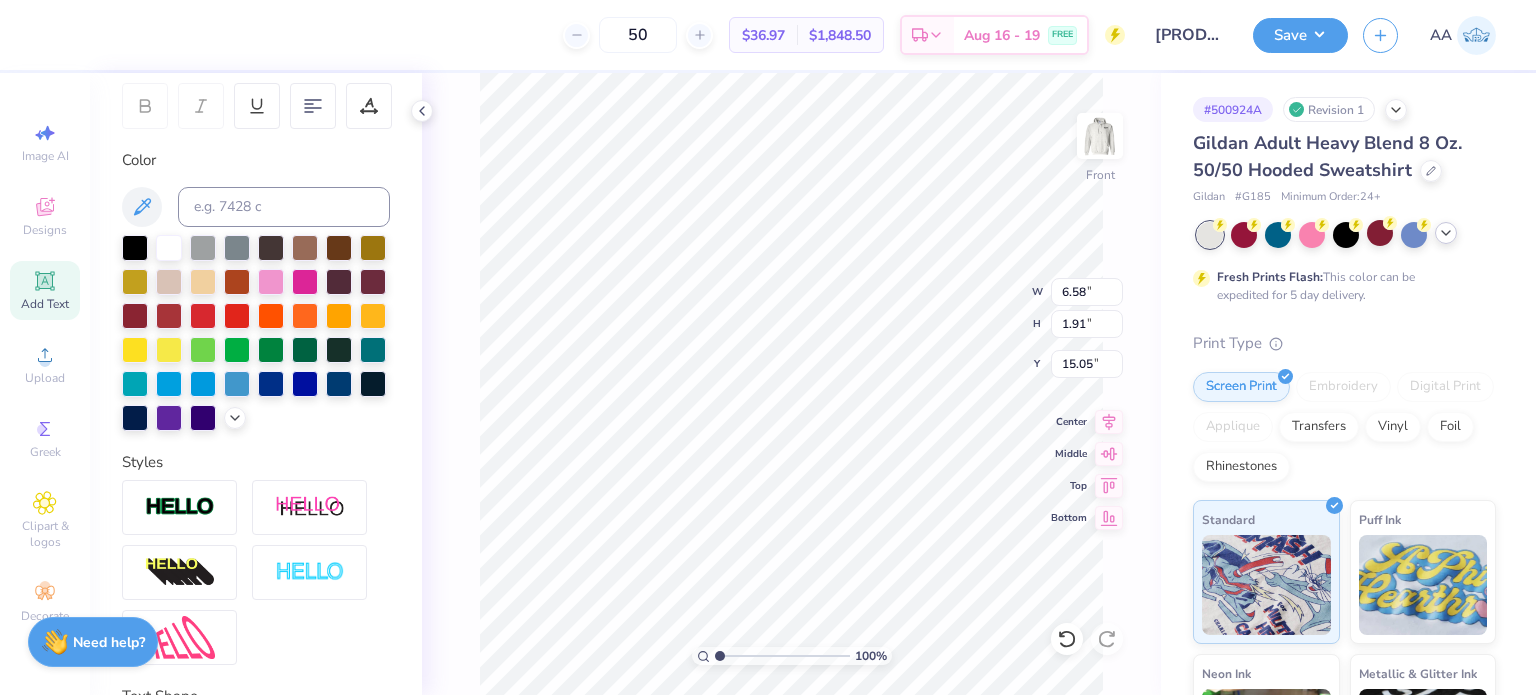 type on "4.29" 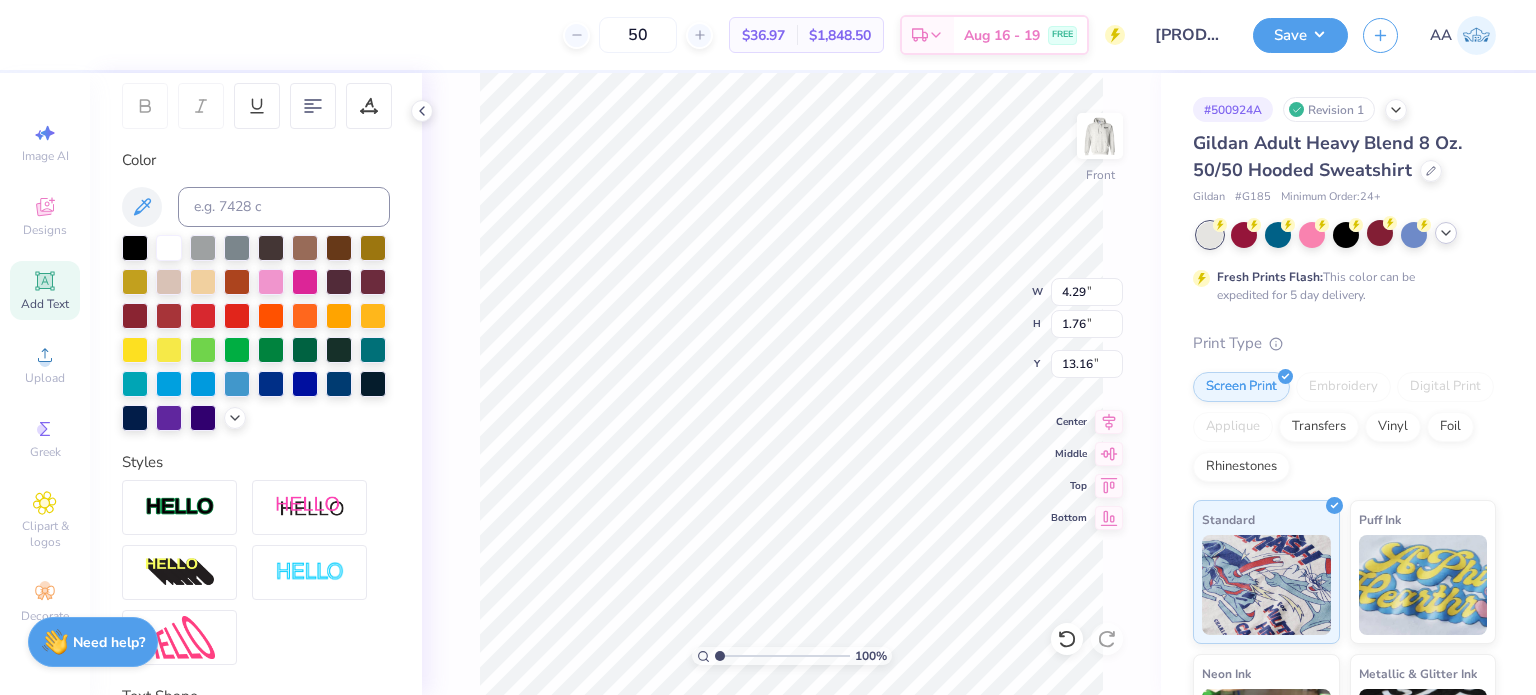 scroll, scrollTop: 16, scrollLeft: 2, axis: both 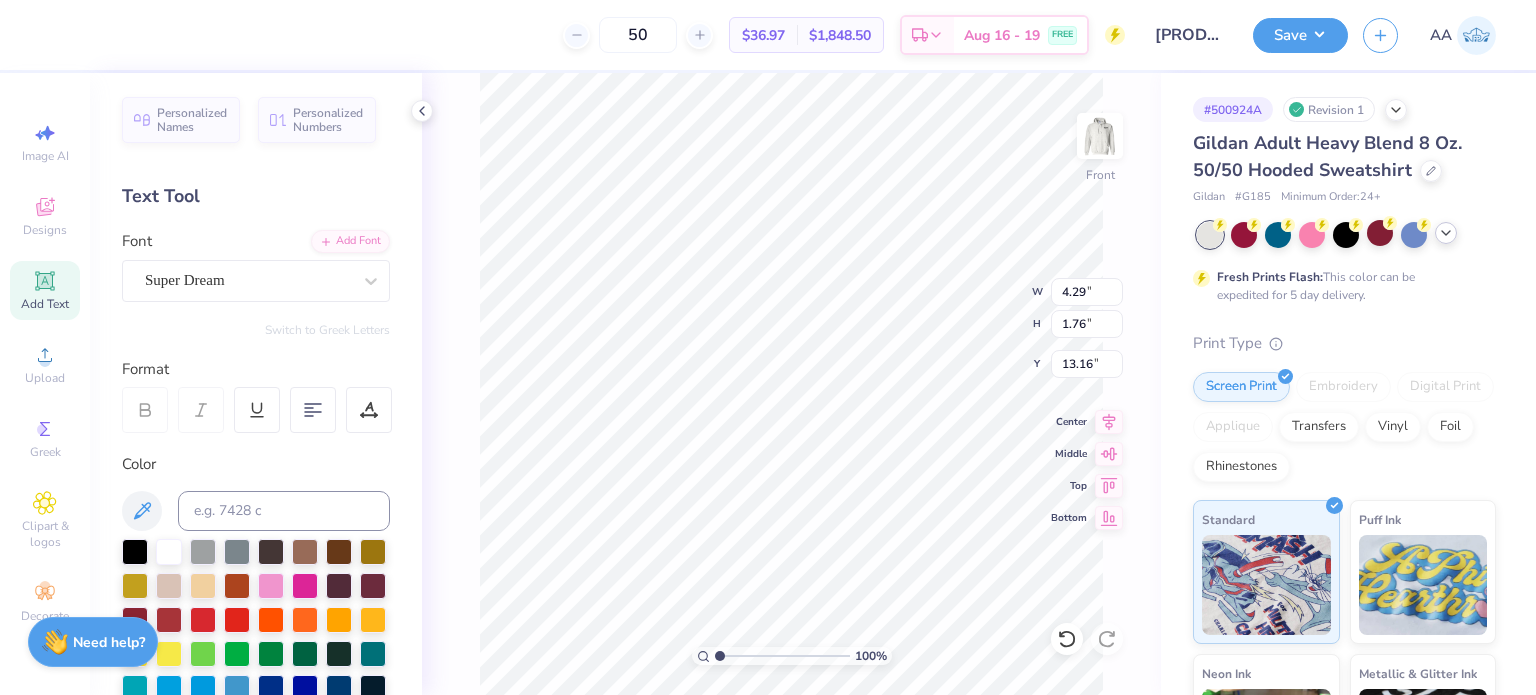 type on "6.58" 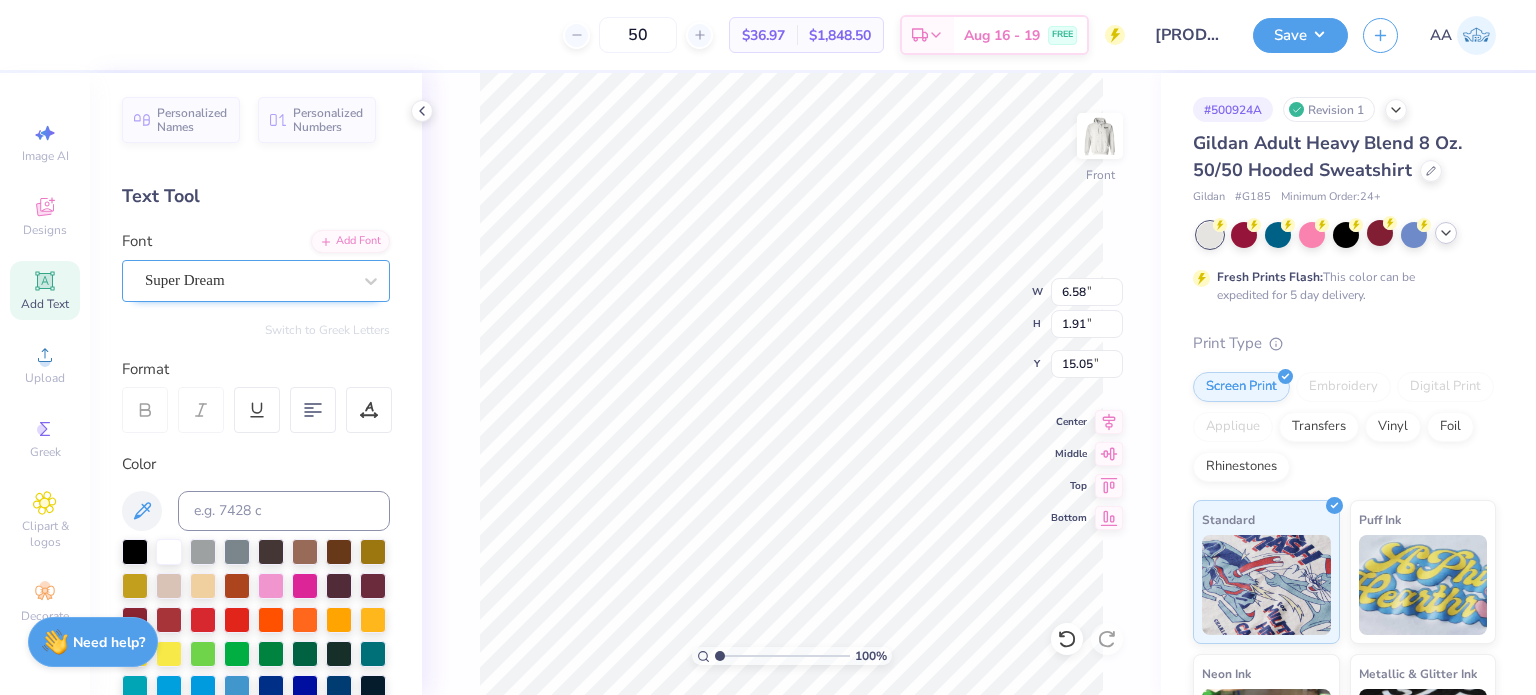click on "Super Dream" at bounding box center (248, 280) 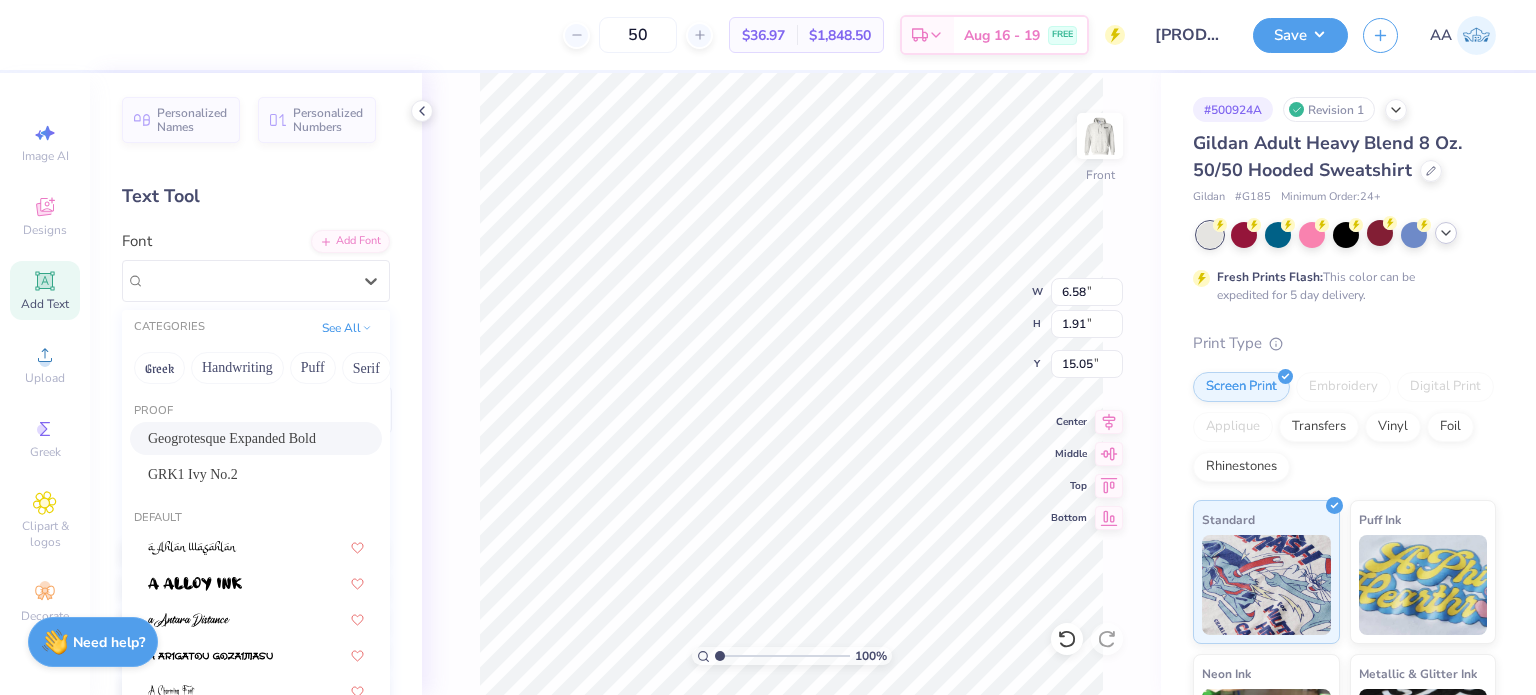 click on "Geogrotesque Expanded Bold" at bounding box center (232, 438) 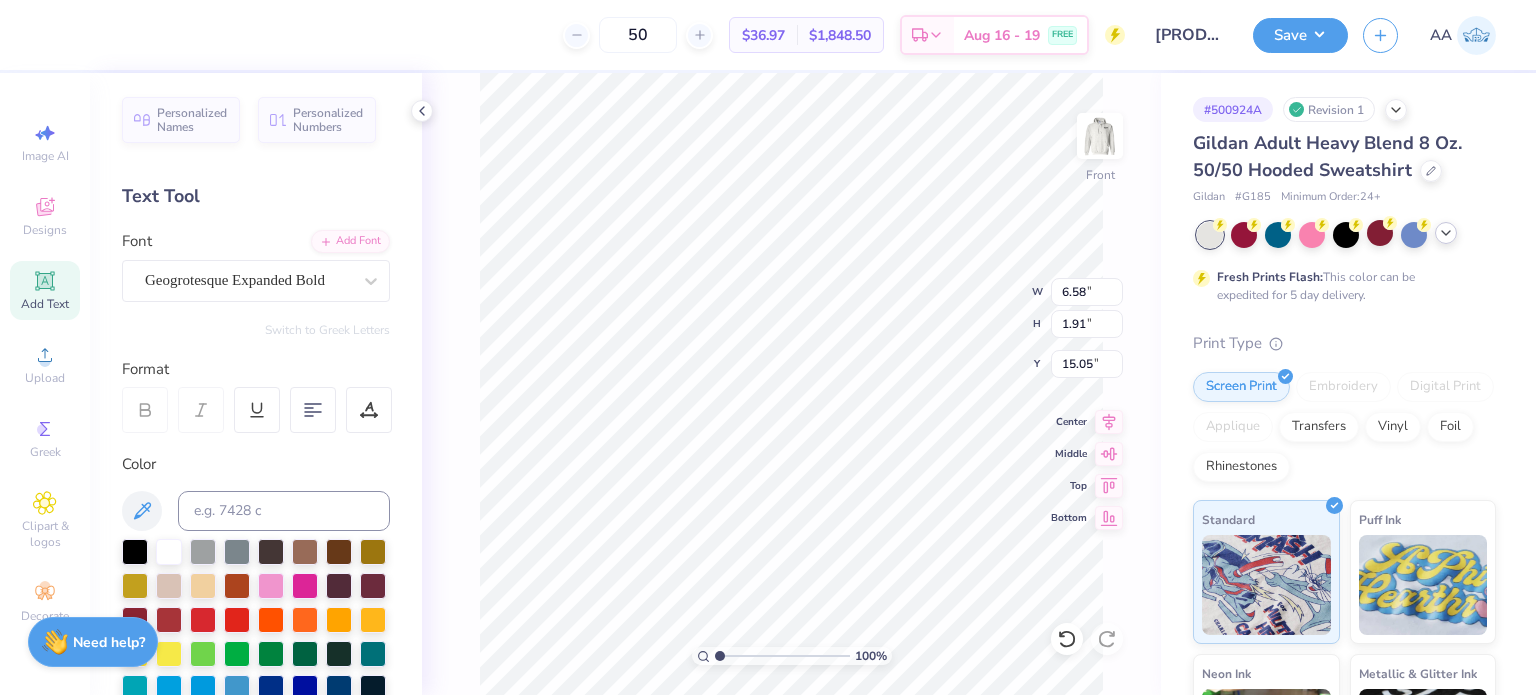 type on "9.45" 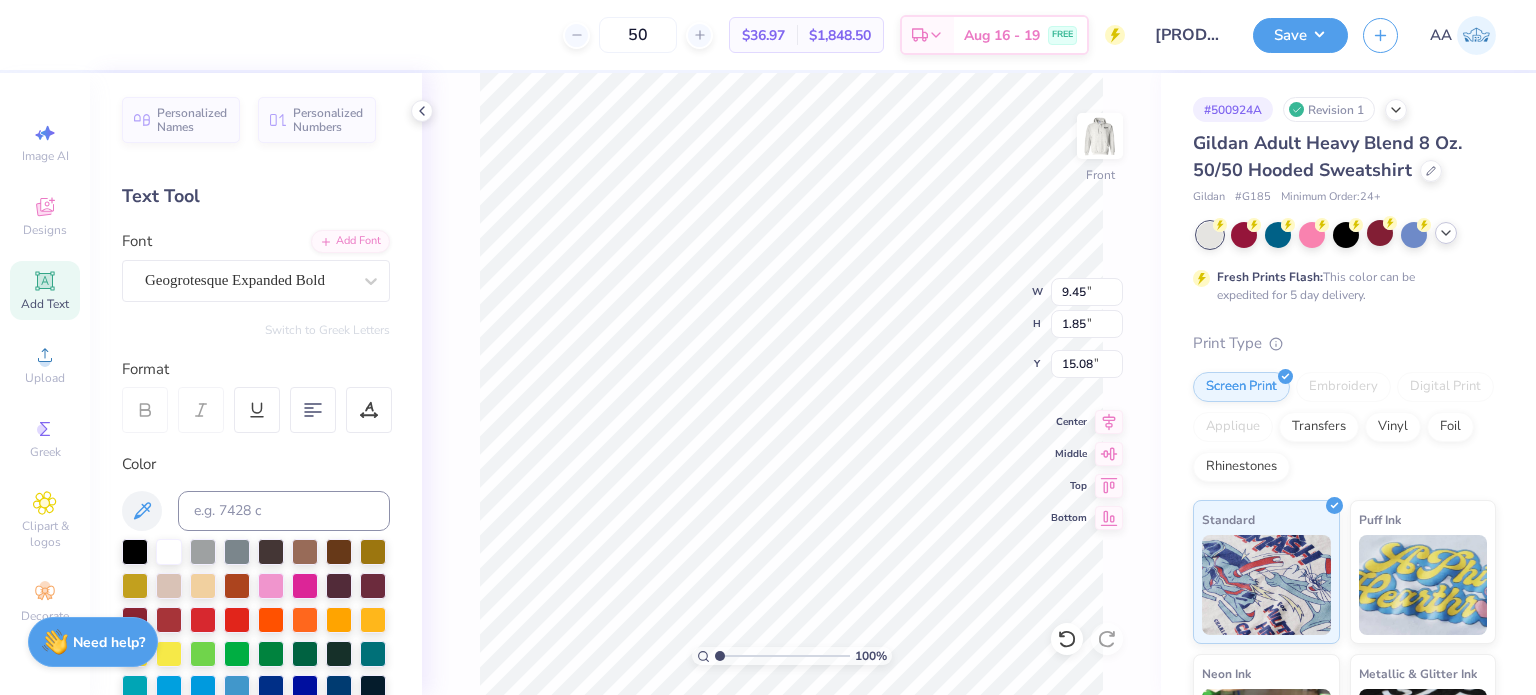 scroll, scrollTop: 16, scrollLeft: 2, axis: both 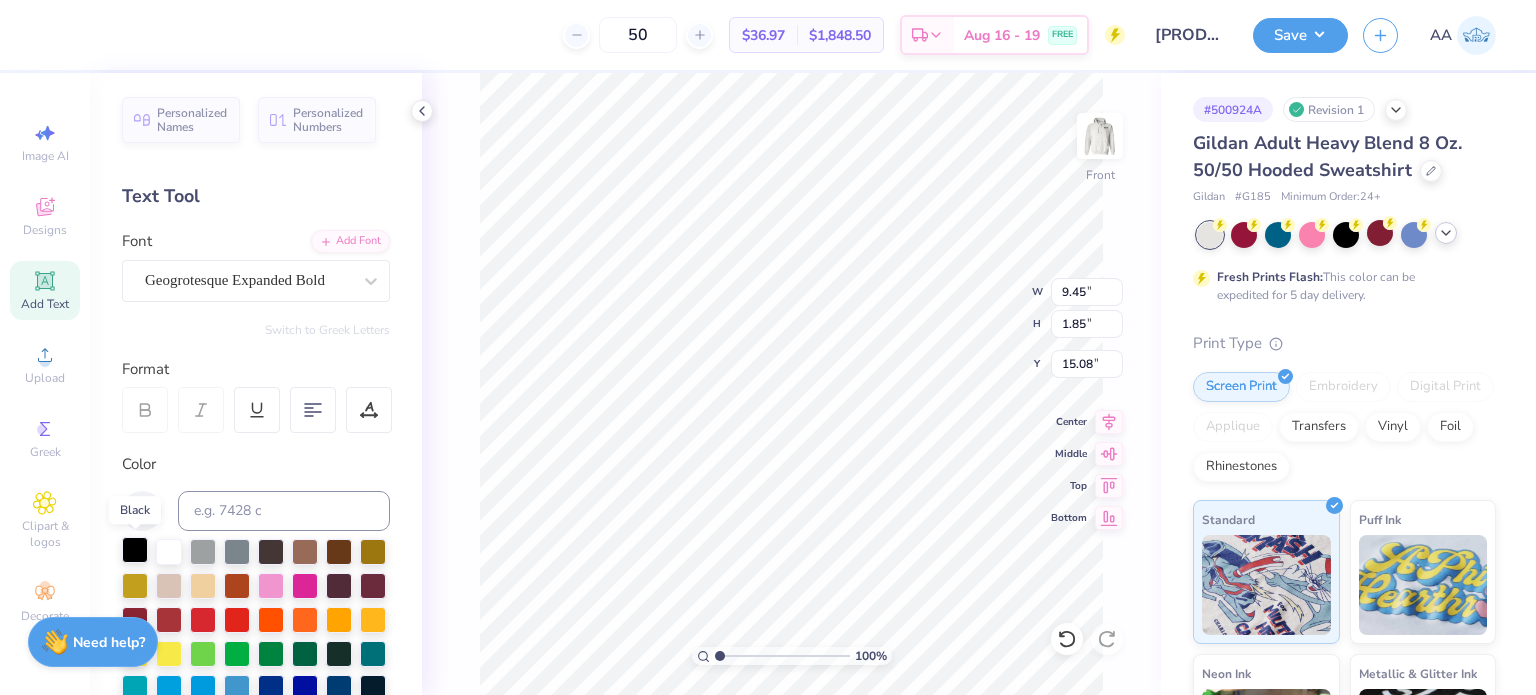 click at bounding box center [135, 550] 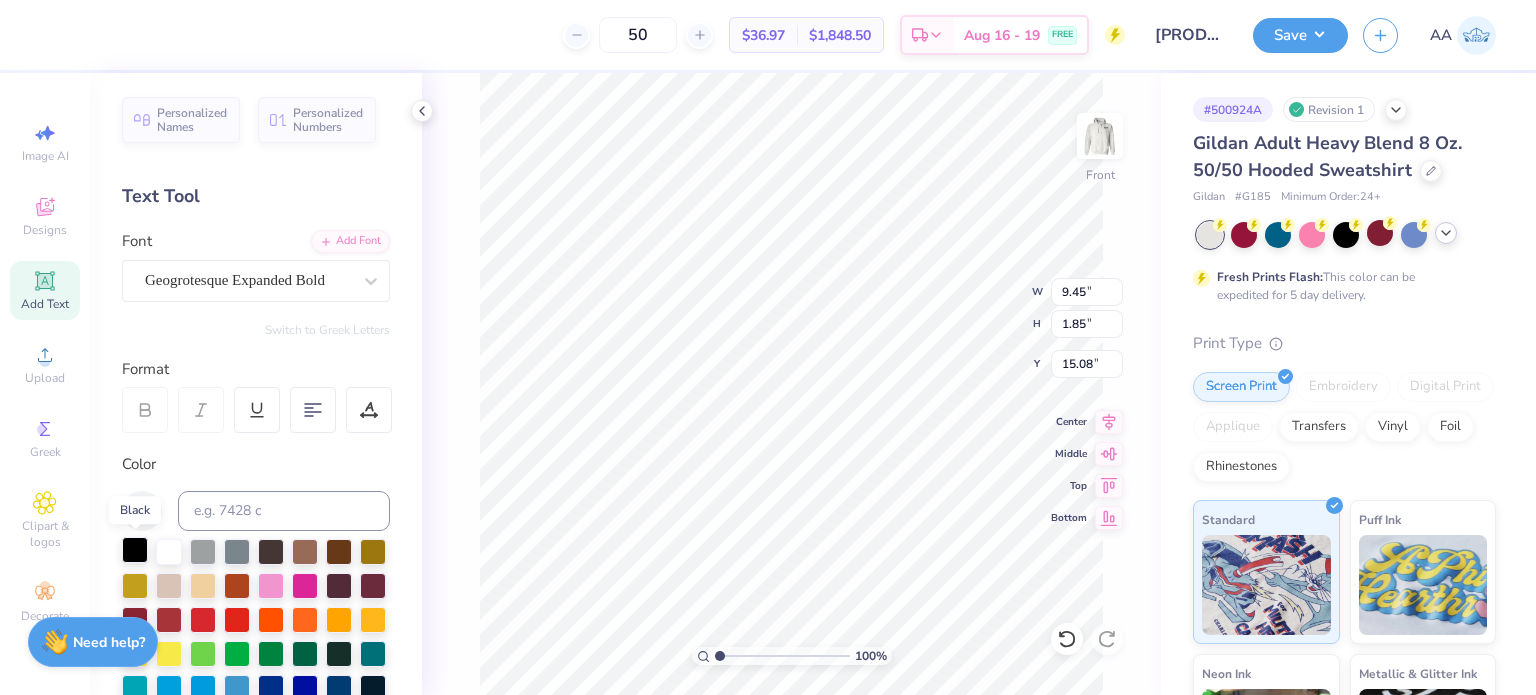 scroll, scrollTop: 16, scrollLeft: 3, axis: both 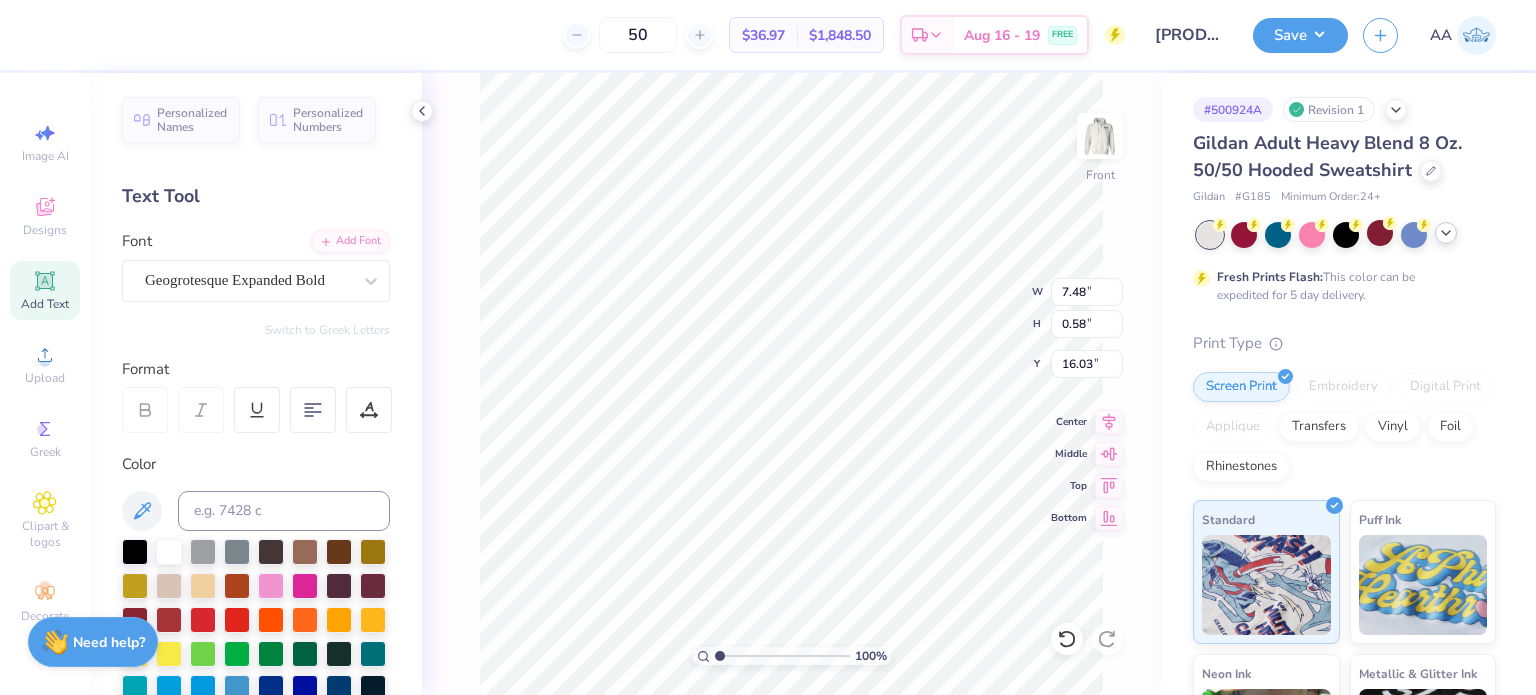 type on "7.48" 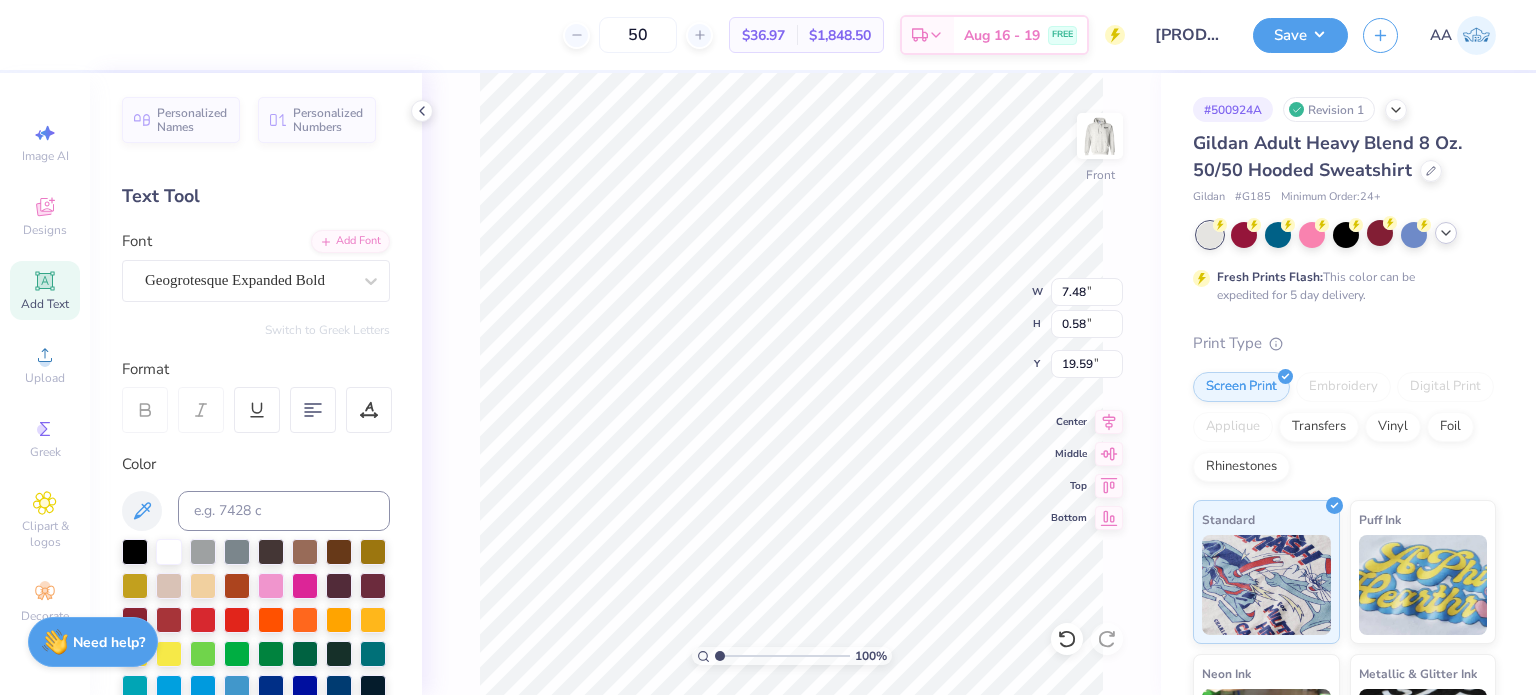 type on "4.29" 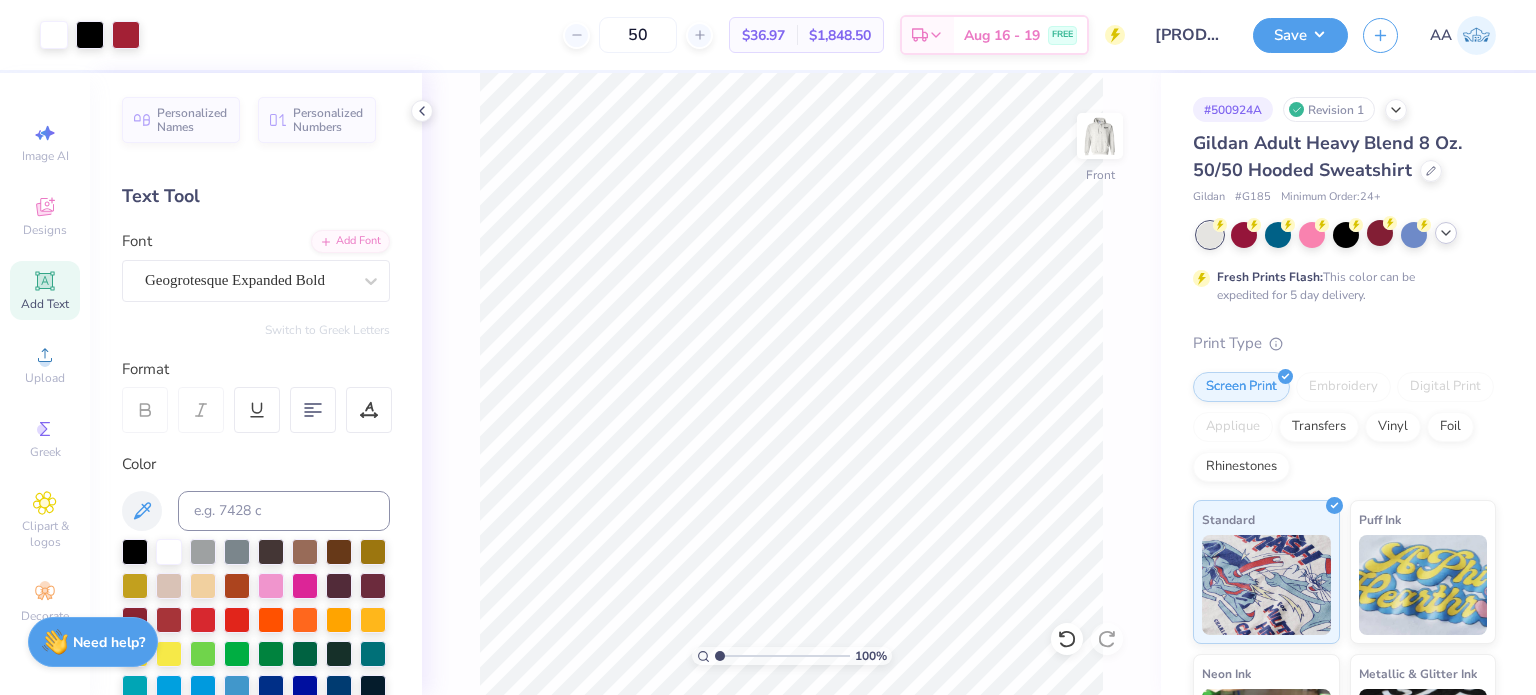 click on "Add Text" at bounding box center [45, 290] 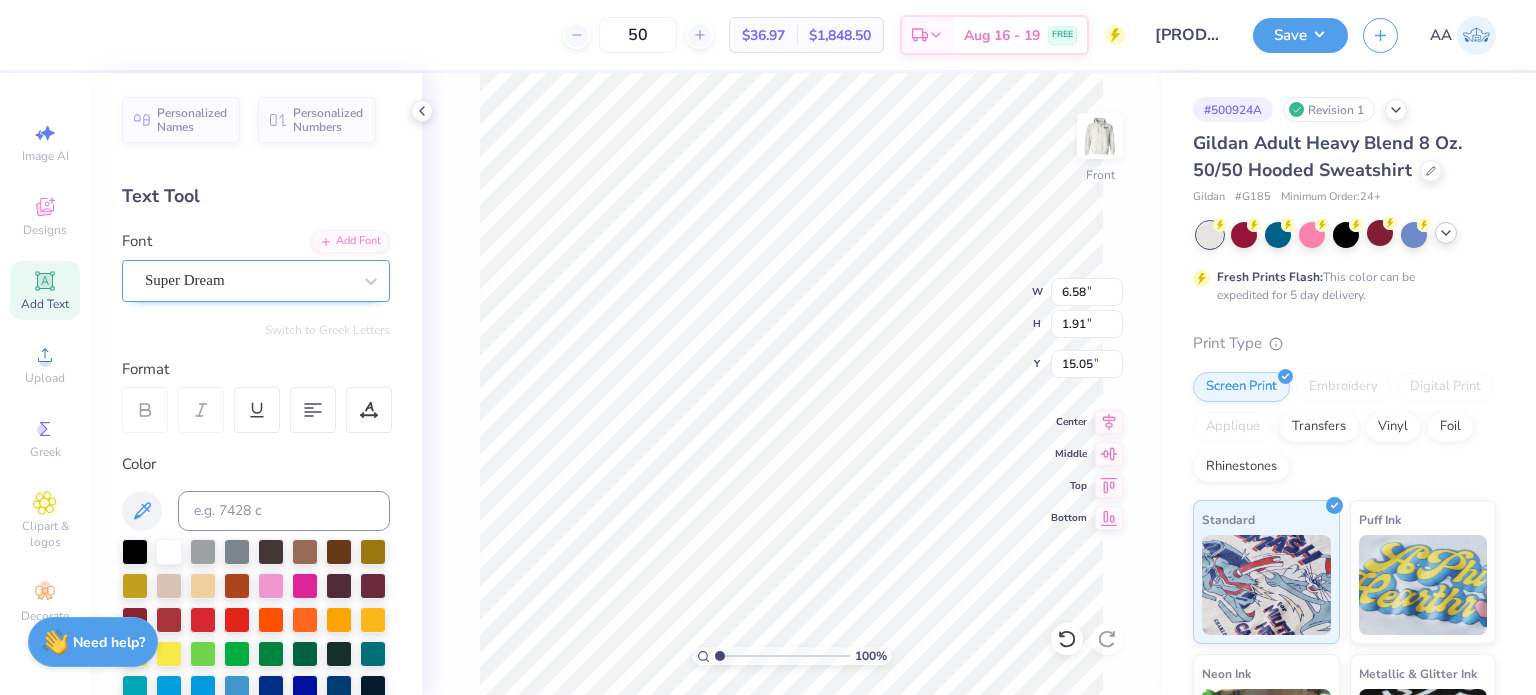 click on "Super Dream" at bounding box center [248, 280] 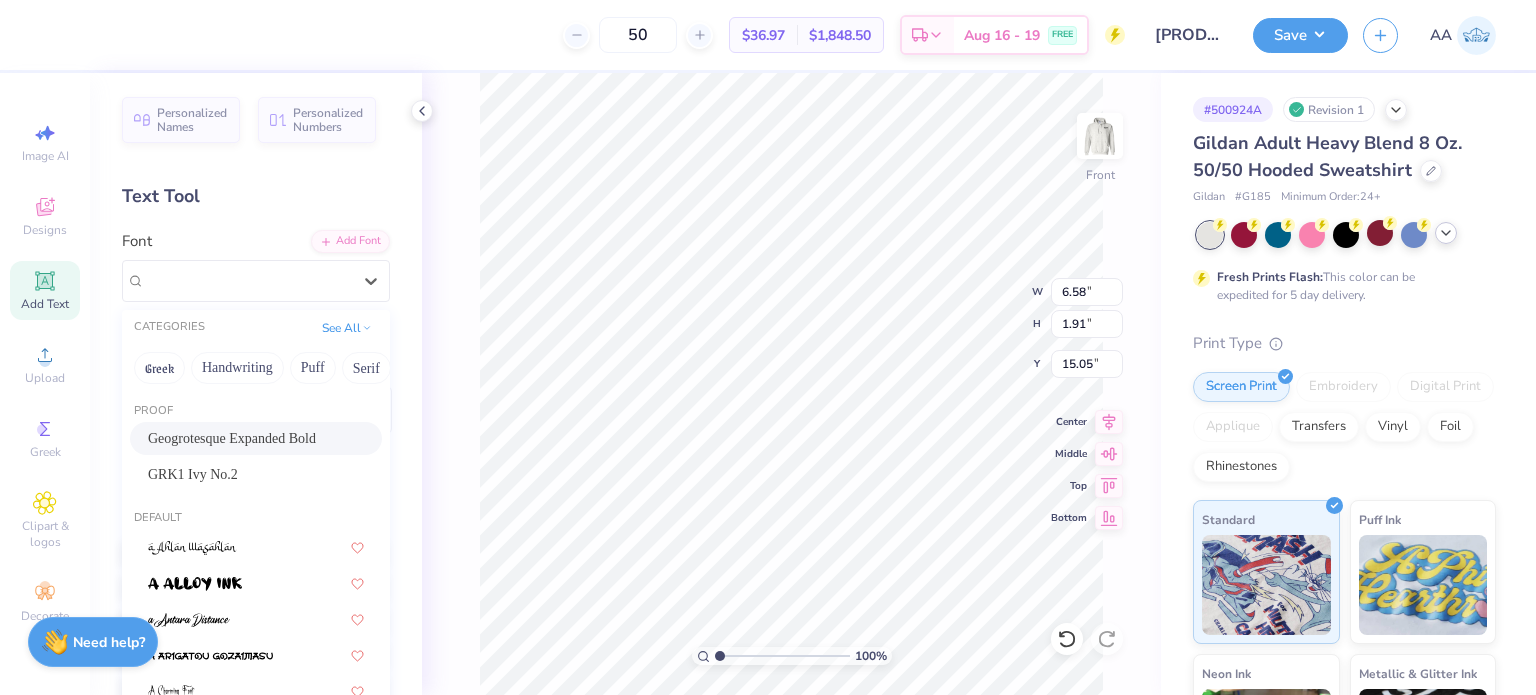click on "Geogrotesque Expanded Bold" at bounding box center [232, 438] 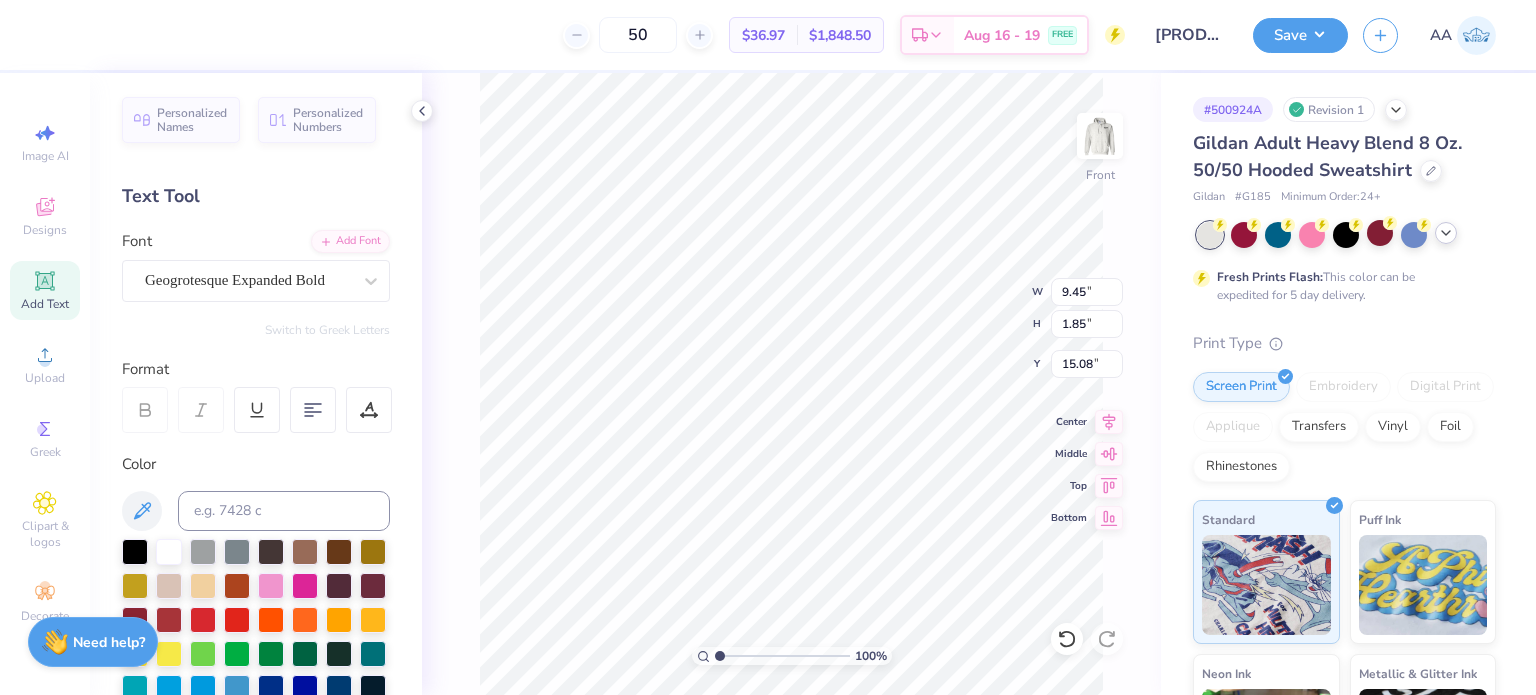 type on "9.45" 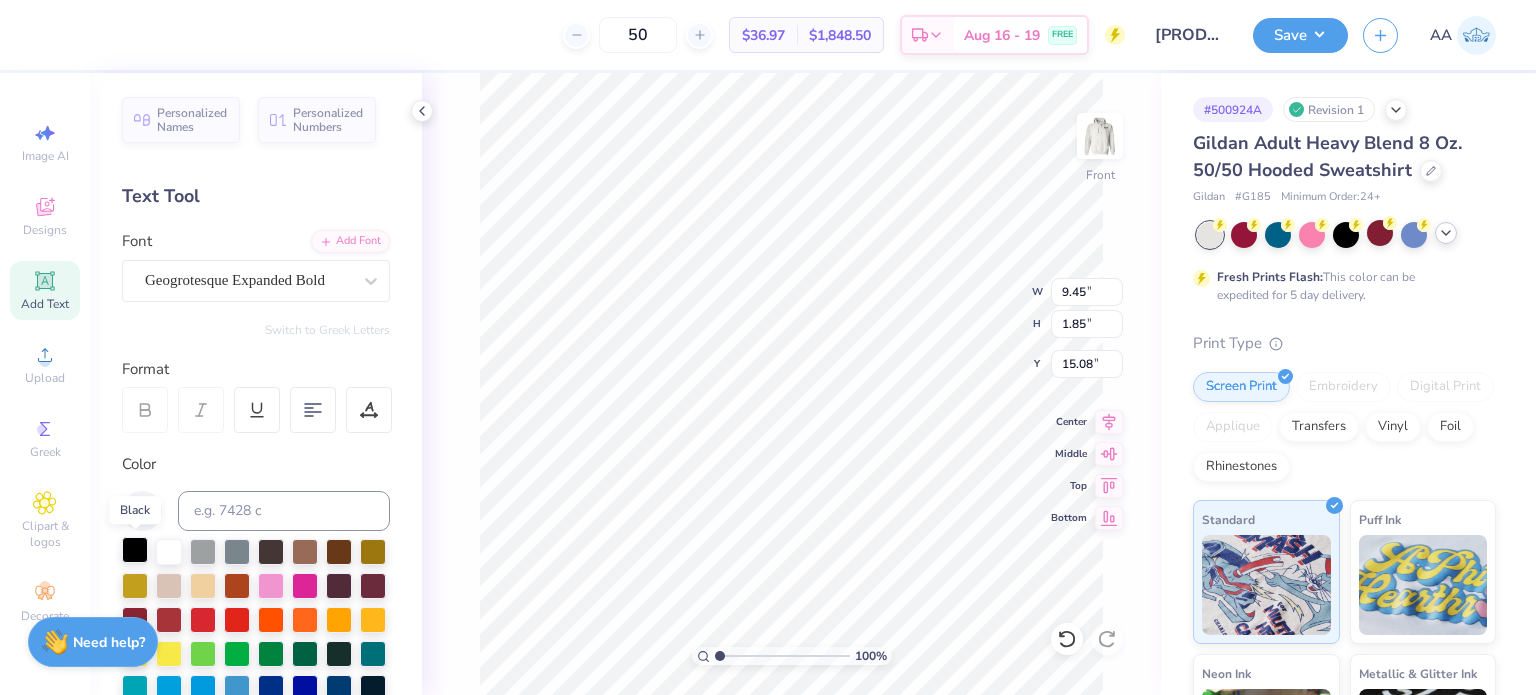 click at bounding box center (135, 550) 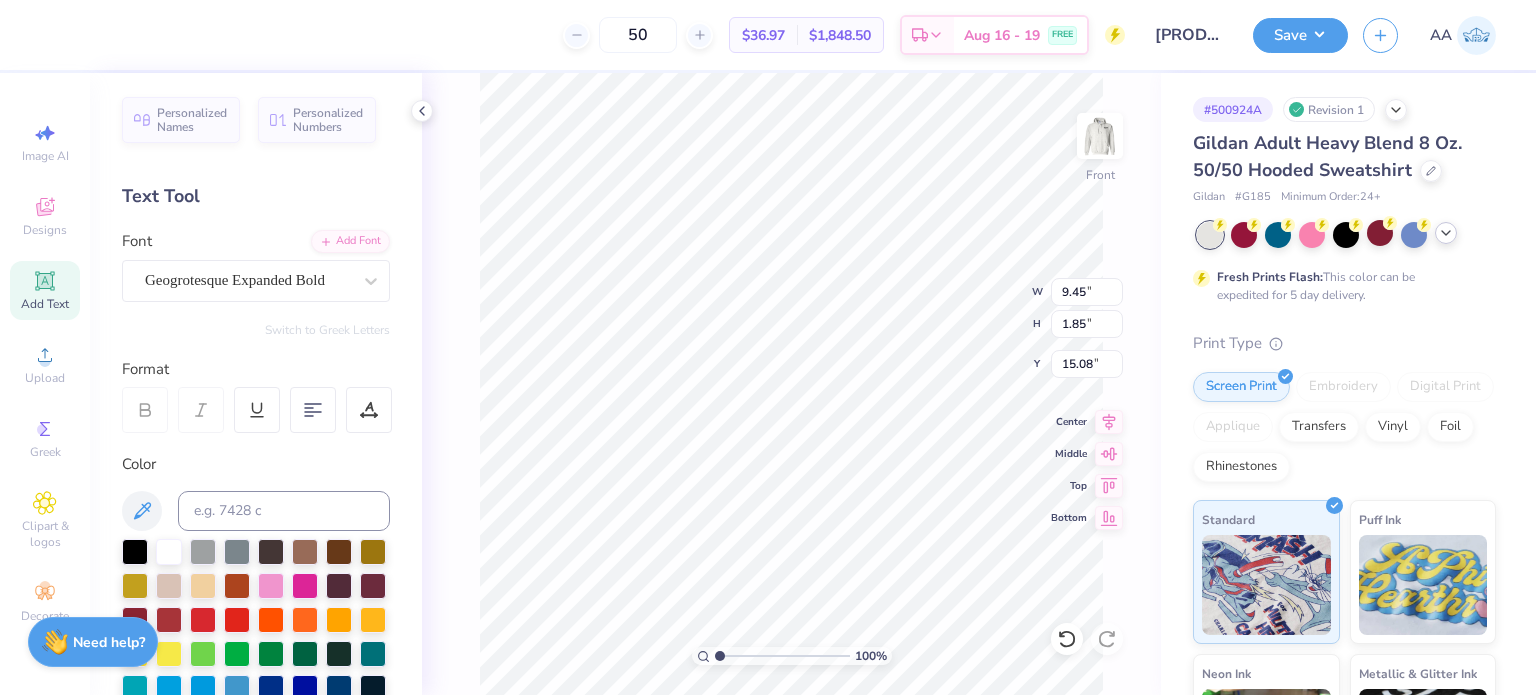 scroll, scrollTop: 16, scrollLeft: 3, axis: both 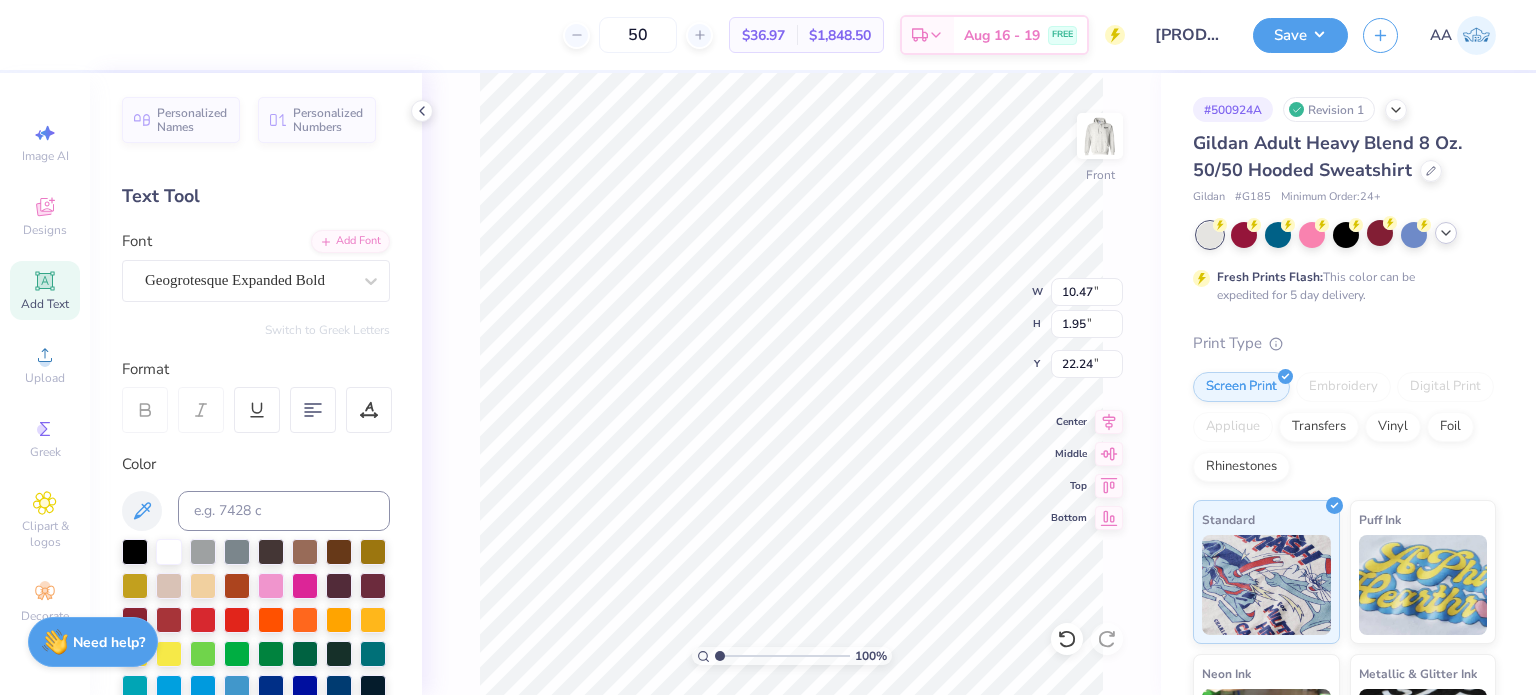type on "22.24" 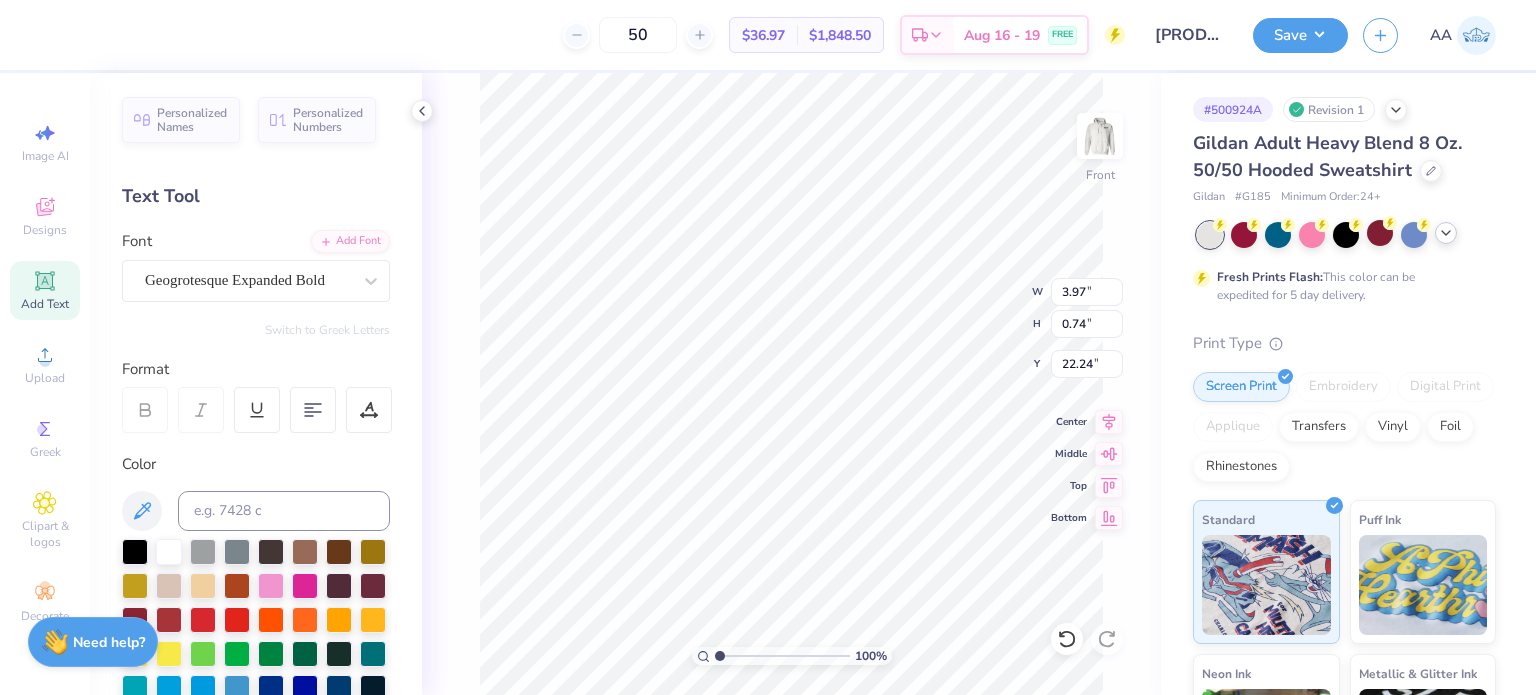 type on "3.97" 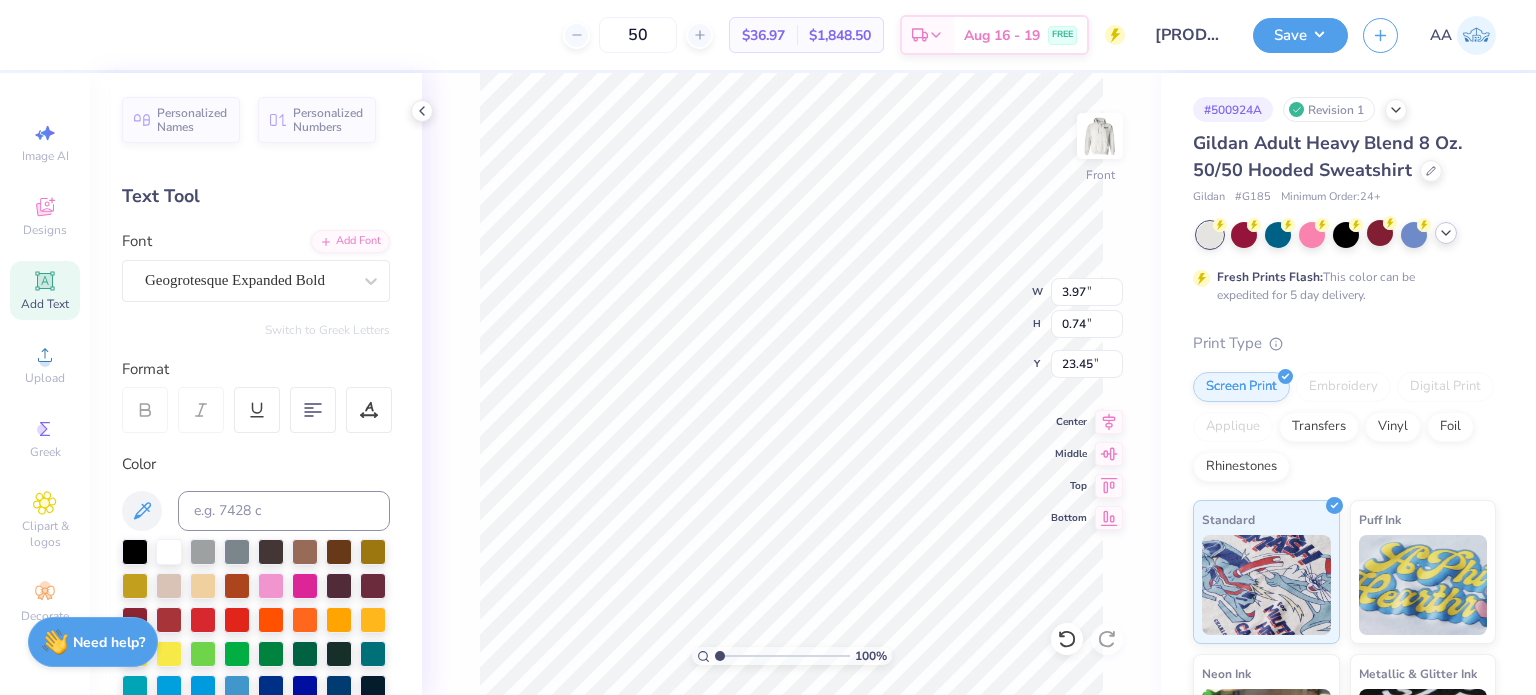 type on "7.48" 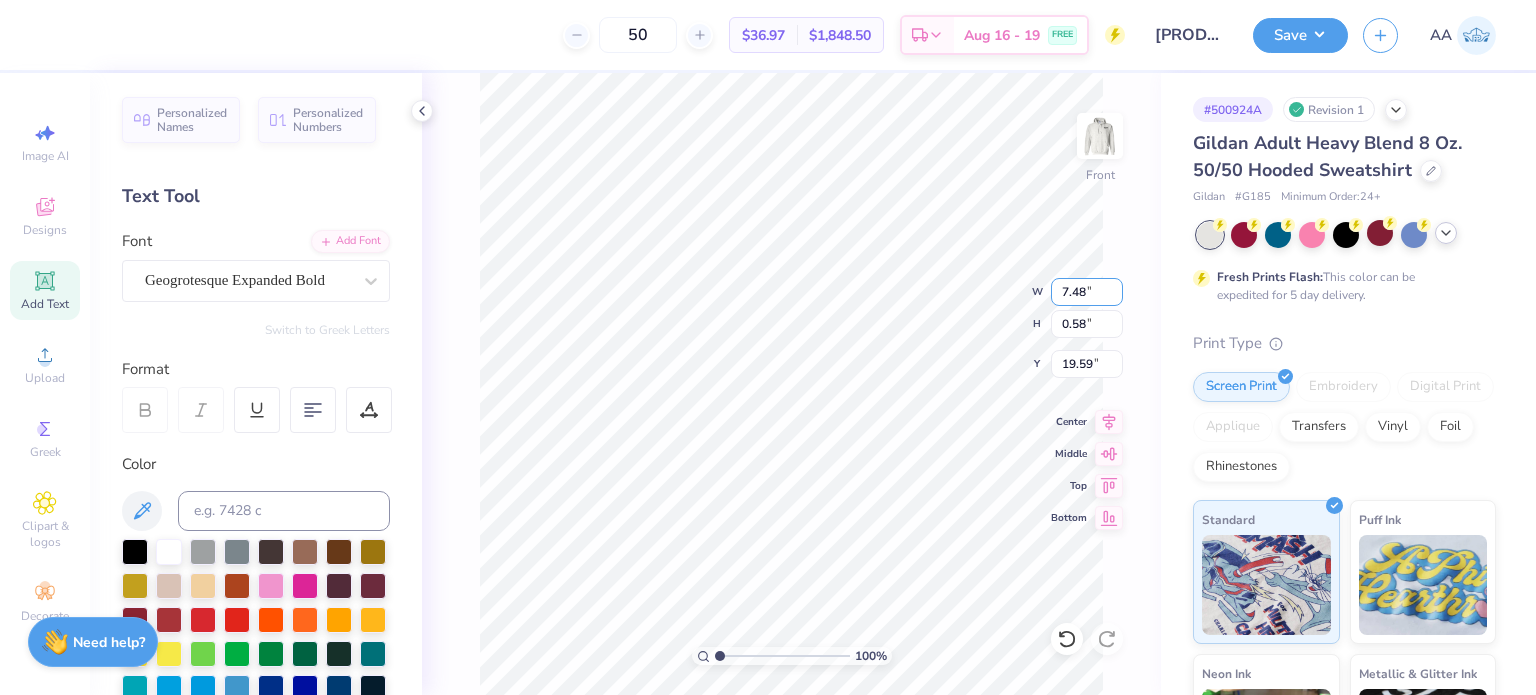 drag, startPoint x: 1057, startPoint y: 294, endPoint x: 1119, endPoint y: 391, distance: 115.12167 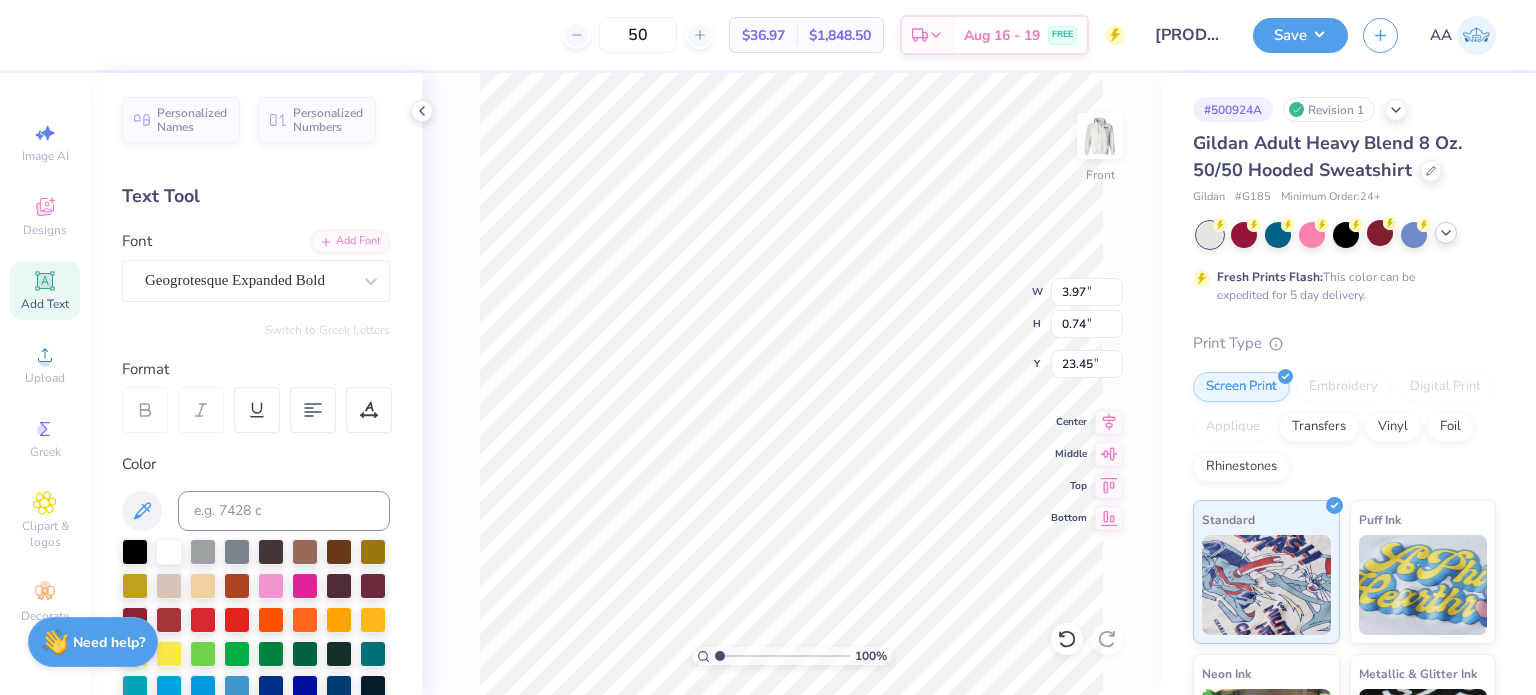type on "20.56" 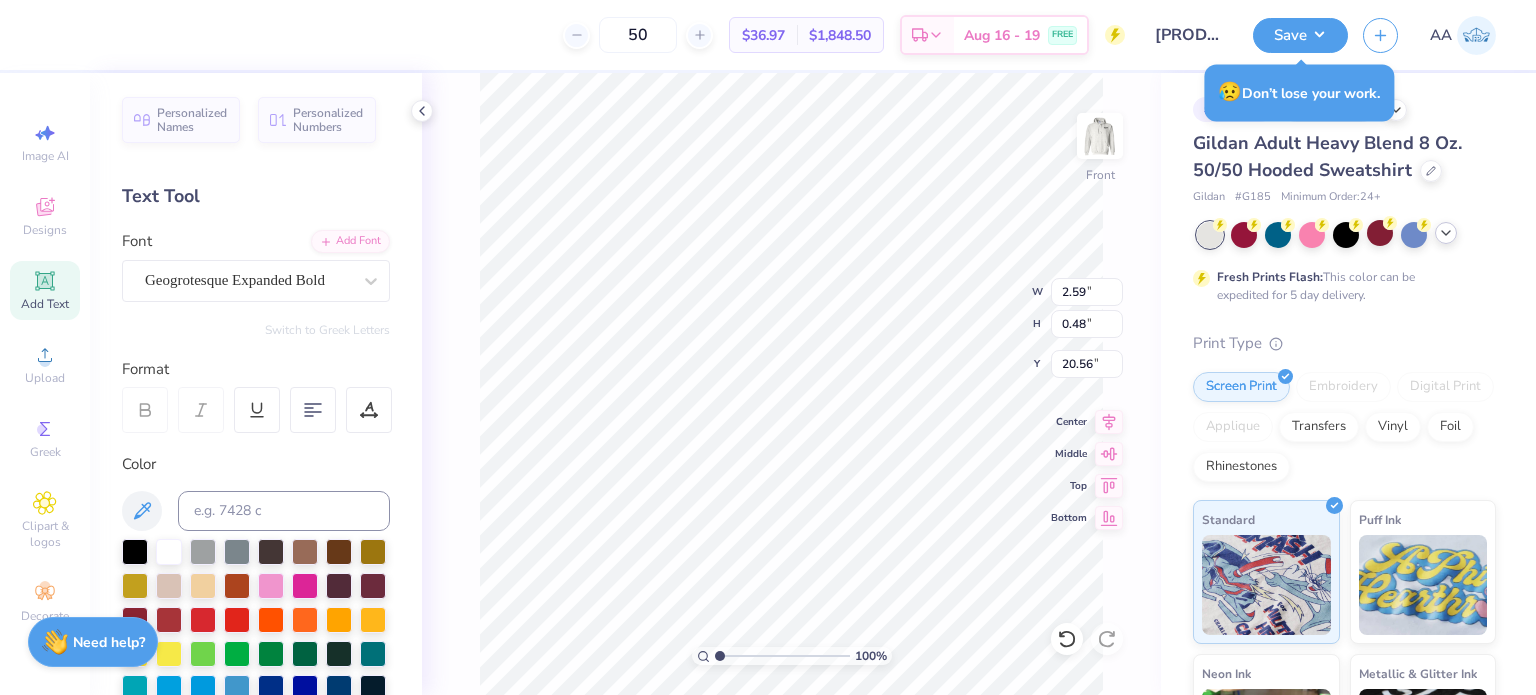 type on "2.59" 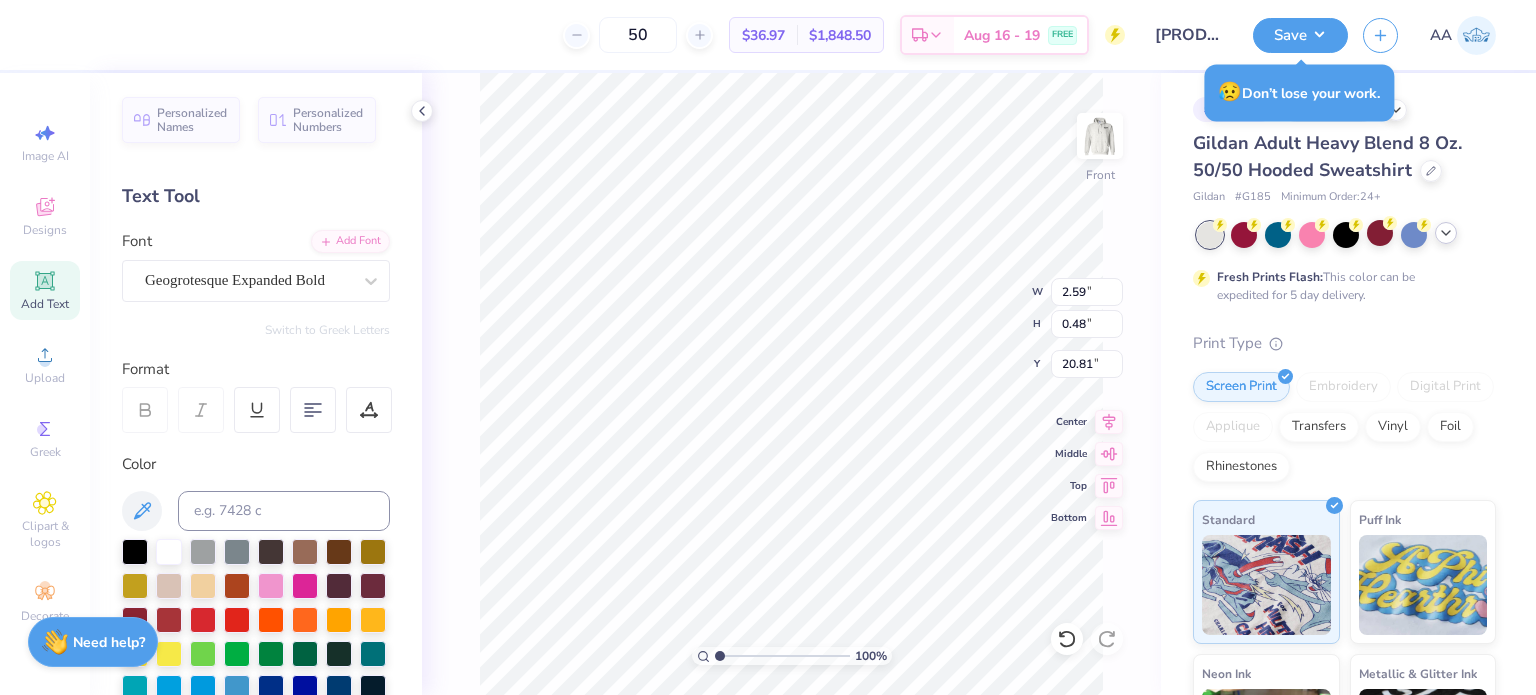 type on "20.54" 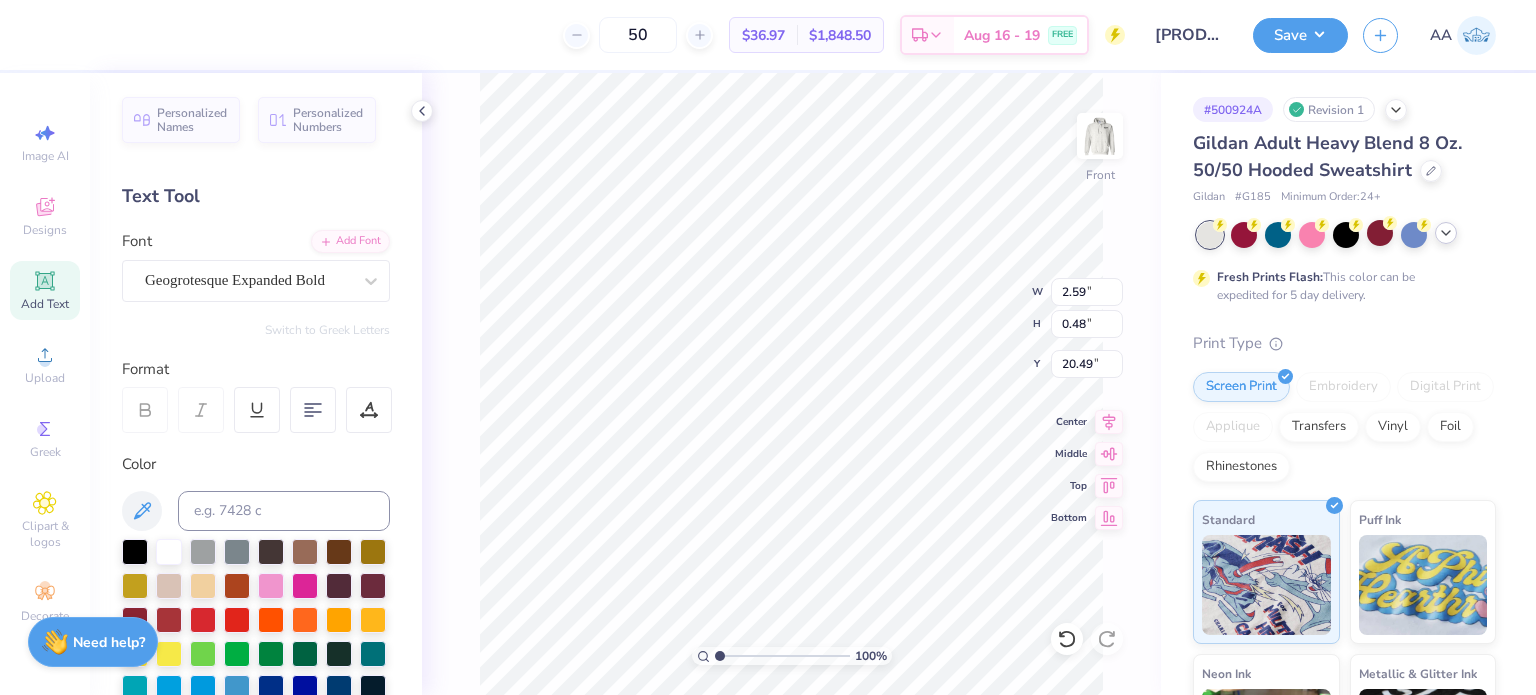 type on "20.49" 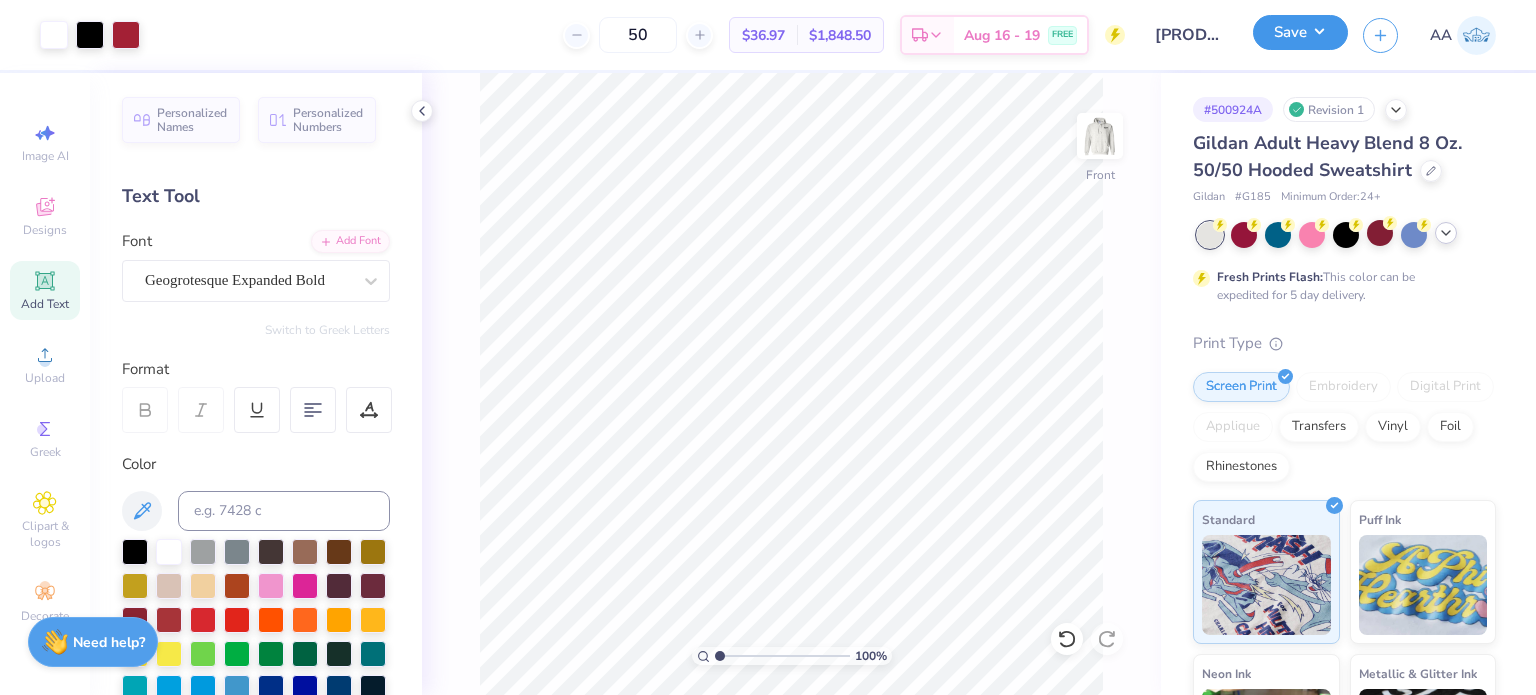 click on "Save" at bounding box center [1300, 32] 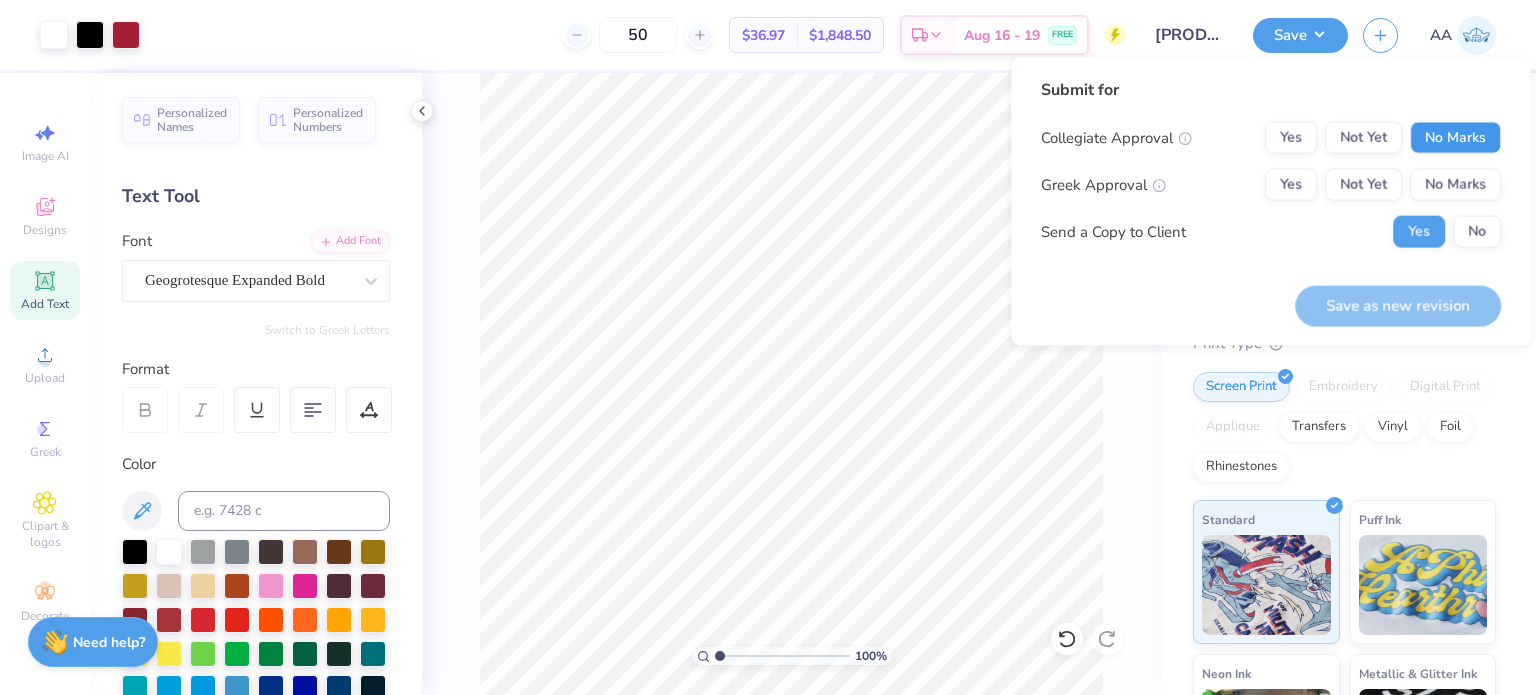 click on "No Marks" at bounding box center [1455, 138] 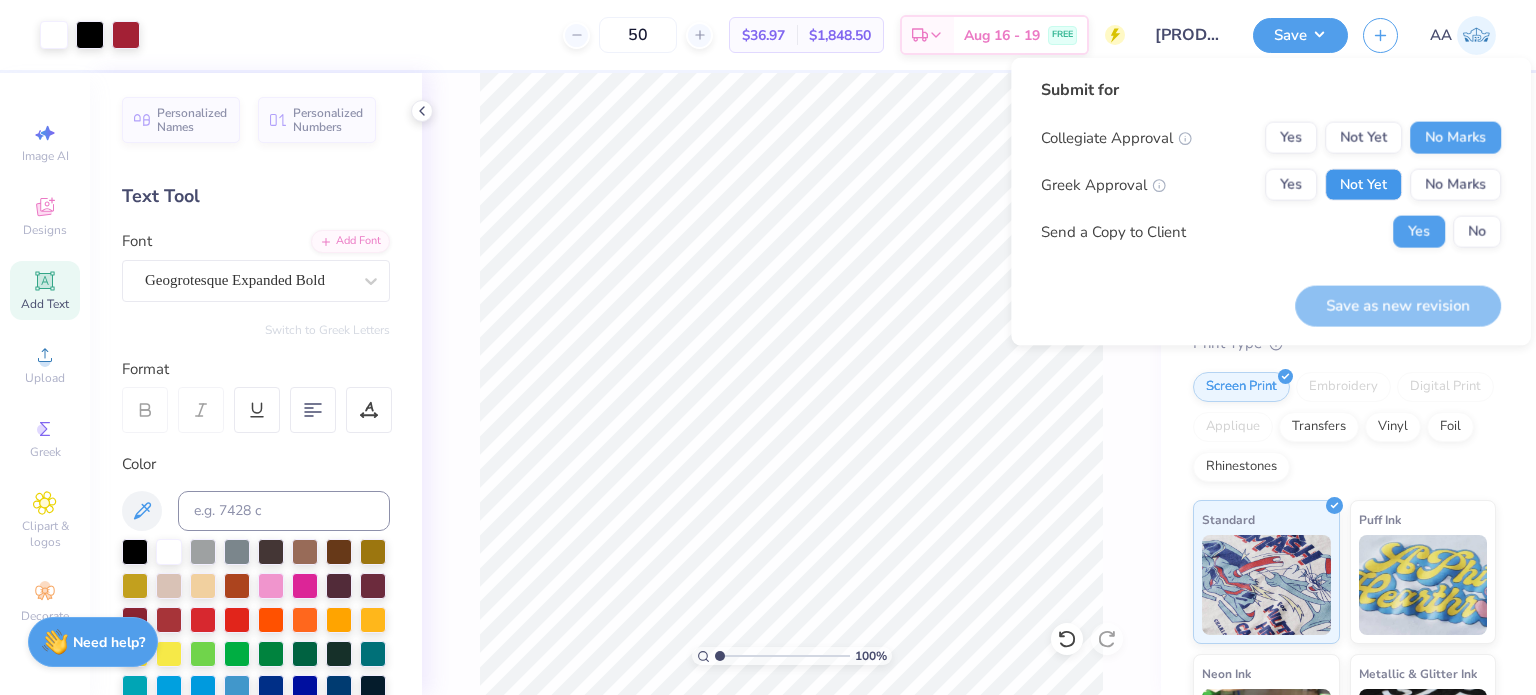 click on "Not Yet" at bounding box center (1363, 185) 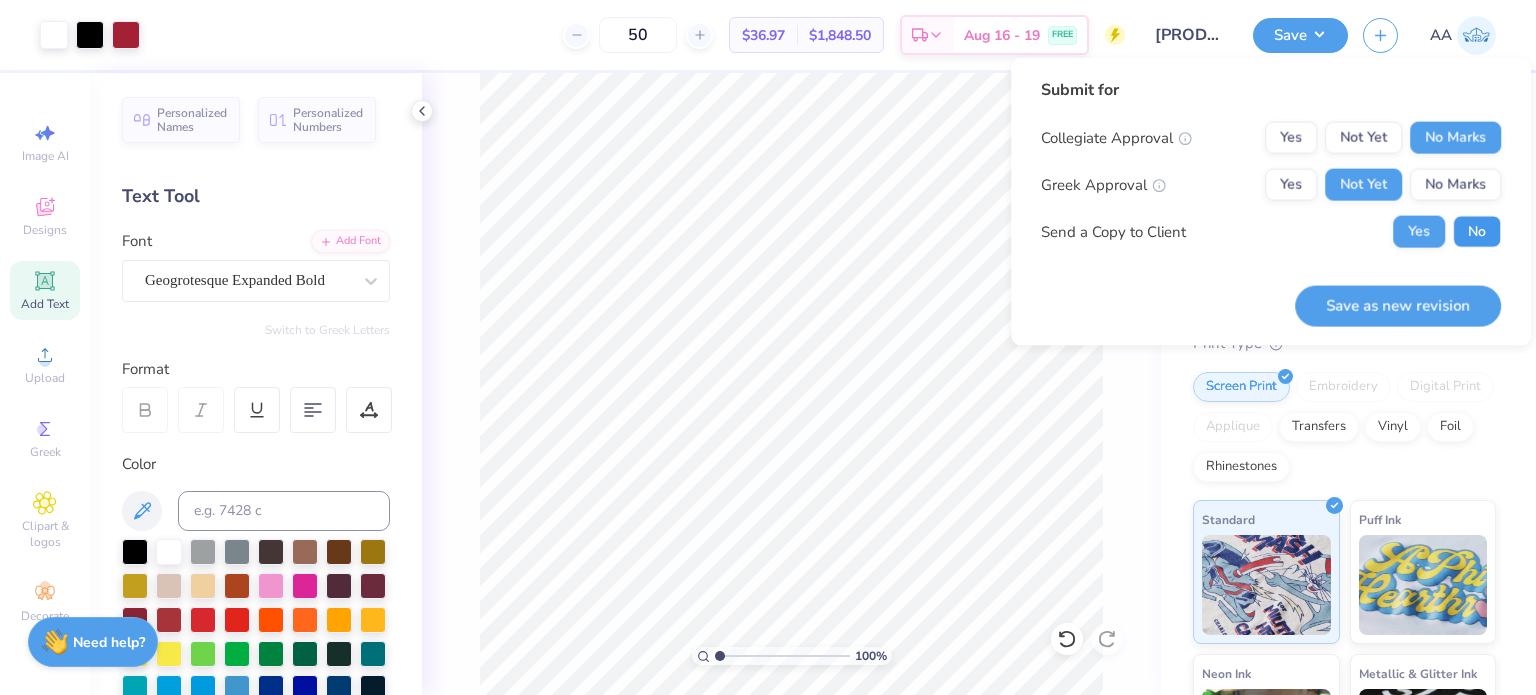 click on "No" at bounding box center (1477, 232) 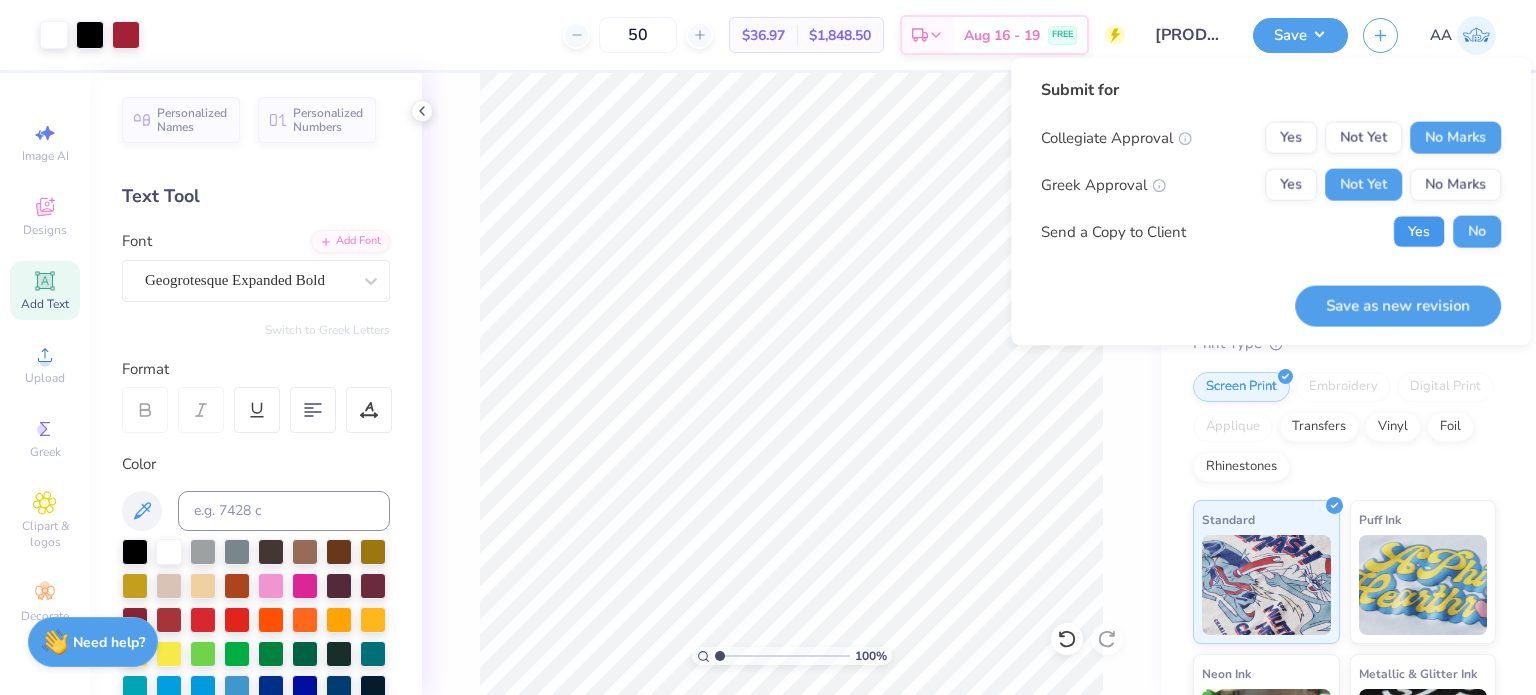 click on "Yes" at bounding box center [1419, 232] 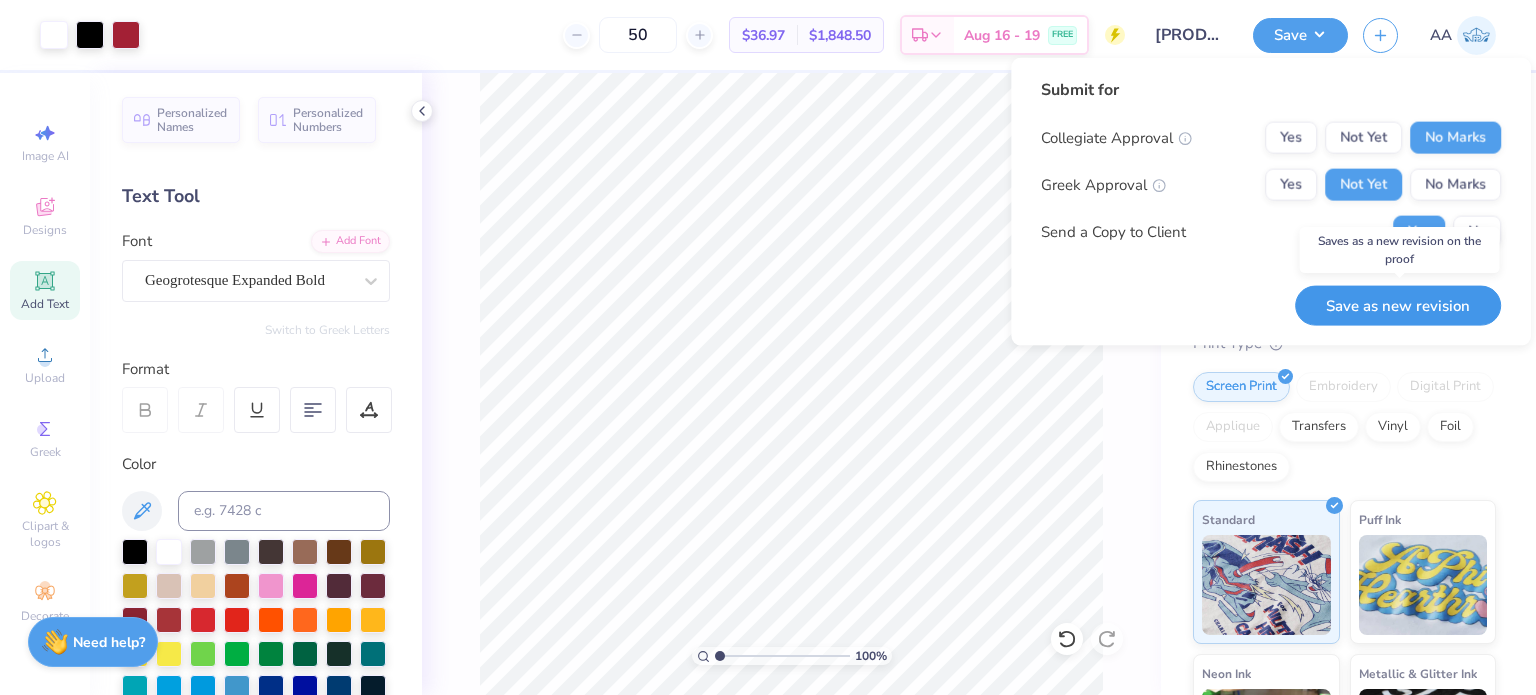 click on "Save as new revision" at bounding box center [1398, 305] 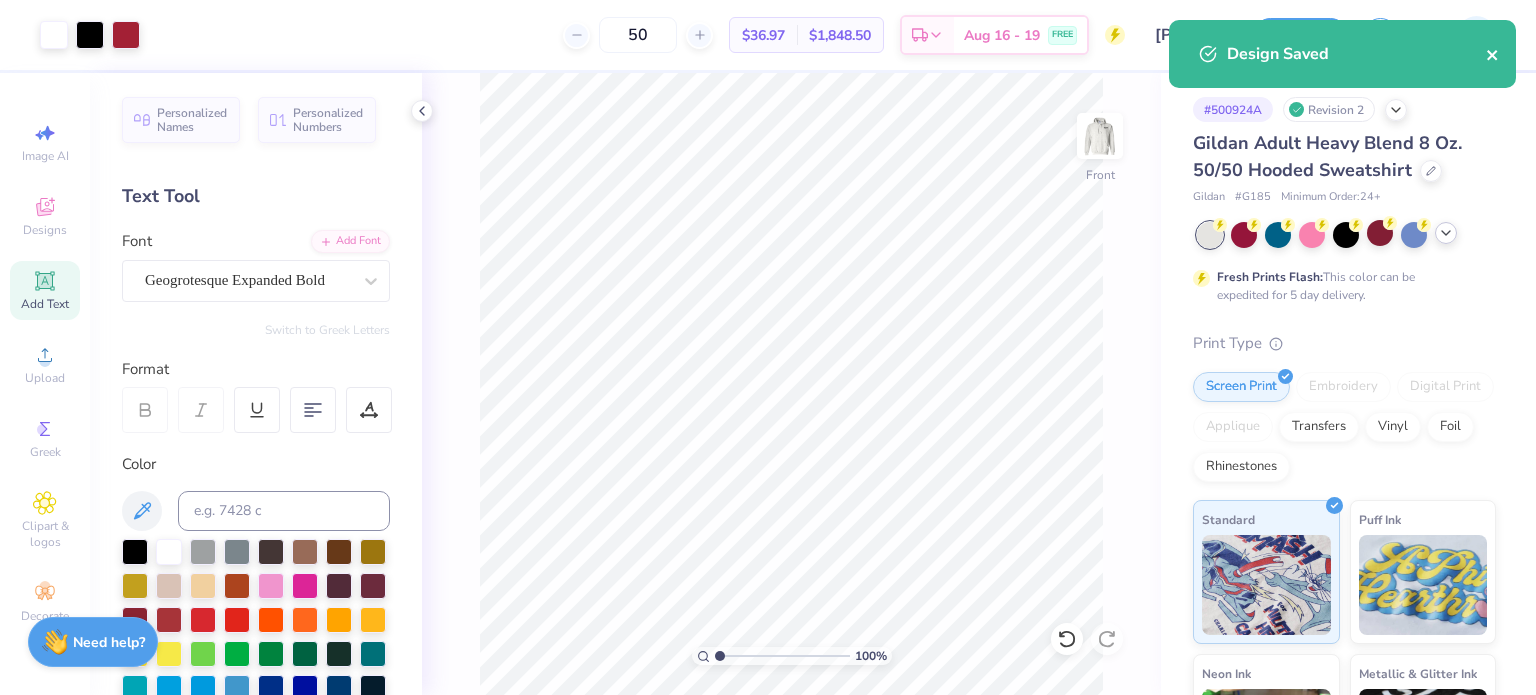 click 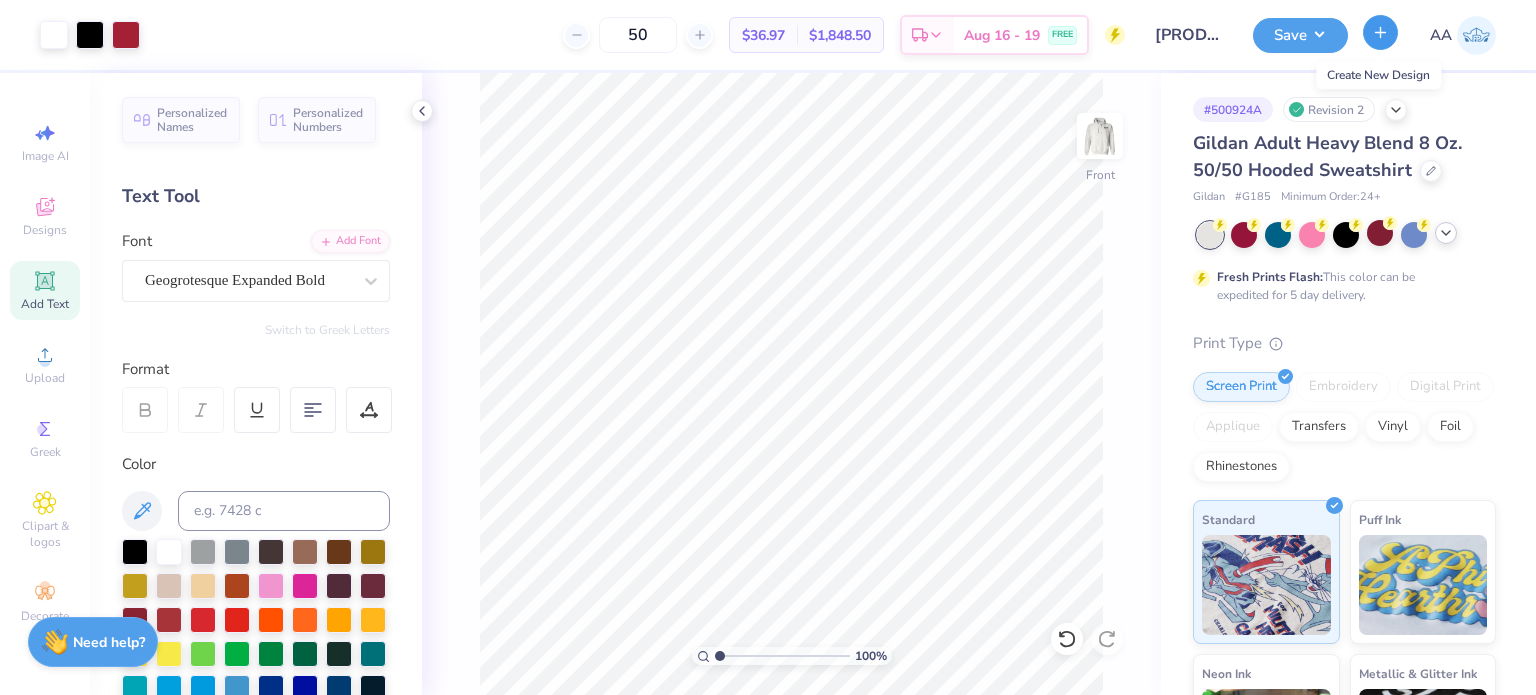 click 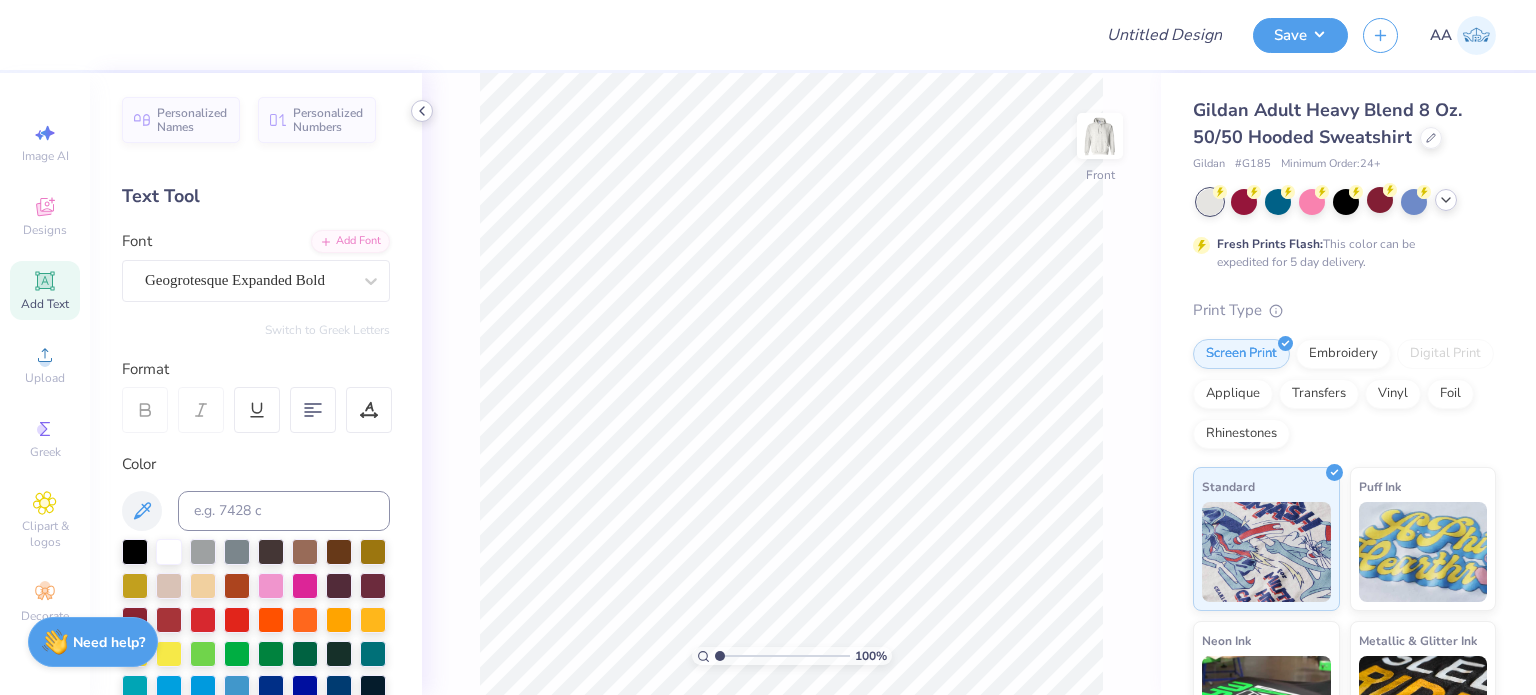 click 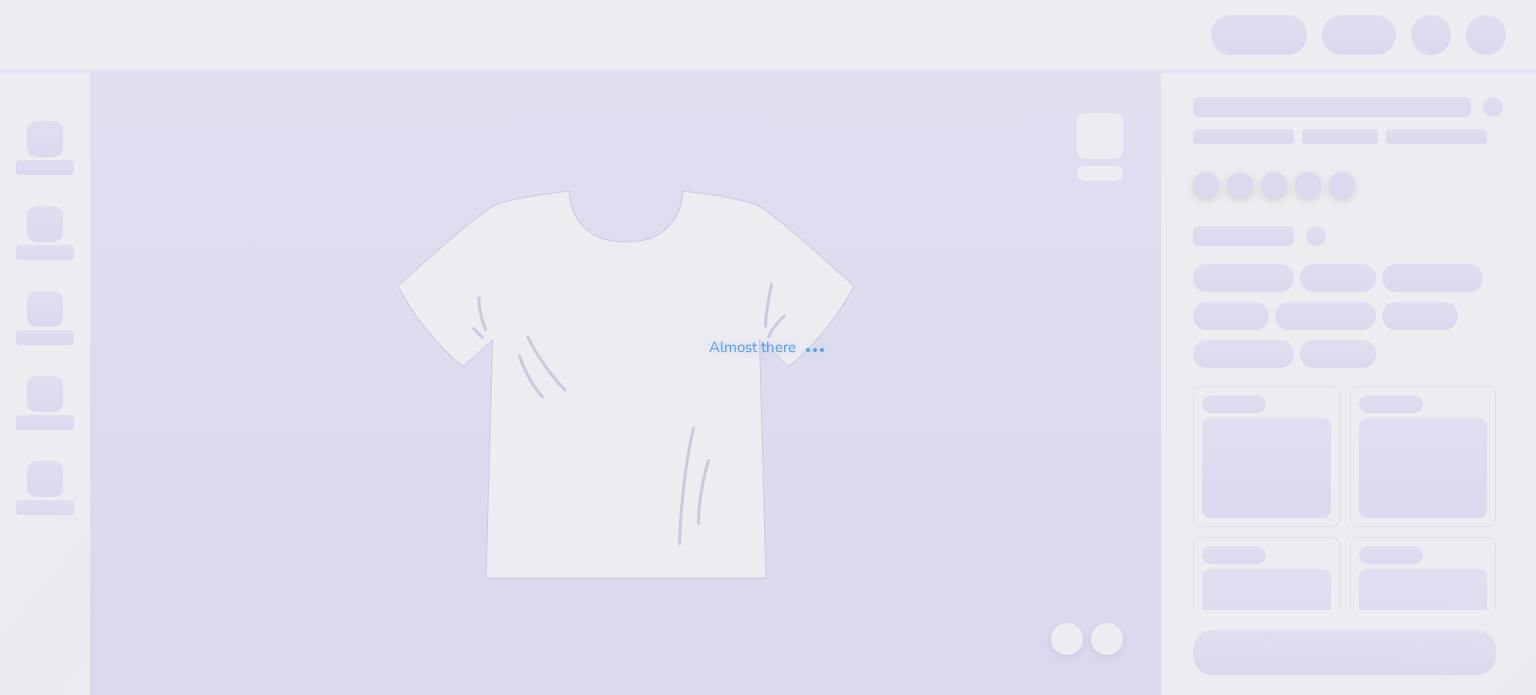 scroll, scrollTop: 0, scrollLeft: 0, axis: both 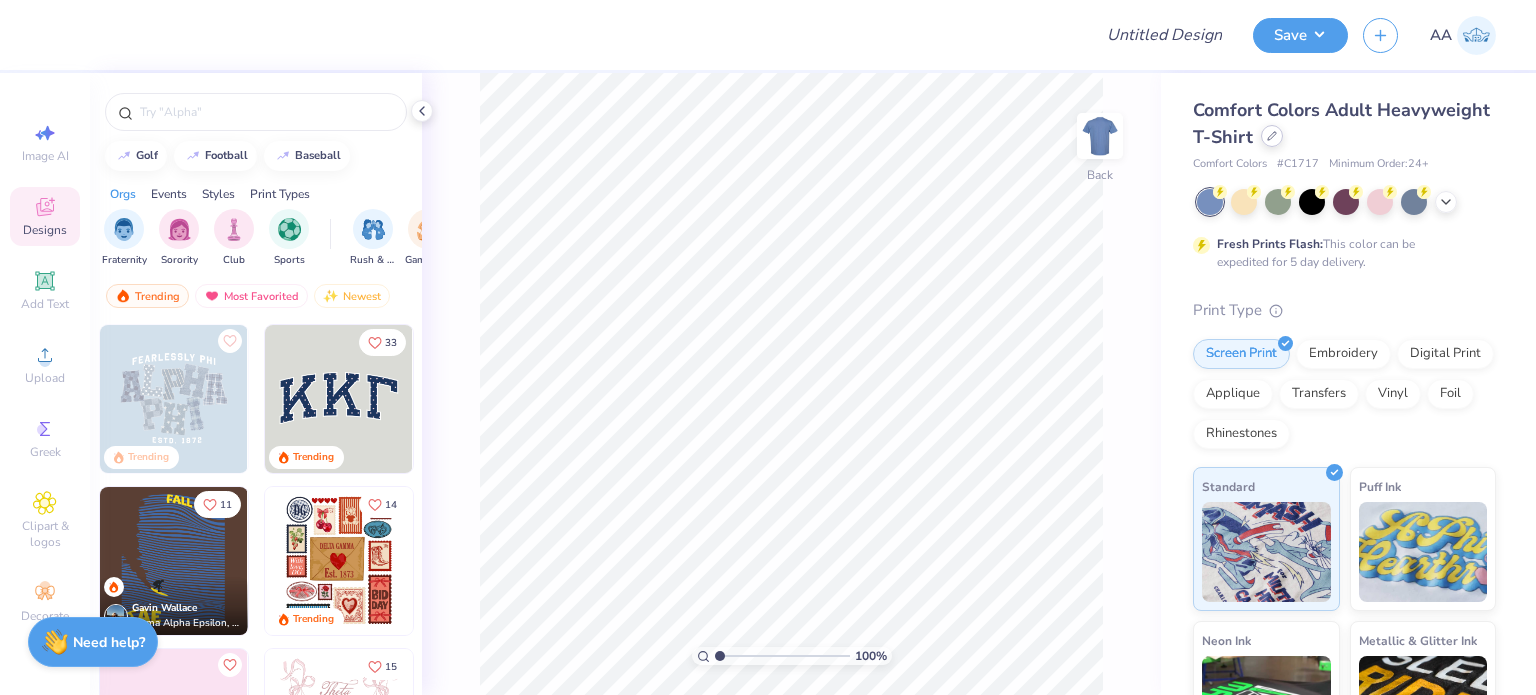 click 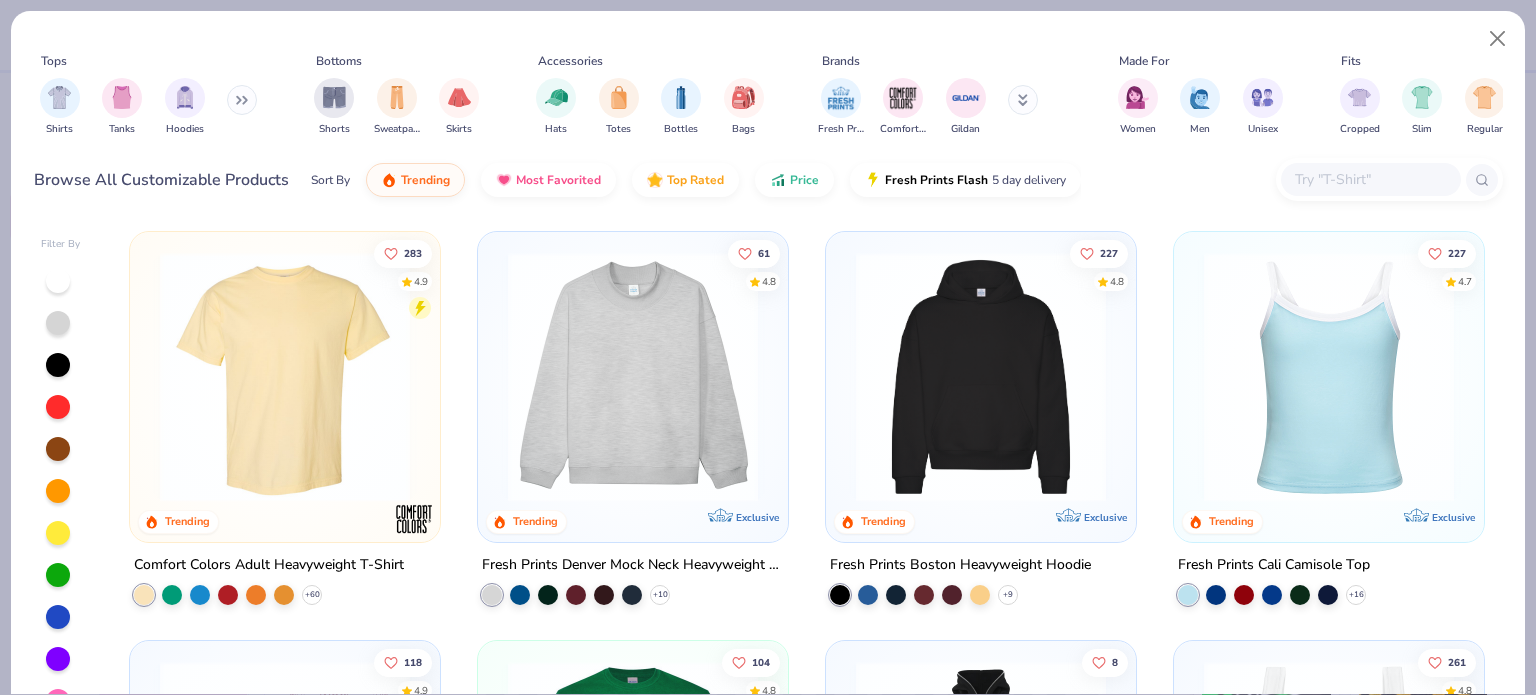 click at bounding box center [242, 100] 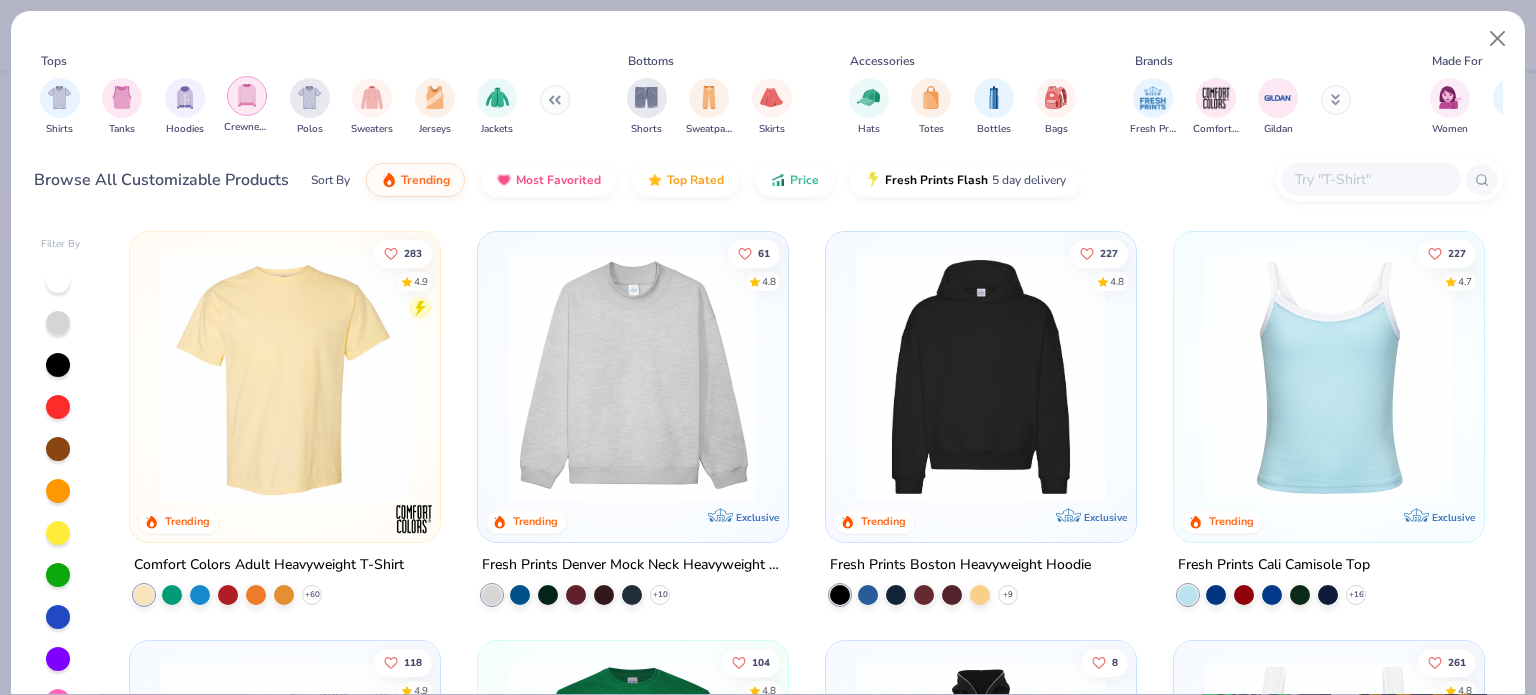 click at bounding box center [247, 95] 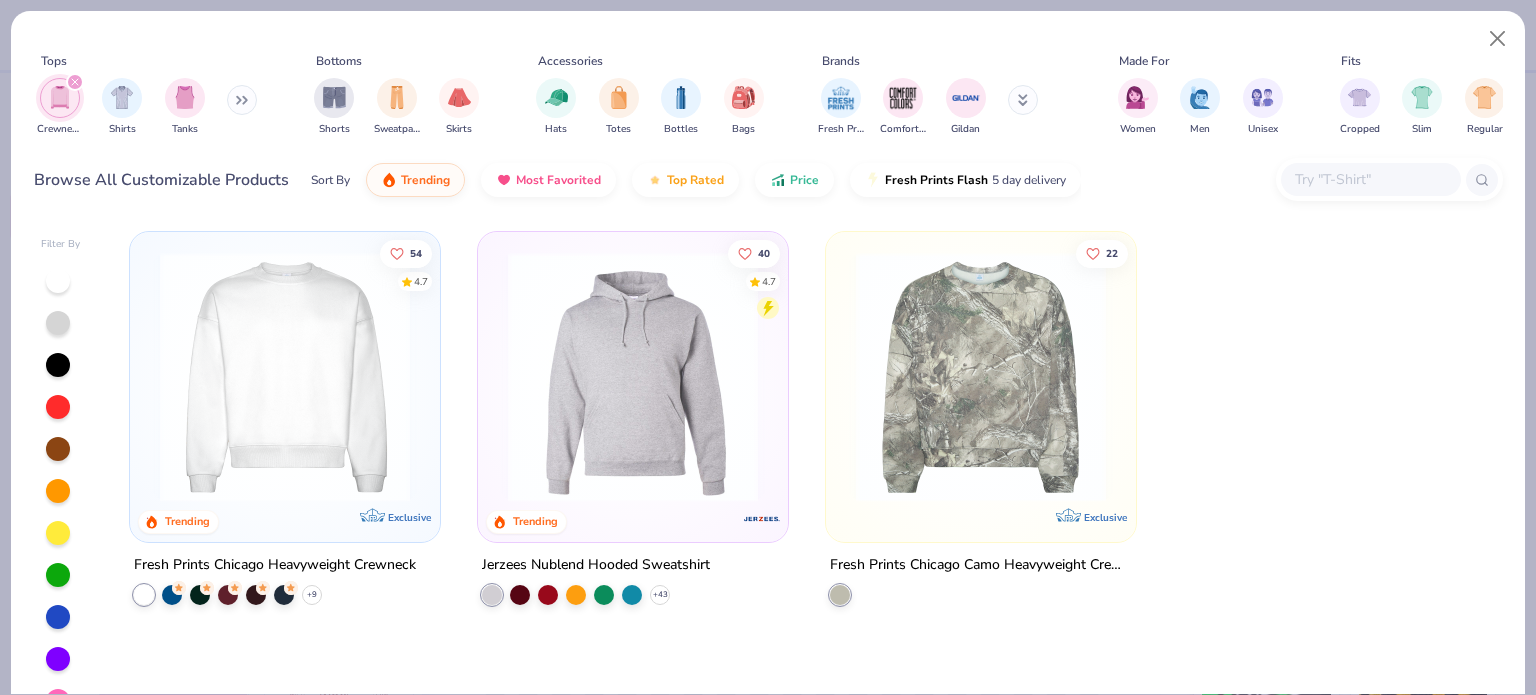 click at bounding box center (285, 377) 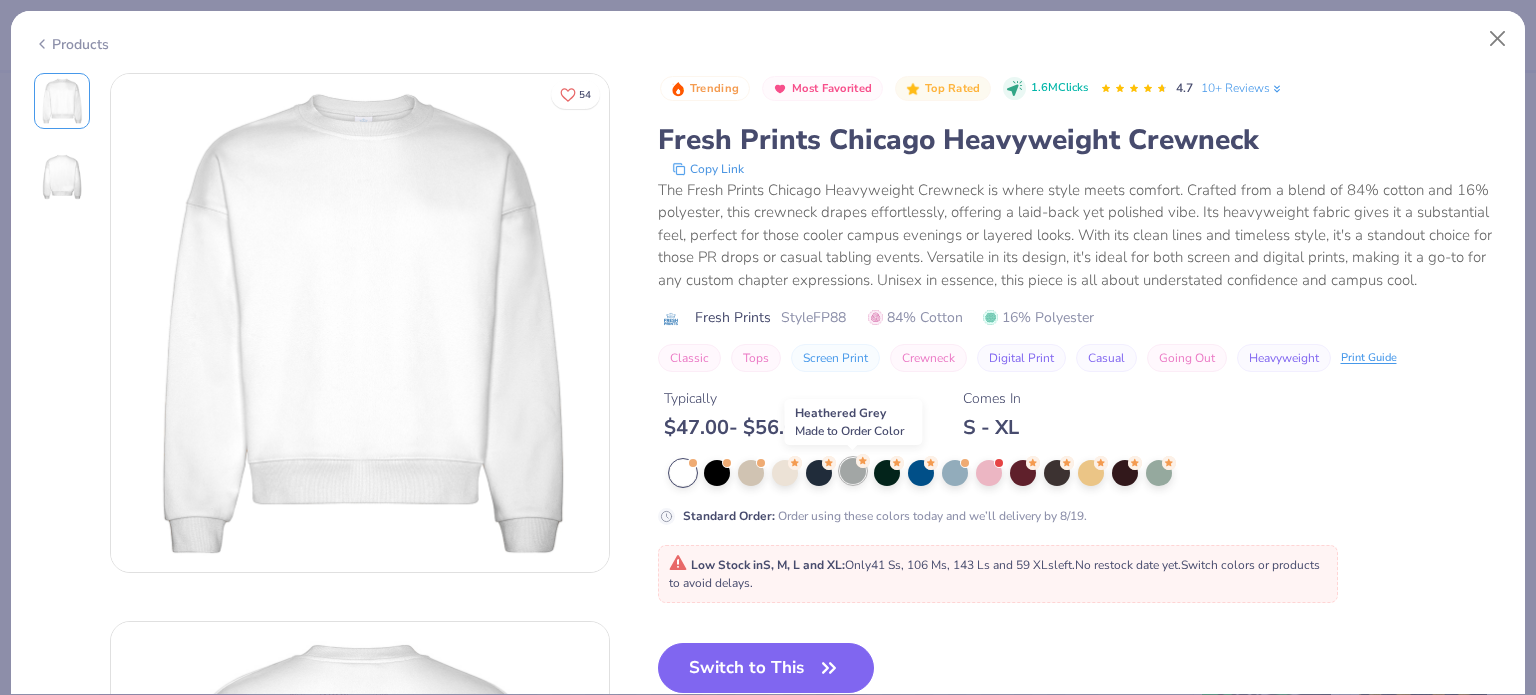 click at bounding box center (853, 471) 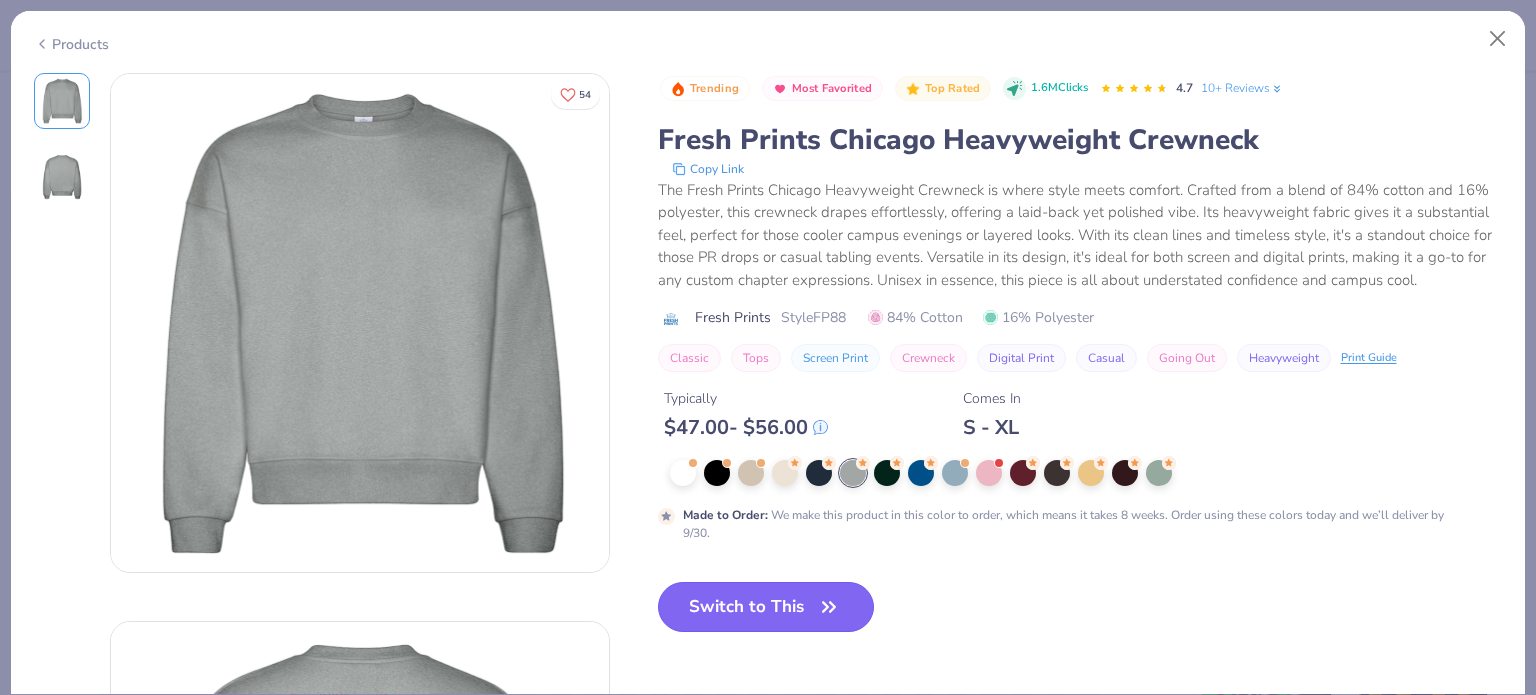 click on "Switch to This" at bounding box center (766, 607) 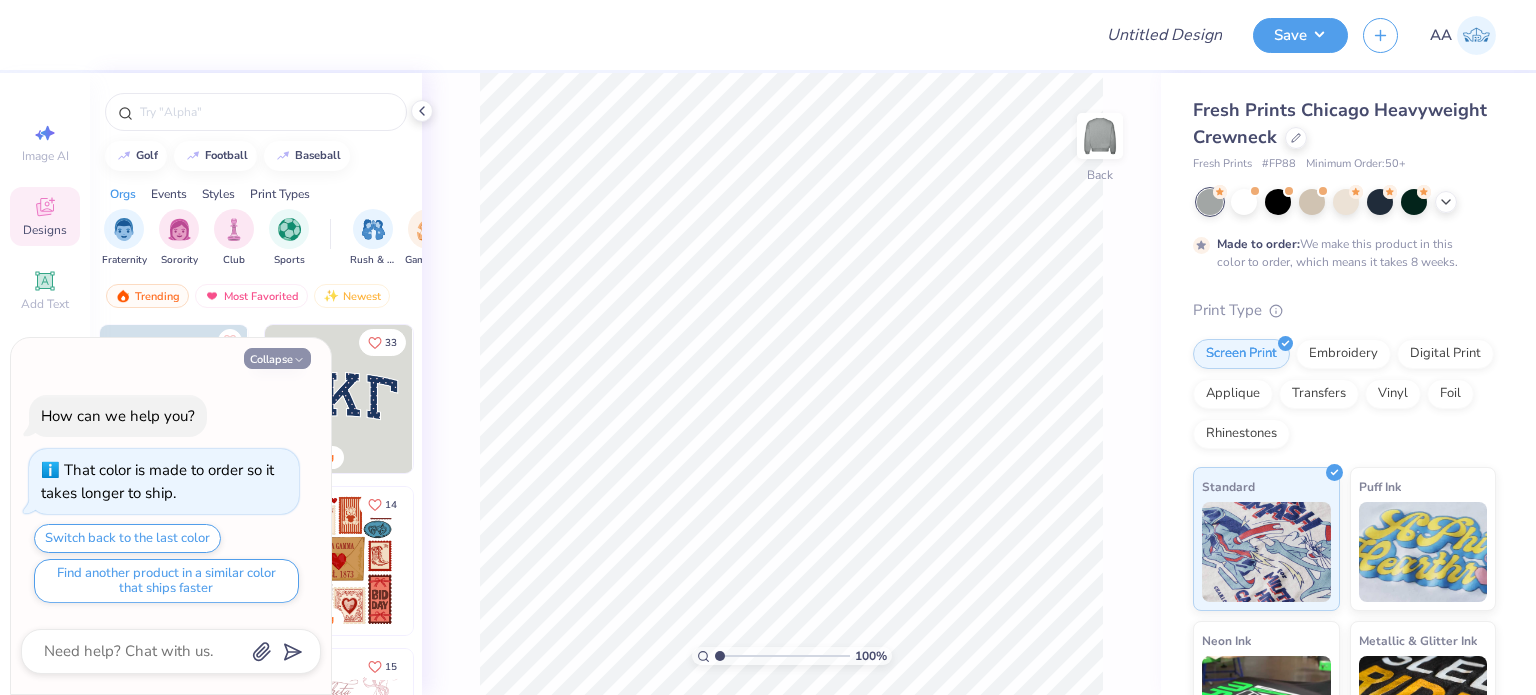 click on "Collapse" at bounding box center (277, 358) 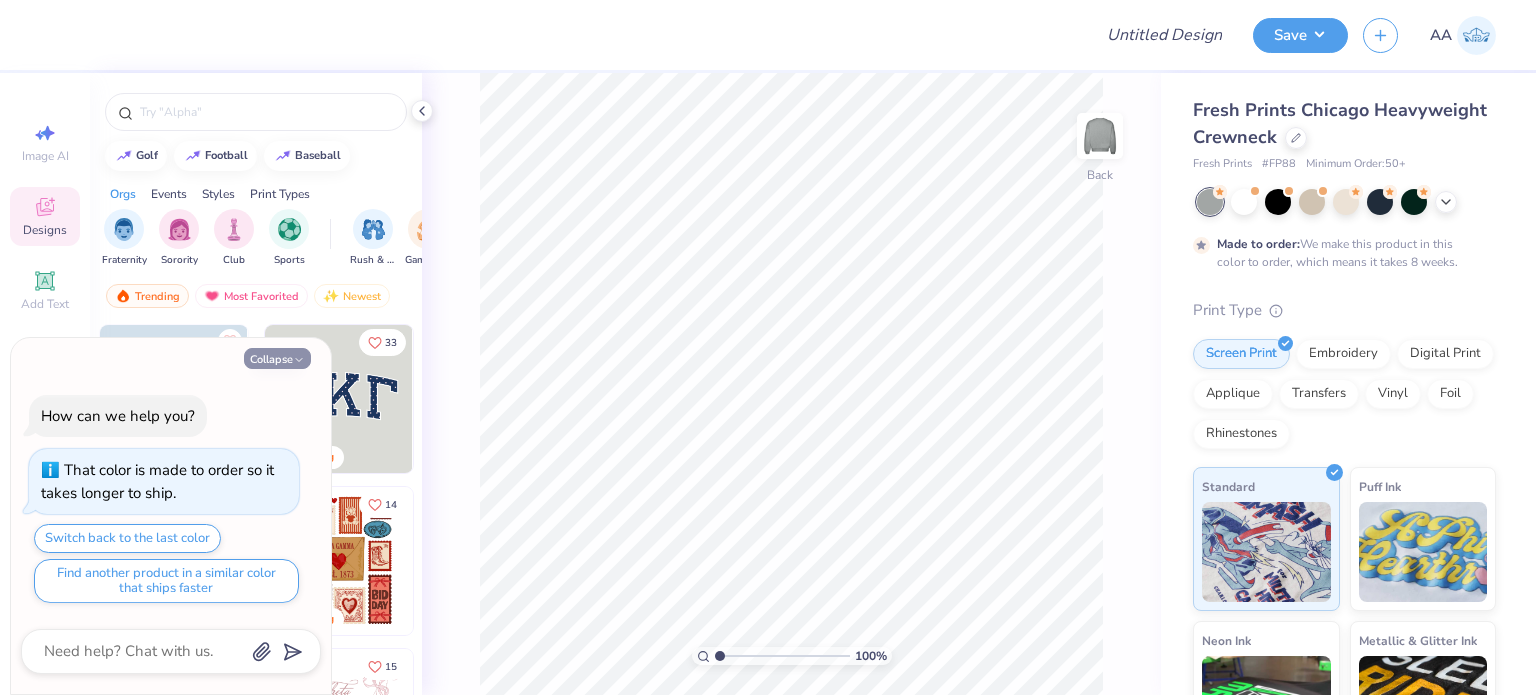 type on "x" 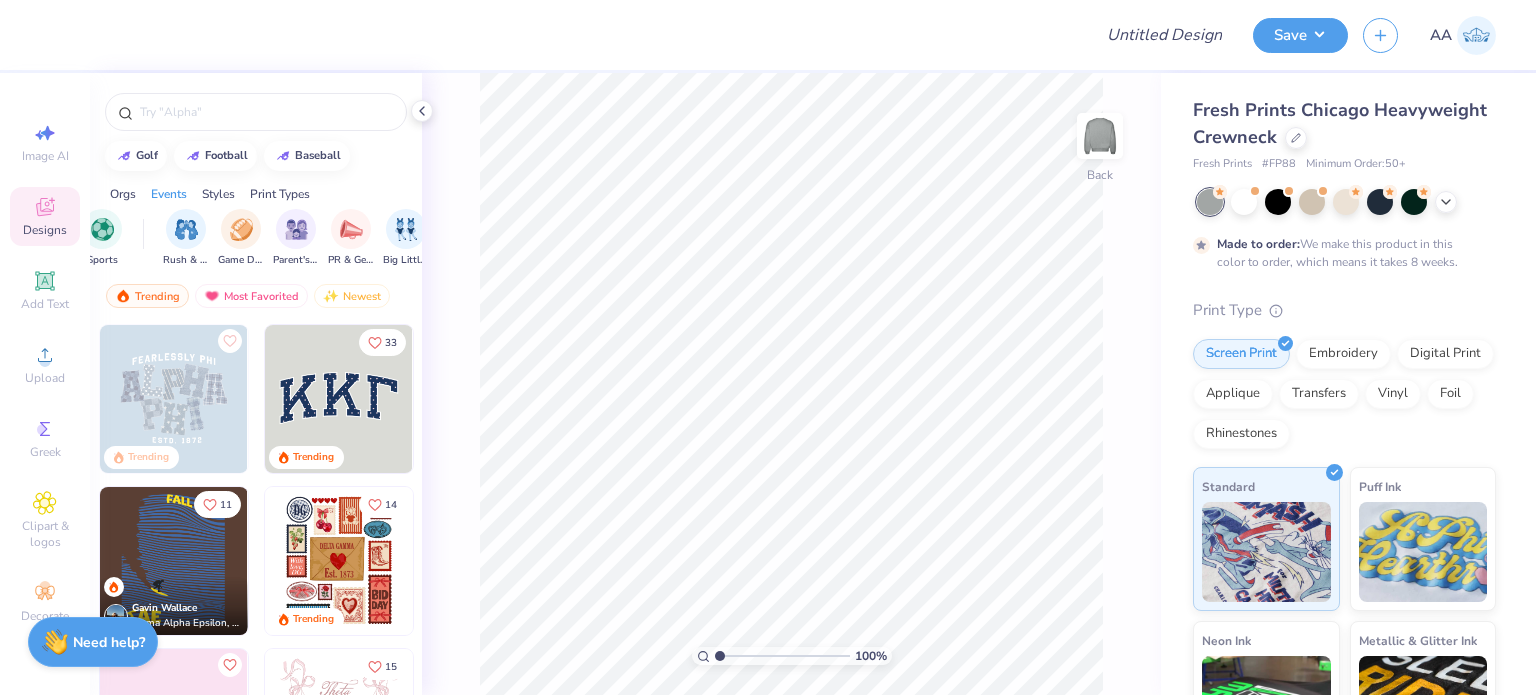scroll, scrollTop: 0, scrollLeft: 196, axis: horizontal 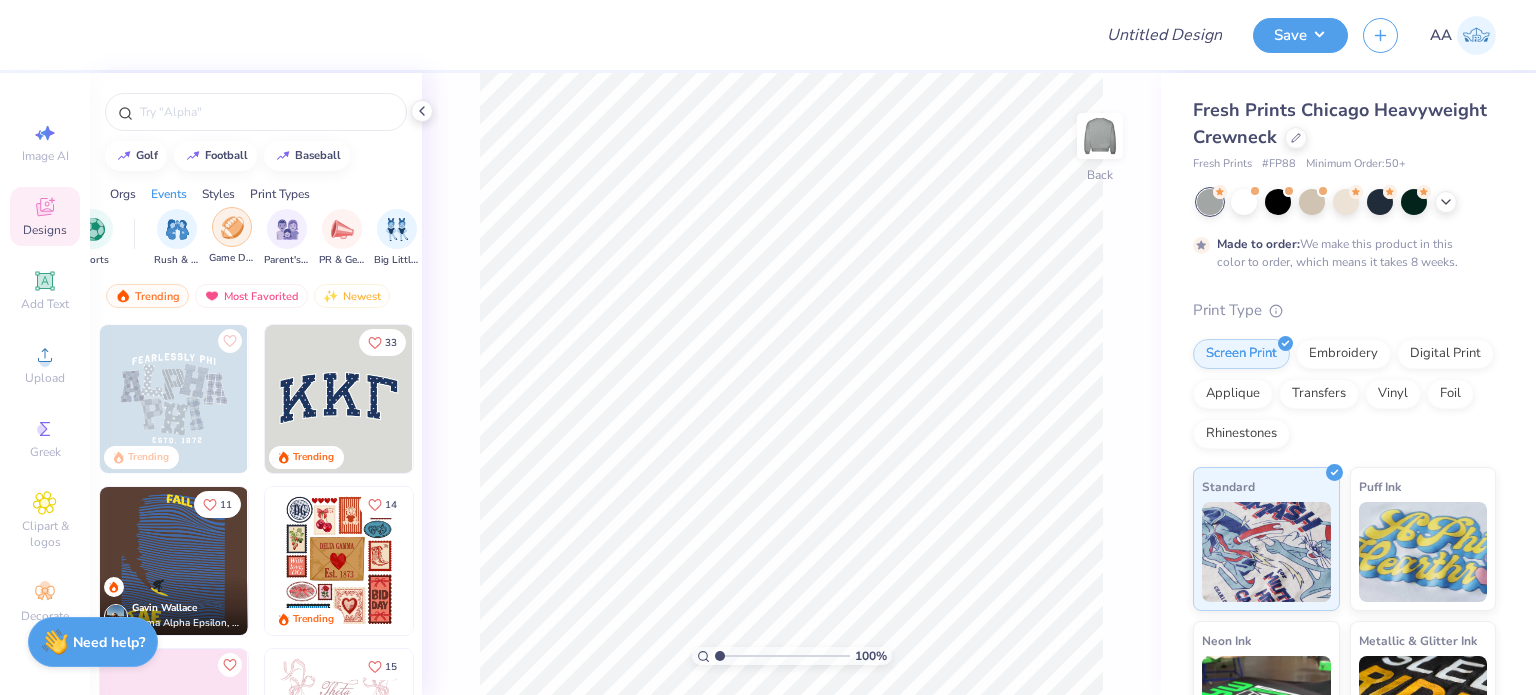 click at bounding box center [232, 227] 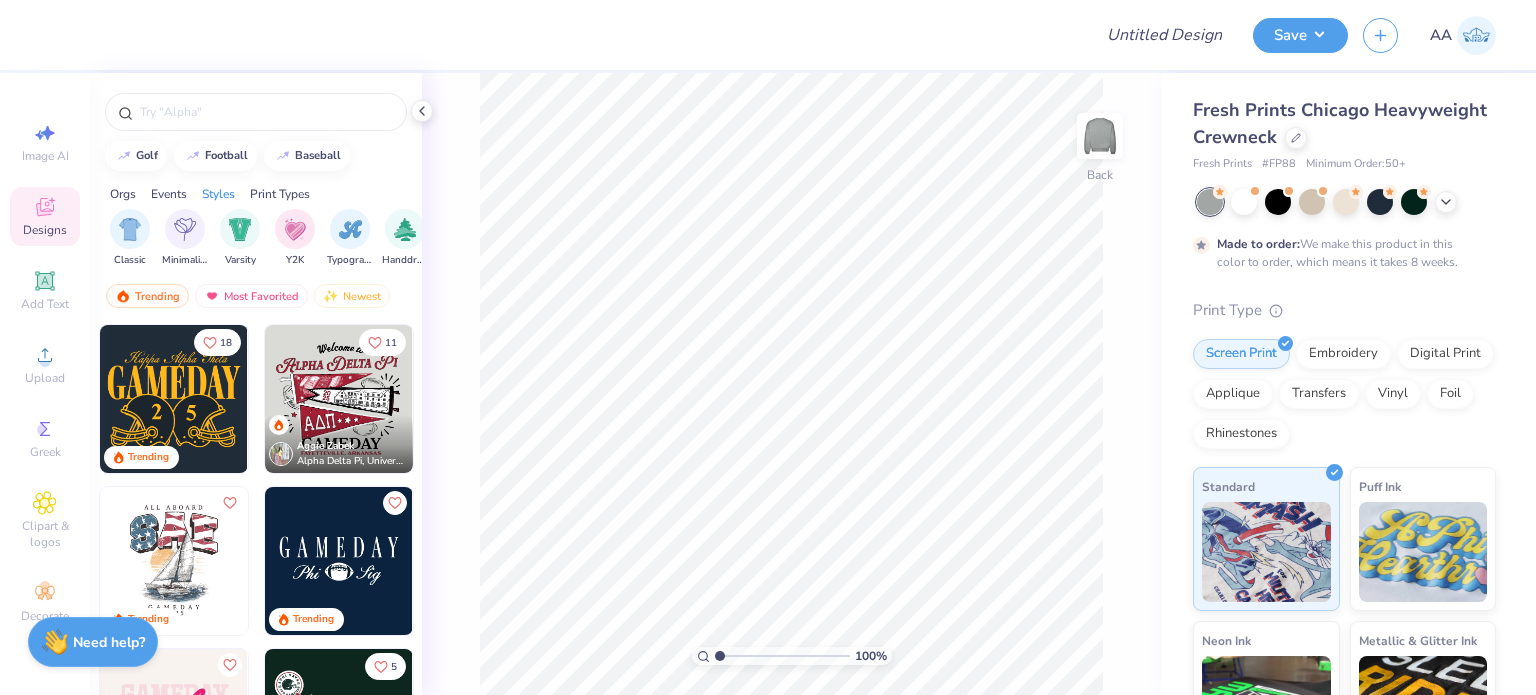 scroll, scrollTop: 0, scrollLeft: 1060, axis: horizontal 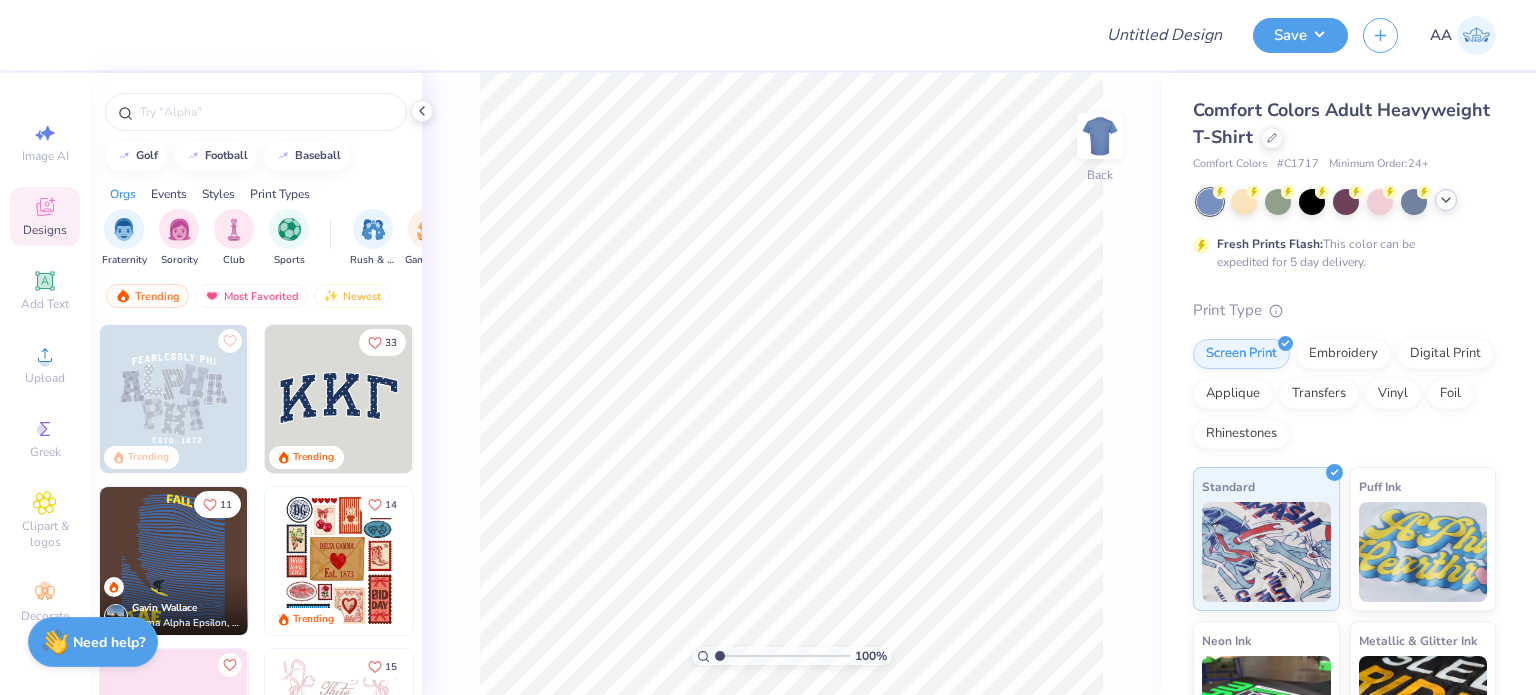 click 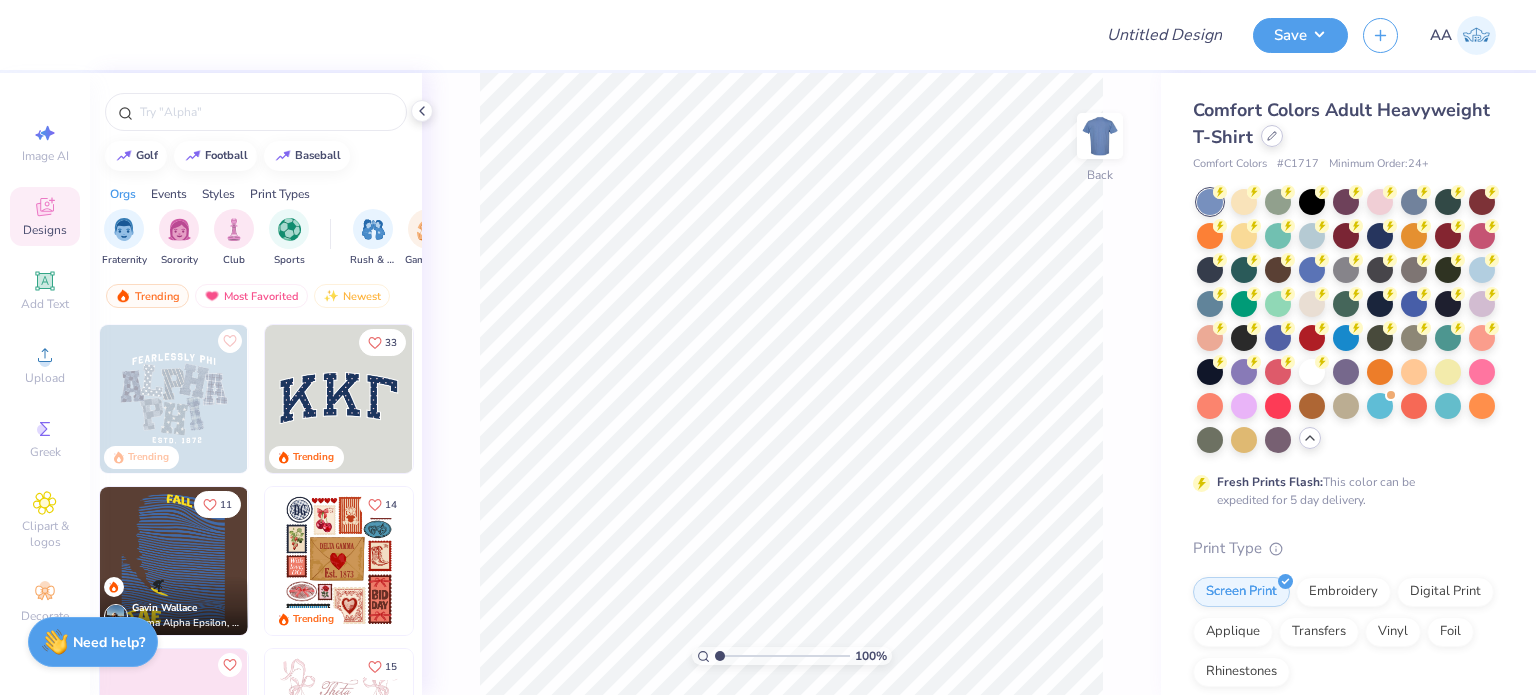 click 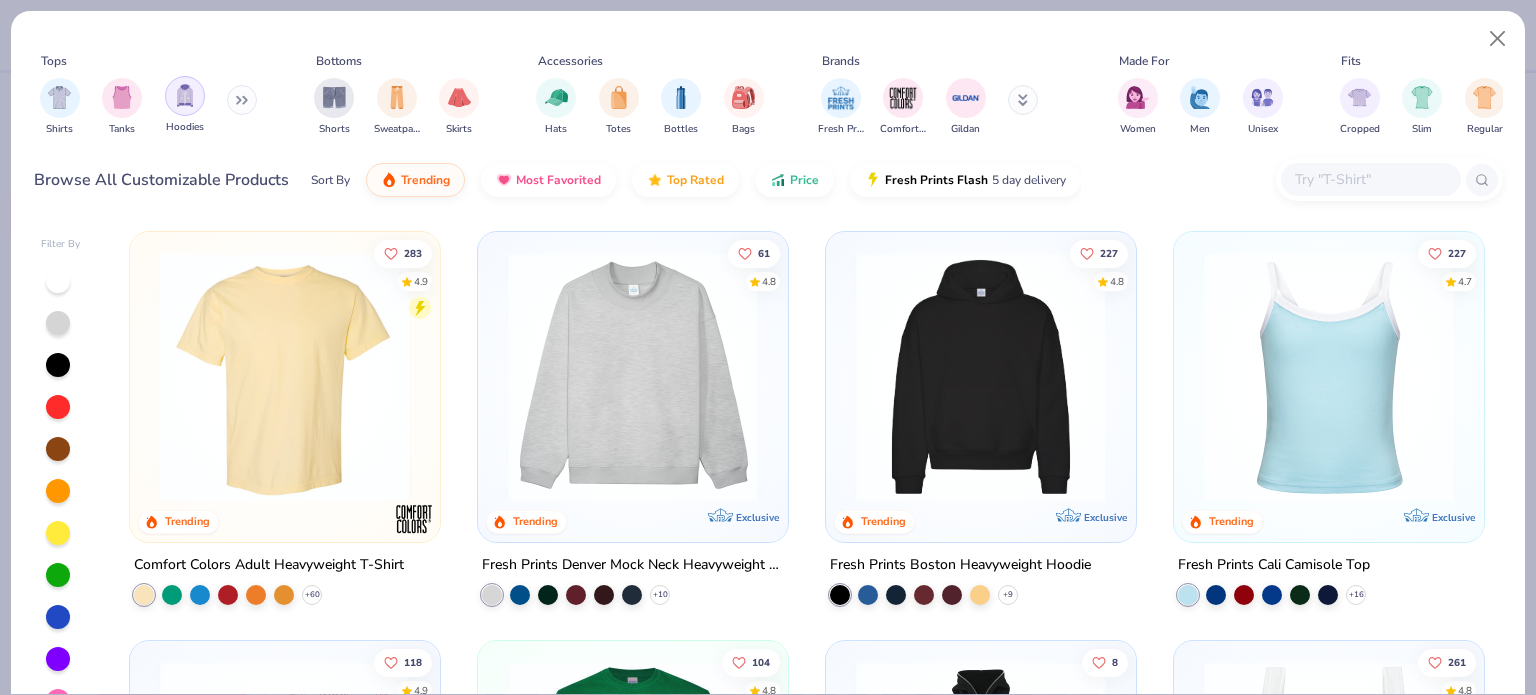 click at bounding box center [185, 95] 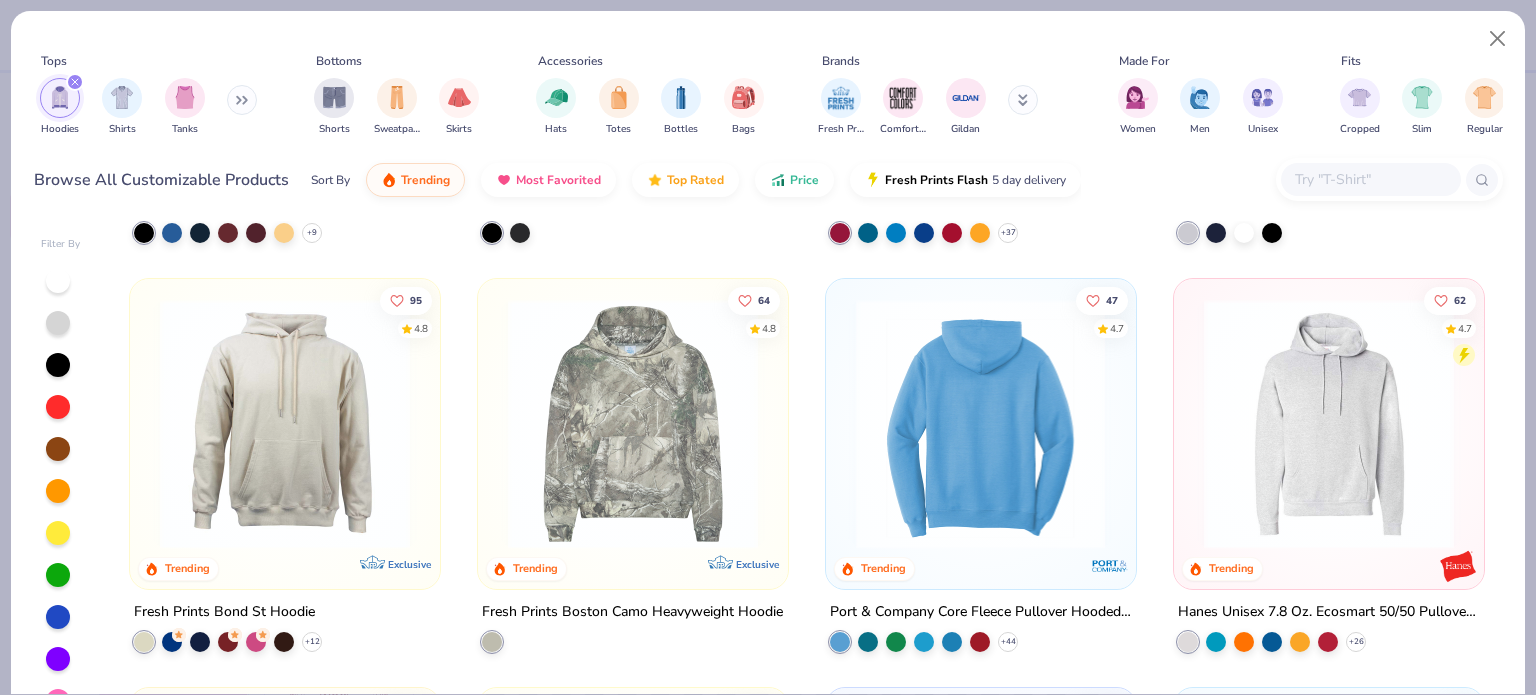 scroll, scrollTop: 375, scrollLeft: 0, axis: vertical 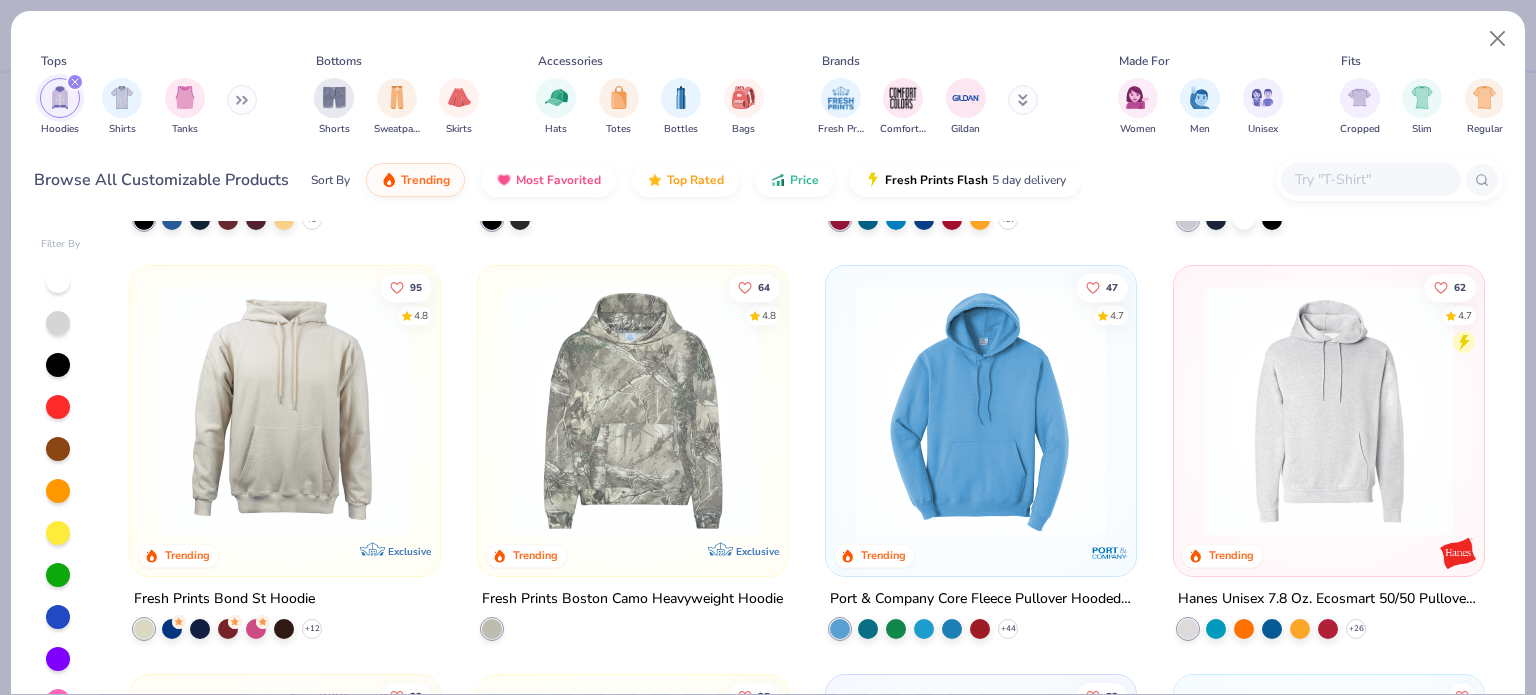 click at bounding box center (1370, 179) 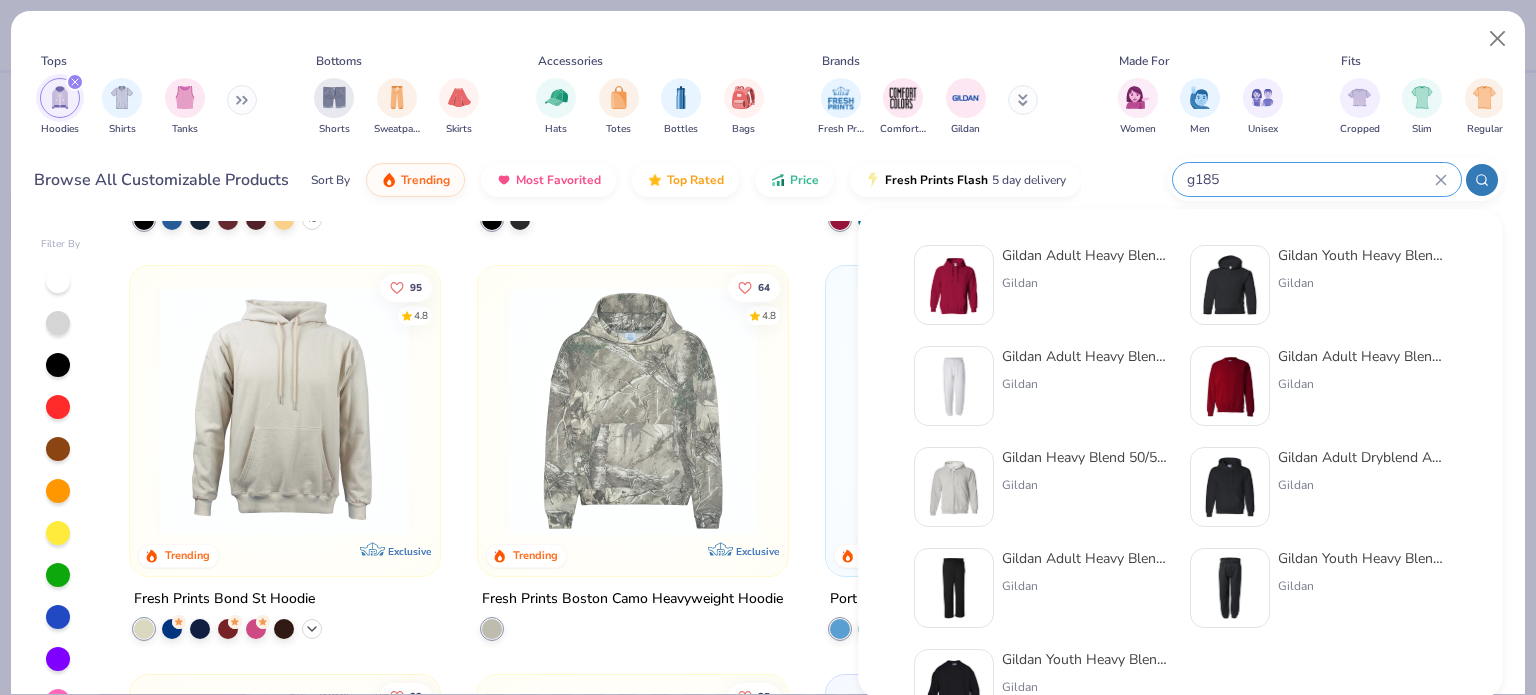 type on "g185" 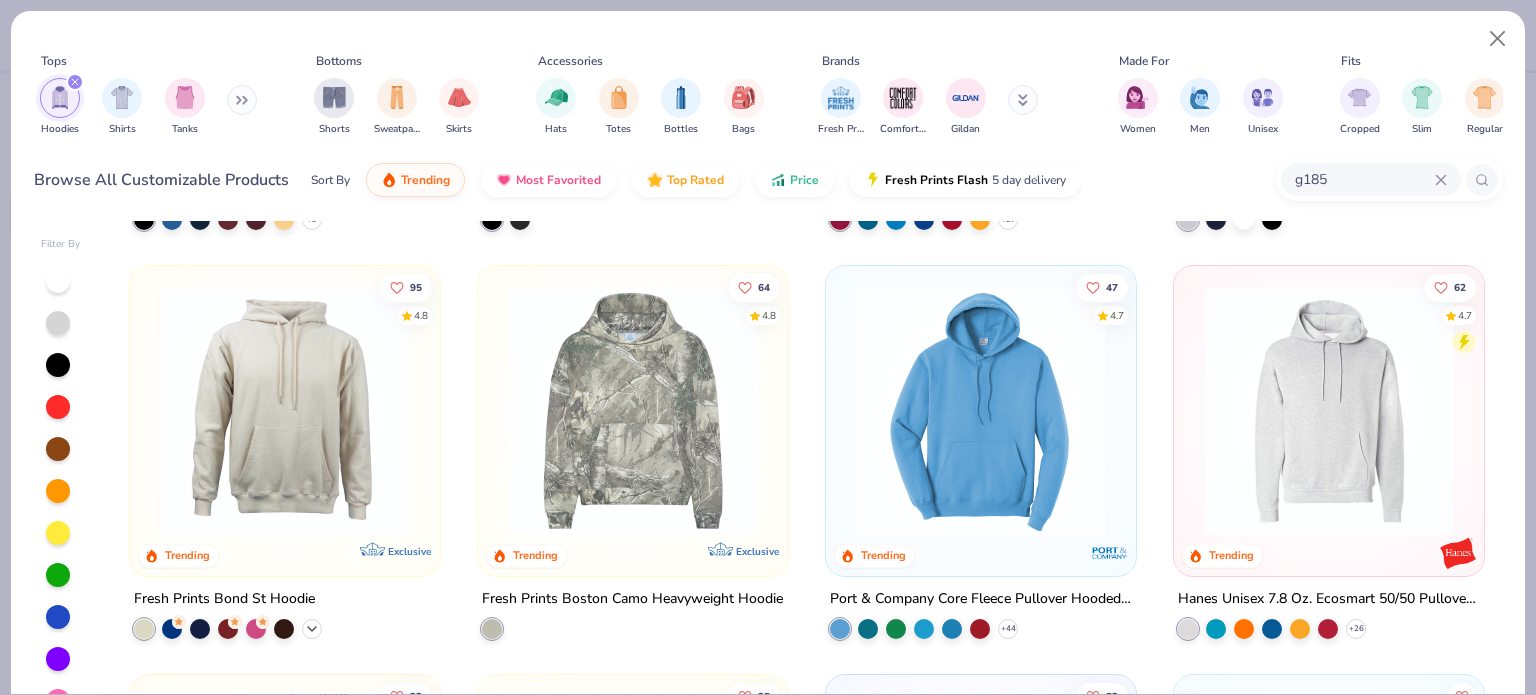 click 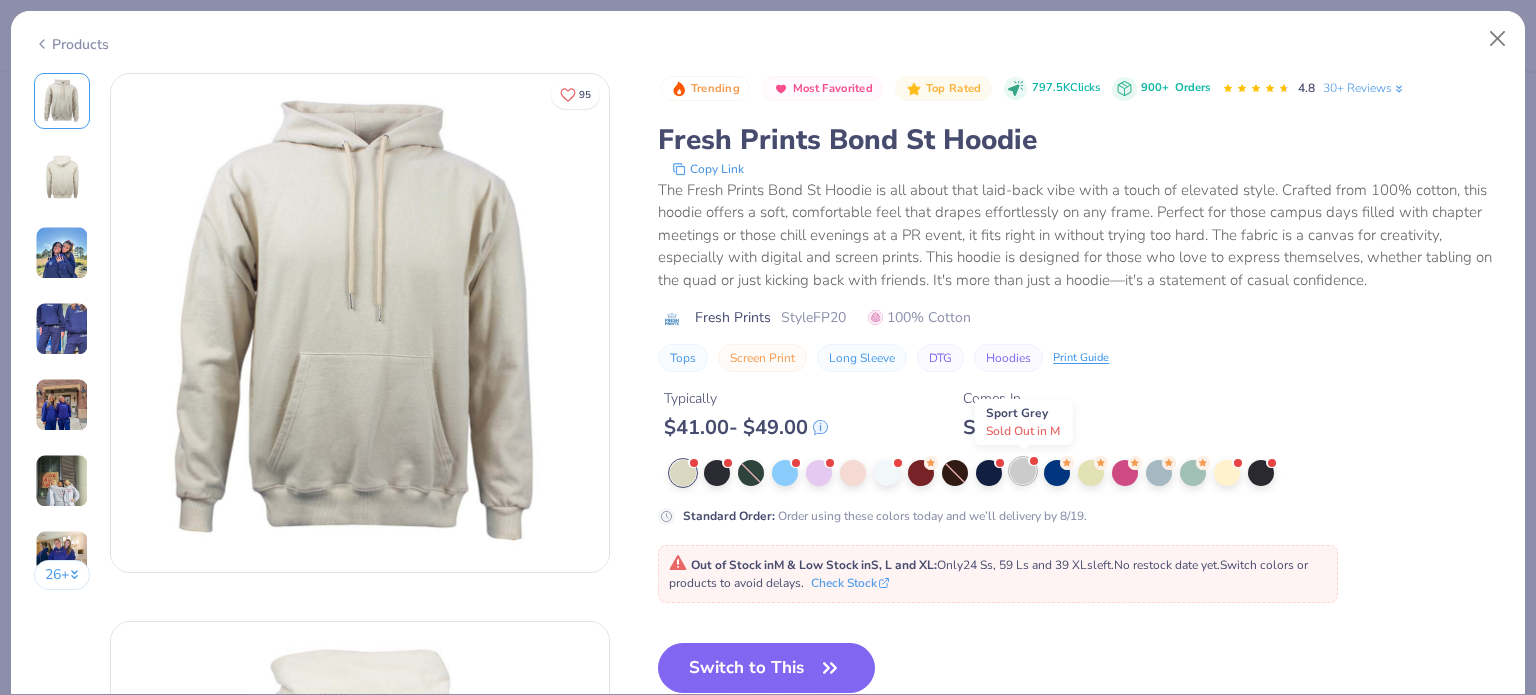 click at bounding box center [1023, 471] 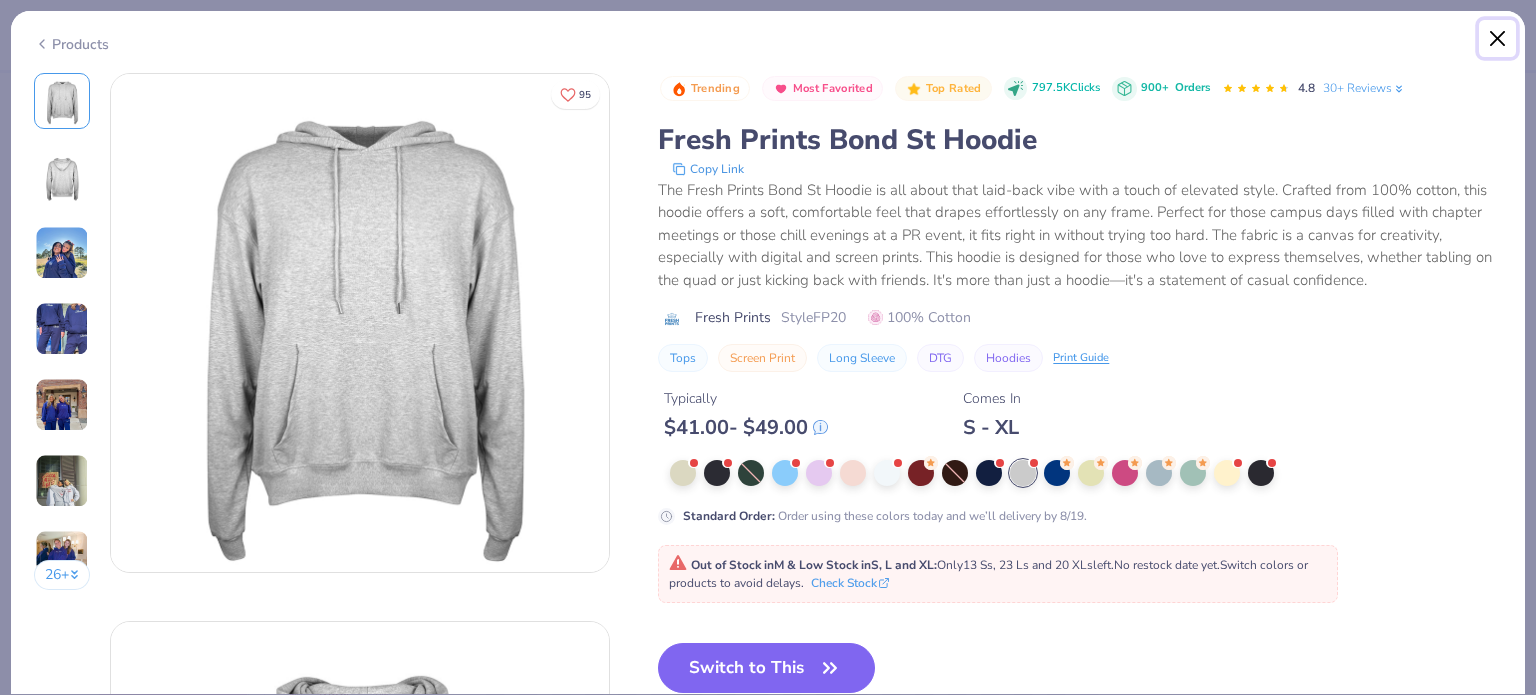 click at bounding box center [1498, 39] 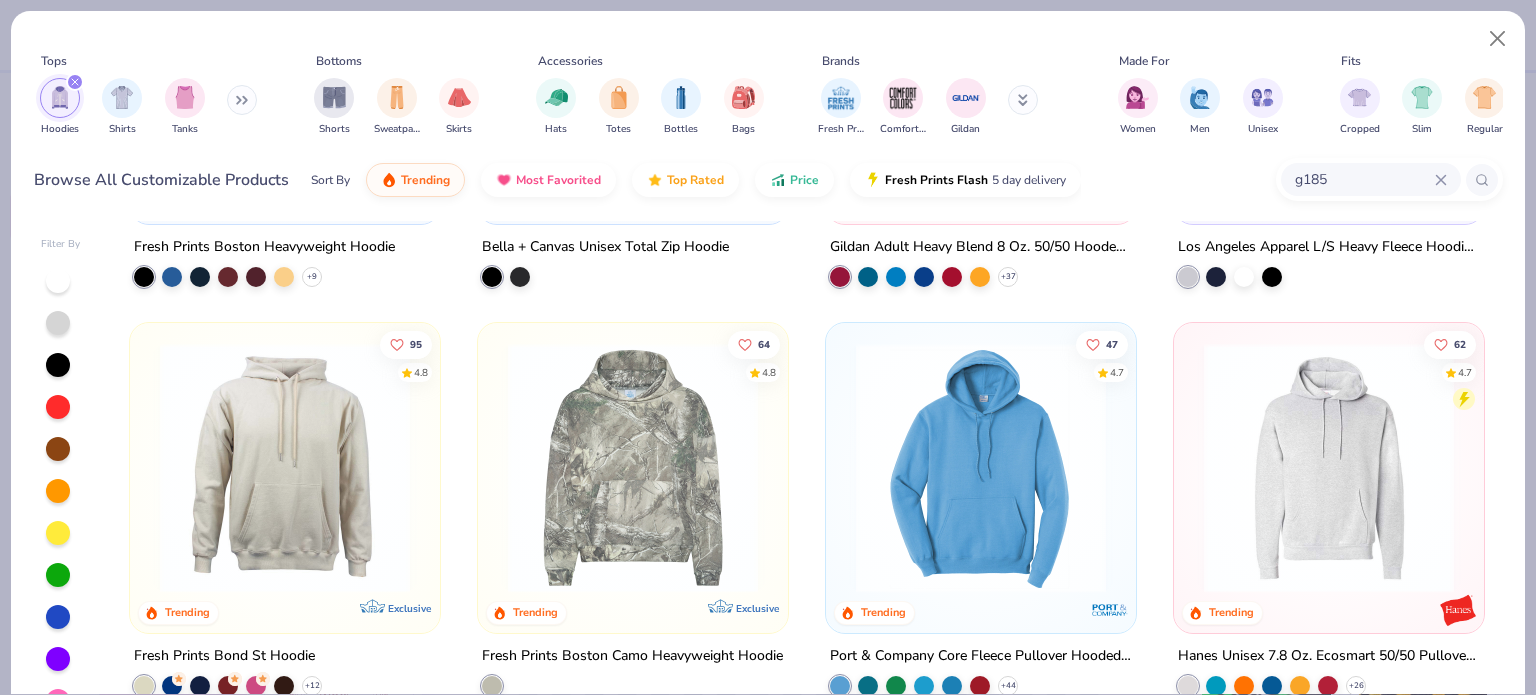 scroll, scrollTop: 0, scrollLeft: 0, axis: both 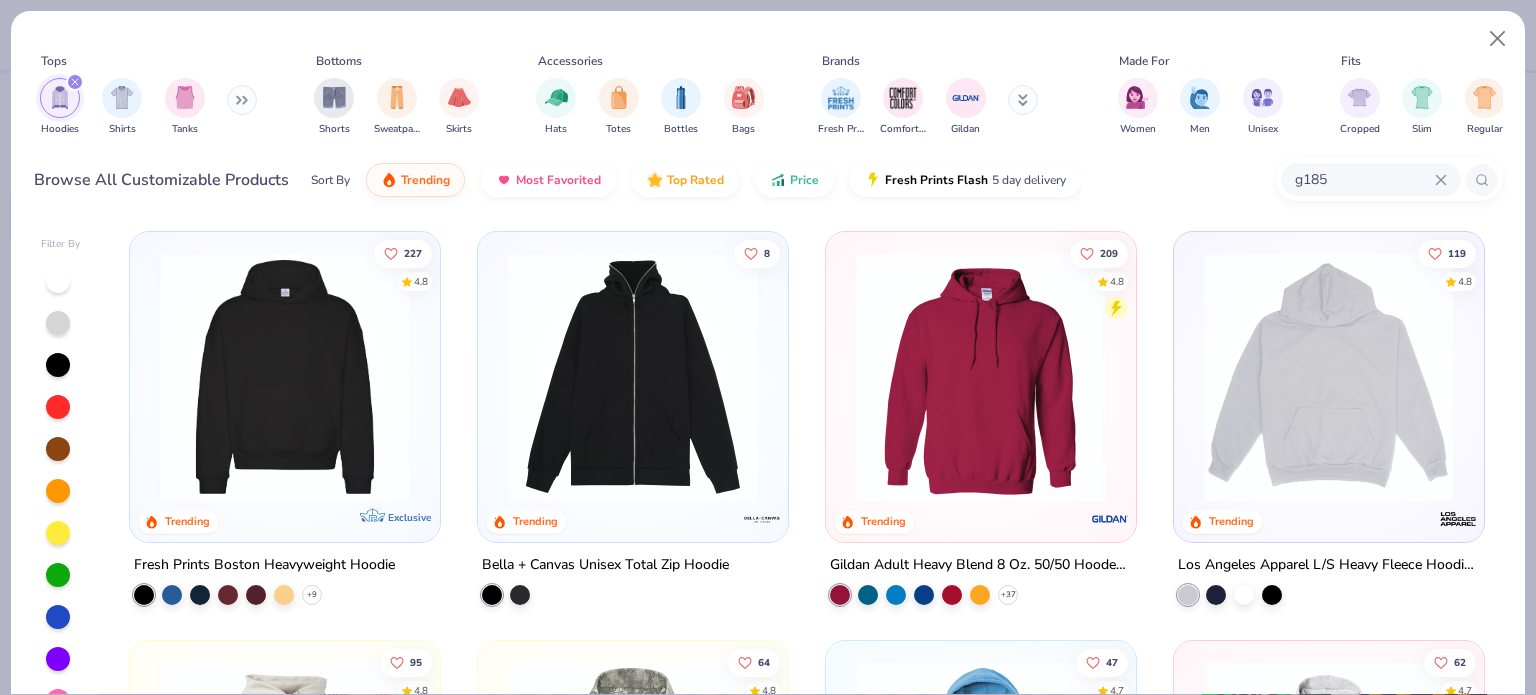 click at bounding box center [981, 377] 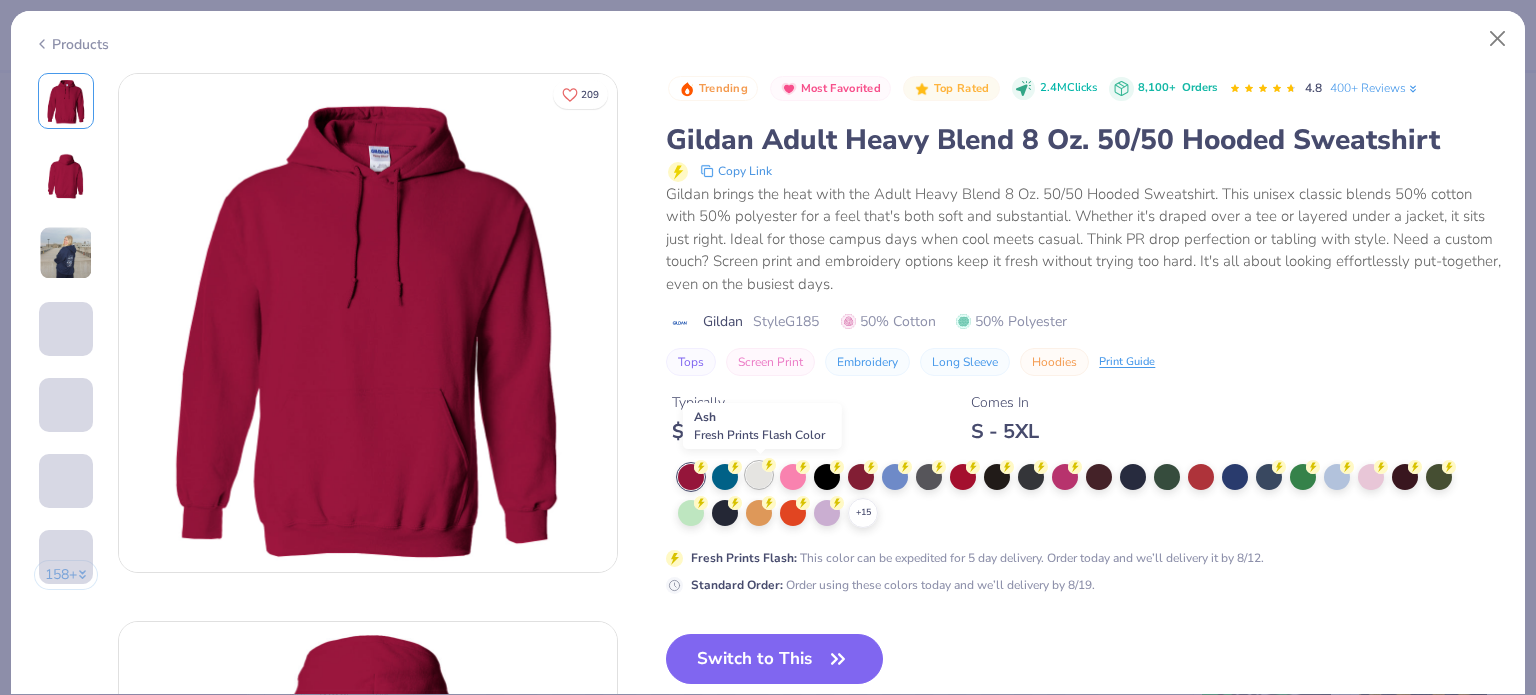 click at bounding box center (759, 475) 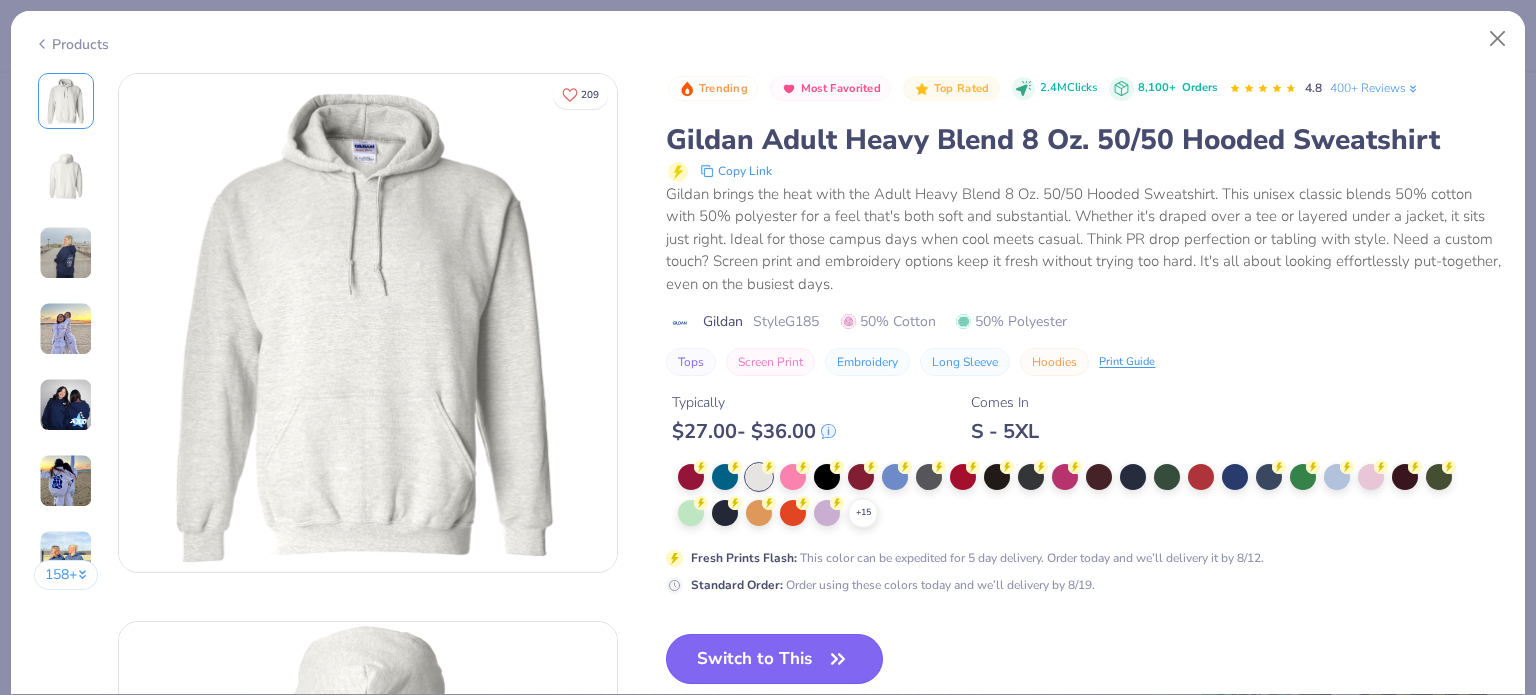 click 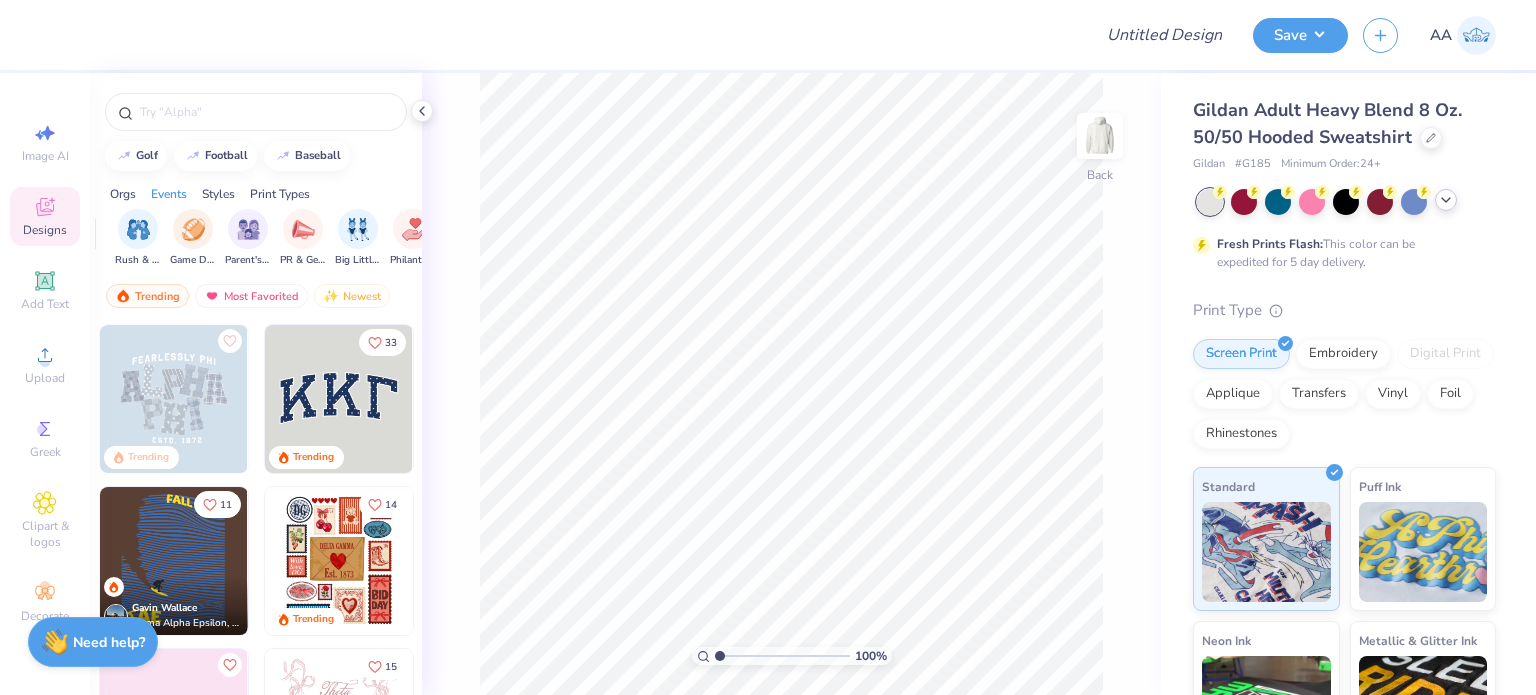 scroll, scrollTop: 0, scrollLeft: 235, axis: horizontal 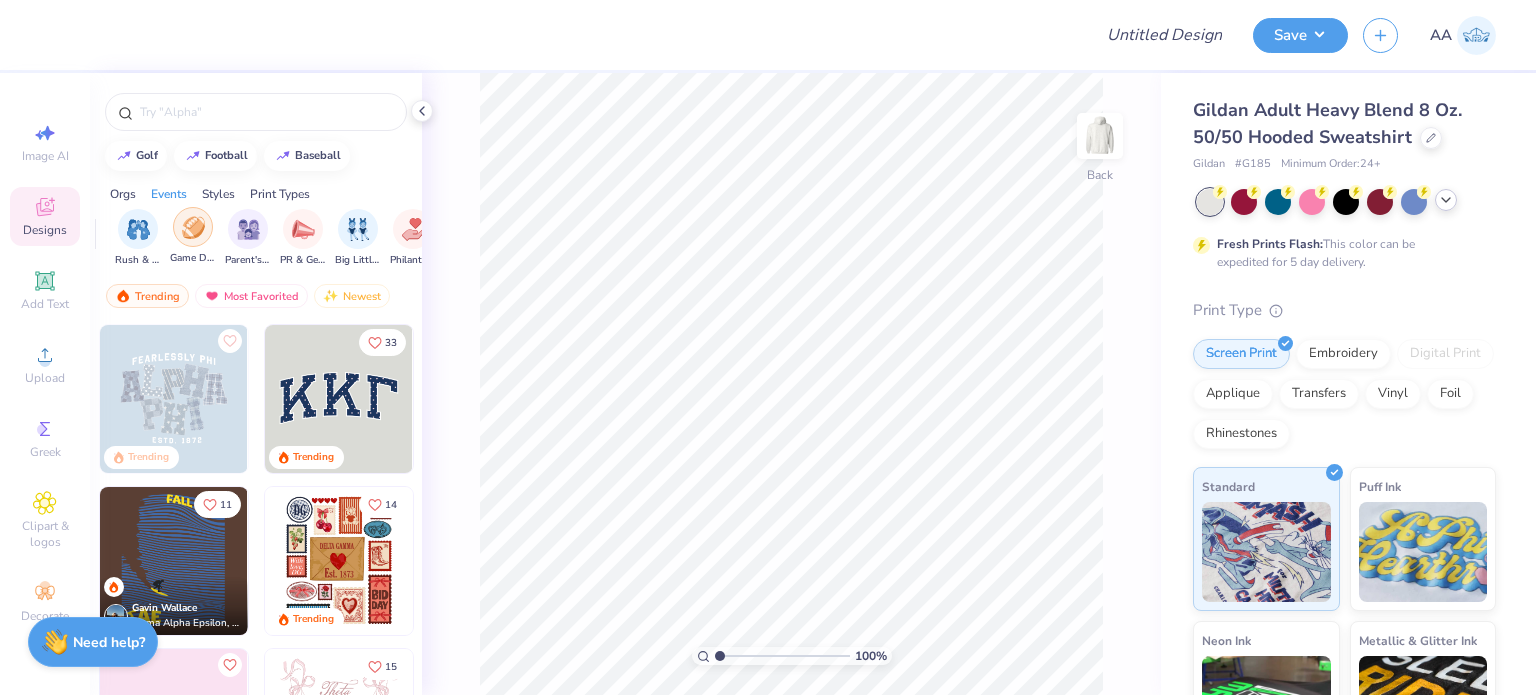 click at bounding box center (193, 227) 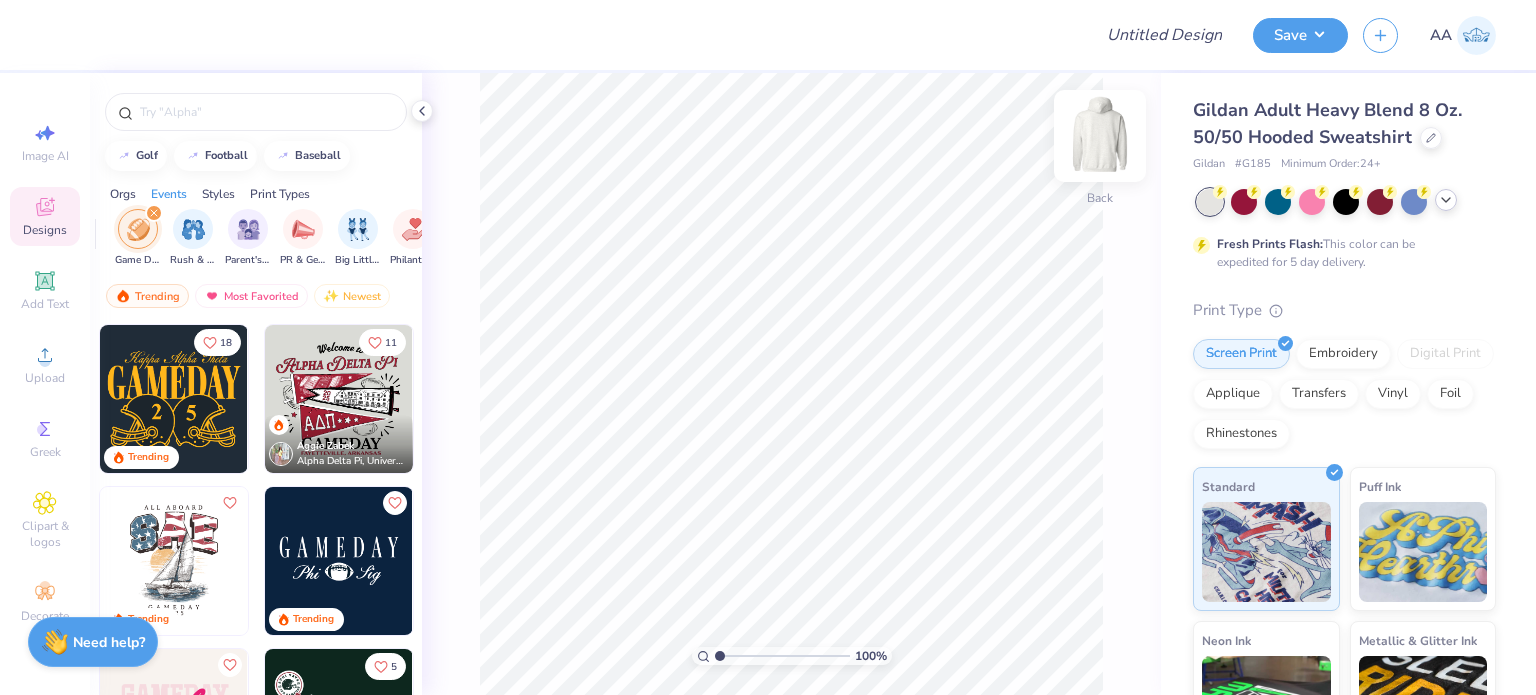 click at bounding box center [1100, 136] 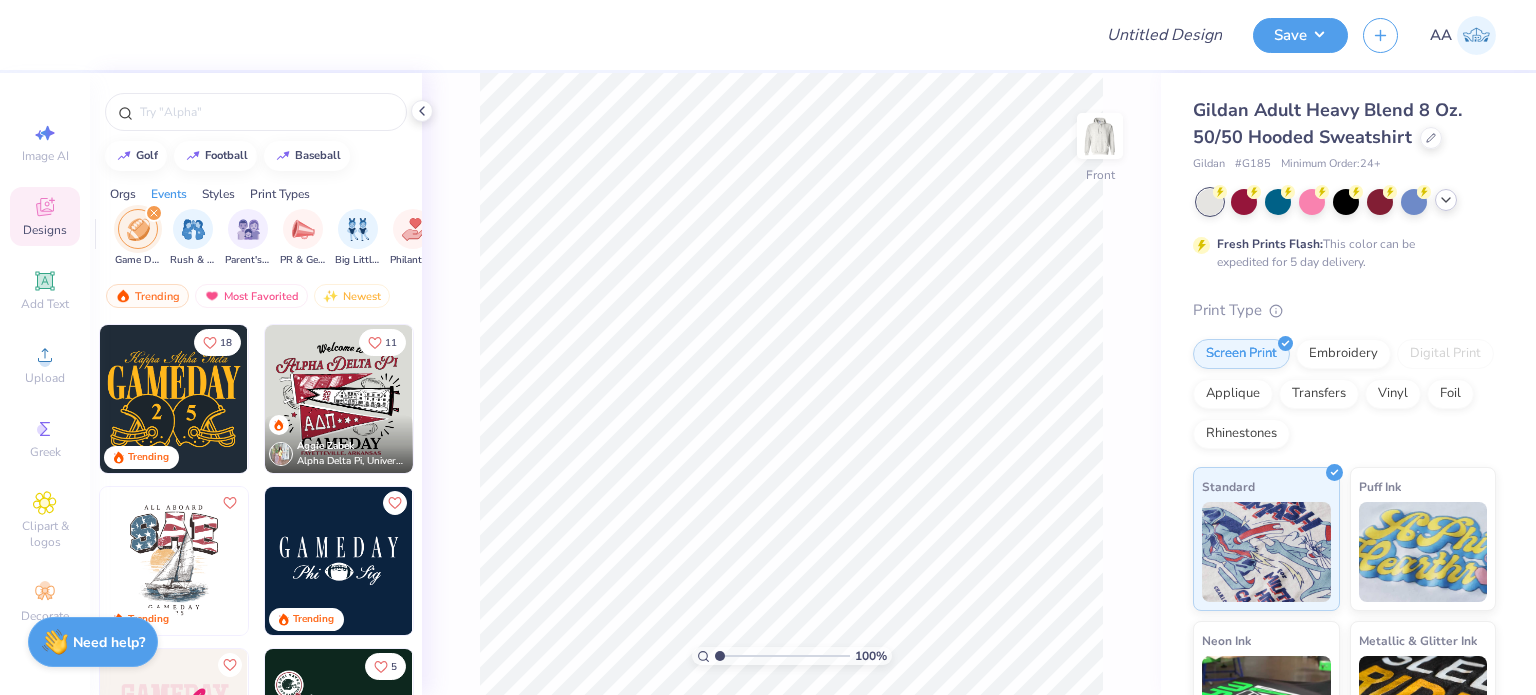 click at bounding box center [339, 399] 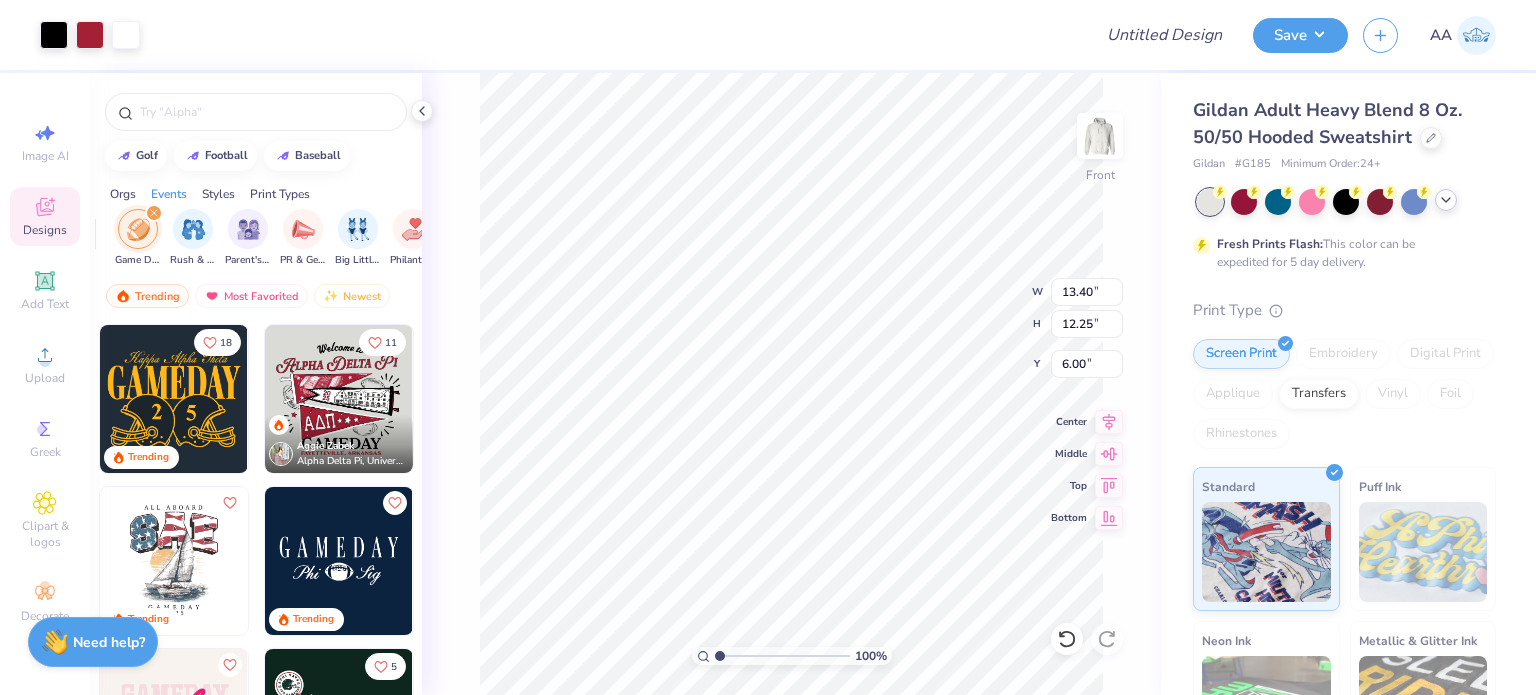 type on "6.00" 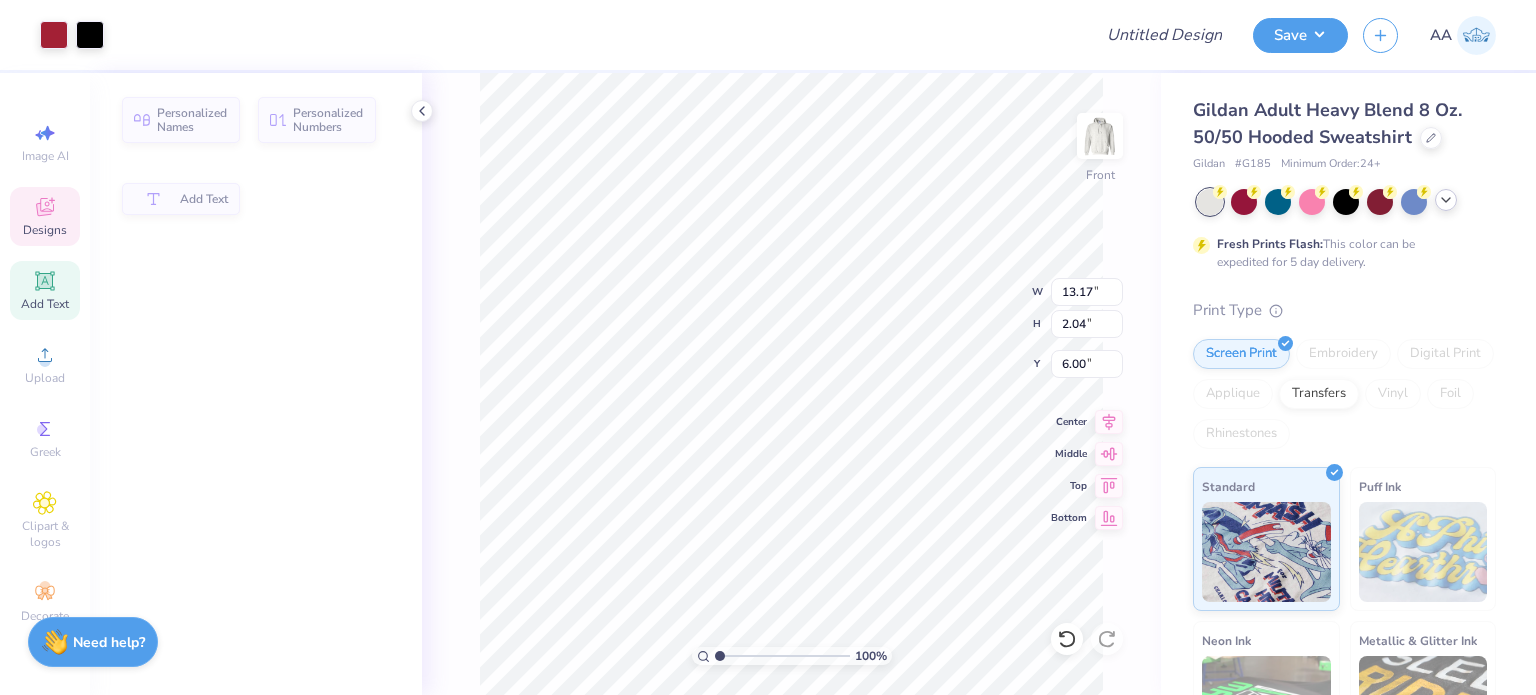 type on "13.17" 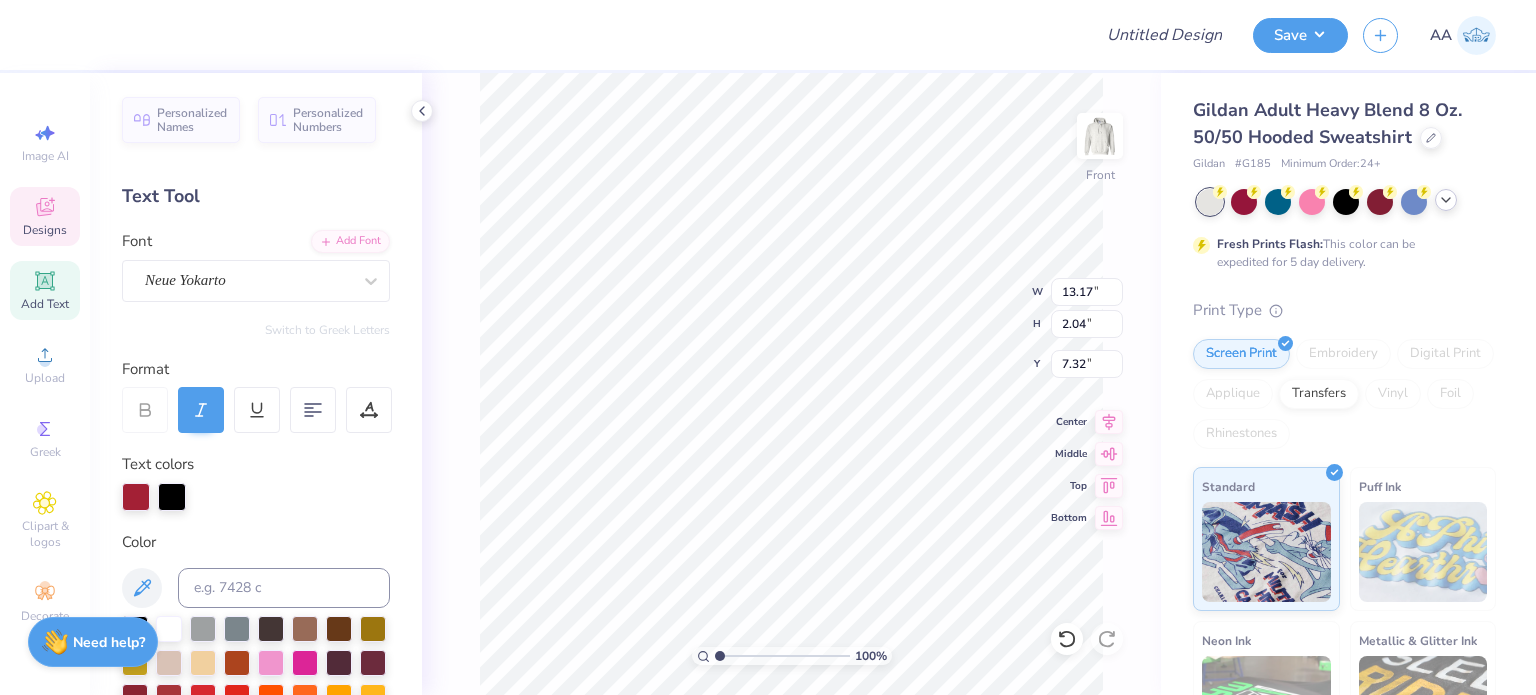 scroll, scrollTop: 16, scrollLeft: 2, axis: both 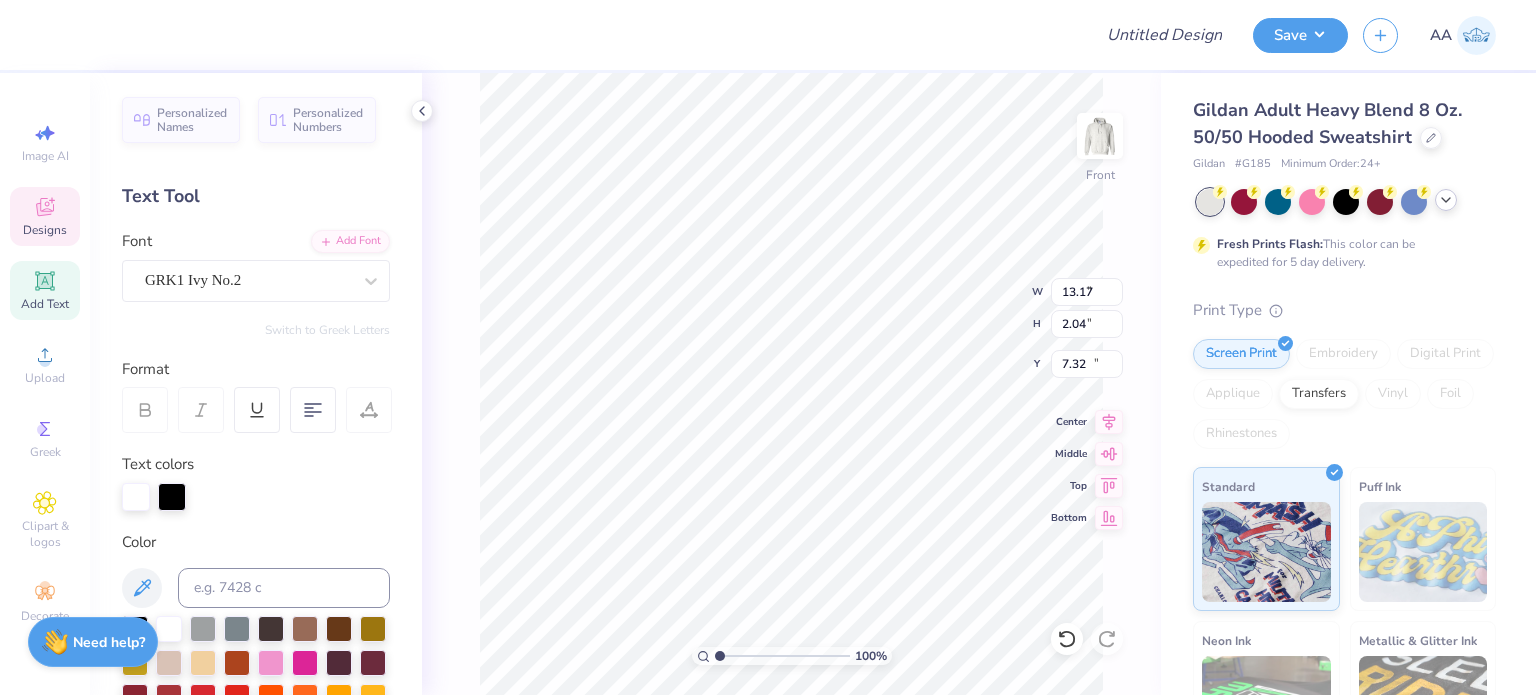 type on "3.42" 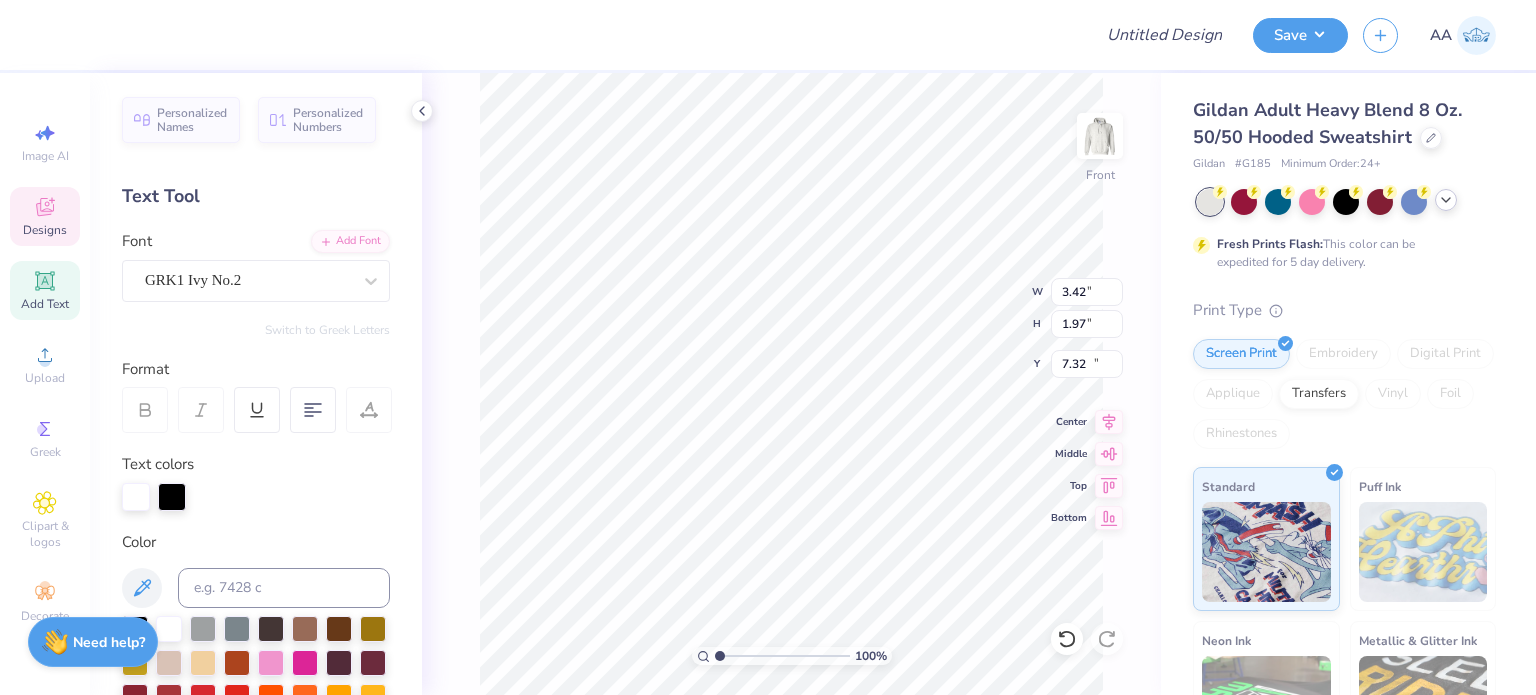 type on "13.66" 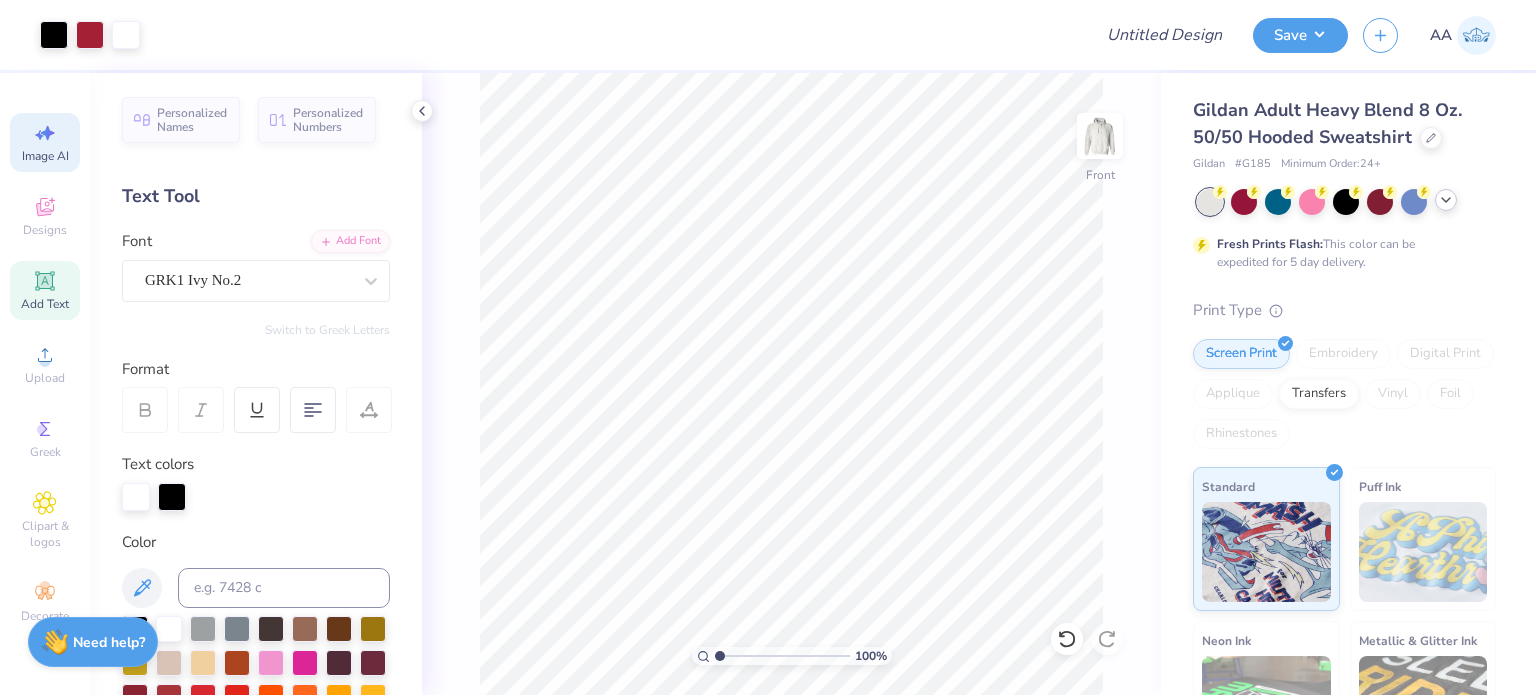click 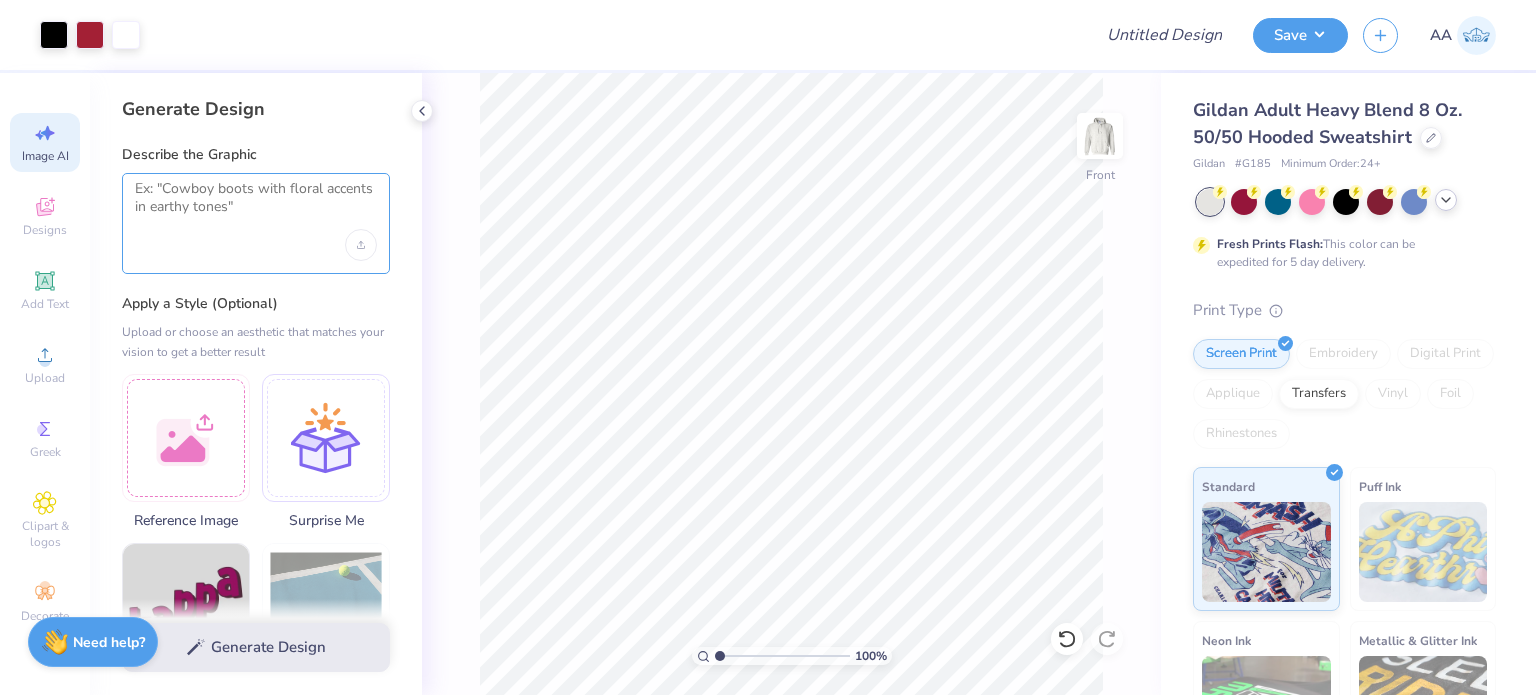click at bounding box center [256, 205] 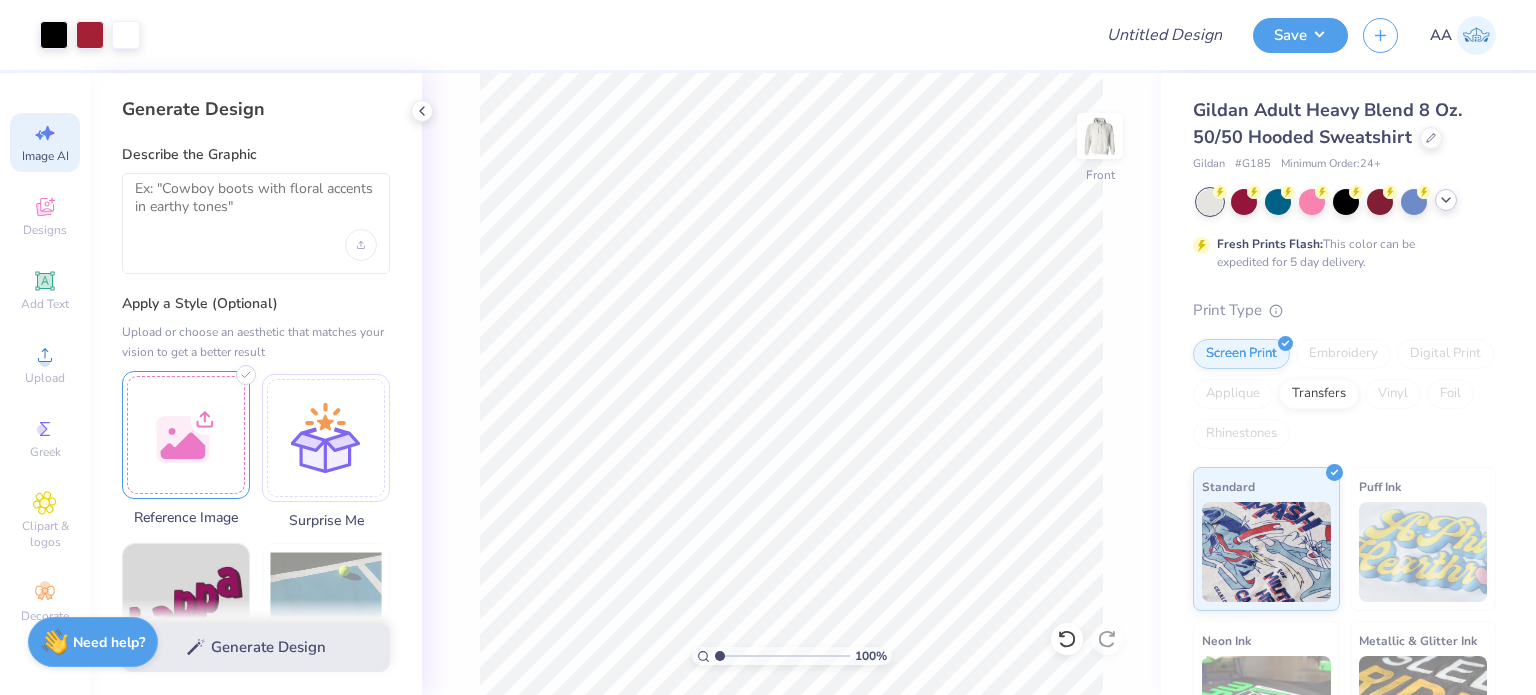 click at bounding box center (186, 435) 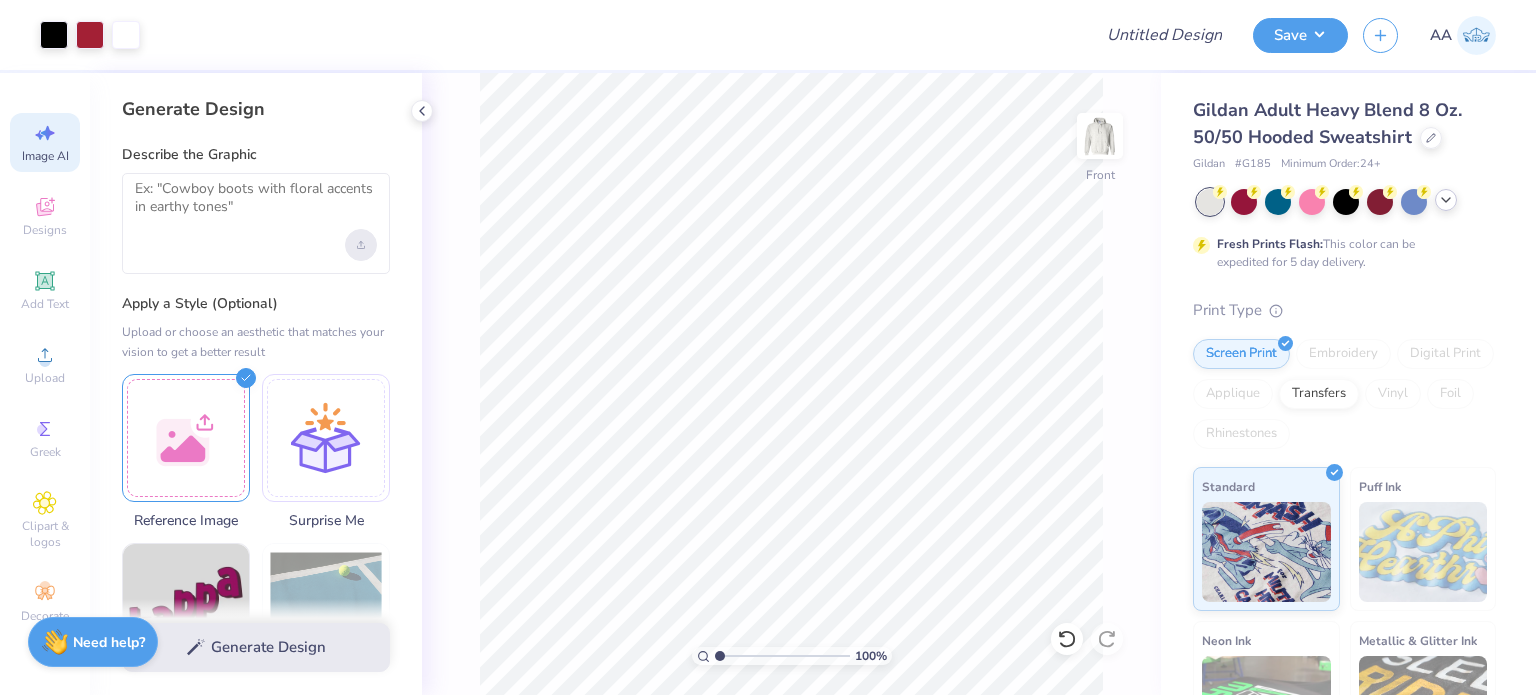 click at bounding box center [361, 245] 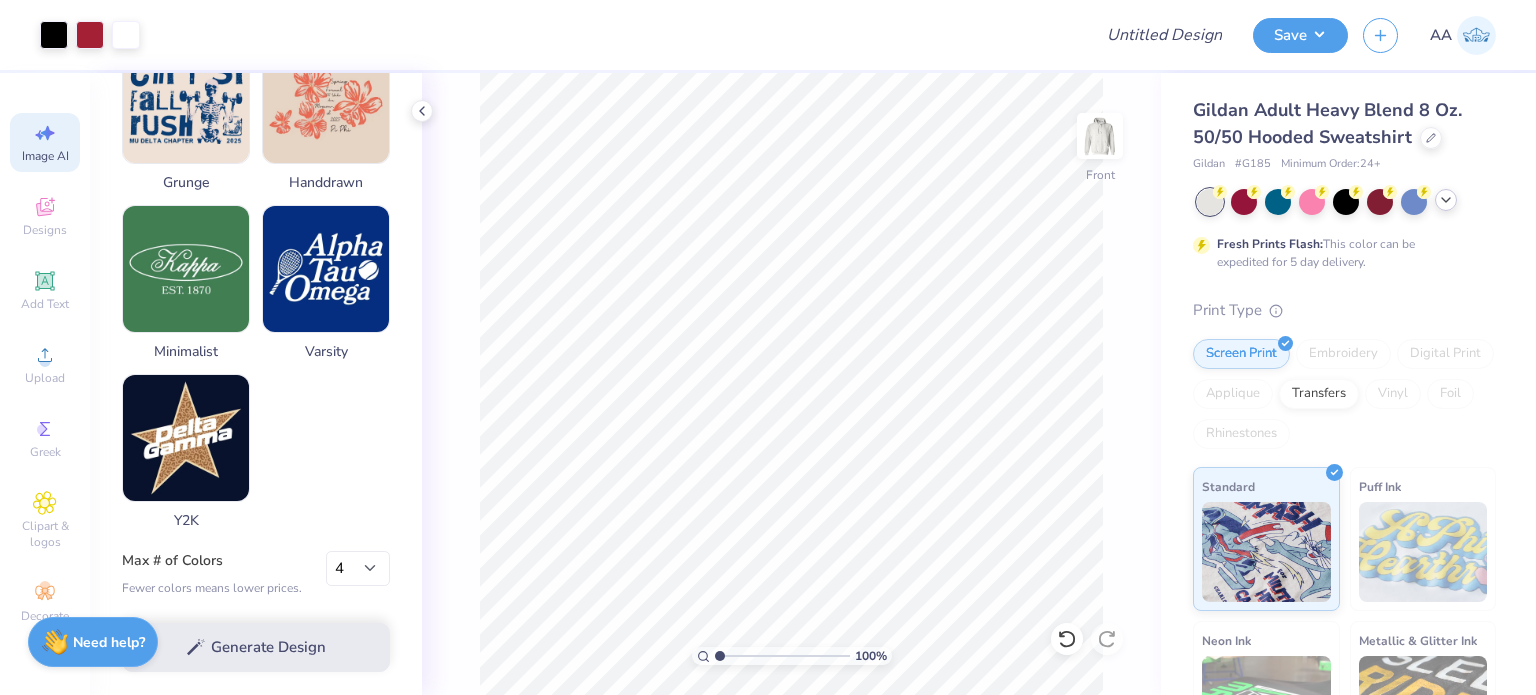 scroll, scrollTop: 0, scrollLeft: 0, axis: both 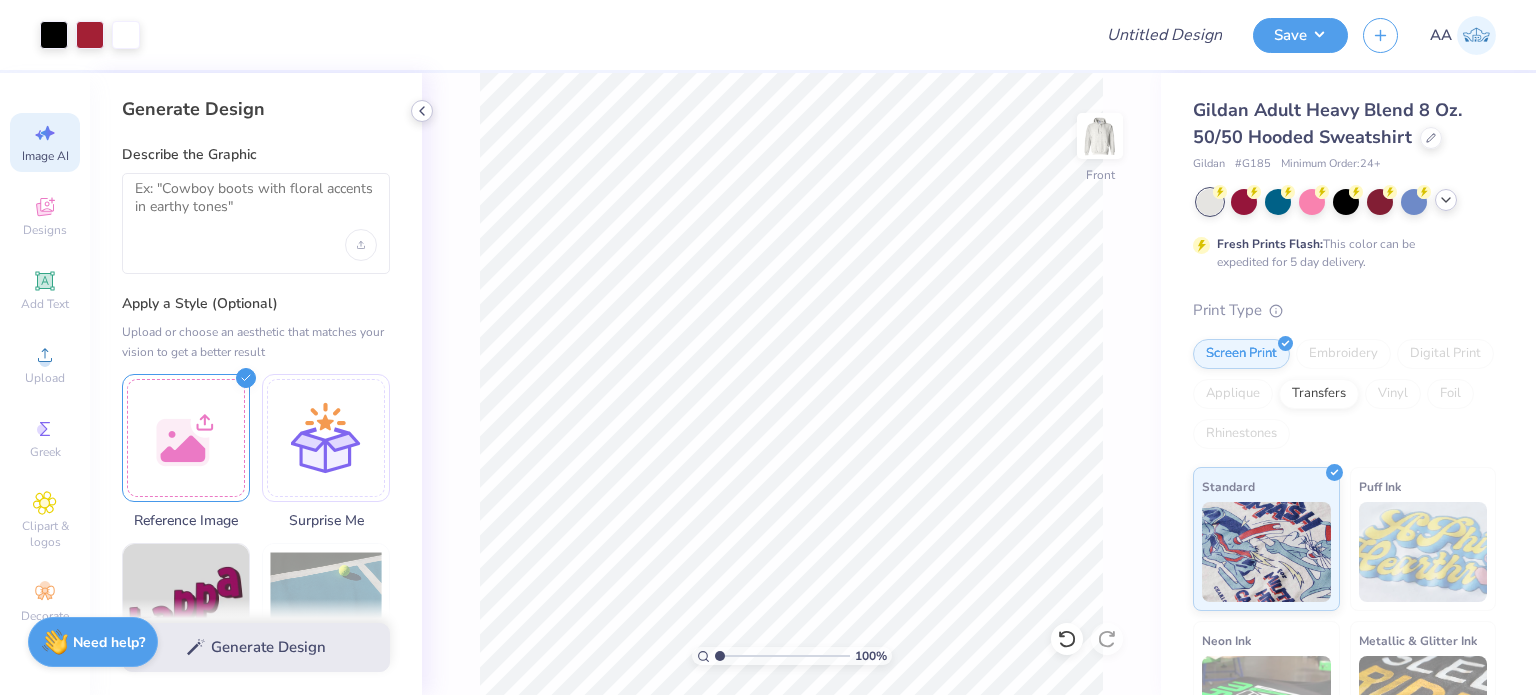 click at bounding box center (422, 111) 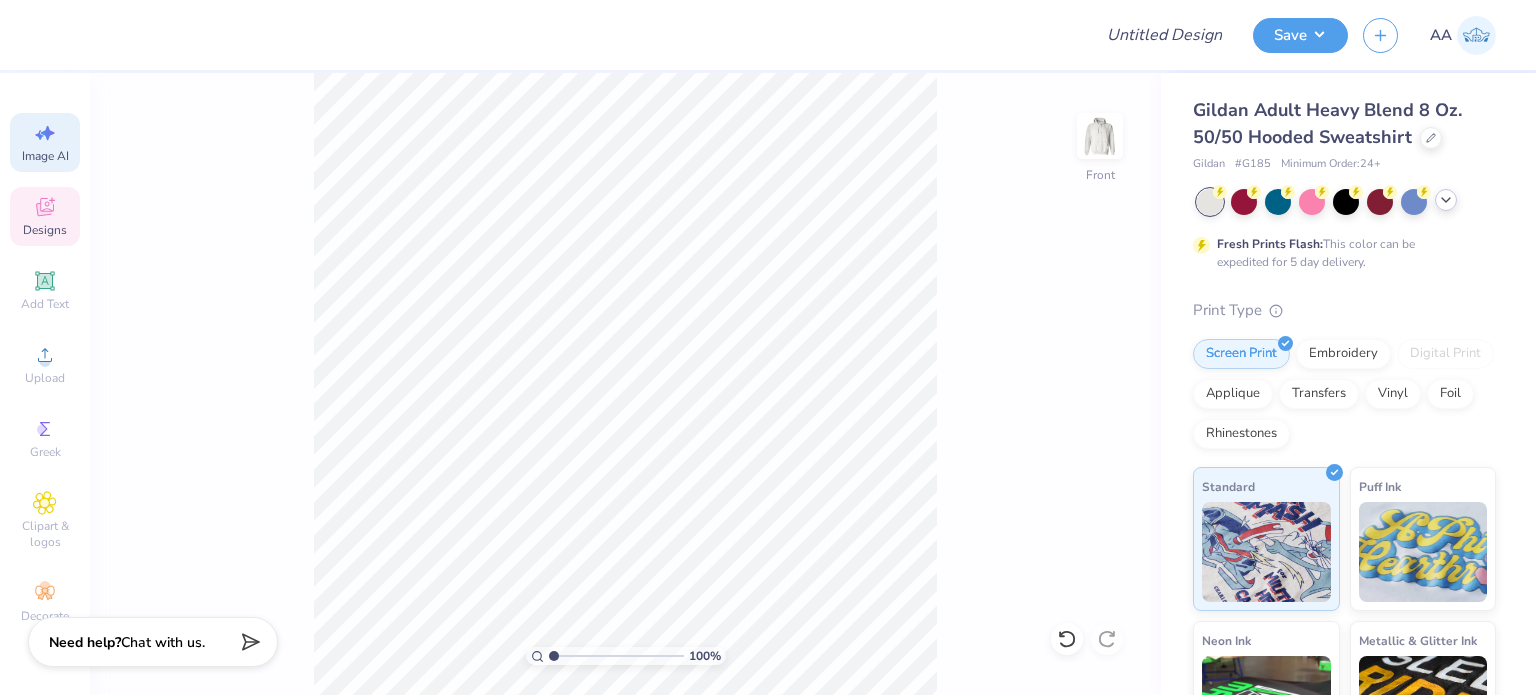click 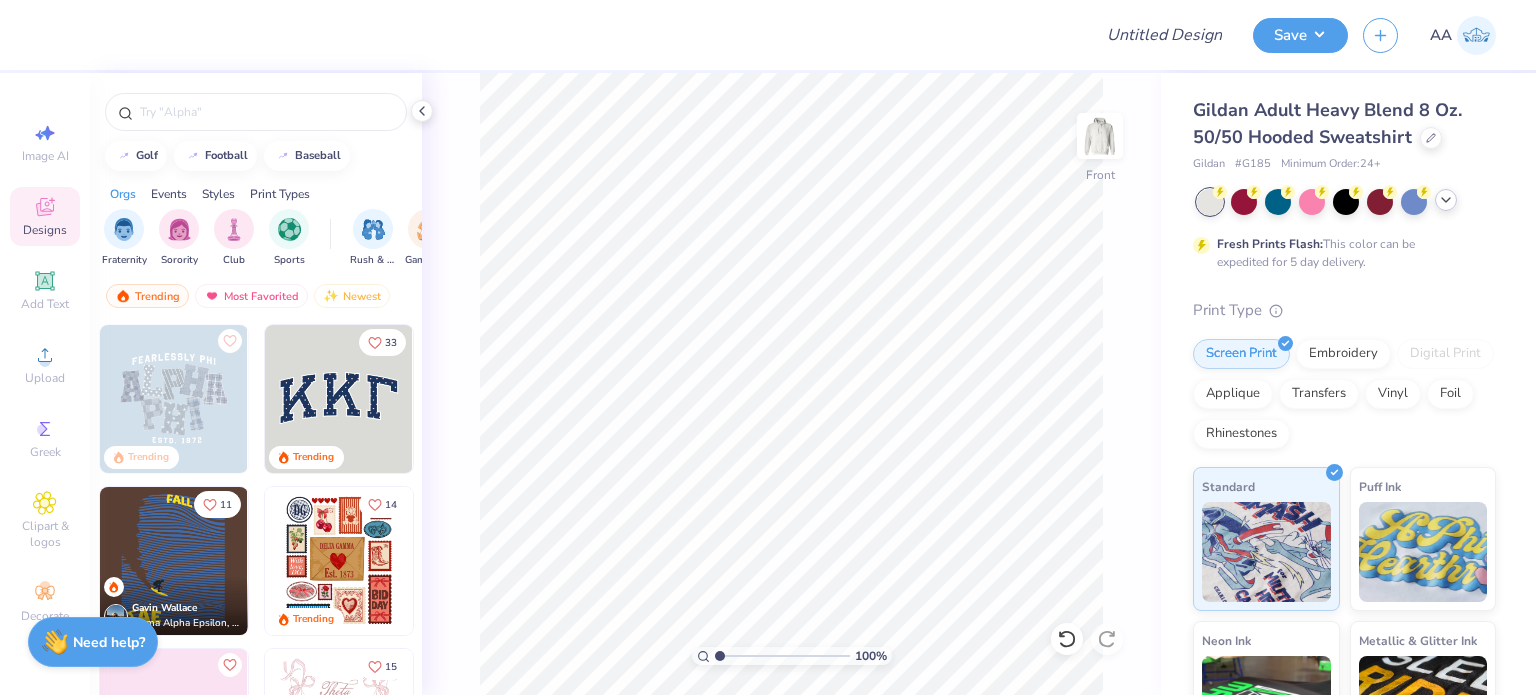 scroll, scrollTop: 0, scrollLeft: 120, axis: horizontal 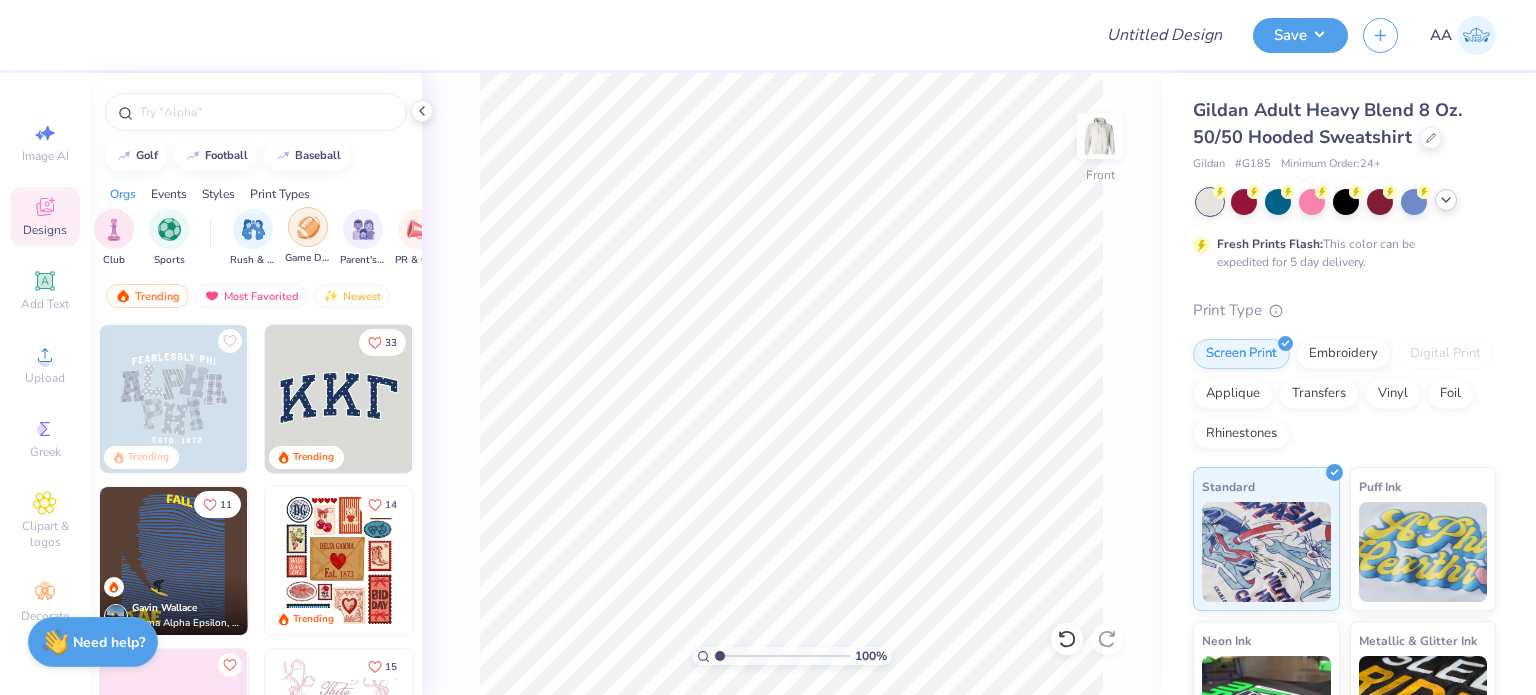 click at bounding box center (308, 227) 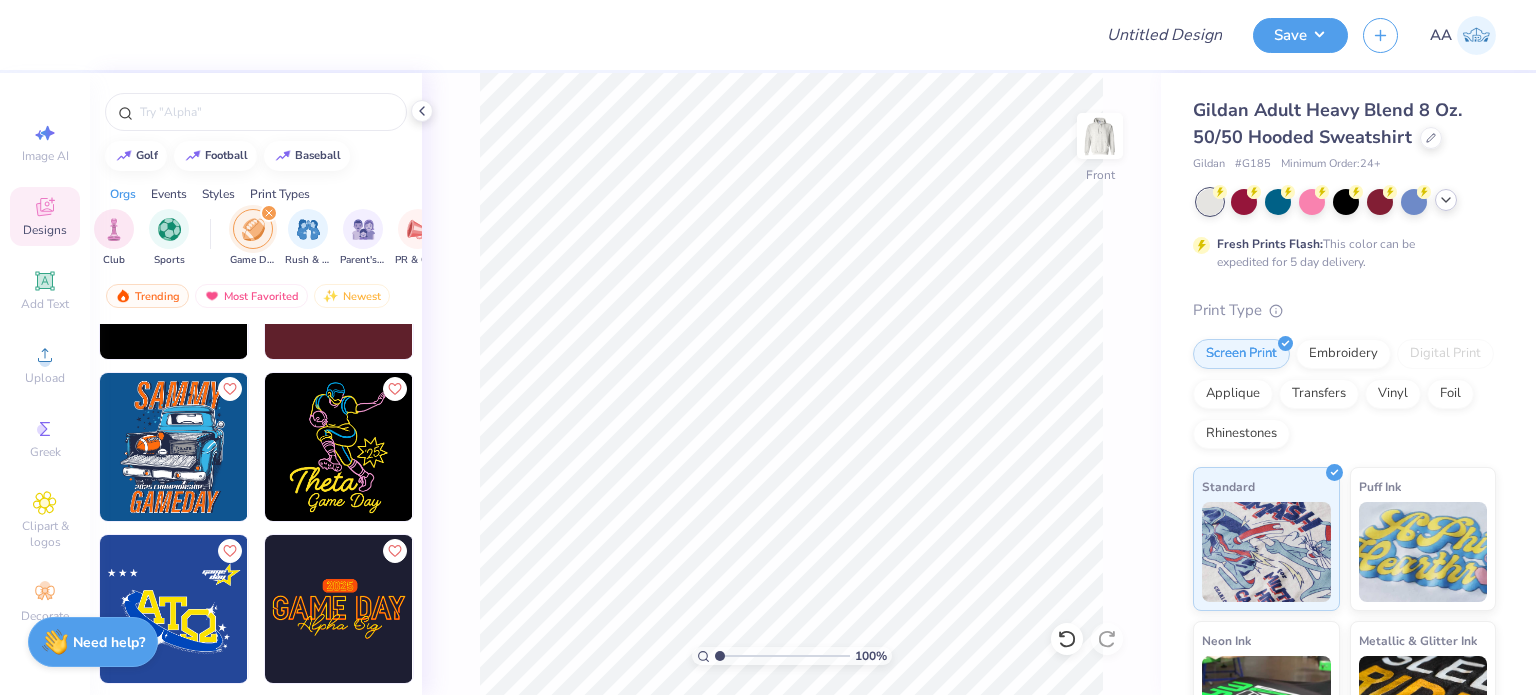 scroll, scrollTop: 7080, scrollLeft: 0, axis: vertical 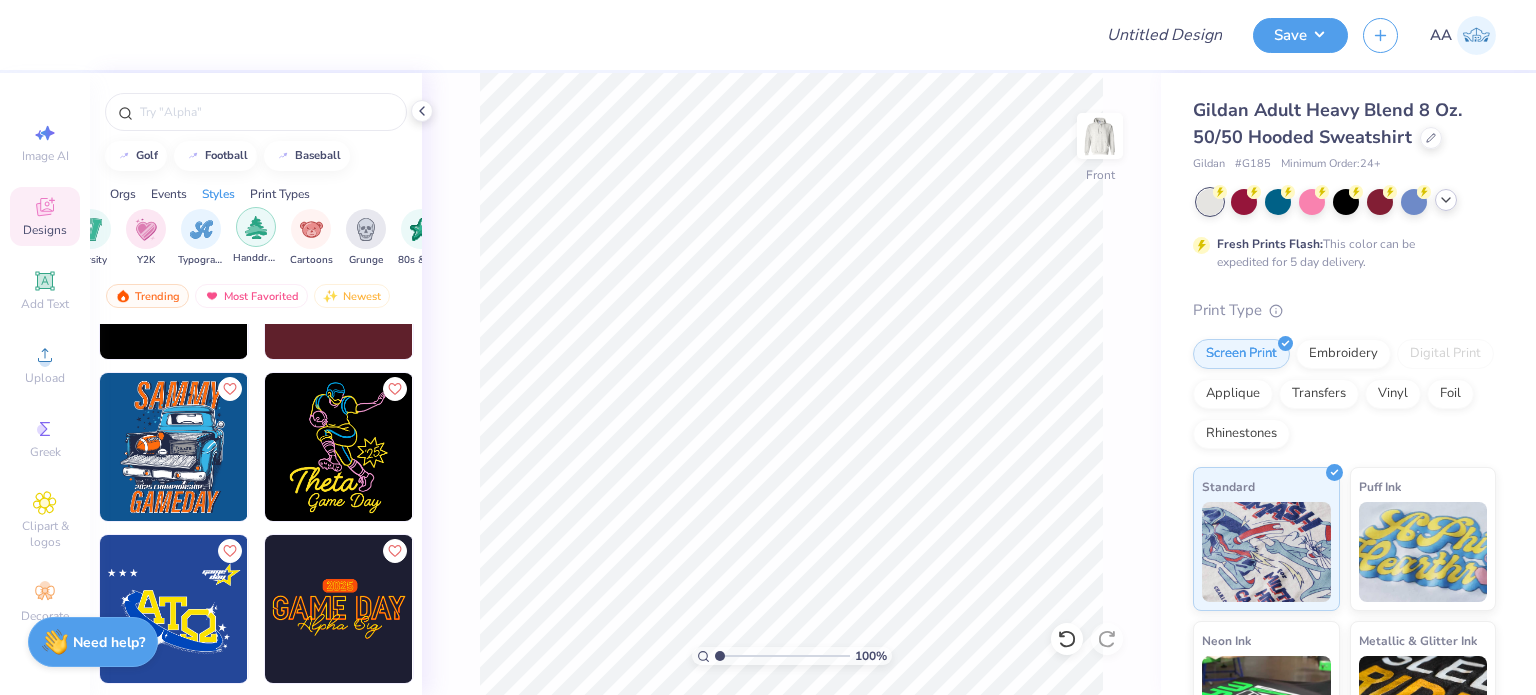 click at bounding box center [256, 227] 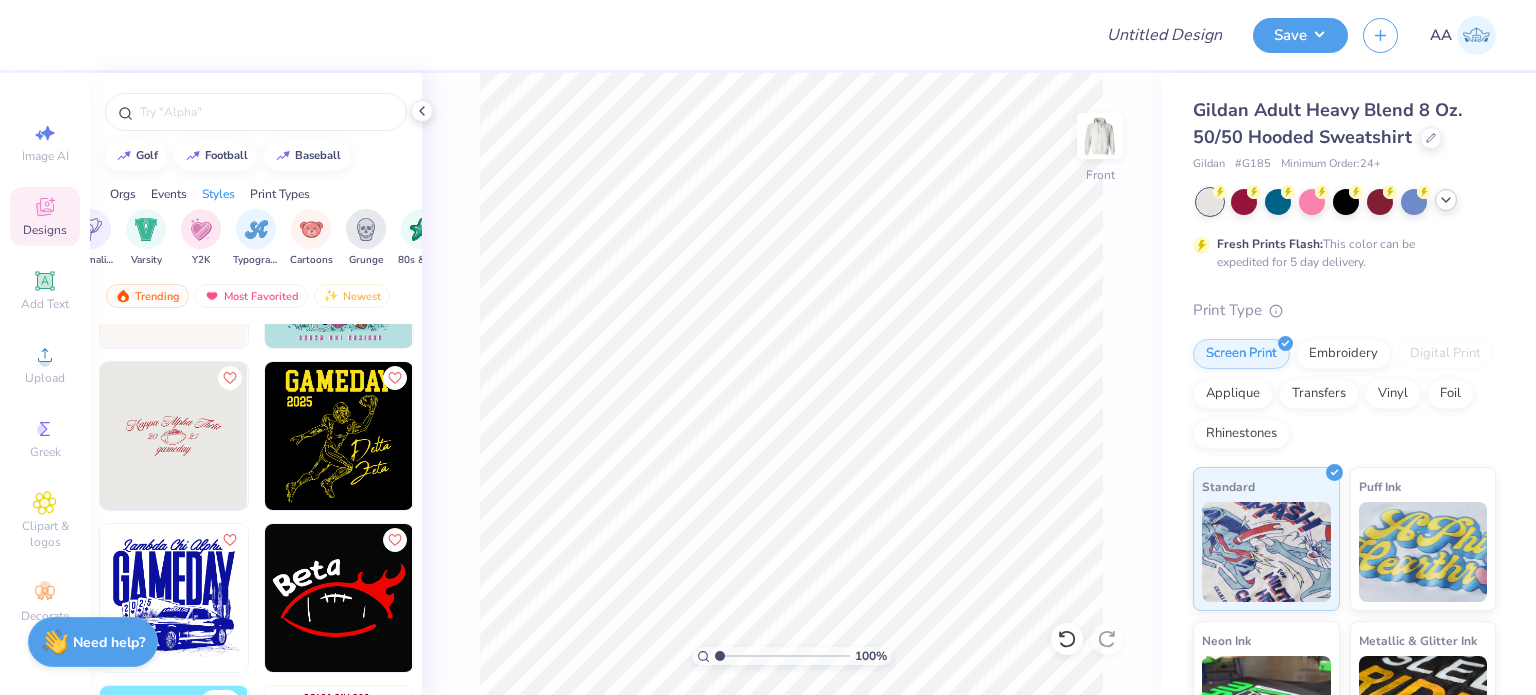 scroll, scrollTop: 687, scrollLeft: 0, axis: vertical 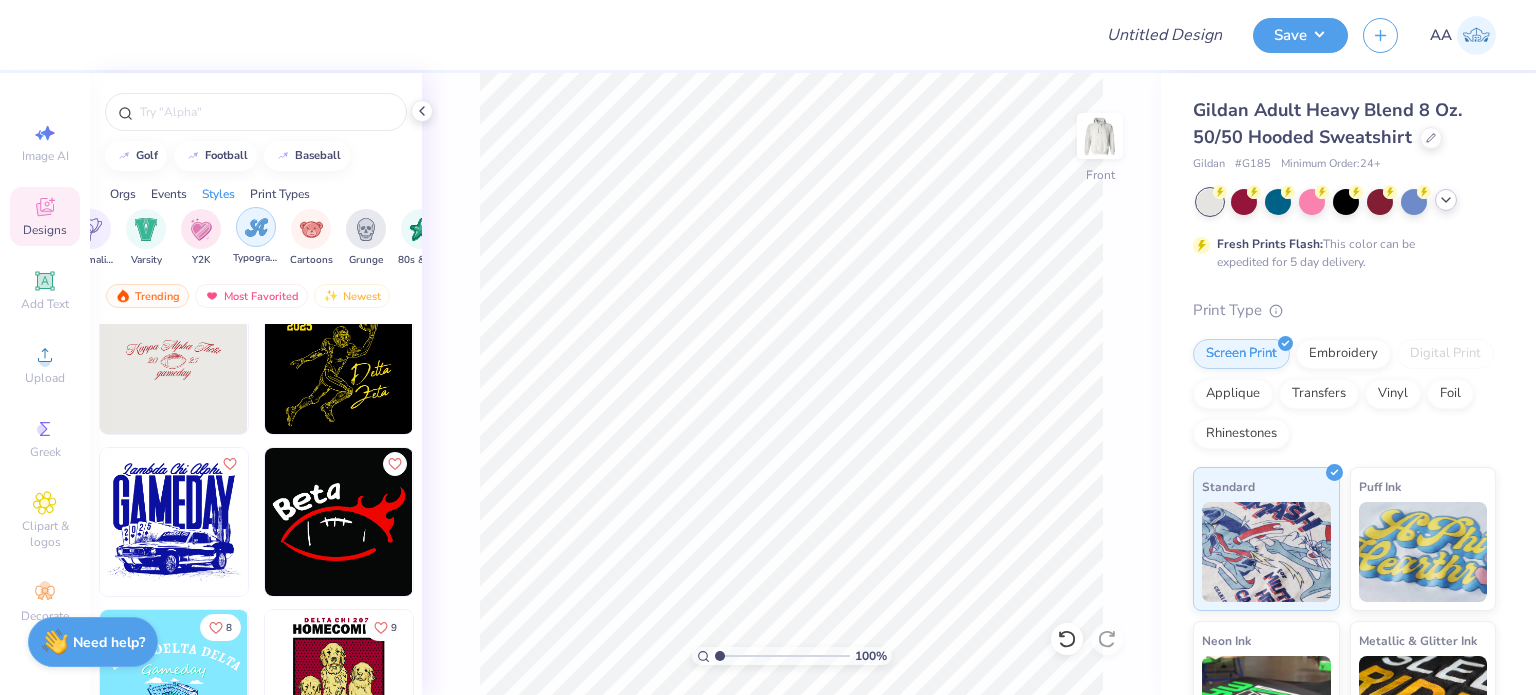 click at bounding box center (256, 227) 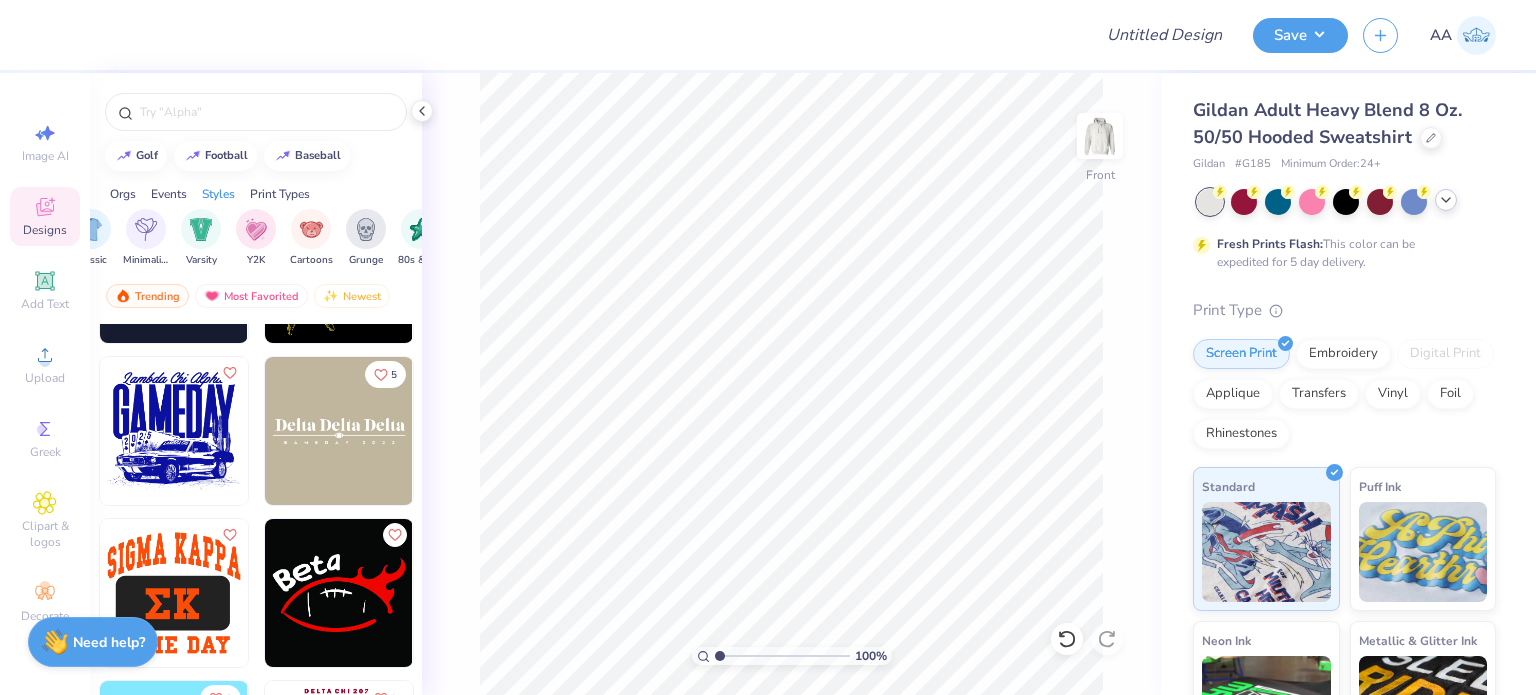 scroll, scrollTop: 1659, scrollLeft: 0, axis: vertical 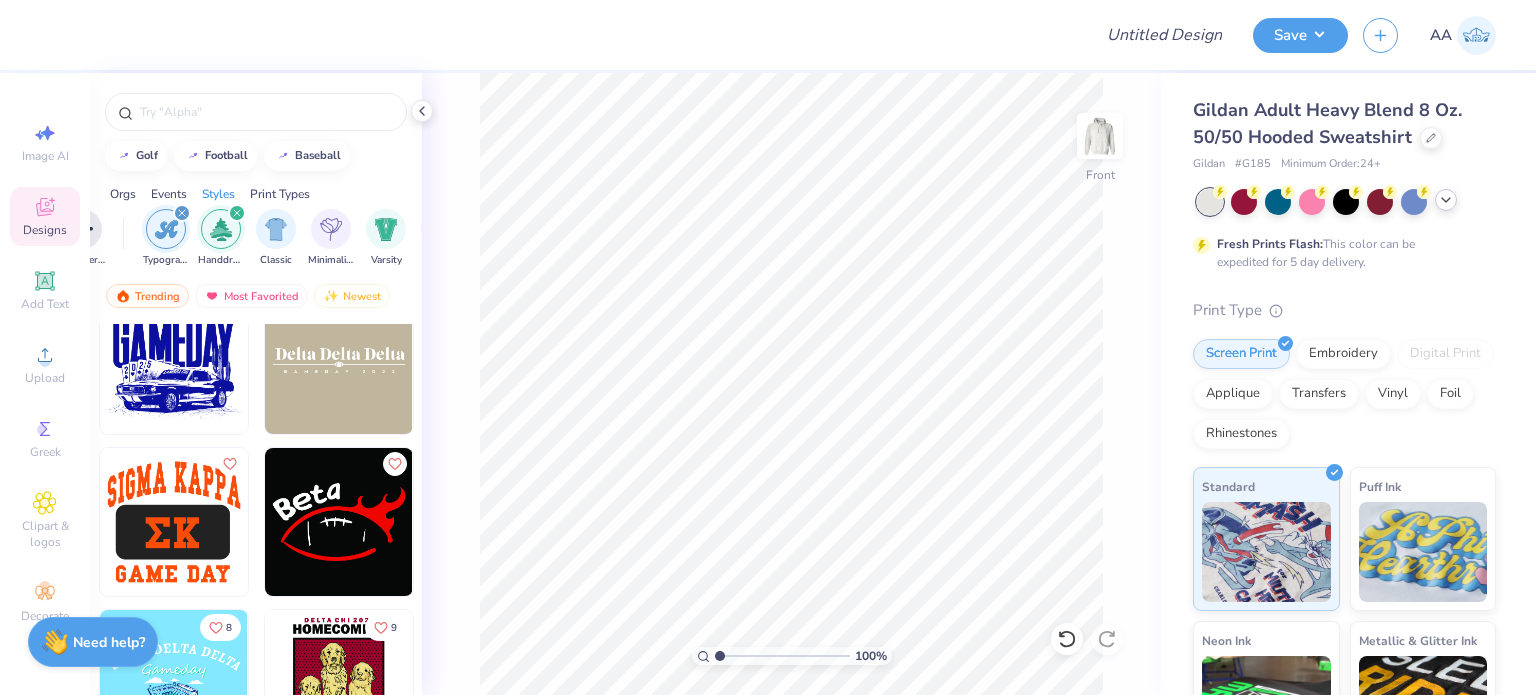 click at bounding box center [182, 213] 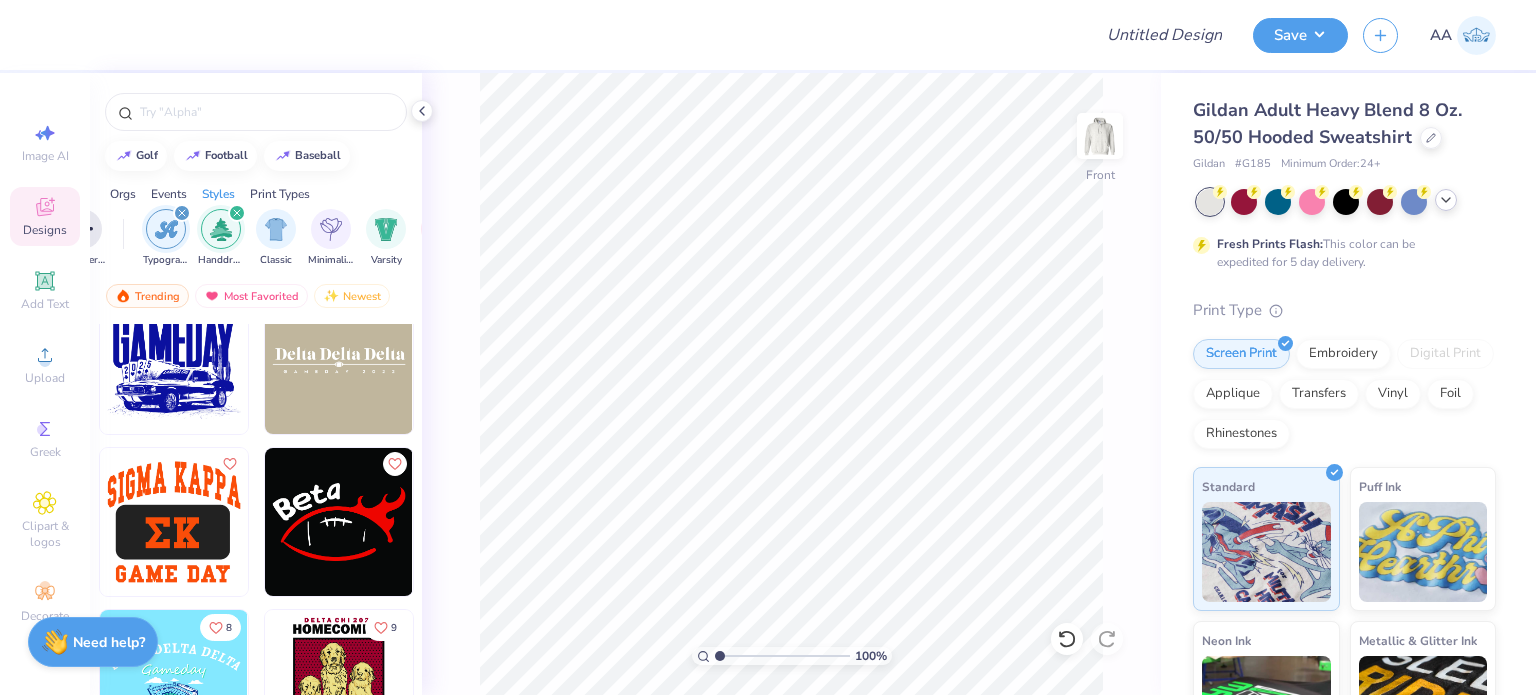 scroll, scrollTop: 687, scrollLeft: 0, axis: vertical 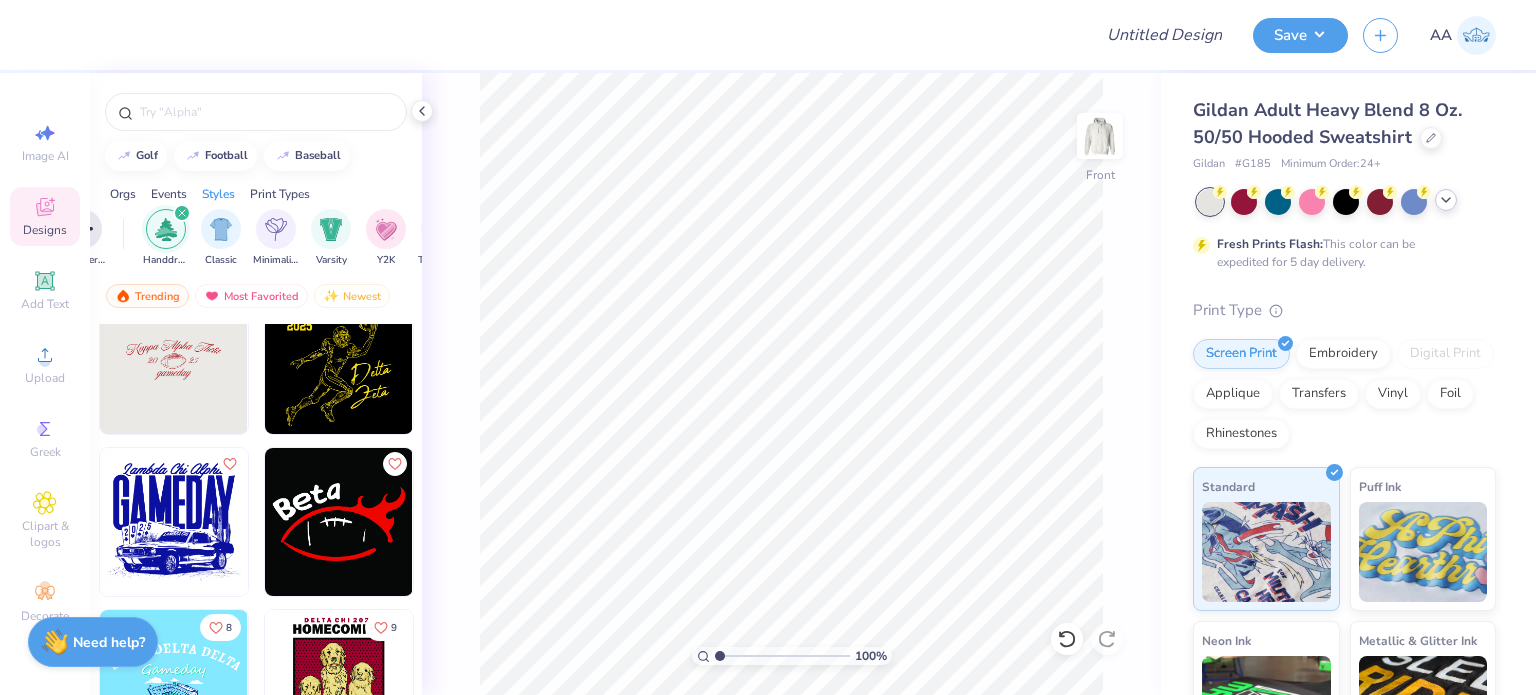 click 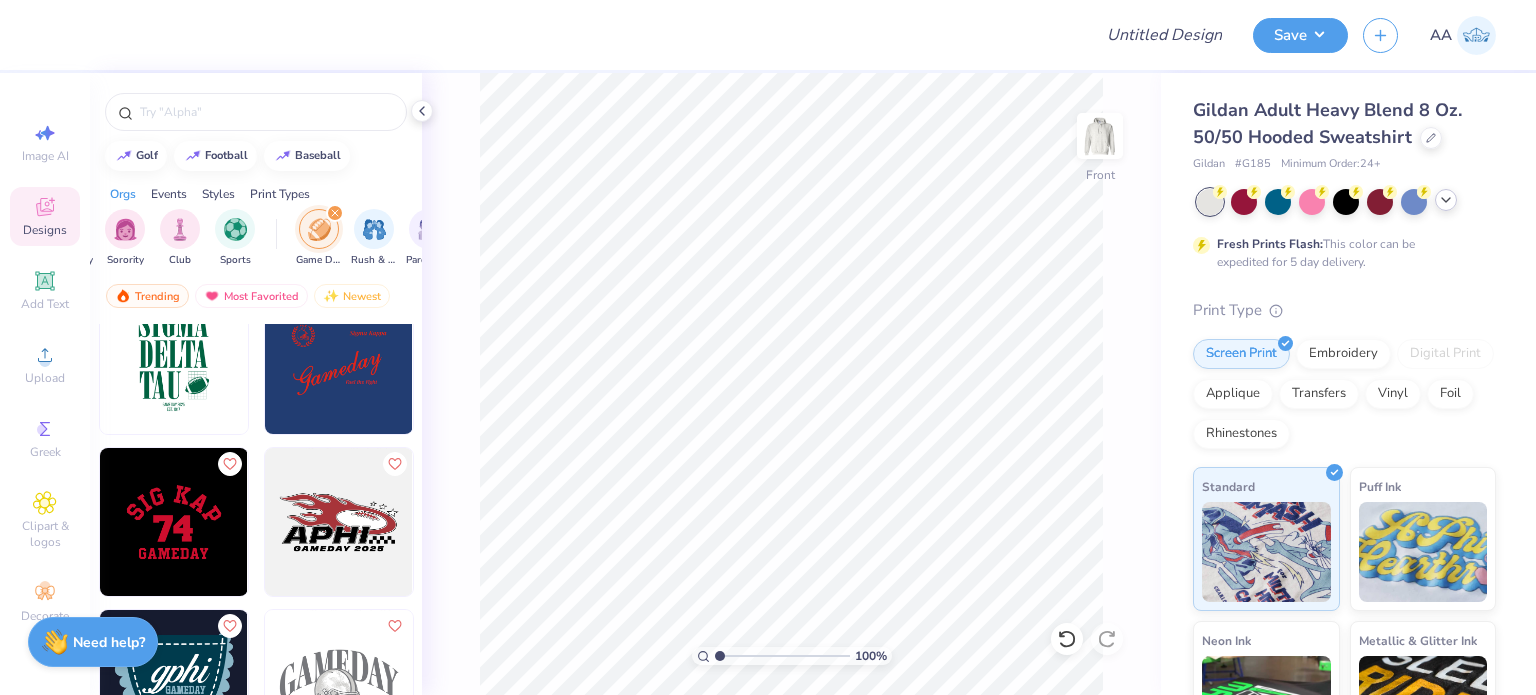 scroll, scrollTop: 0, scrollLeft: 0, axis: both 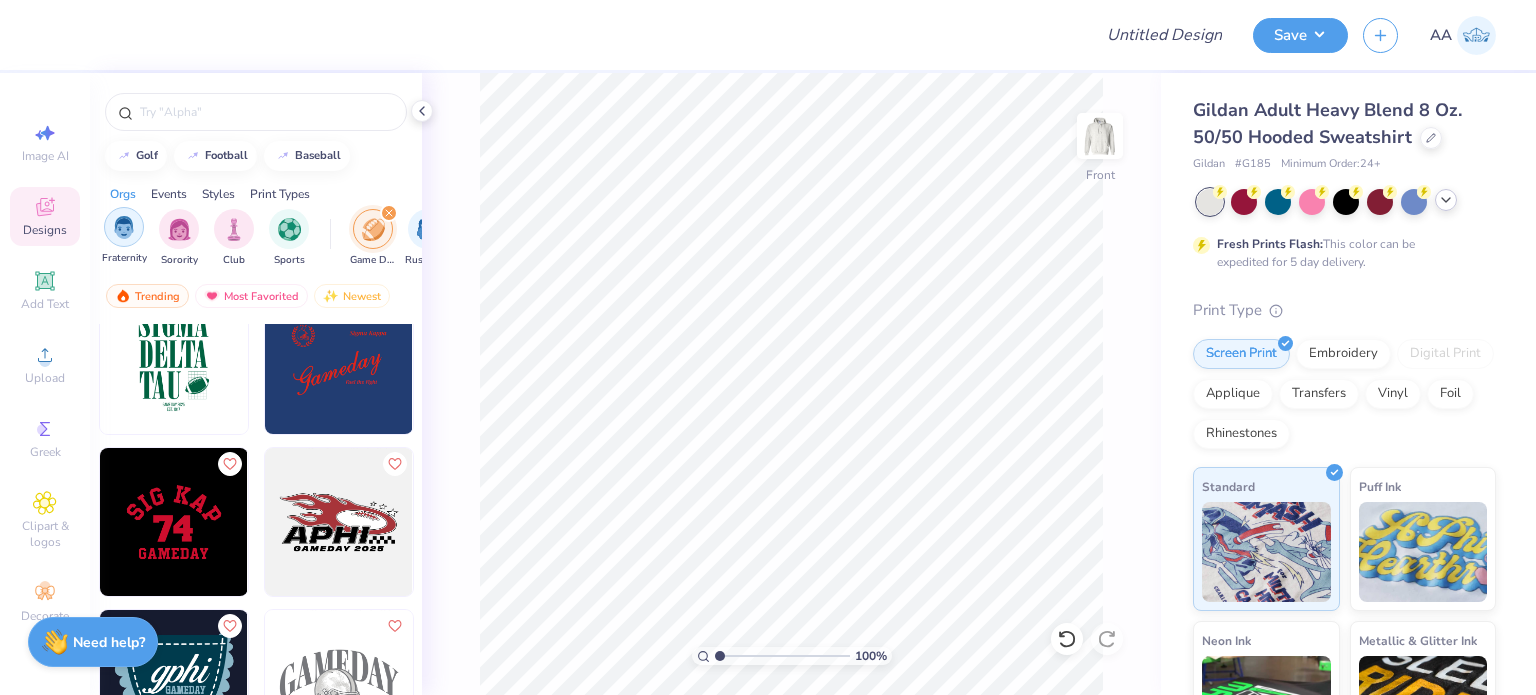 click at bounding box center (124, 227) 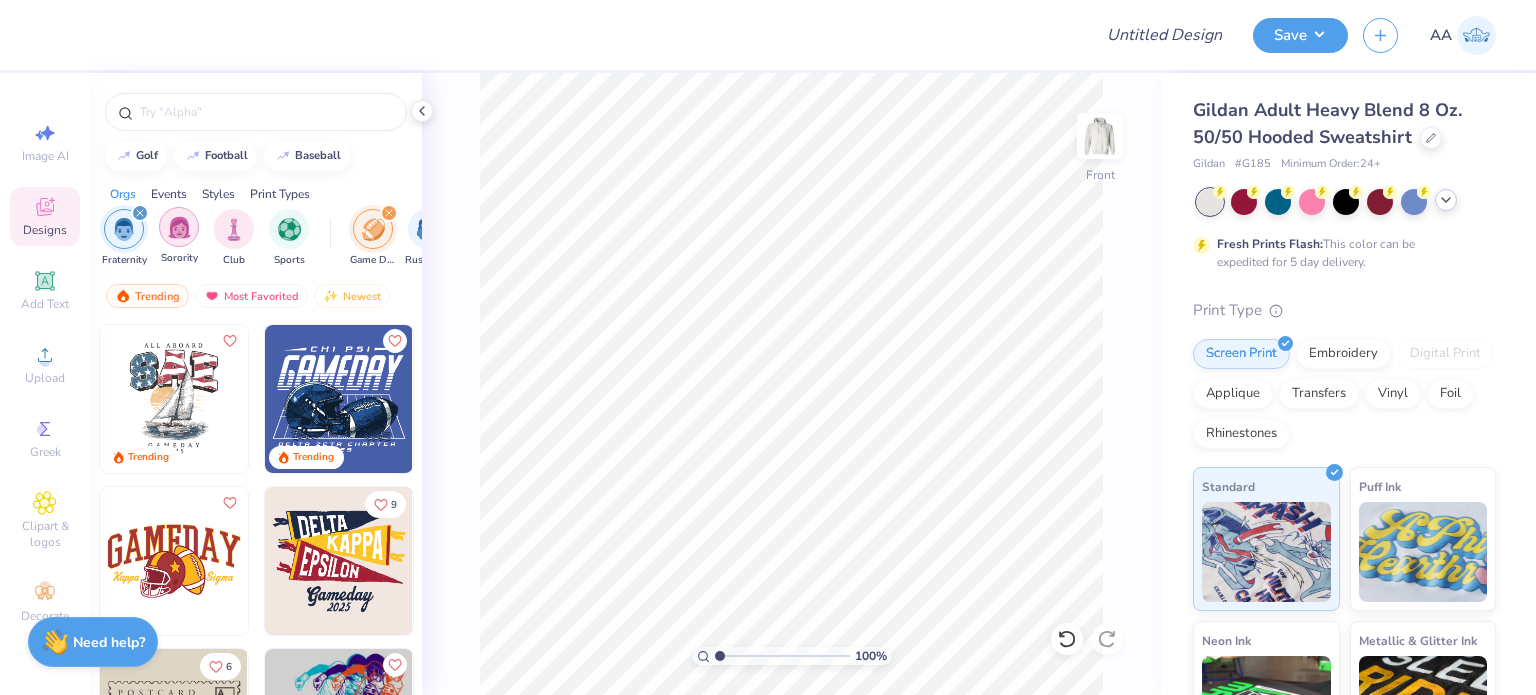click at bounding box center [179, 227] 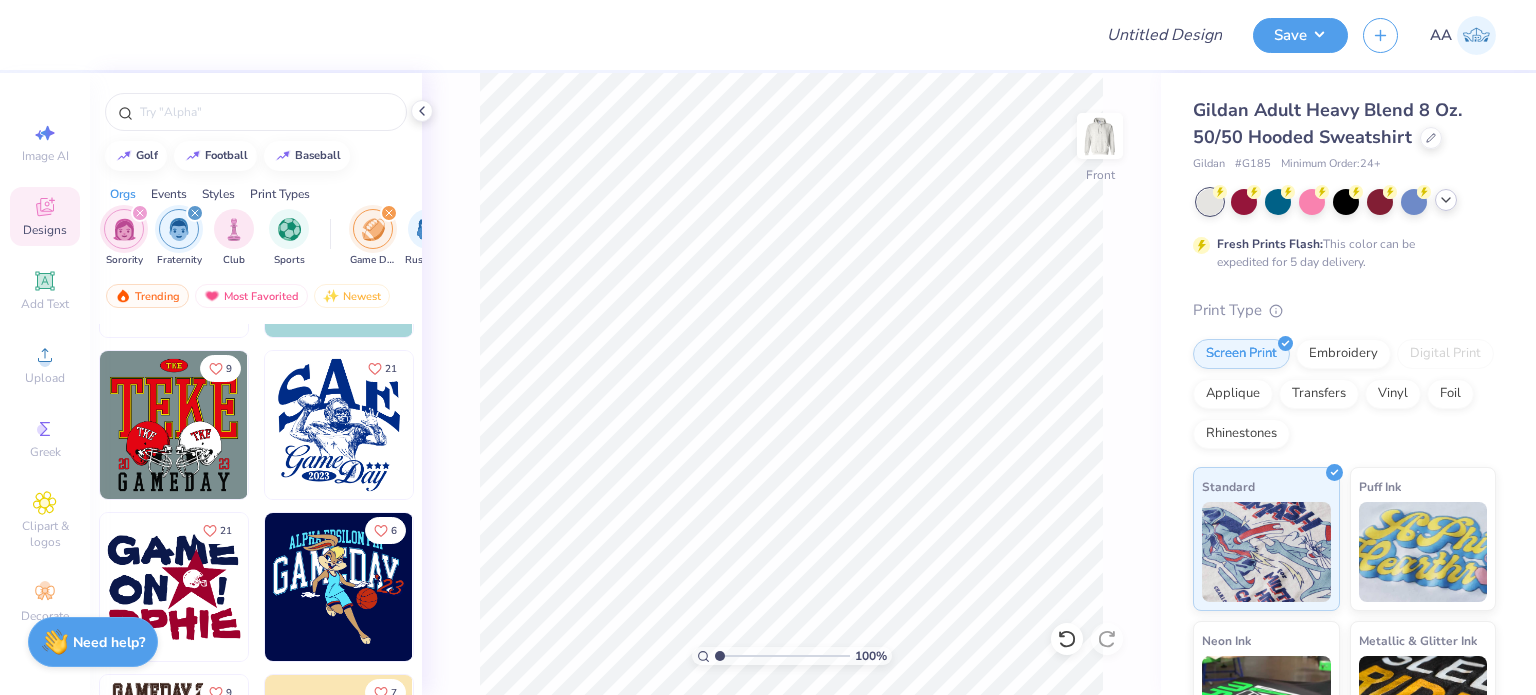 scroll, scrollTop: 9567, scrollLeft: 0, axis: vertical 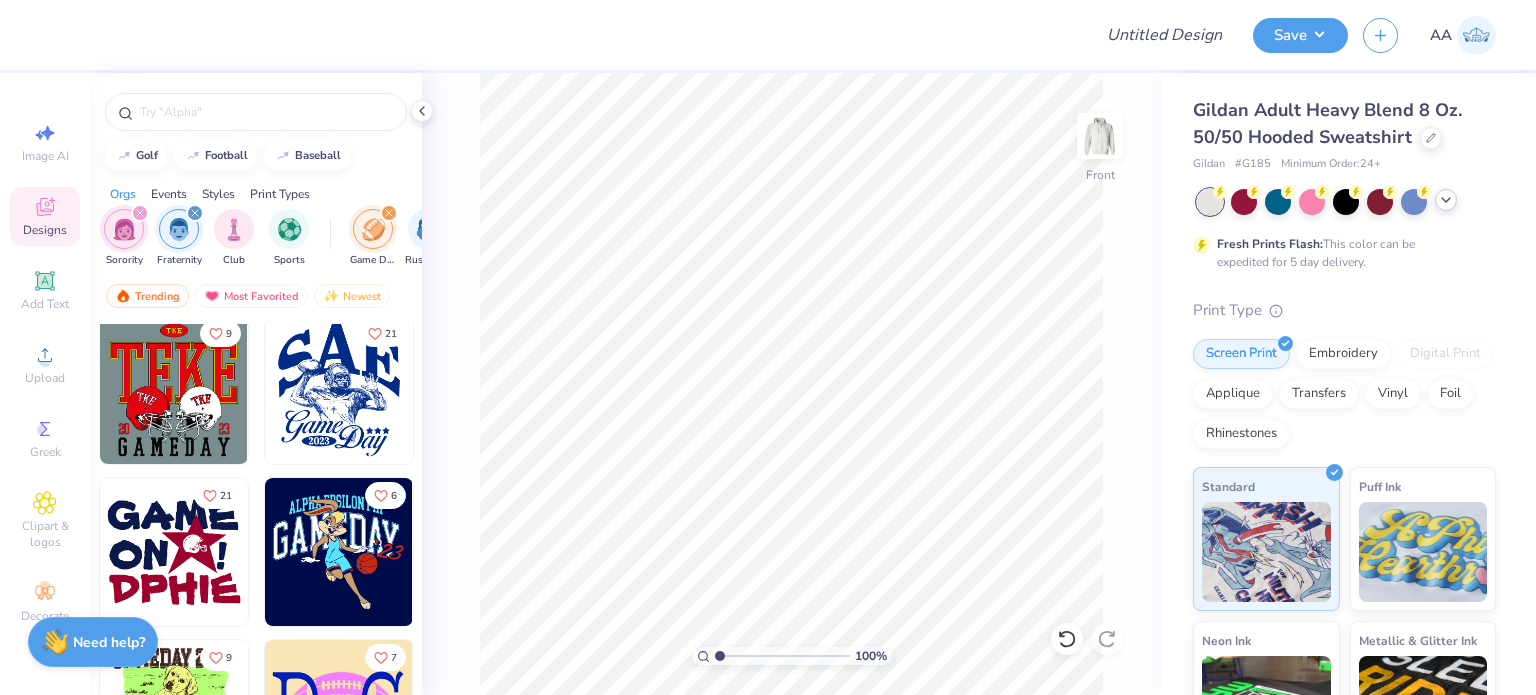click at bounding box center (174, 390) 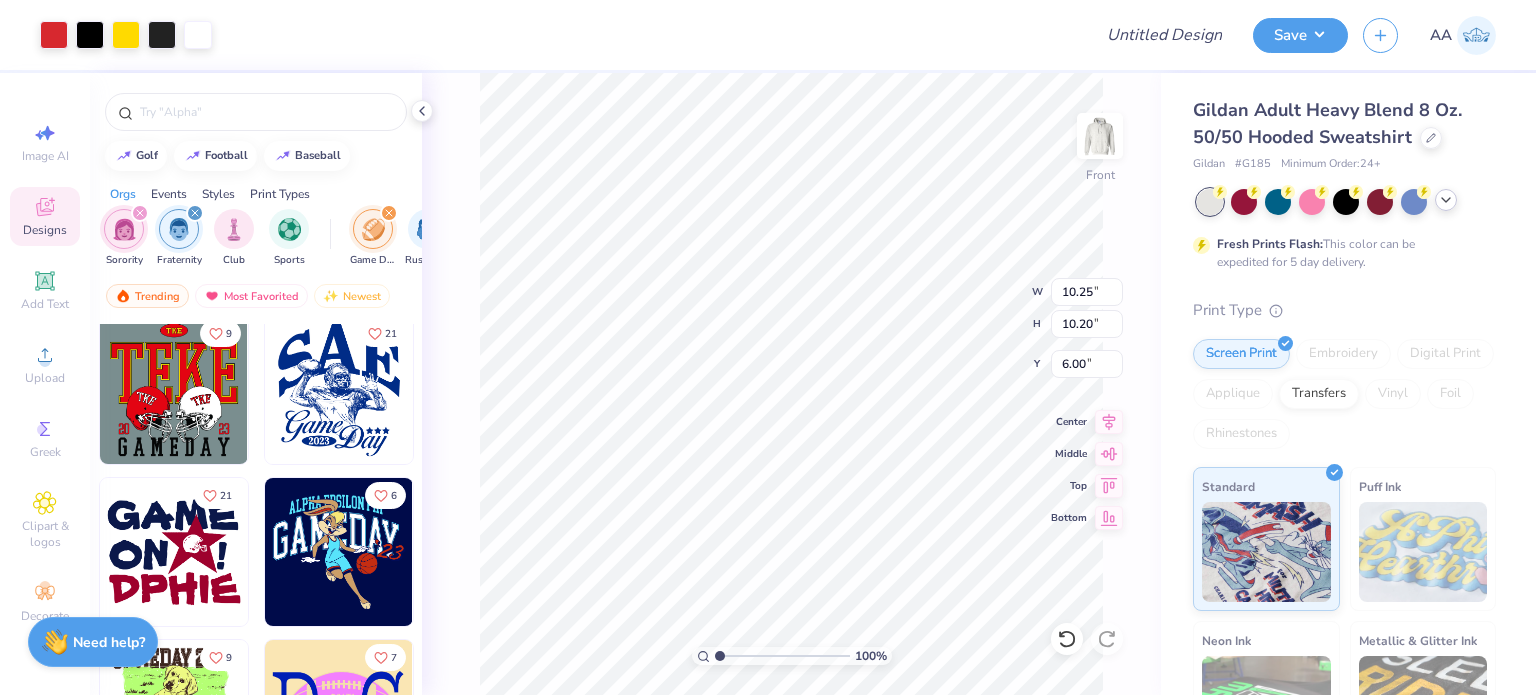 type on "6.00" 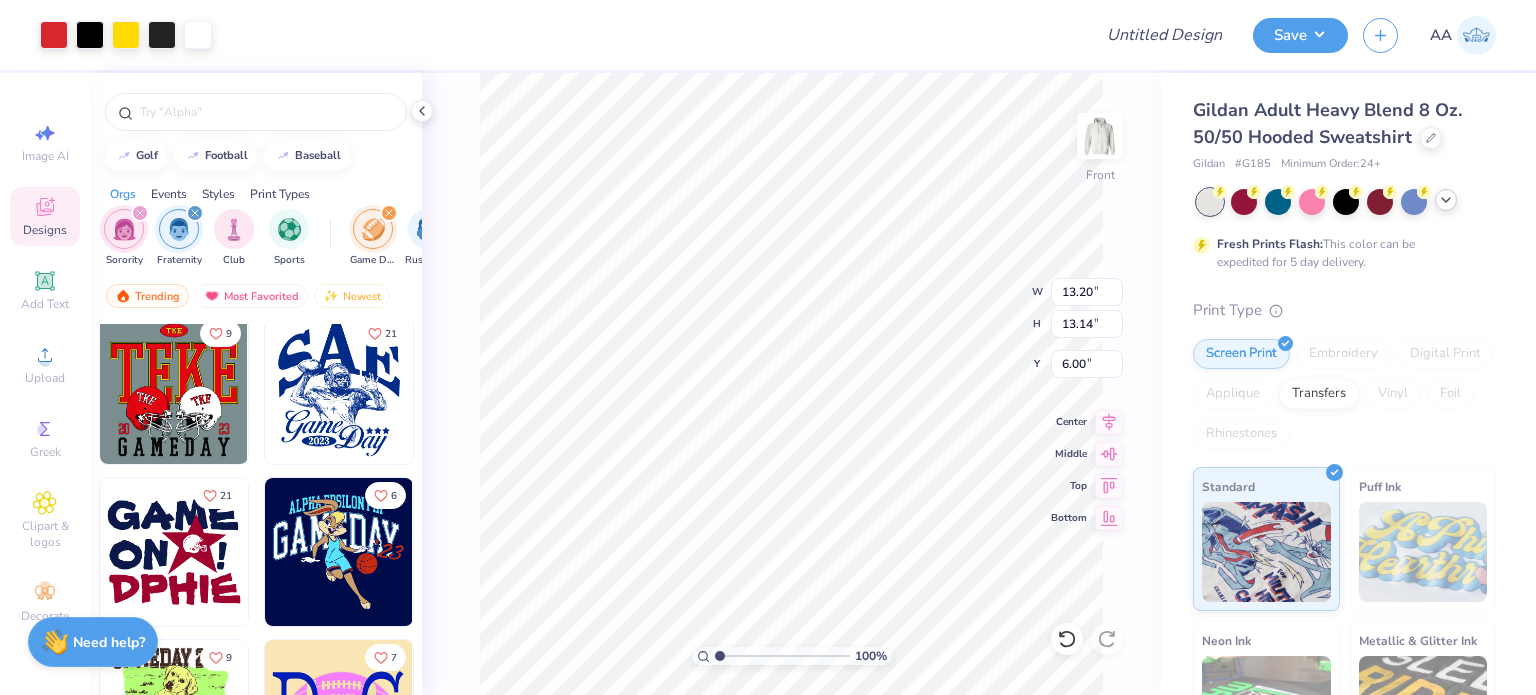 type on "13.20" 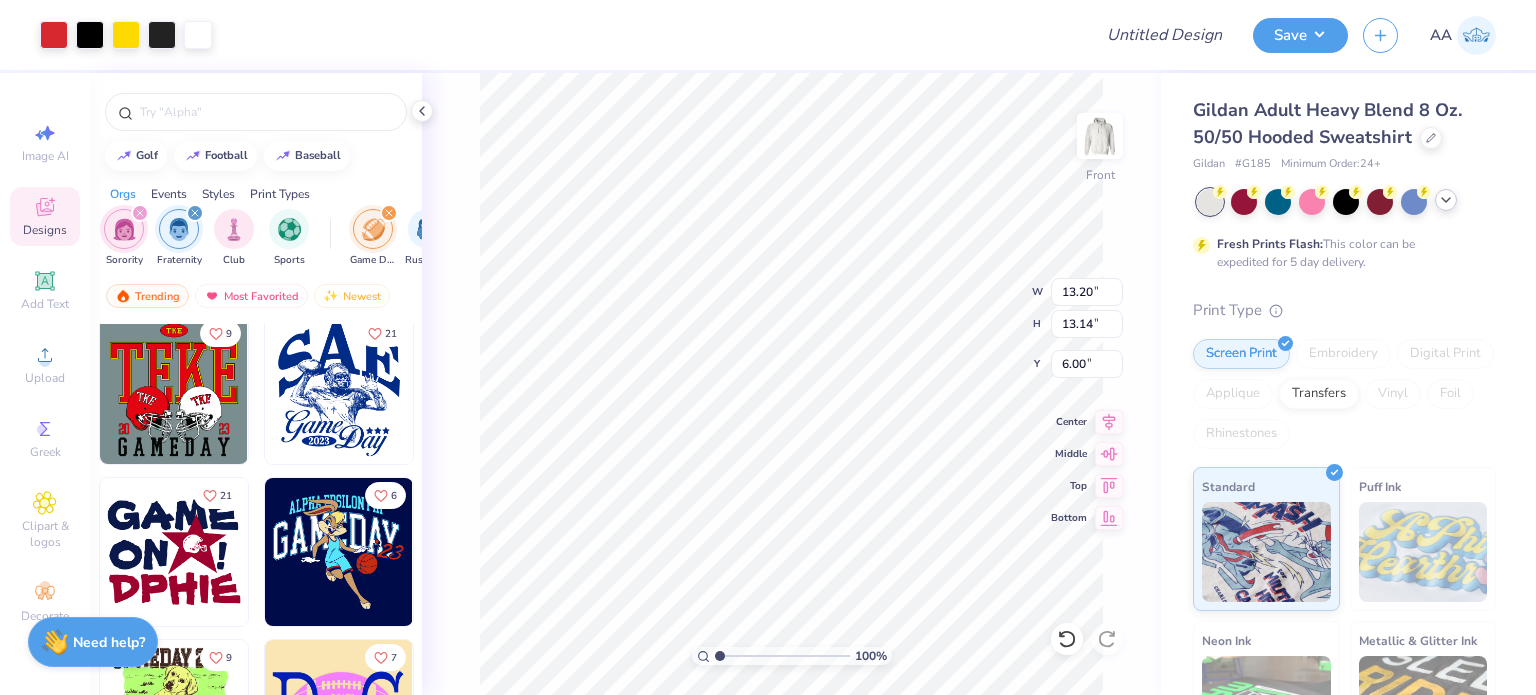type on "13.14" 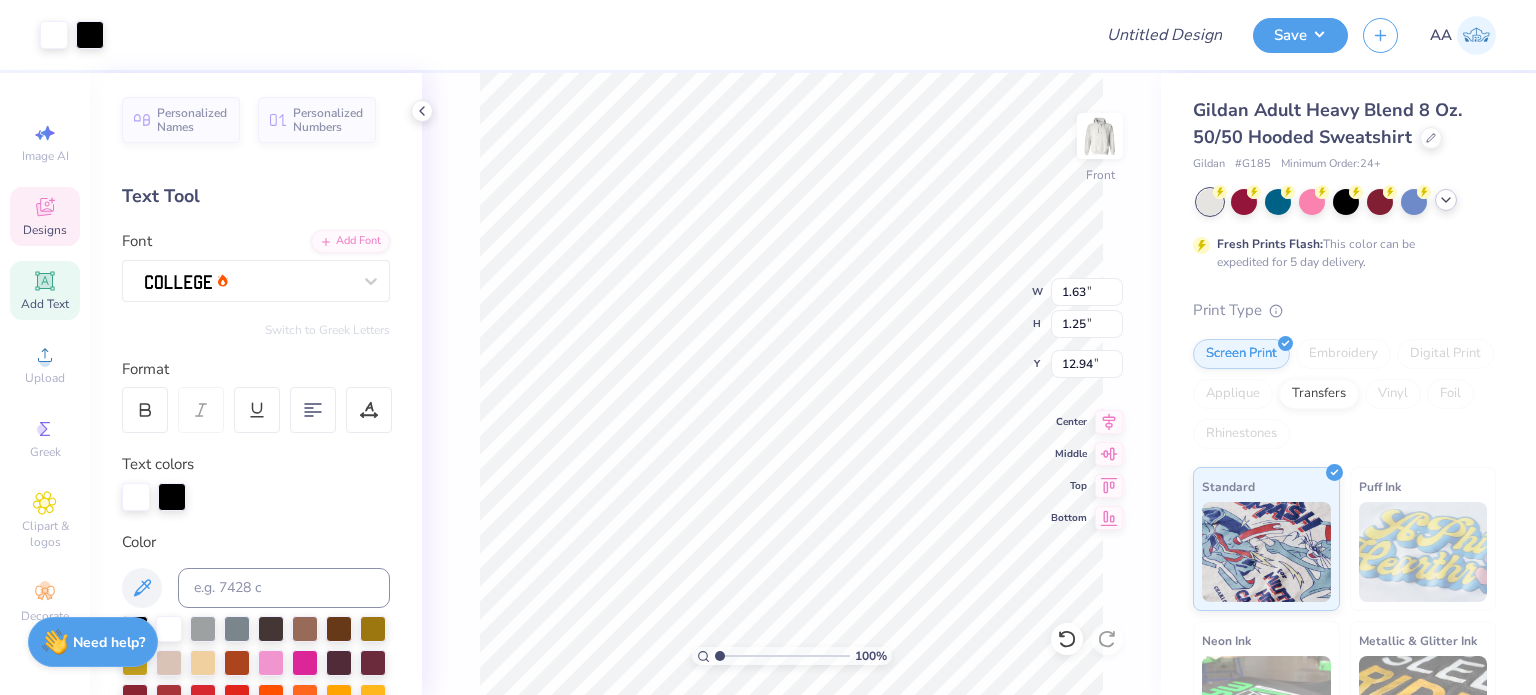 scroll, scrollTop: 16, scrollLeft: 2, axis: both 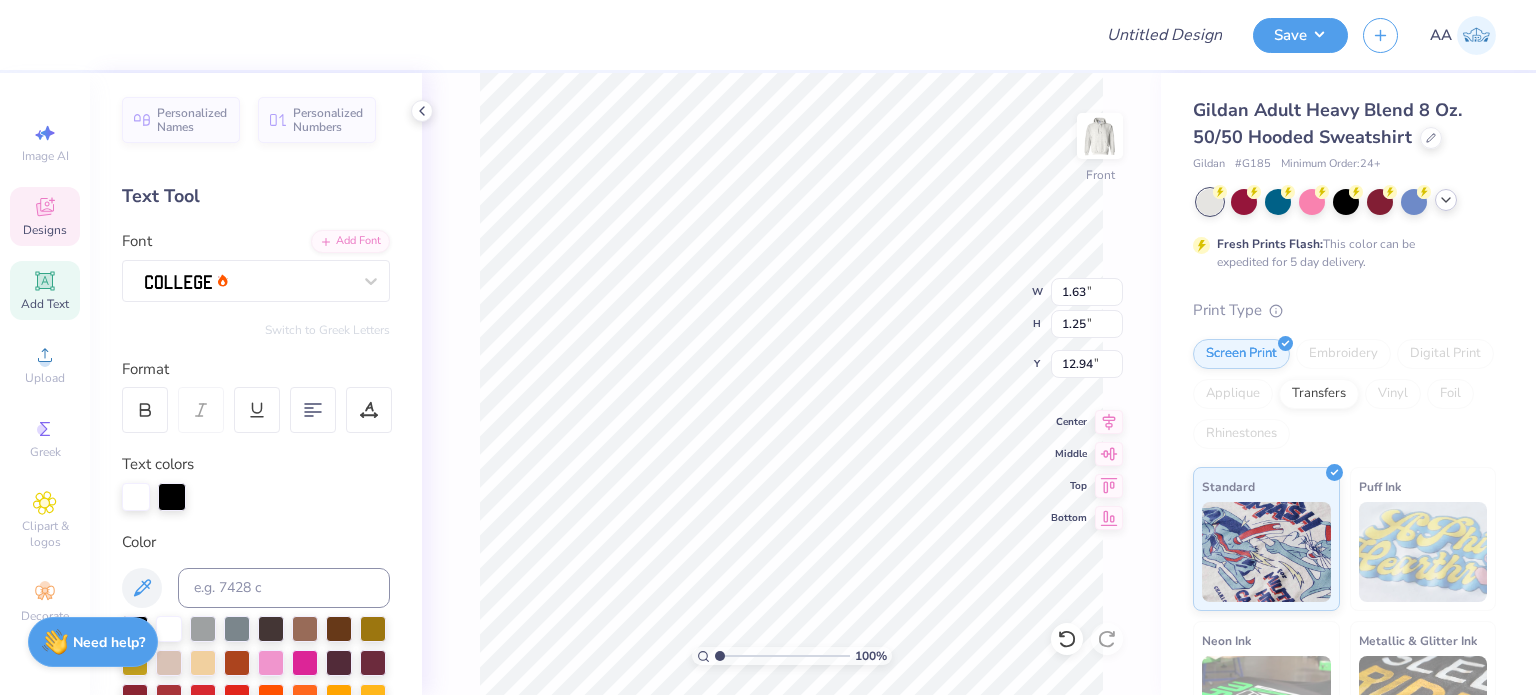 type on "KA" 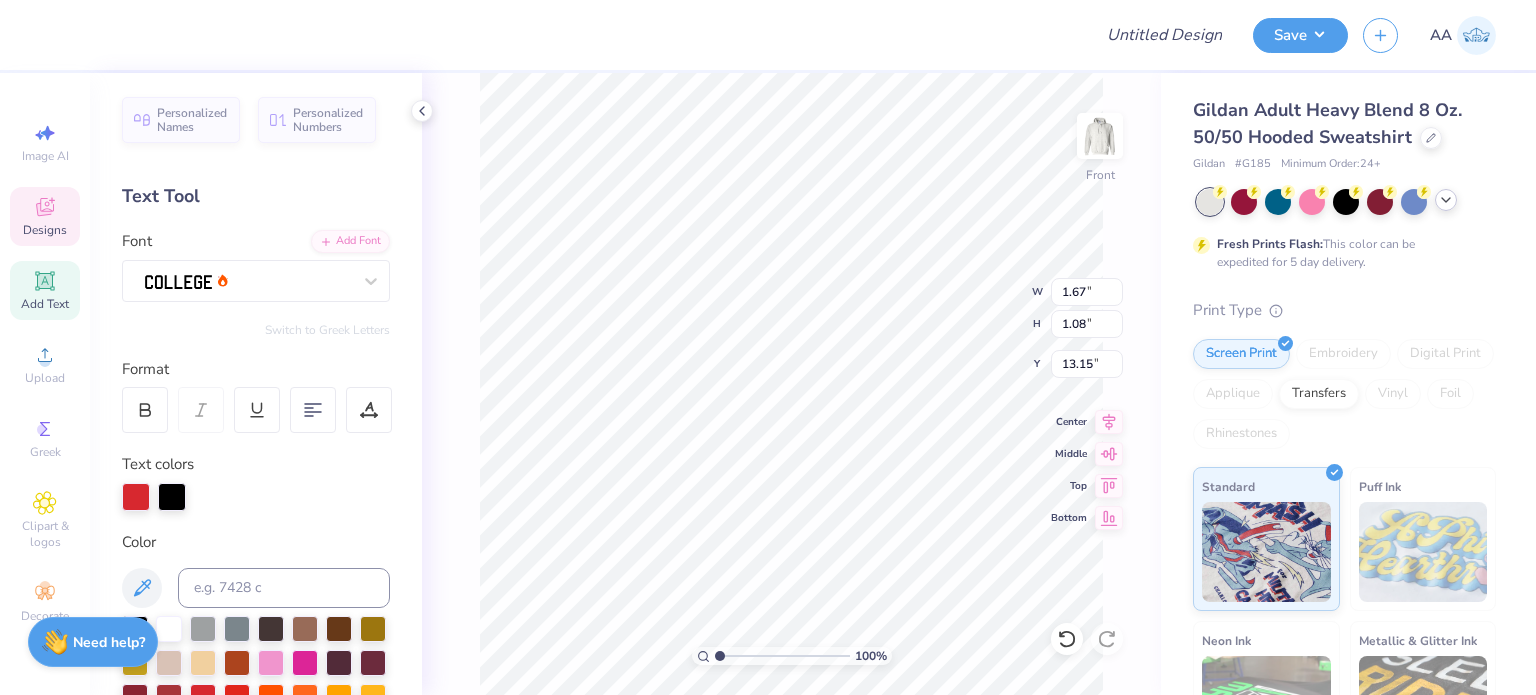 type on "1.67" 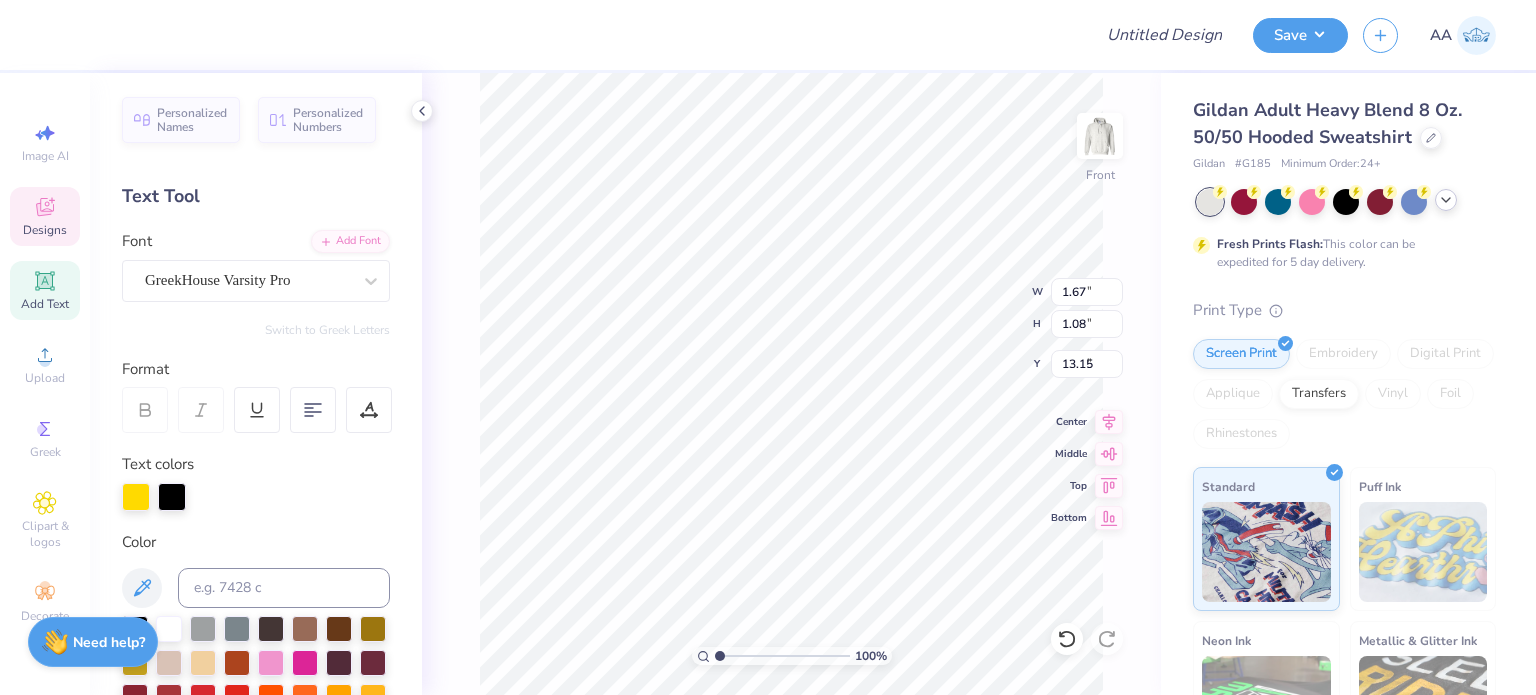 type on "1.75" 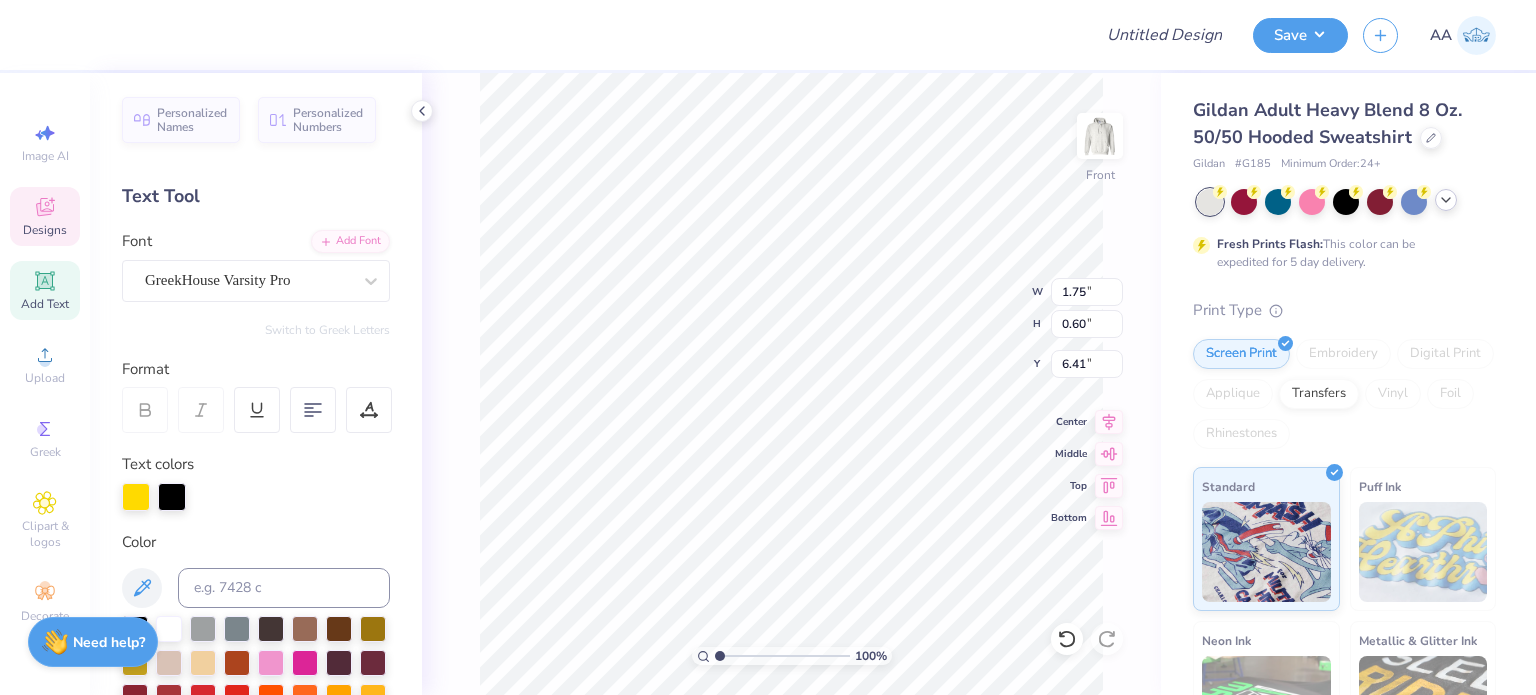 scroll, scrollTop: 16, scrollLeft: 2, axis: both 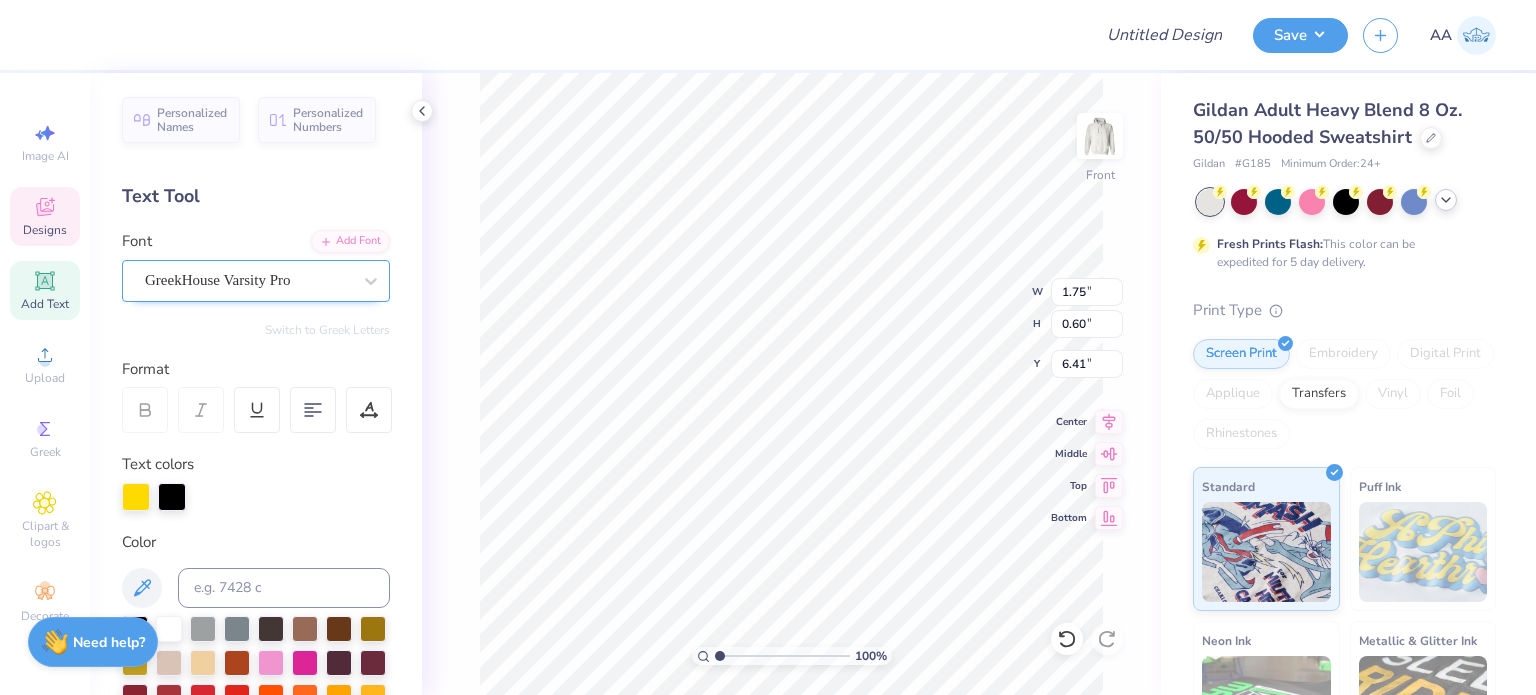 click on "GreekHouse Varsity Pro" at bounding box center (248, 280) 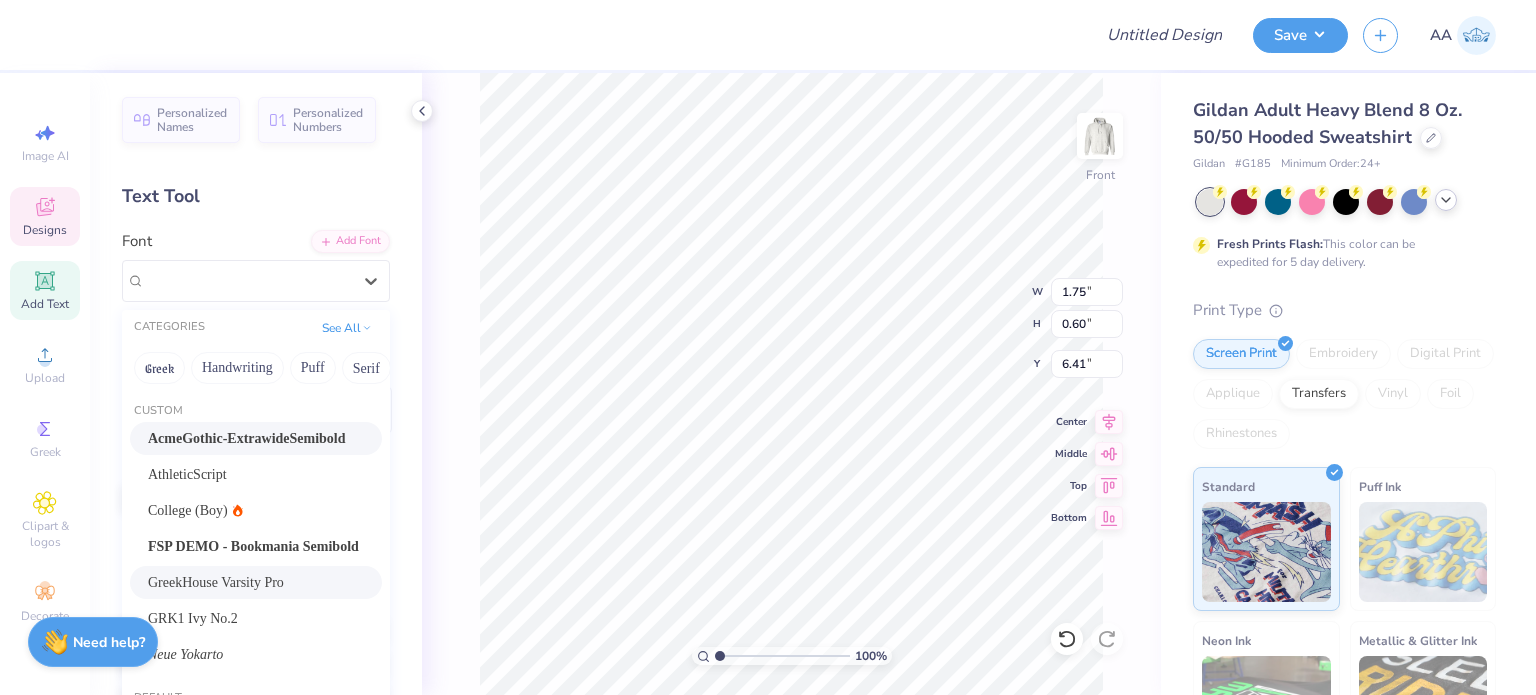 click on "AcmeGothic-ExtrawideSemibold" at bounding box center [247, 438] 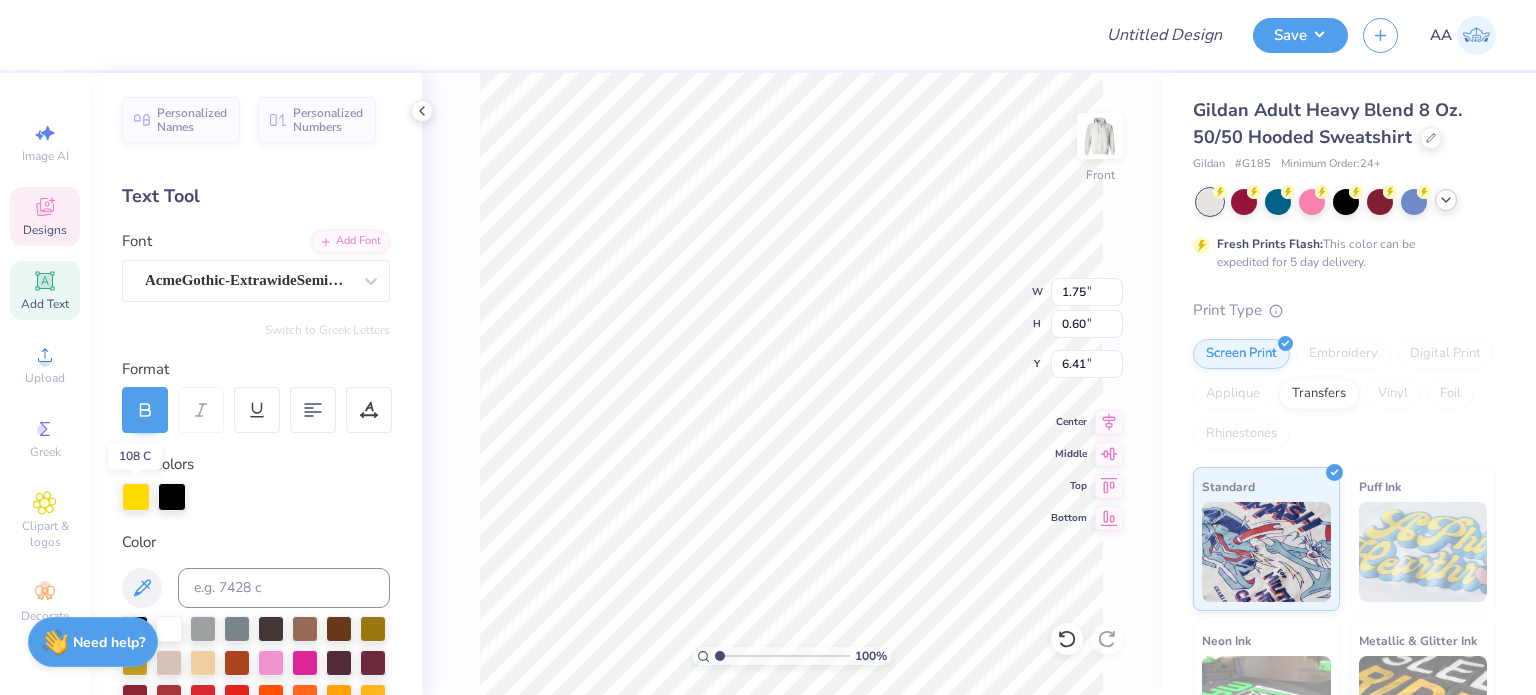 type on "OSU" 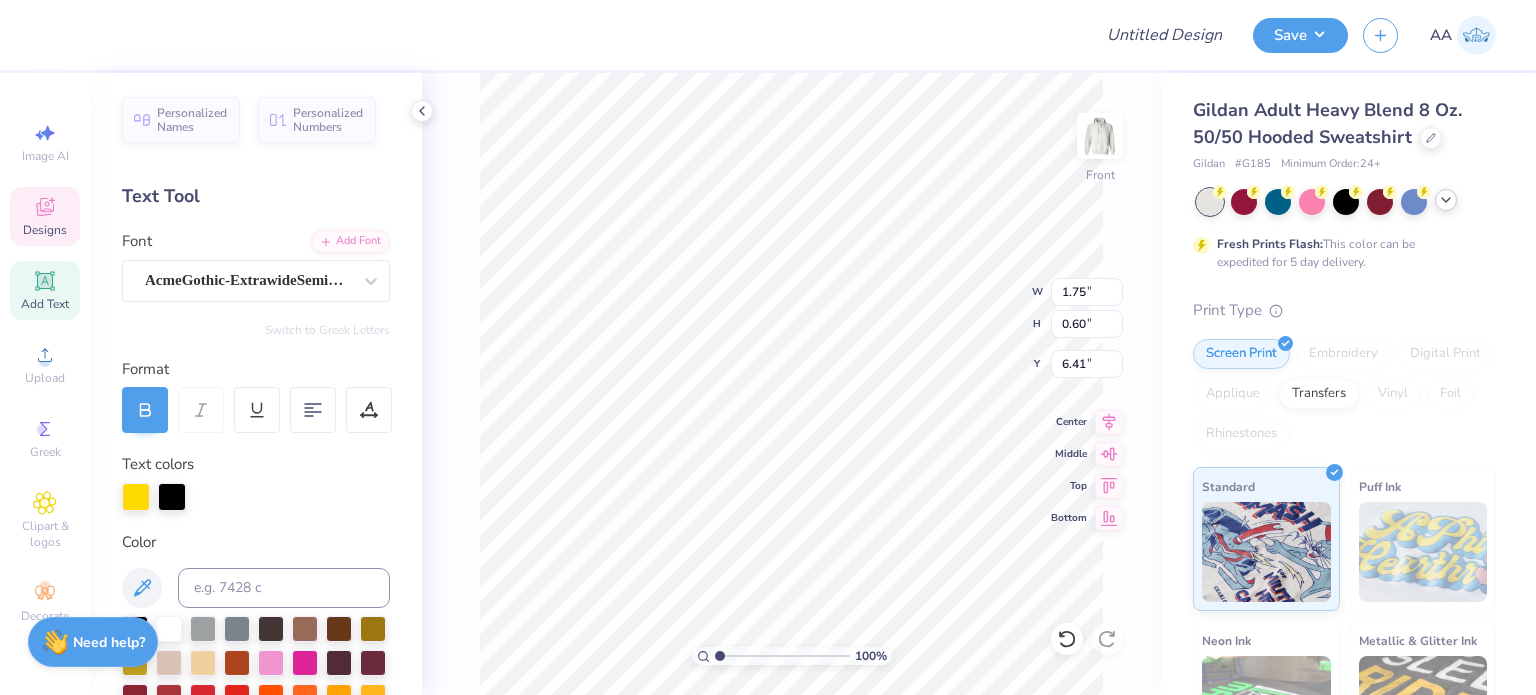 click at bounding box center [136, 497] 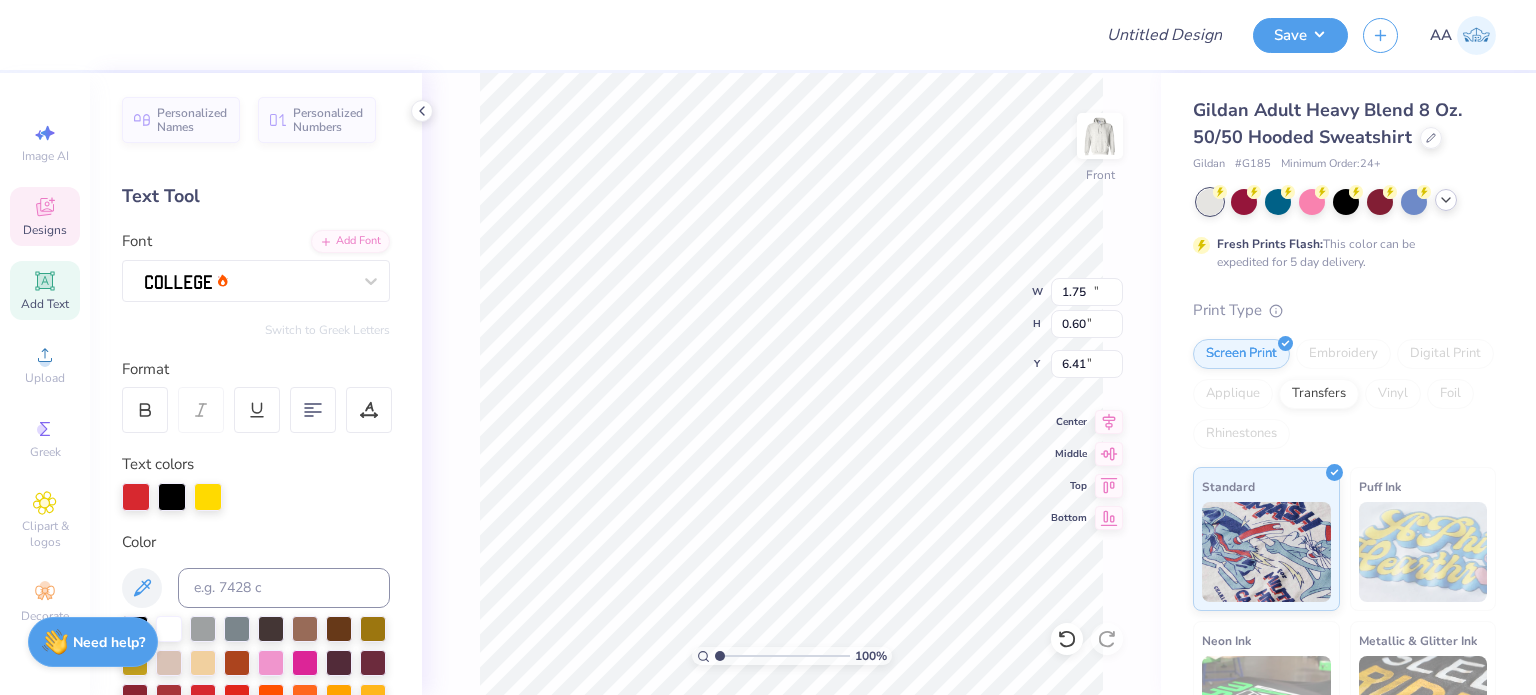 type on "13.29" 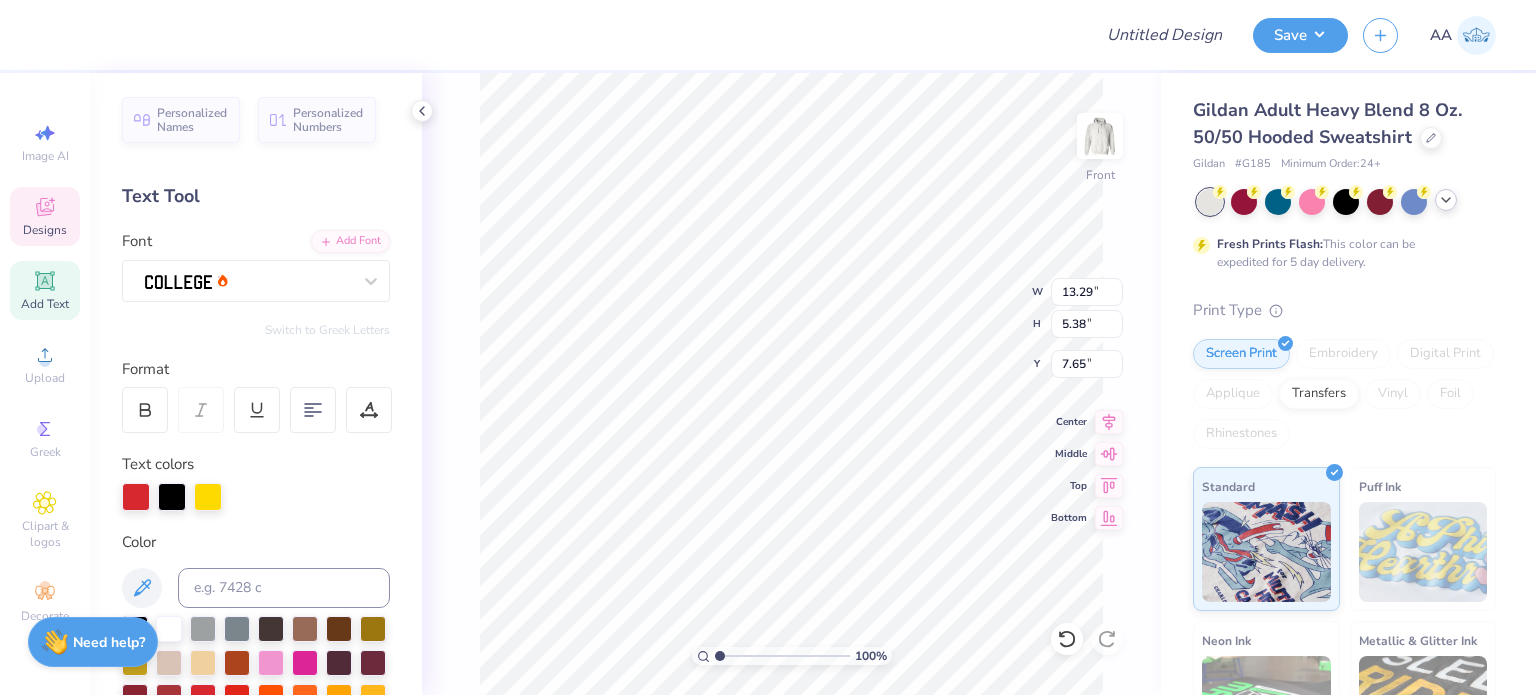 scroll, scrollTop: 16, scrollLeft: 6, axis: both 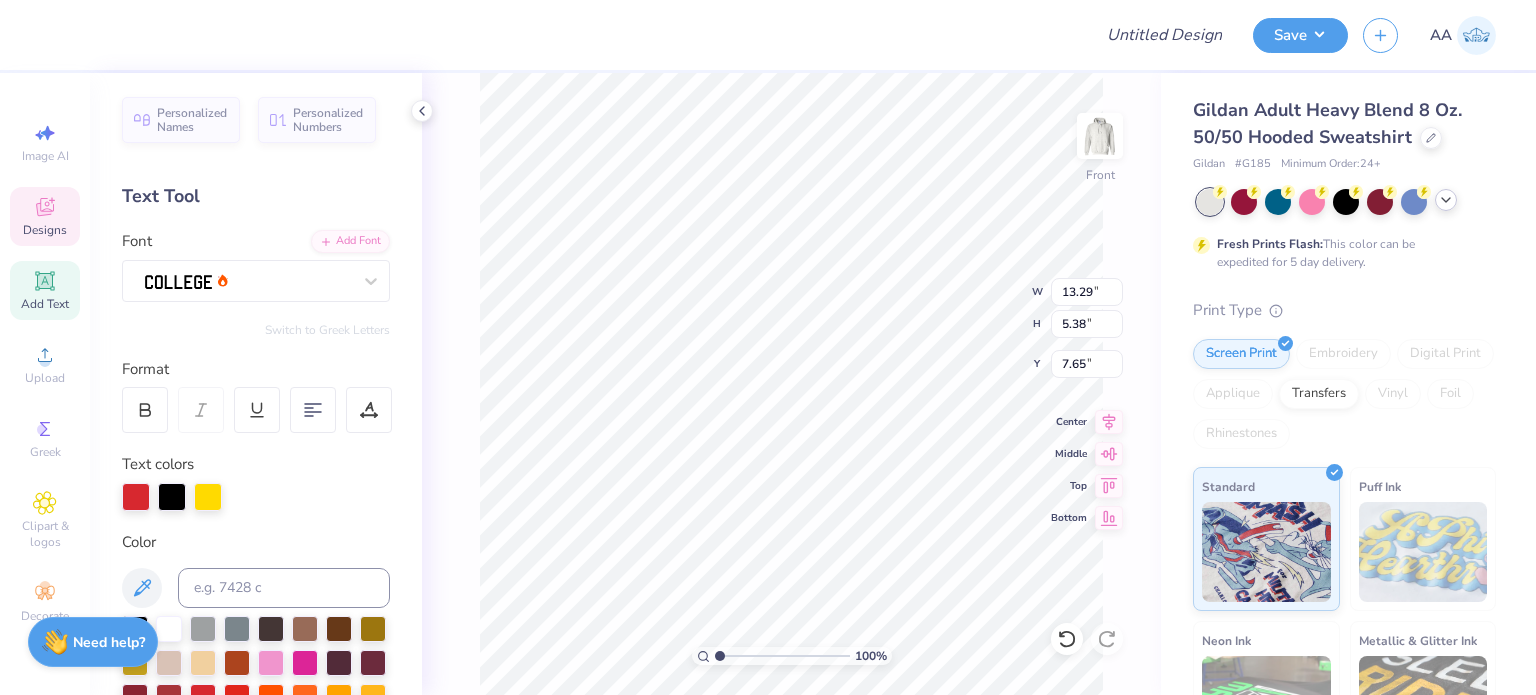 type on "SPRING BLOCK" 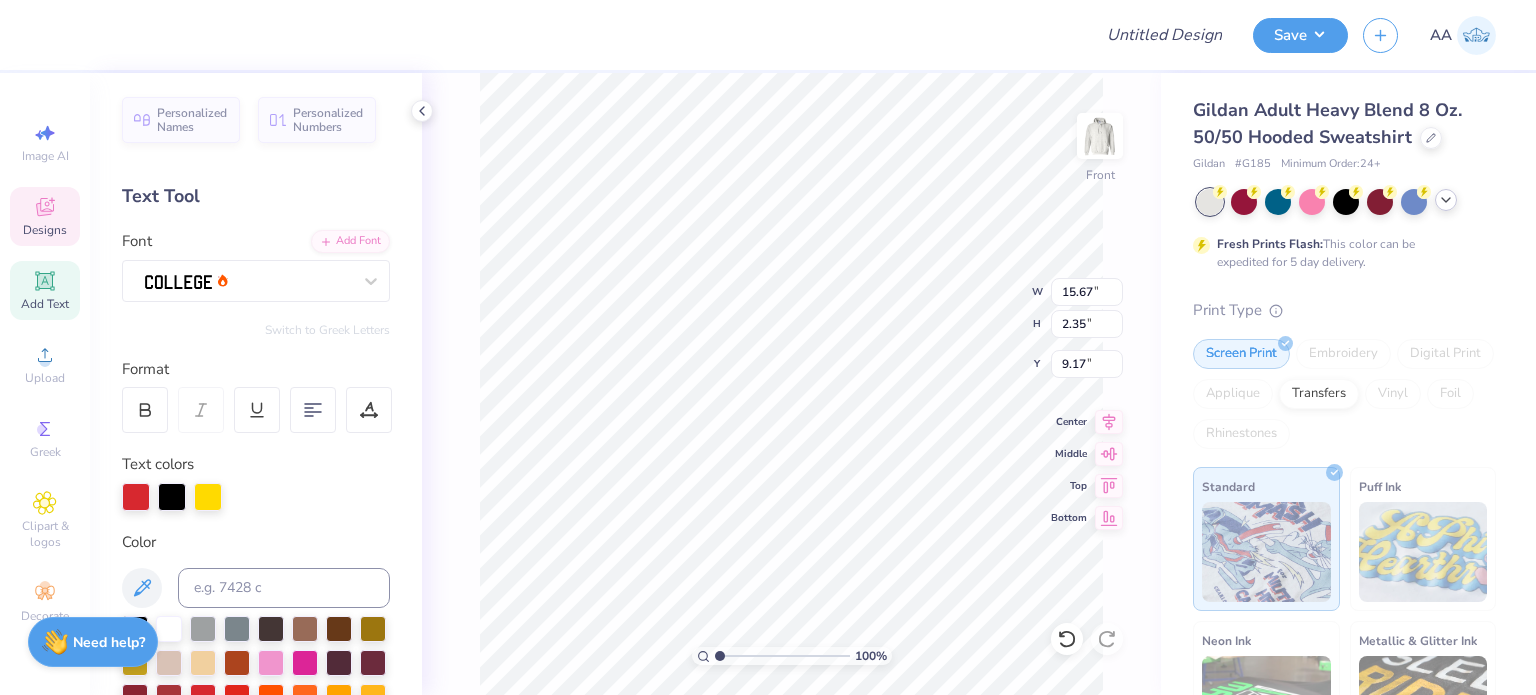 scroll, scrollTop: 16, scrollLeft: 4, axis: both 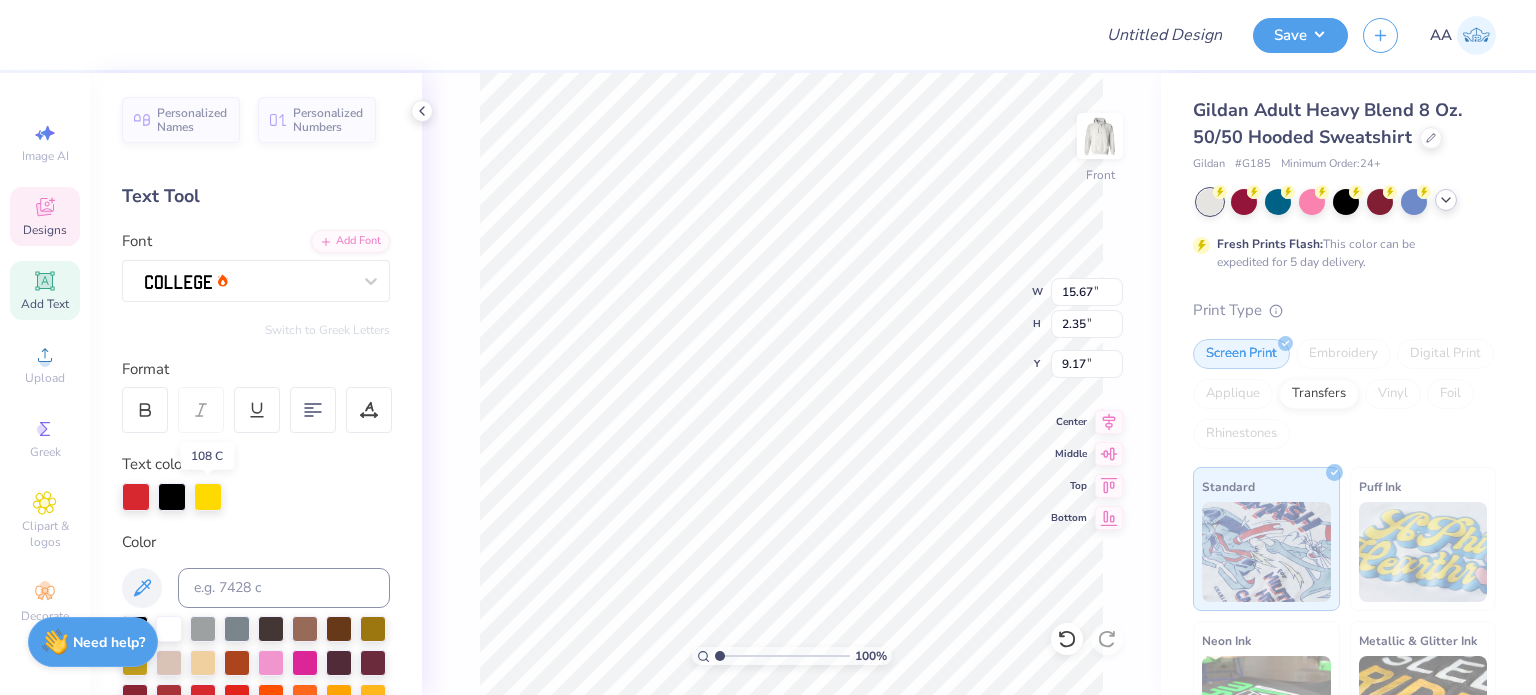 click at bounding box center (208, 497) 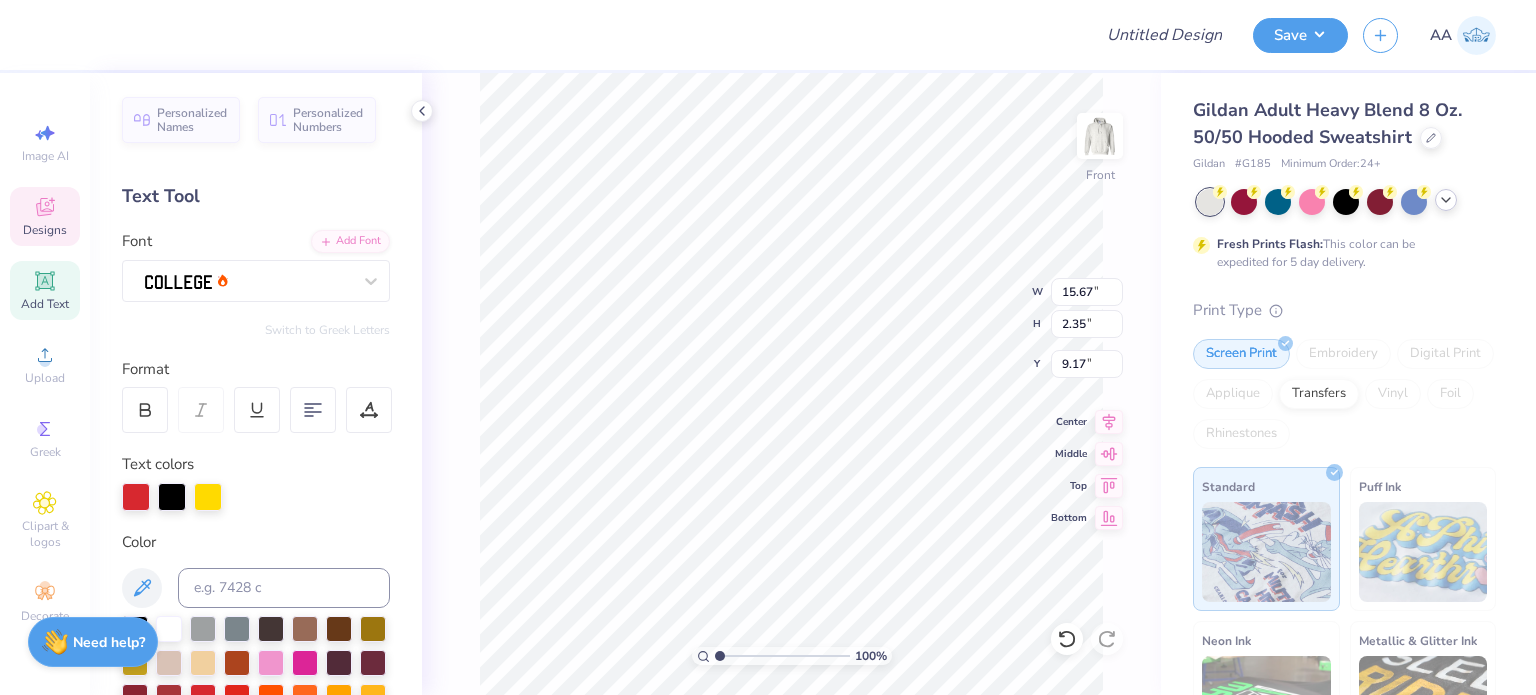 click at bounding box center (208, 497) 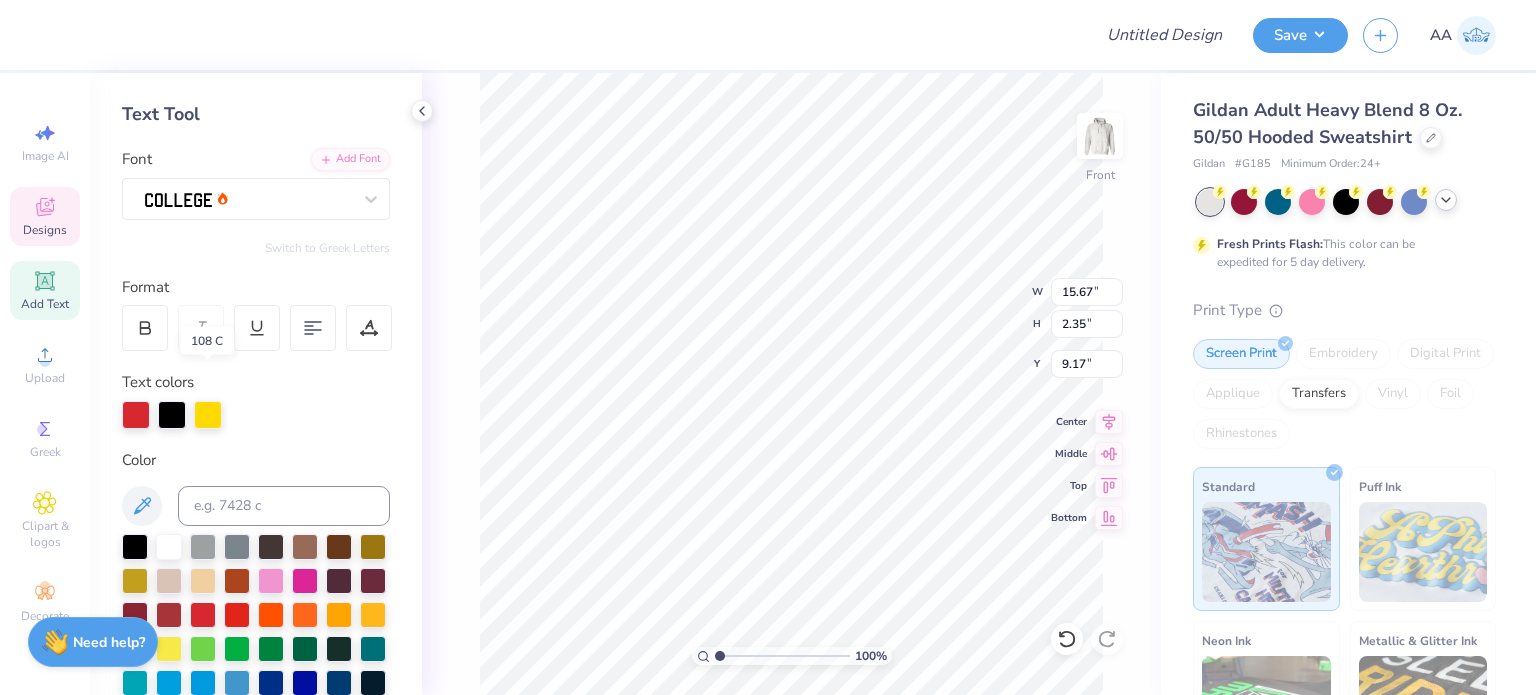 scroll, scrollTop: 115, scrollLeft: 0, axis: vertical 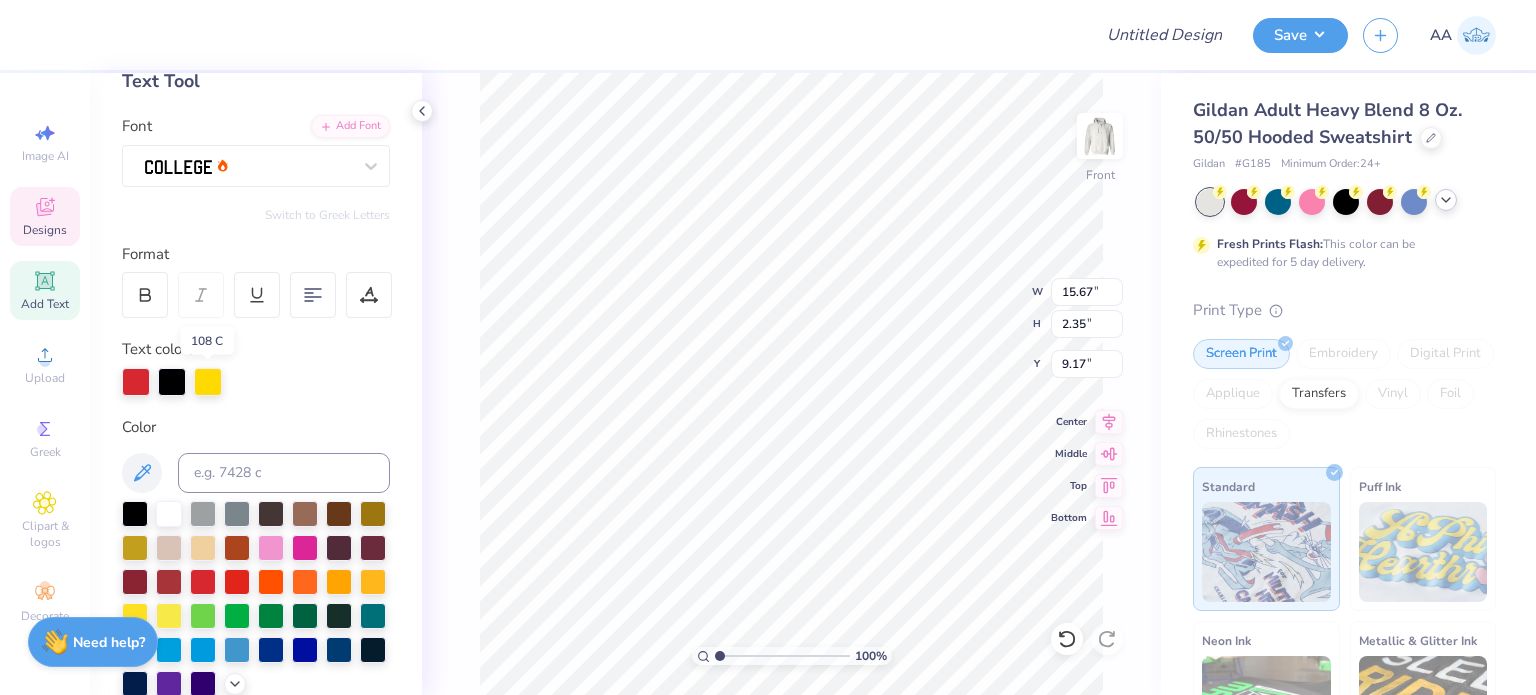 click at bounding box center (208, 382) 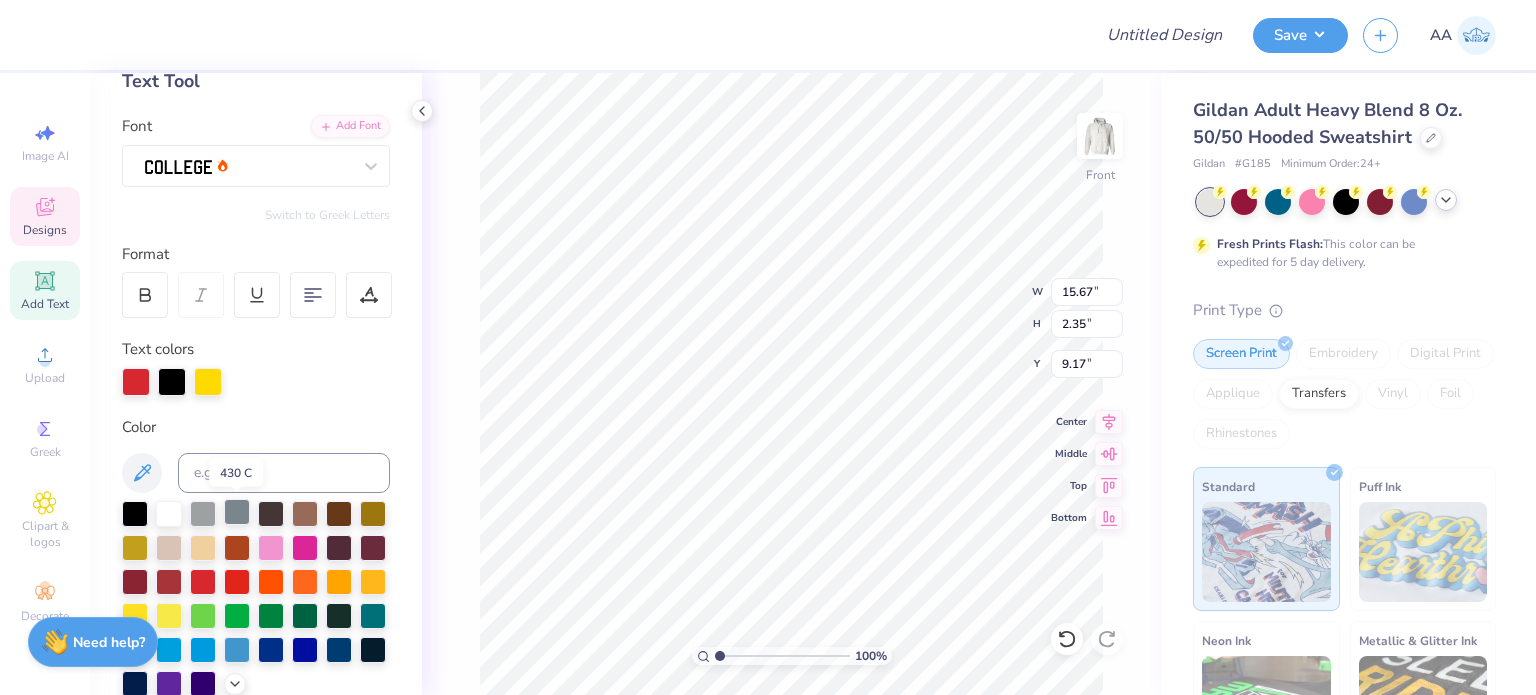 click at bounding box center (237, 512) 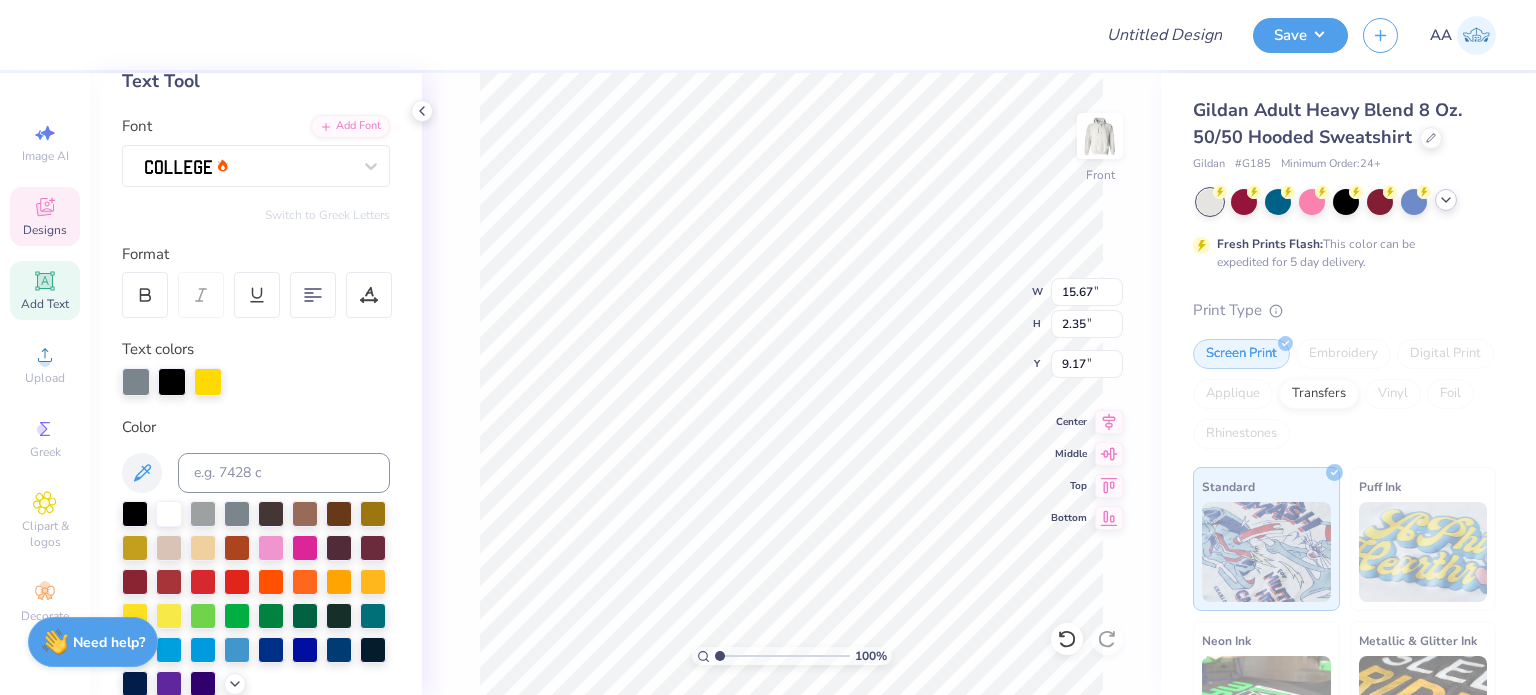 type on "SPRING
BLOCK" 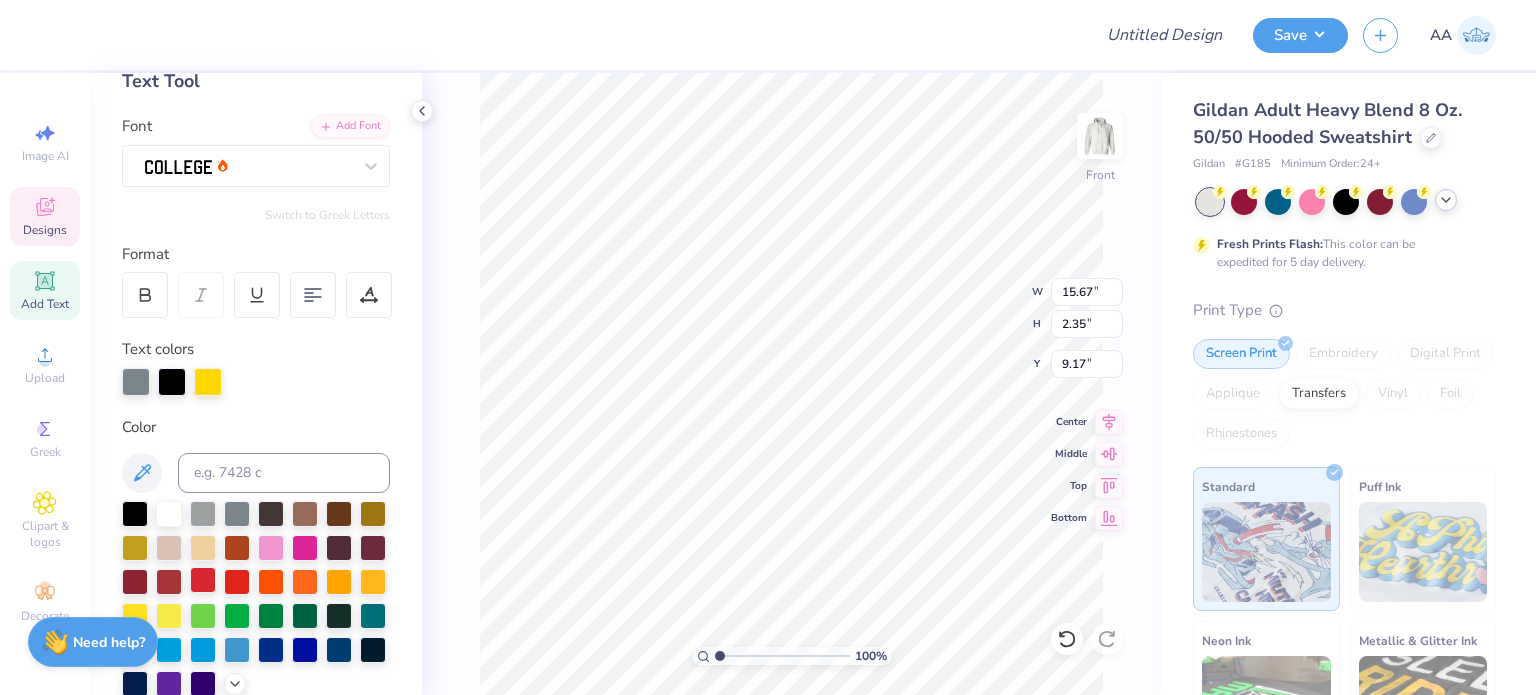 click at bounding box center (203, 580) 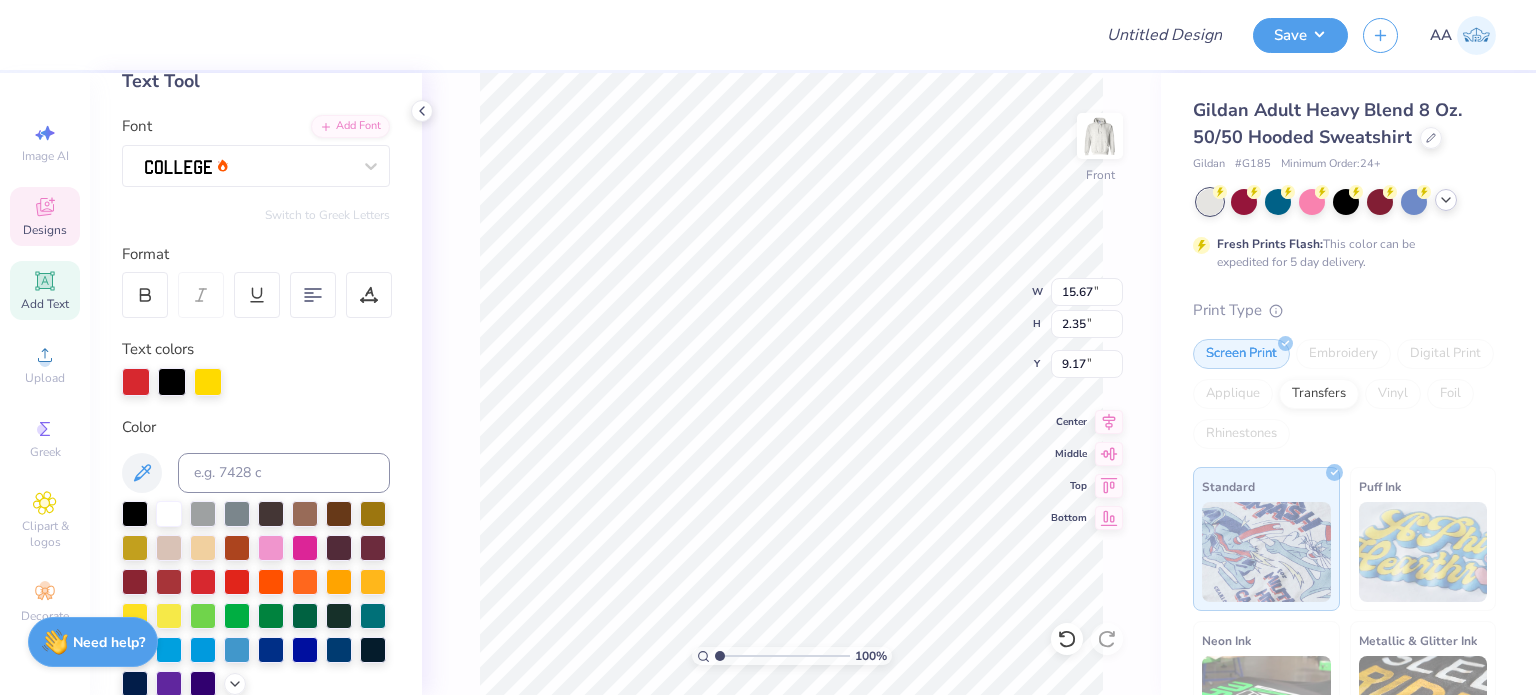 click at bounding box center [208, 382] 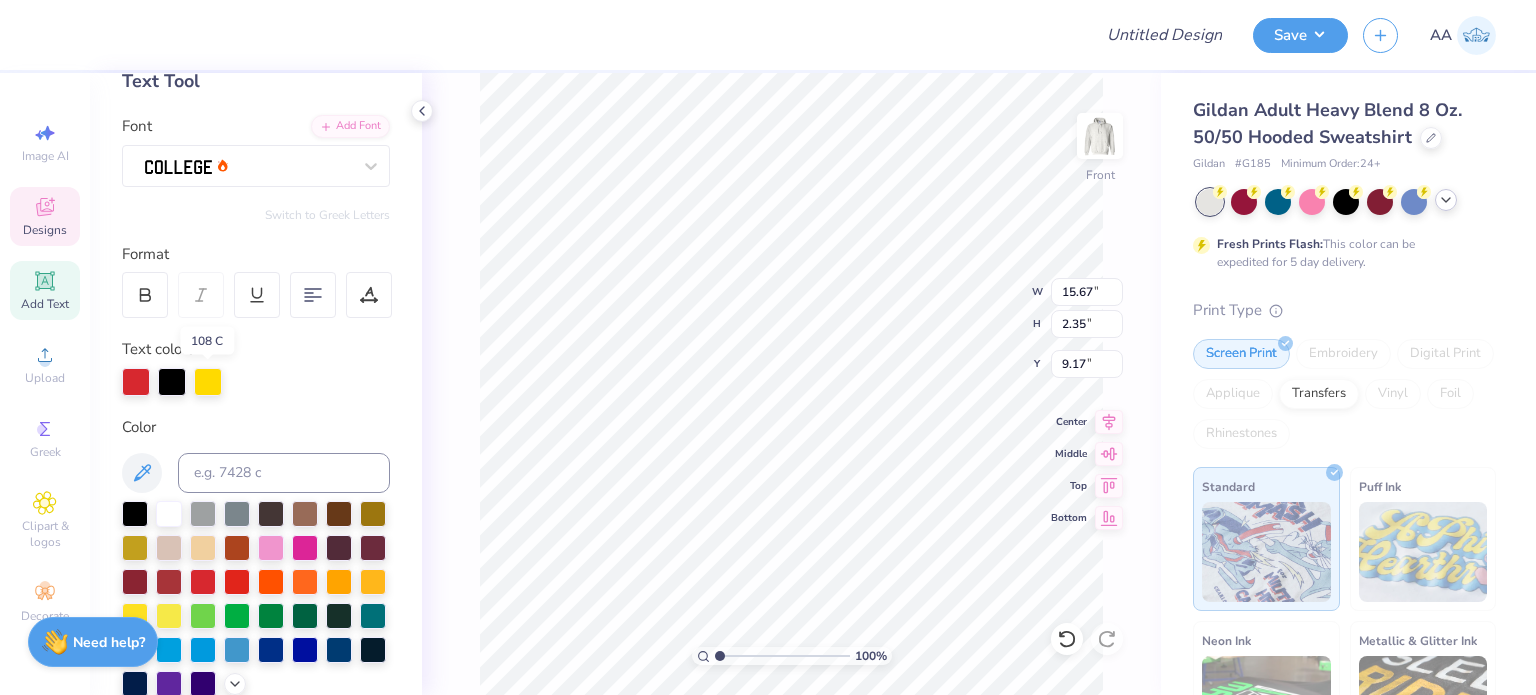 click at bounding box center [208, 382] 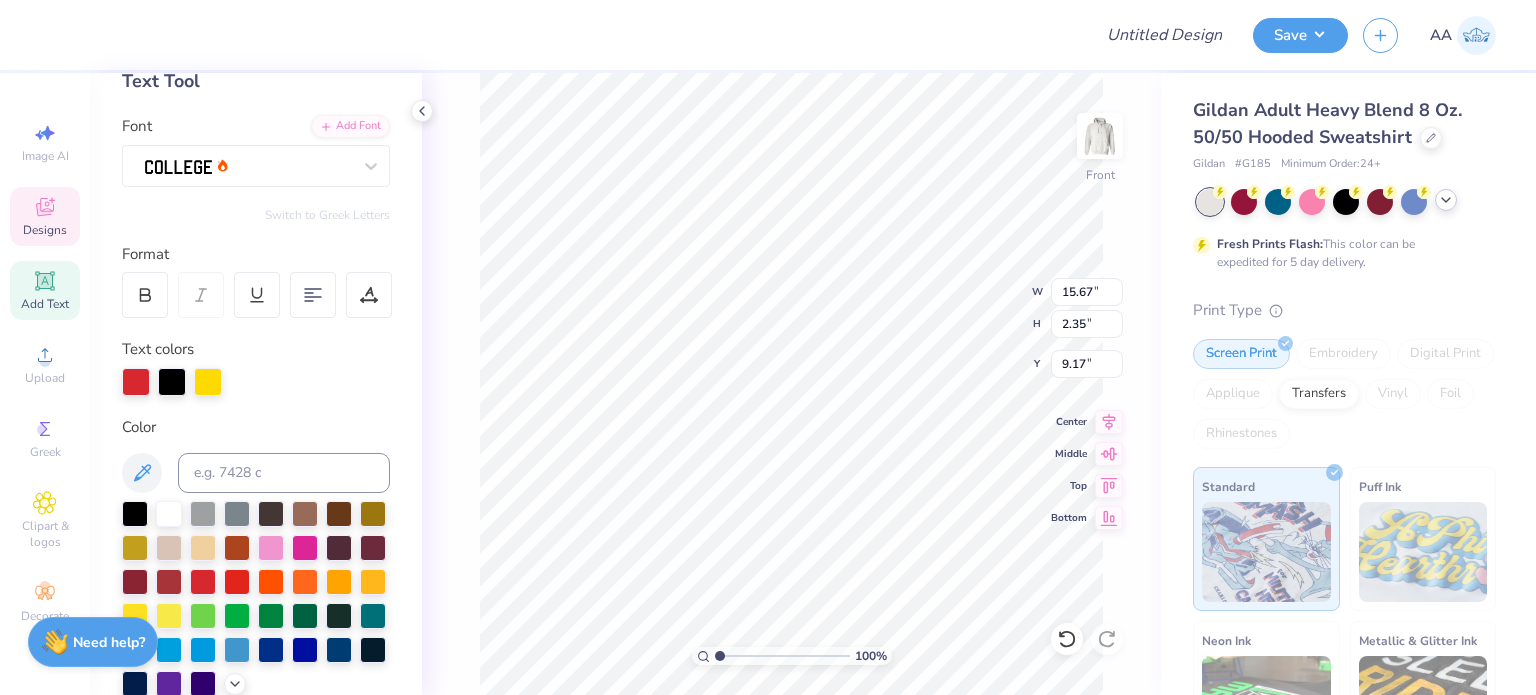scroll, scrollTop: 16, scrollLeft: 3, axis: both 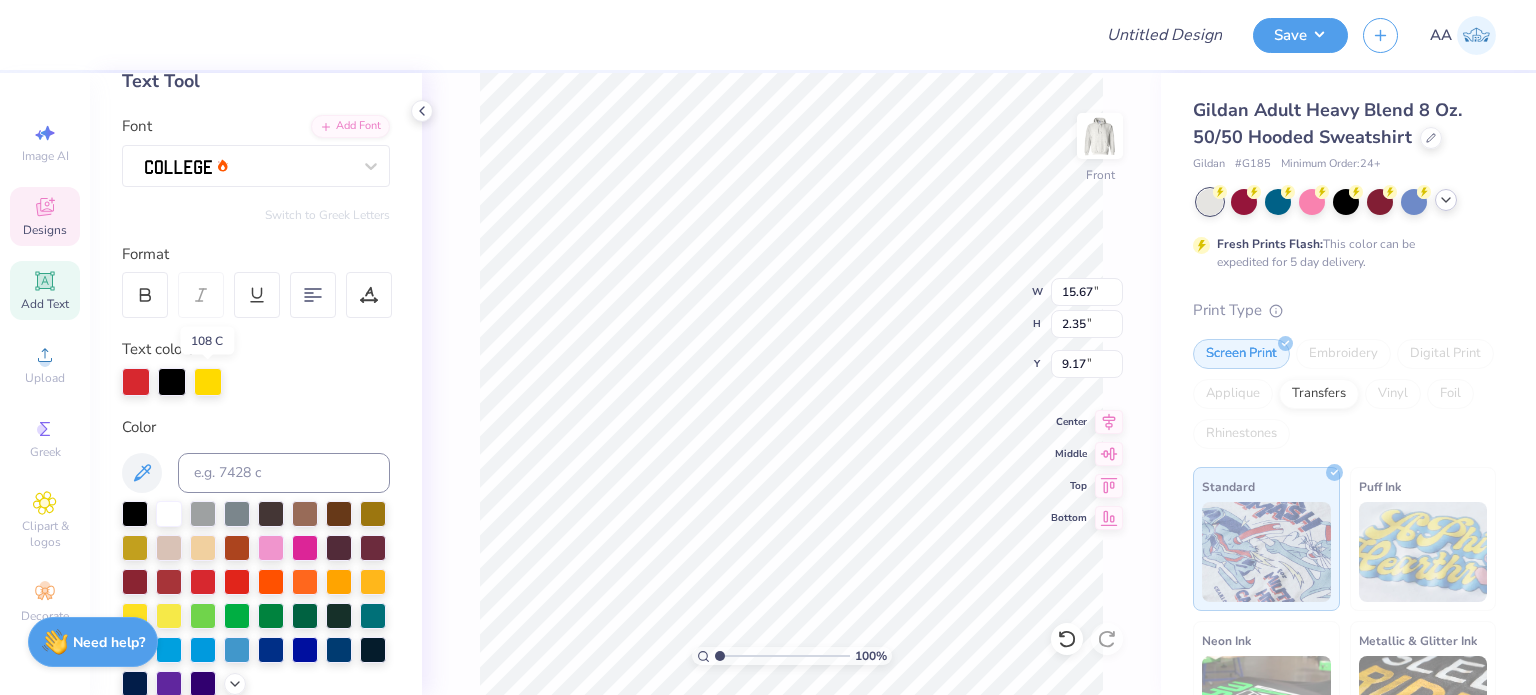 click at bounding box center (208, 382) 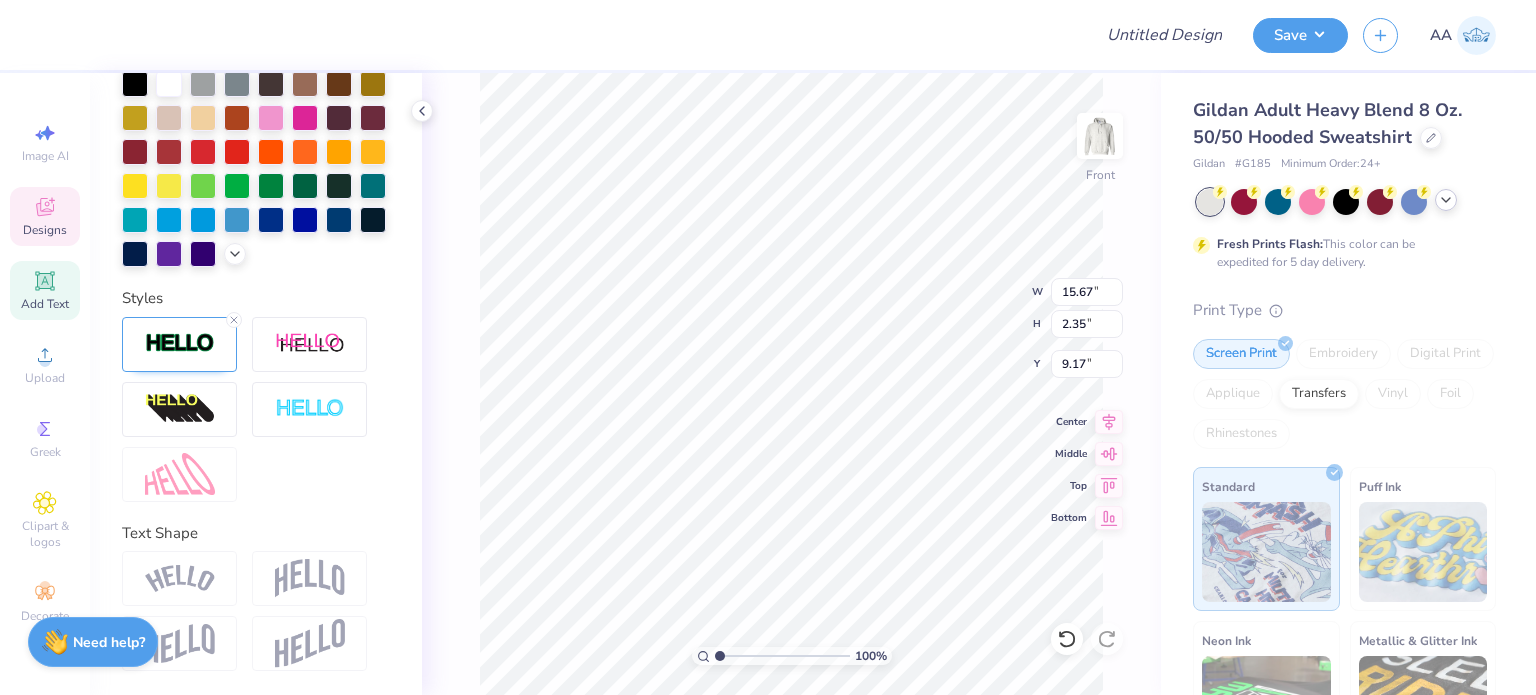 scroll, scrollTop: 578, scrollLeft: 0, axis: vertical 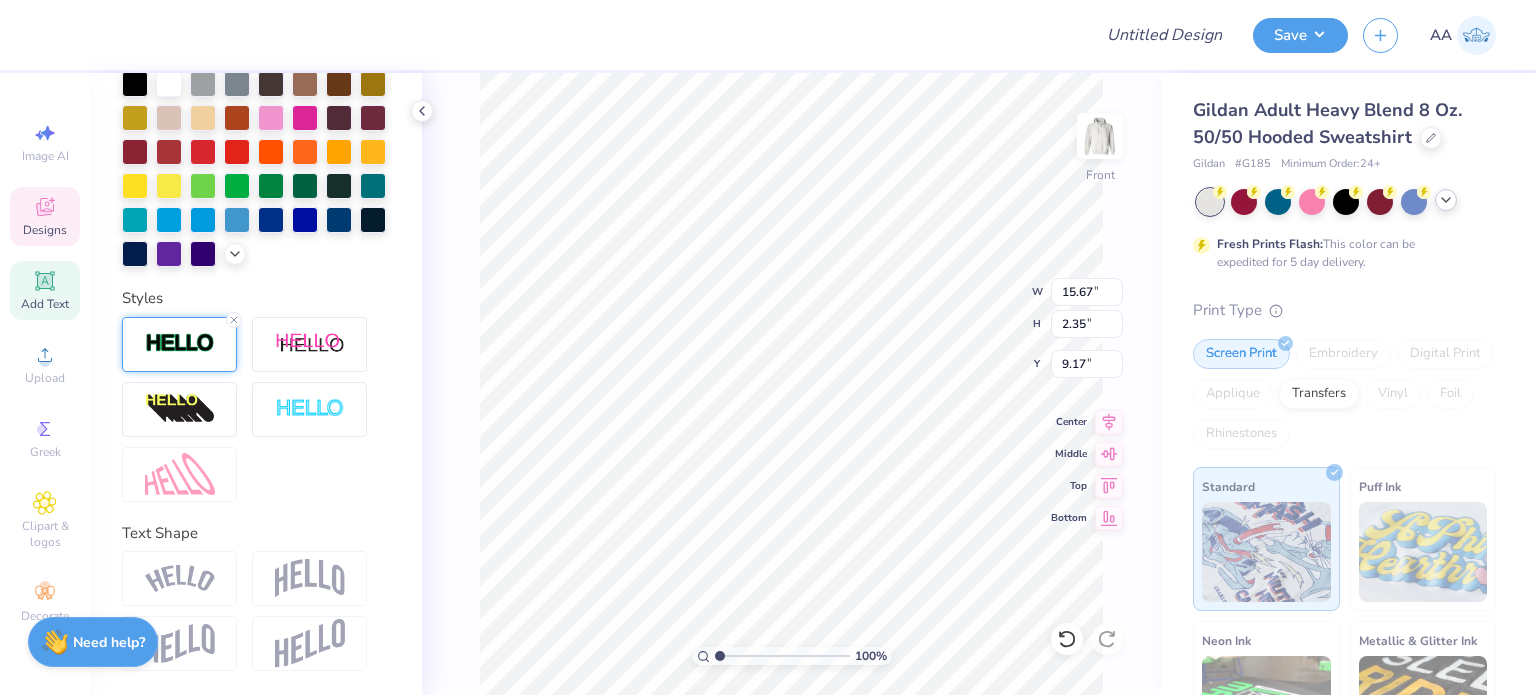 click at bounding box center [180, 343] 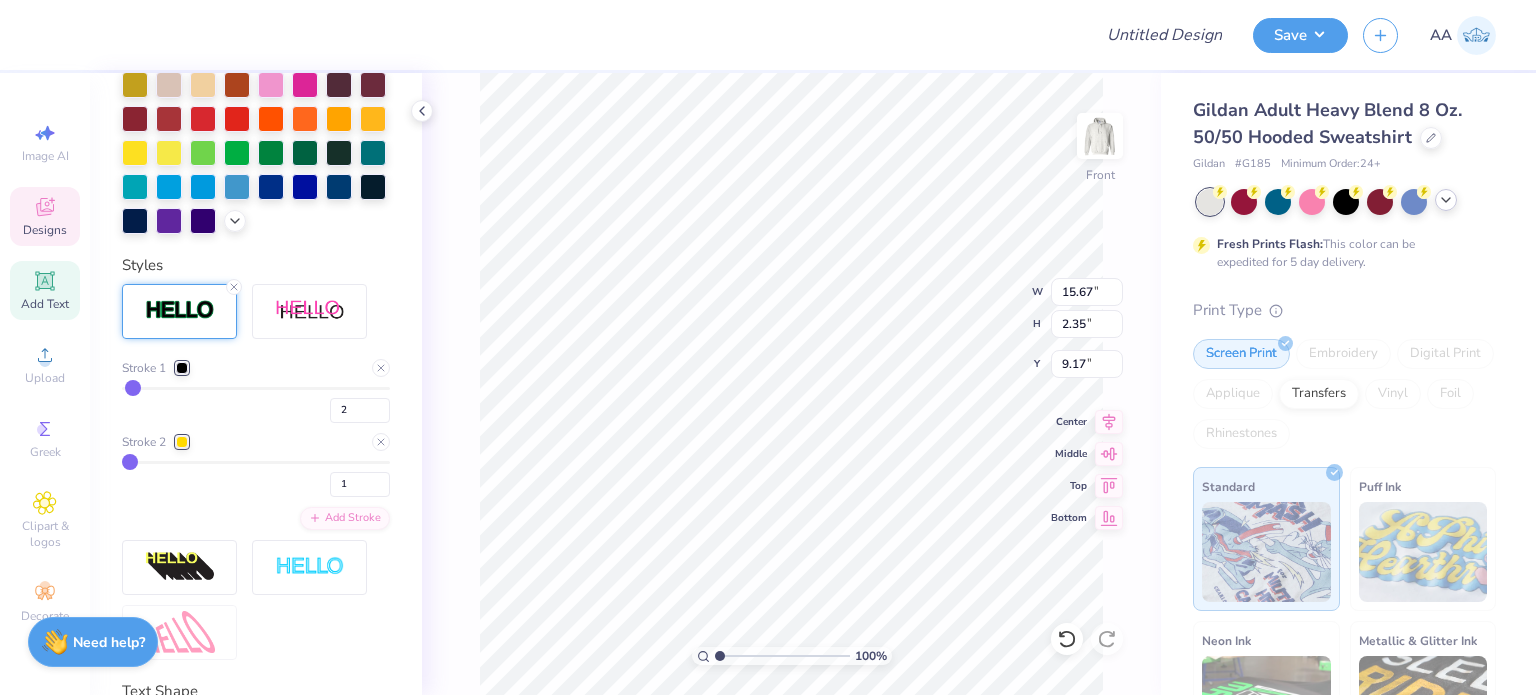 click at bounding box center (182, 442) 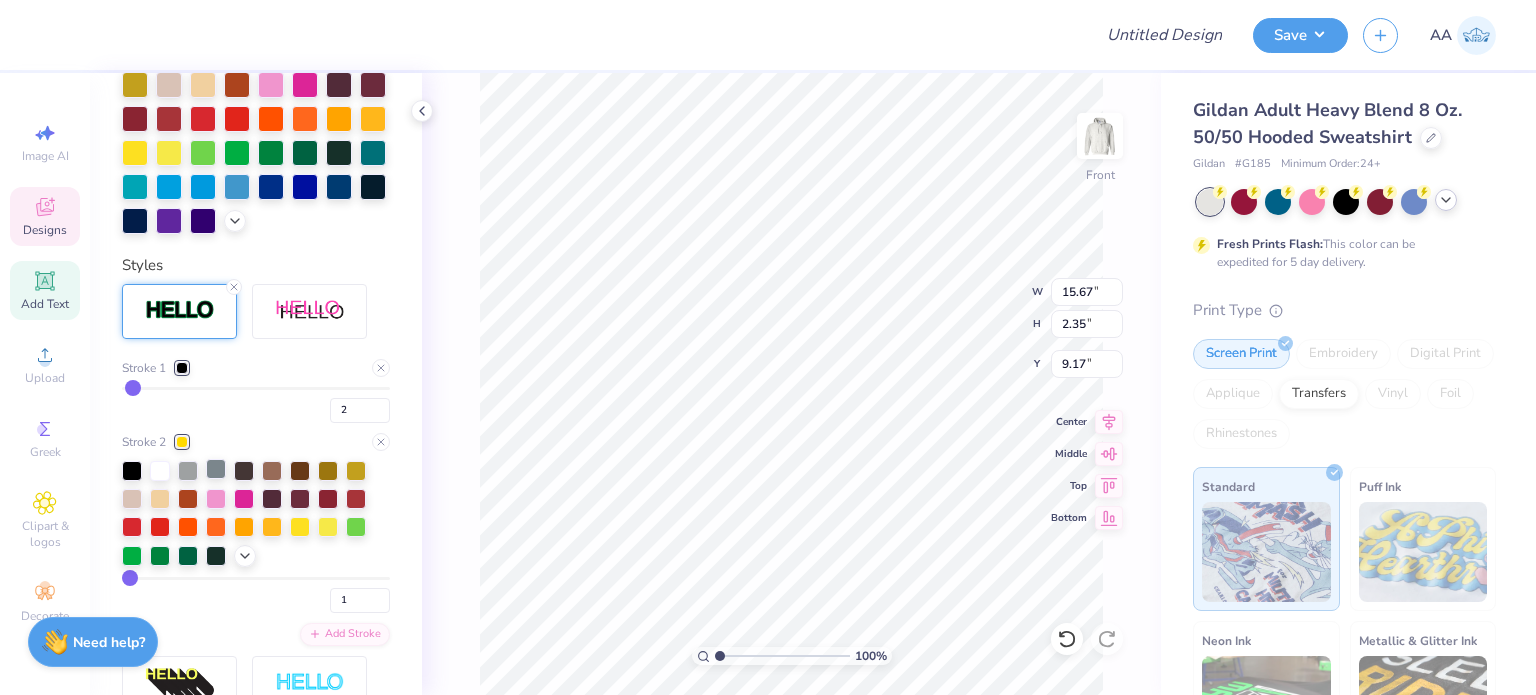 click at bounding box center [216, 469] 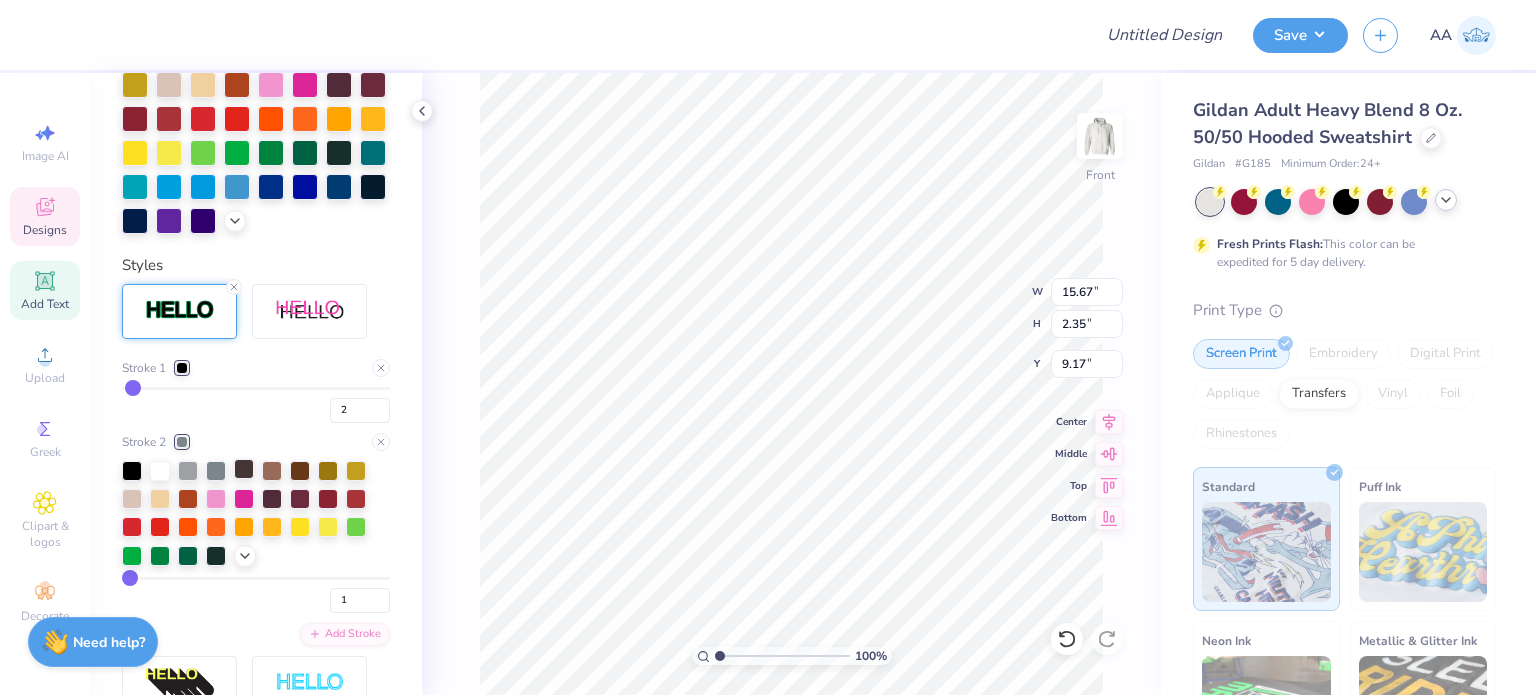 click at bounding box center [244, 469] 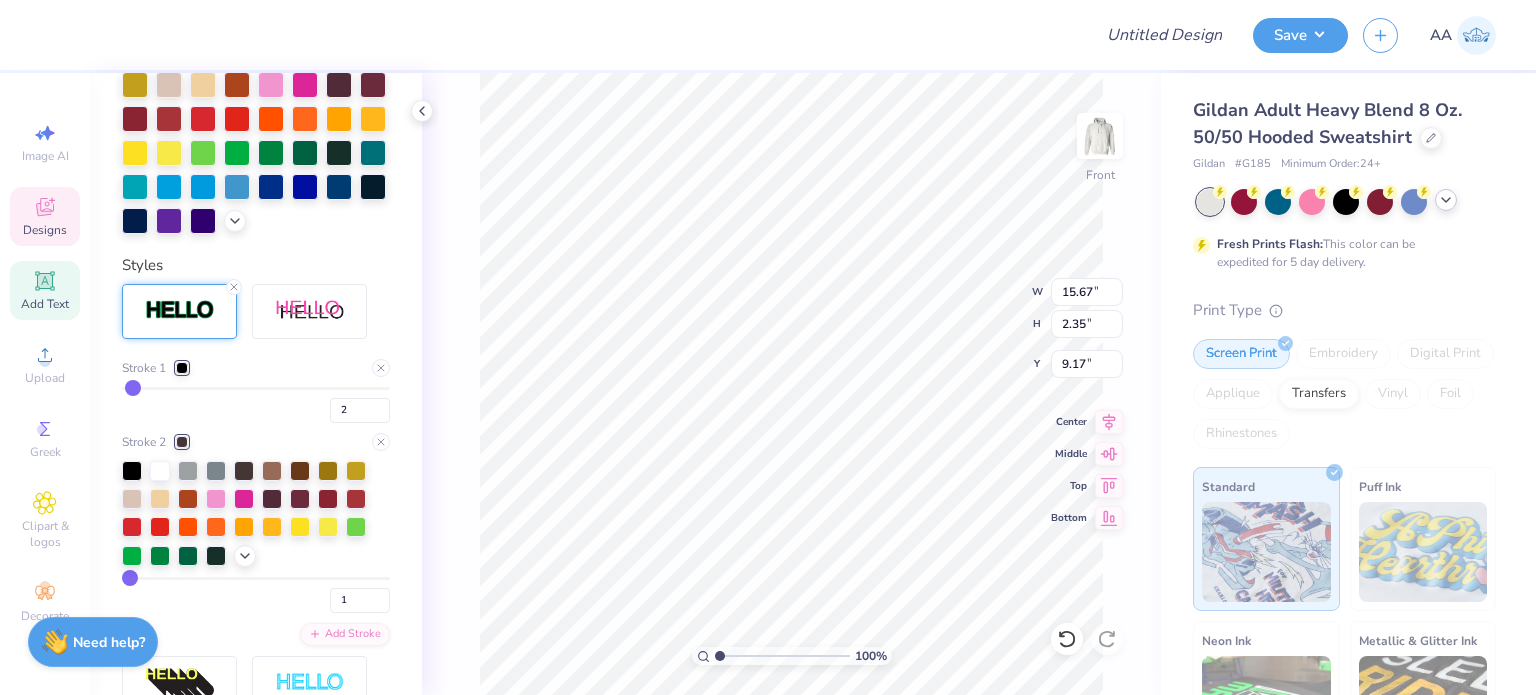 click on "100  % Front W 15.67 15.67 " H 2.35 2.35 " Y 9.17 9.17 " Center Middle Top Bottom" at bounding box center (791, 384) 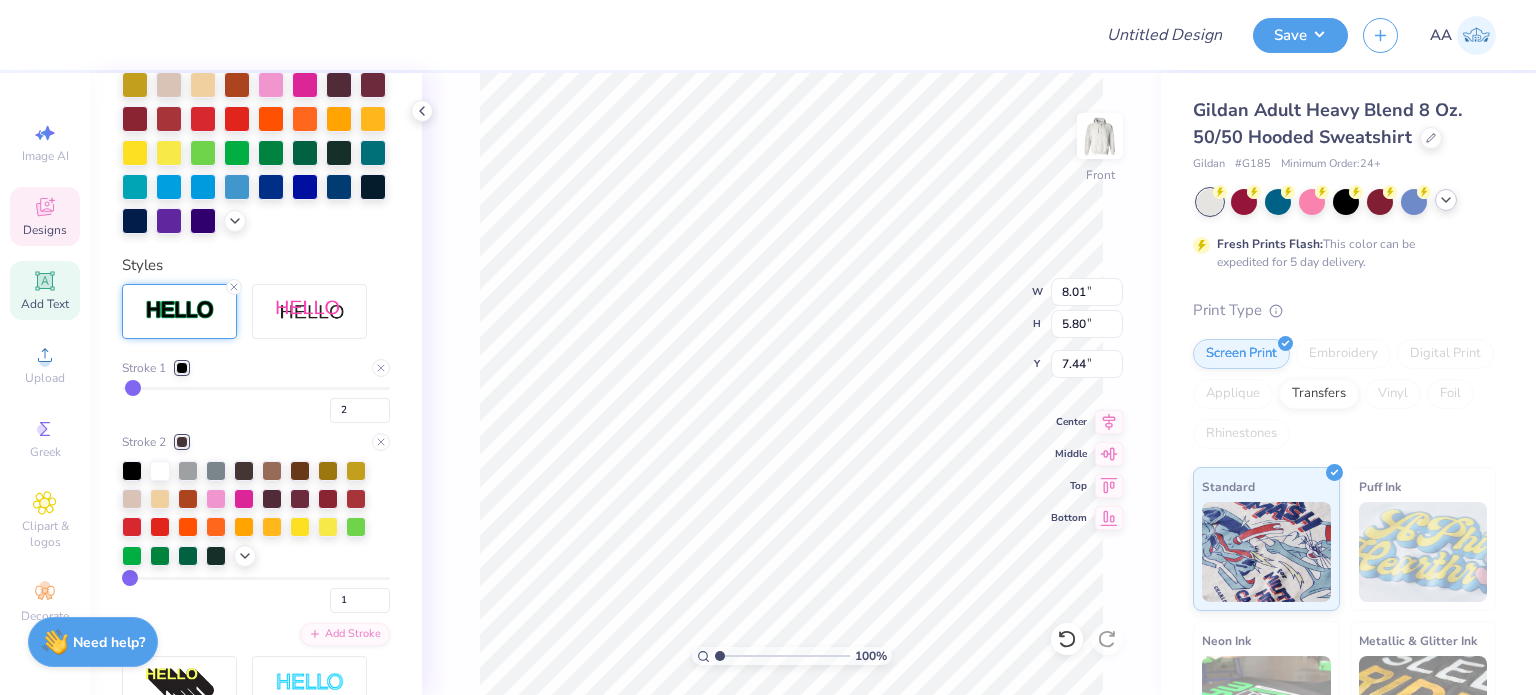 type on "8.01" 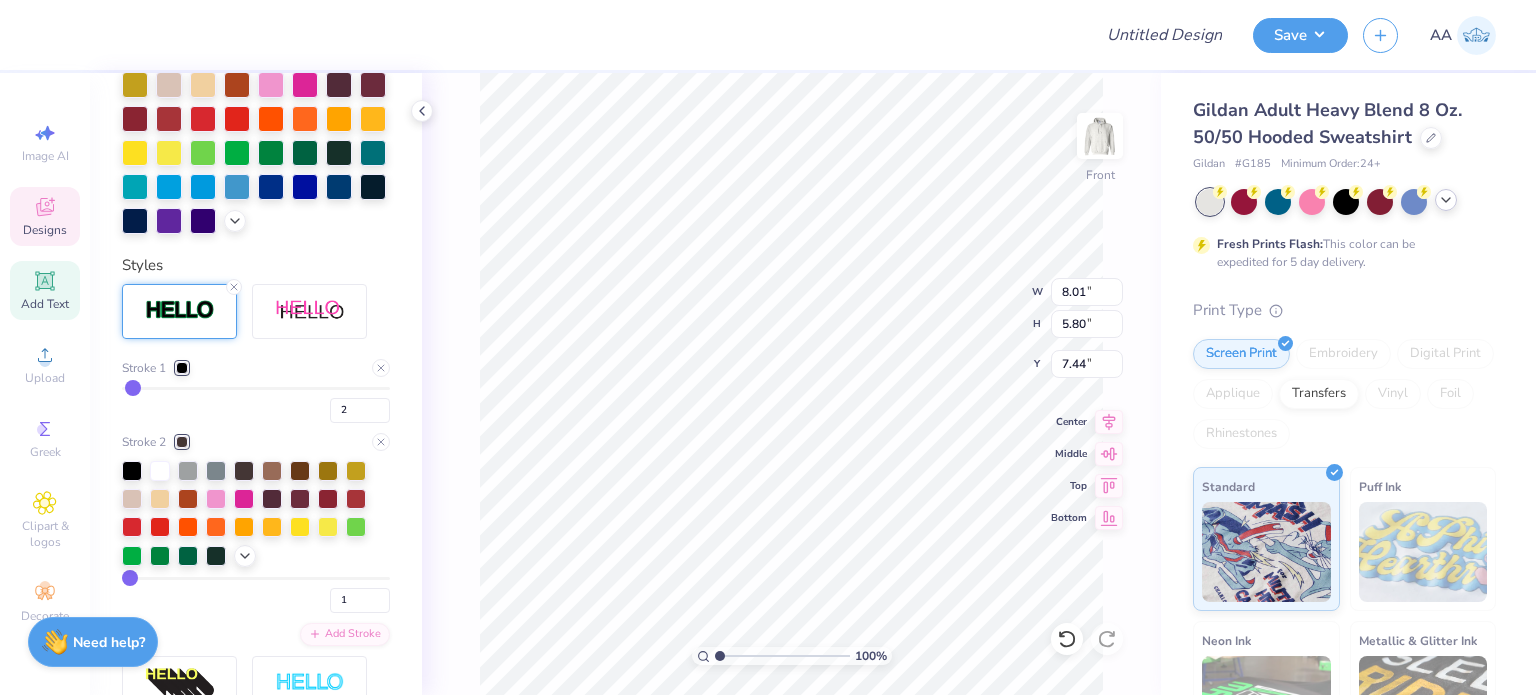 type on "SPRING BLOCK" 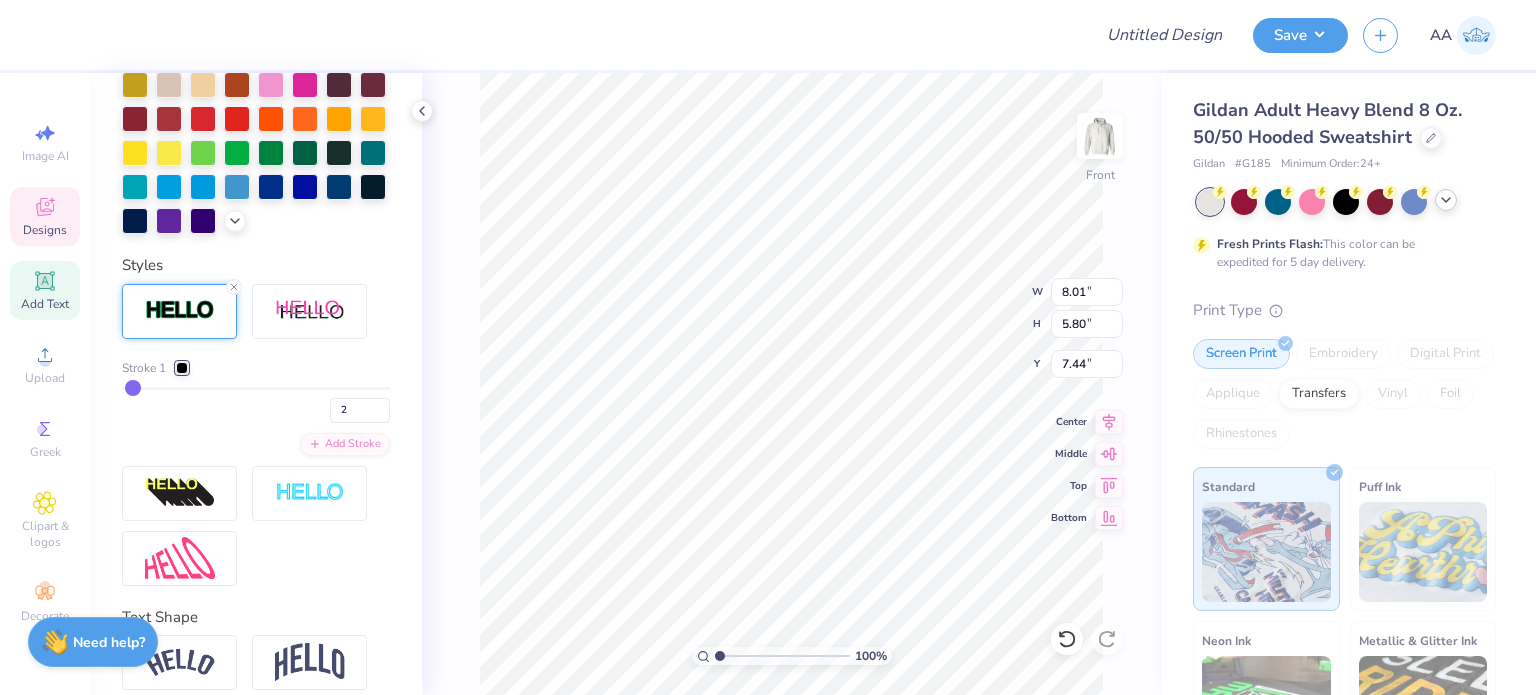 type on "1.80" 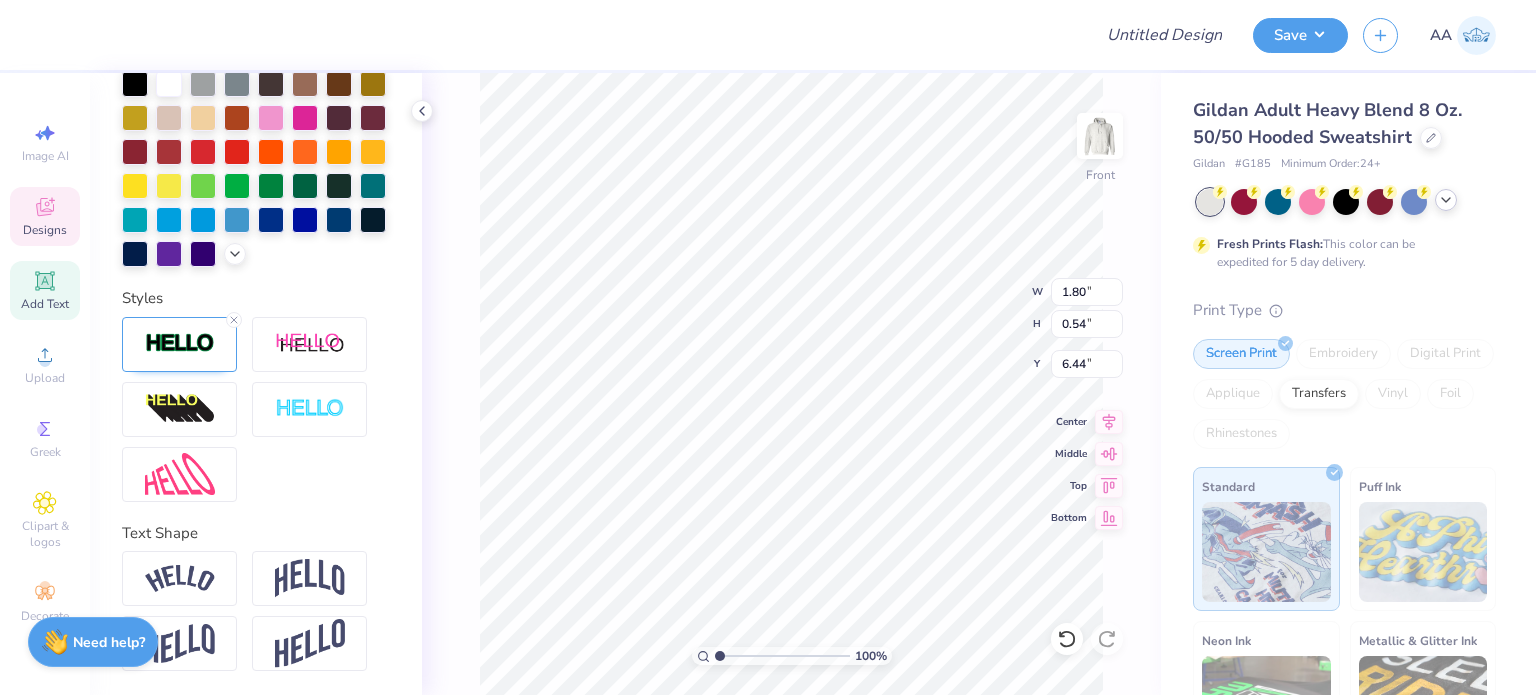 type on "15.67" 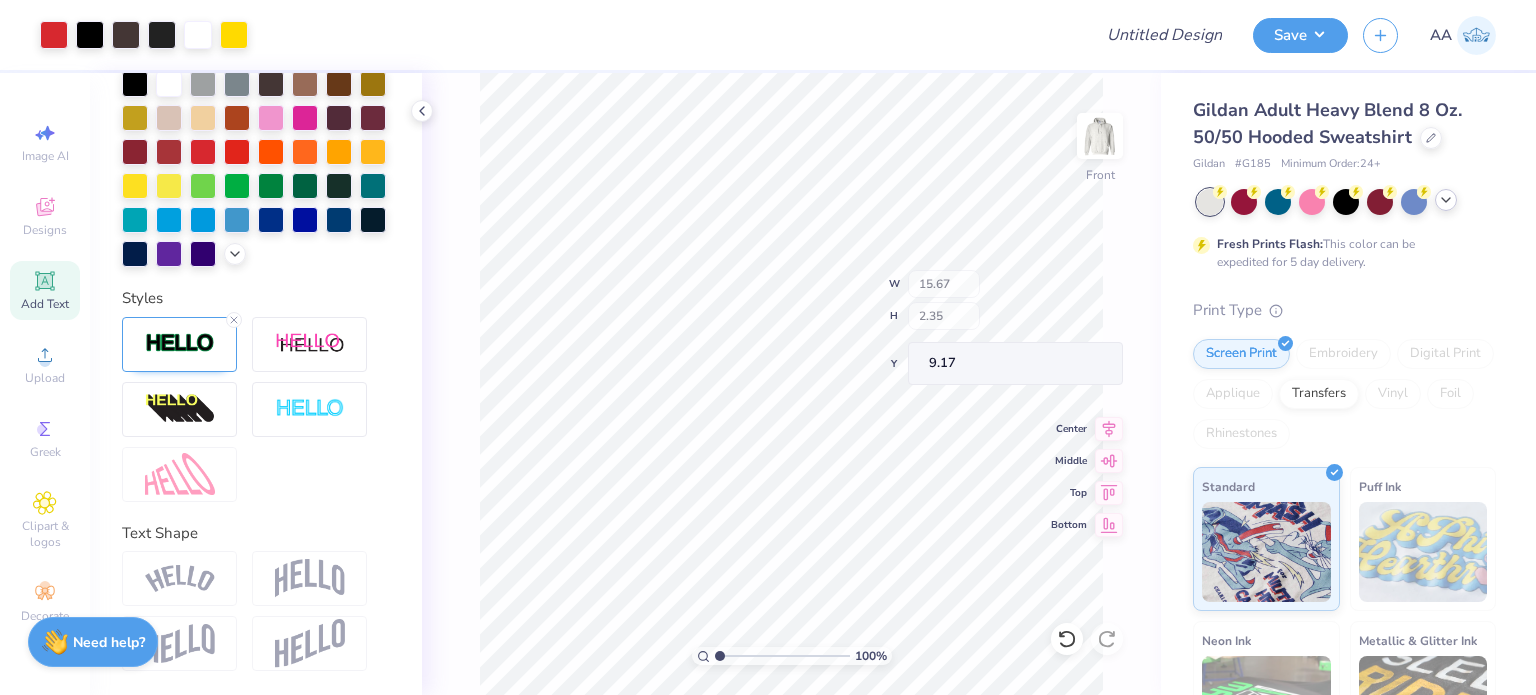 type on "13.91" 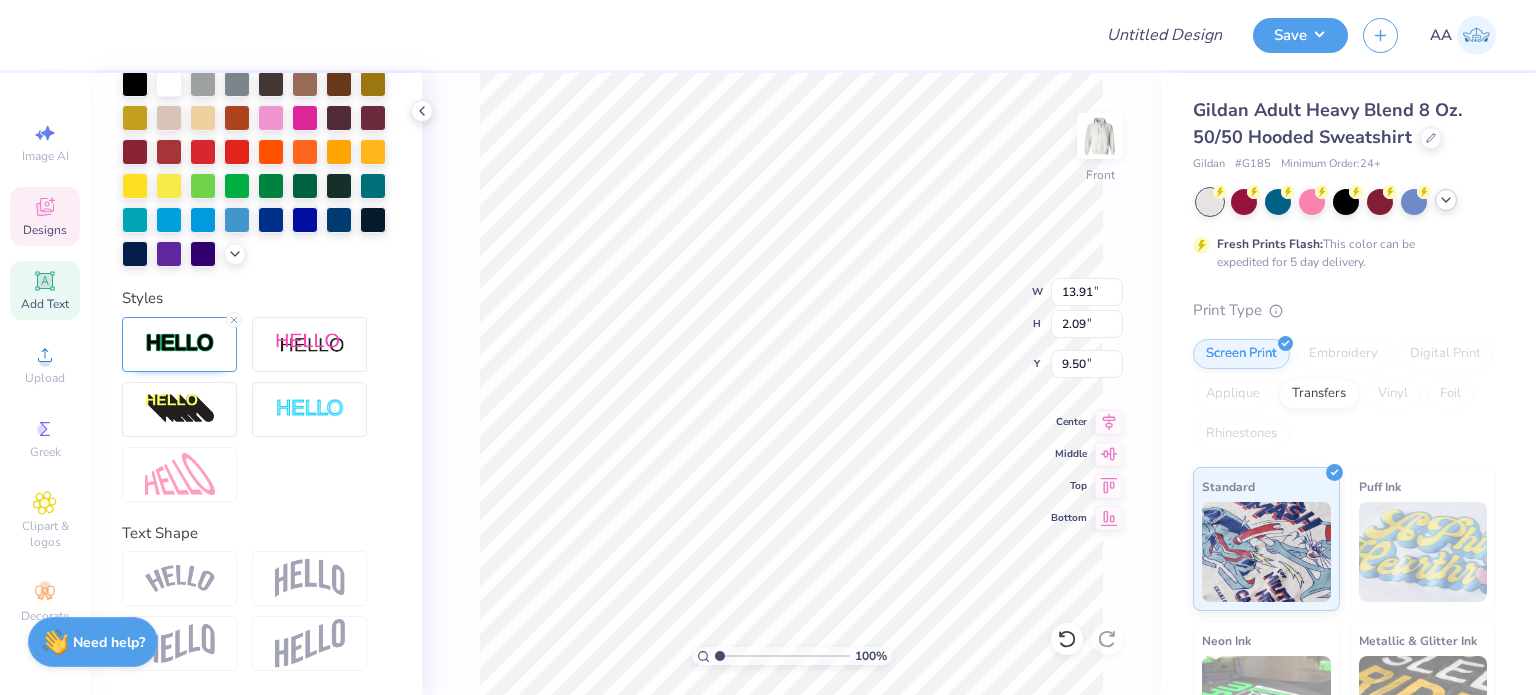 type on "9.82" 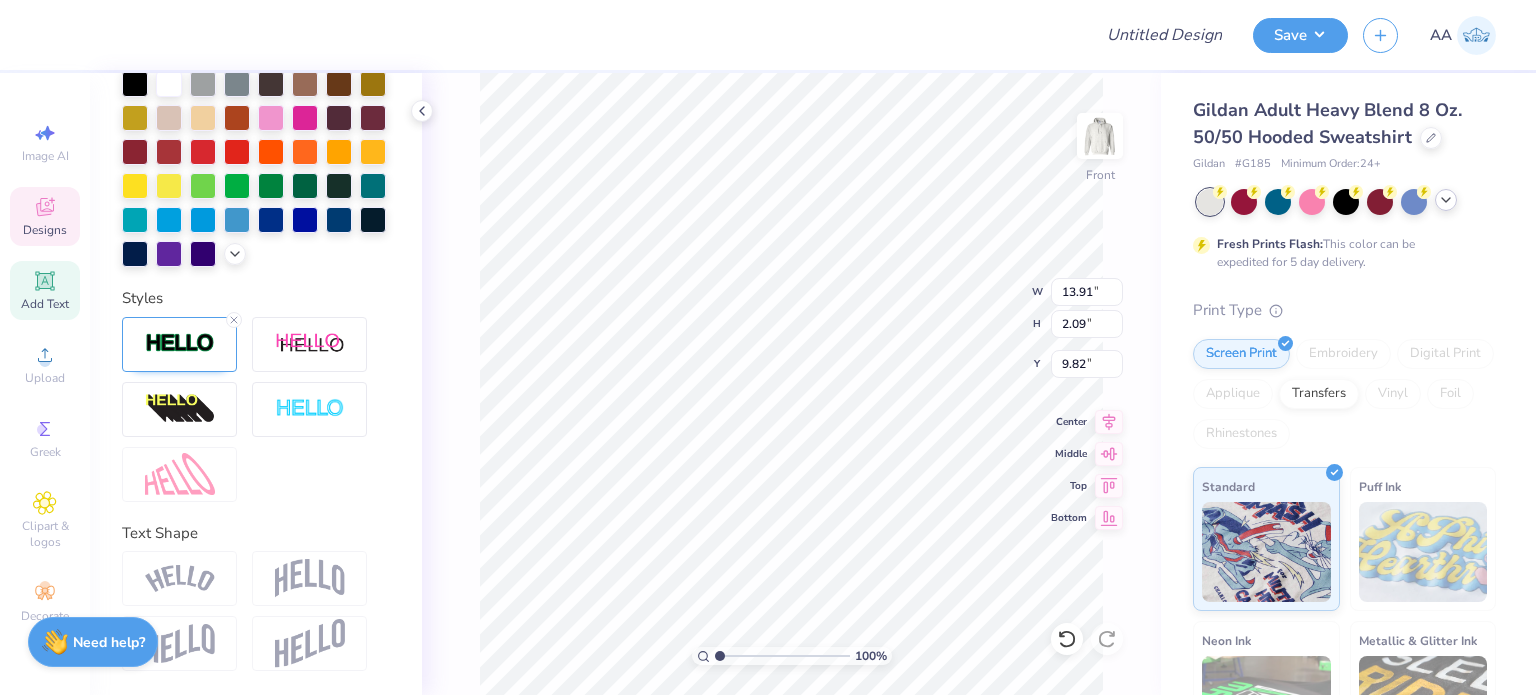 type on "2.78" 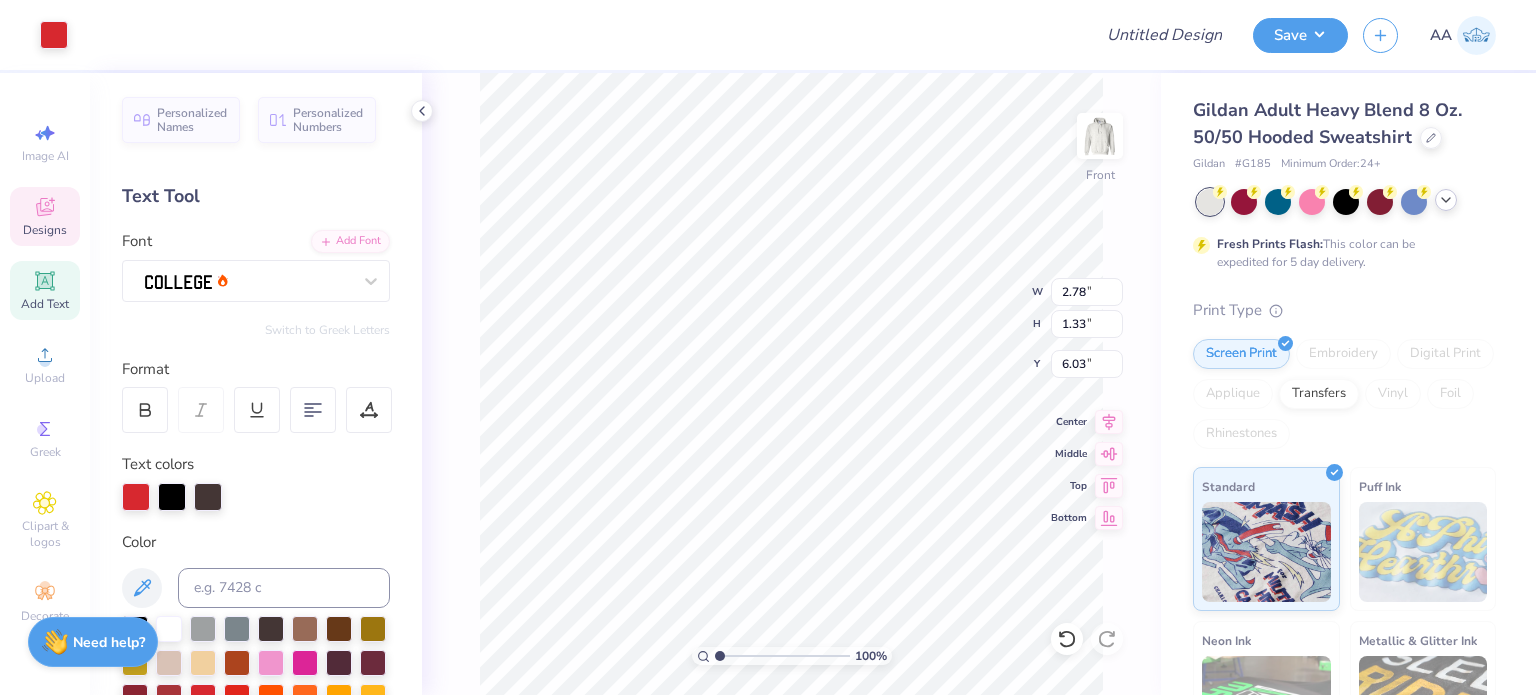 scroll, scrollTop: 303, scrollLeft: 0, axis: vertical 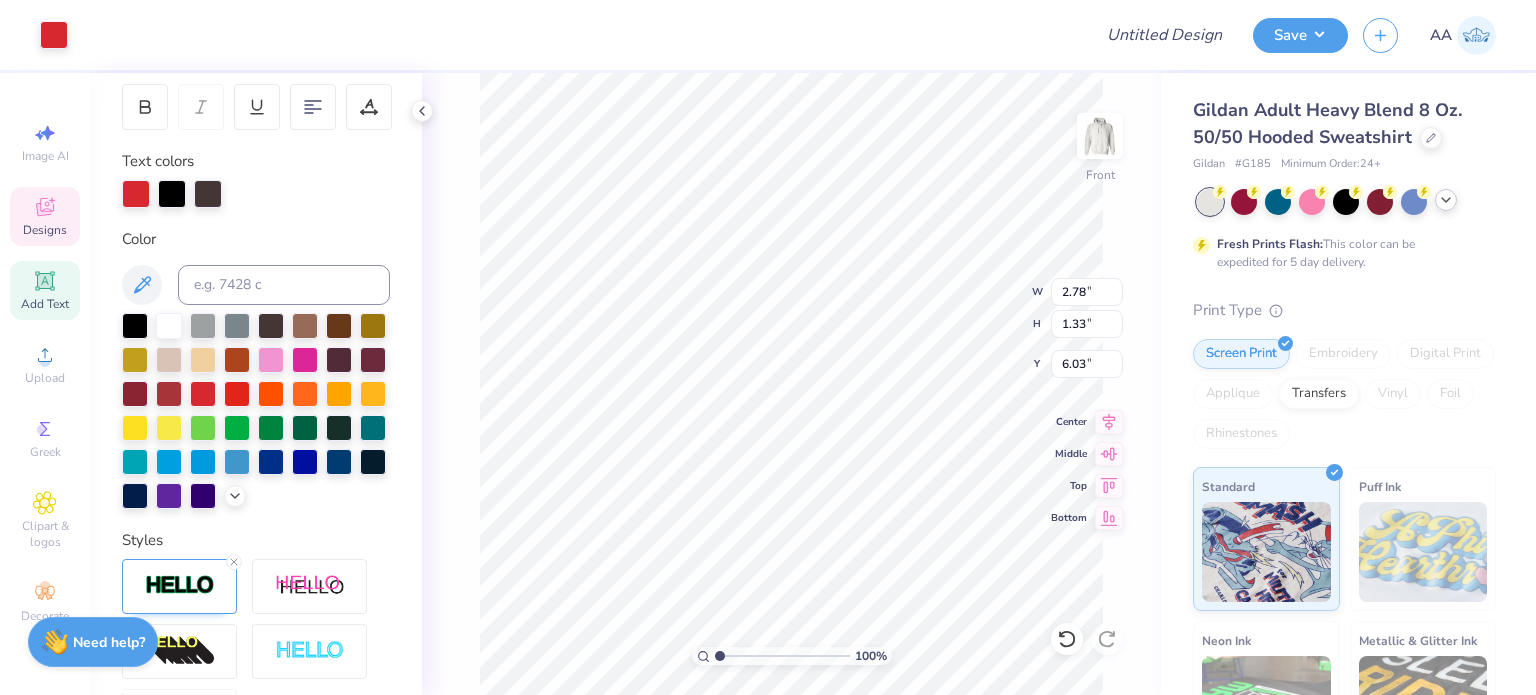 type on "1.80" 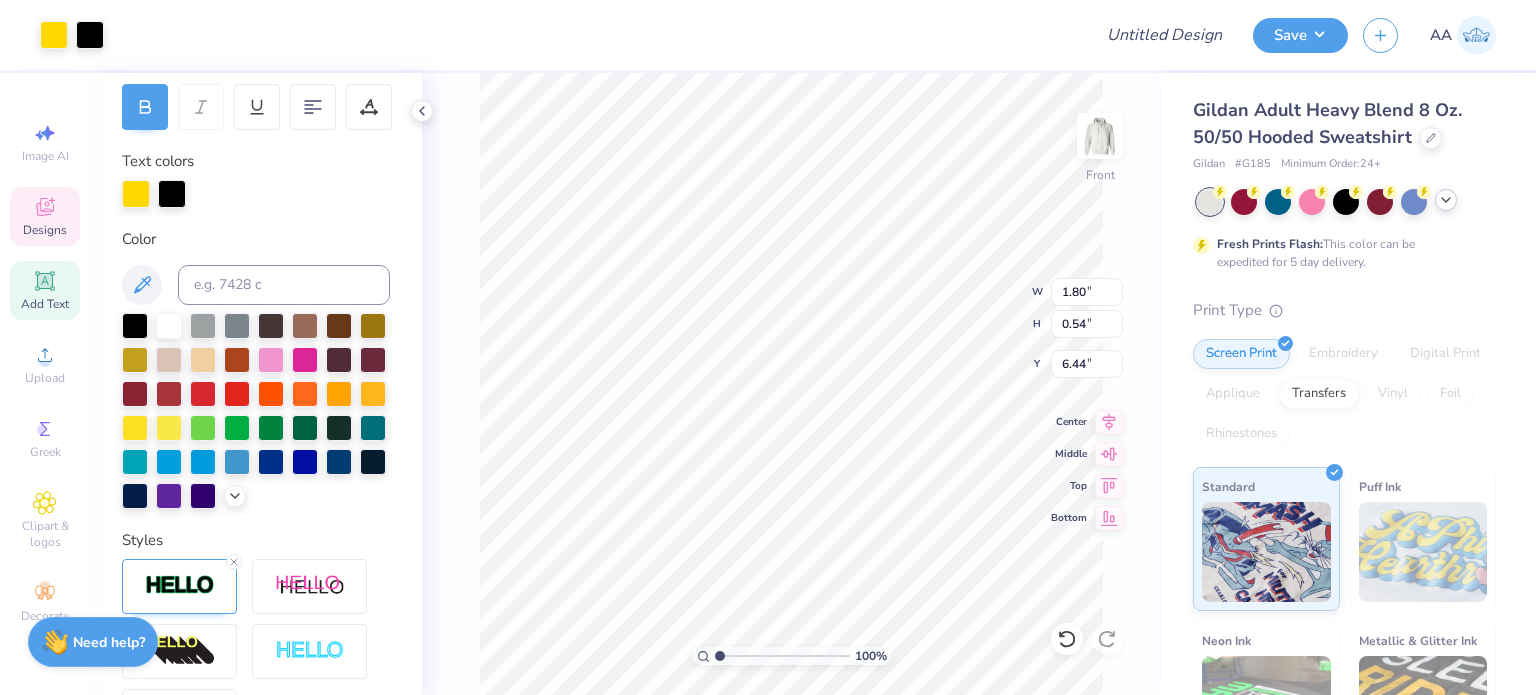 scroll, scrollTop: 16, scrollLeft: 2, axis: both 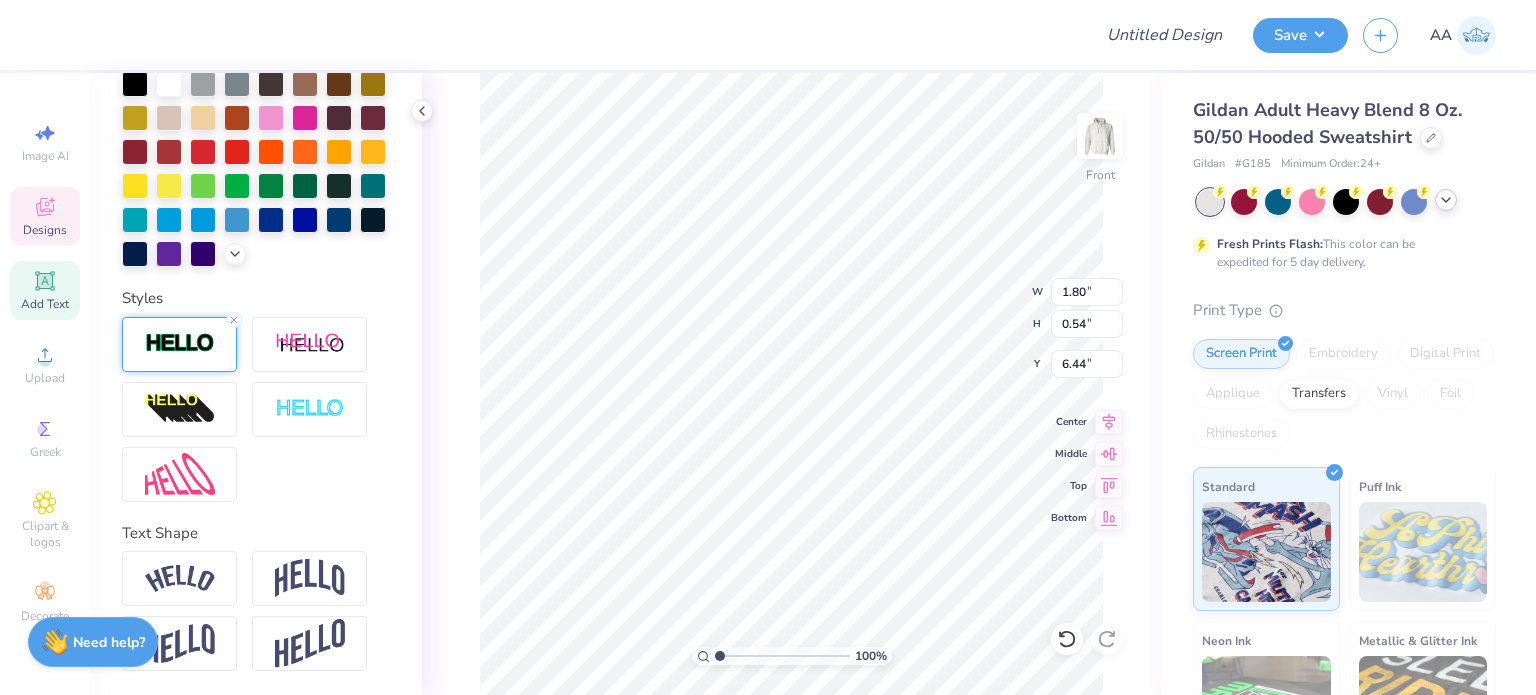 click at bounding box center (179, 344) 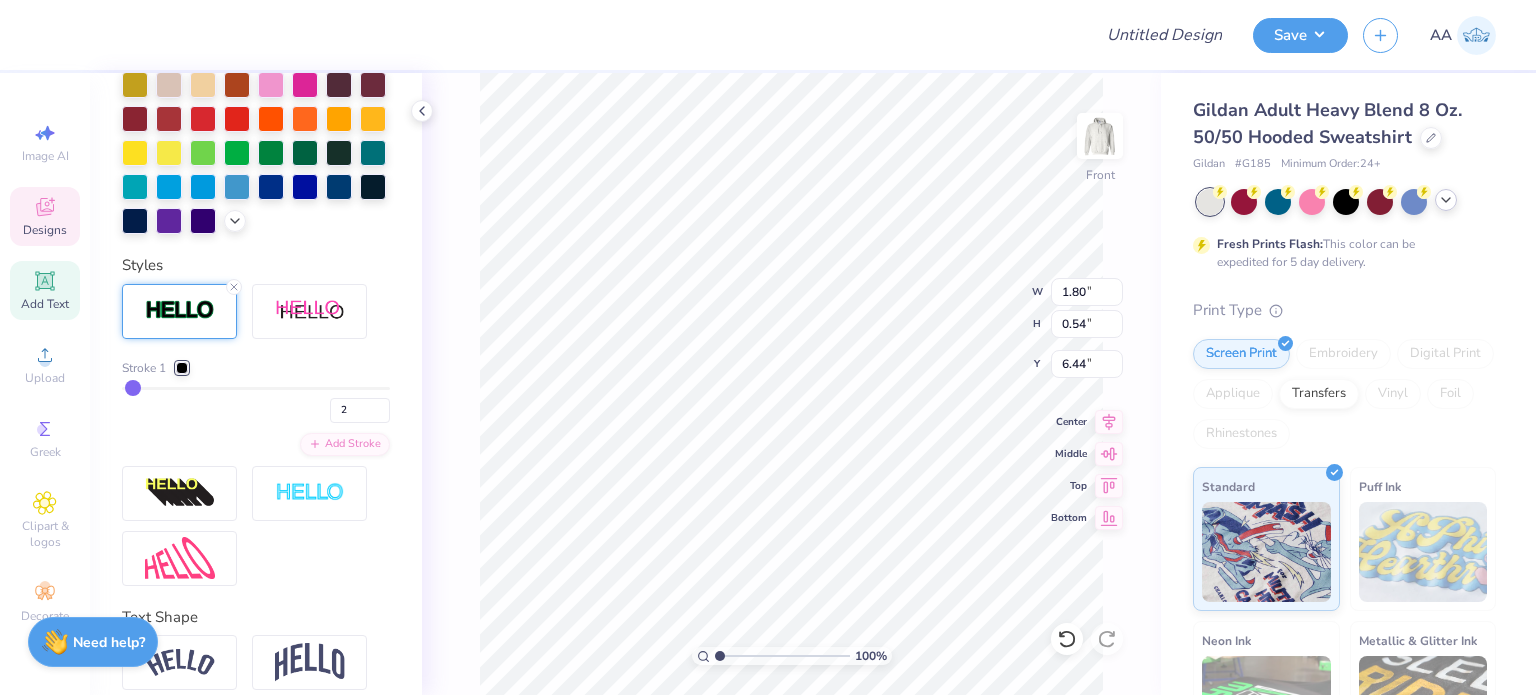 scroll, scrollTop: 236, scrollLeft: 0, axis: vertical 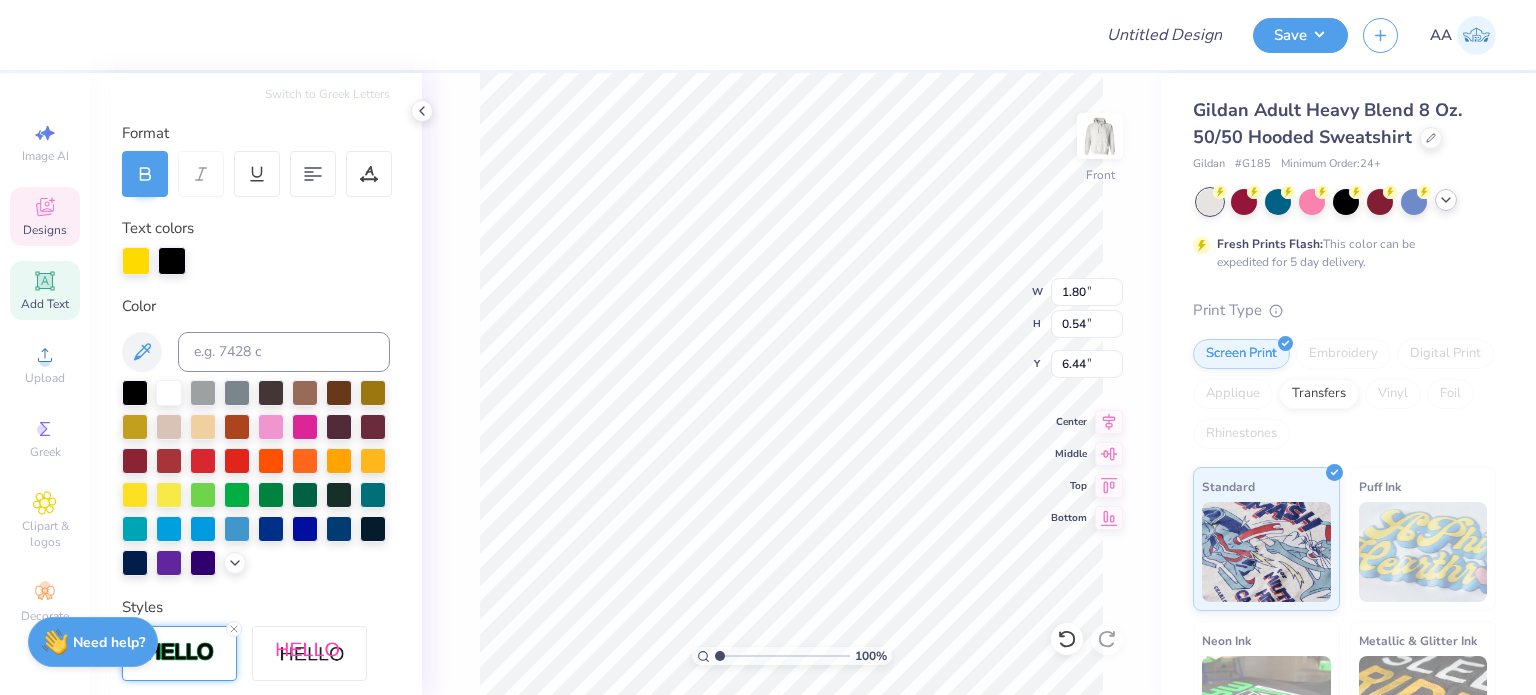 click at bounding box center [136, 261] 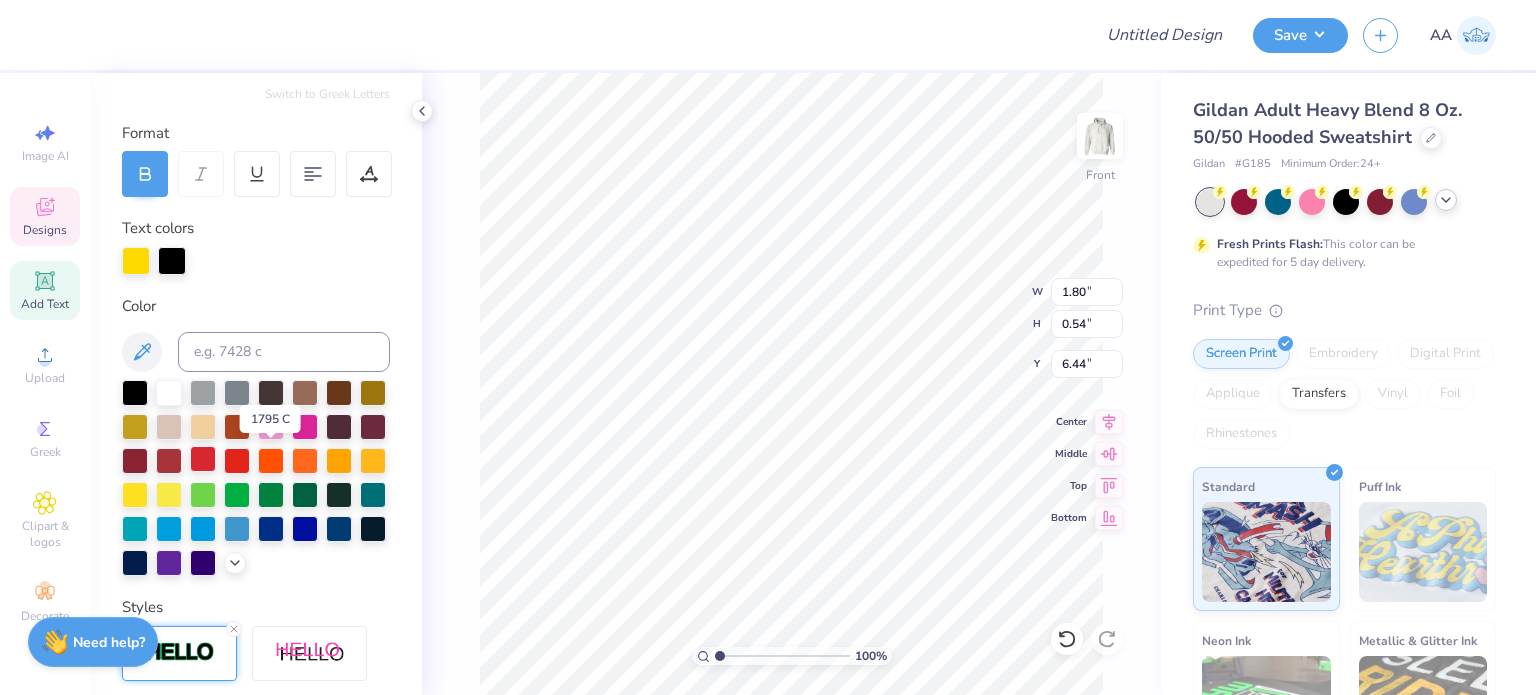 click at bounding box center (203, 459) 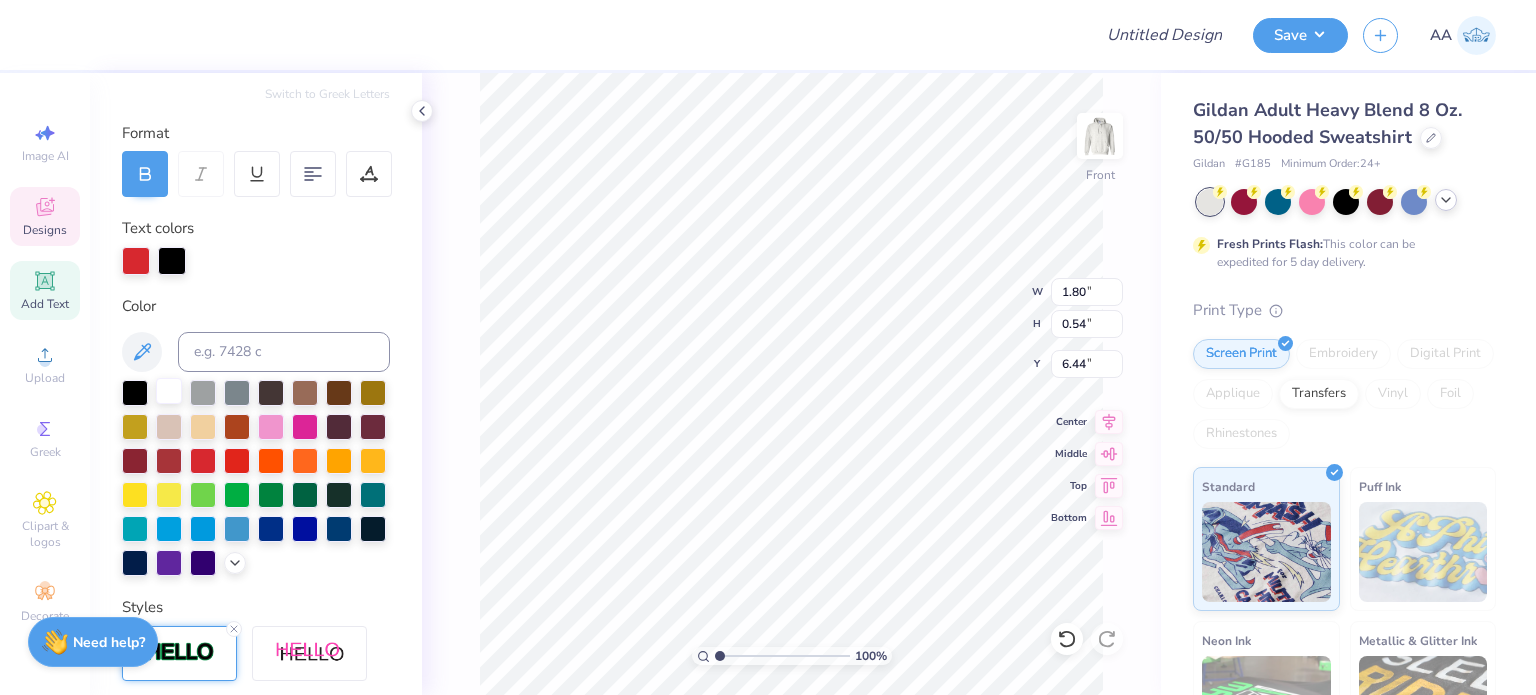 click at bounding box center (169, 391) 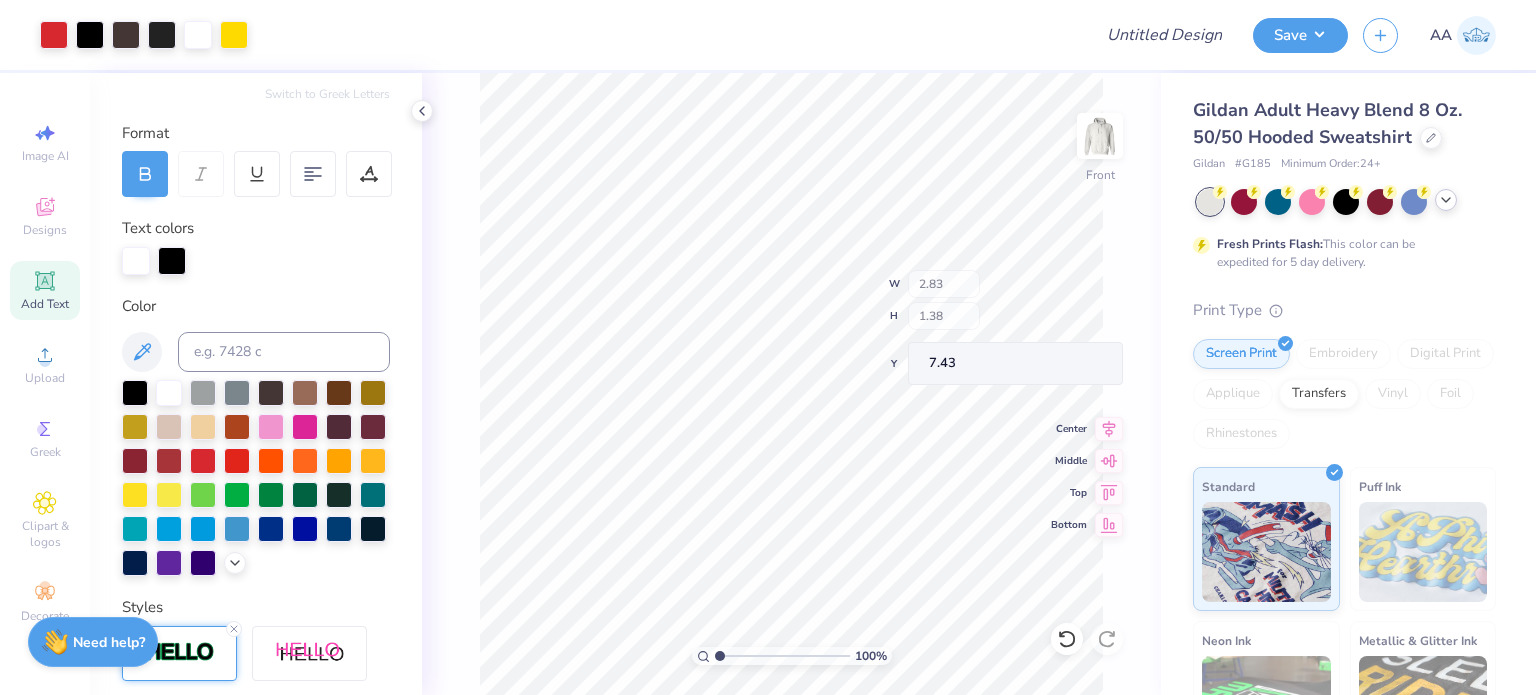 type on "7.43" 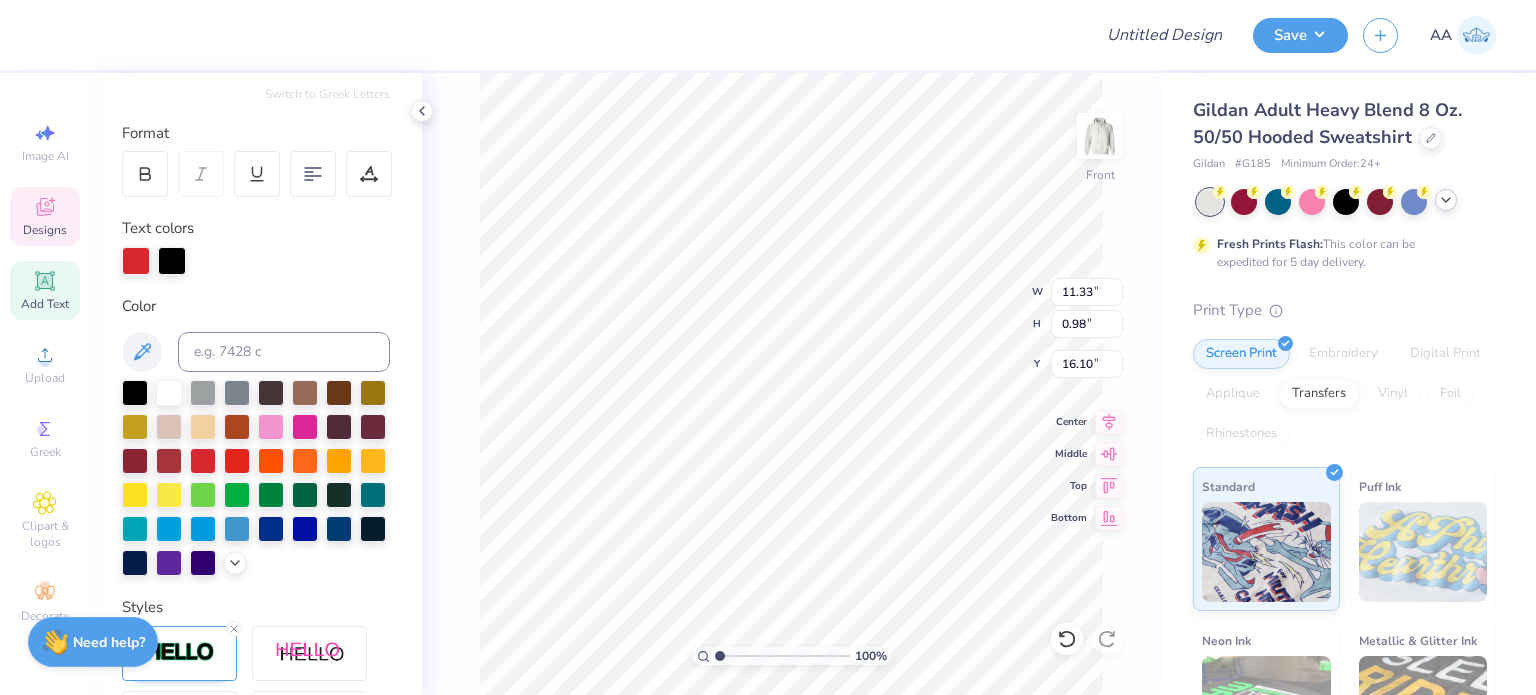 scroll, scrollTop: 16, scrollLeft: 10, axis: both 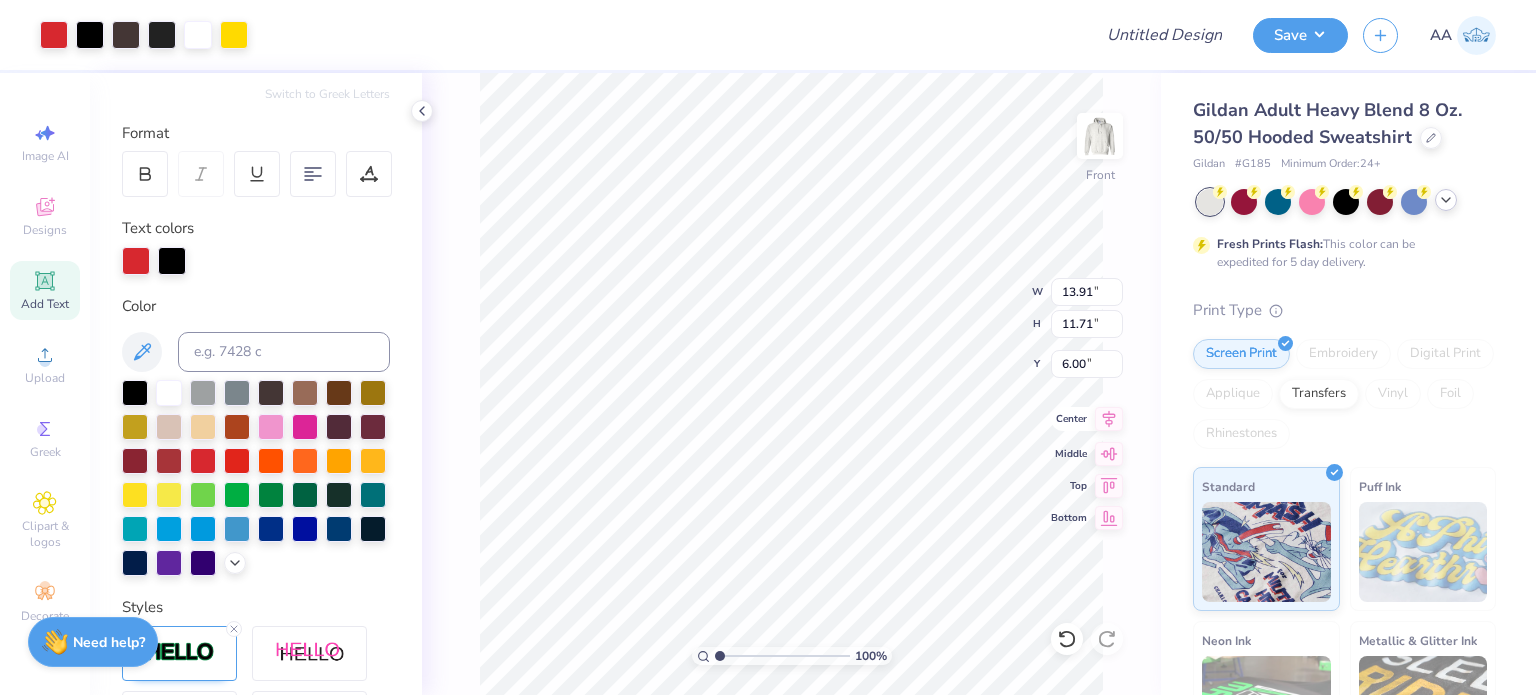type on "6.00" 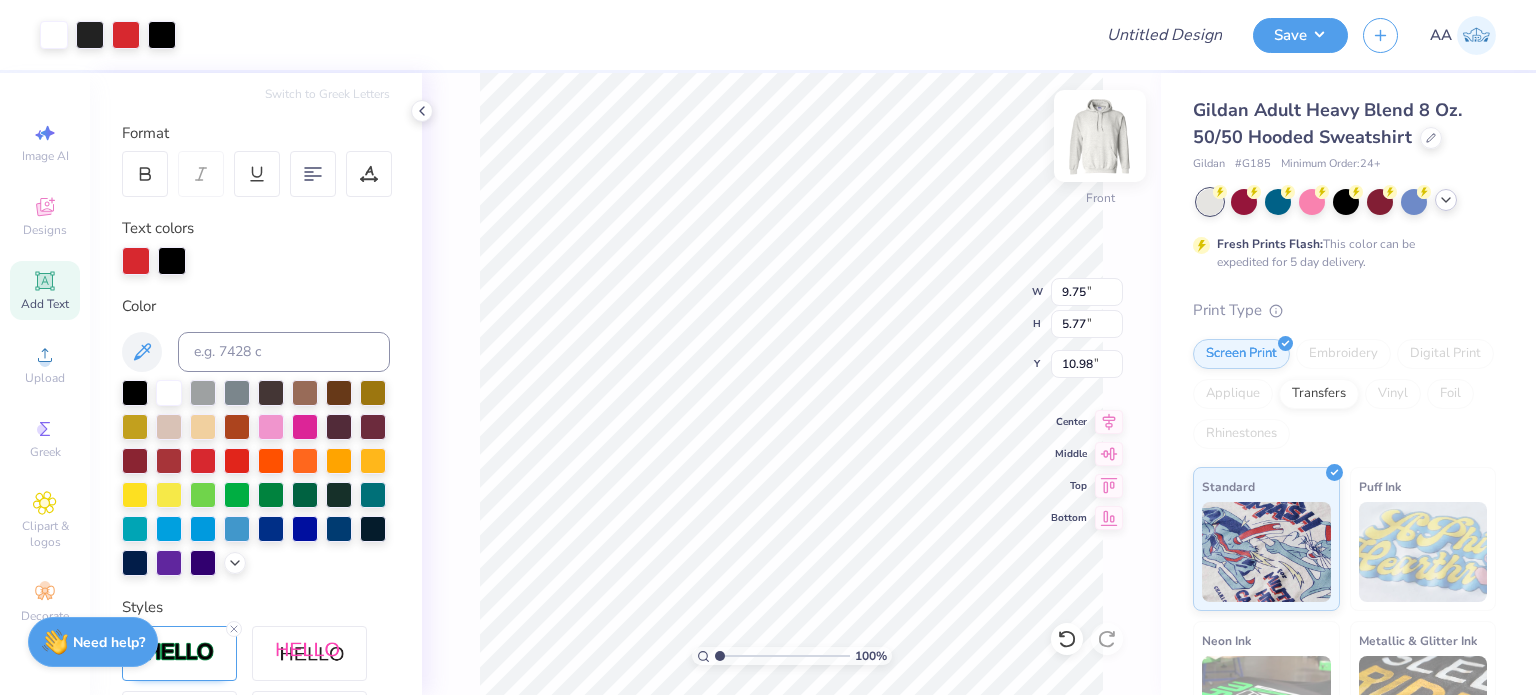click at bounding box center (1100, 136) 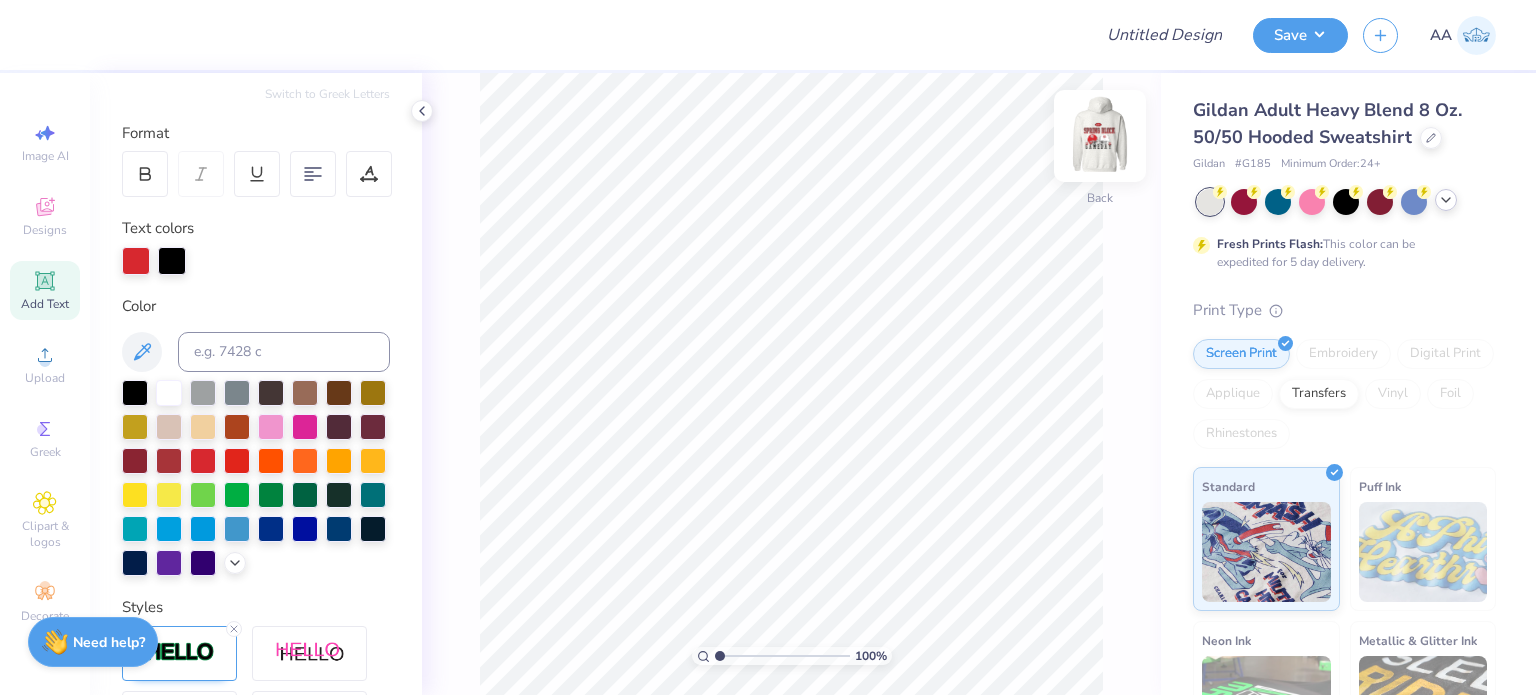 click at bounding box center (1100, 136) 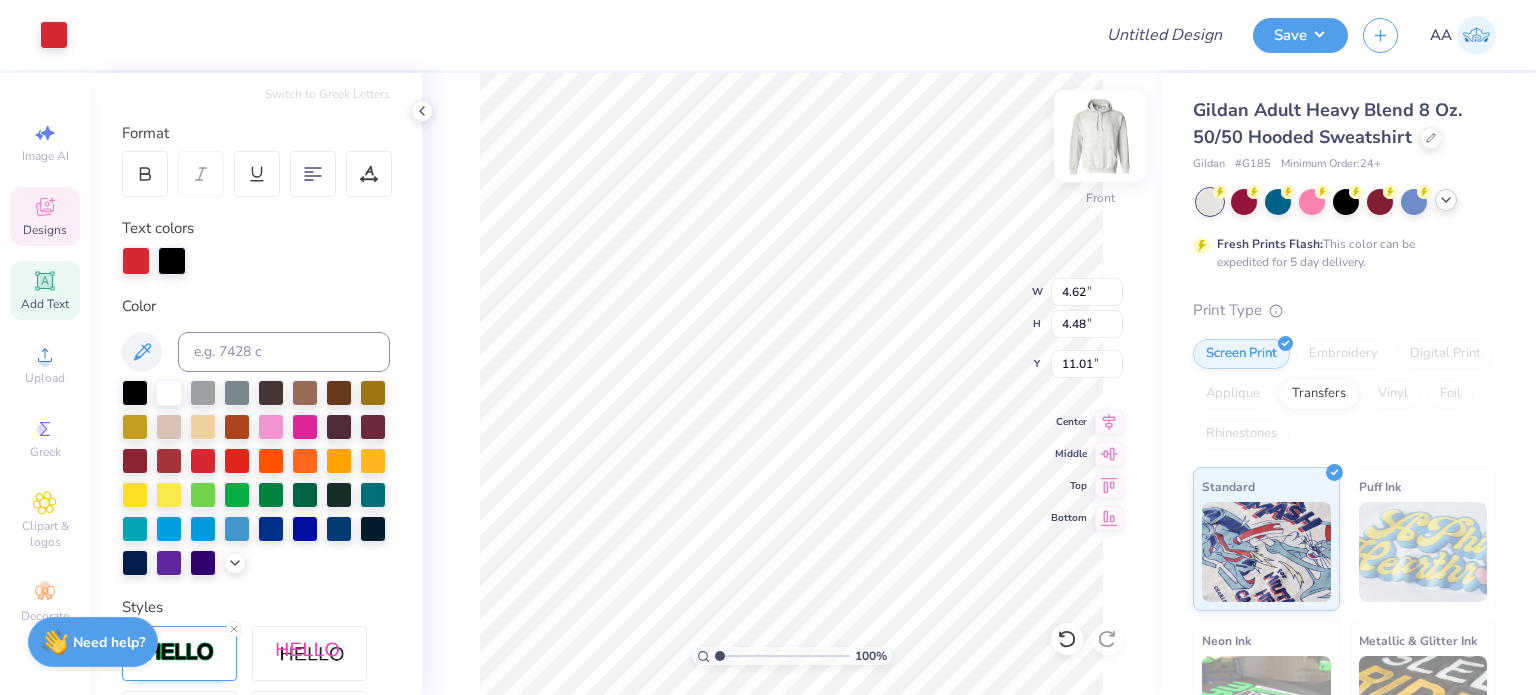 click at bounding box center (1100, 136) 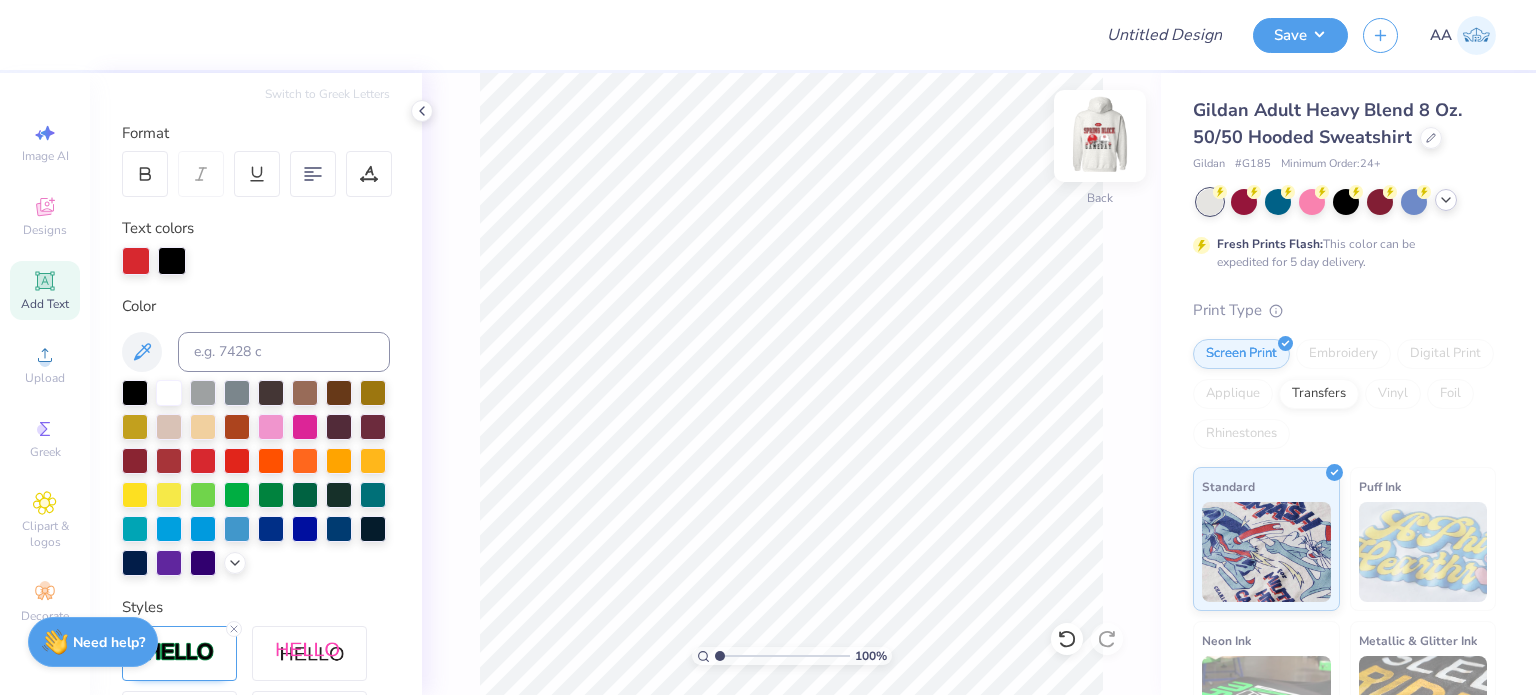 click at bounding box center (1100, 136) 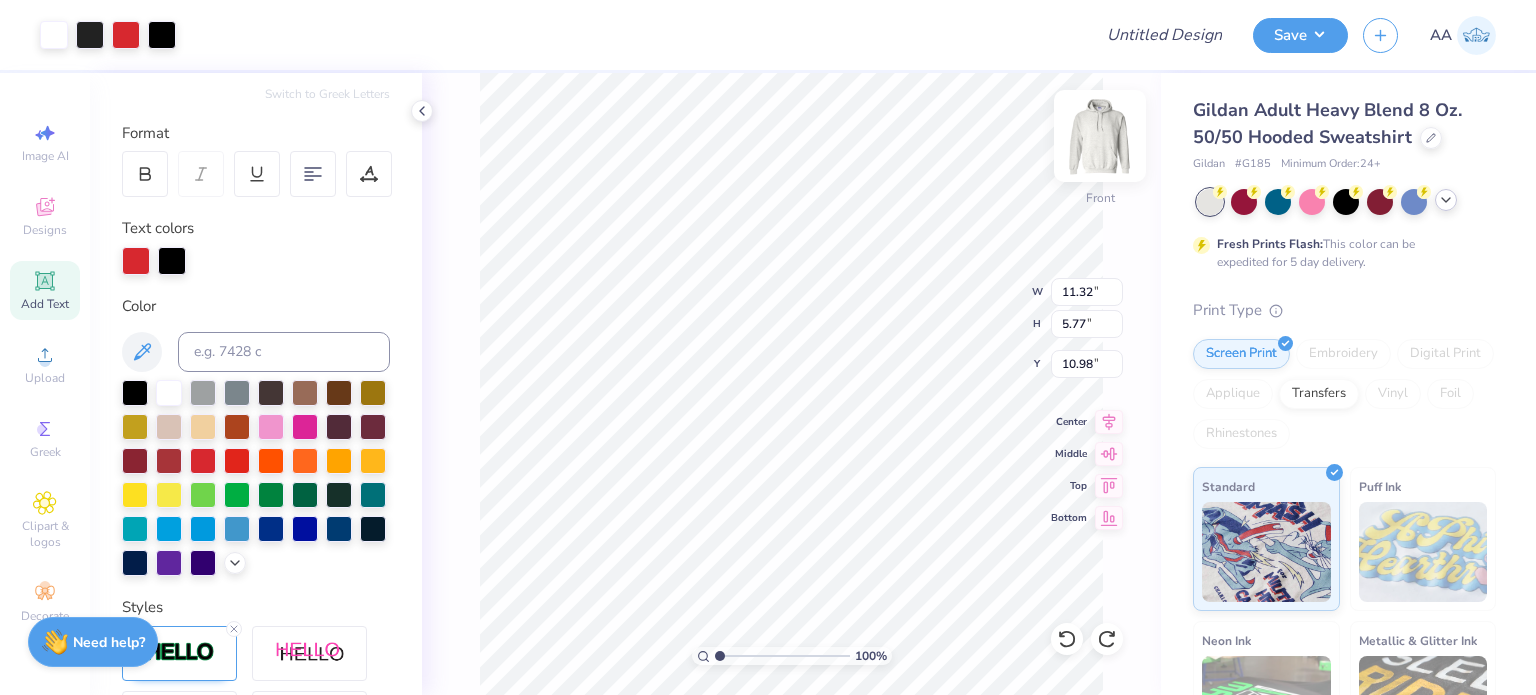 click at bounding box center (1100, 136) 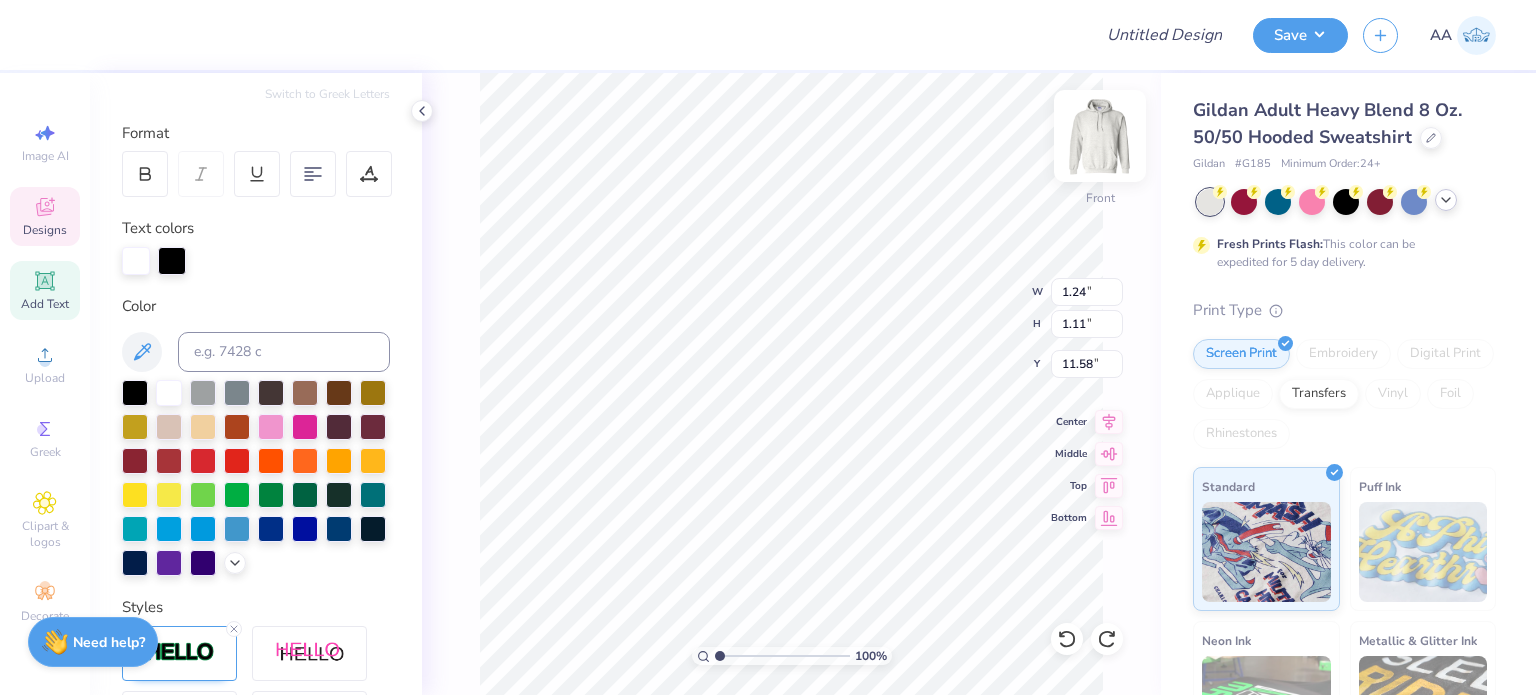 type on "13.91" 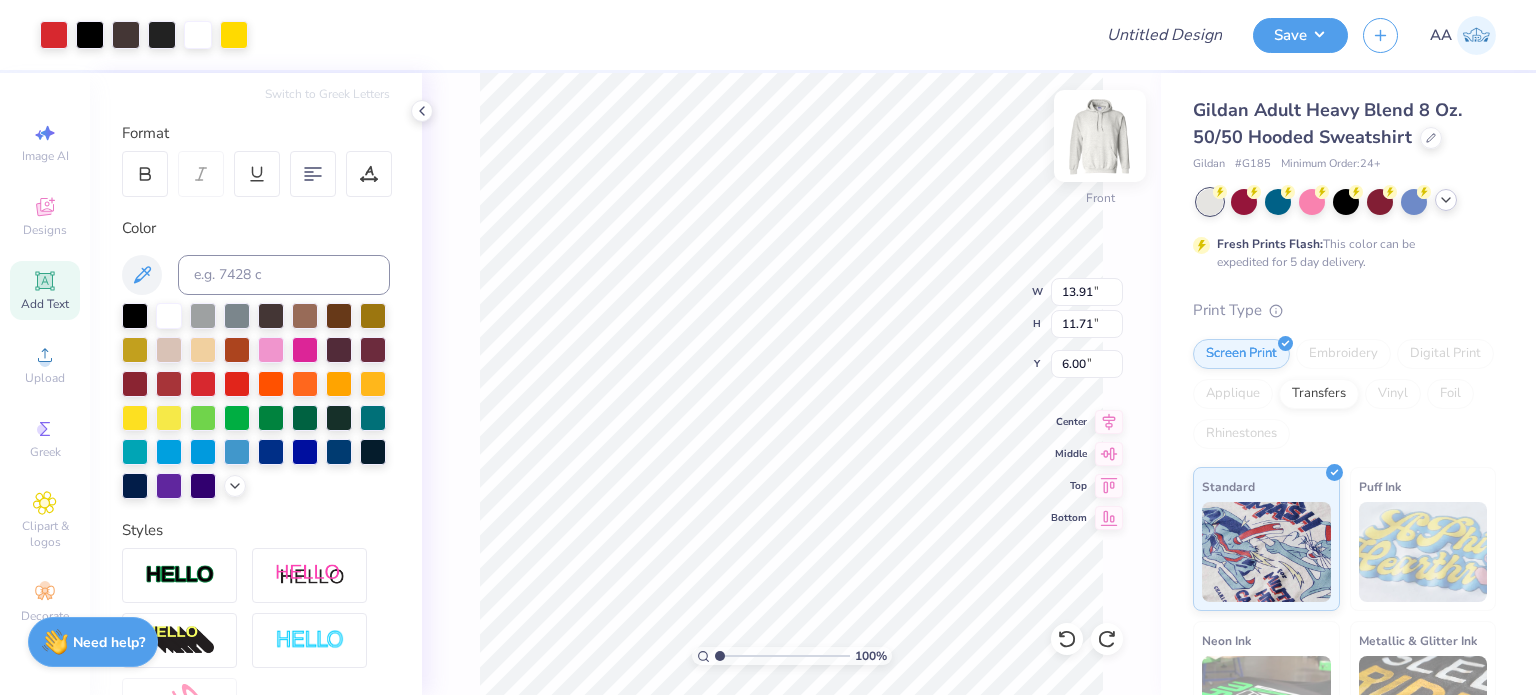 click at bounding box center [1100, 136] 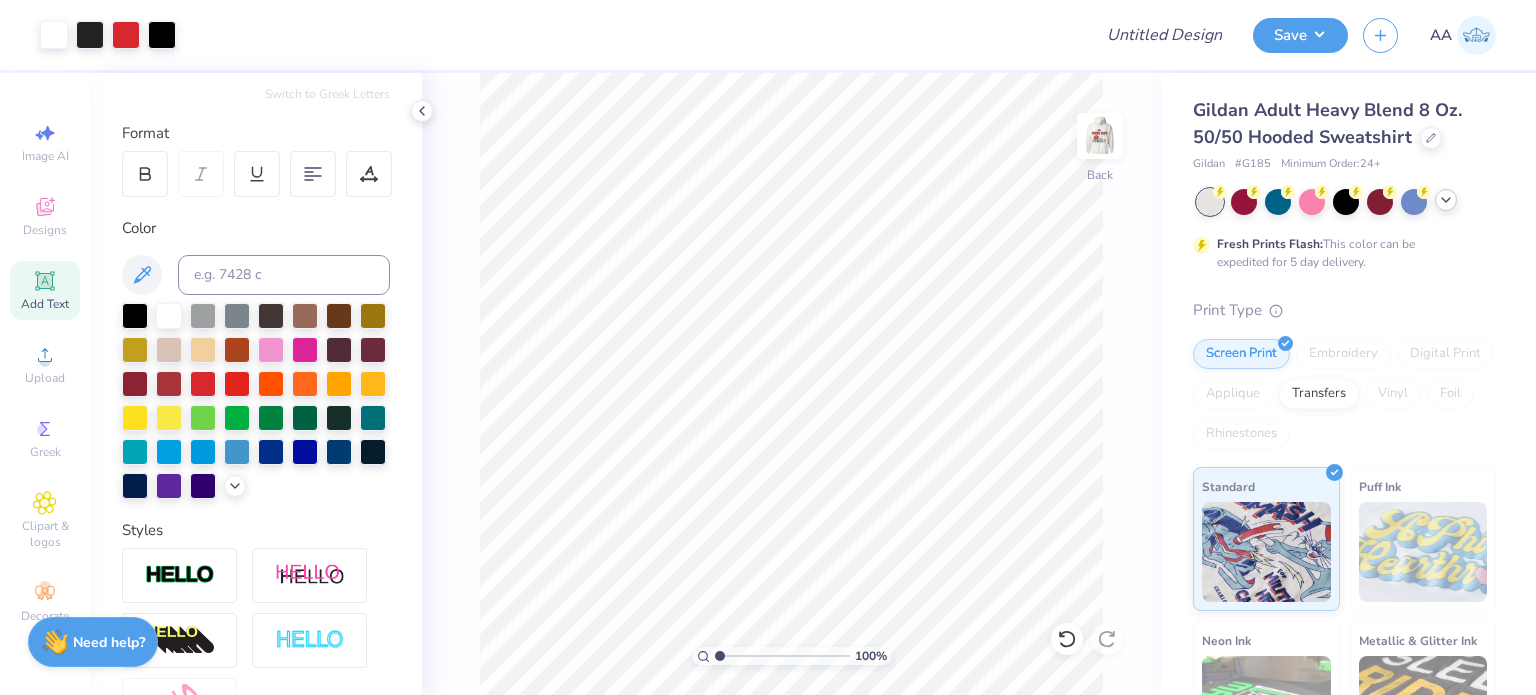 click 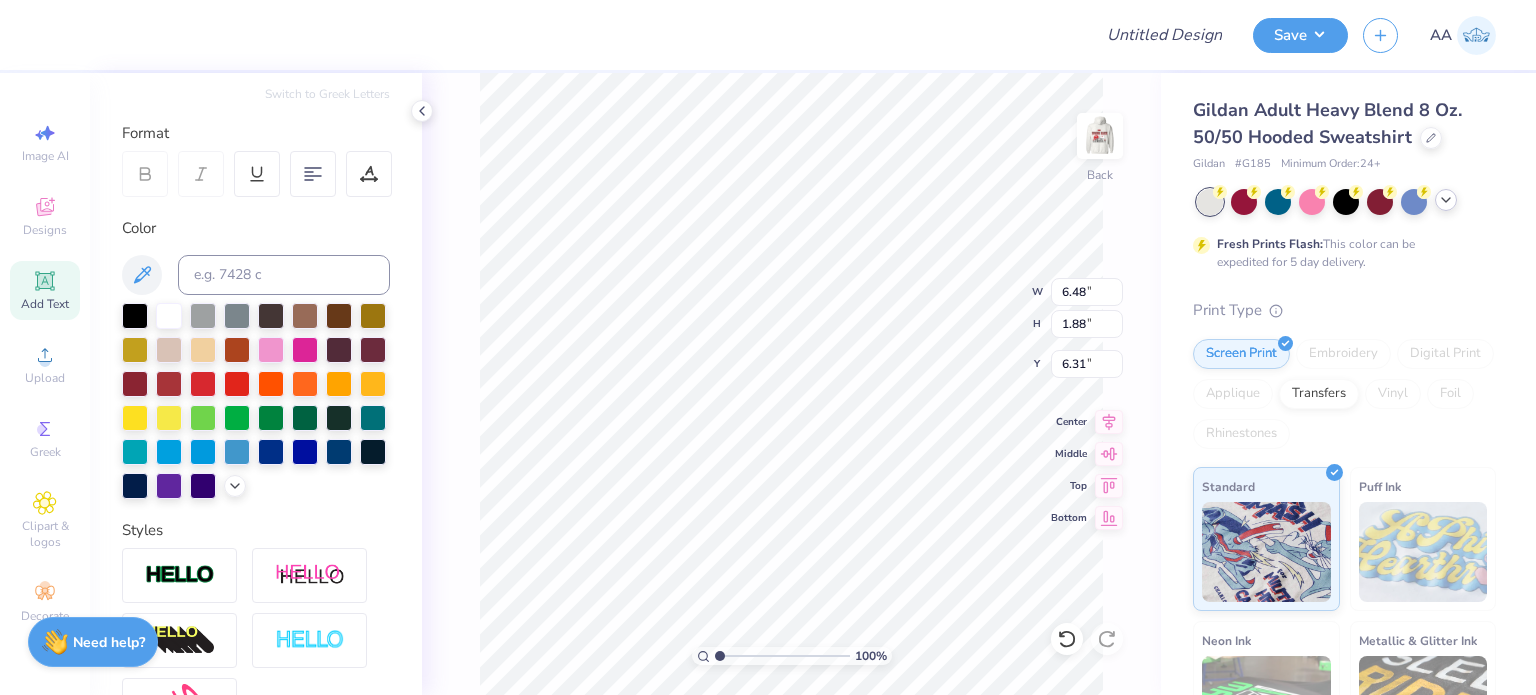 scroll, scrollTop: 16, scrollLeft: 2, axis: both 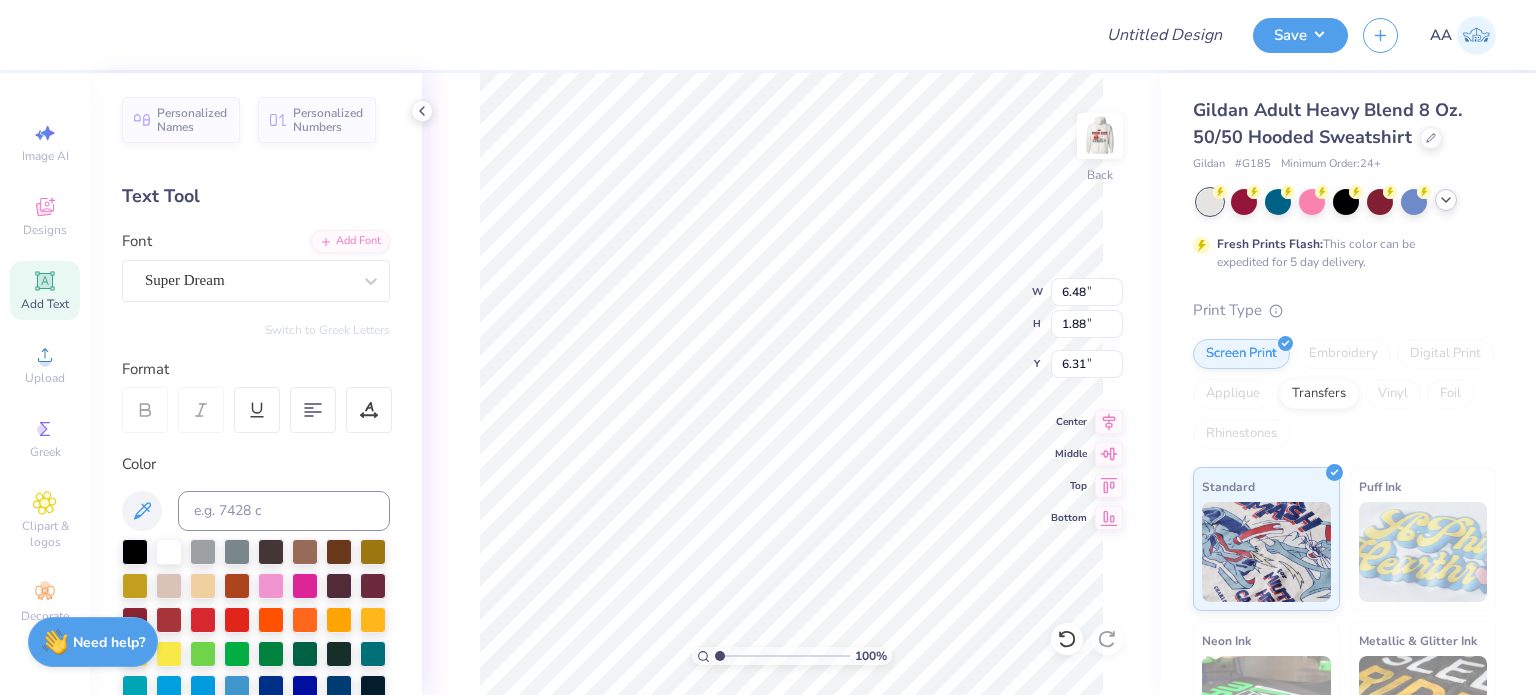 click on "Font Super Dream" at bounding box center (256, 266) 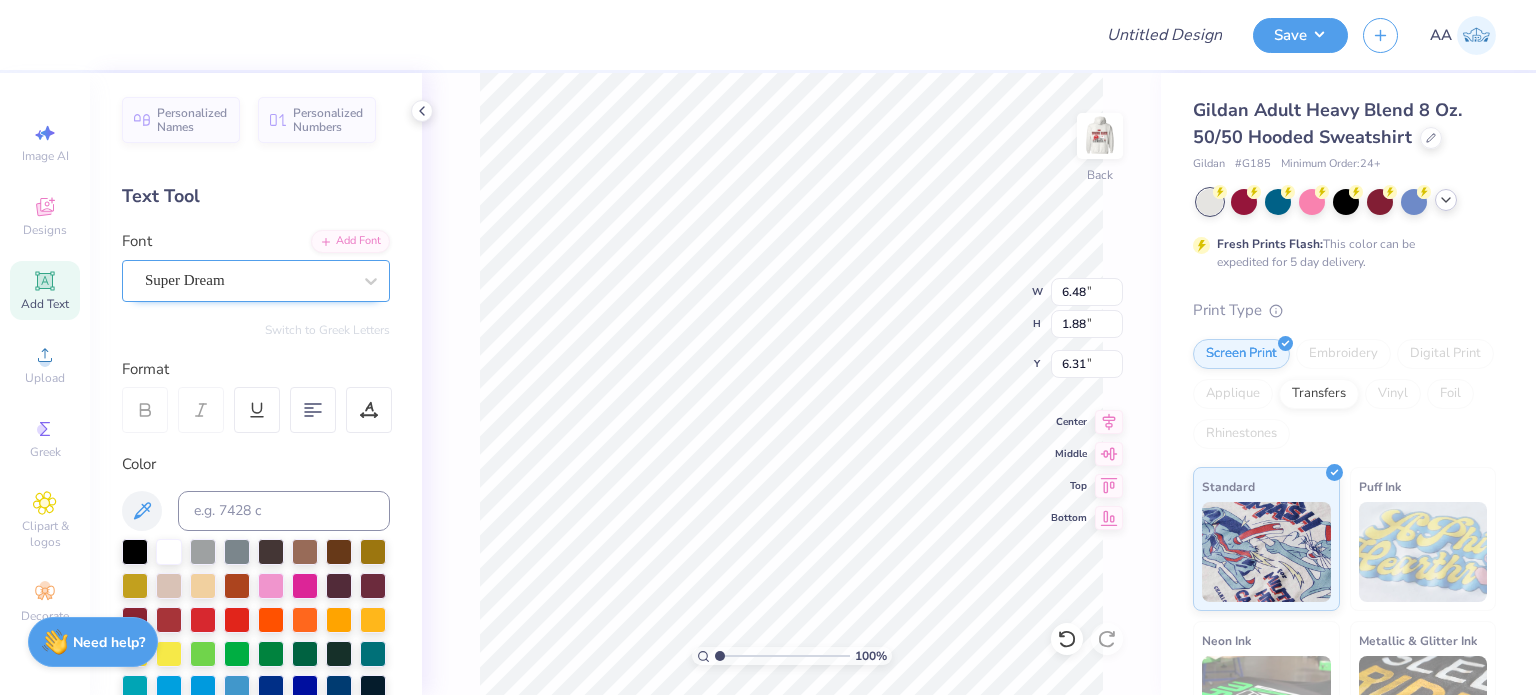 click on "Super Dream" at bounding box center (248, 280) 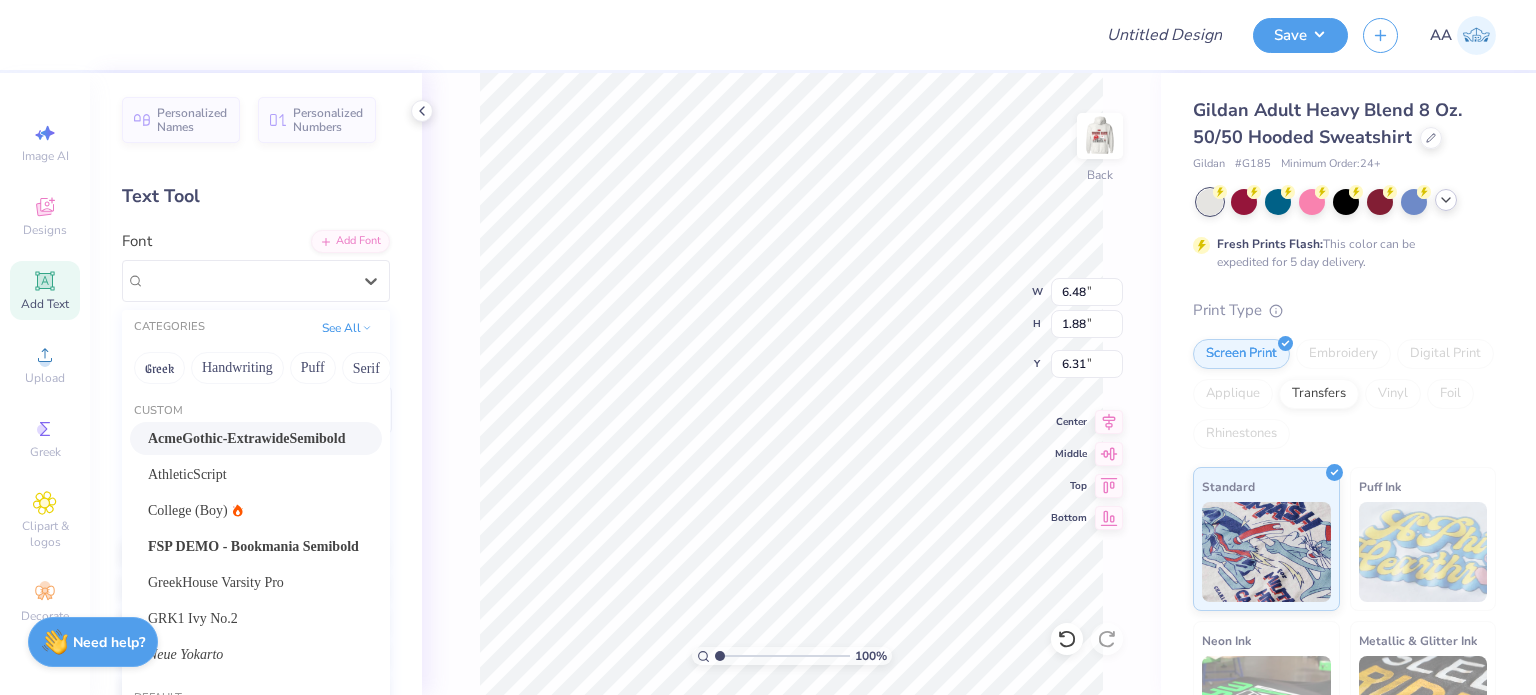 click on "AcmeGothic-ExtrawideSemibold" at bounding box center (247, 438) 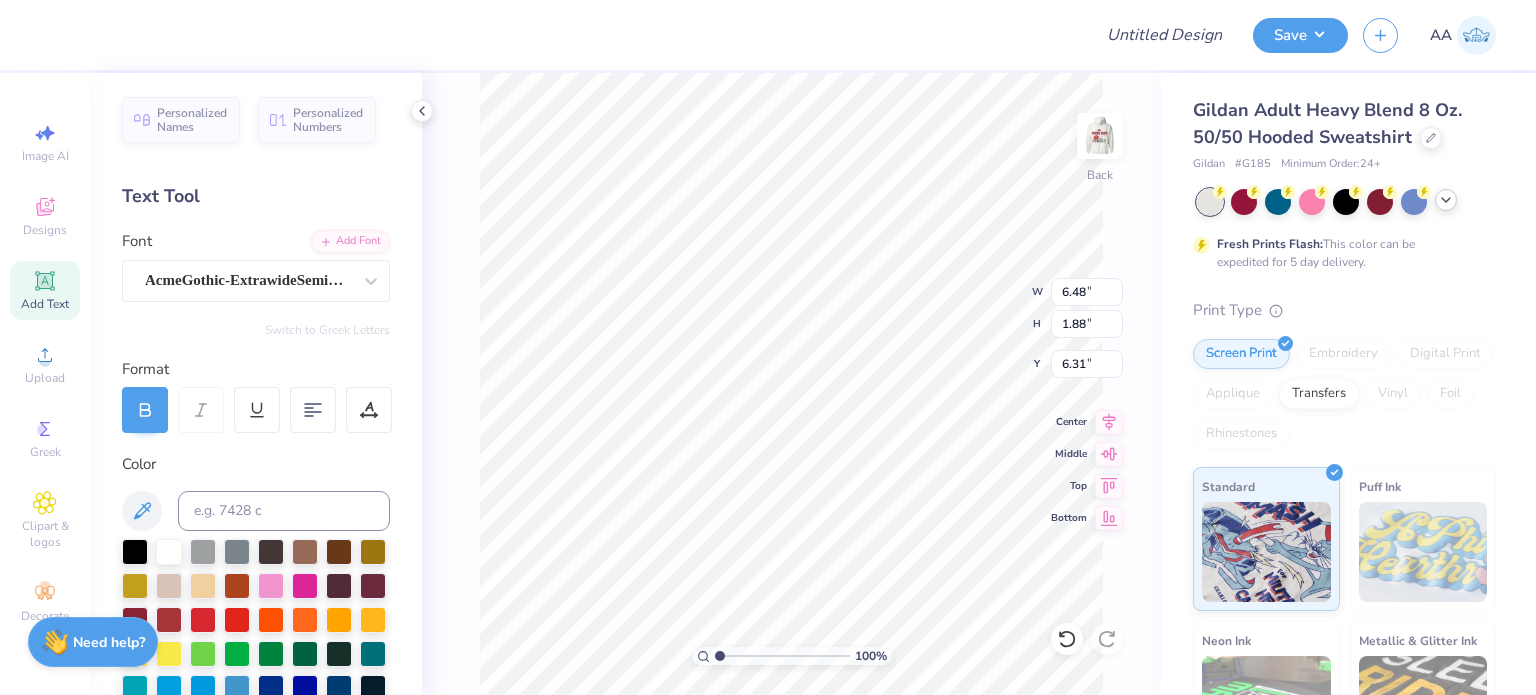 scroll, scrollTop: 16, scrollLeft: 5, axis: both 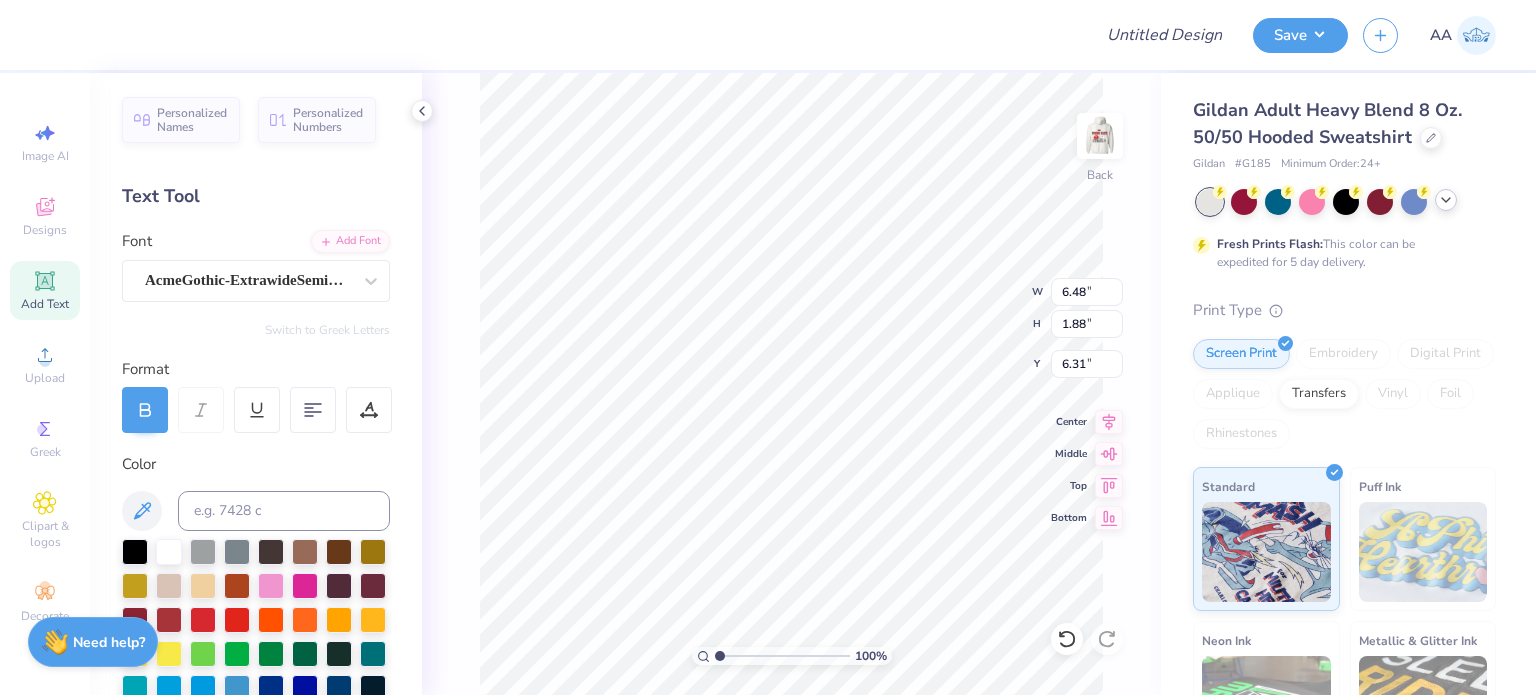 type on "Good Things" 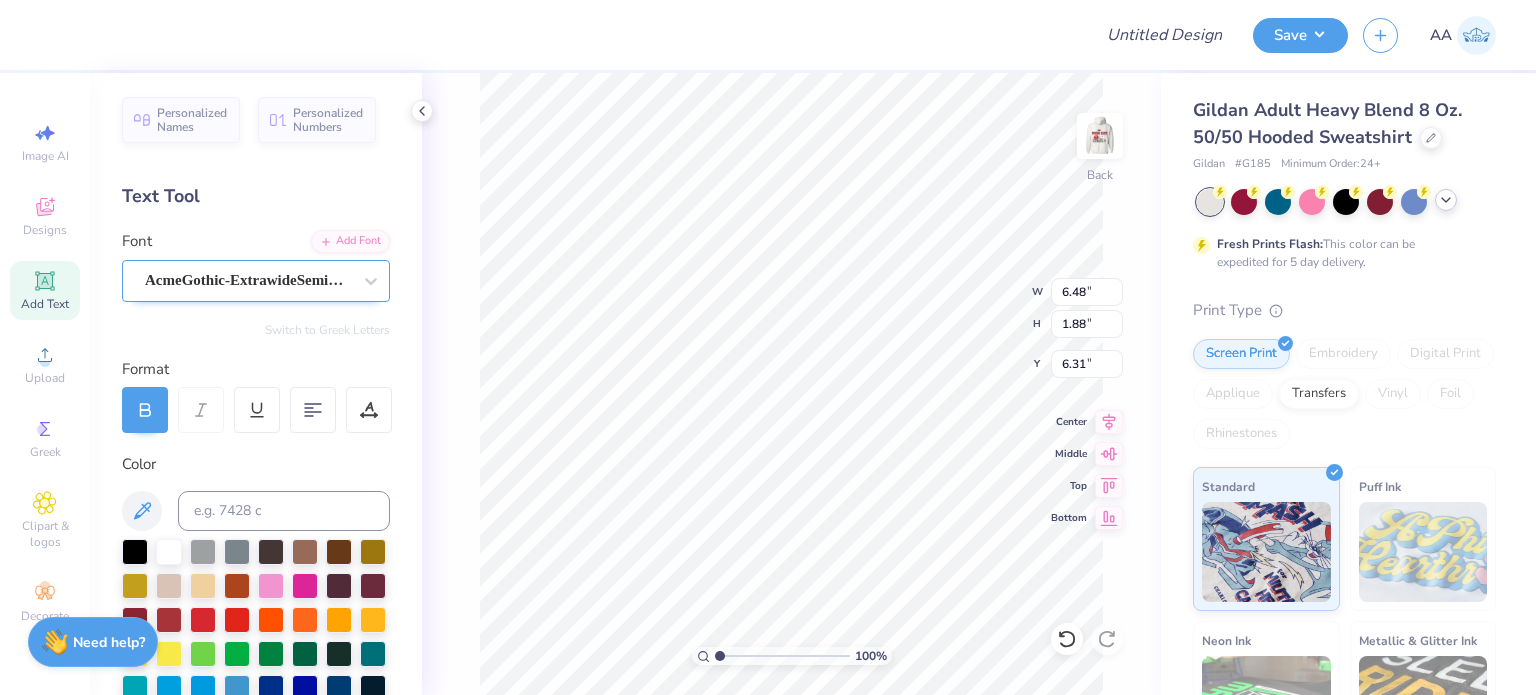 click on "AcmeGothic-ExtrawideSemibold" at bounding box center [248, 280] 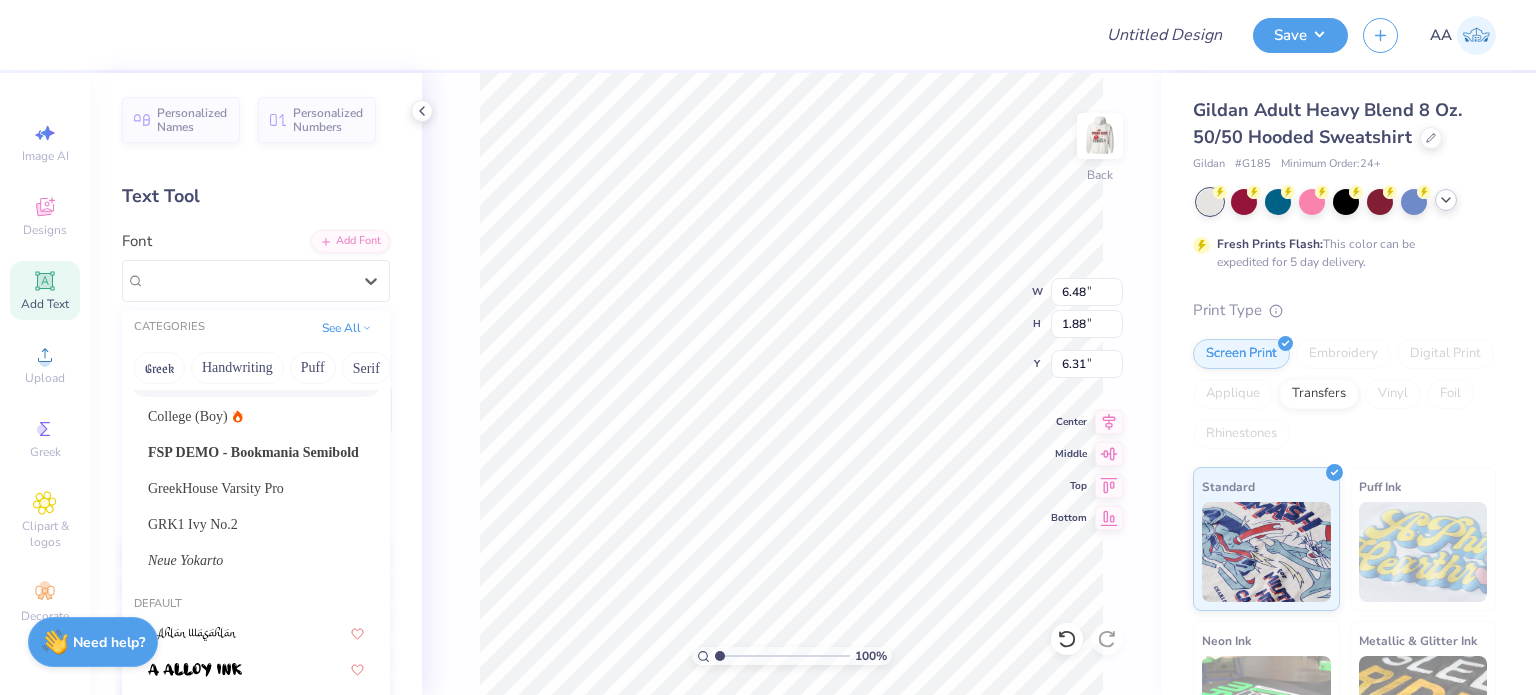 scroll, scrollTop: 92, scrollLeft: 0, axis: vertical 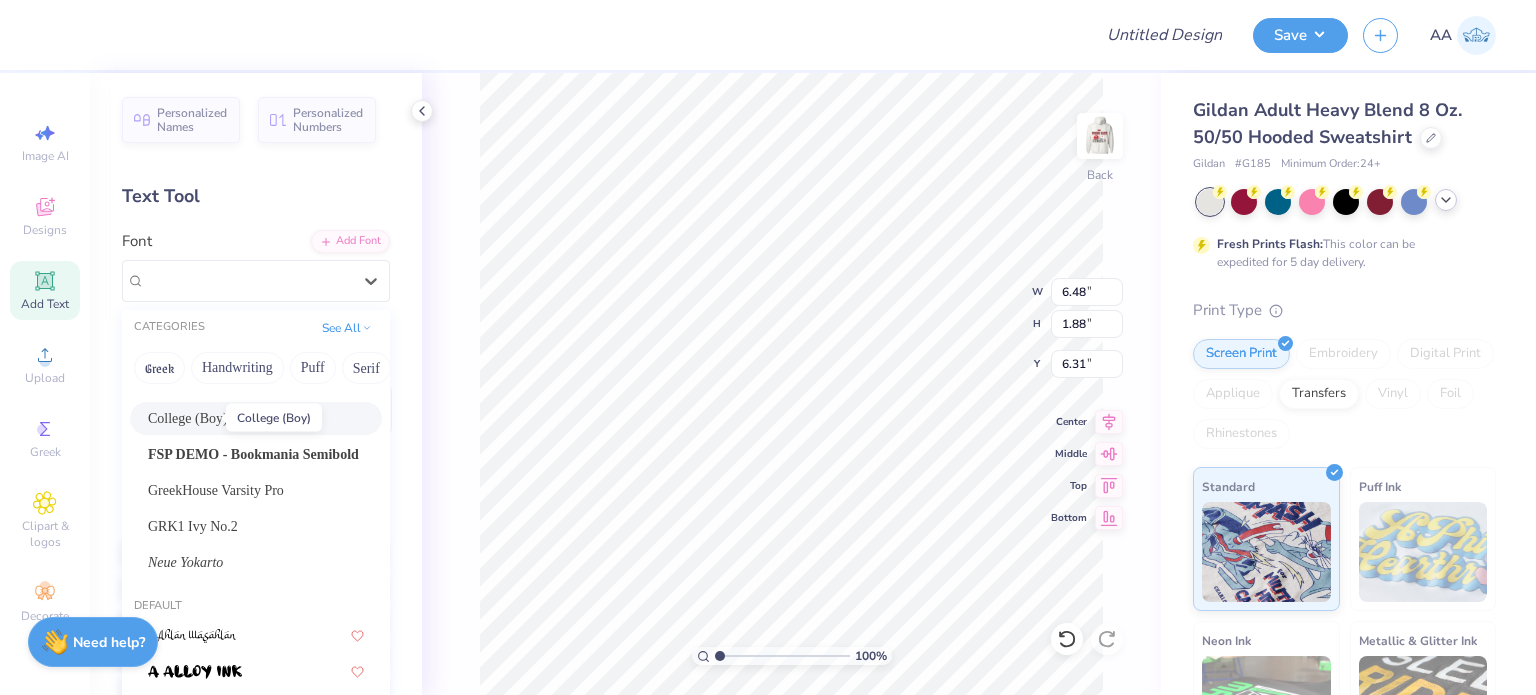 click on "College (Boy)" at bounding box center (188, 418) 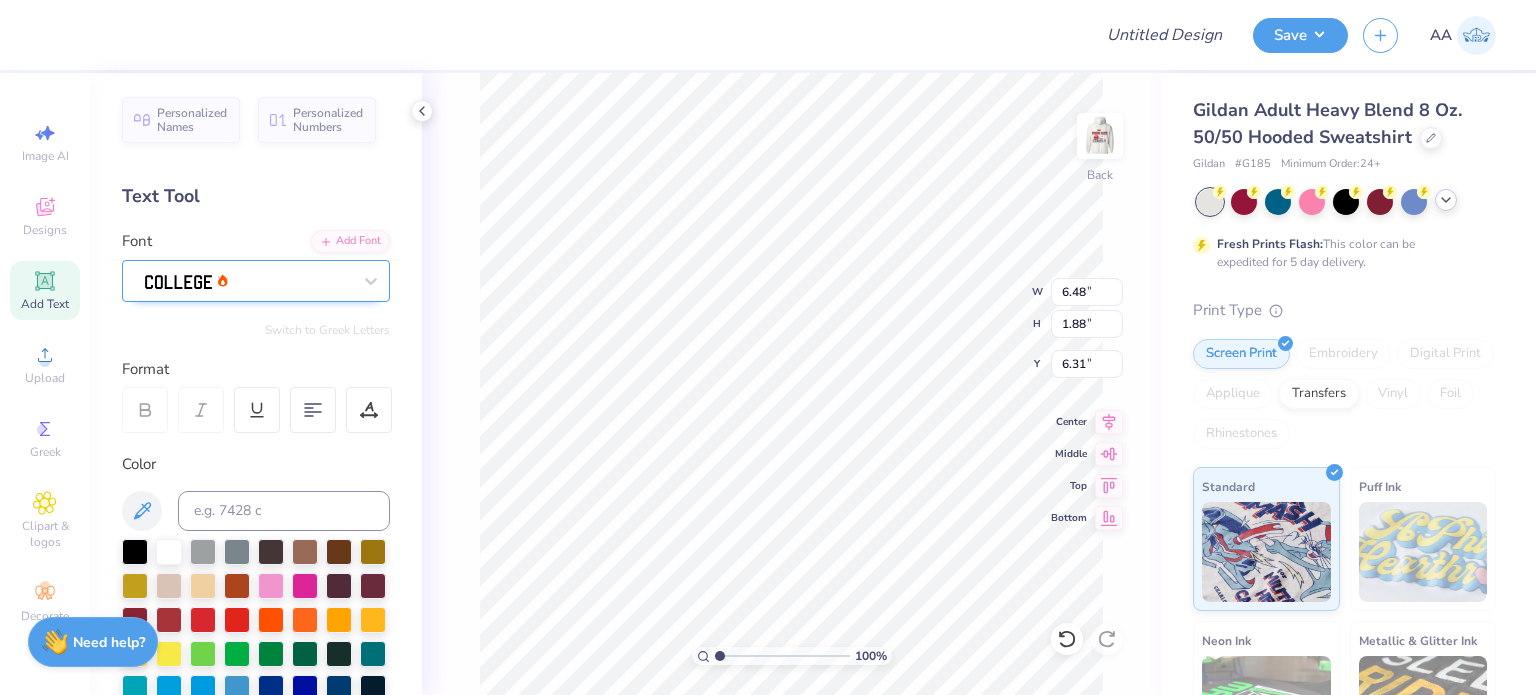 click at bounding box center (248, 280) 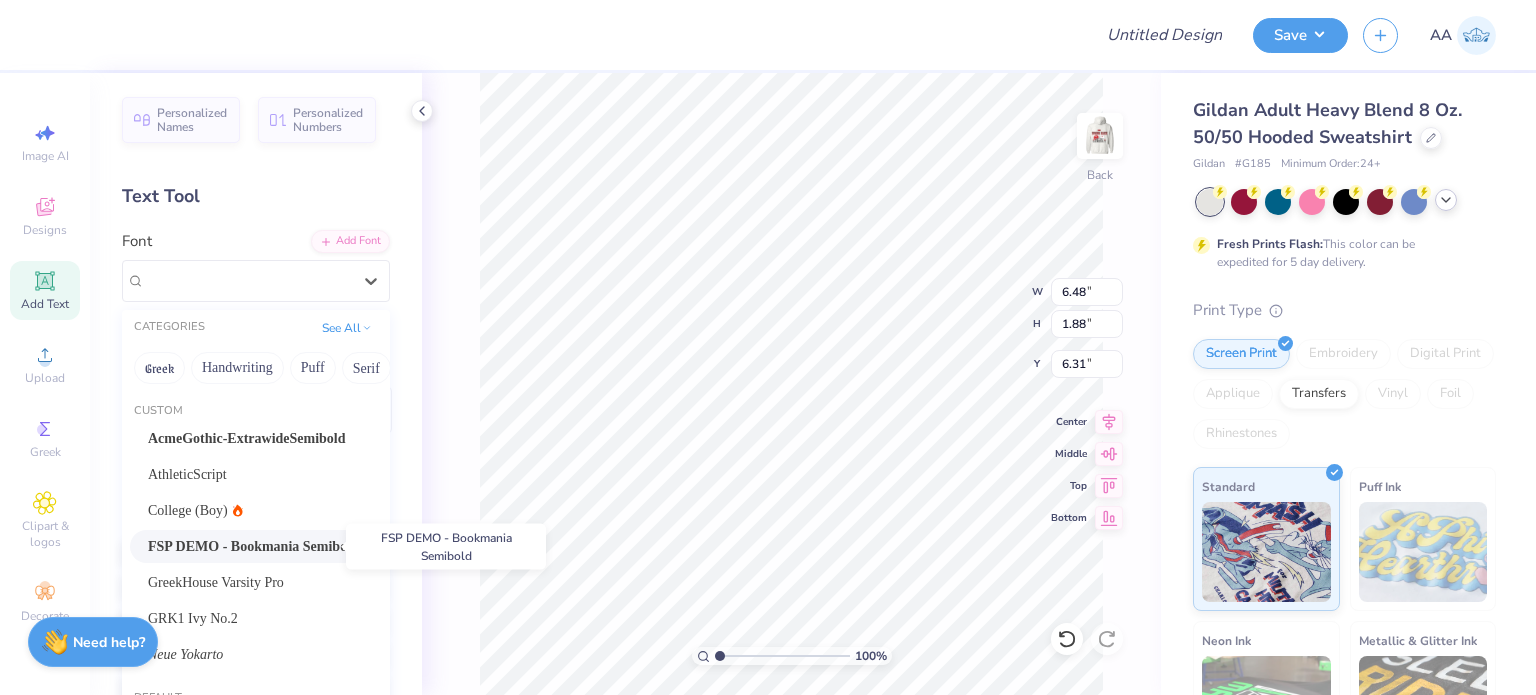 click on "FSP DEMO - Bookmania Semibold" at bounding box center [253, 546] 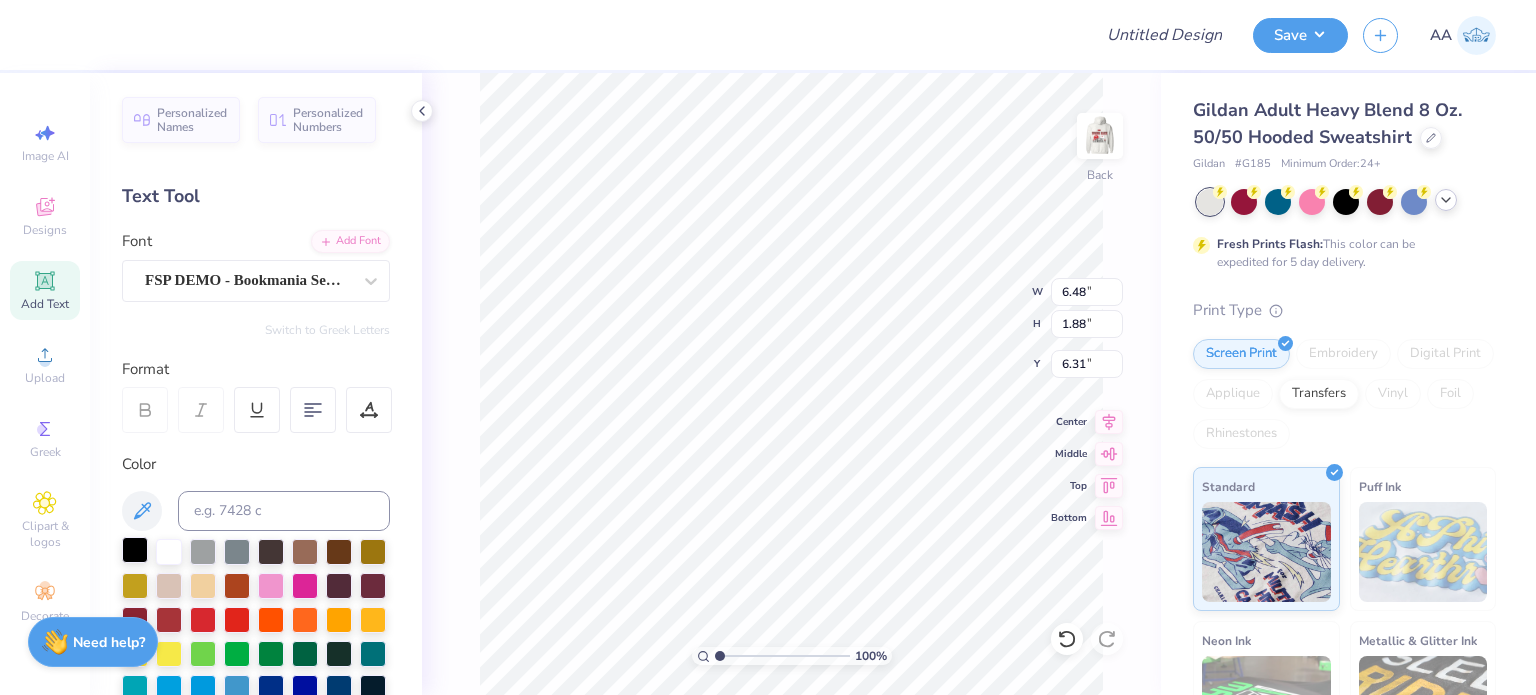 click at bounding box center (135, 550) 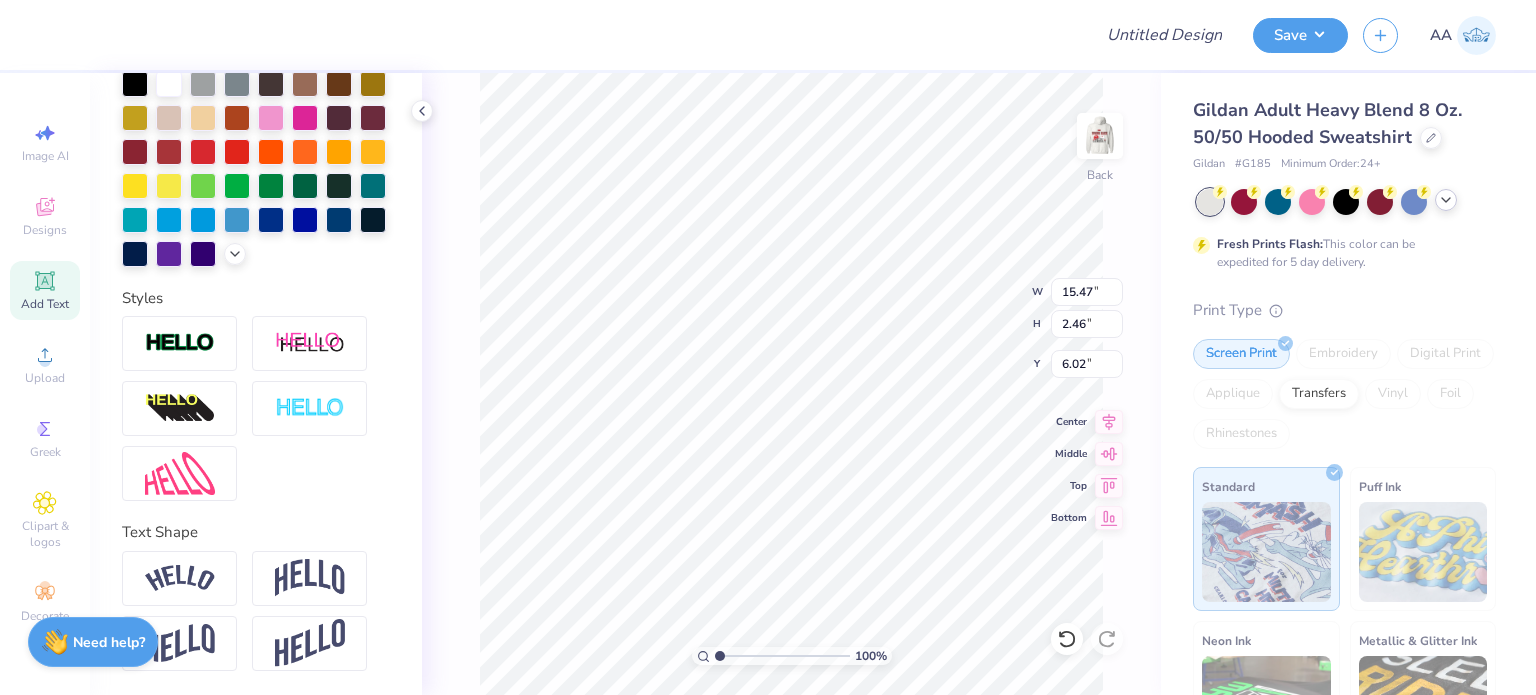 scroll, scrollTop: 500, scrollLeft: 0, axis: vertical 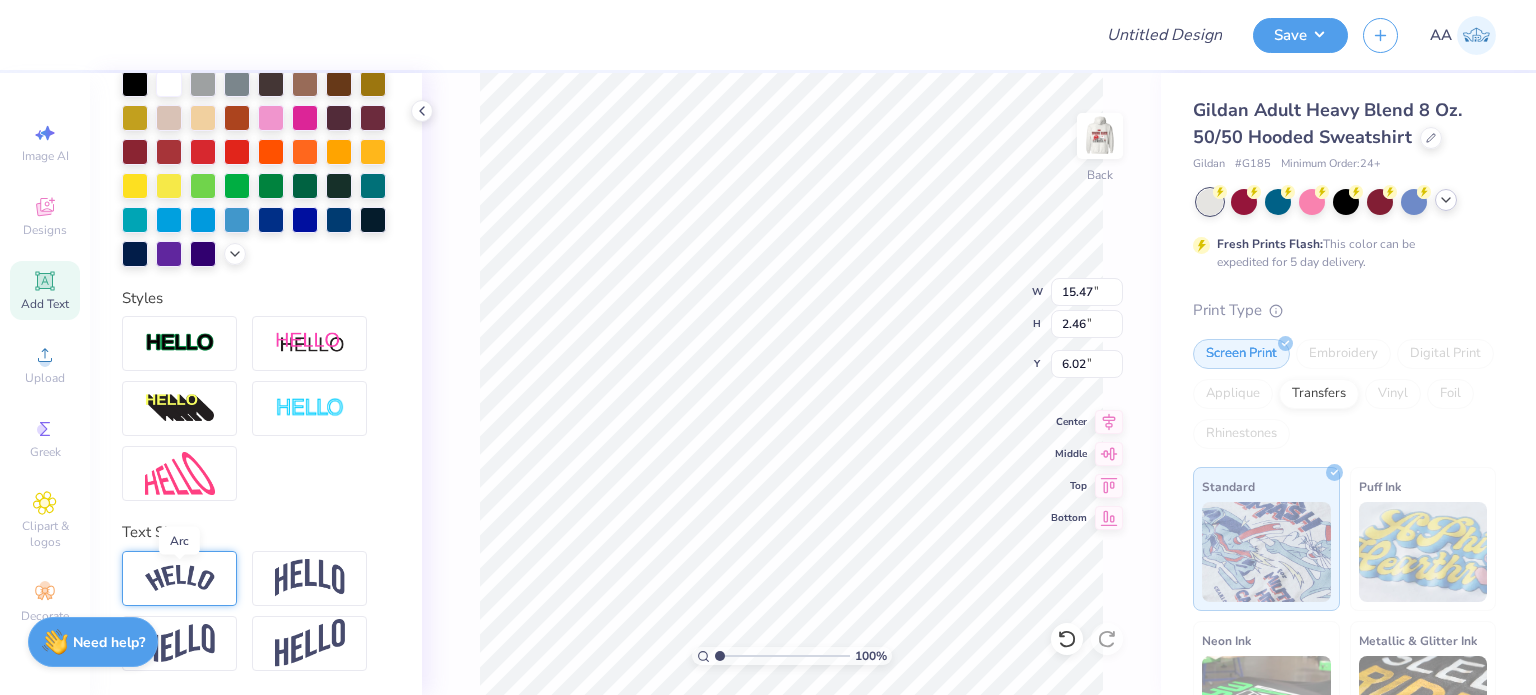 click at bounding box center (180, 578) 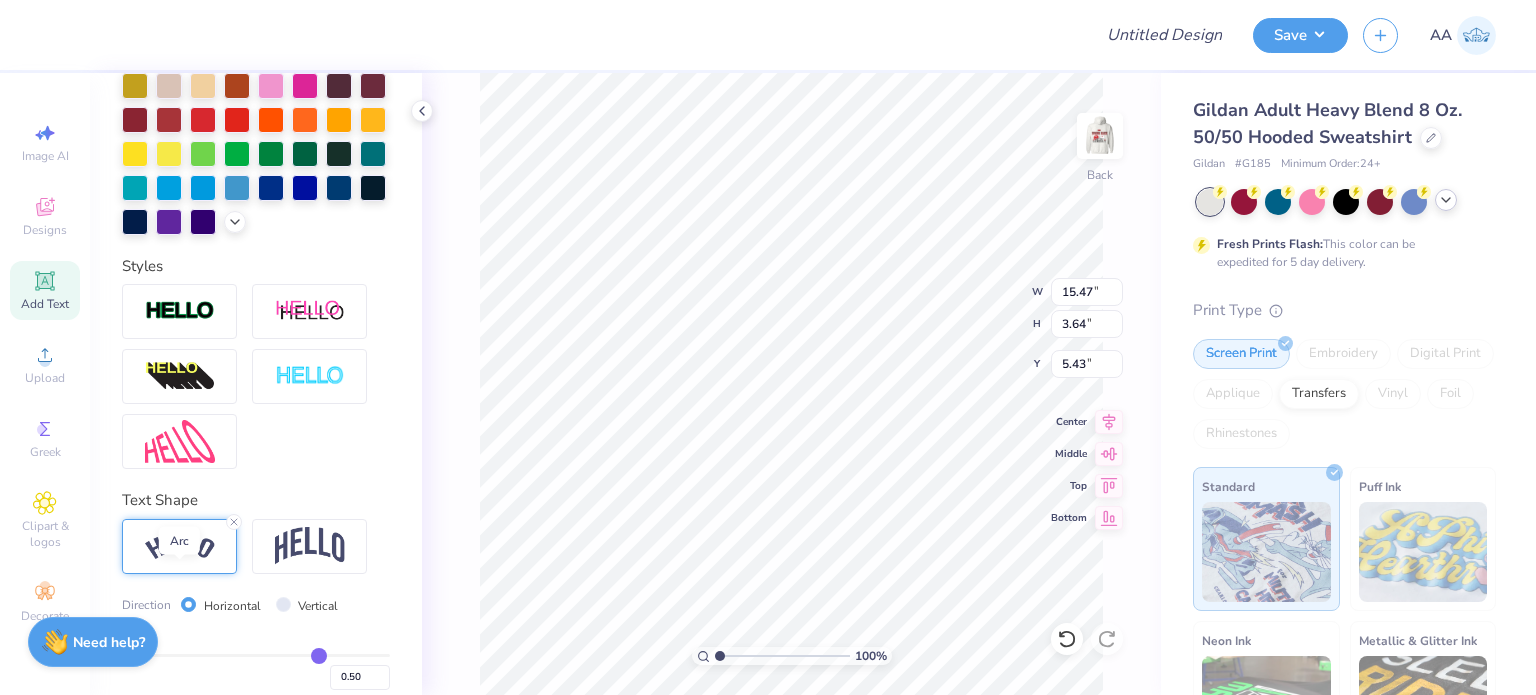 type on "3.64" 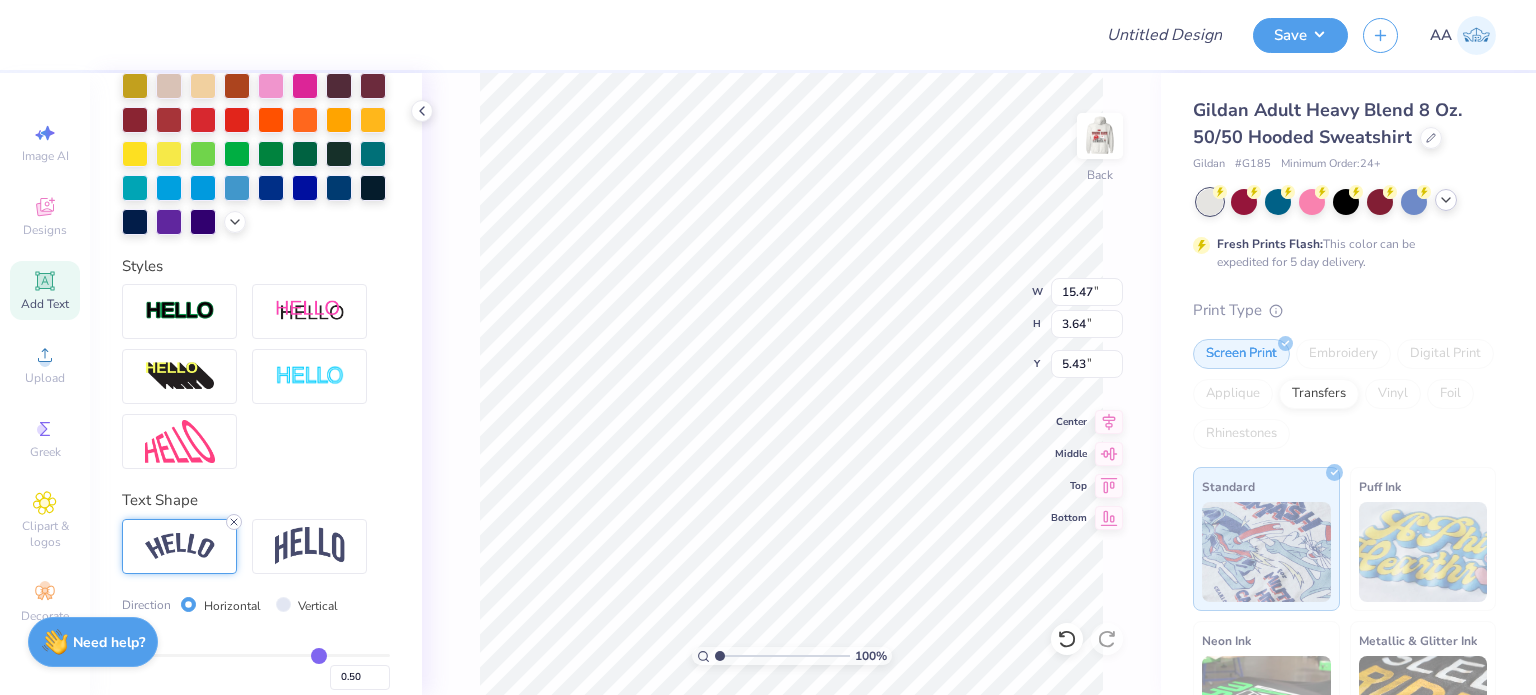 click 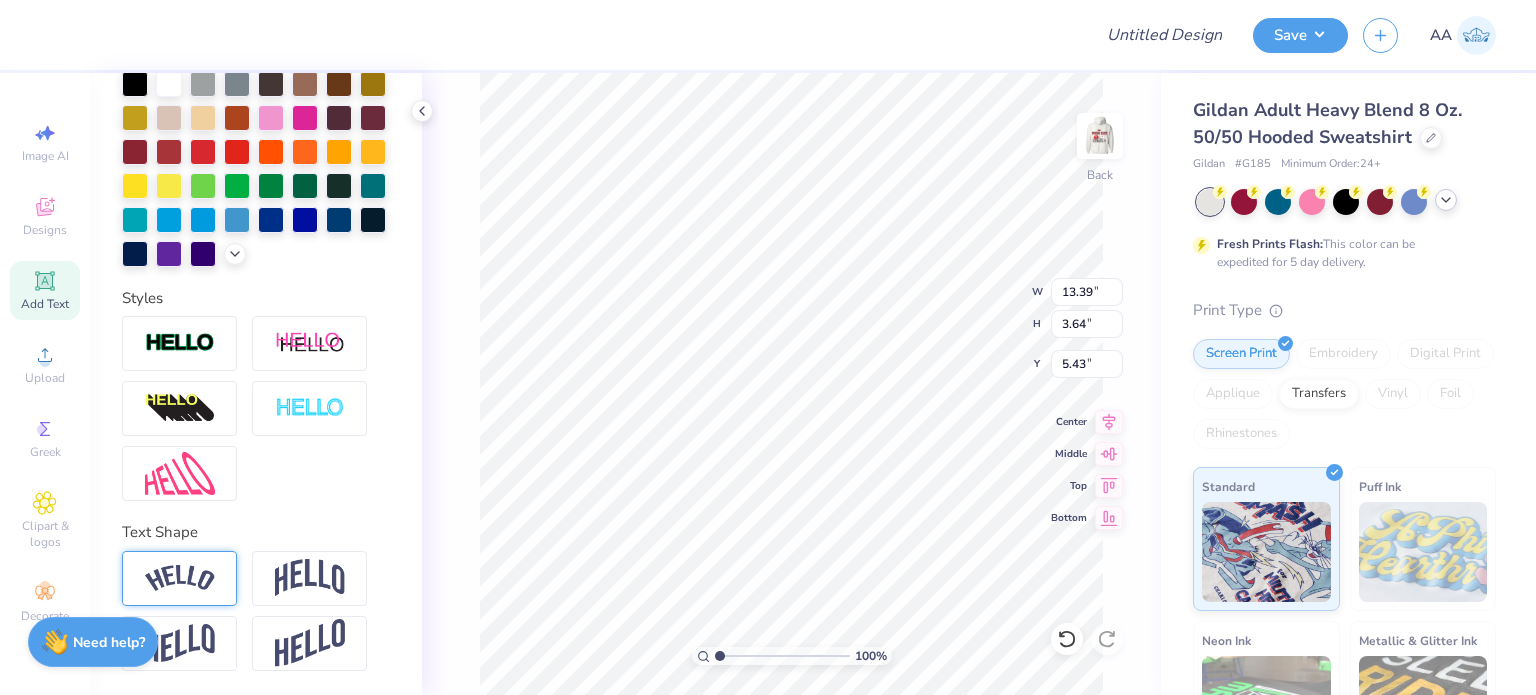 type on "13.39" 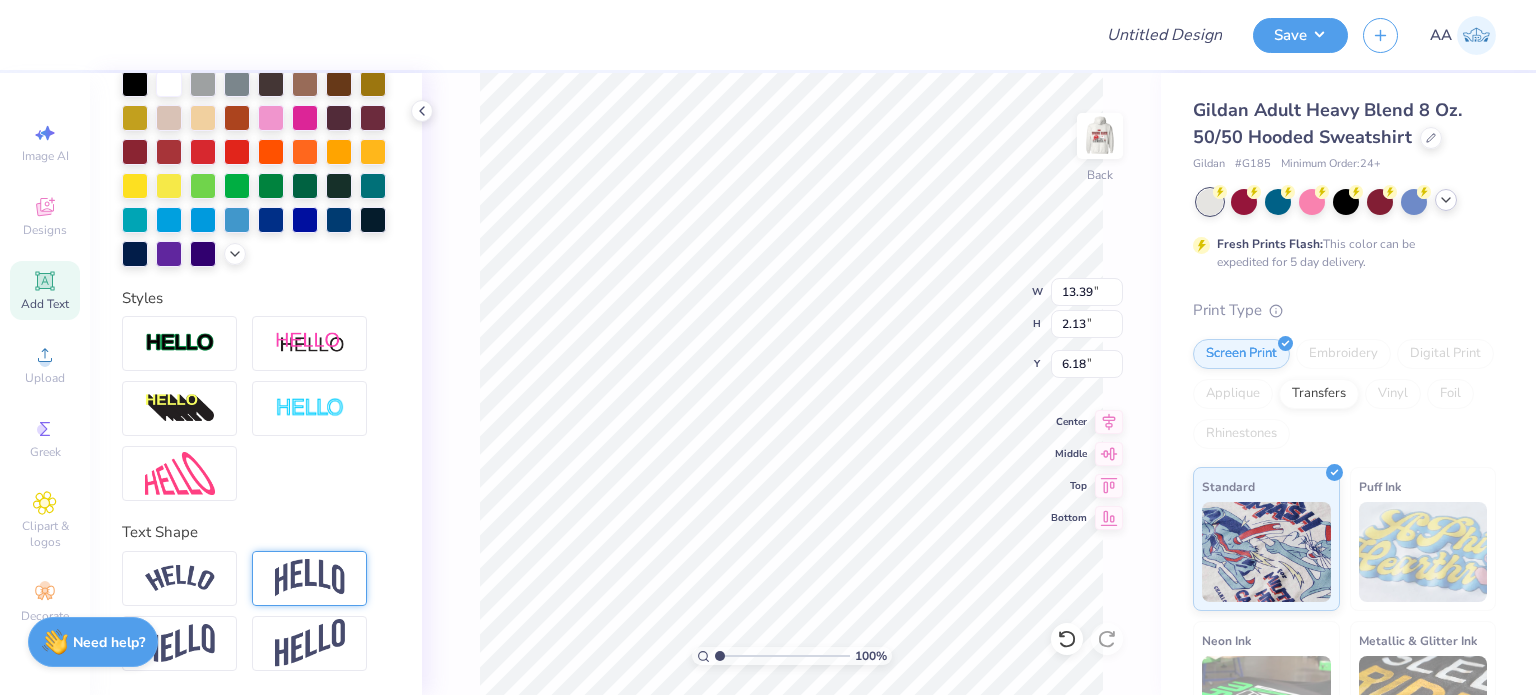 click at bounding box center [310, 578] 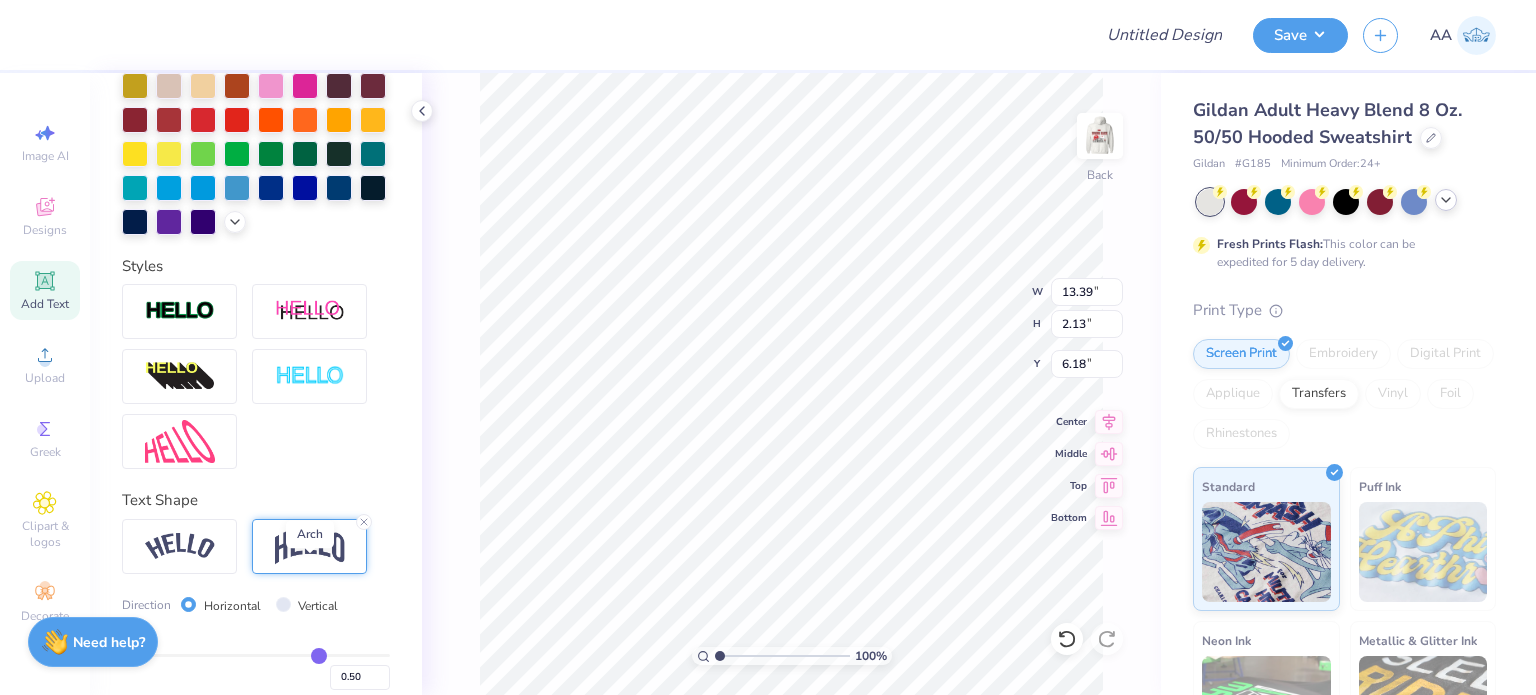 type on "4.26" 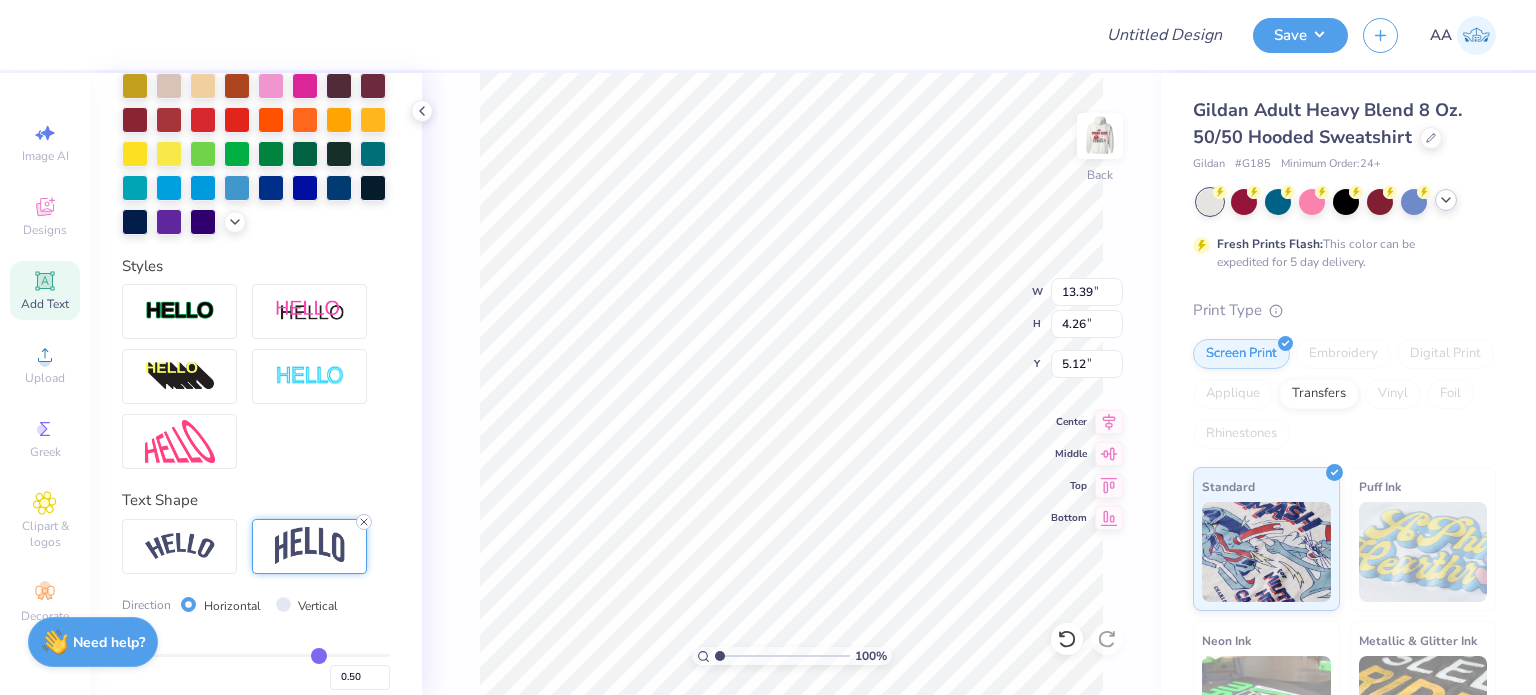 click 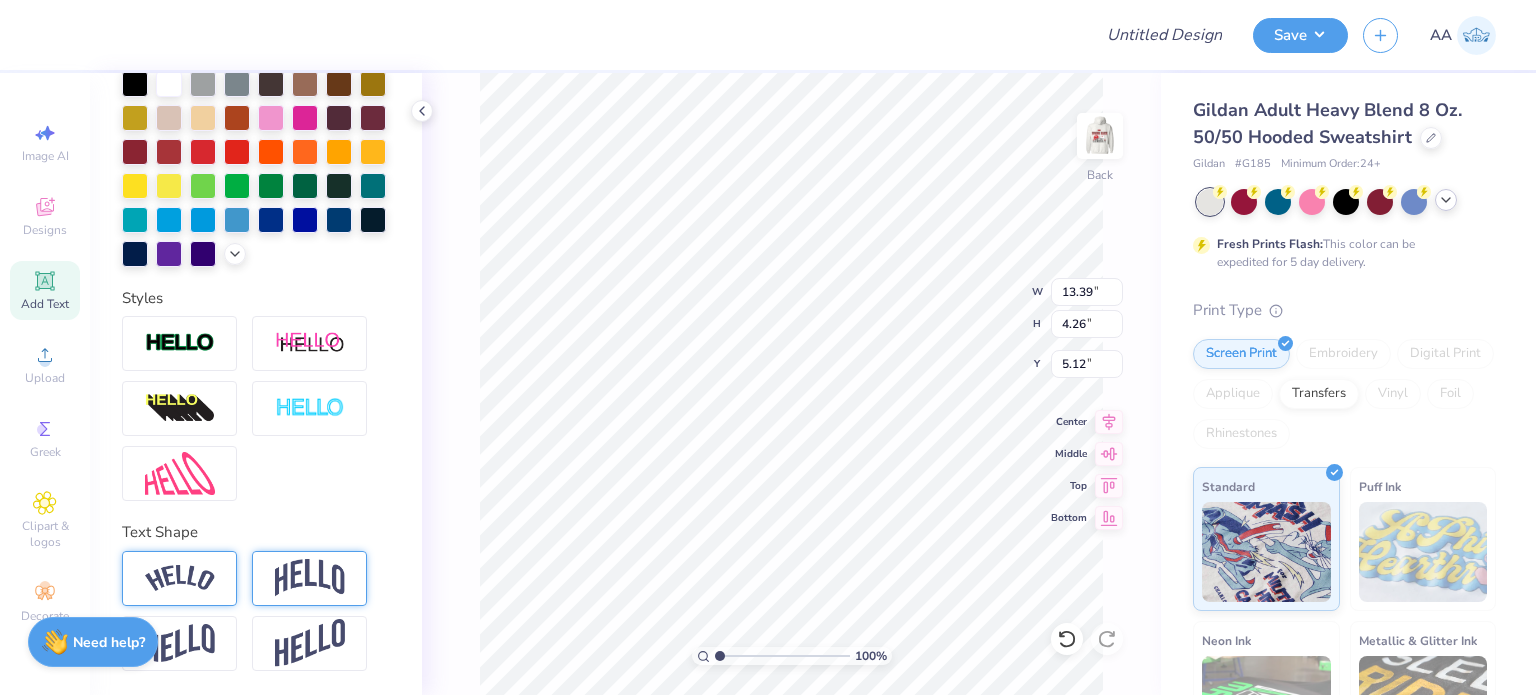 type on "2.13" 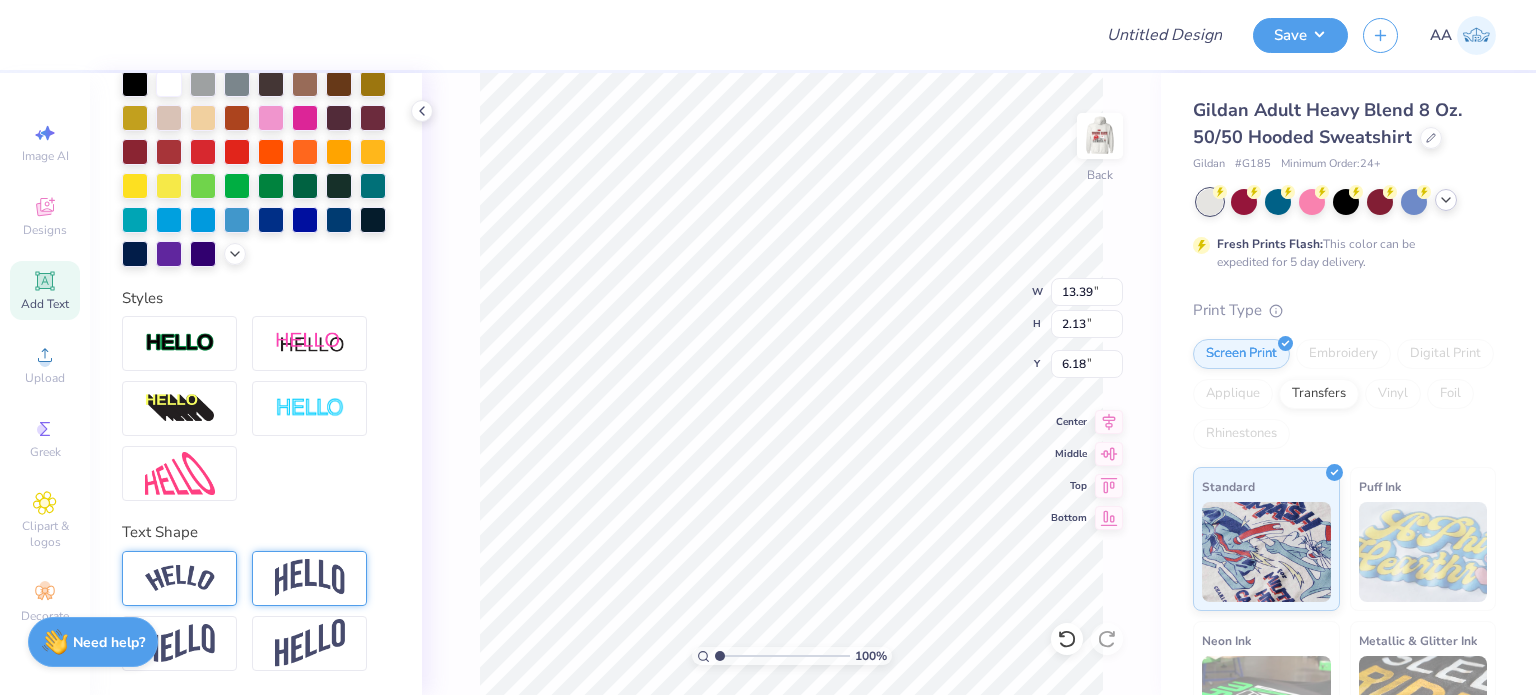 click at bounding box center (180, 578) 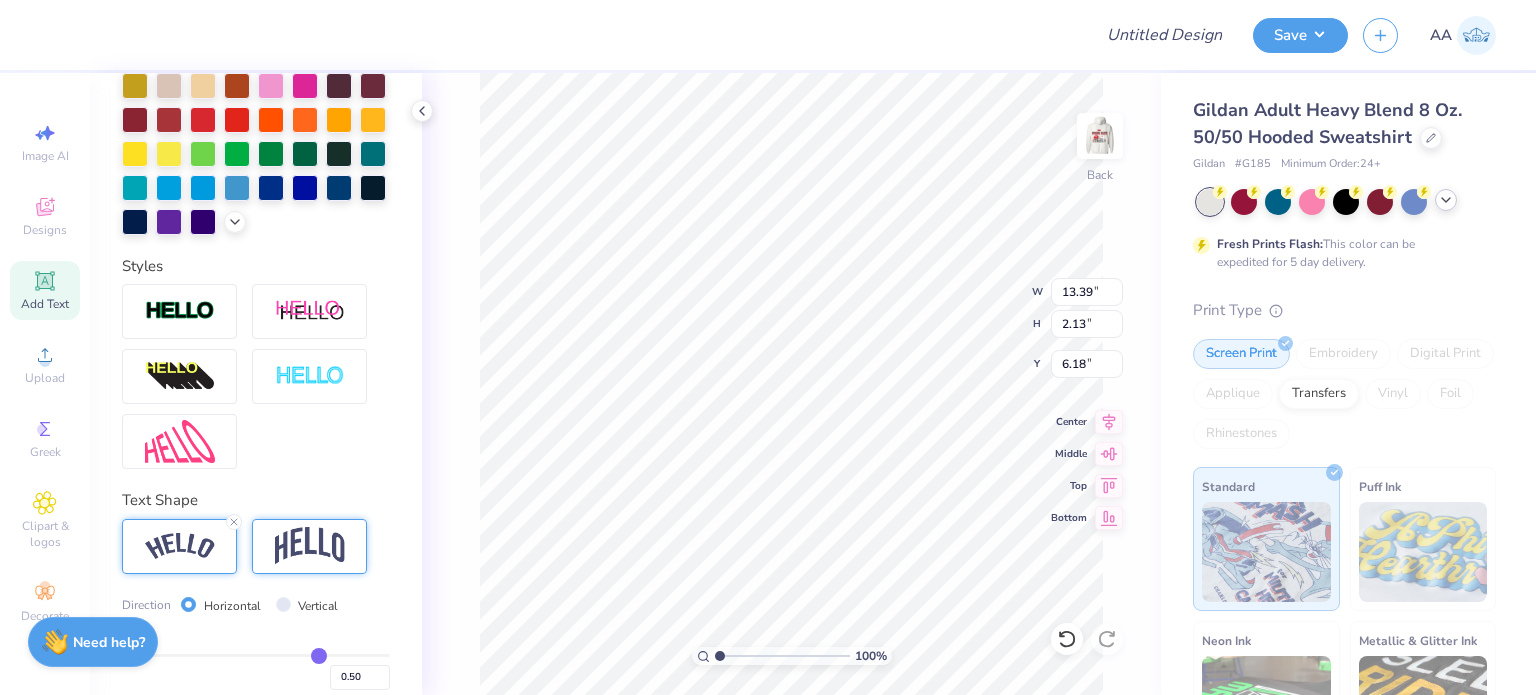 type on "15.47" 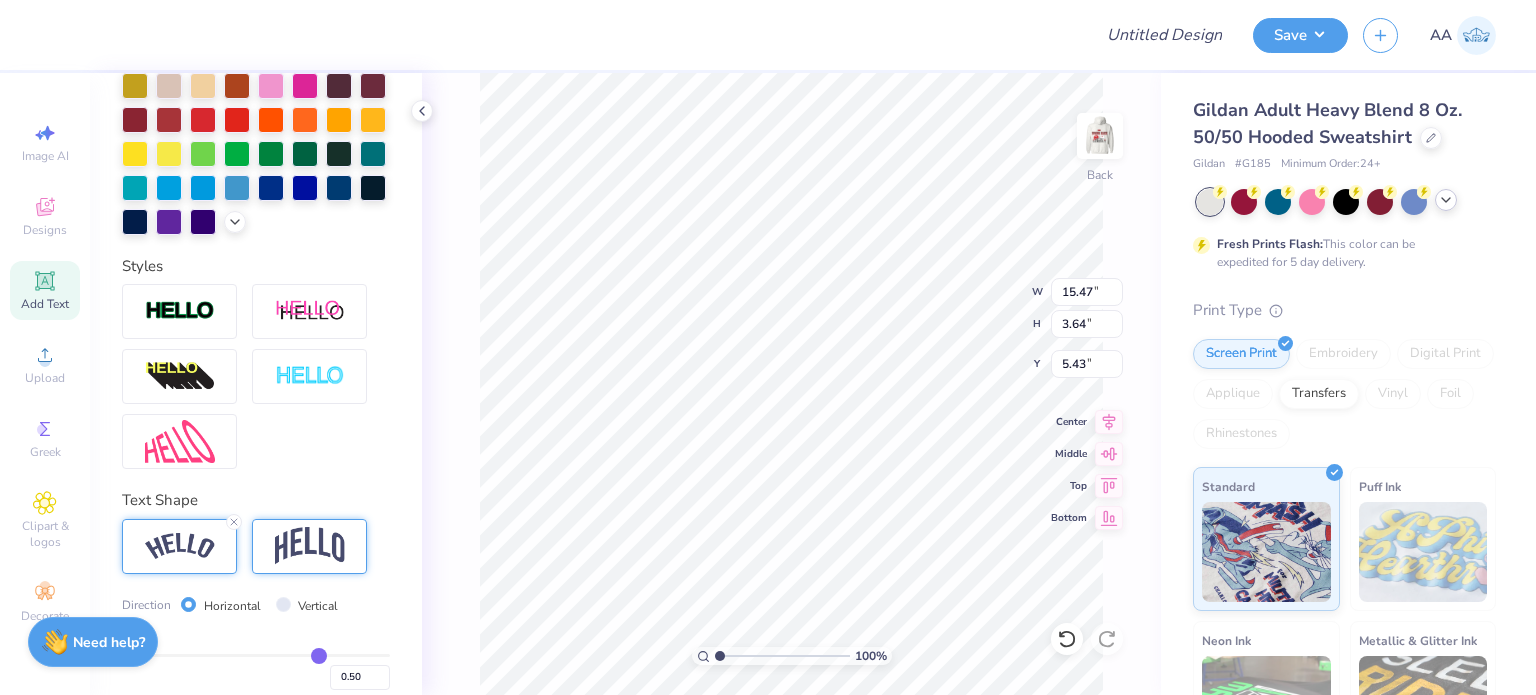 type on "12.12" 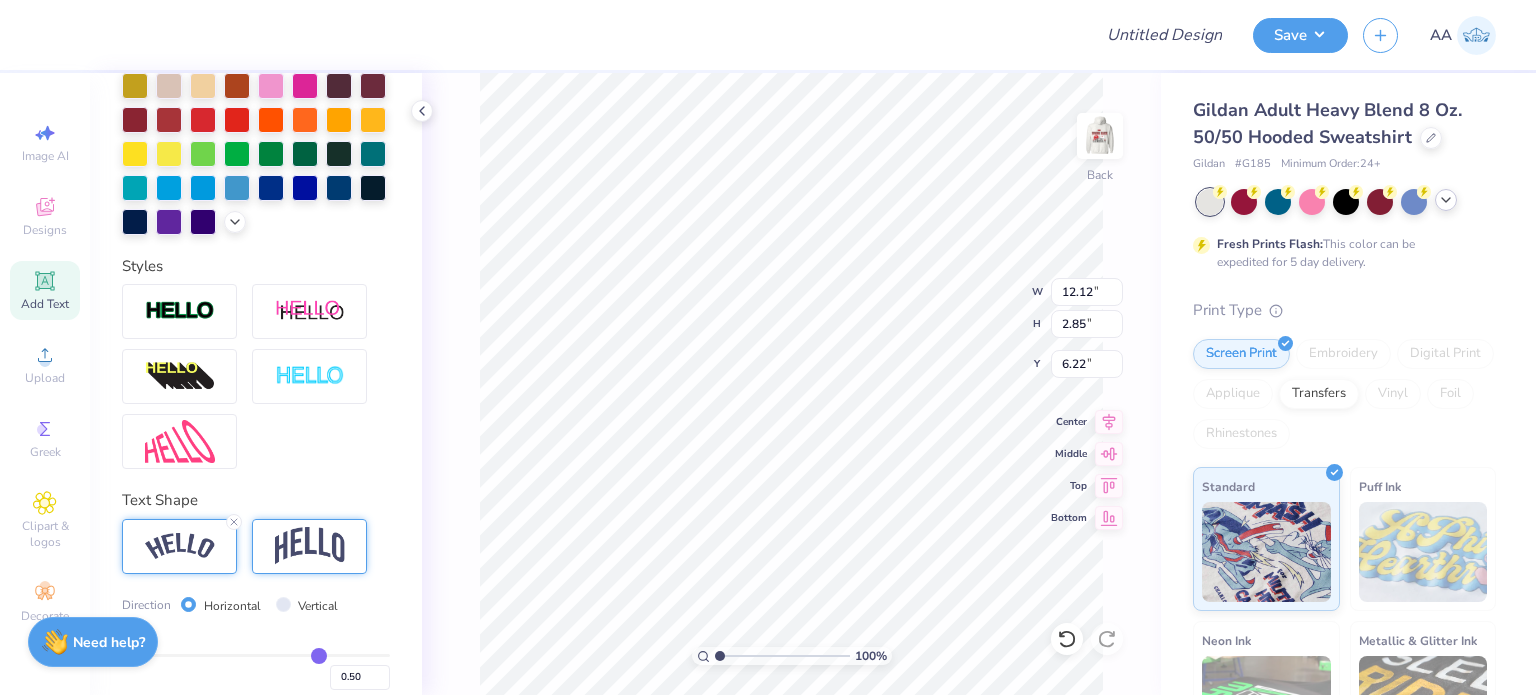 type on "5.26" 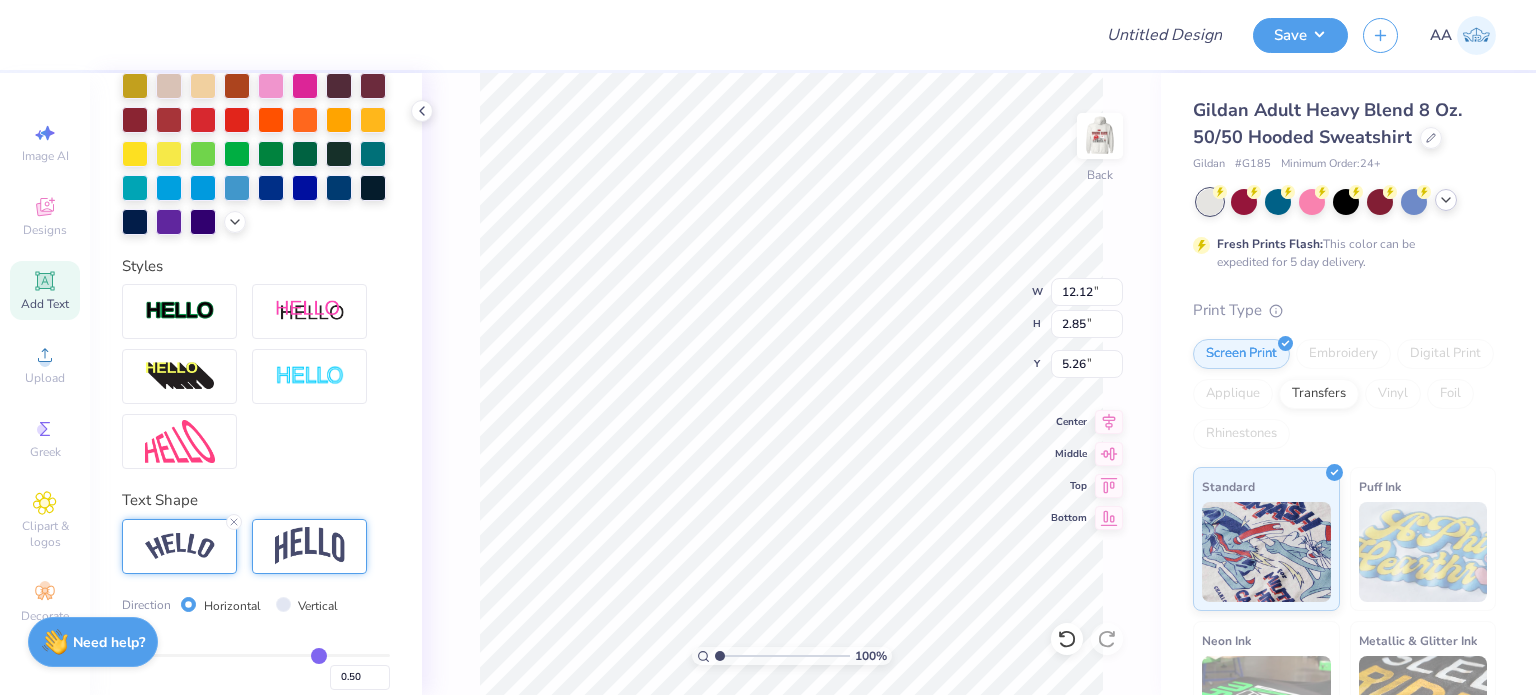 scroll, scrollTop: 616, scrollLeft: 0, axis: vertical 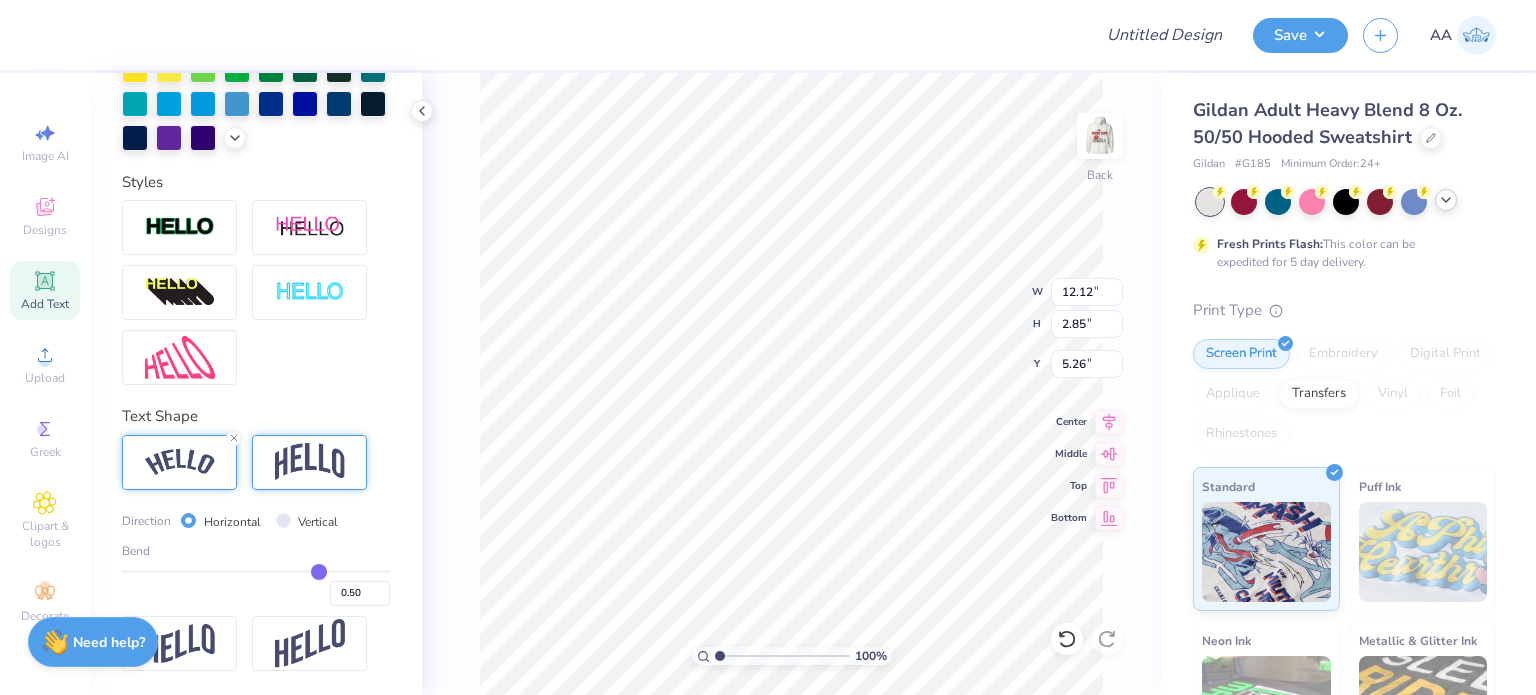 type on "0.48" 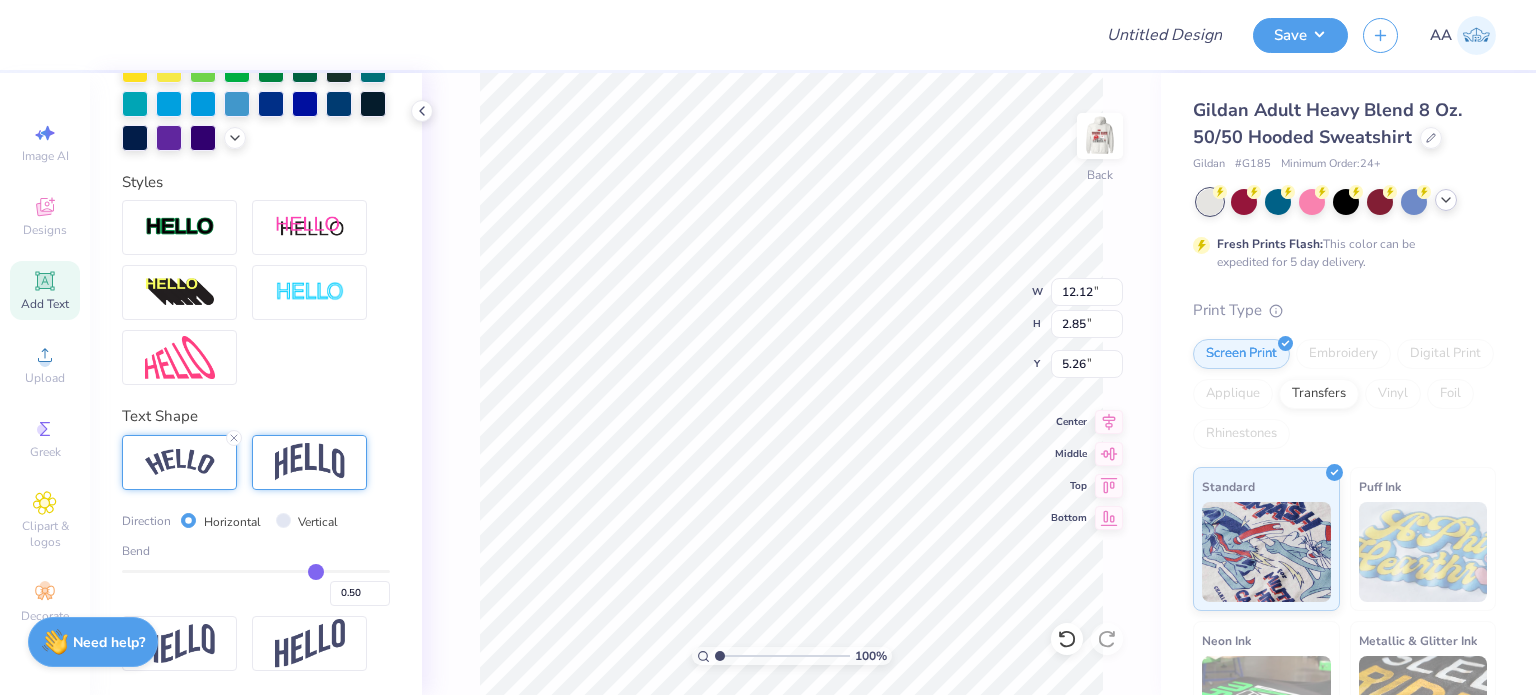 type on "0.48" 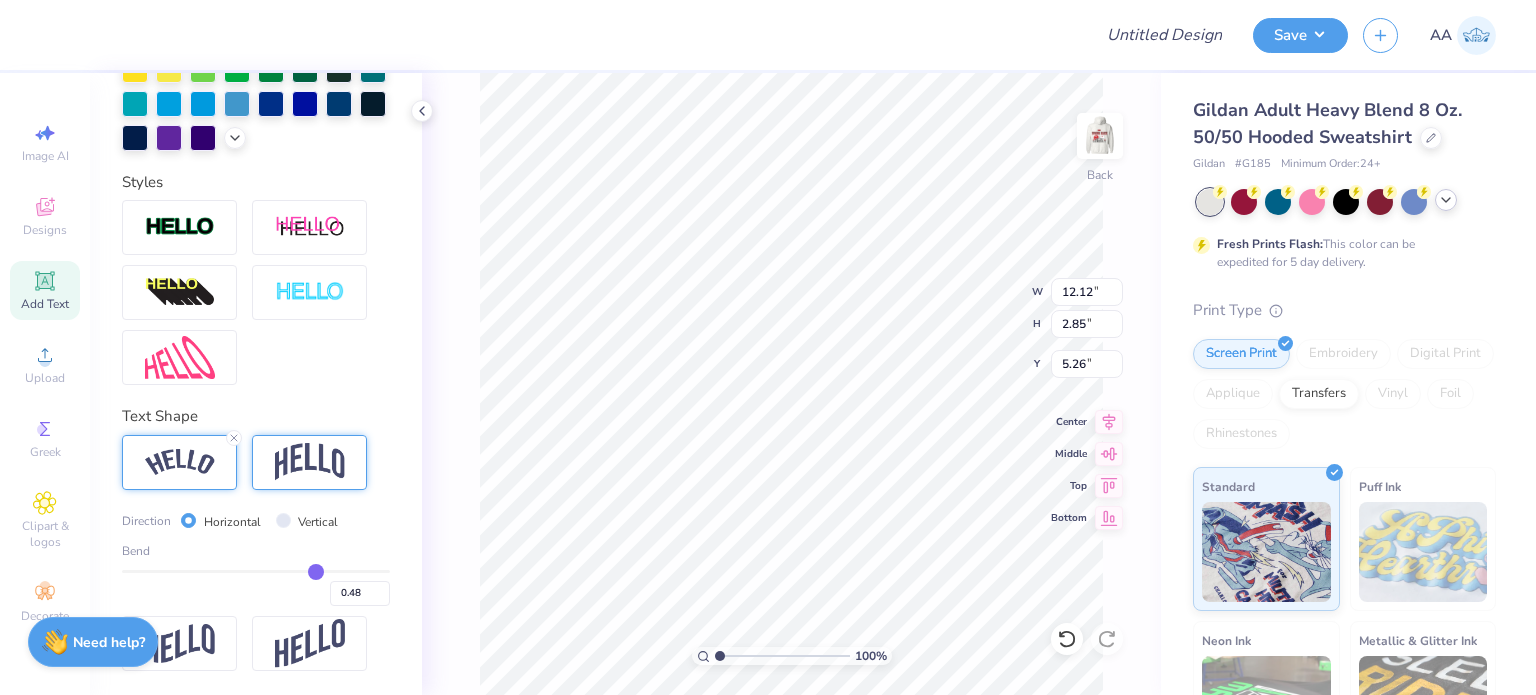 type on "0.46" 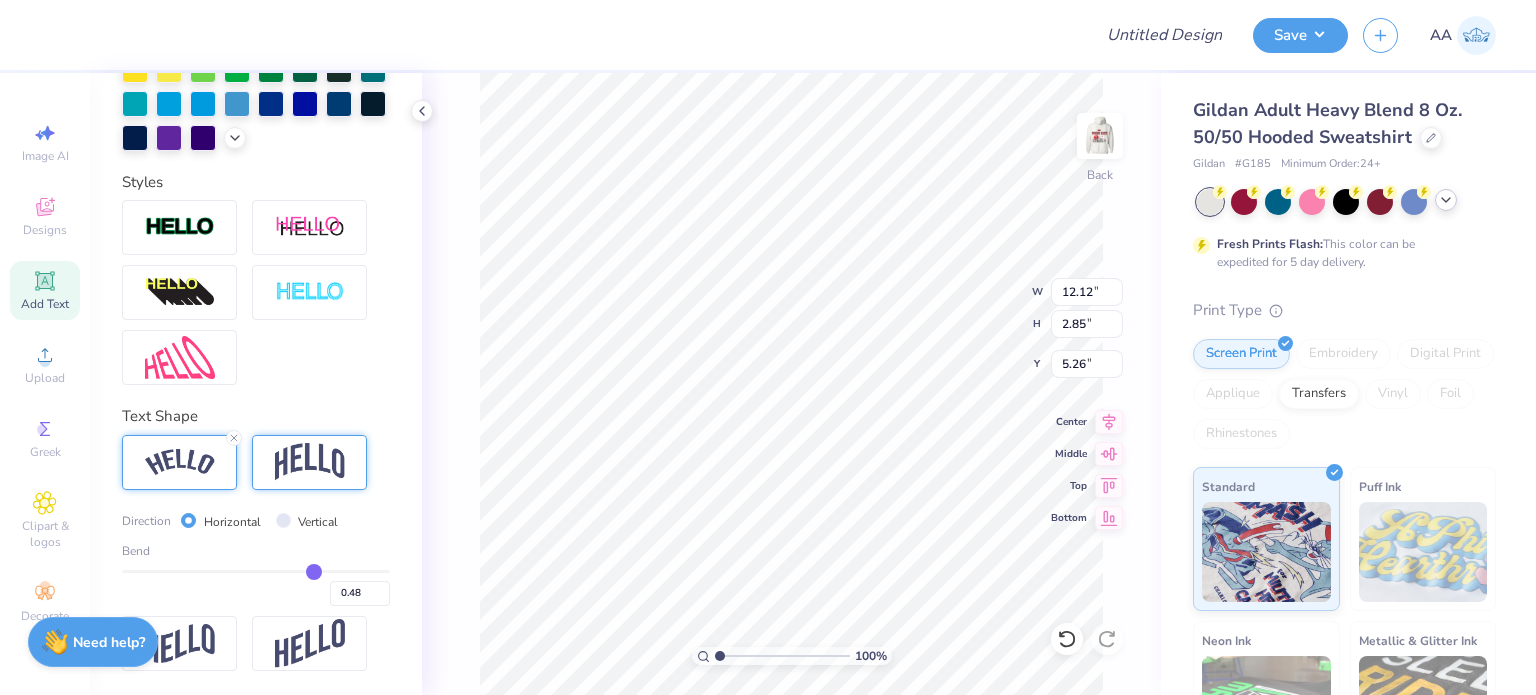 type on "0.46" 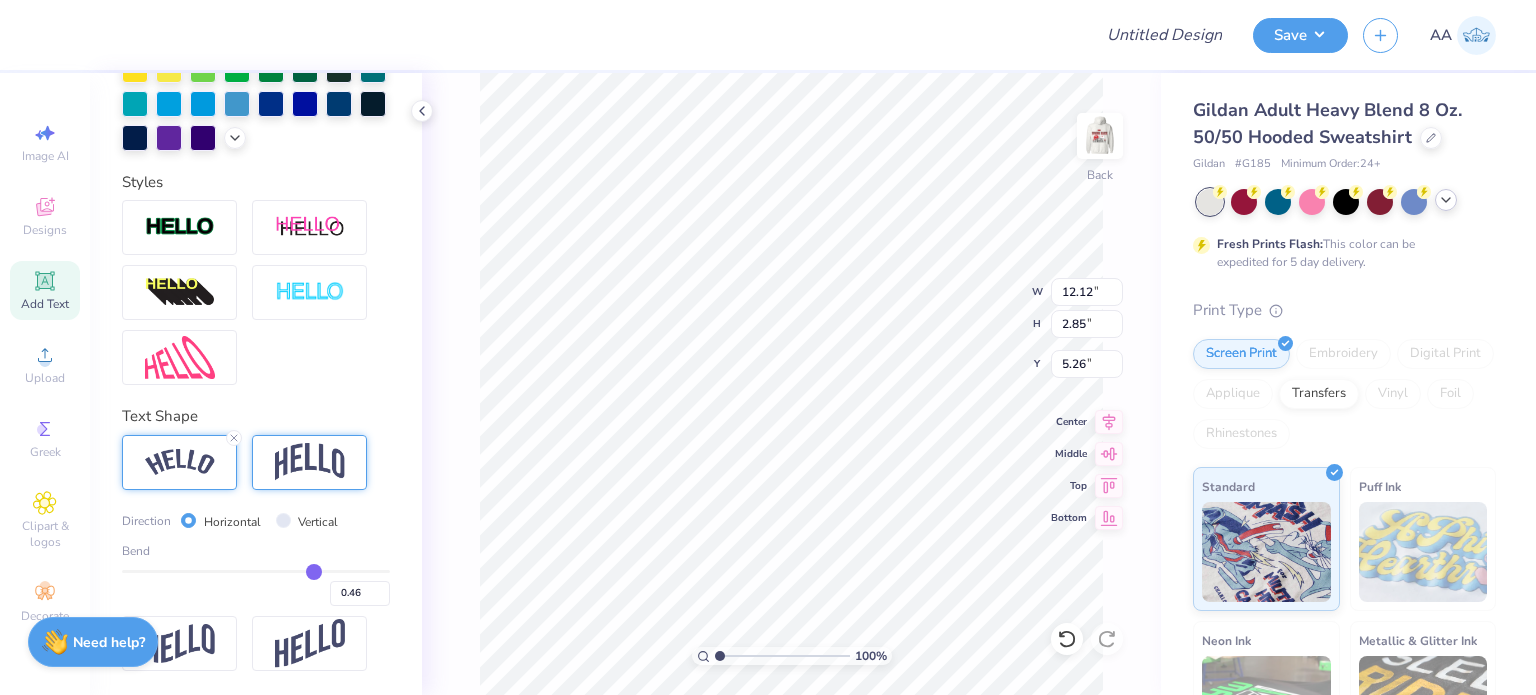type on "0.35" 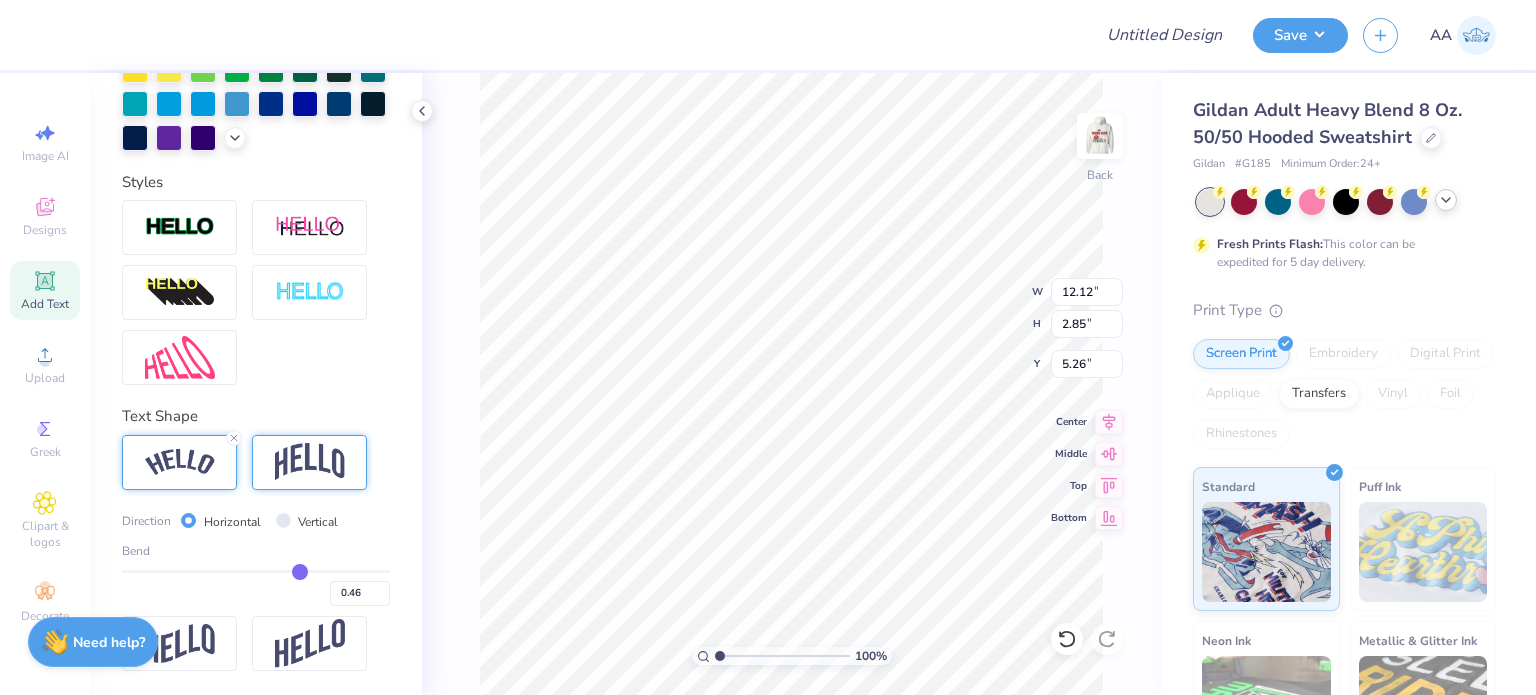 type on "0.35" 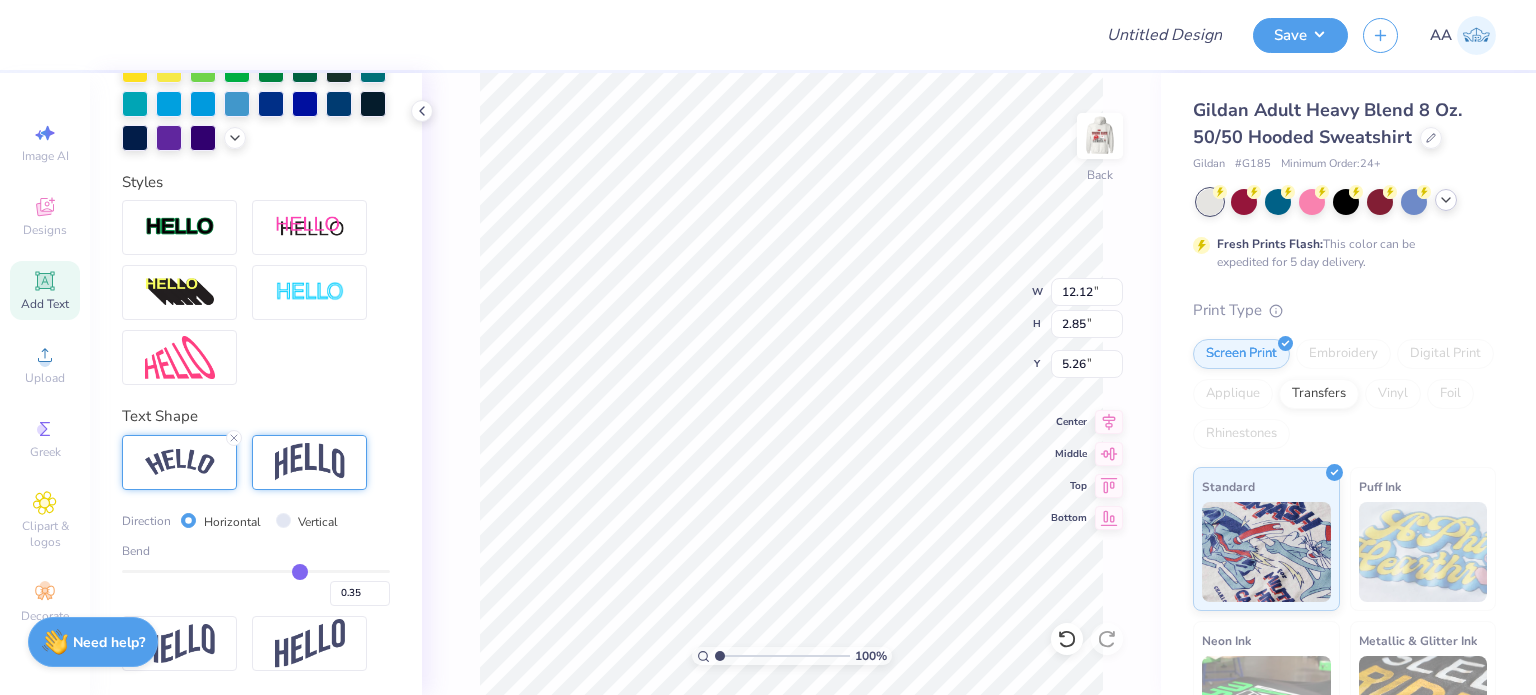 type on "0.32" 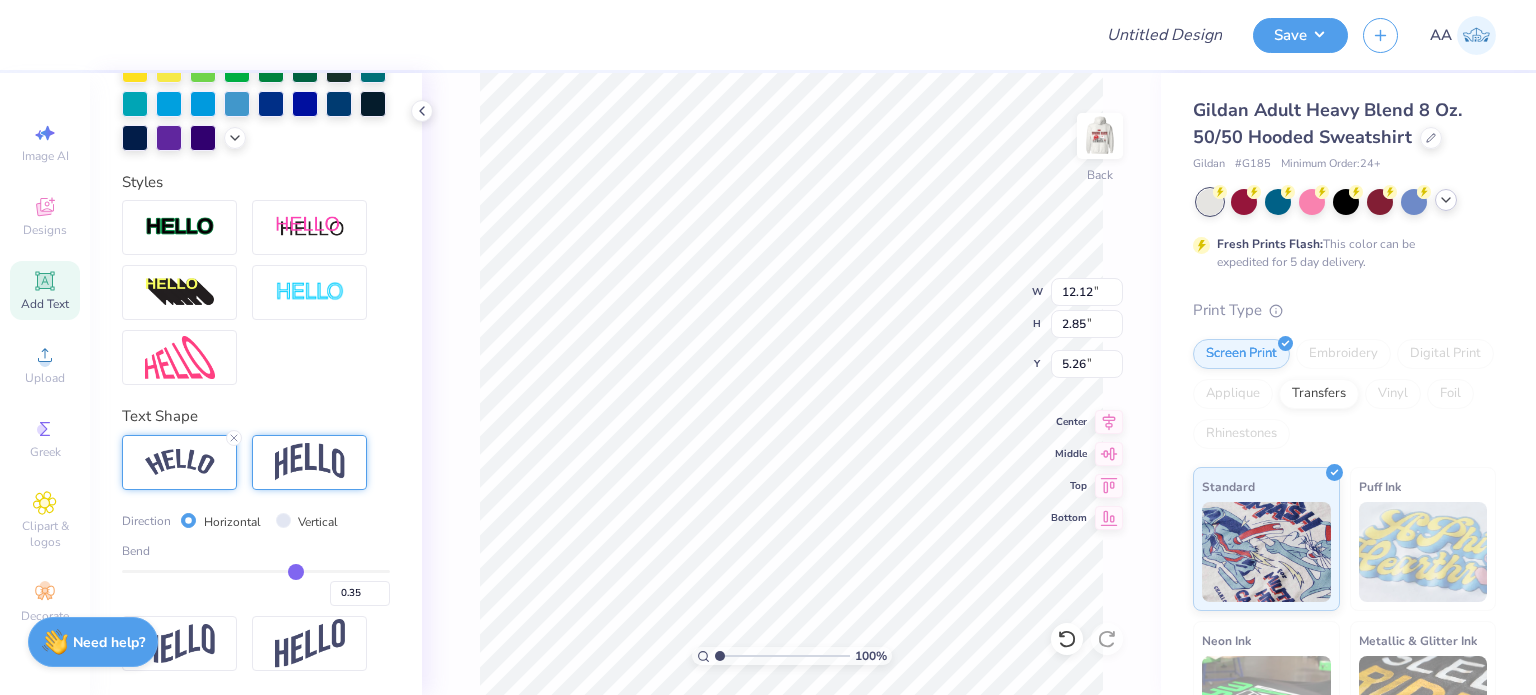 type on "0.32" 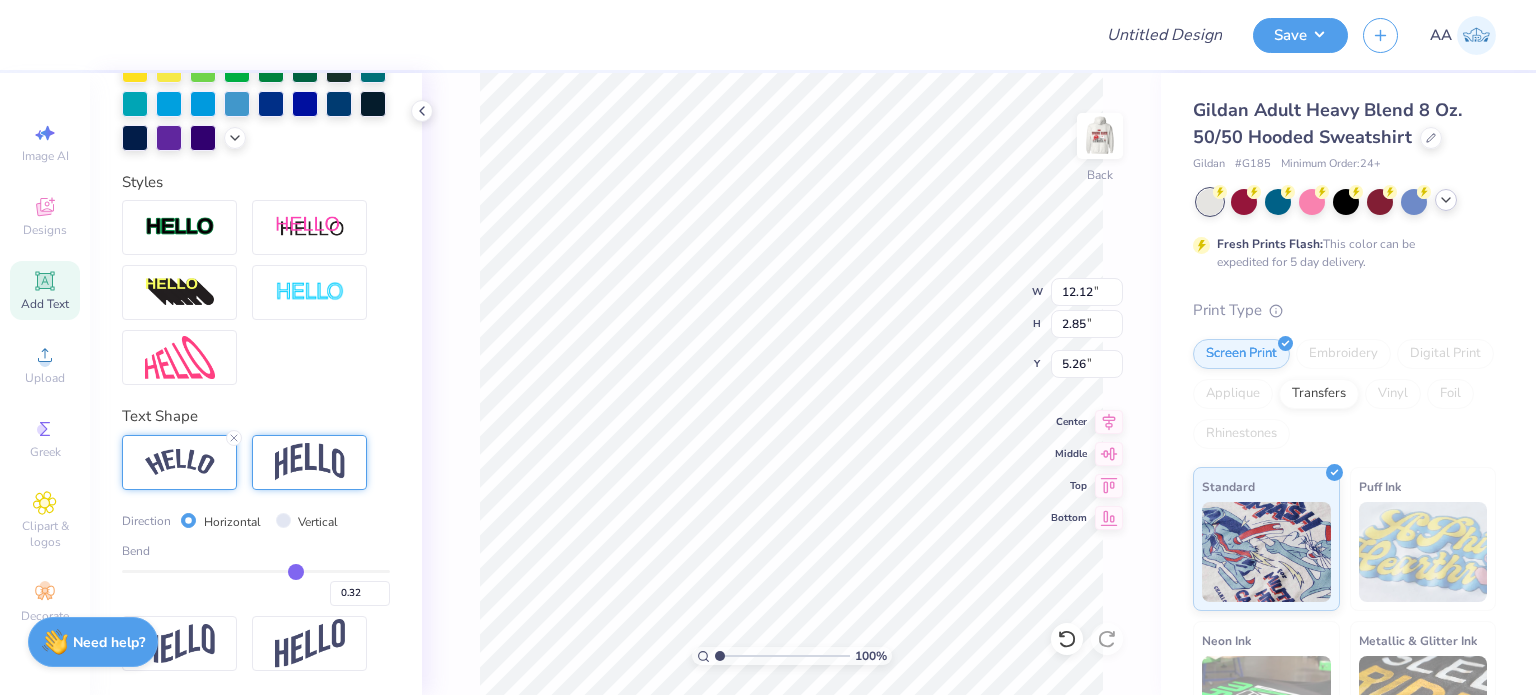 type on "0.28" 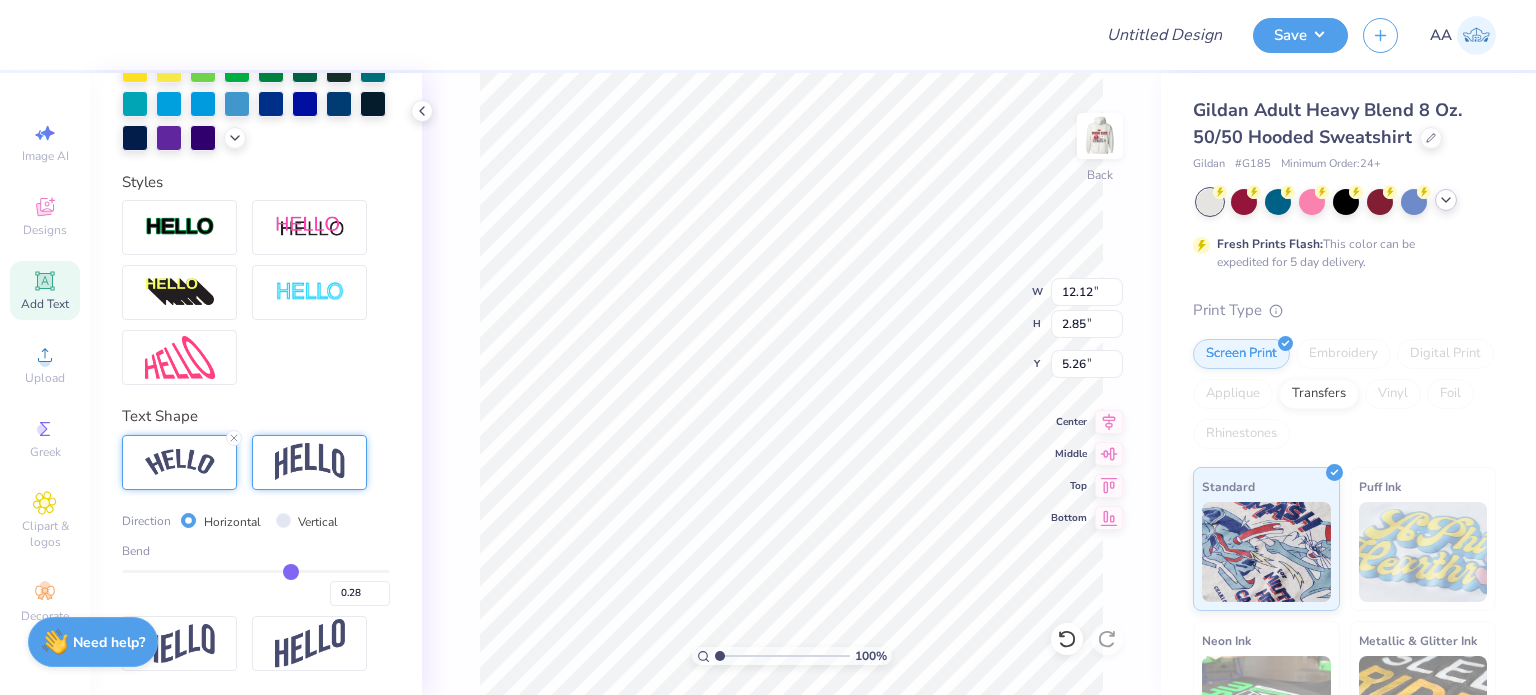 type on "0.26" 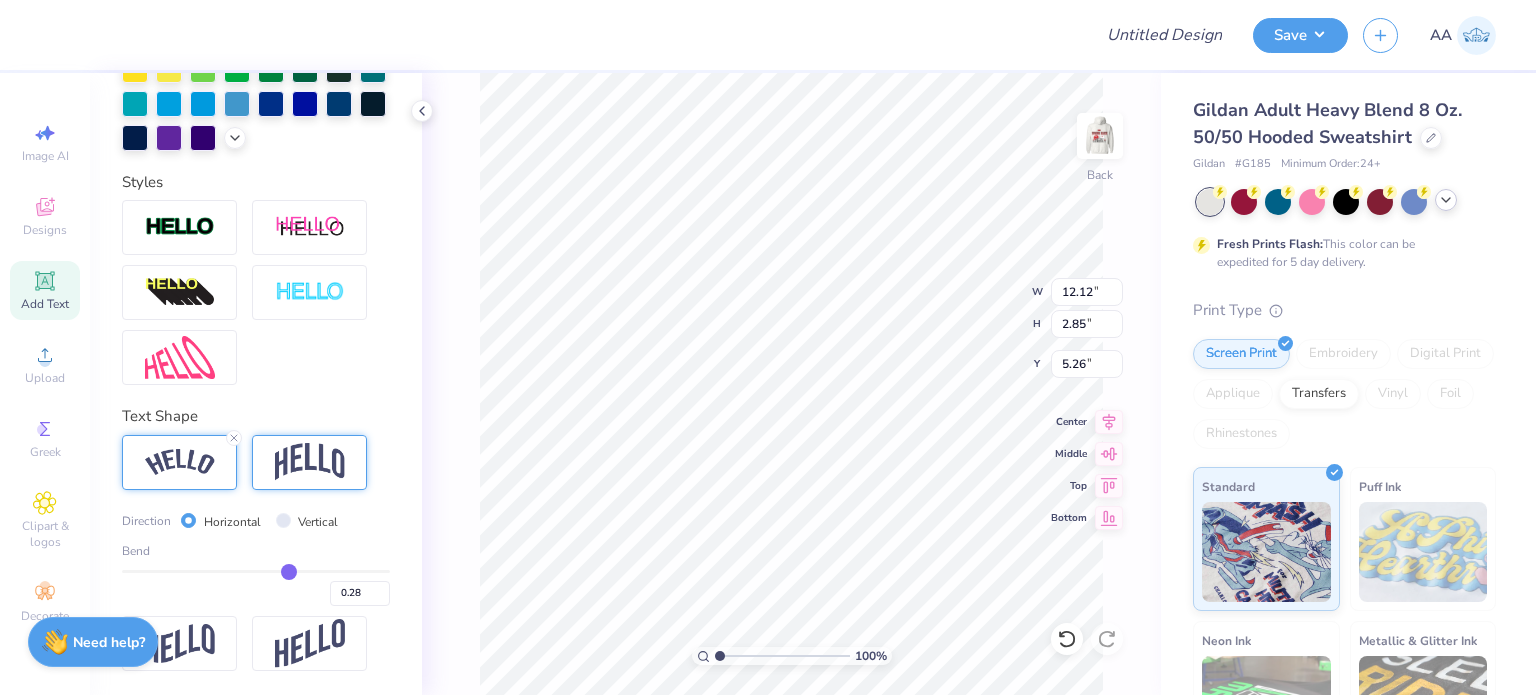 type on "0.26" 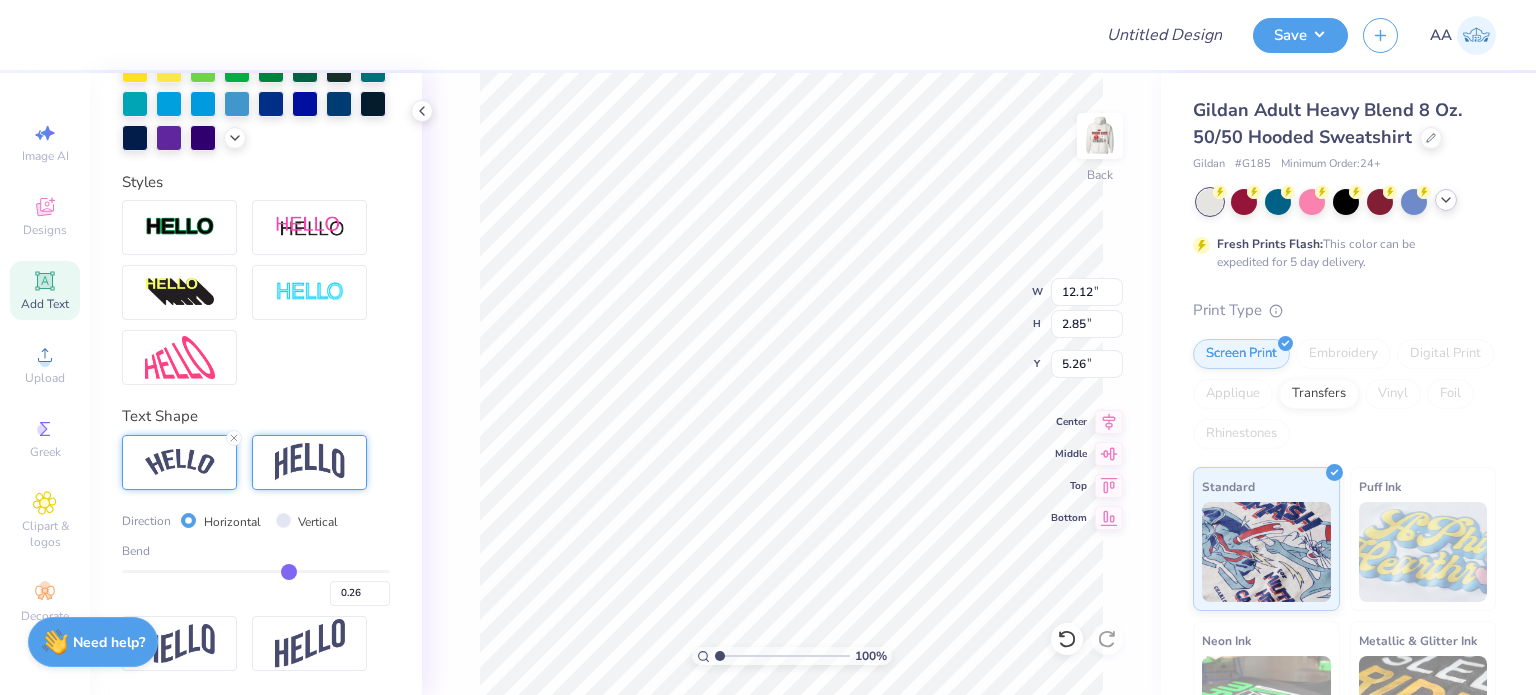 type on "0.24" 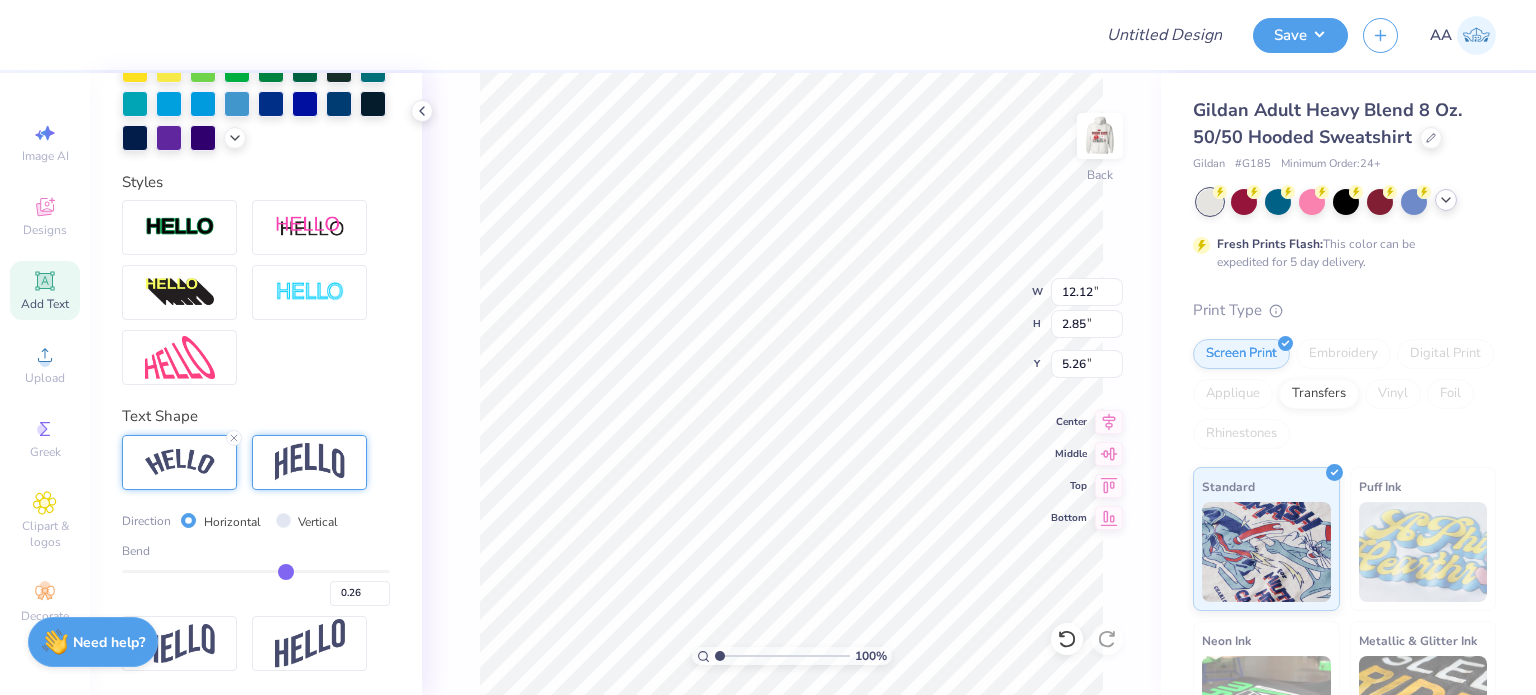 type on "0.24" 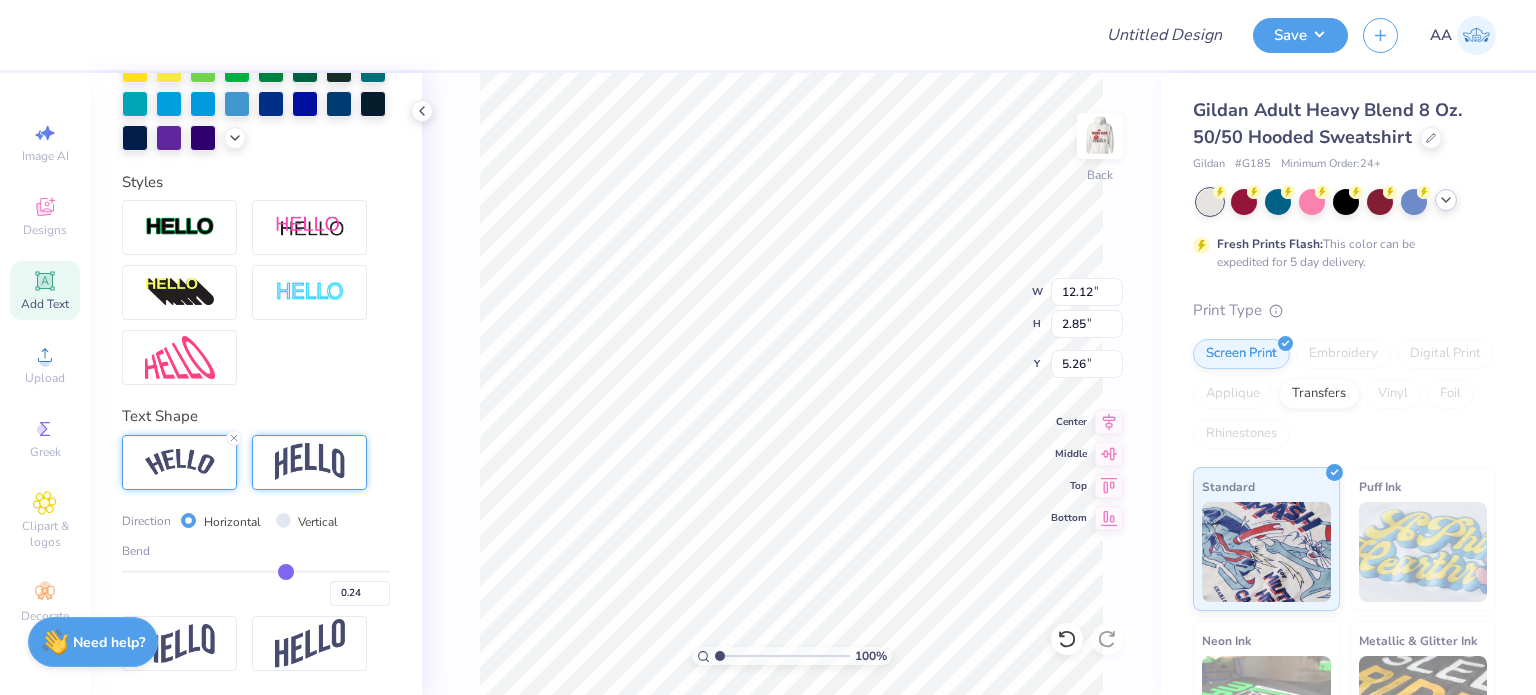 type on "0.23" 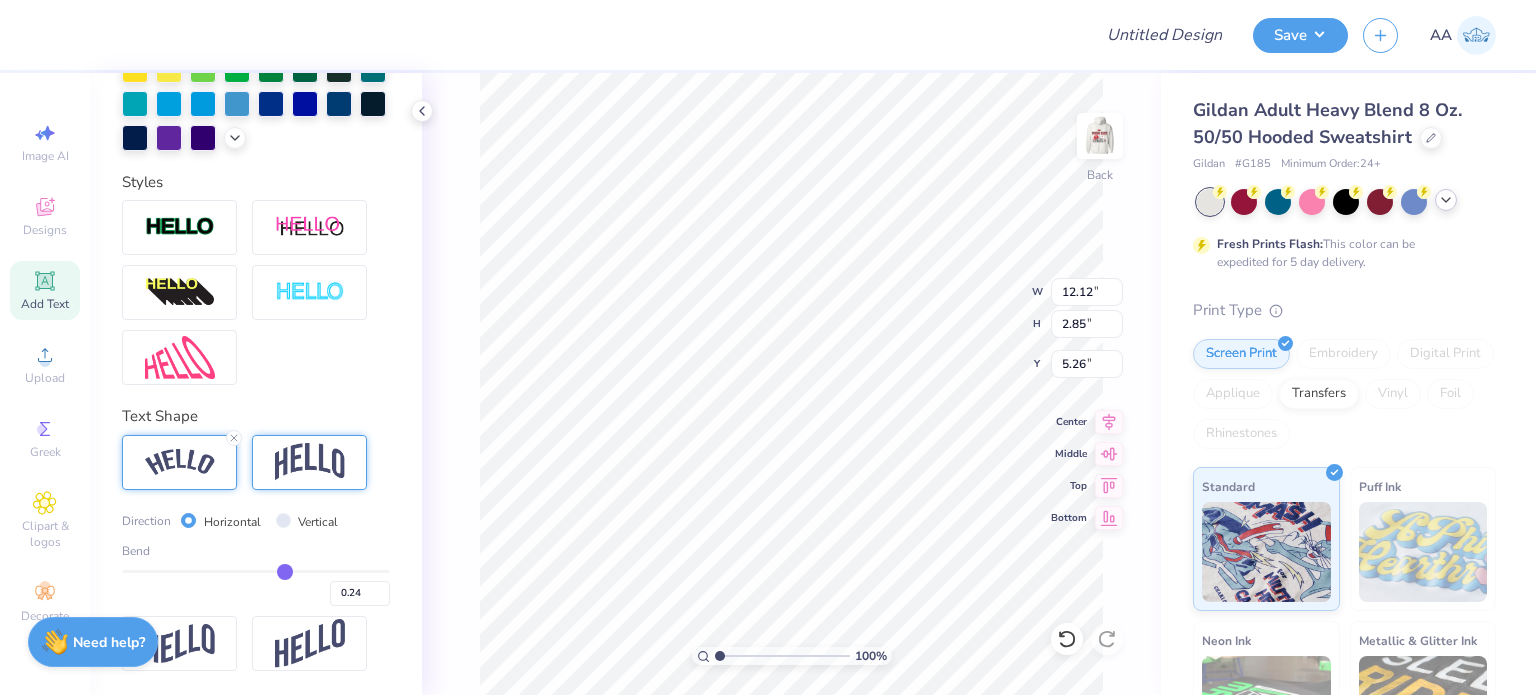 type on "0.23" 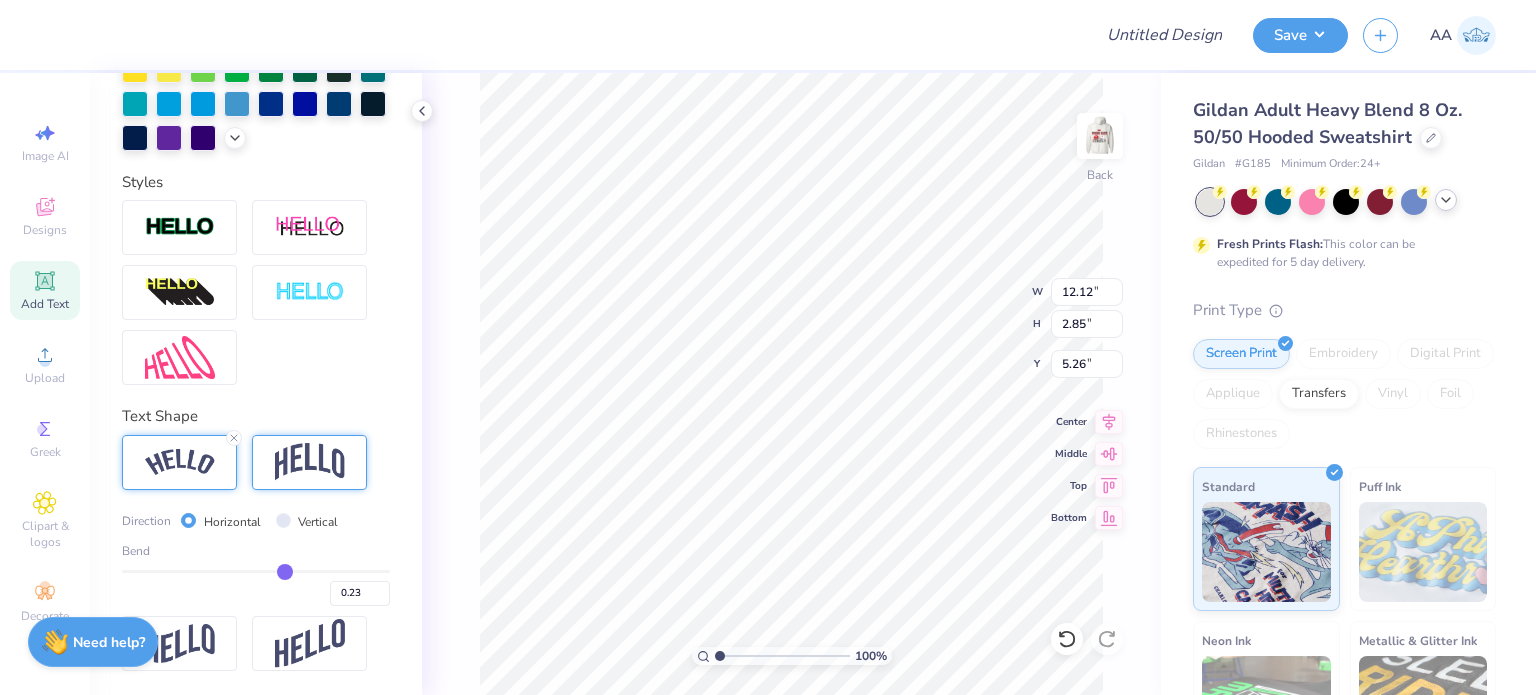 type on "0.22" 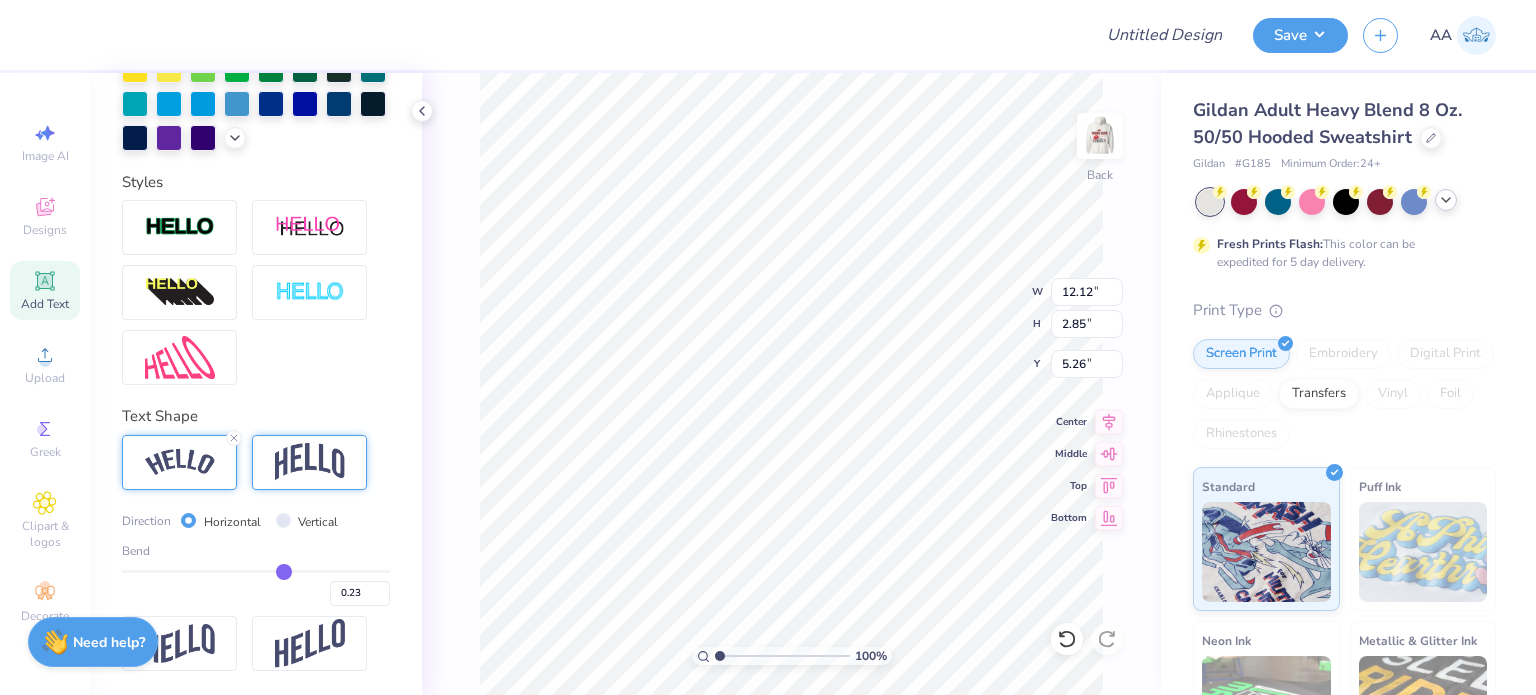 type on "0.22" 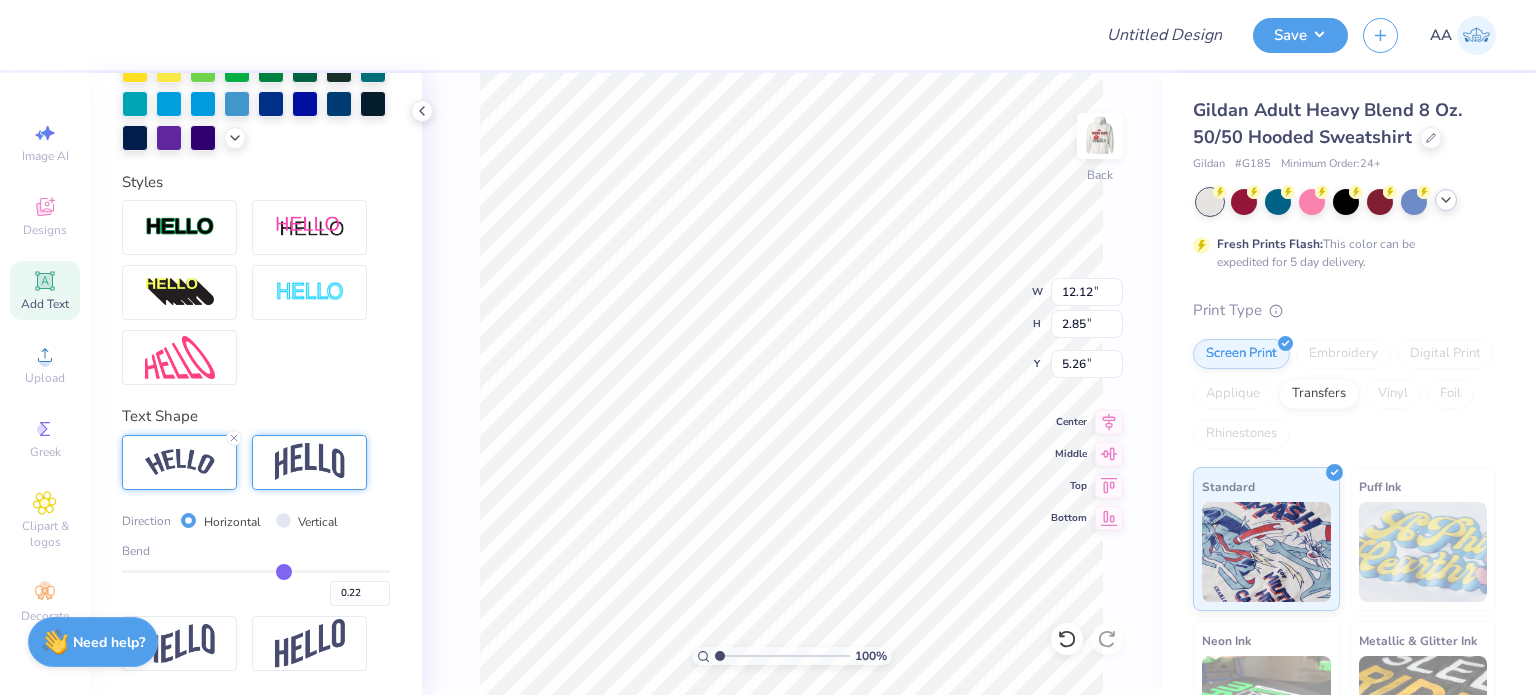 type on "0.21" 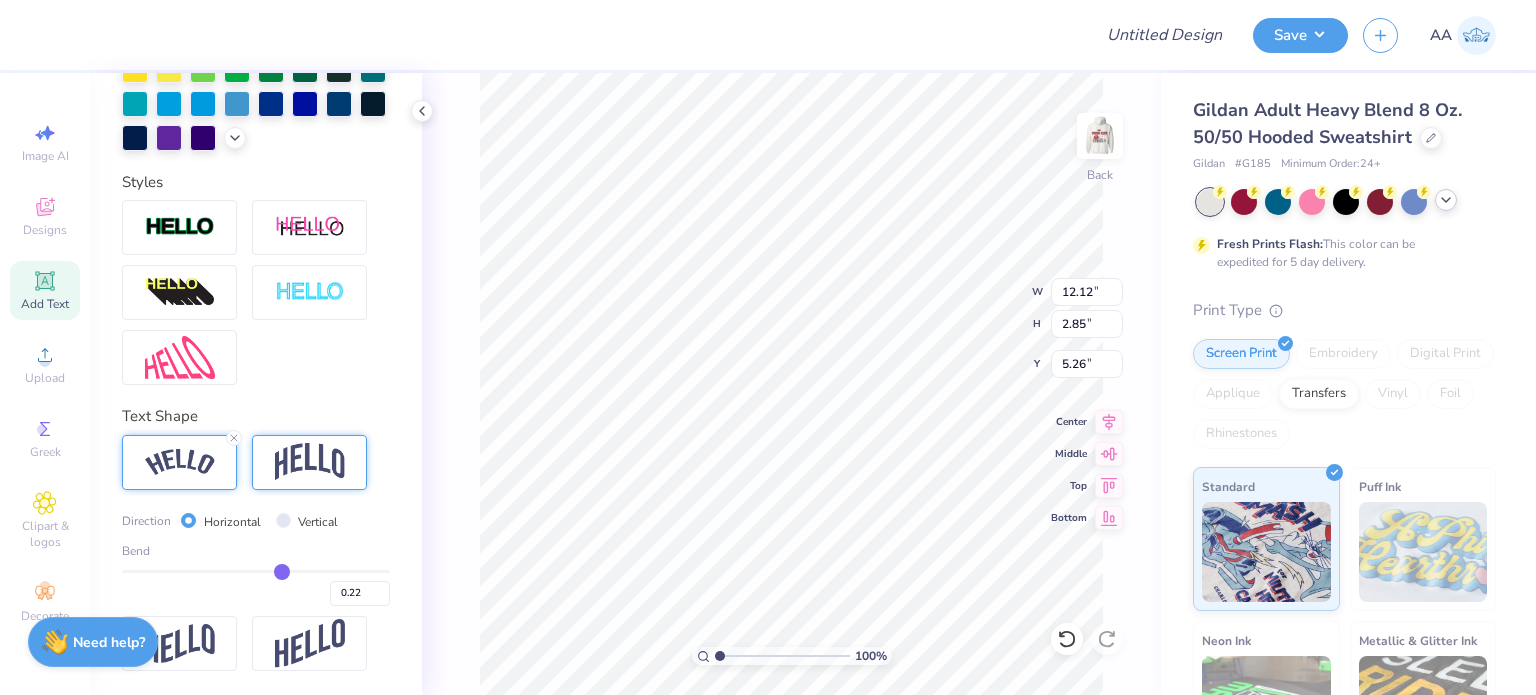 type on "0.21" 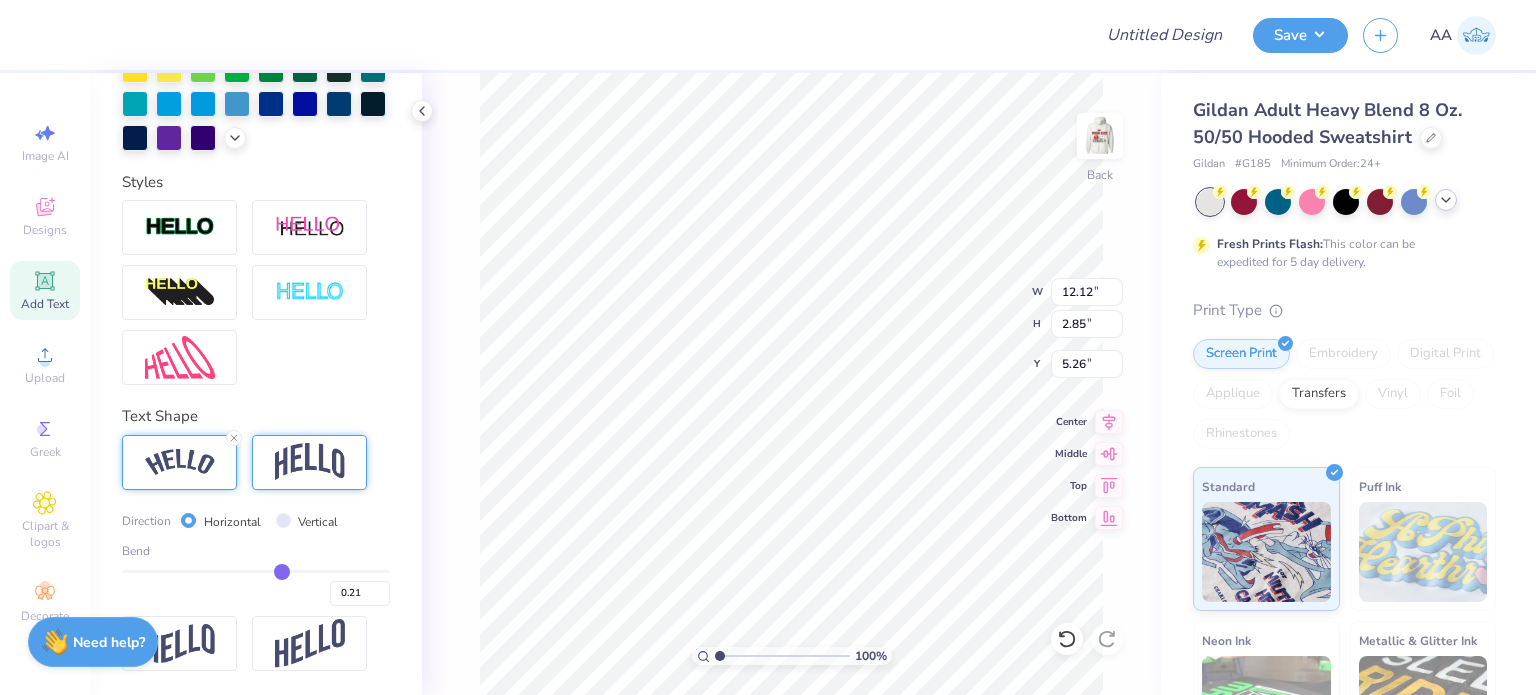 type on "0.2" 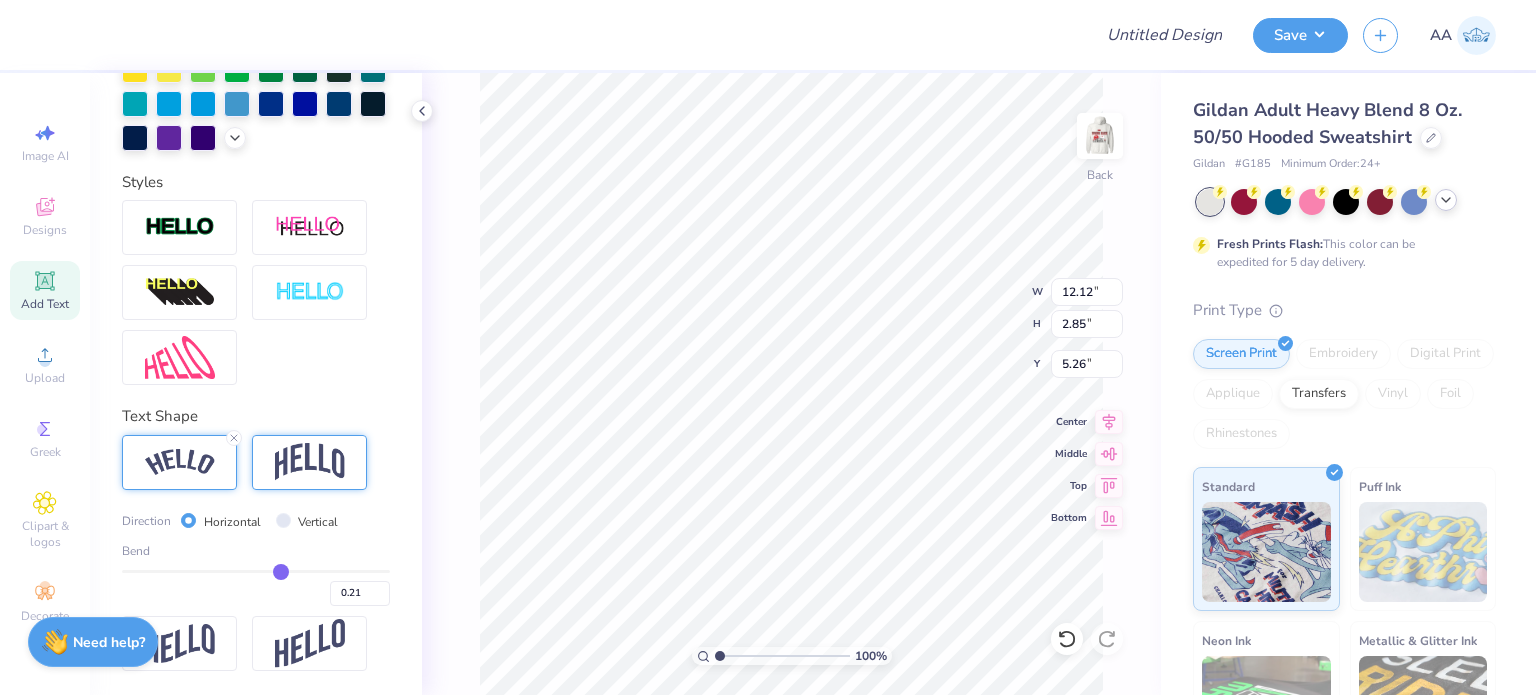 type on "0.20" 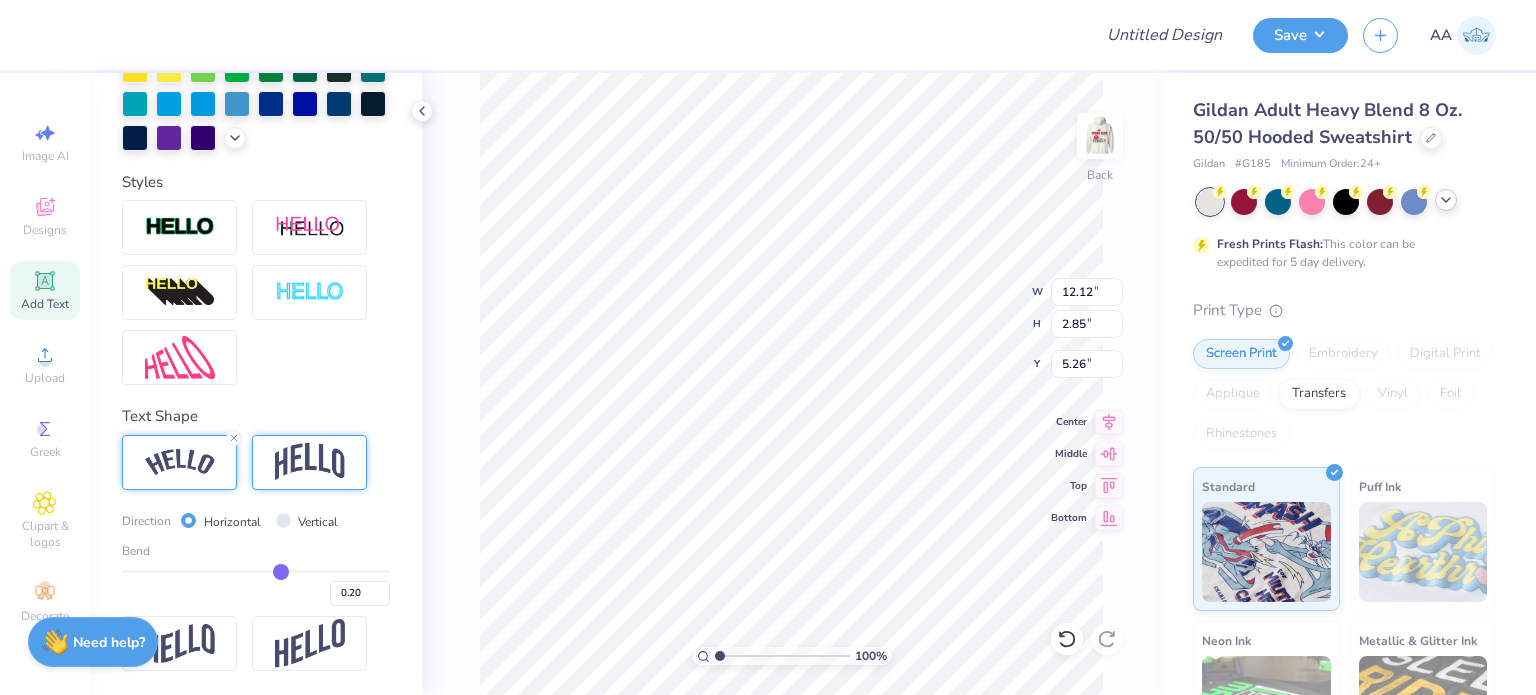 type on "0.19" 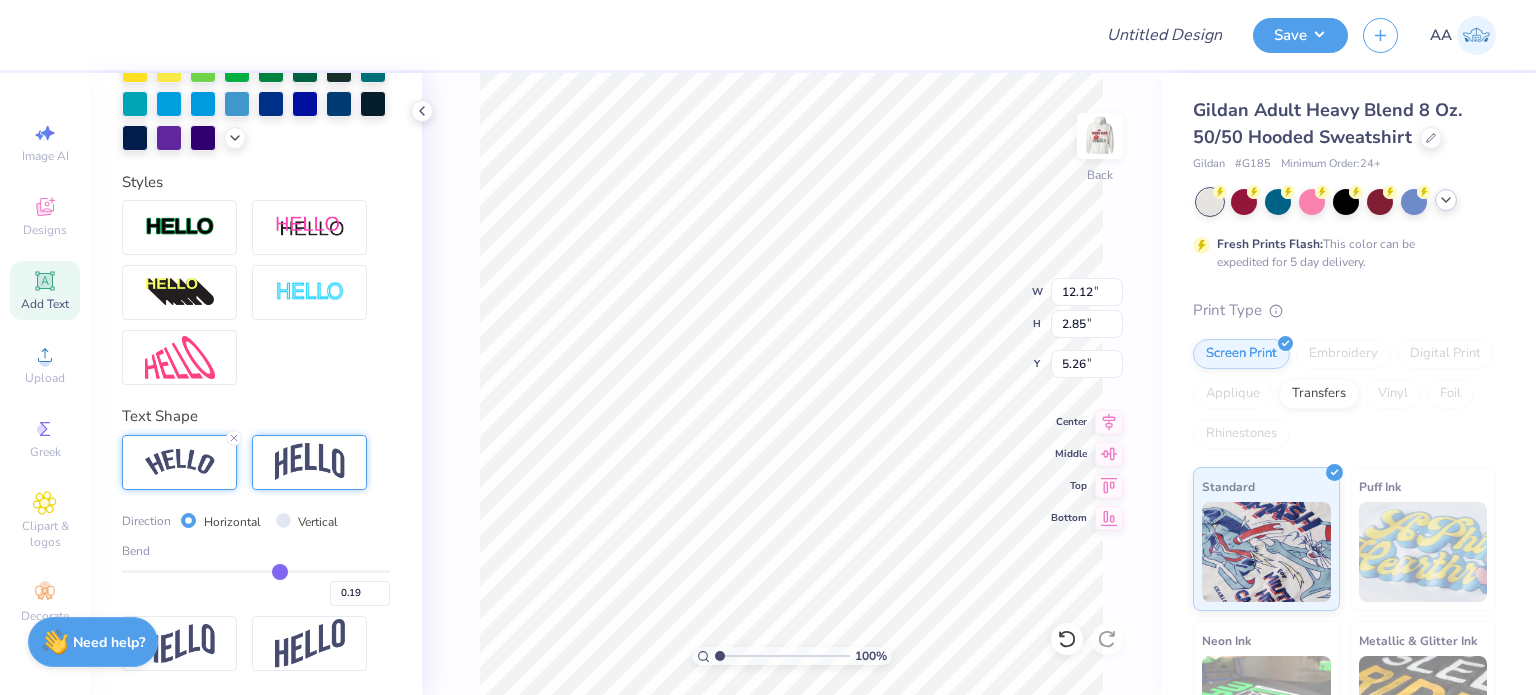 type on "0.18" 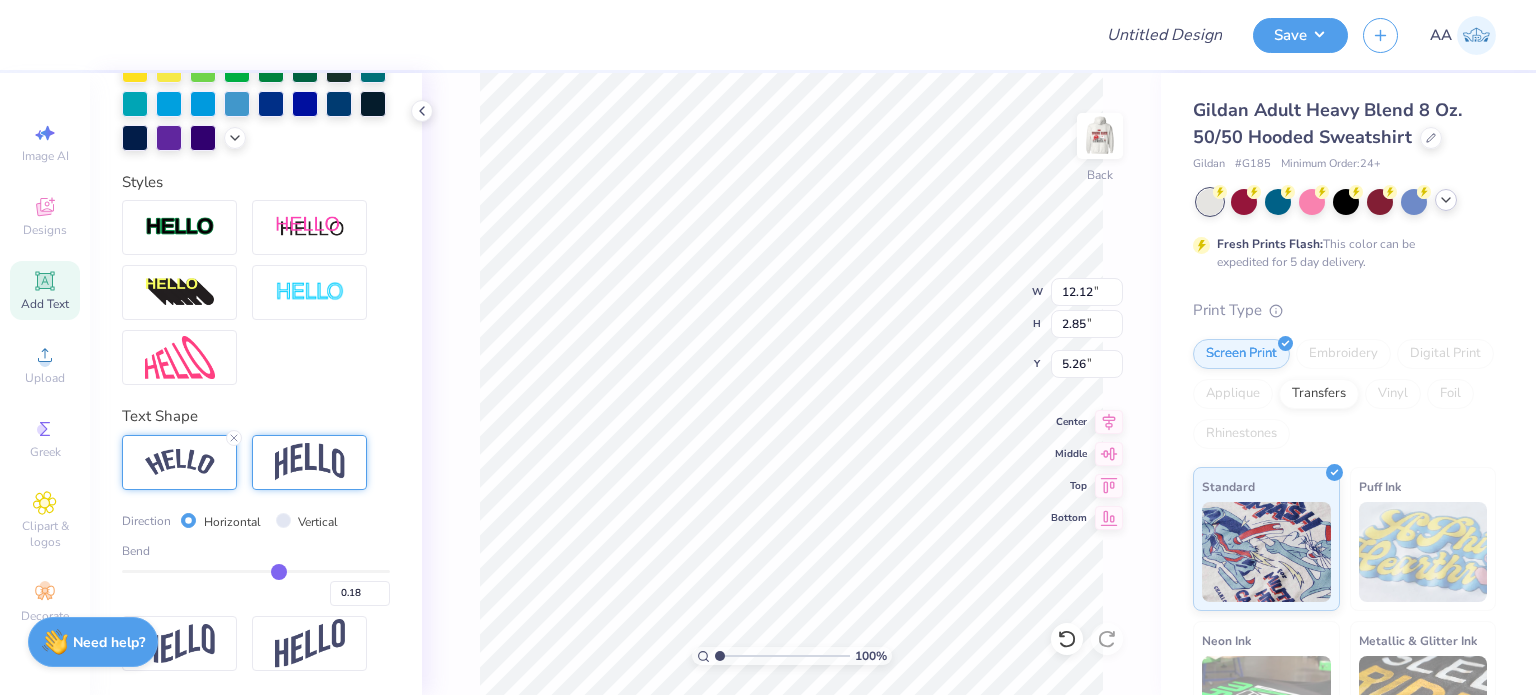type on "0.17" 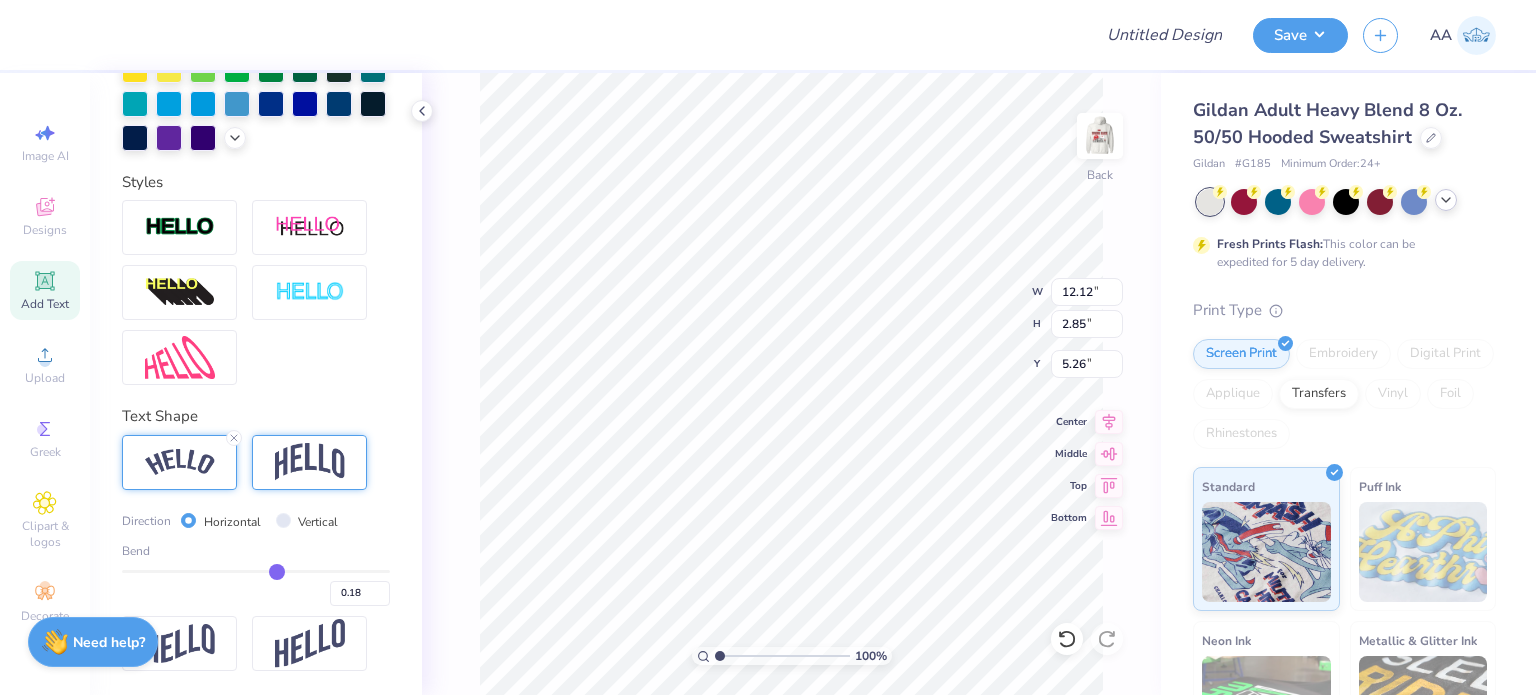 type on "0.17" 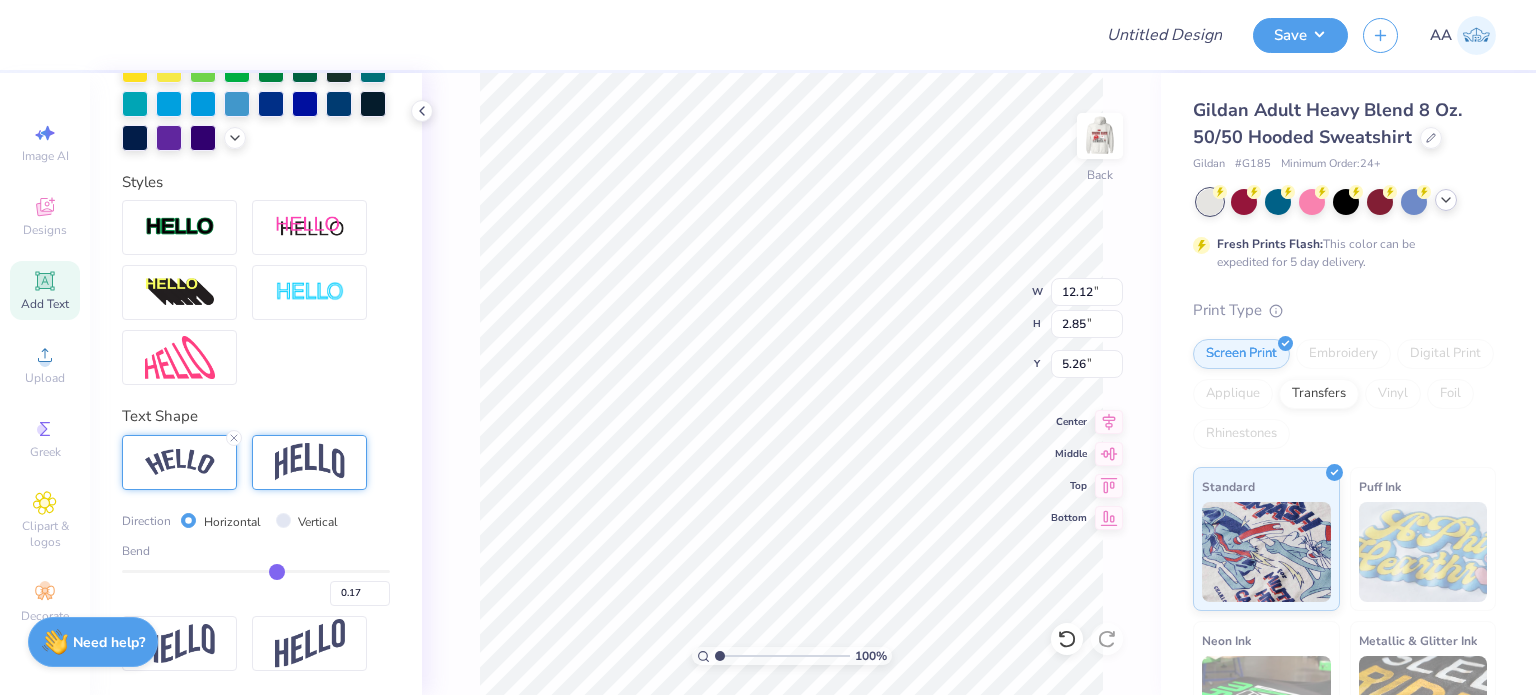 type on "0.15" 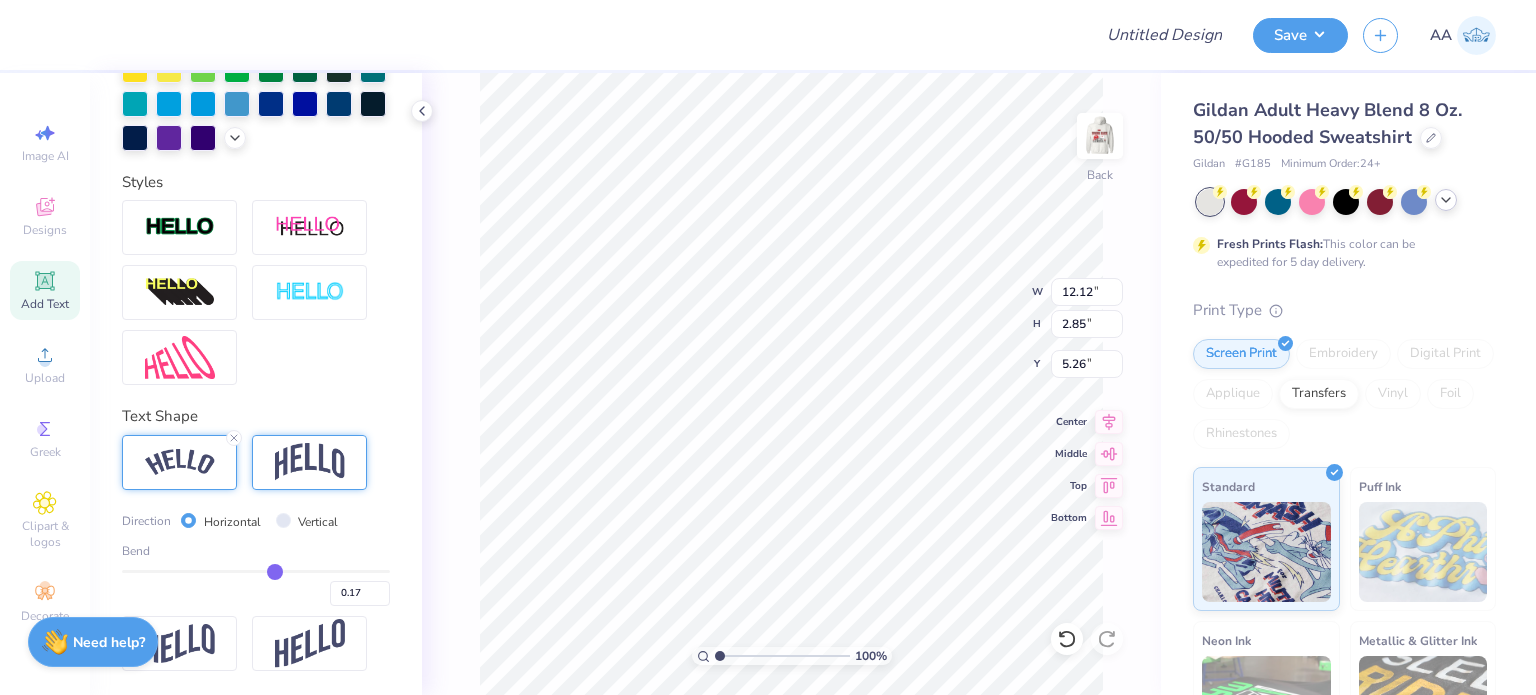 type on "0.15" 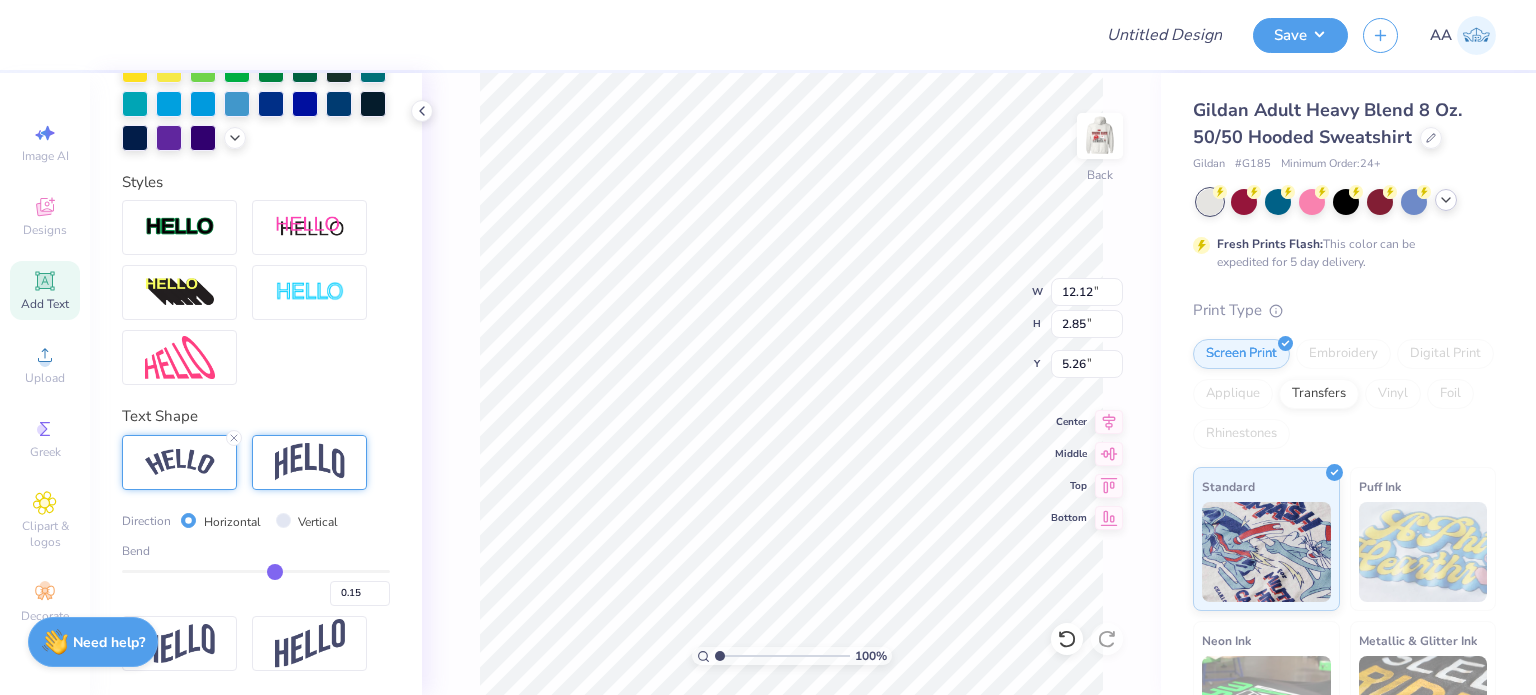 type on "0.14" 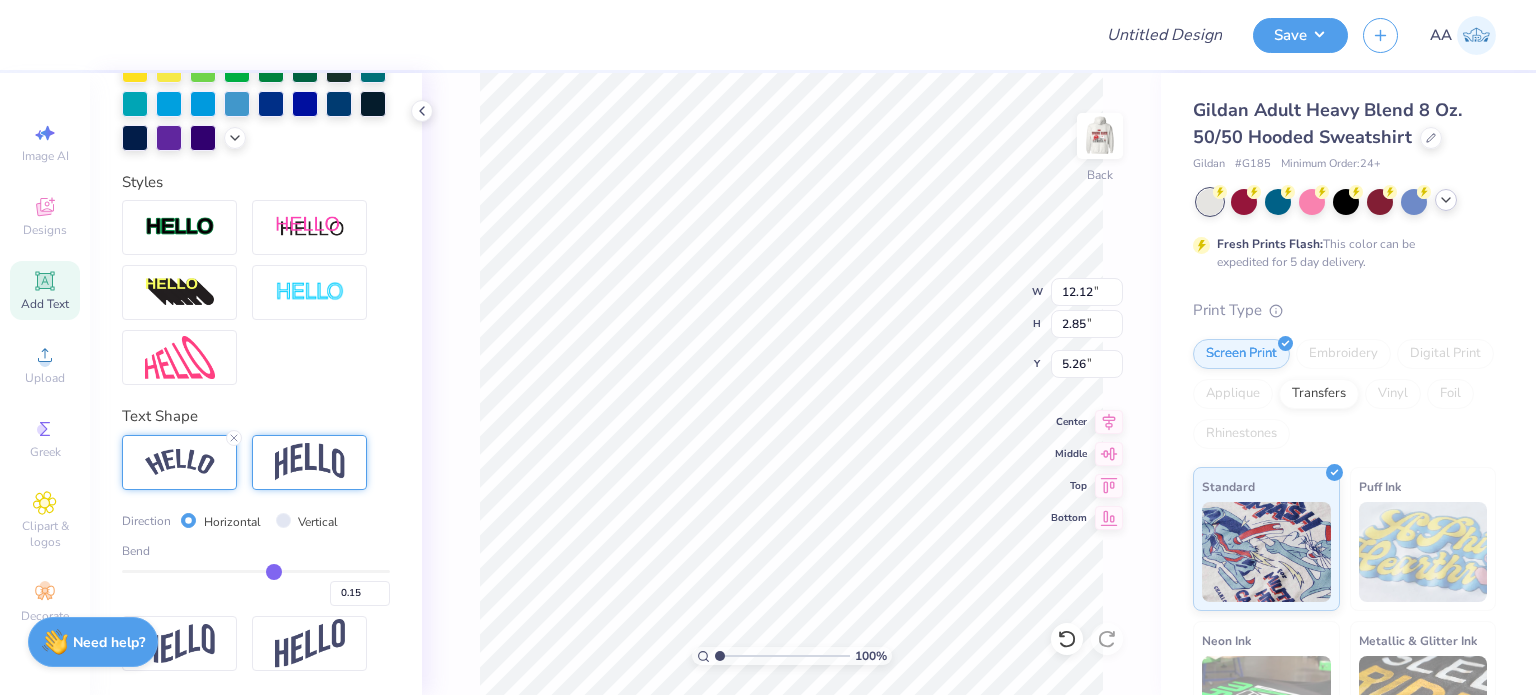 type on "0.14" 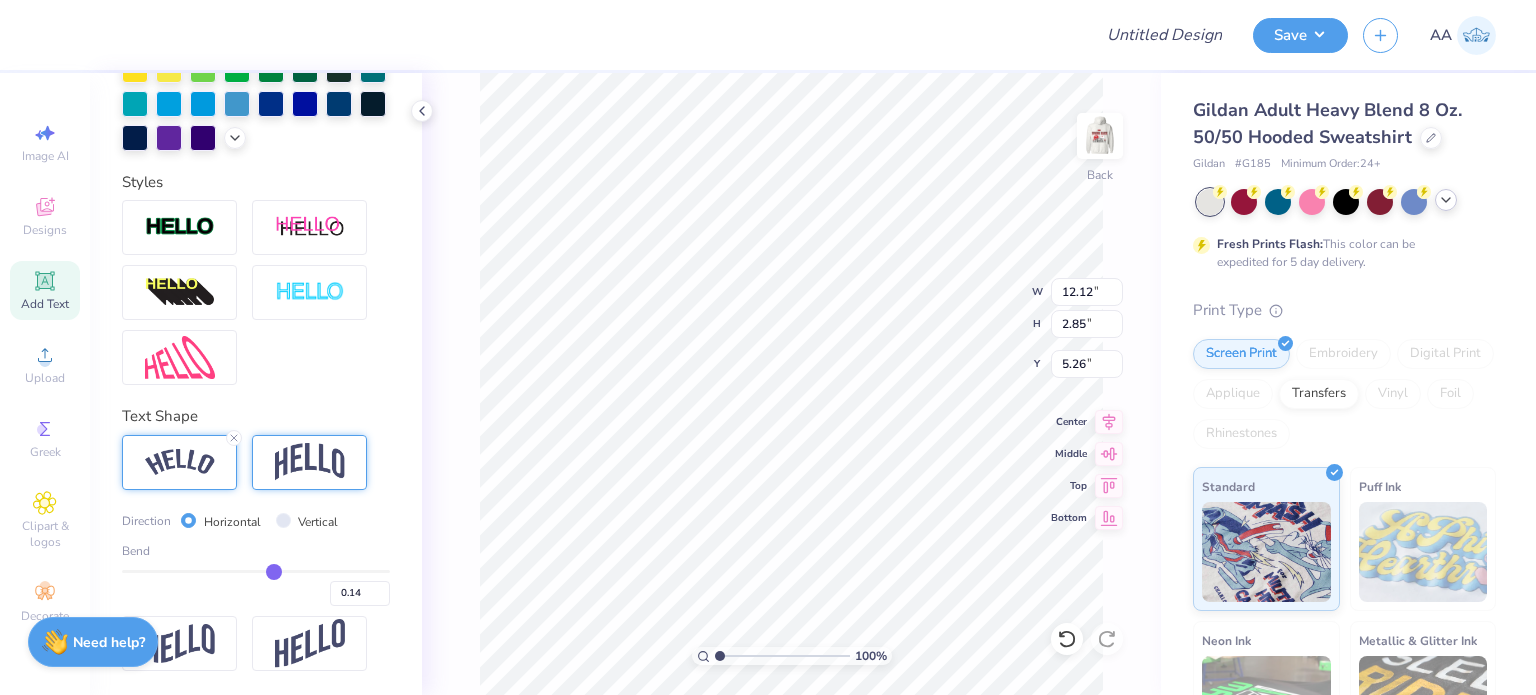 type on "0.13" 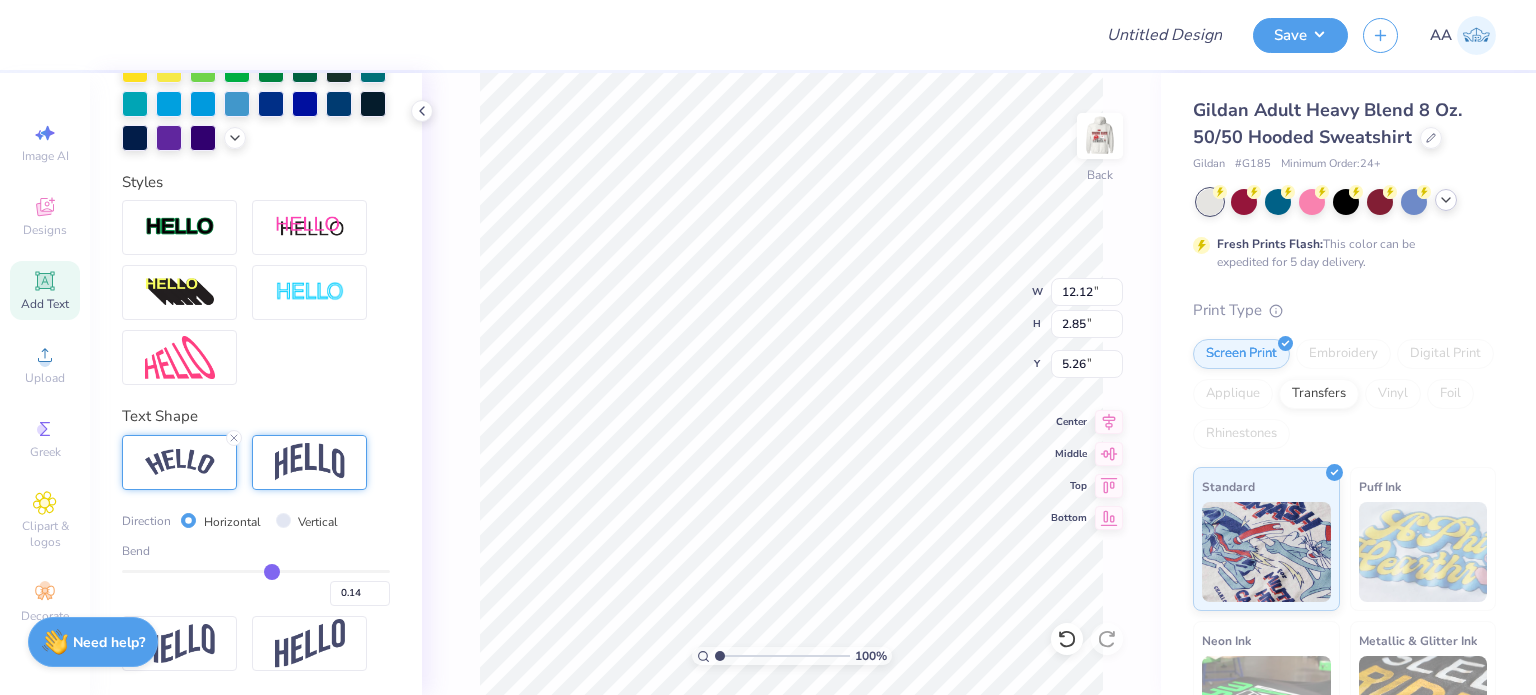 type on "0.13" 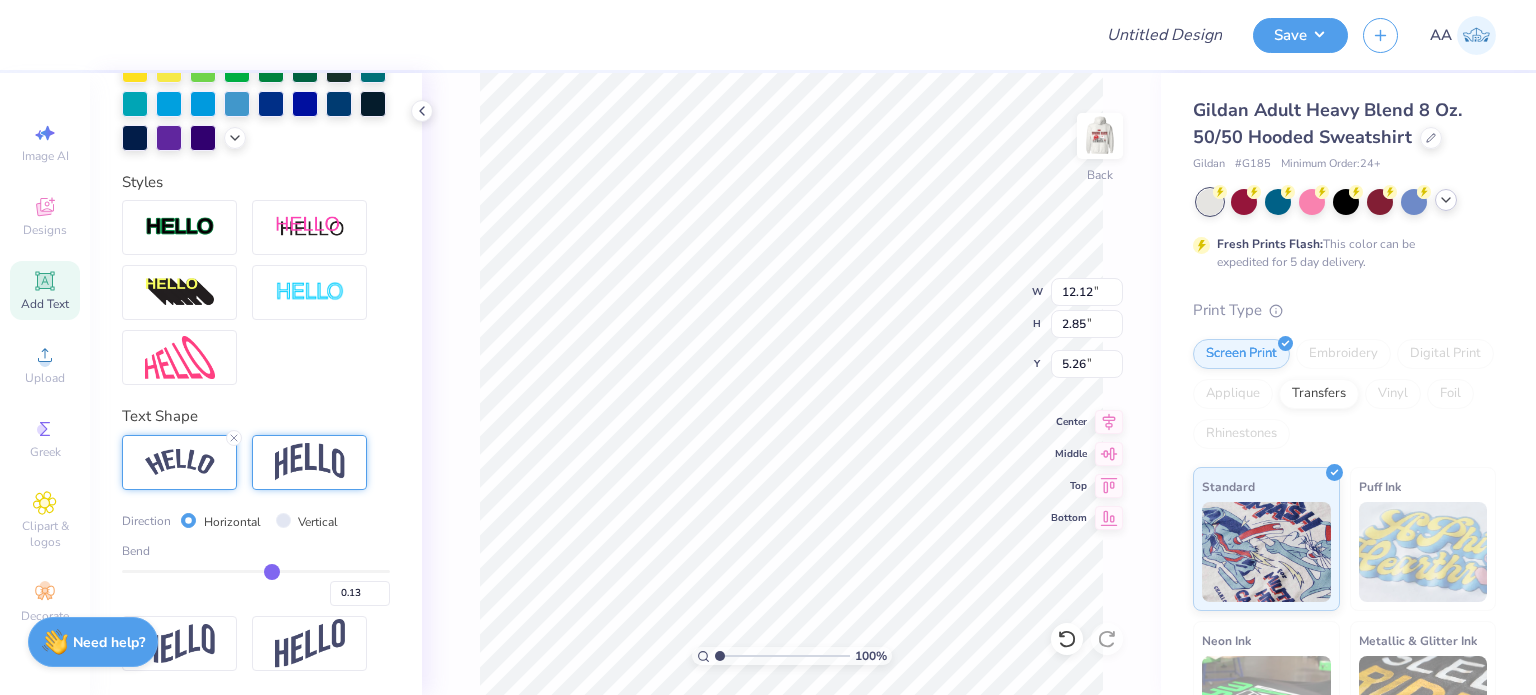 type on "0.1" 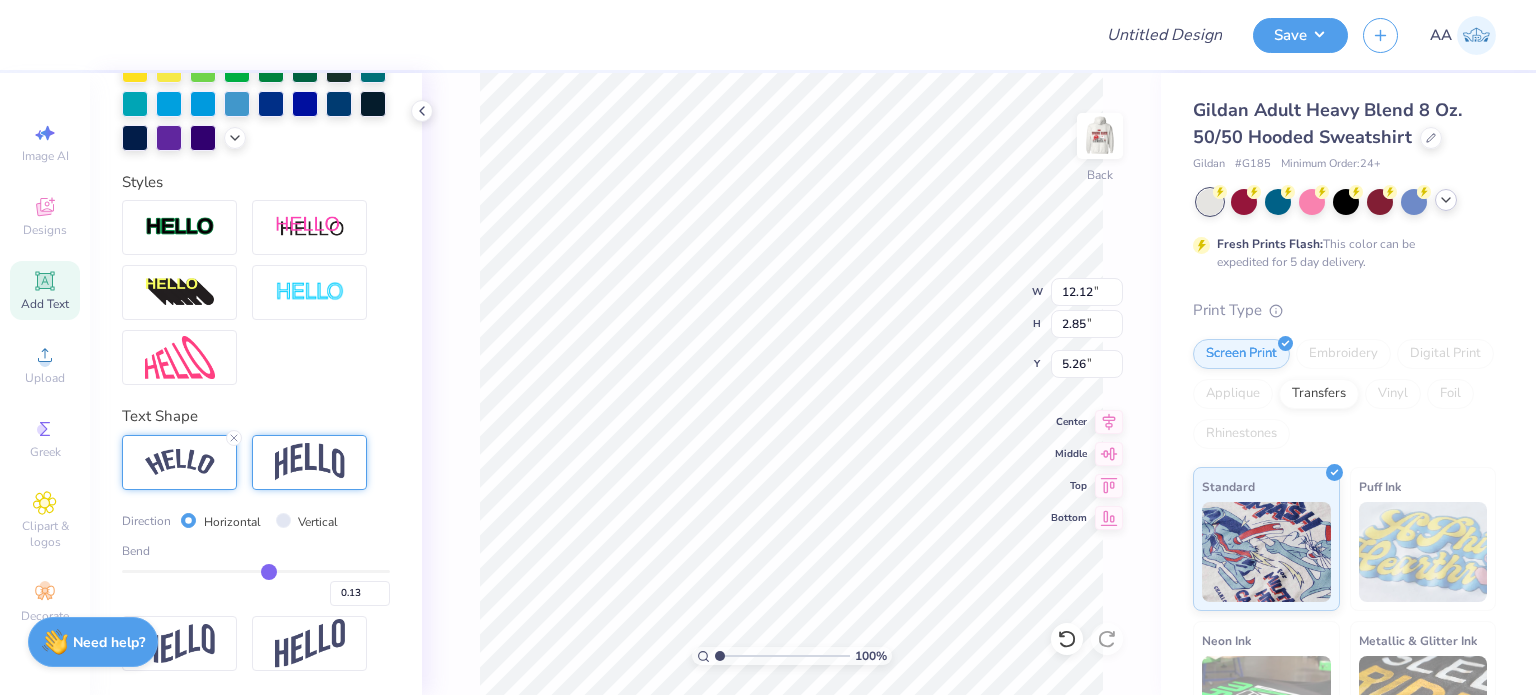 type on "0.10" 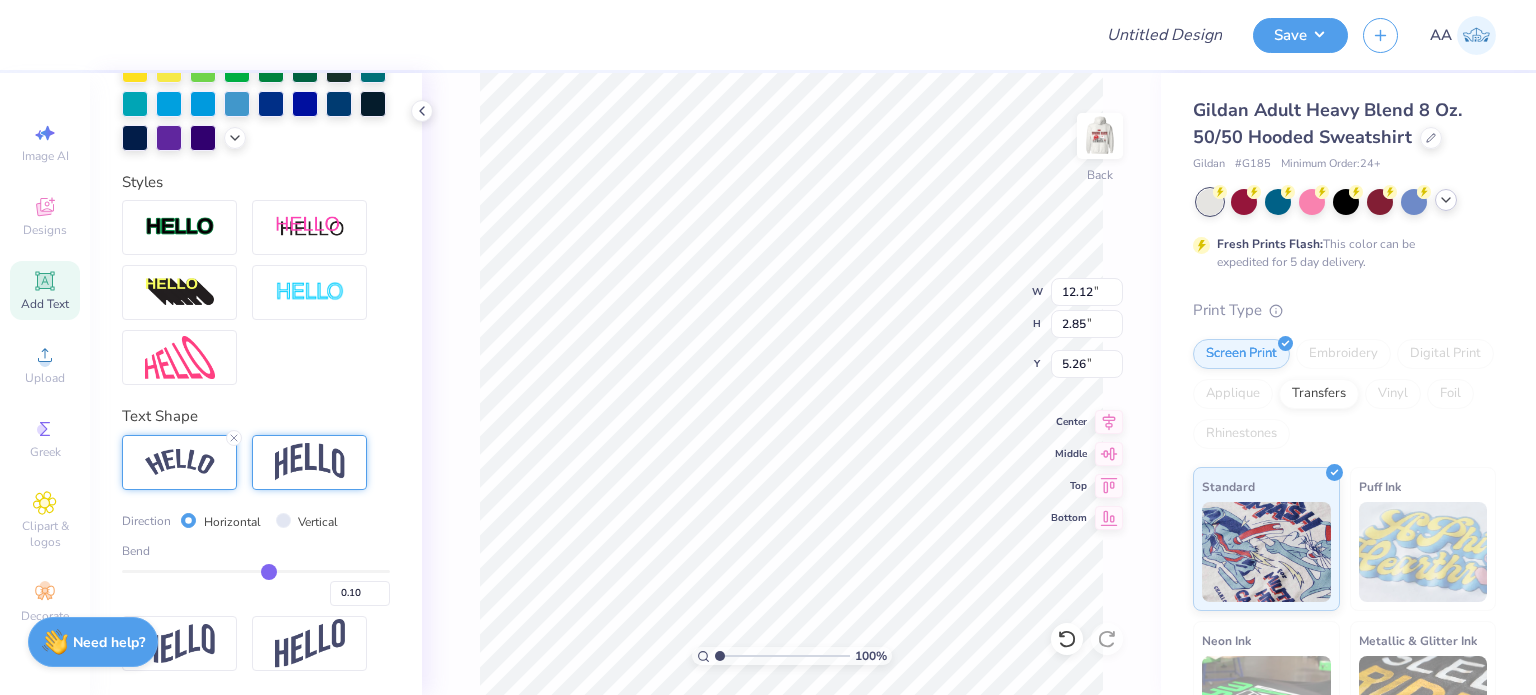 type on "0.09" 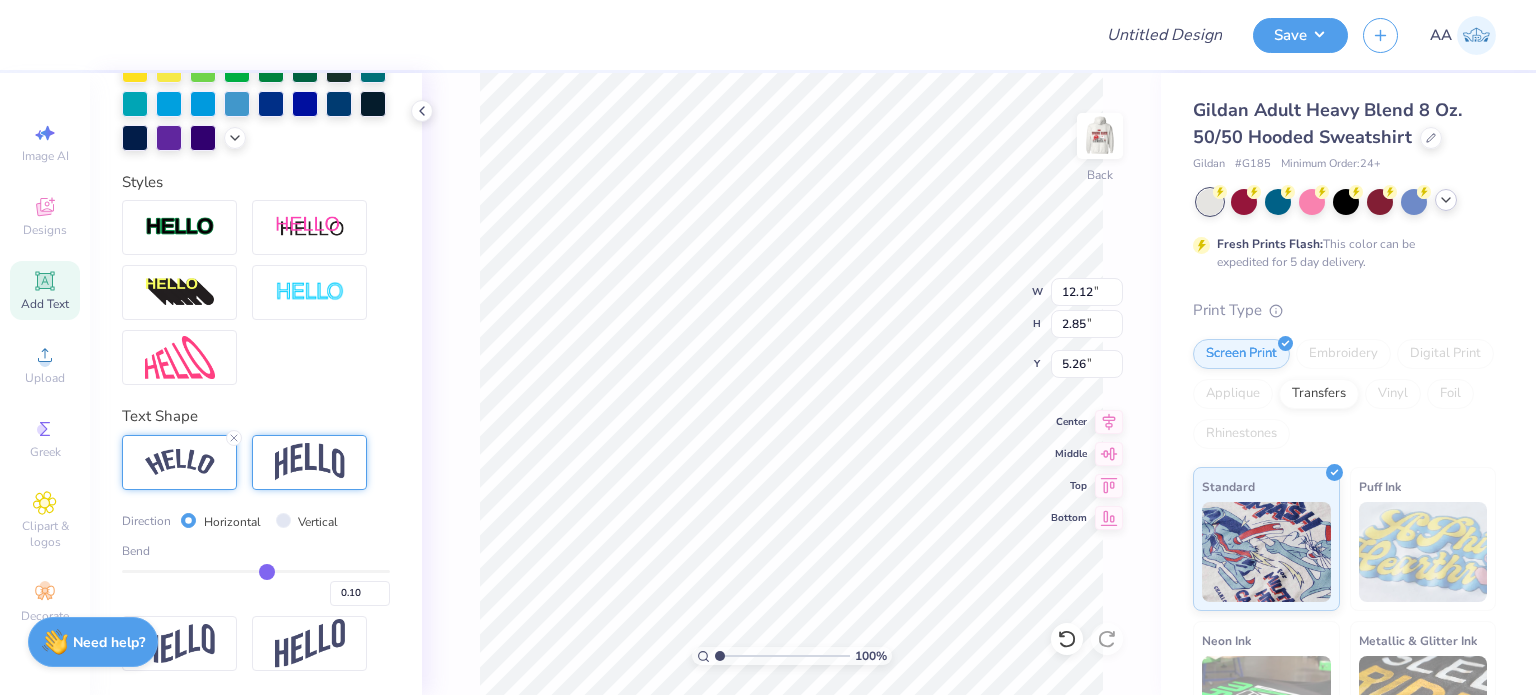 type on "0.09" 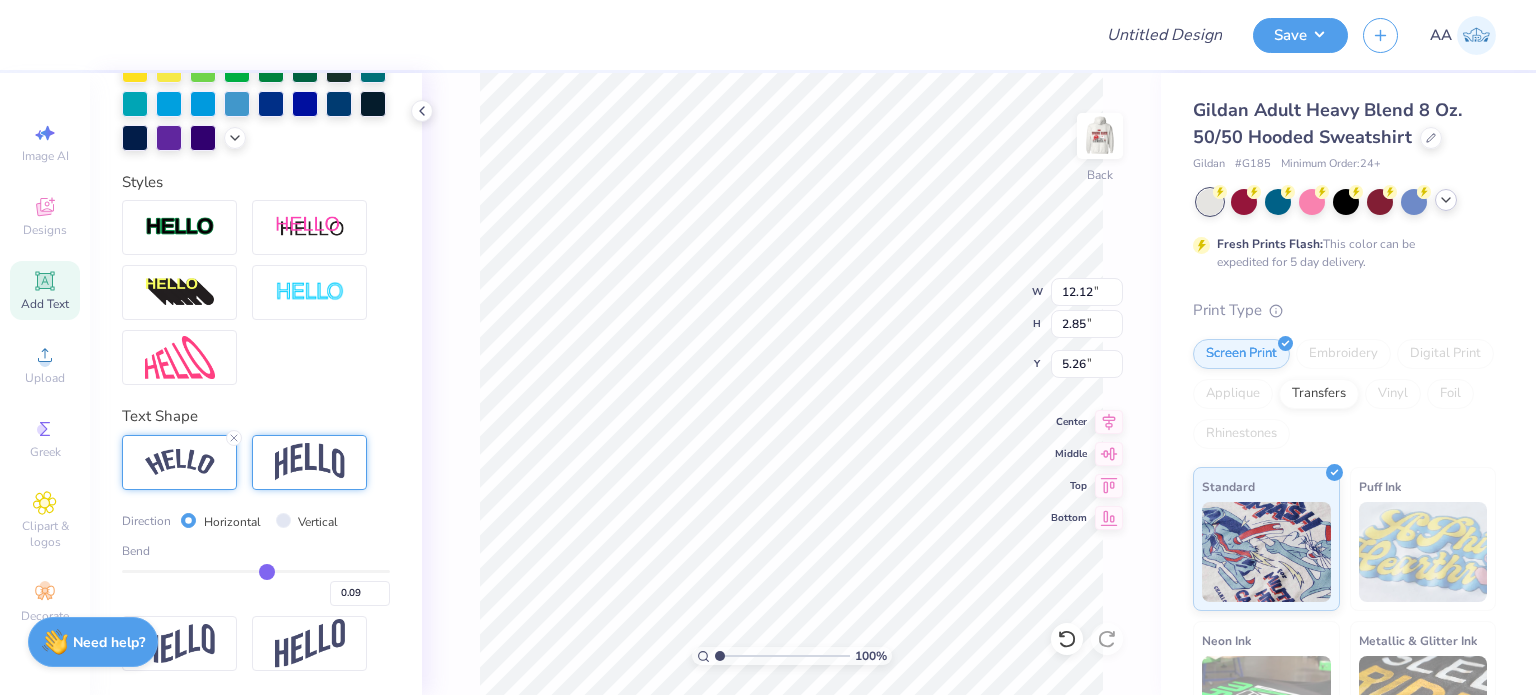 type on "0.08" 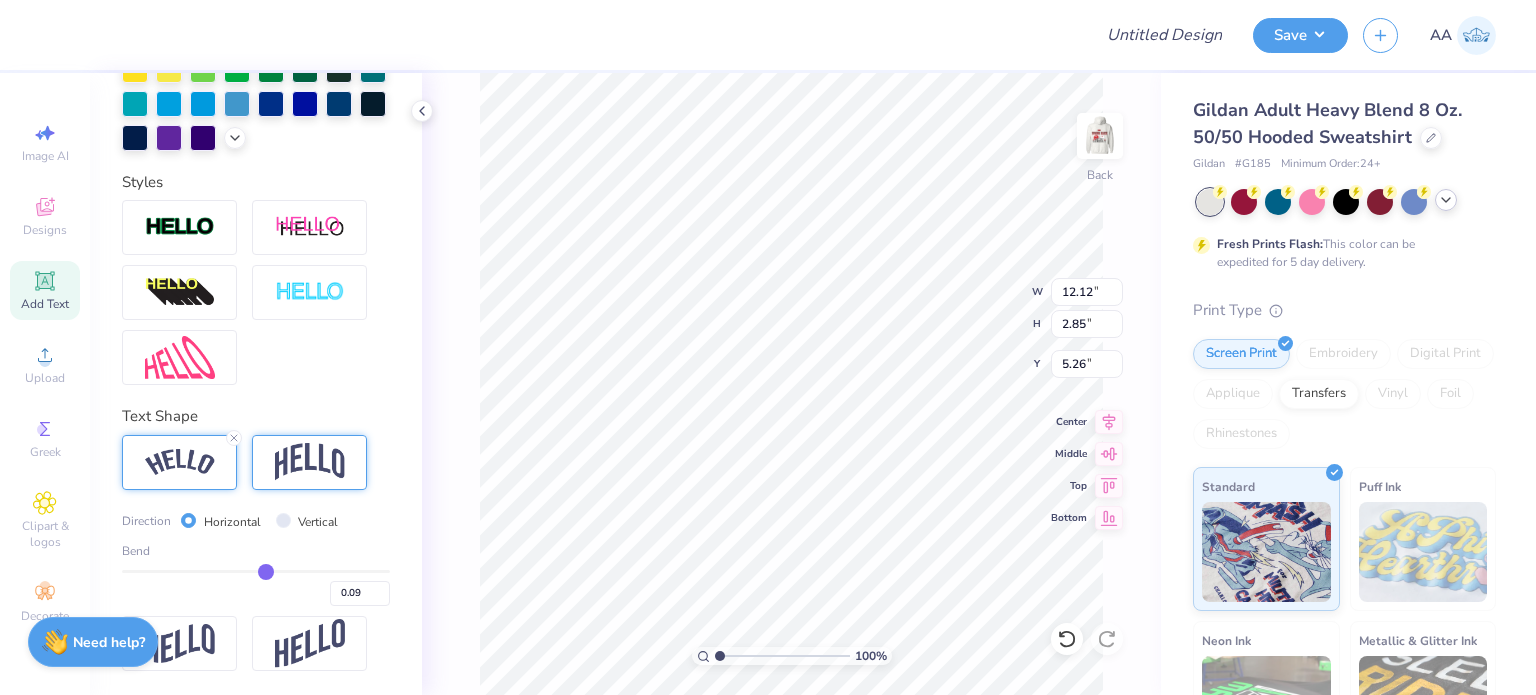 type on "0.08" 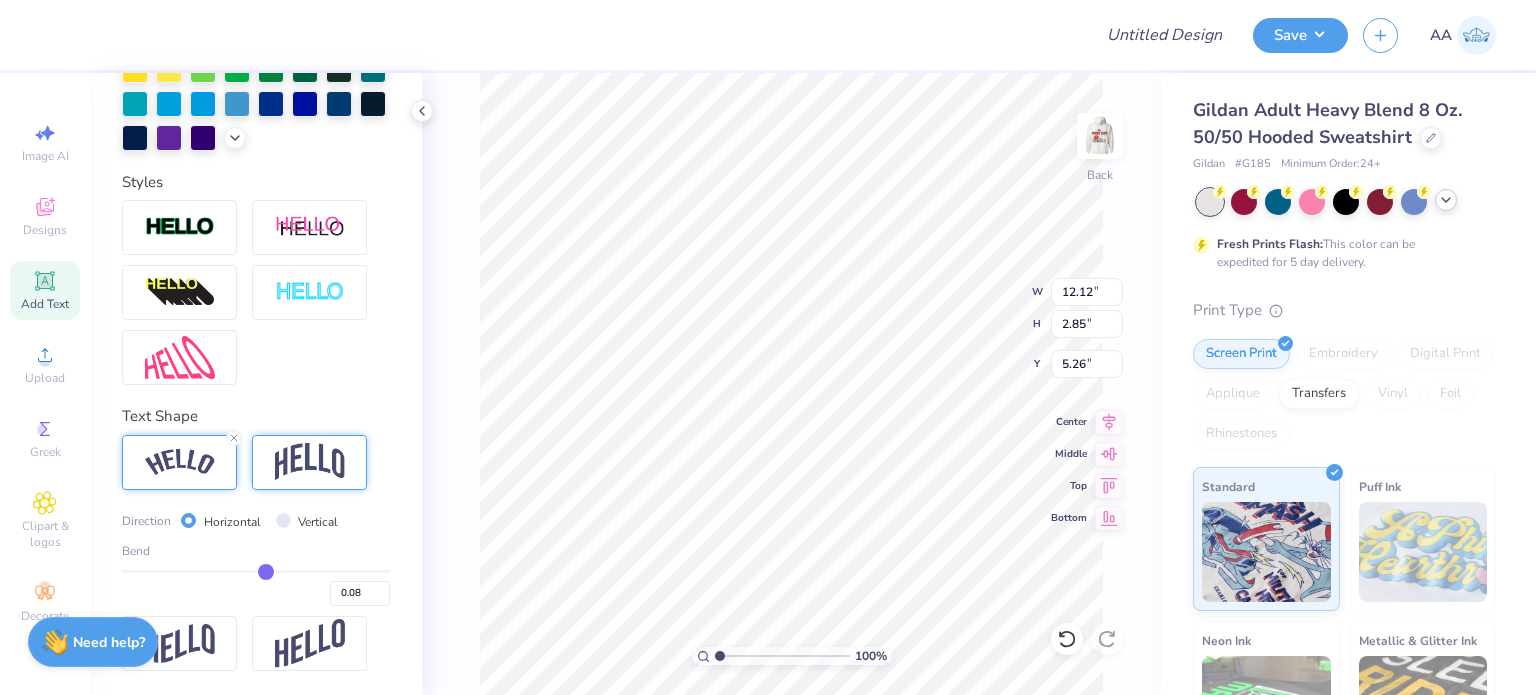 type on "0.07" 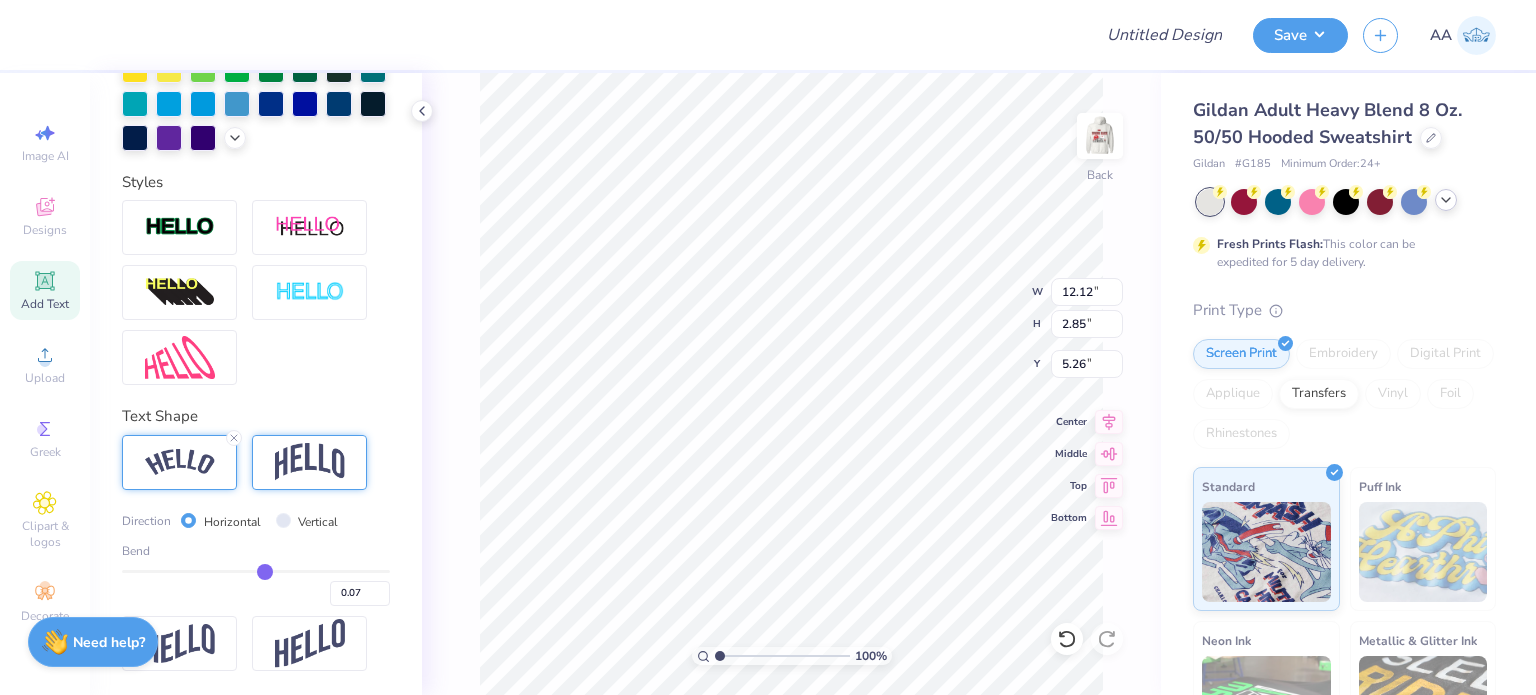 type on "0.08" 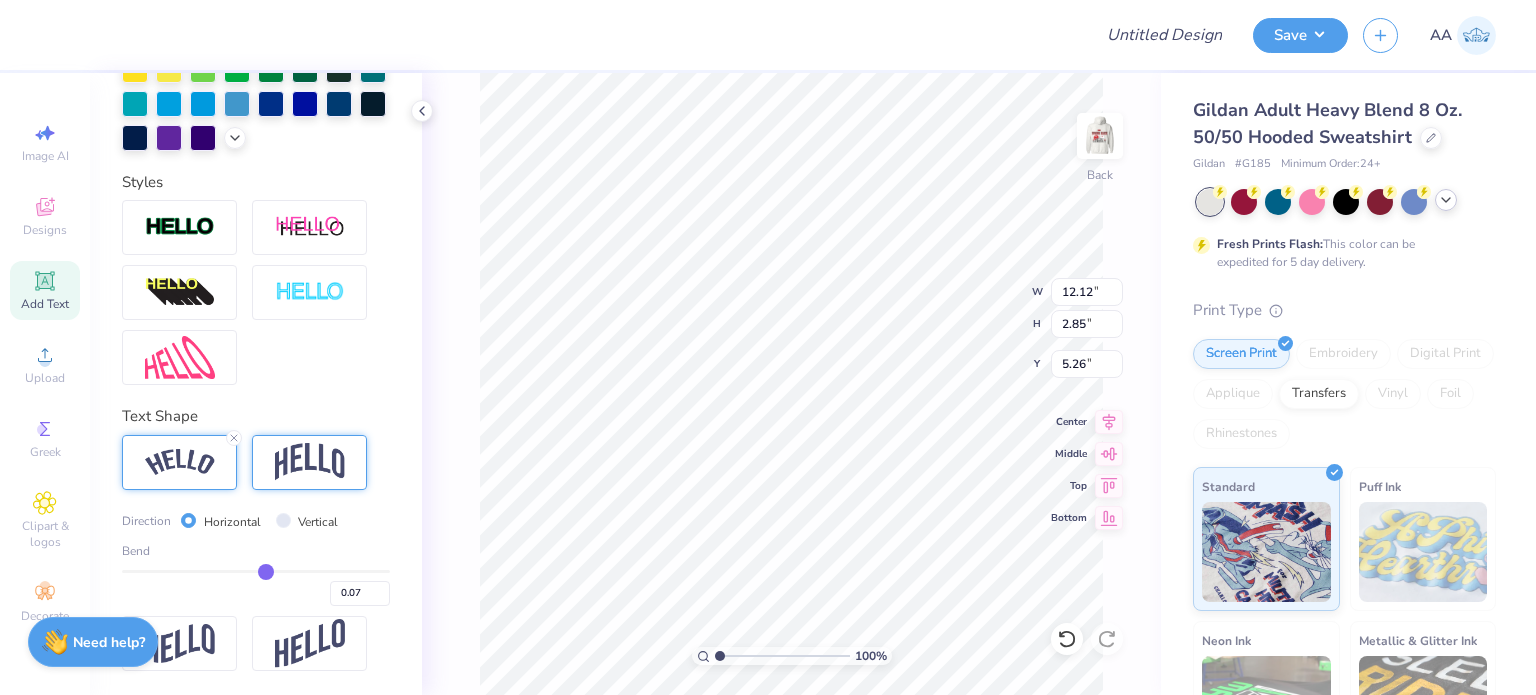type on "0.08" 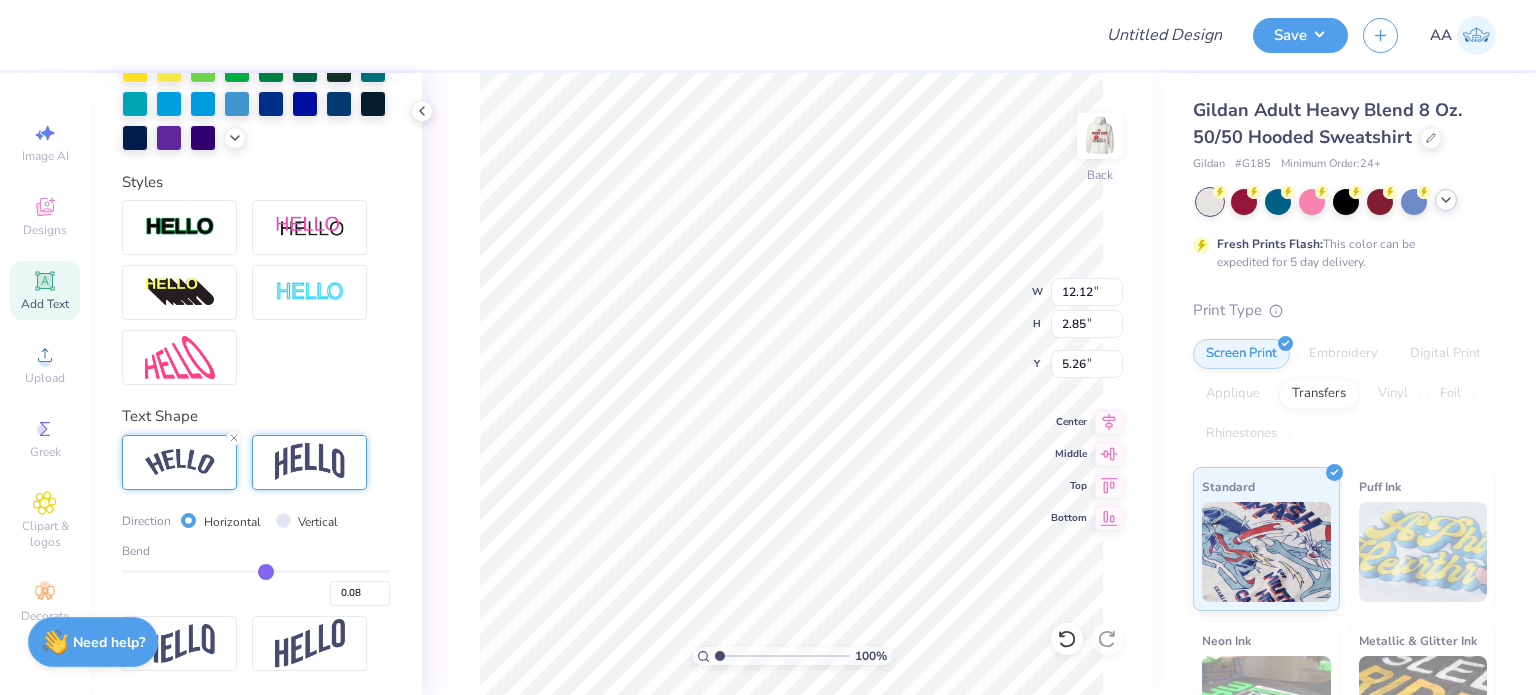 type on "0.09" 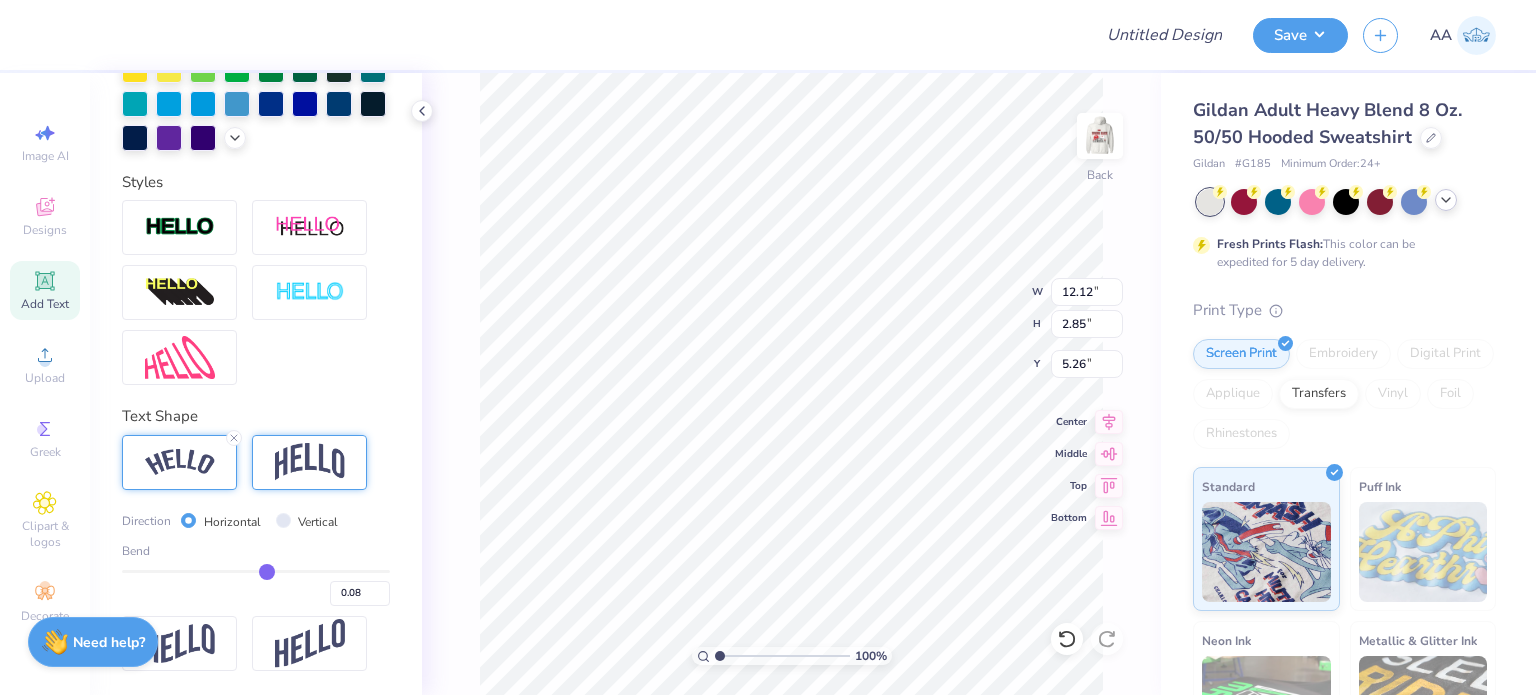 type on "0.09" 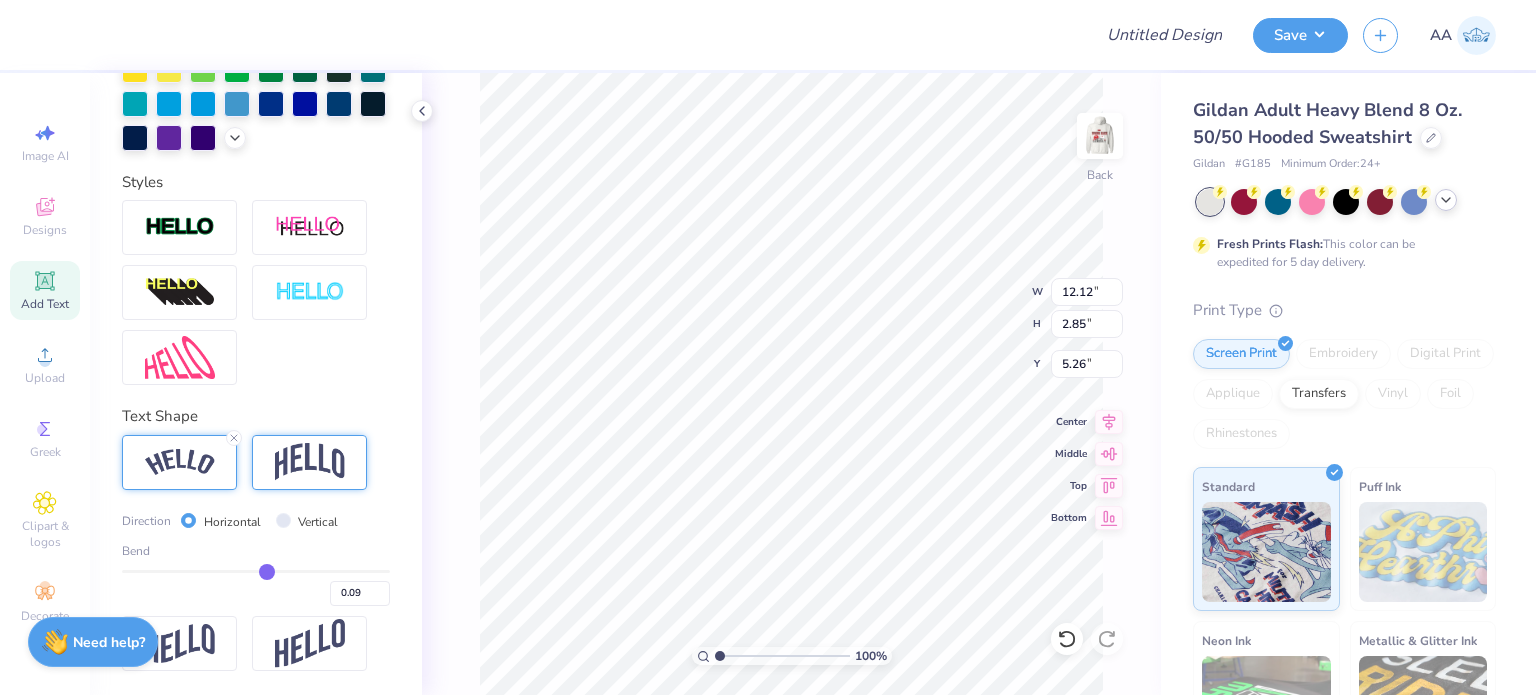 type on "0.1" 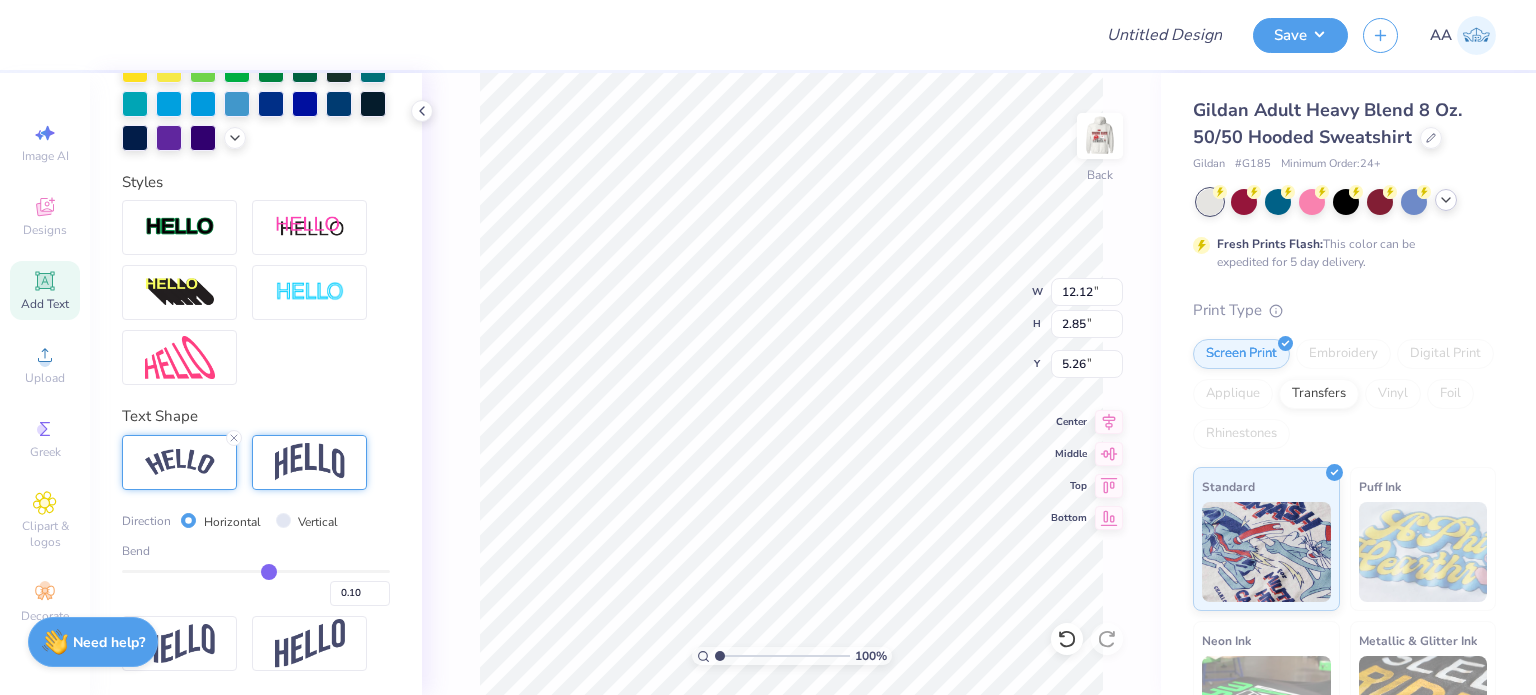 drag, startPoint x: 309, startPoint y: 572, endPoint x: 260, endPoint y: 574, distance: 49.0408 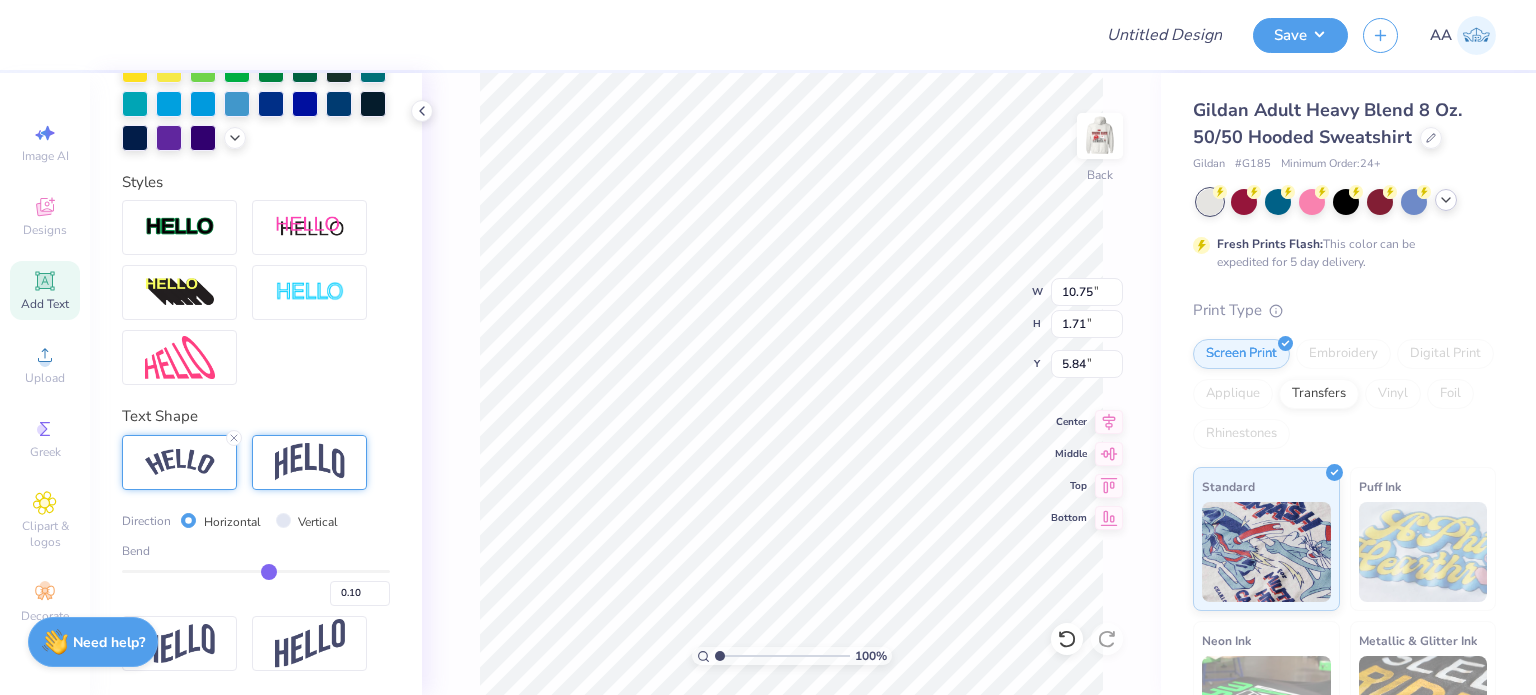 type on "0.12" 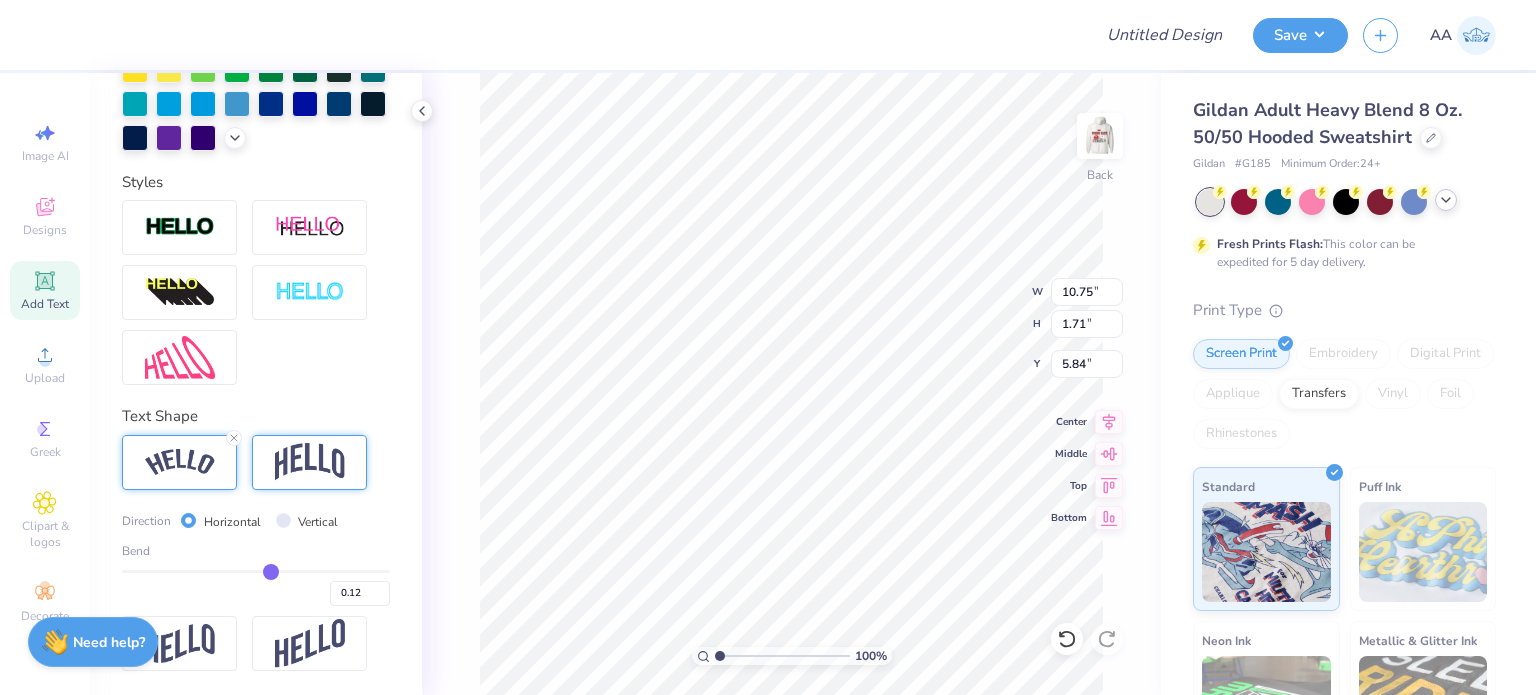 type on "0.13" 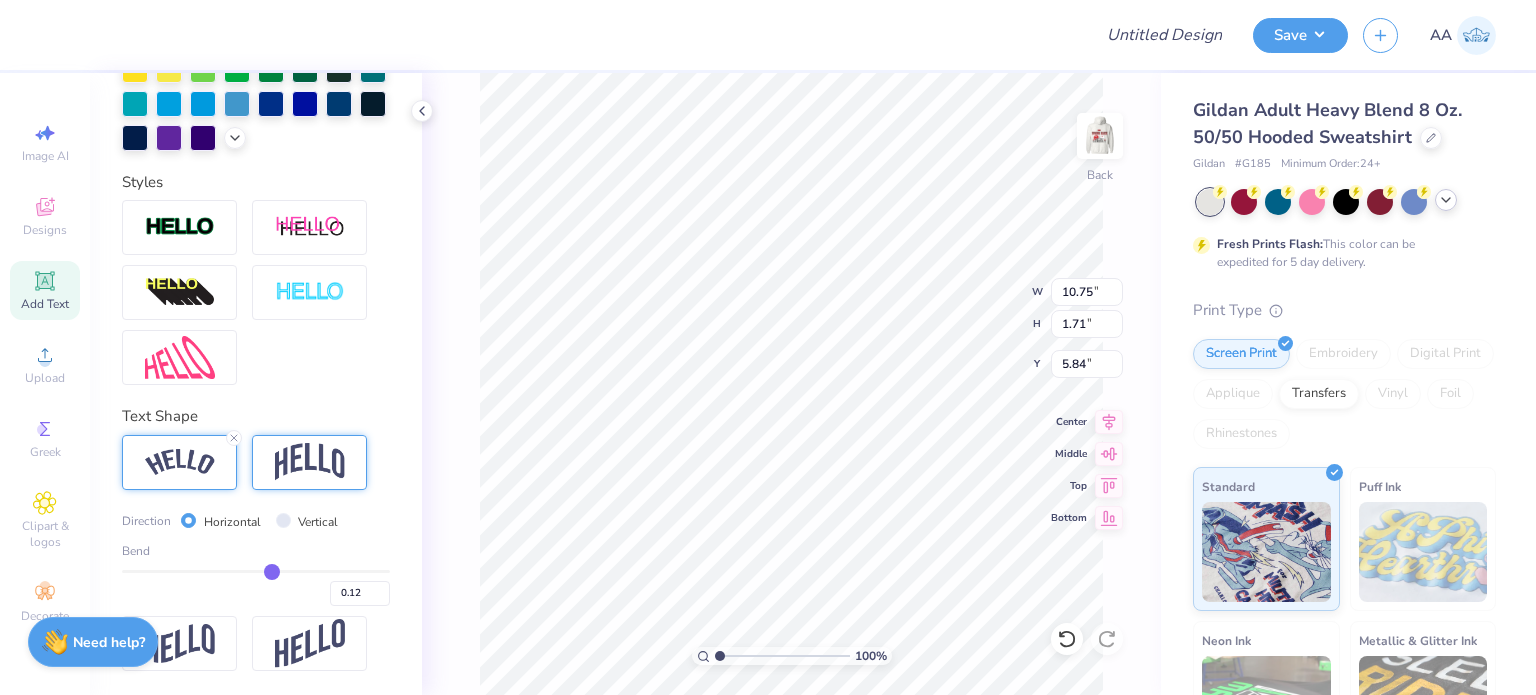 type on "0.13" 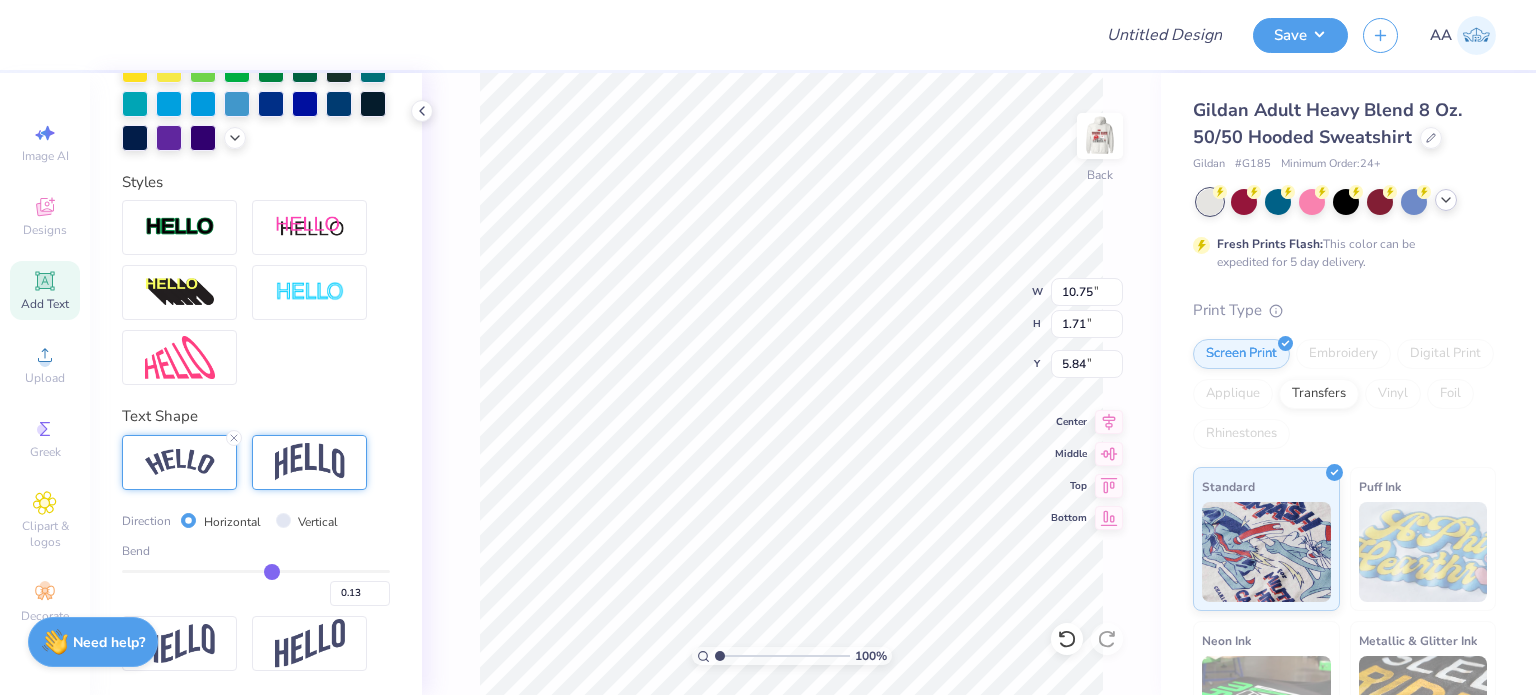 type on "0.15" 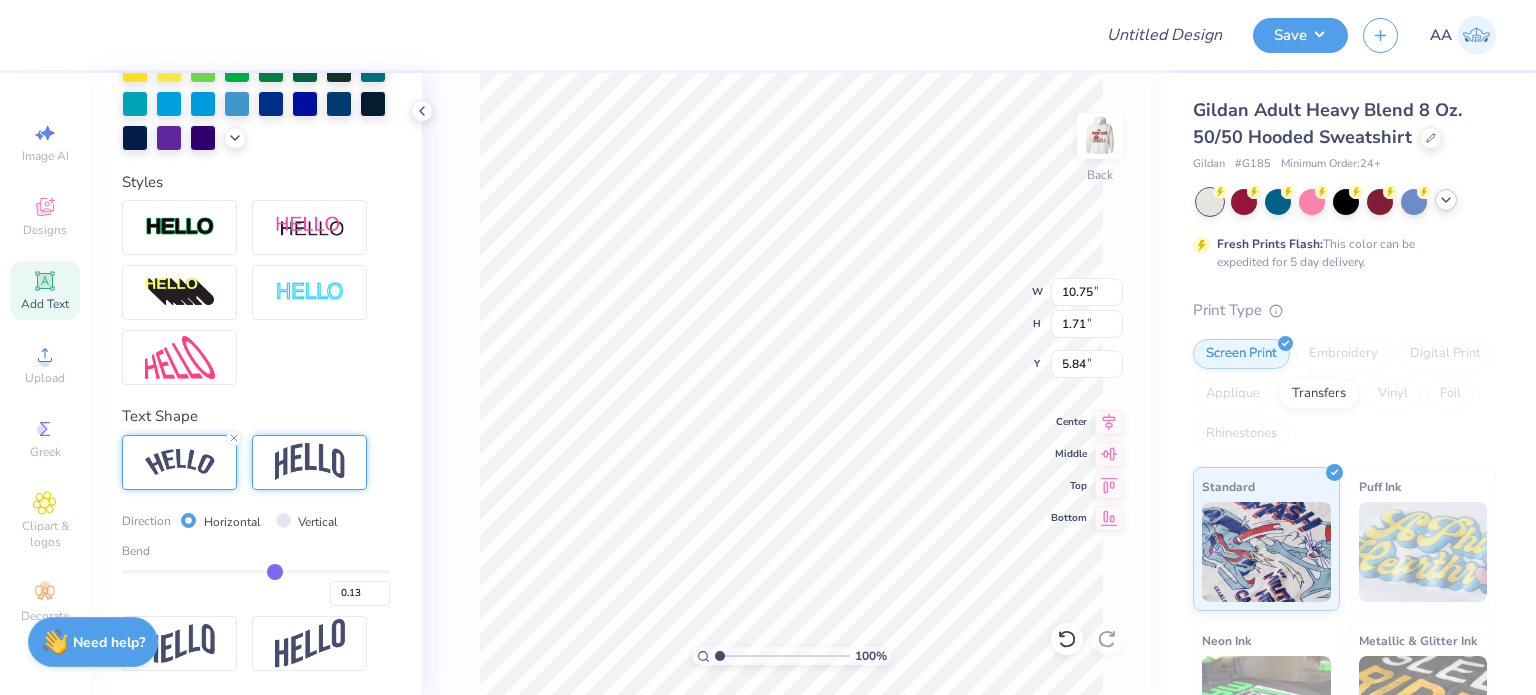 type on "0.15" 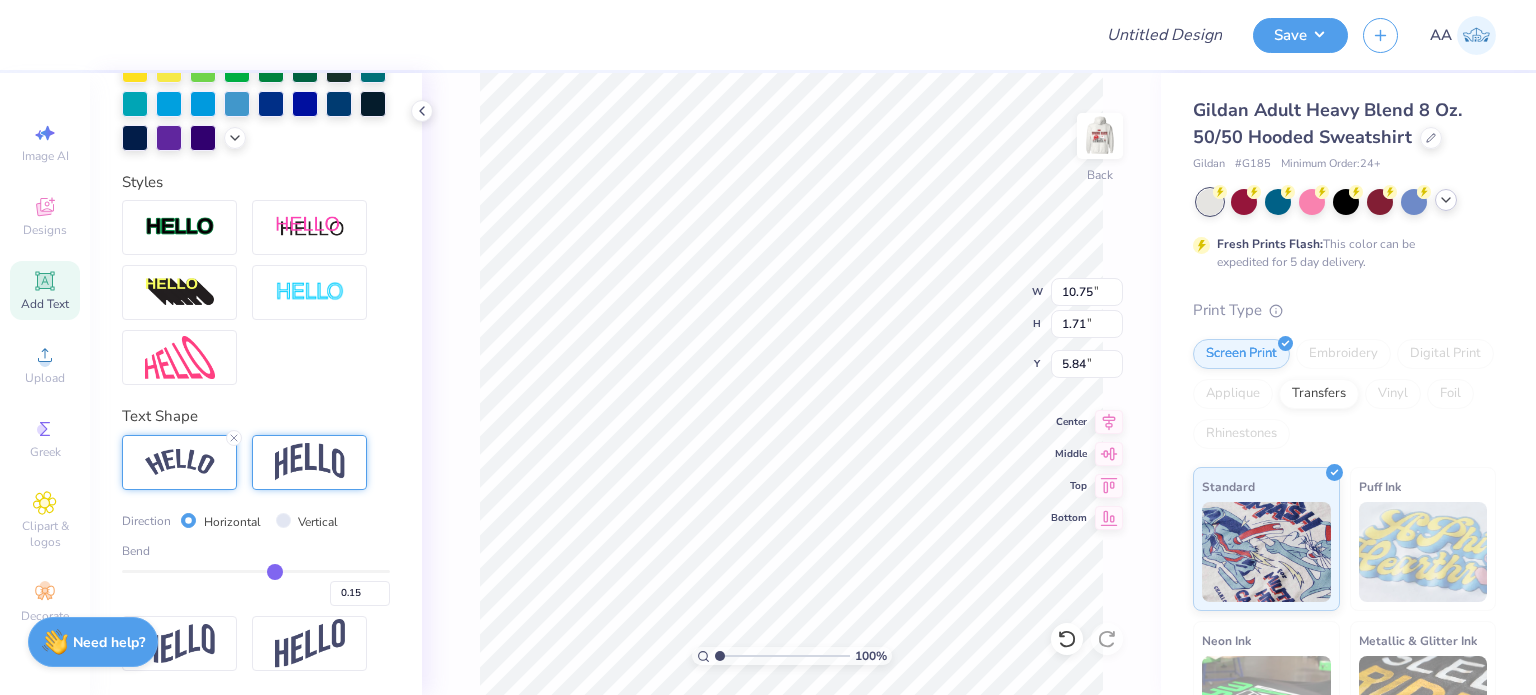 type on "0.16" 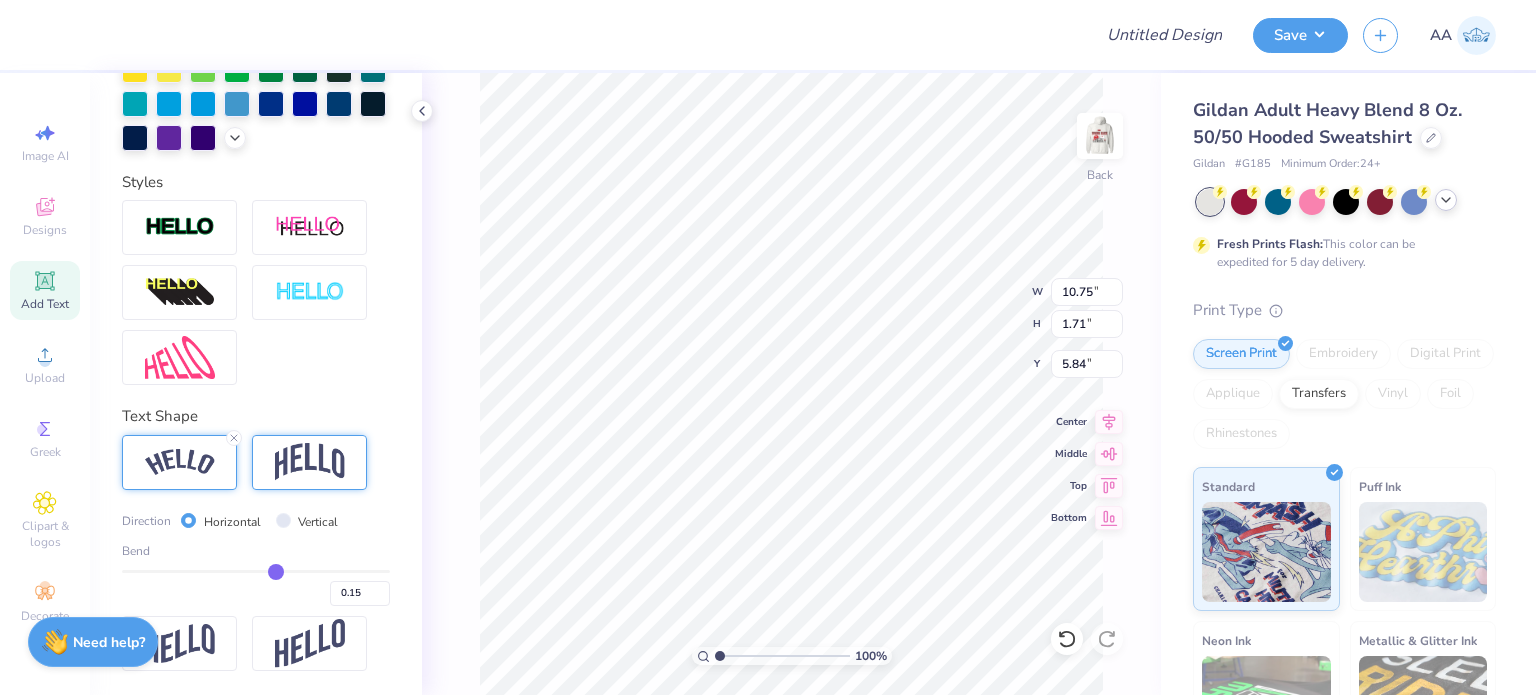 type on "0.16" 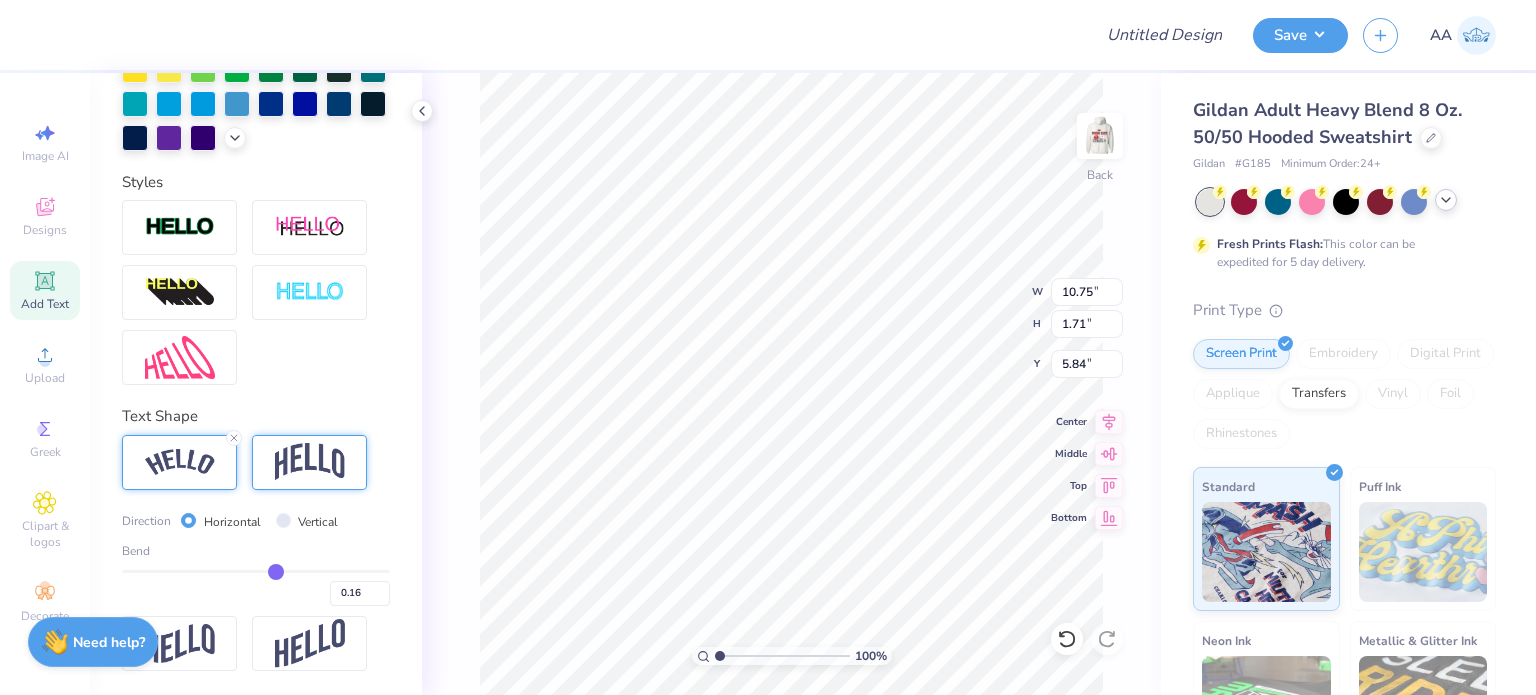 type on "0.17" 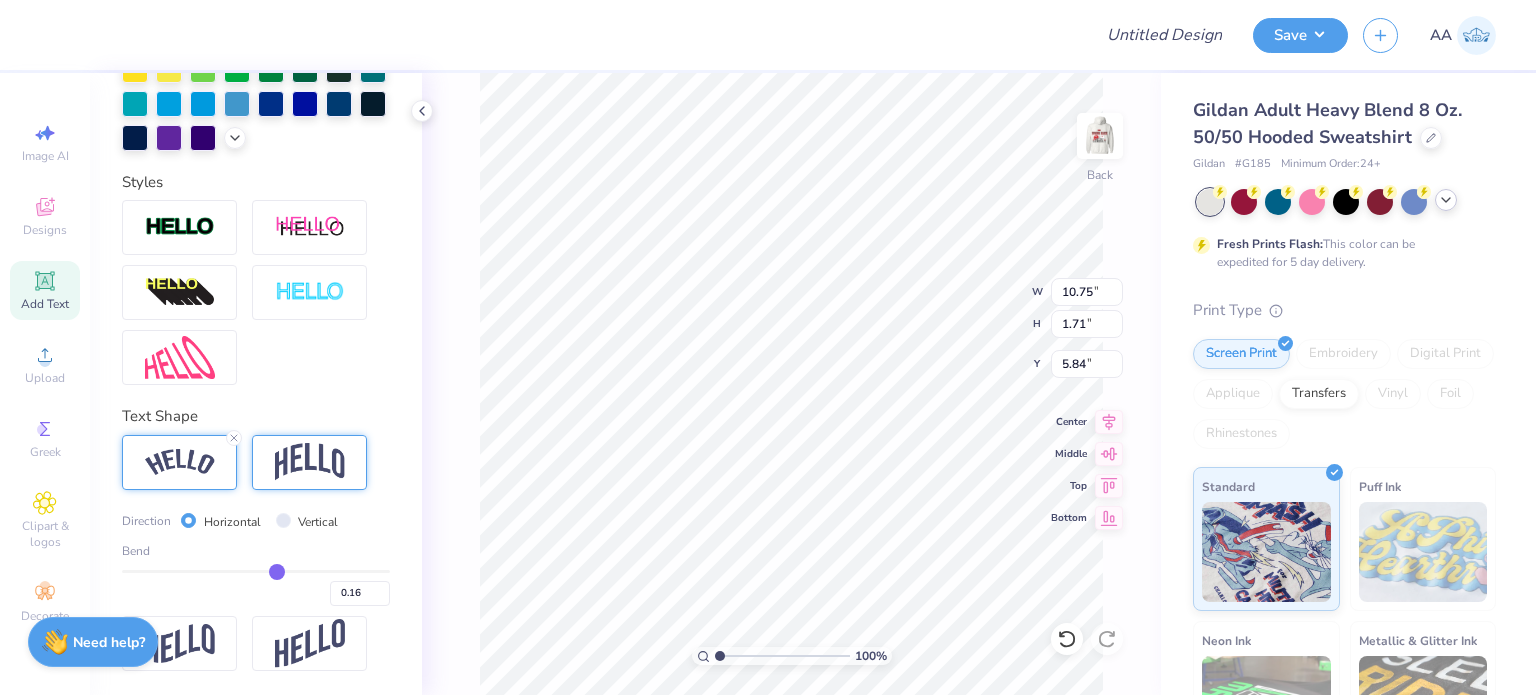 type on "0.17" 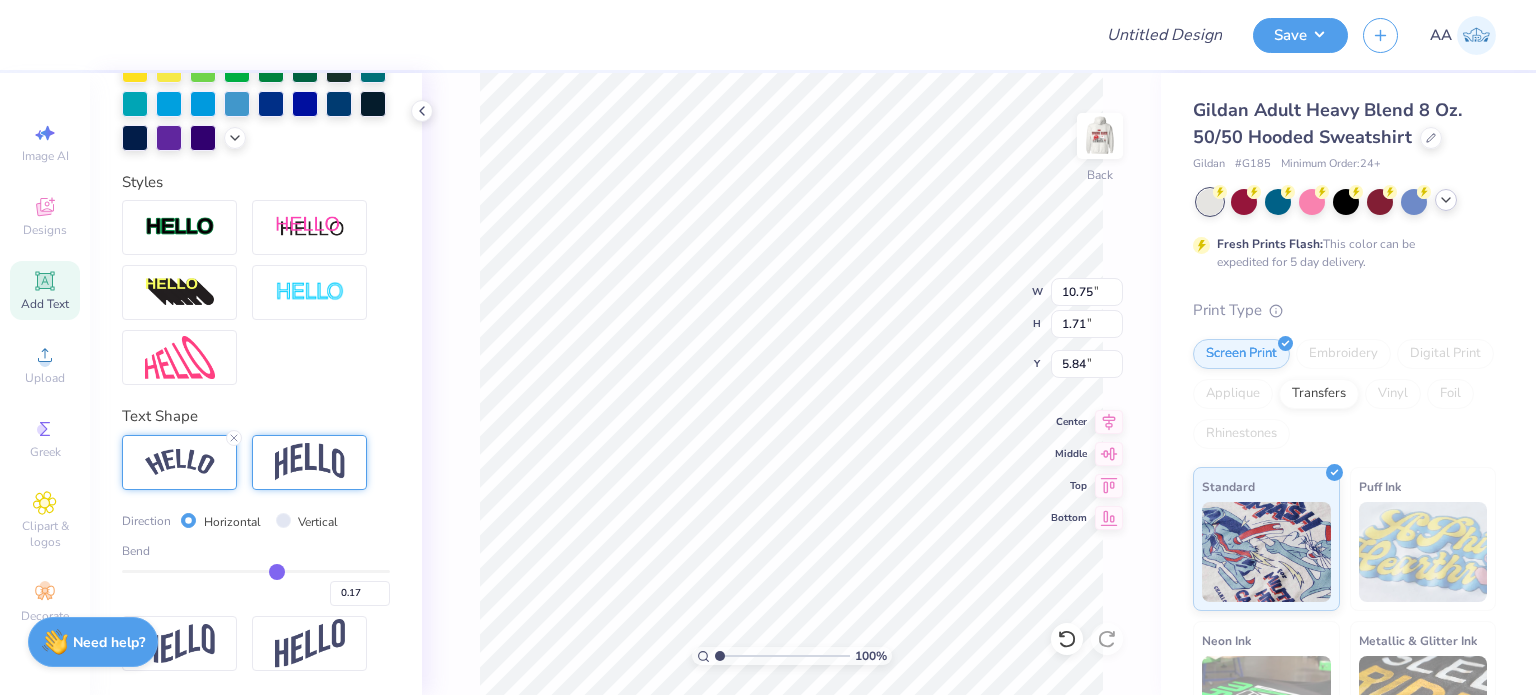 type on "0.18" 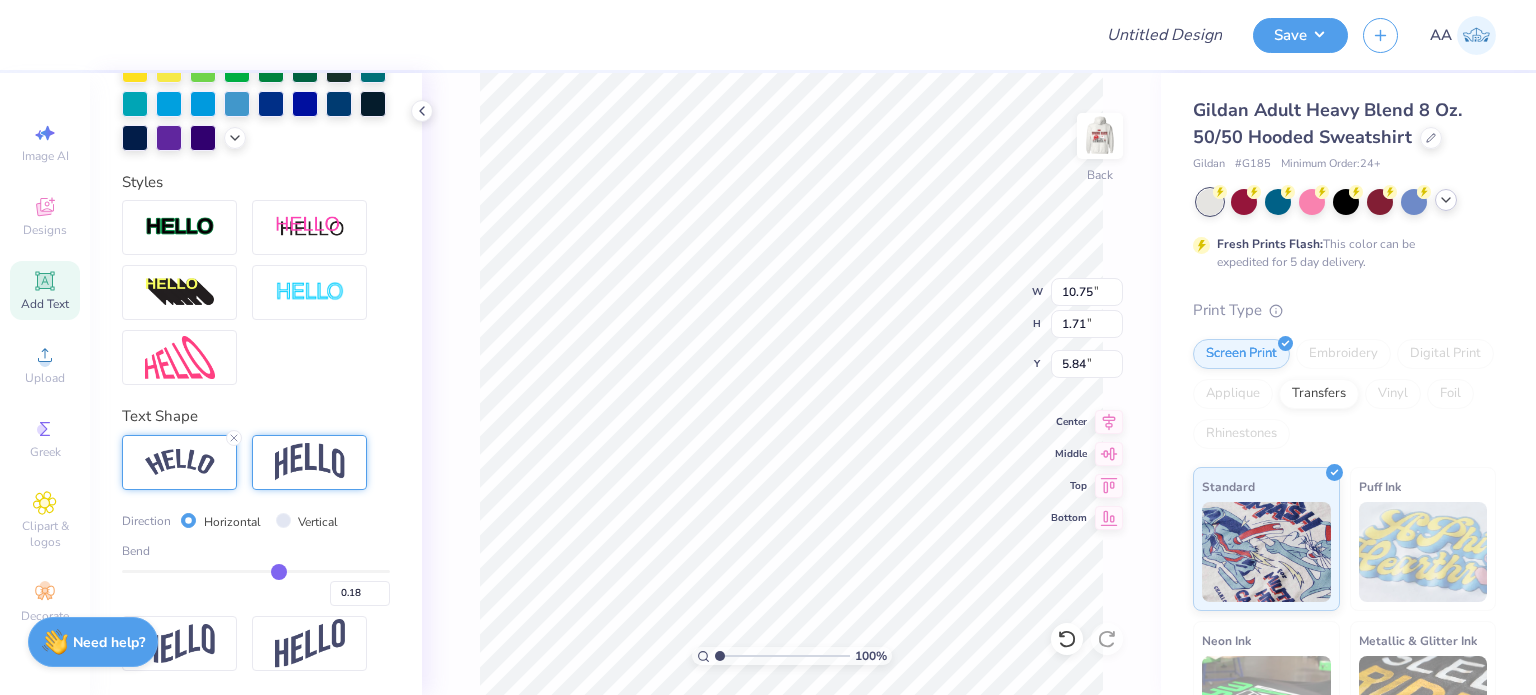 type on "0.19" 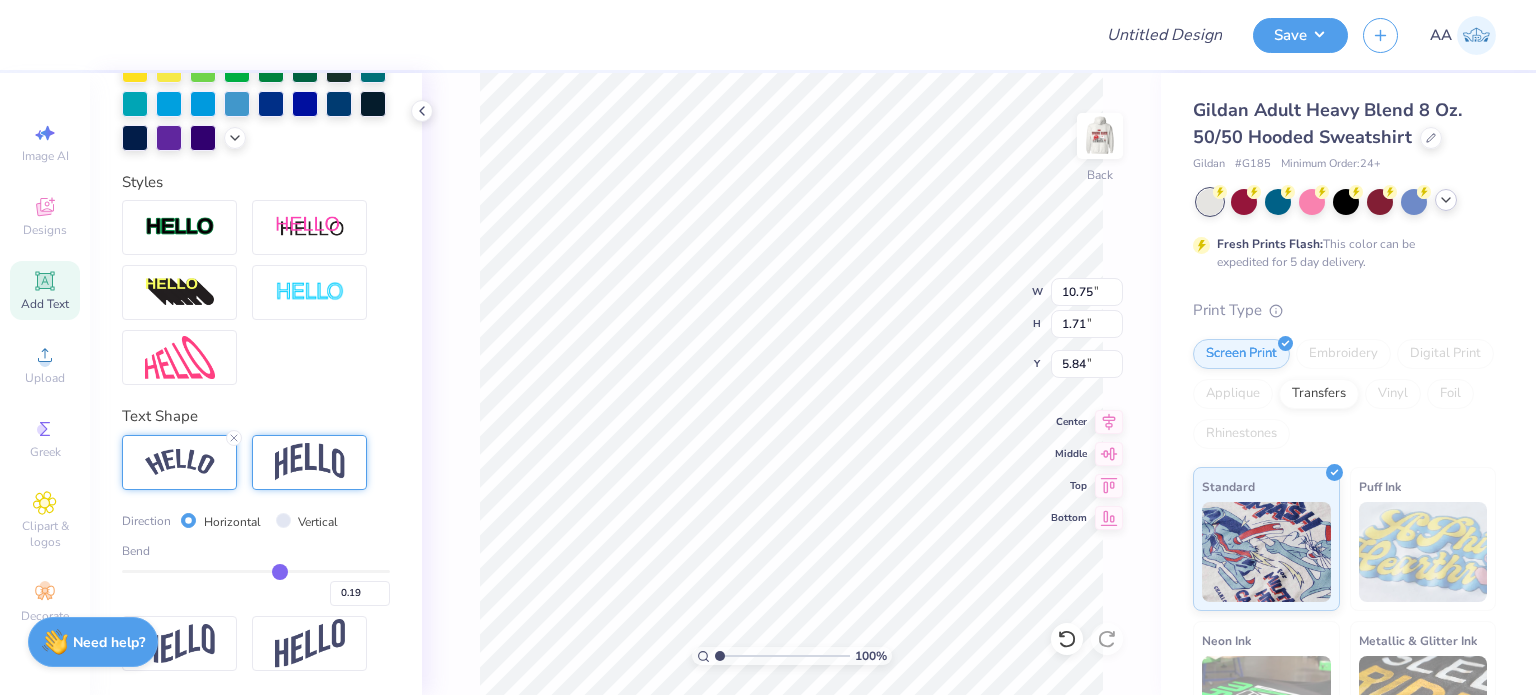 type on "0.2" 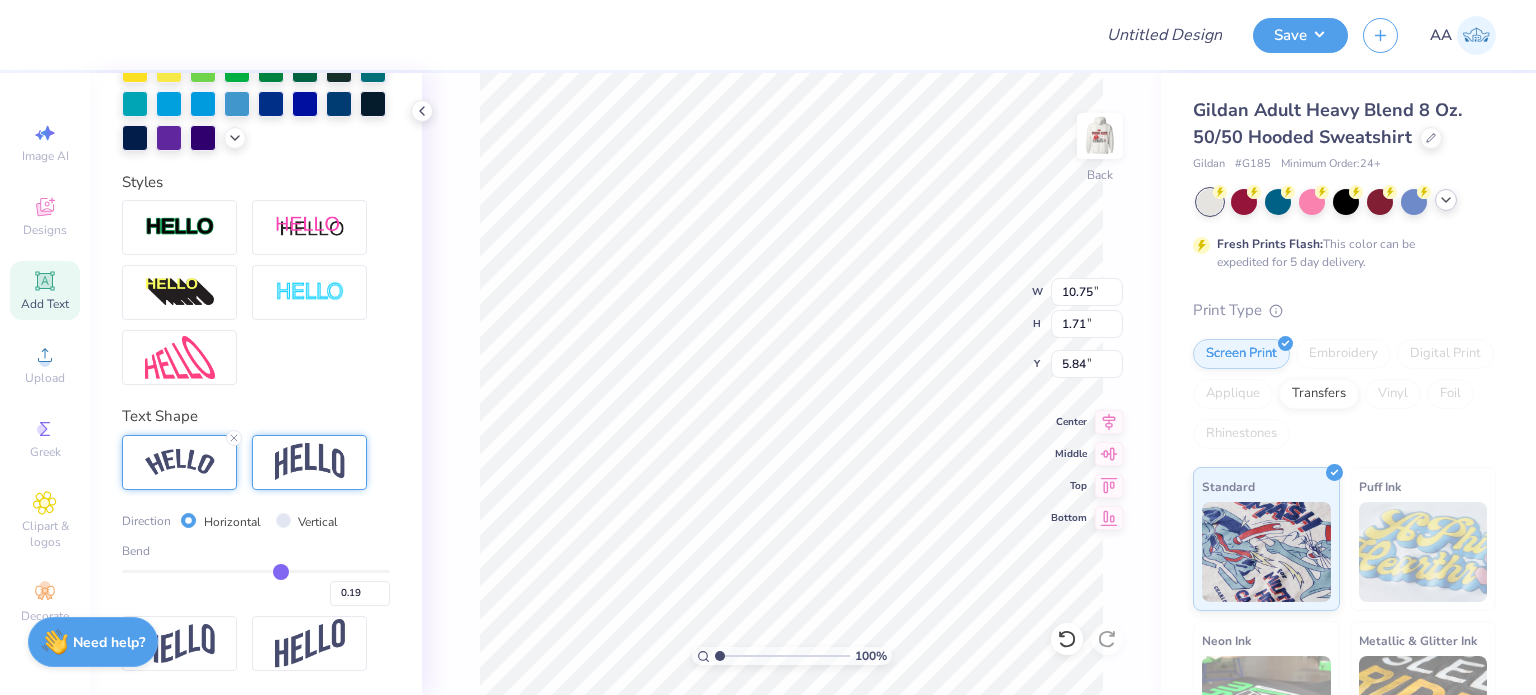 type on "0.20" 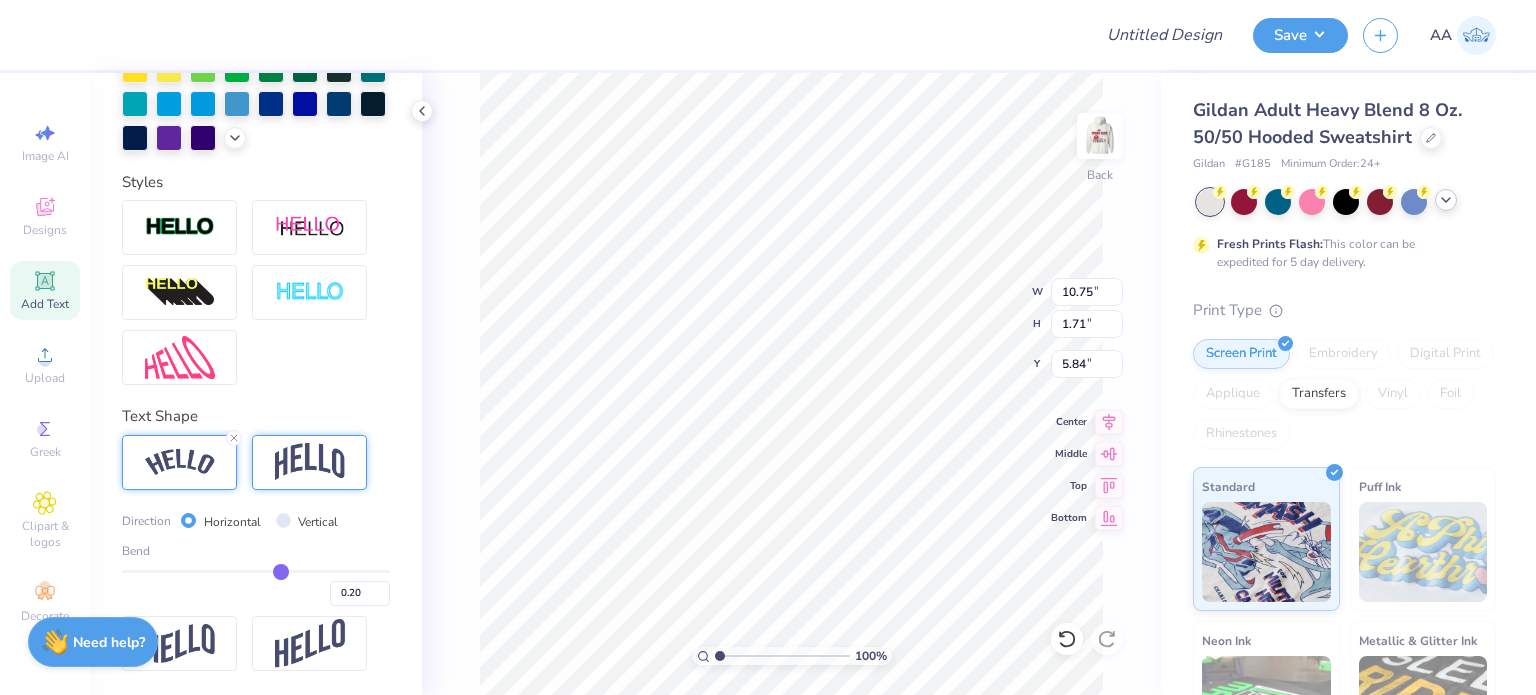 type on "0.21" 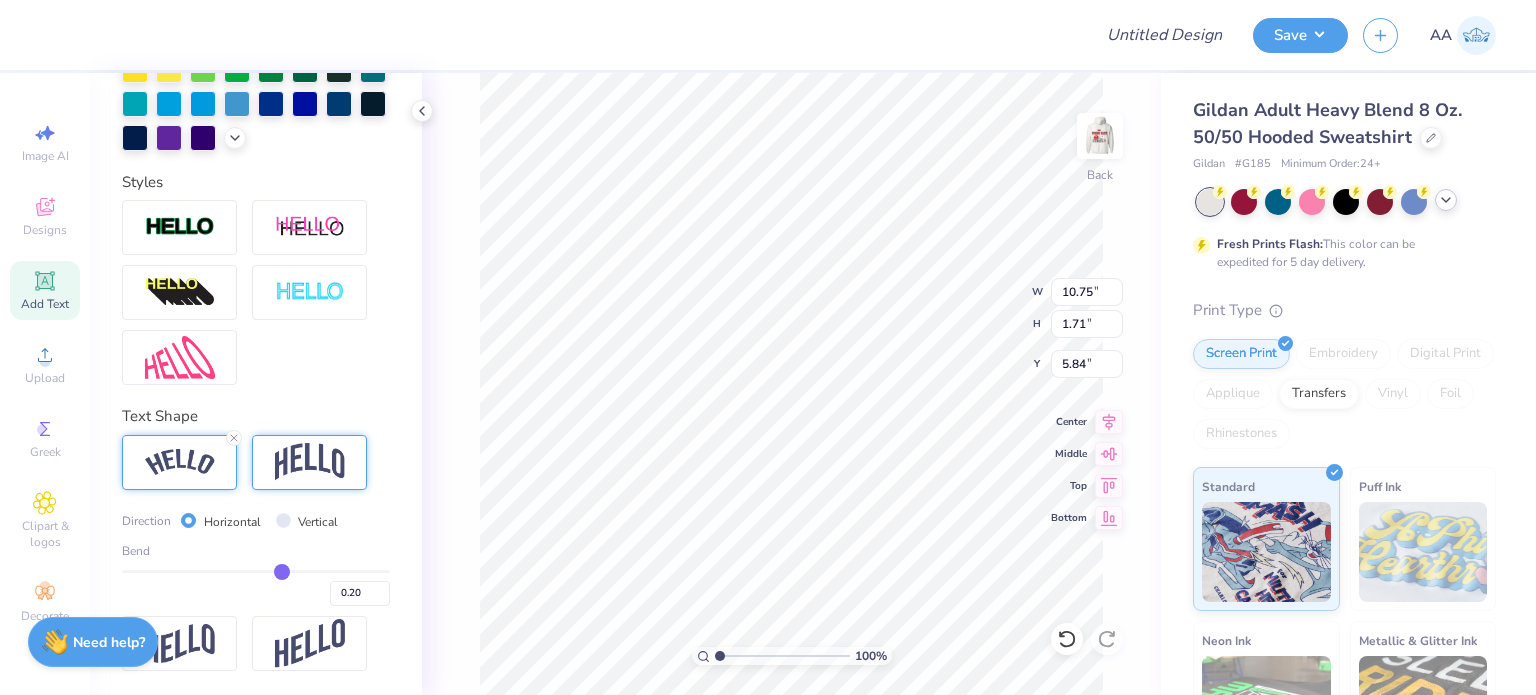 type on "0.21" 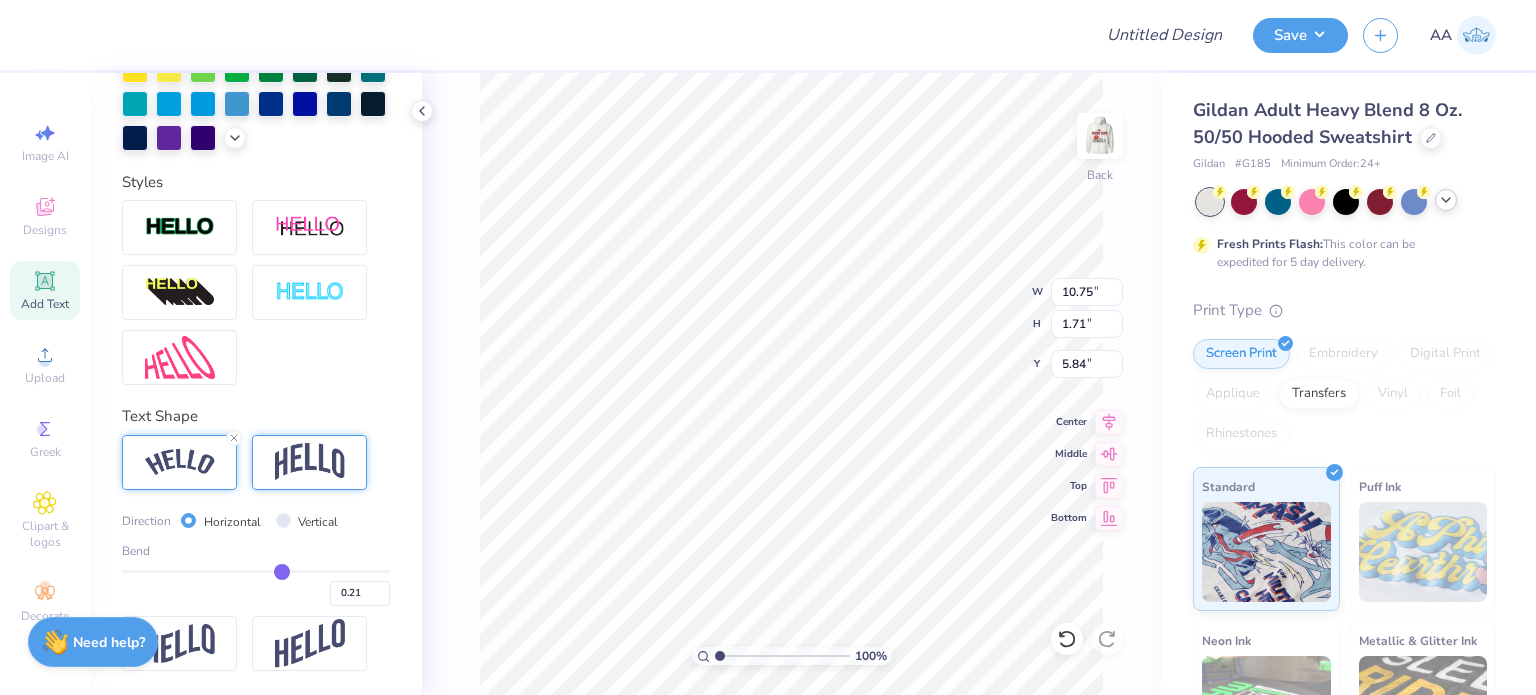 type on "0.22" 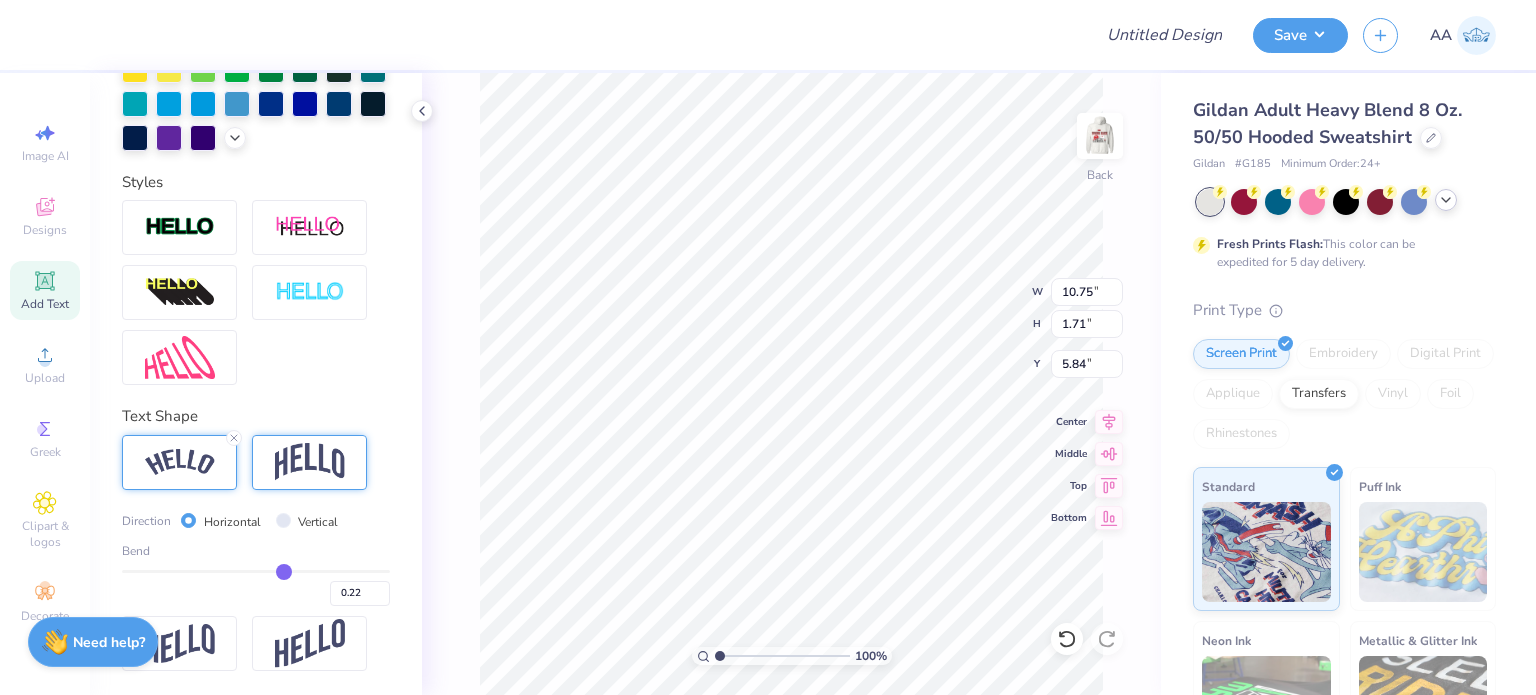 type on "0.23" 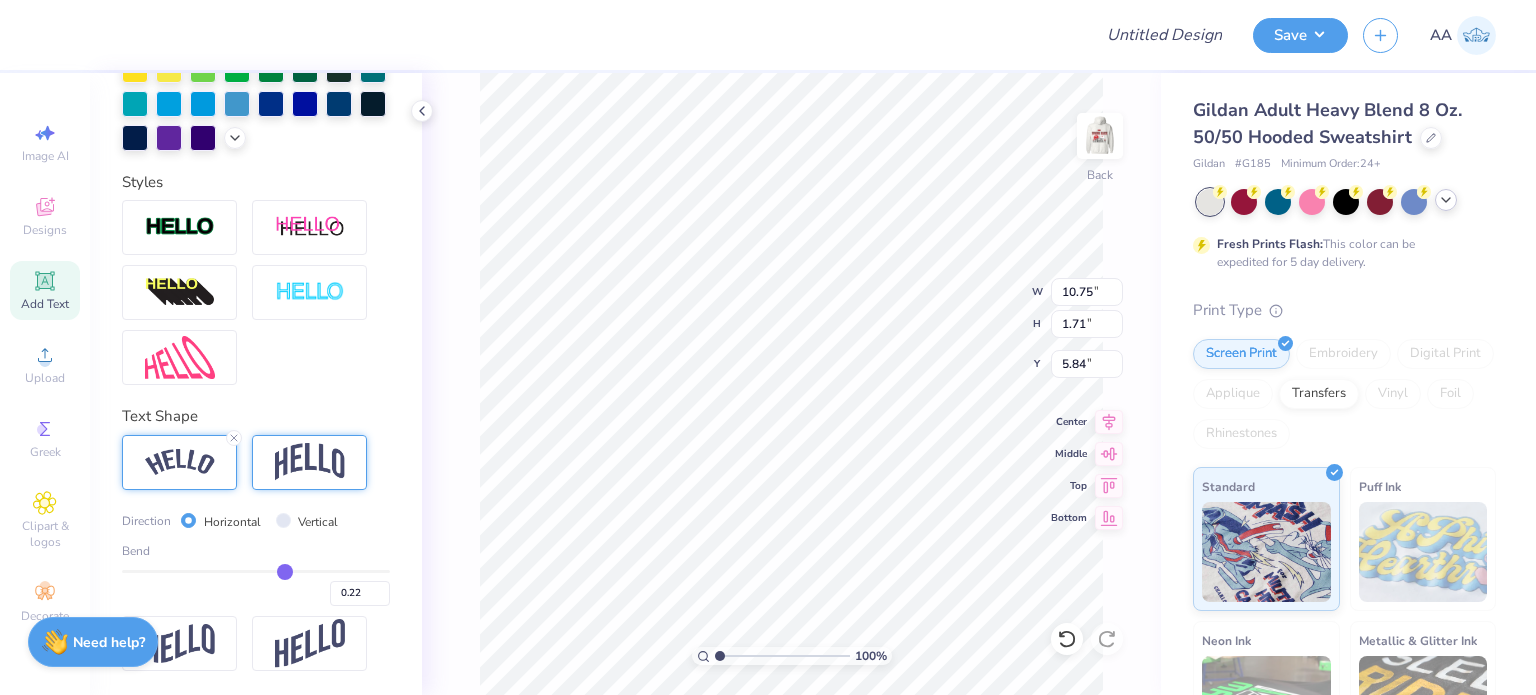 type on "0.23" 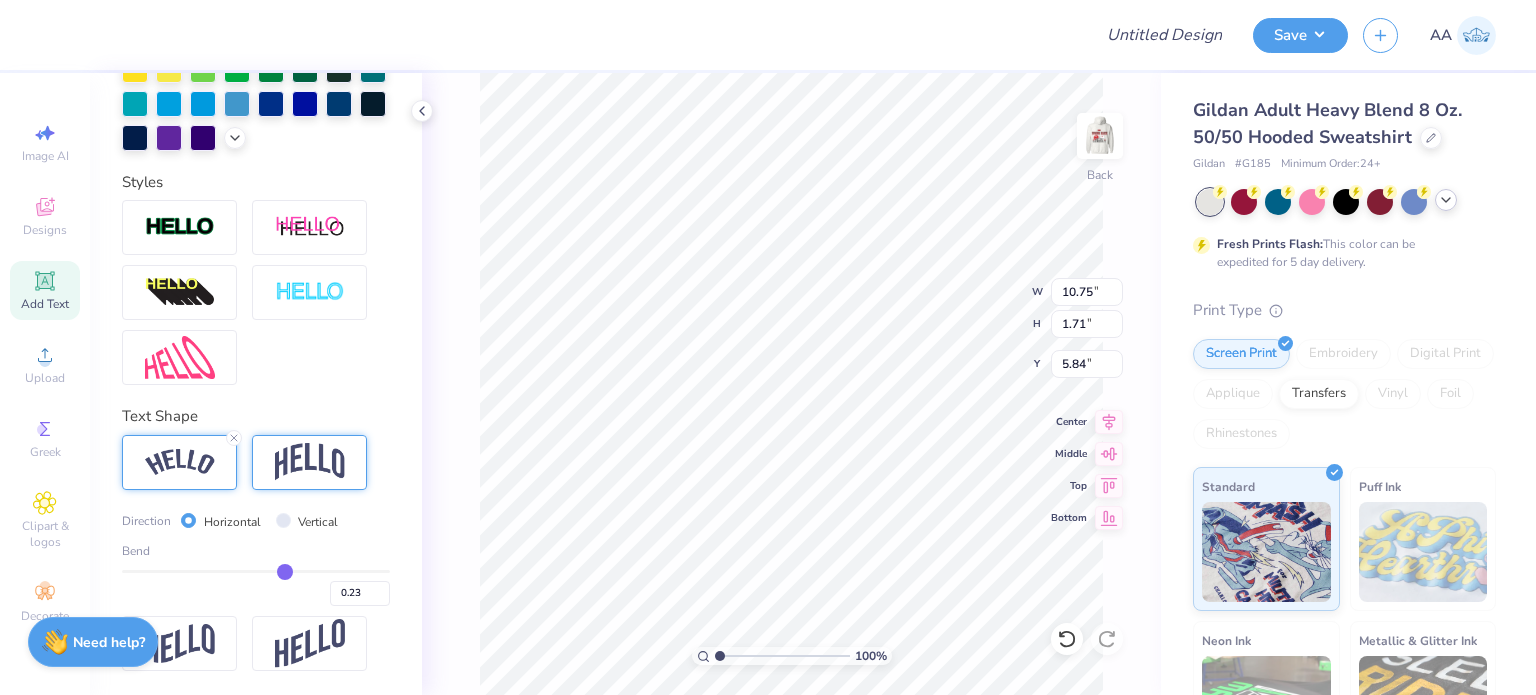 drag, startPoint x: 260, startPoint y: 574, endPoint x: 276, endPoint y: 574, distance: 16 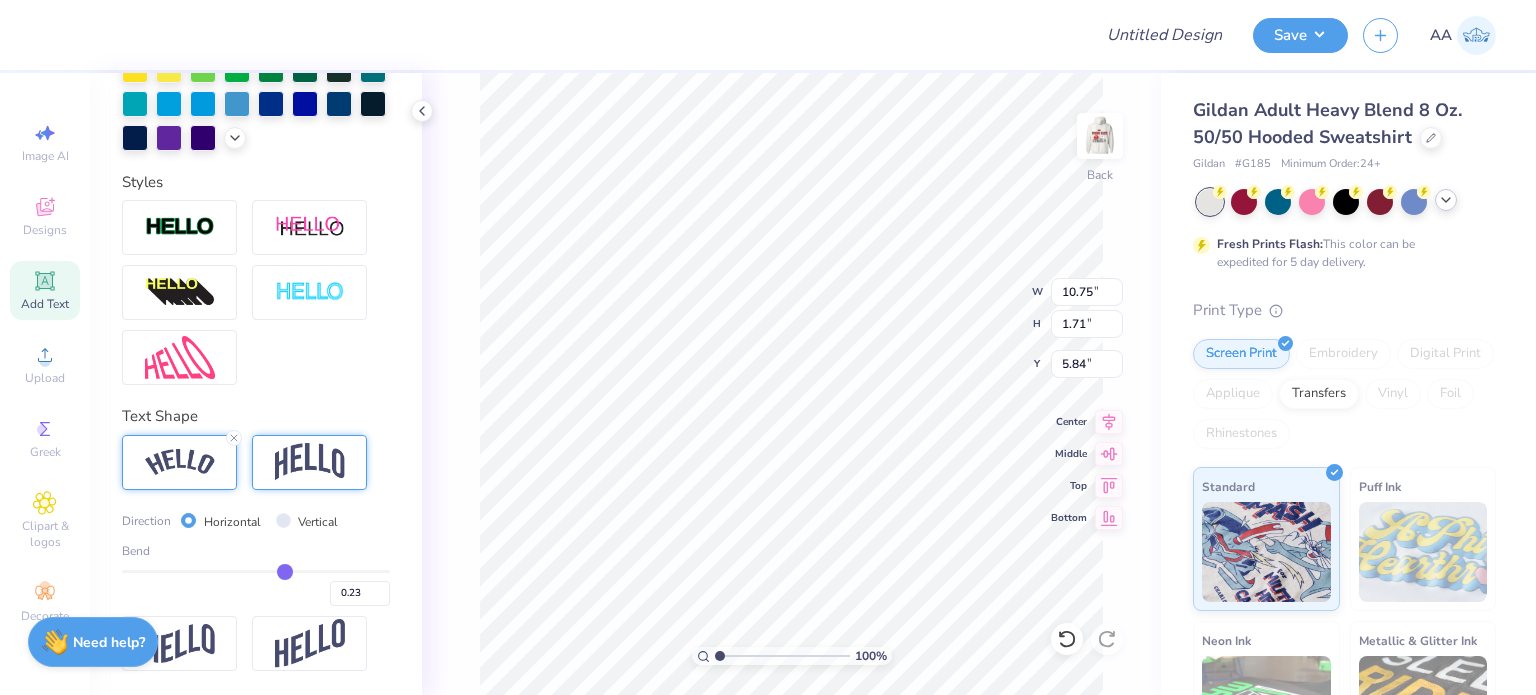 type on "11.20" 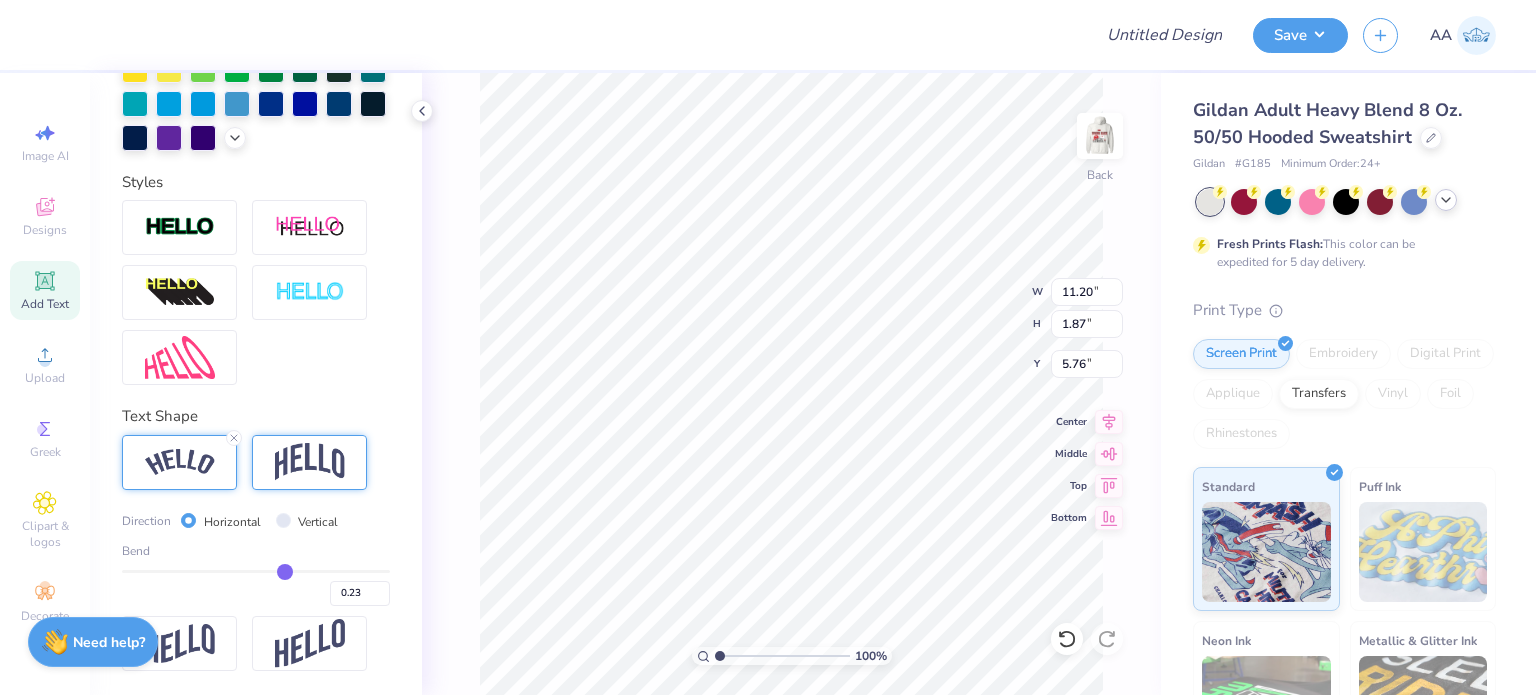 type on "0.24" 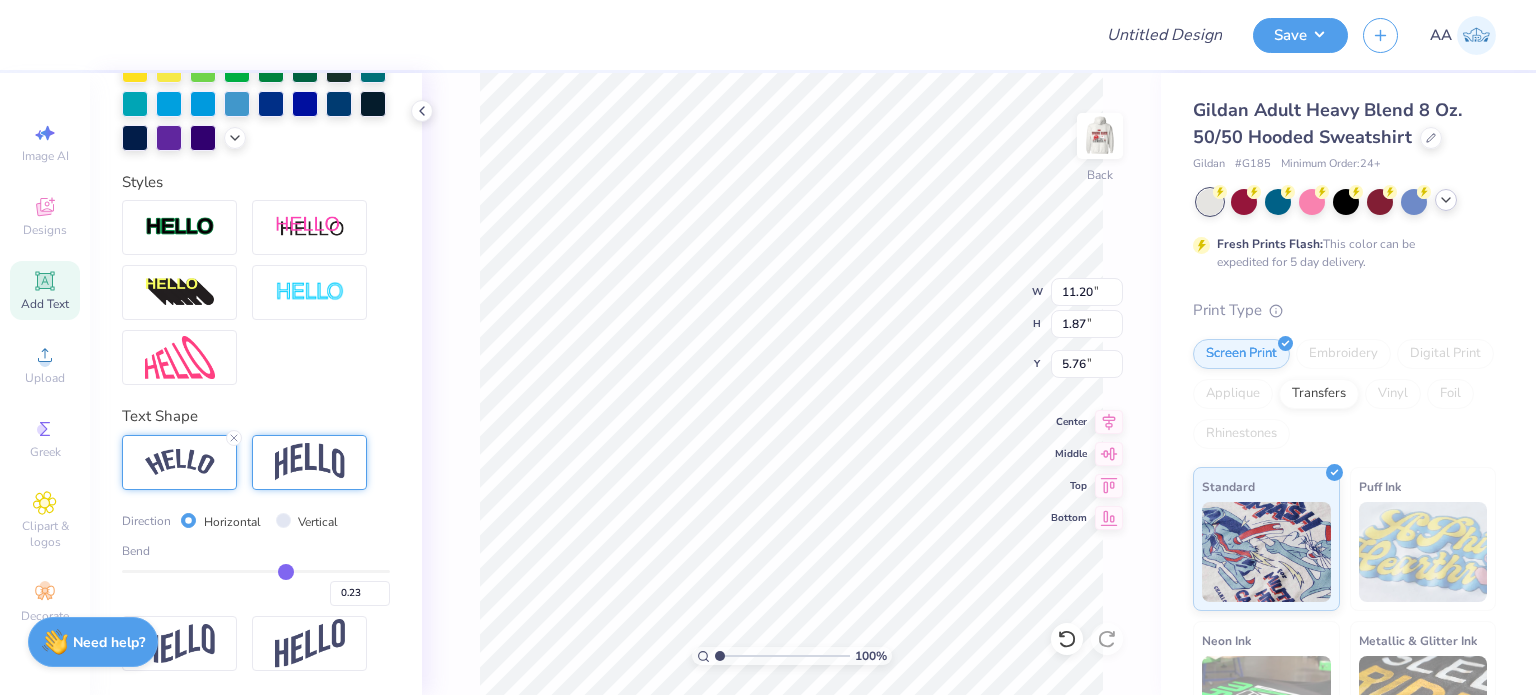 type on "0.24" 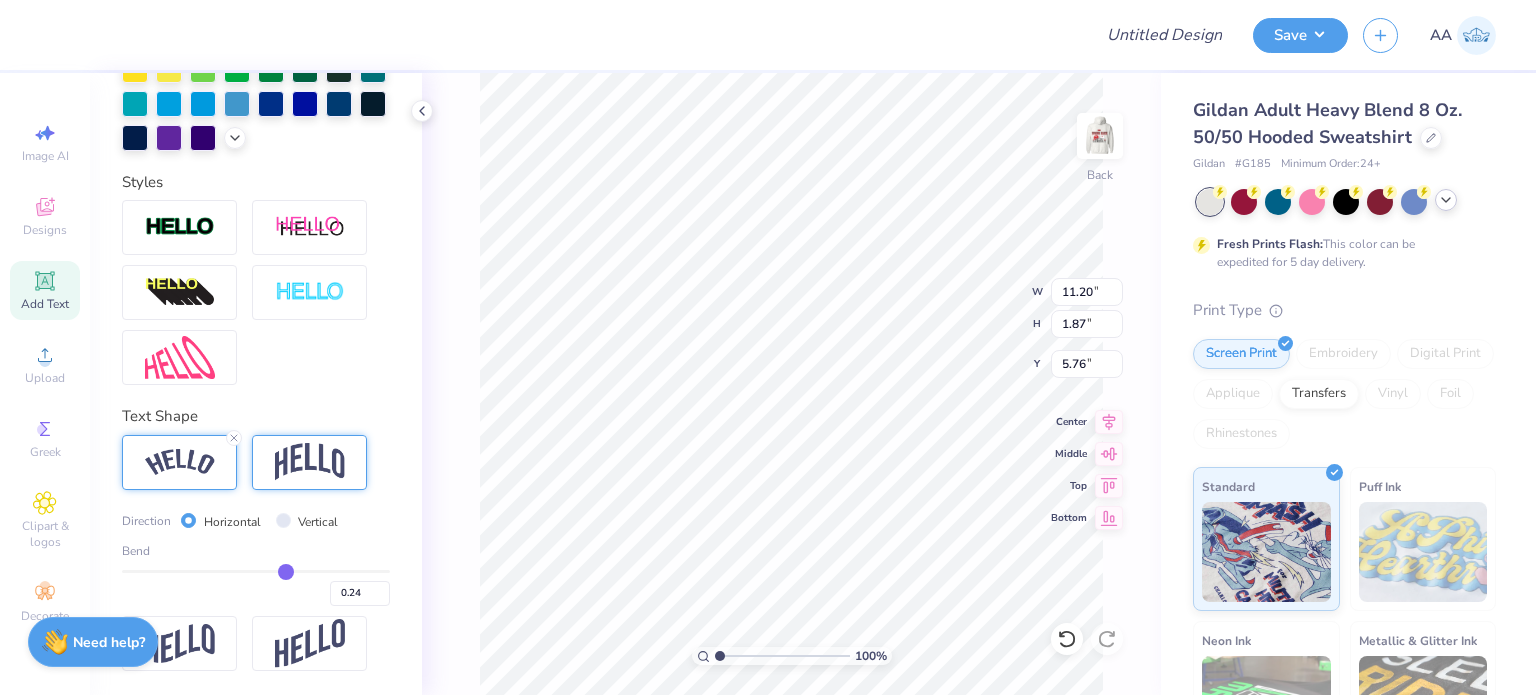 type on "0.25" 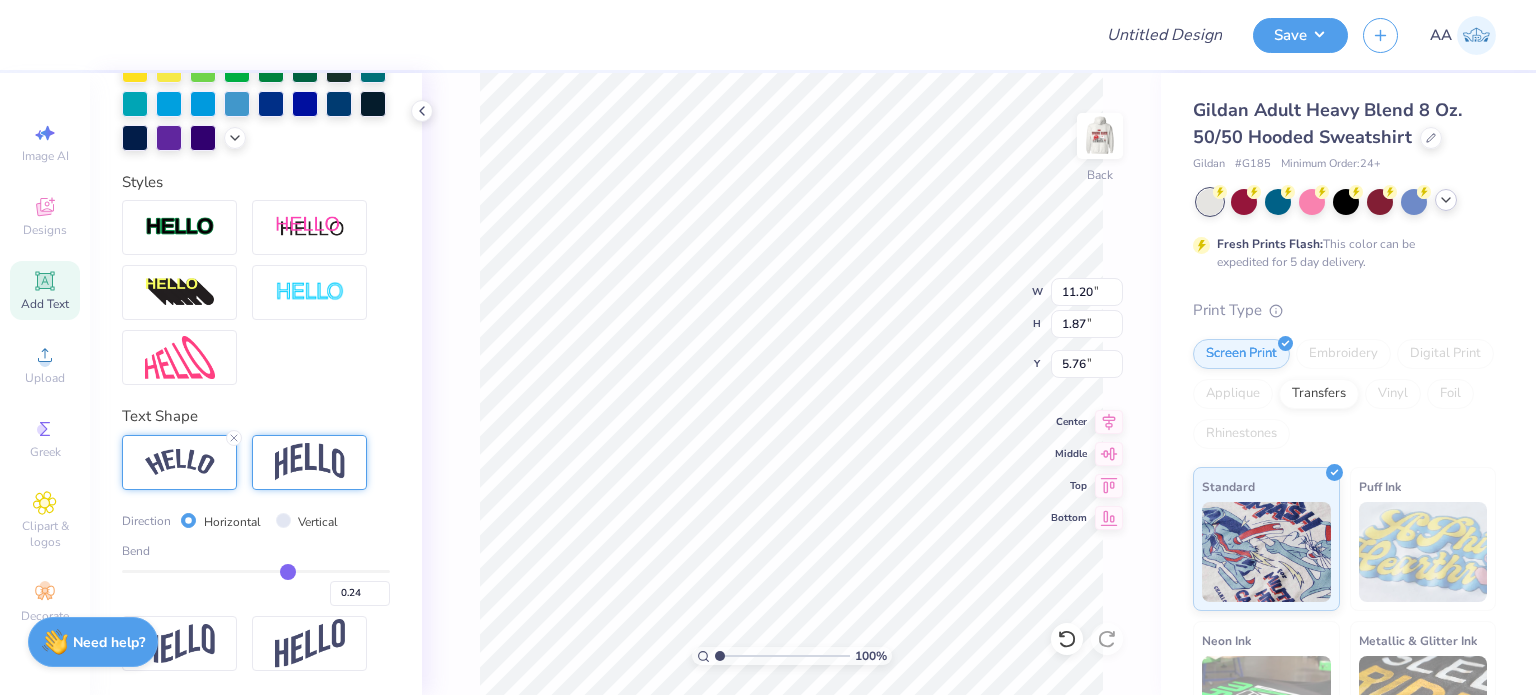type on "0.25" 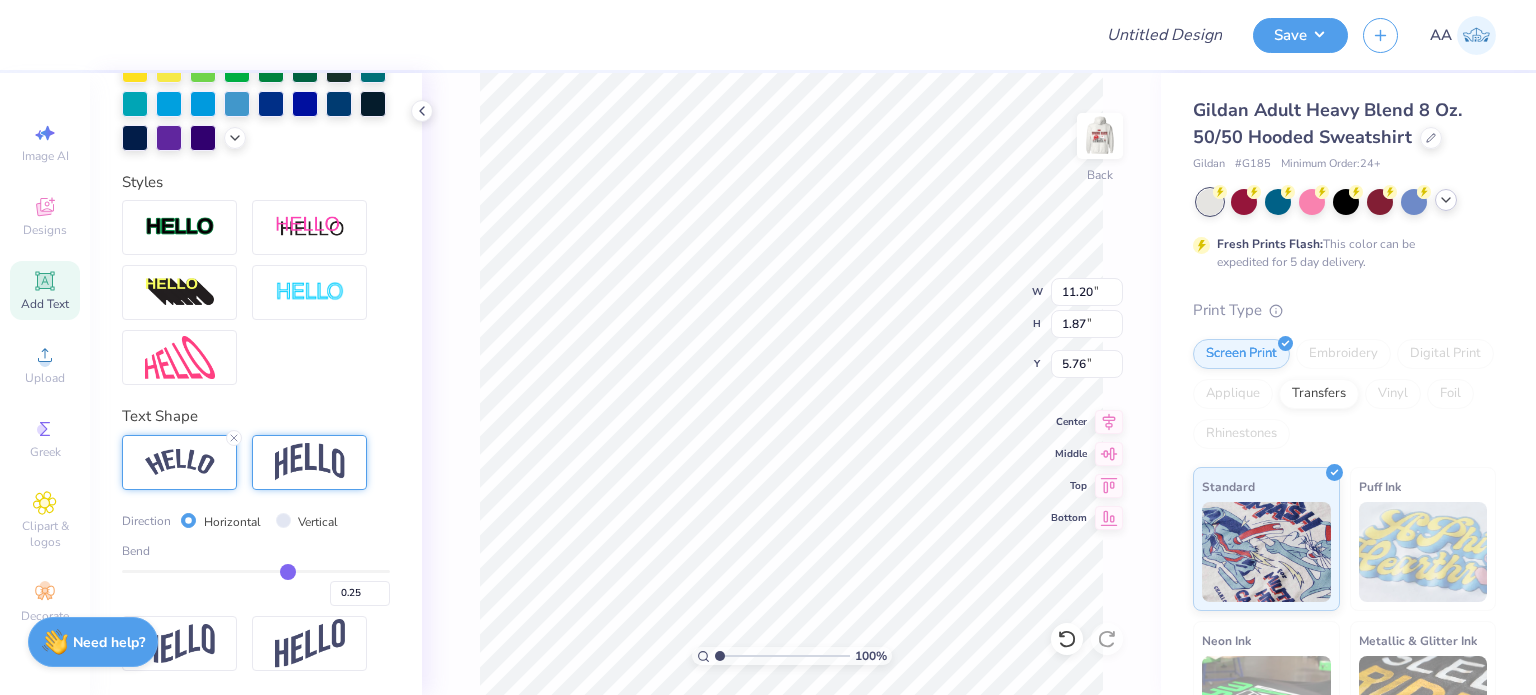 type on "0.26" 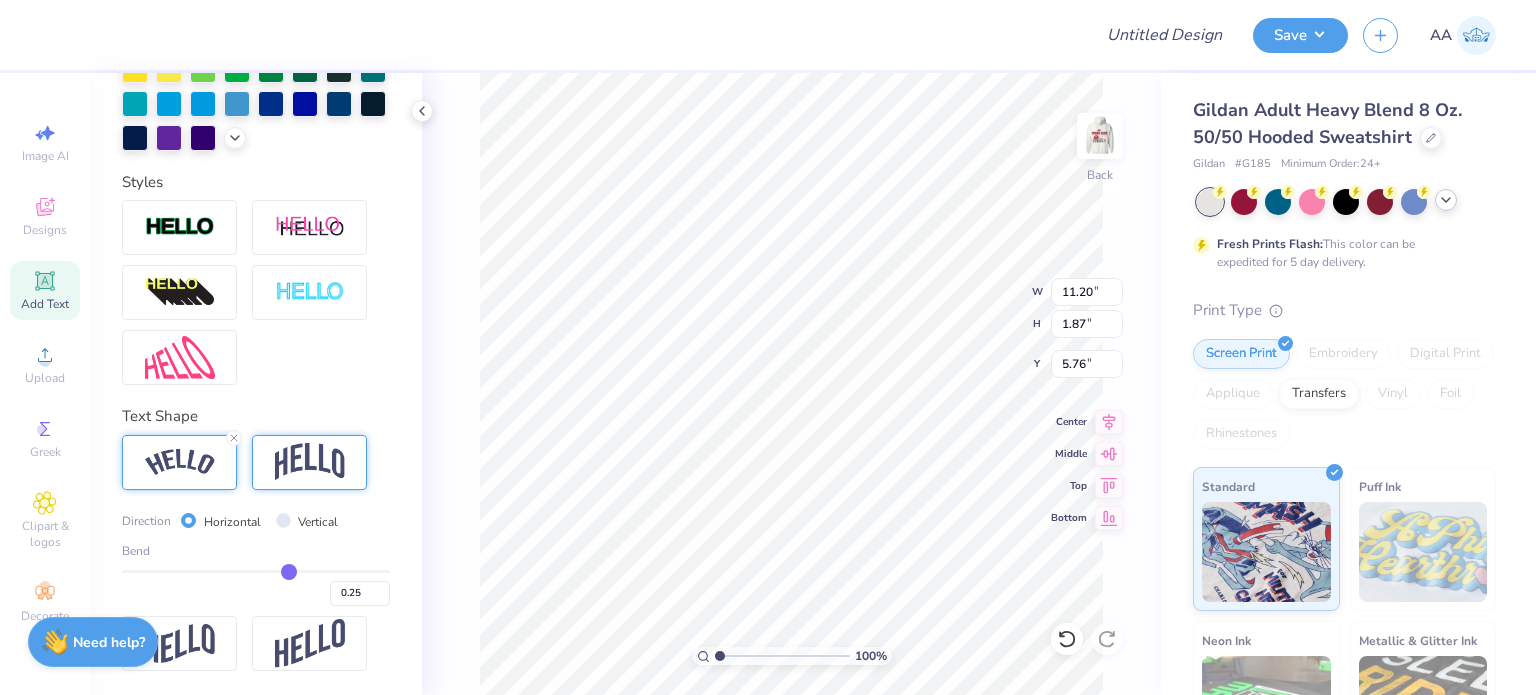 type on "0.26" 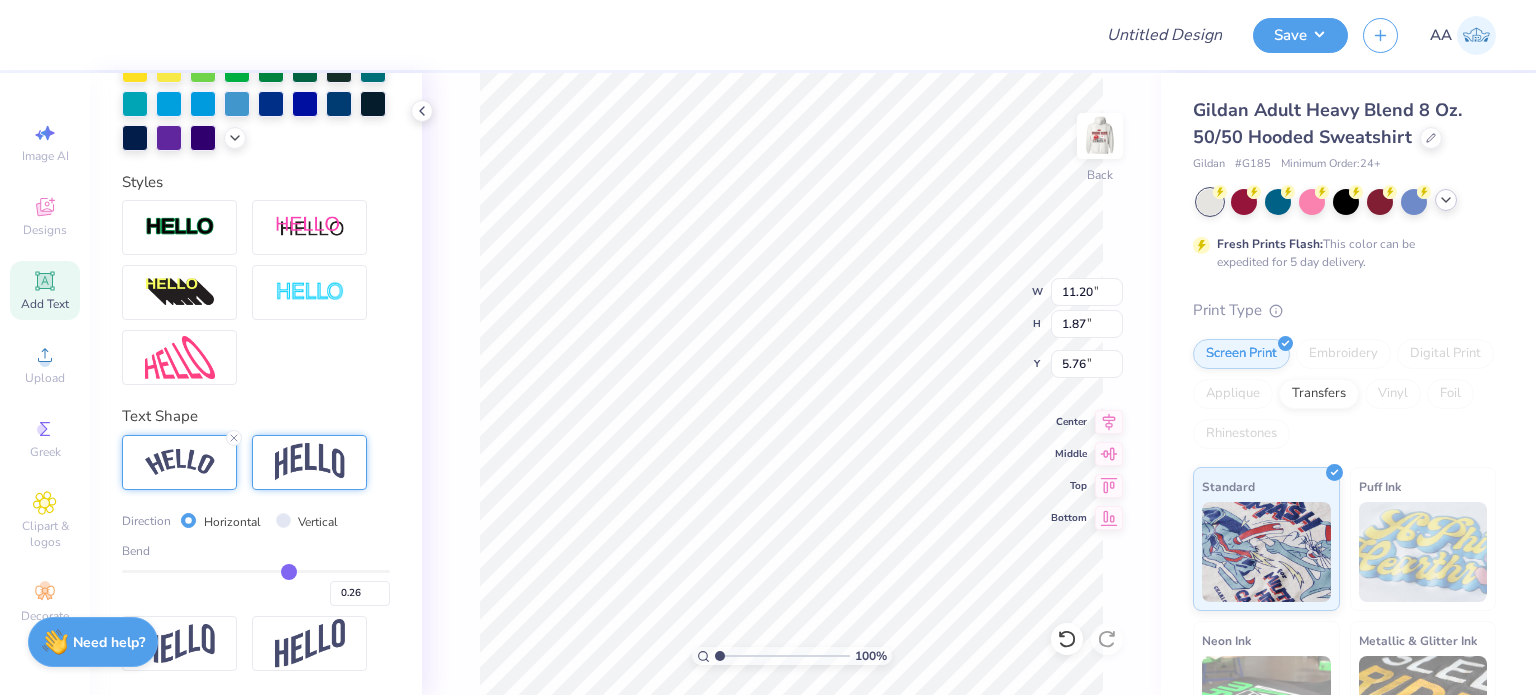 type on "0.27" 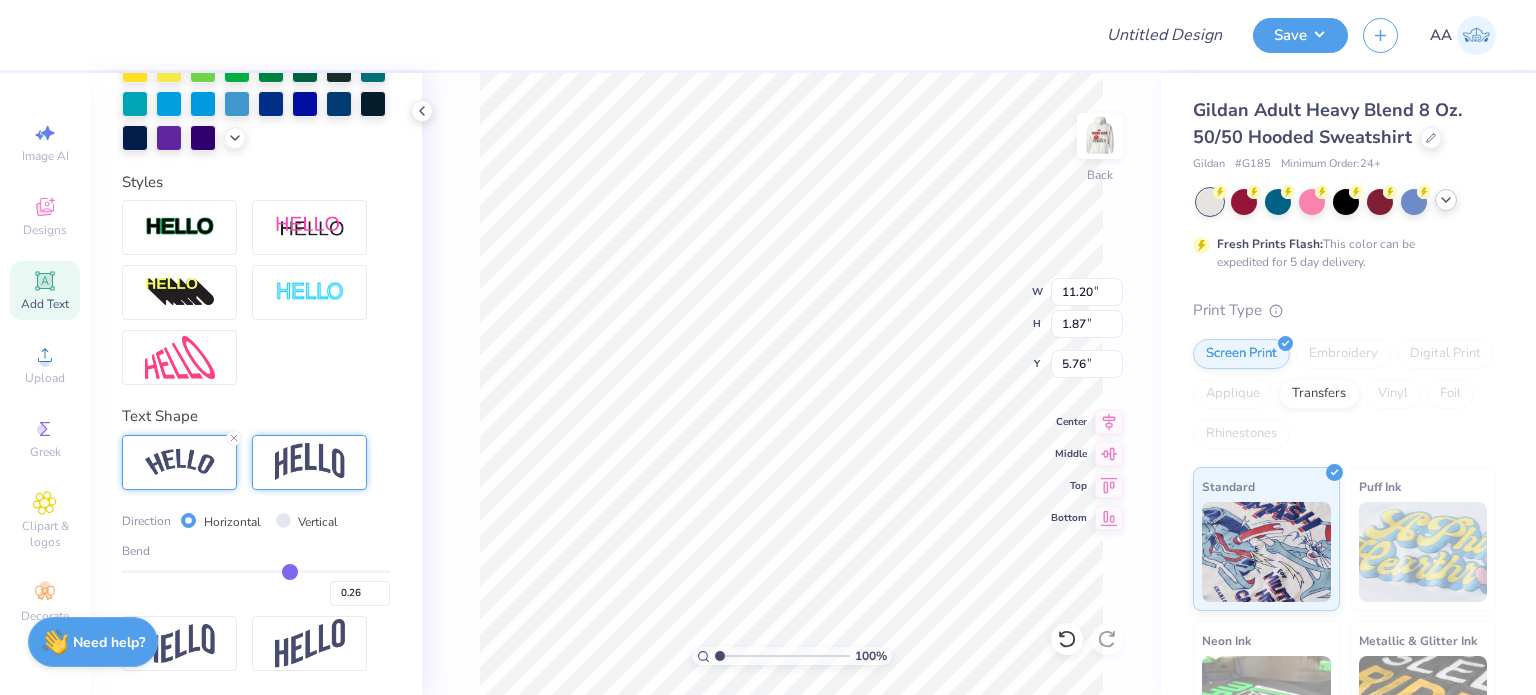type on "0.27" 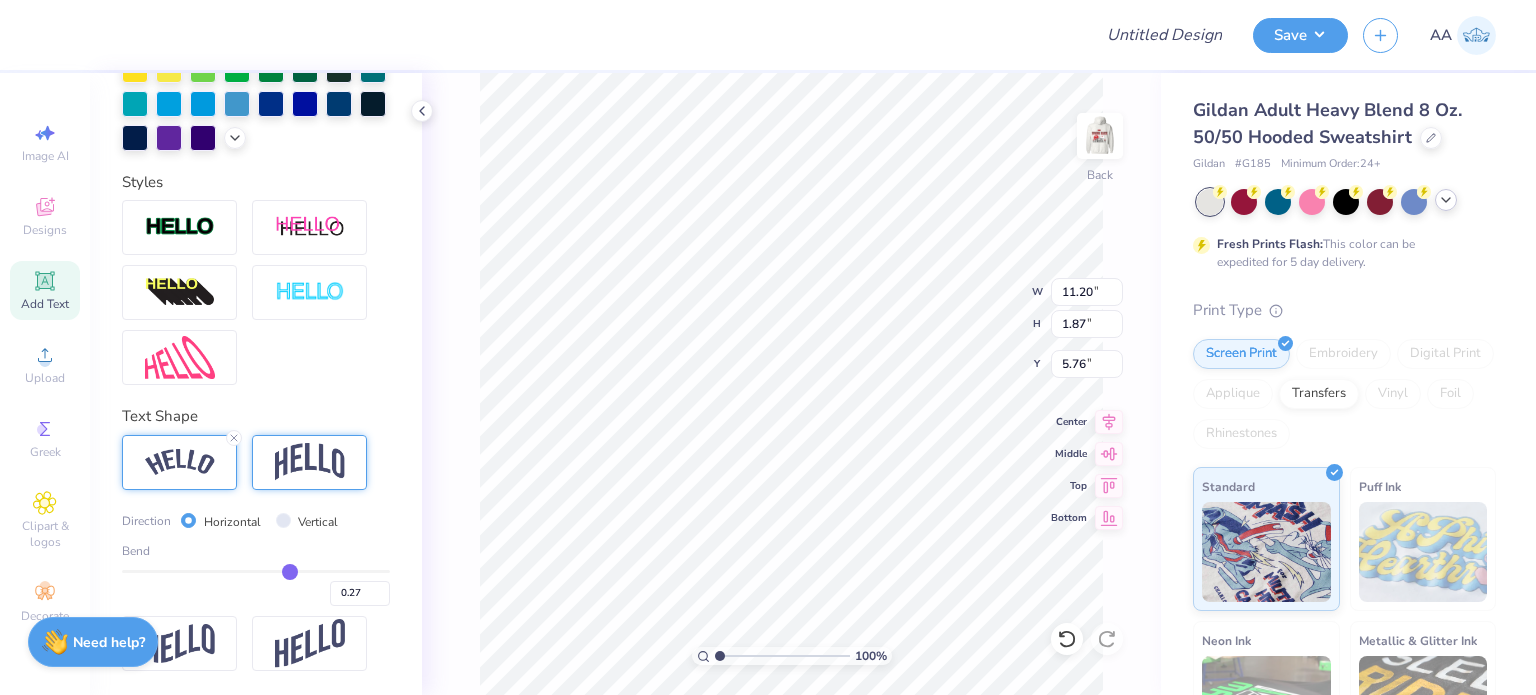type on "0.28" 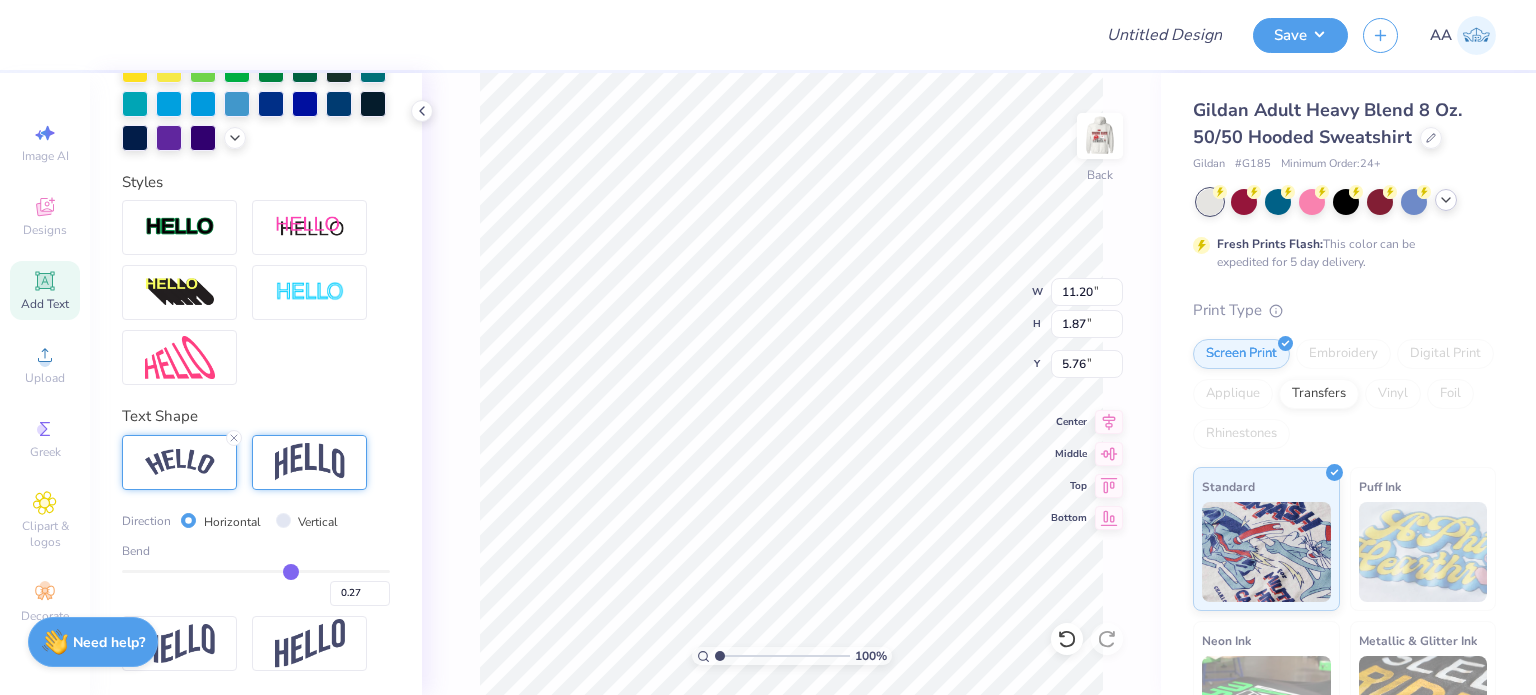 type on "0.28" 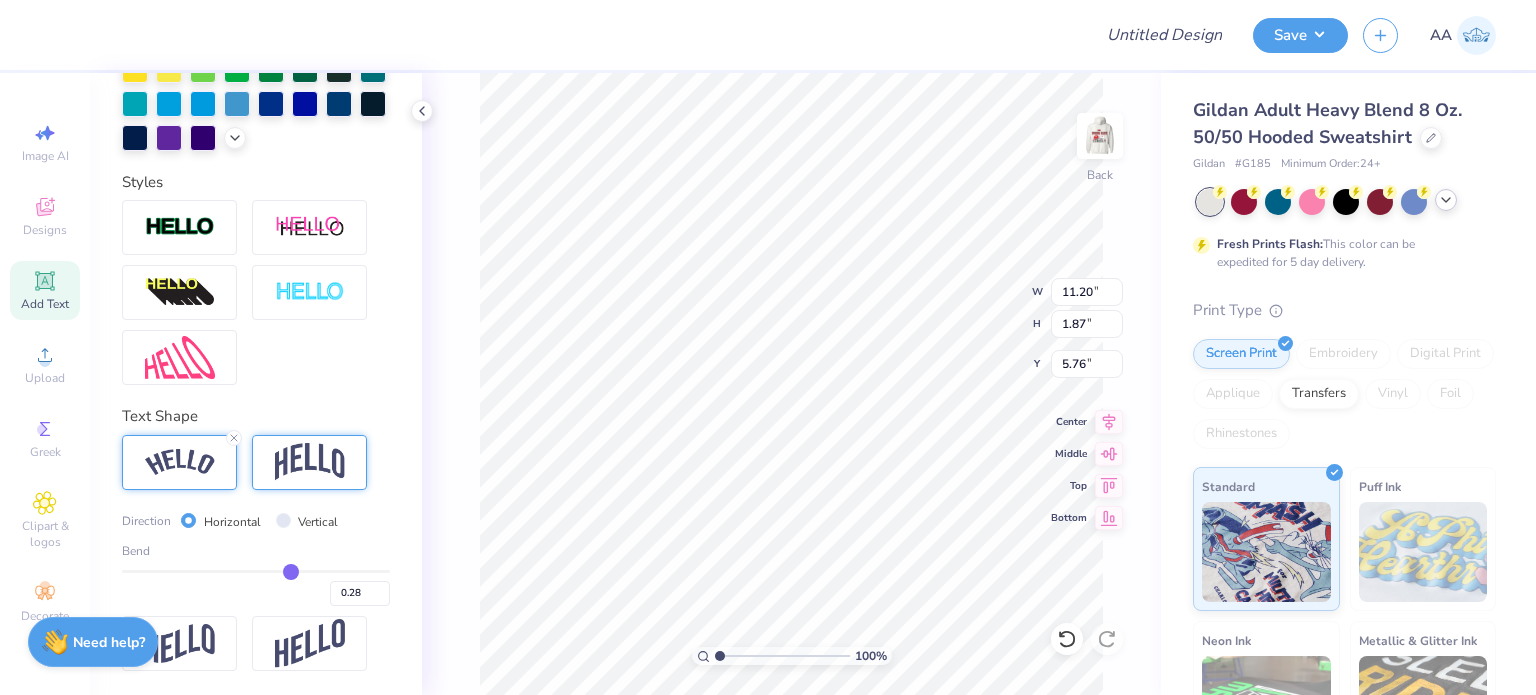 type on "0.29" 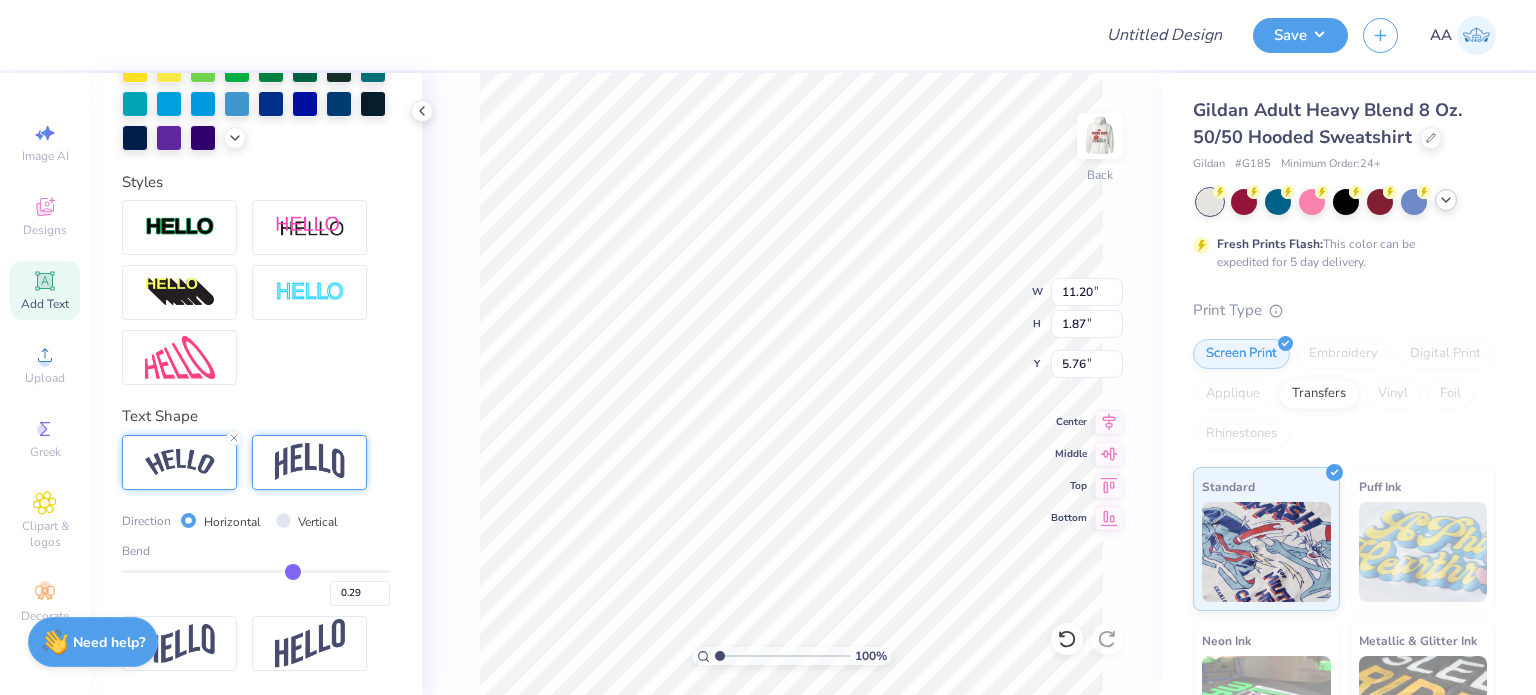 type on "0.3" 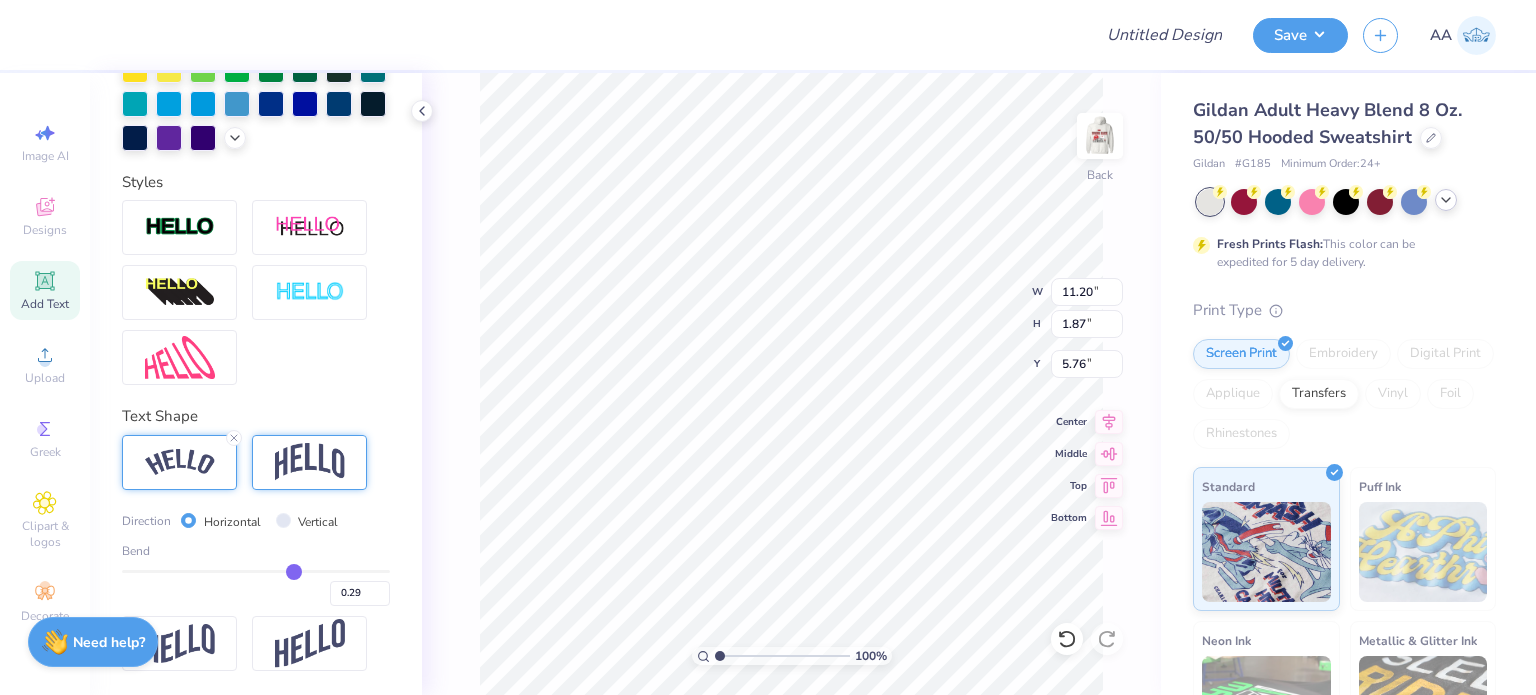 type on "0.30" 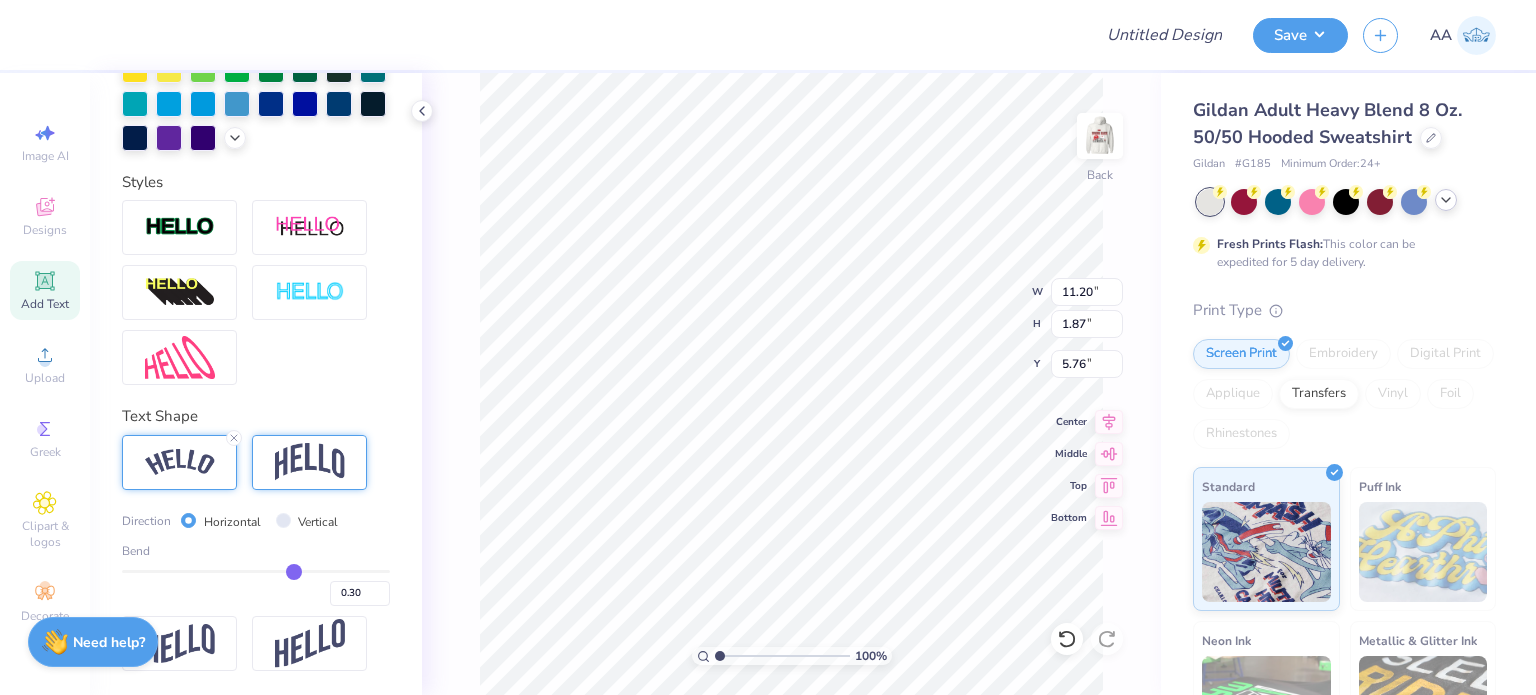 type on "0.31" 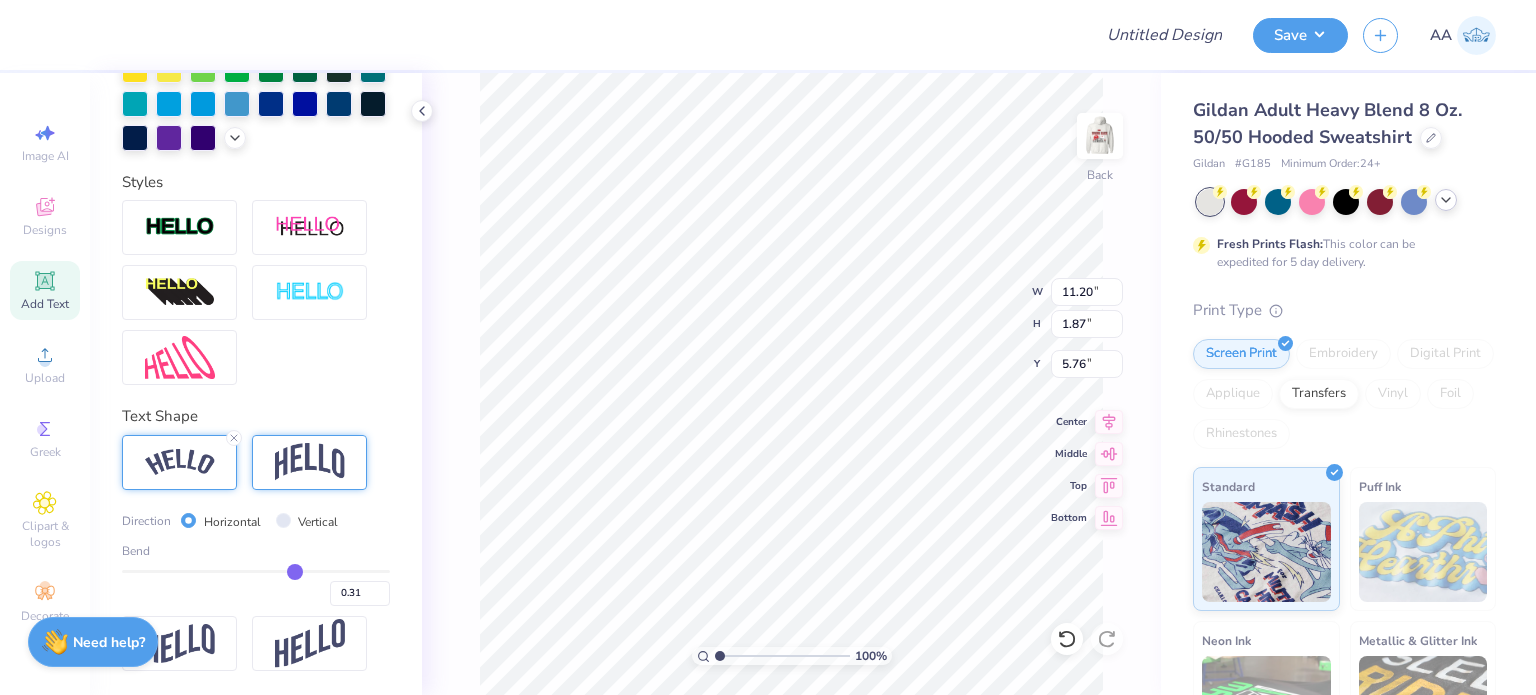 type on "0.32" 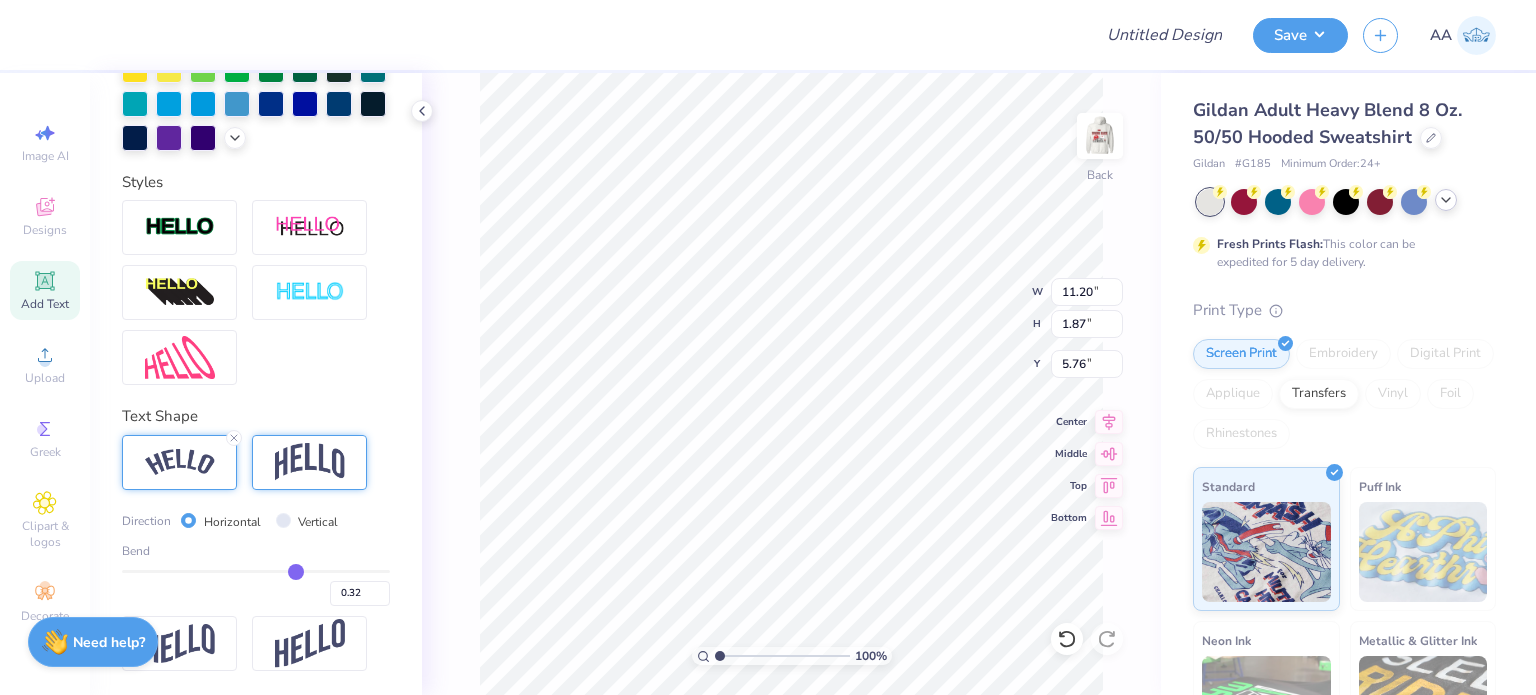 type on "0.32" 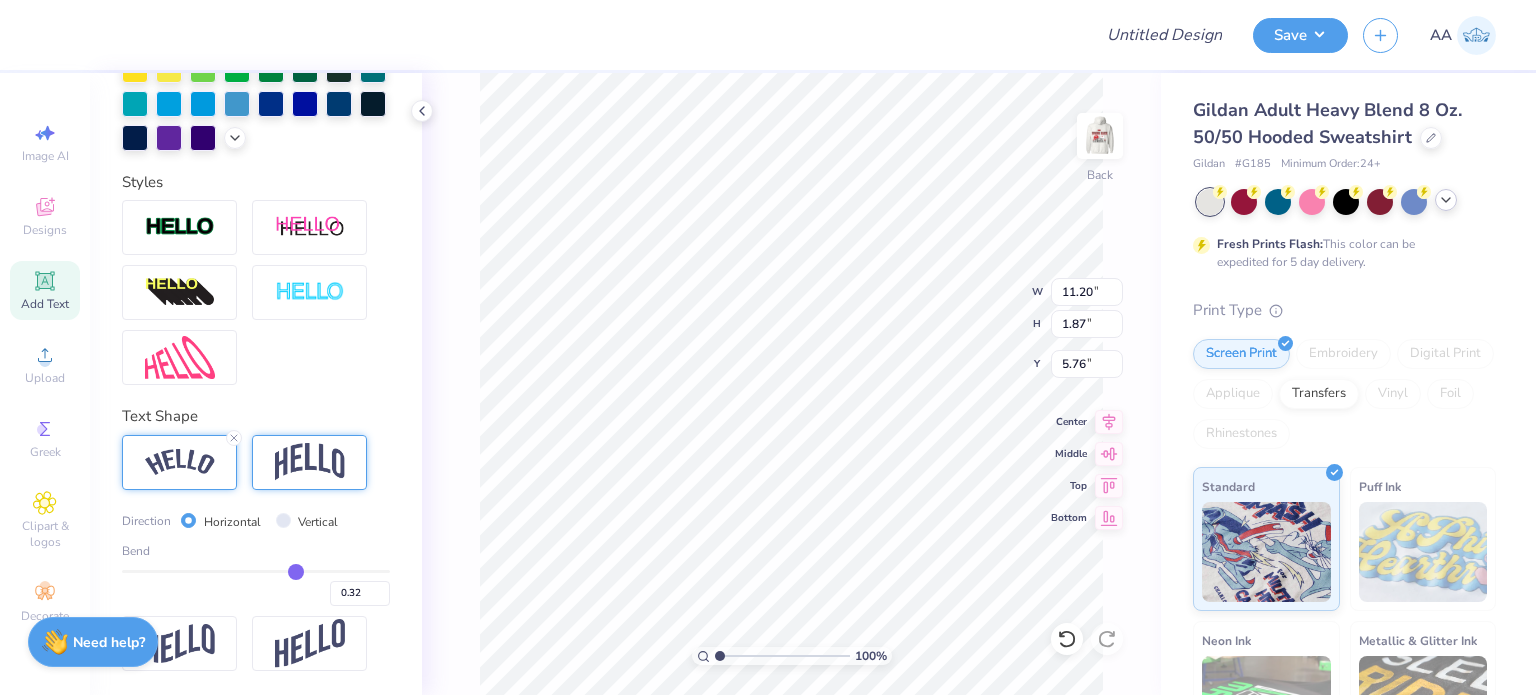 type on "11.52" 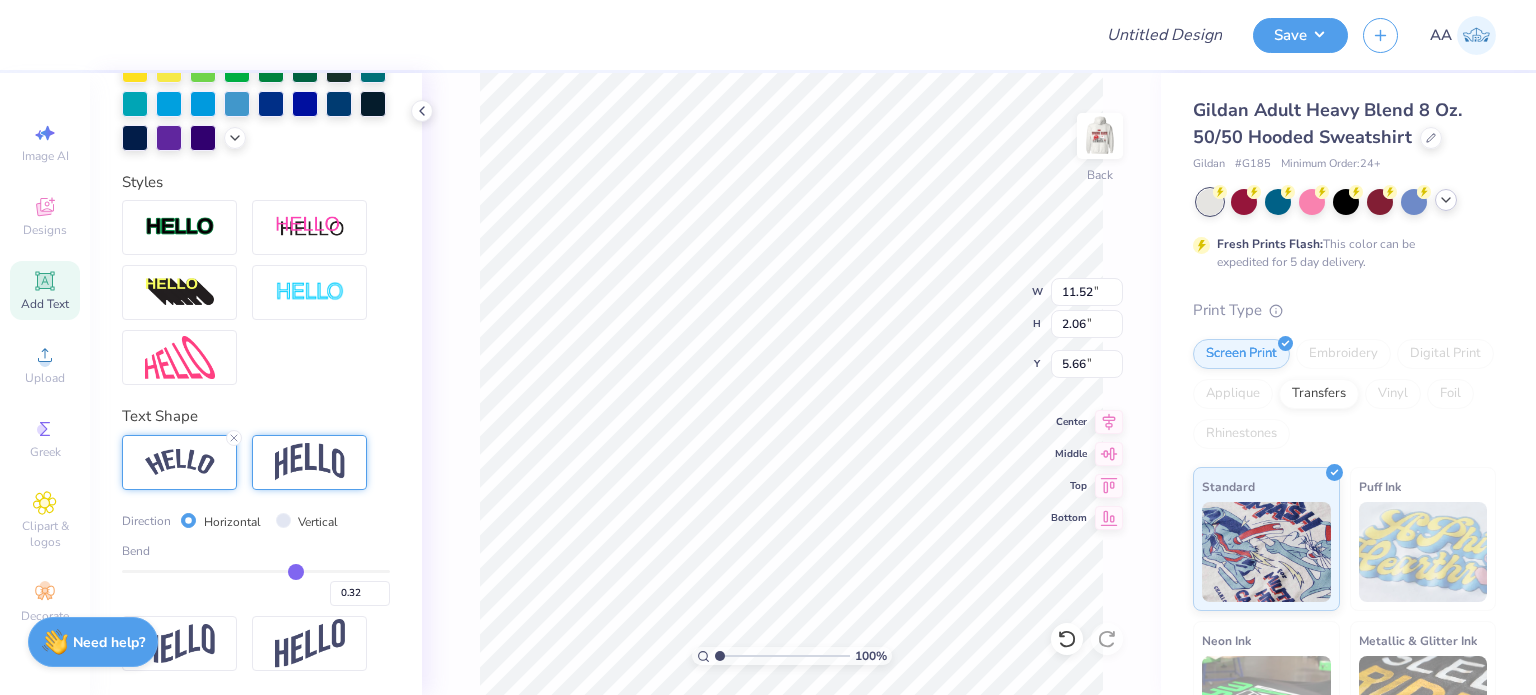 click on "100  % Back W 11.52 11.52 " H 2.06 2.06 " Y 5.66 5.66 " Center Middle Top Bottom" at bounding box center [791, 384] 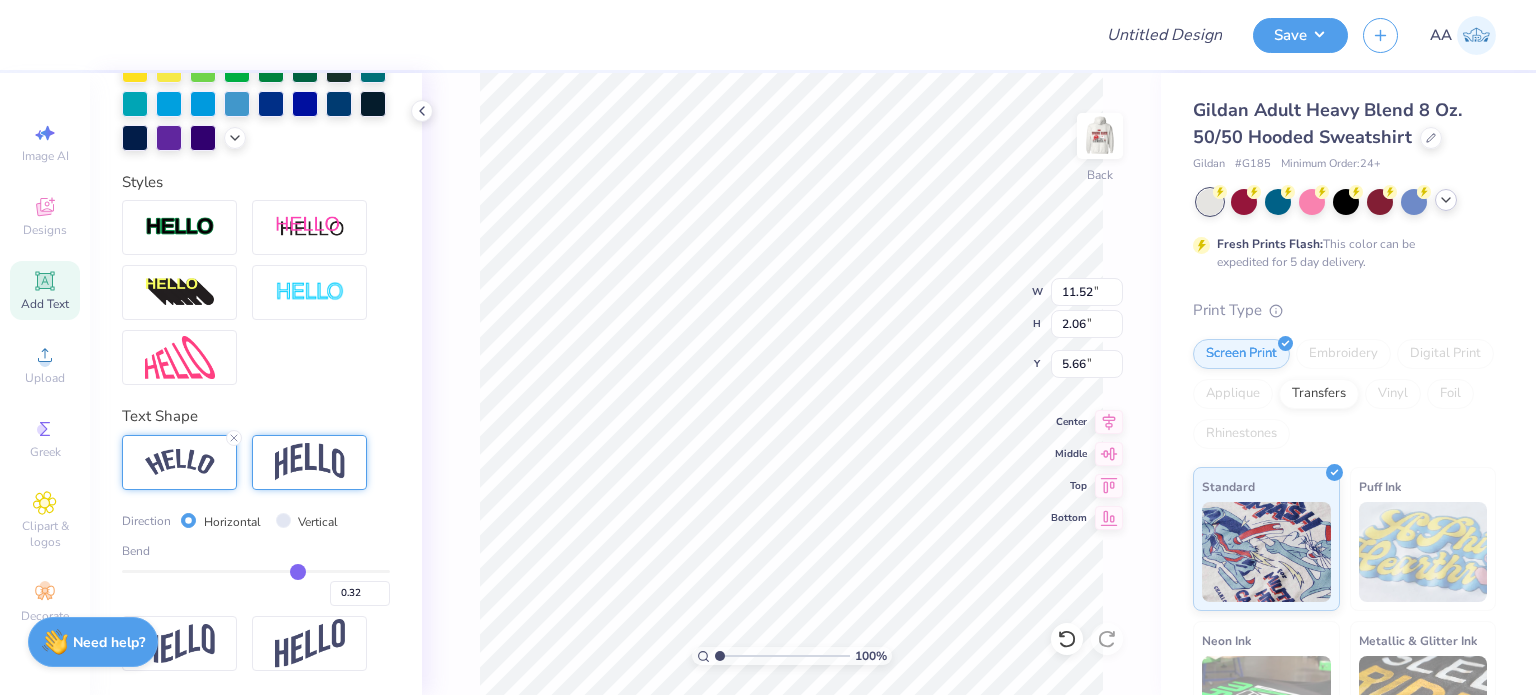 type on "0.33" 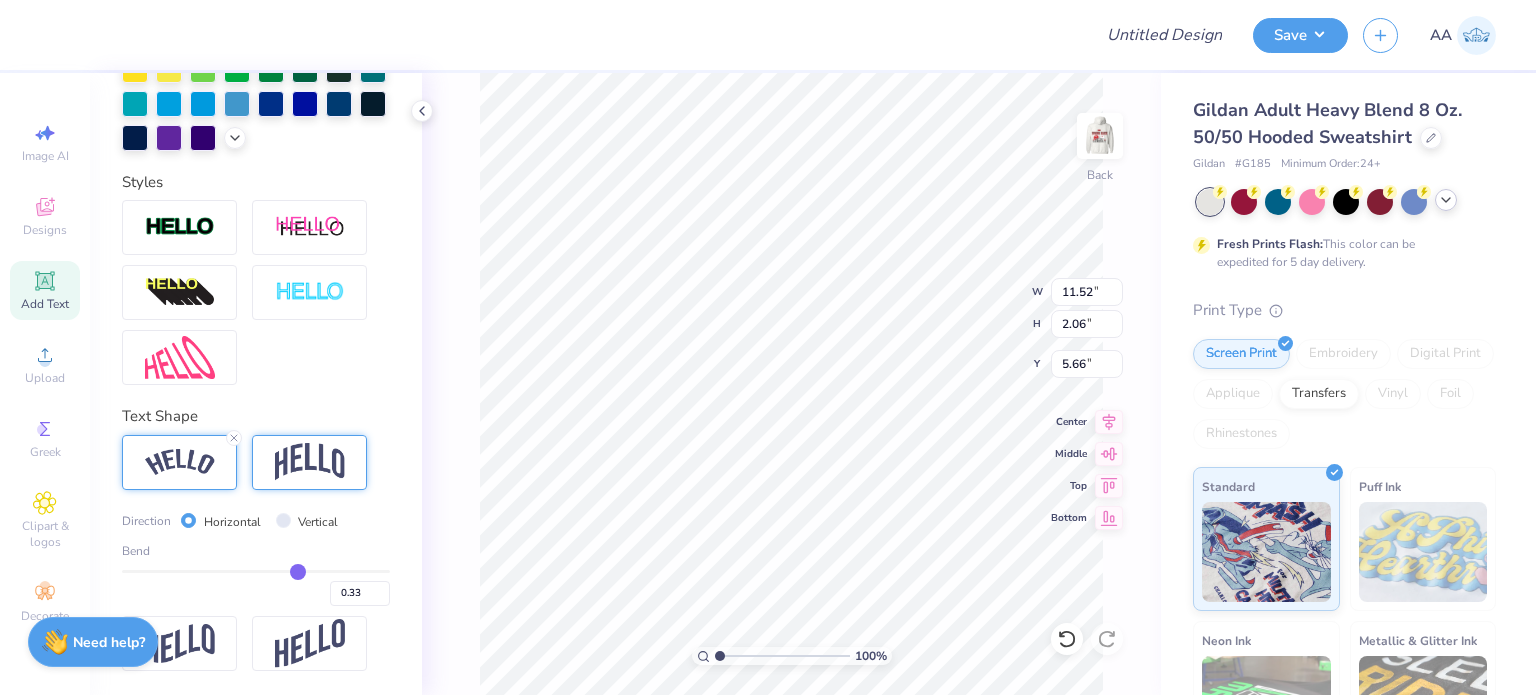 type on "0.34" 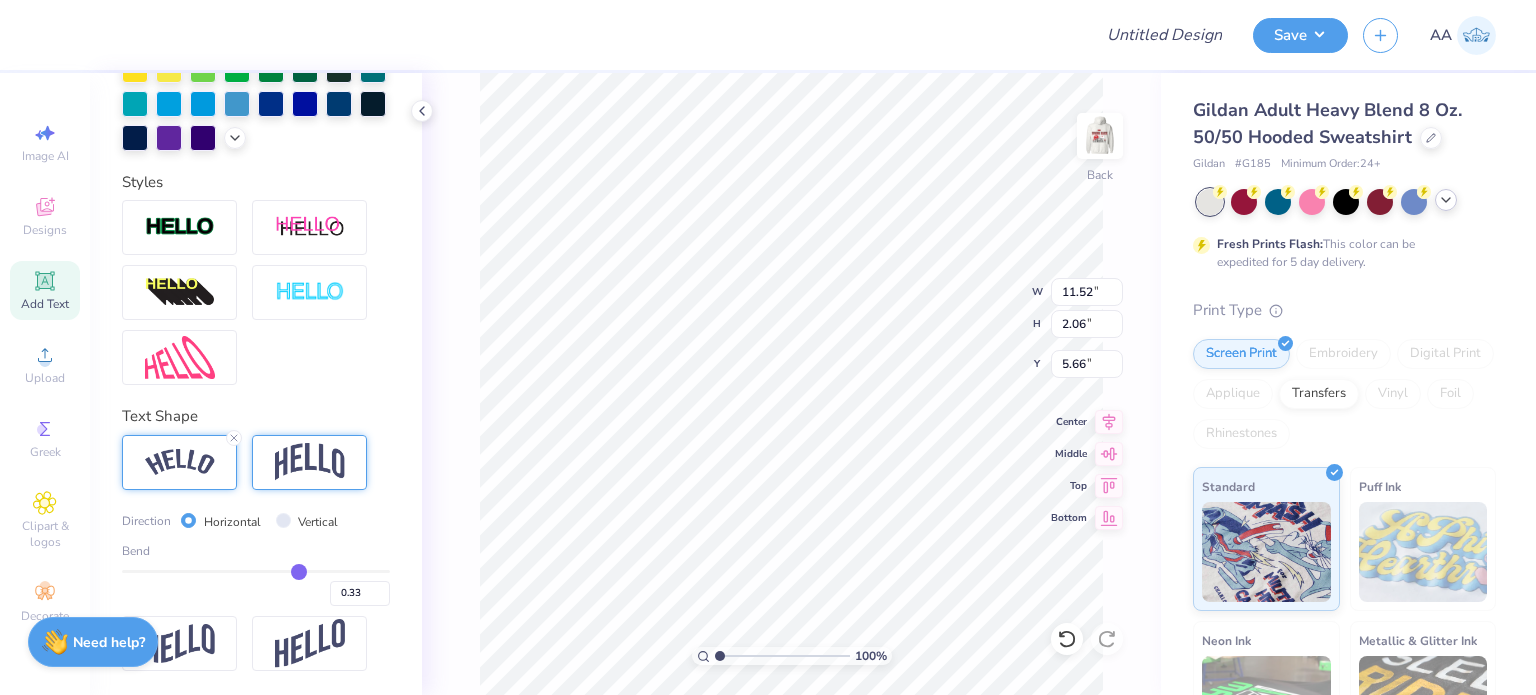 type on "0.34" 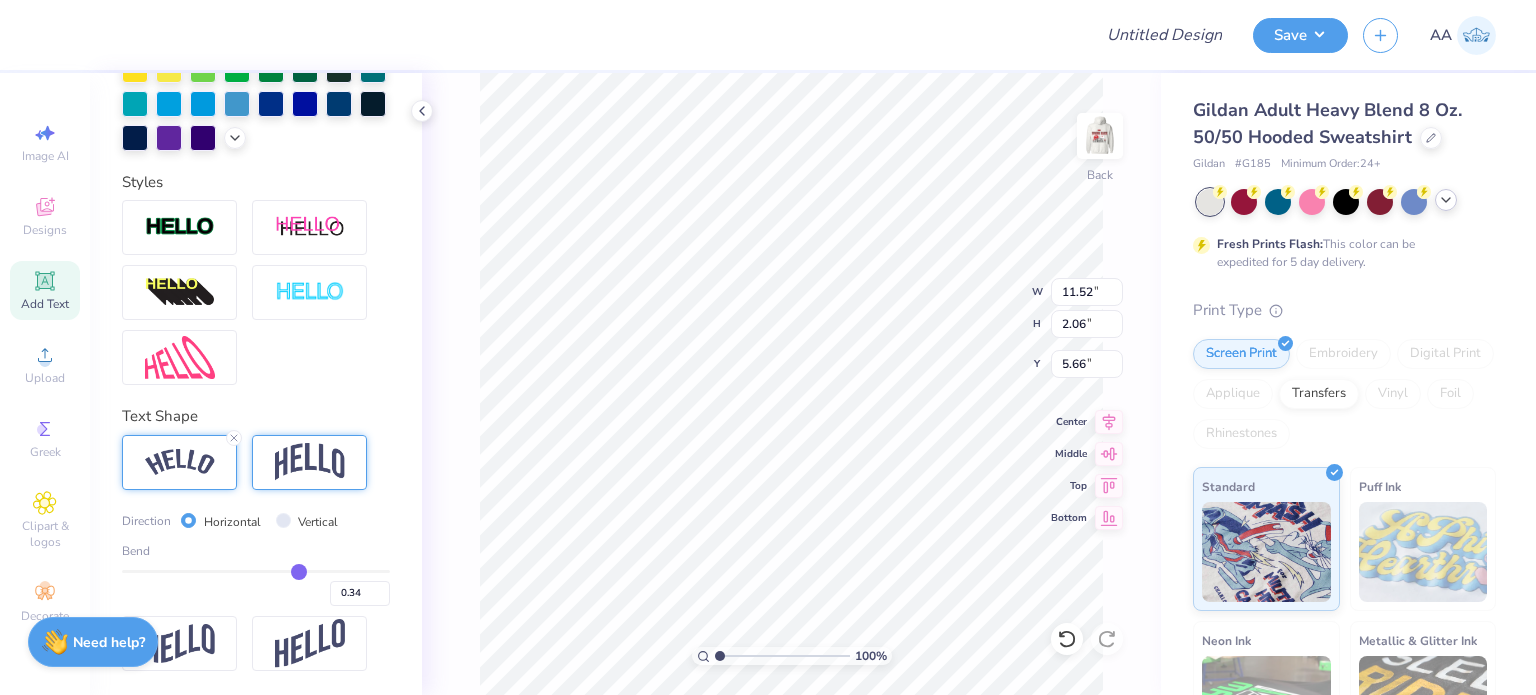 type on "0.35" 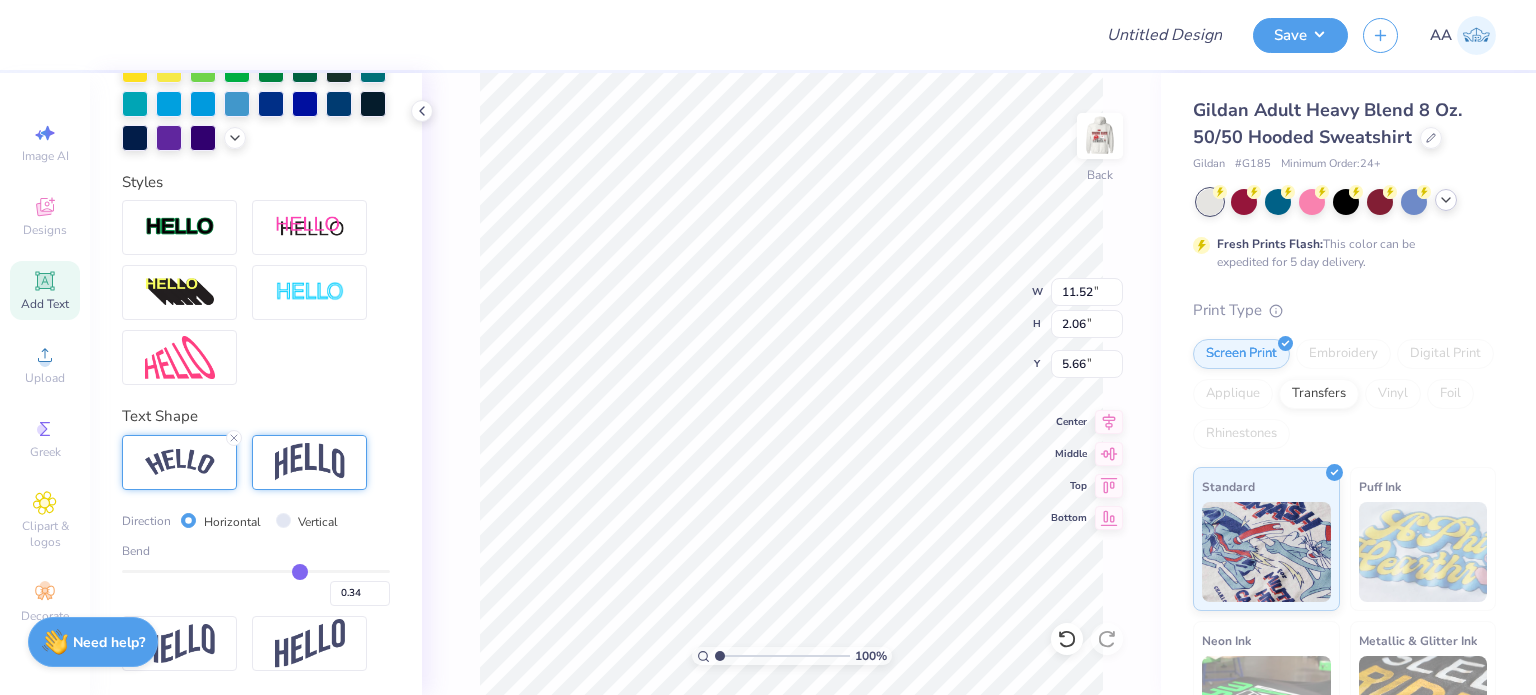 type on "0.35" 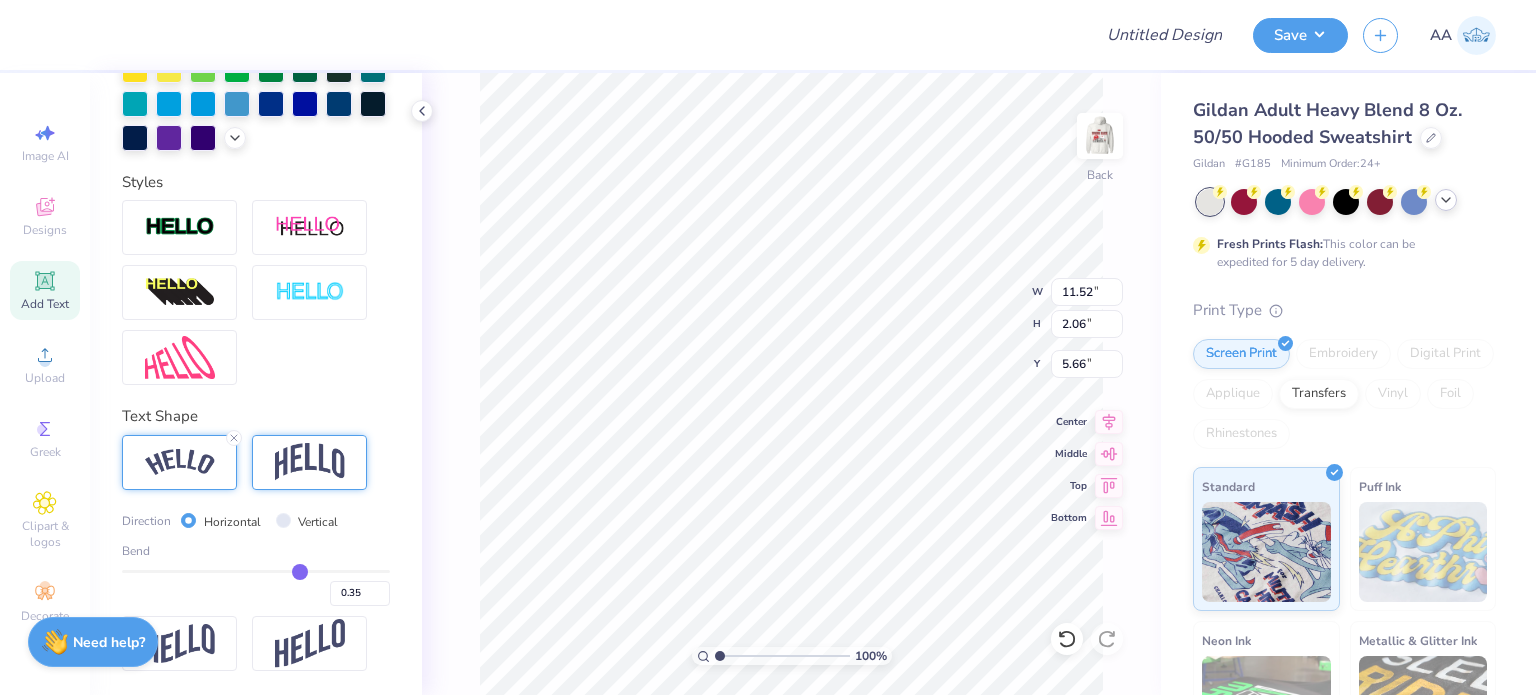 type on "0.4" 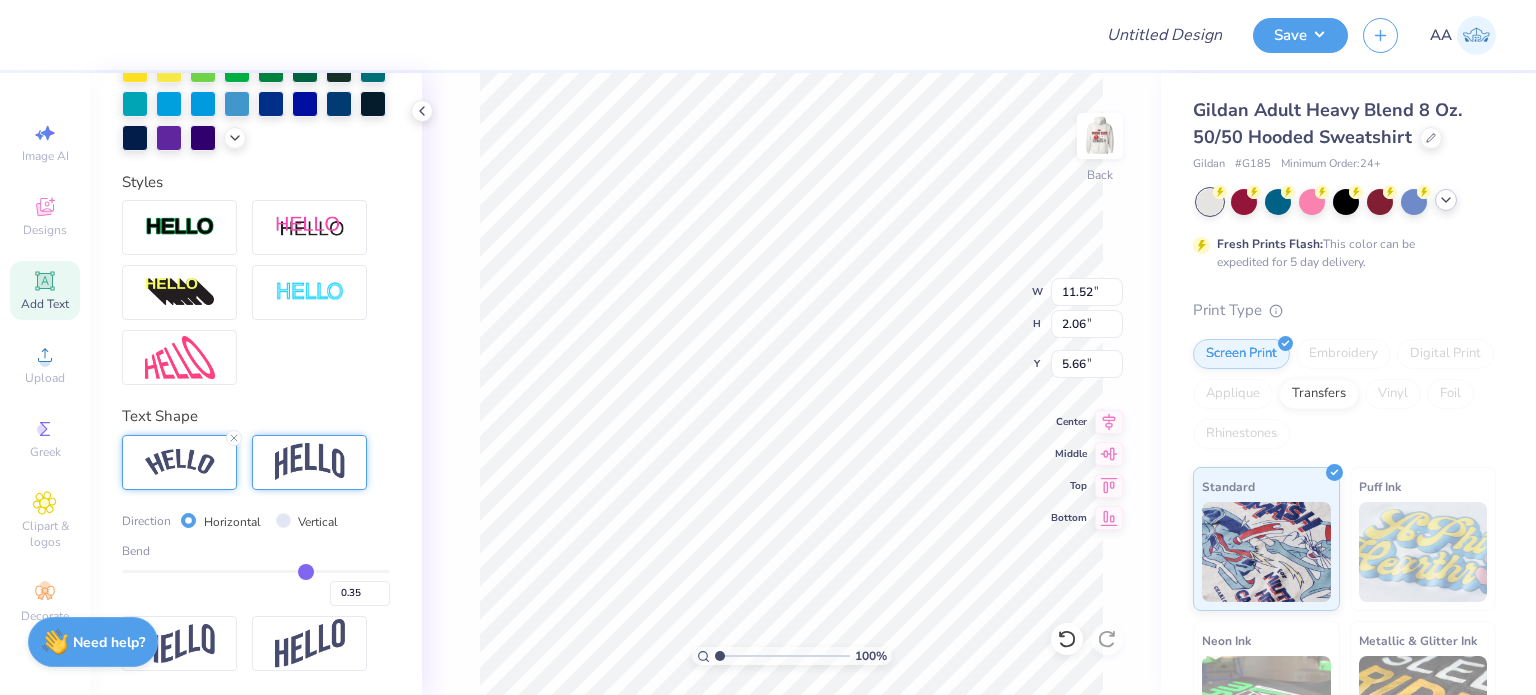 type on "0.40" 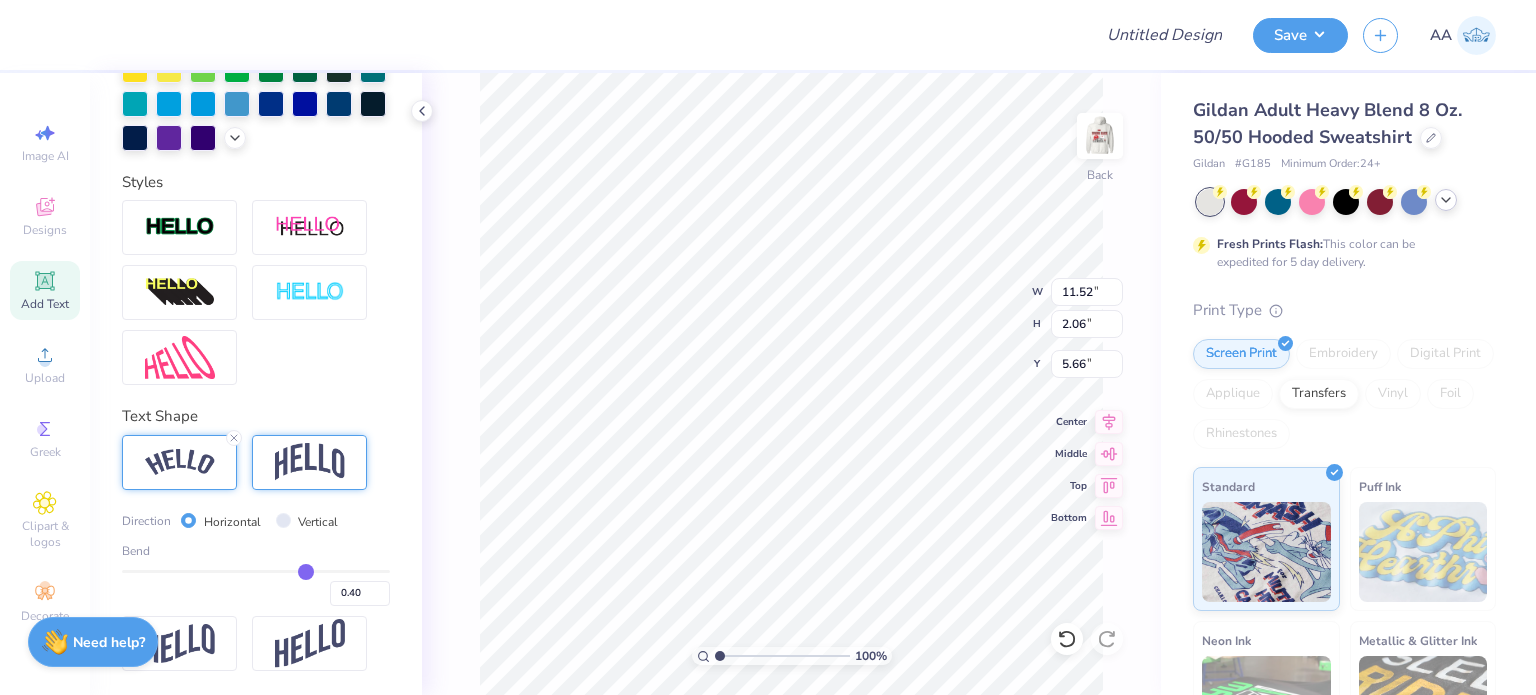 type on "0.42" 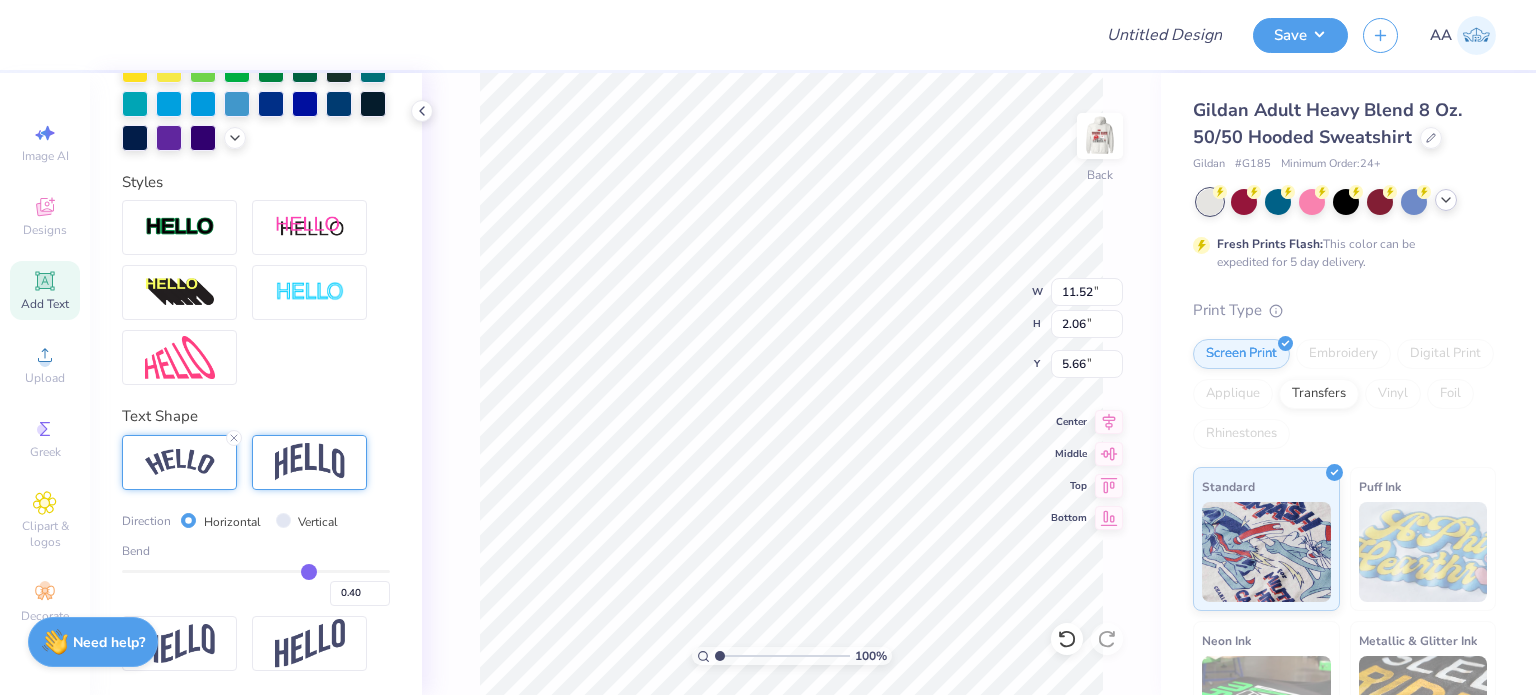 type on "0.42" 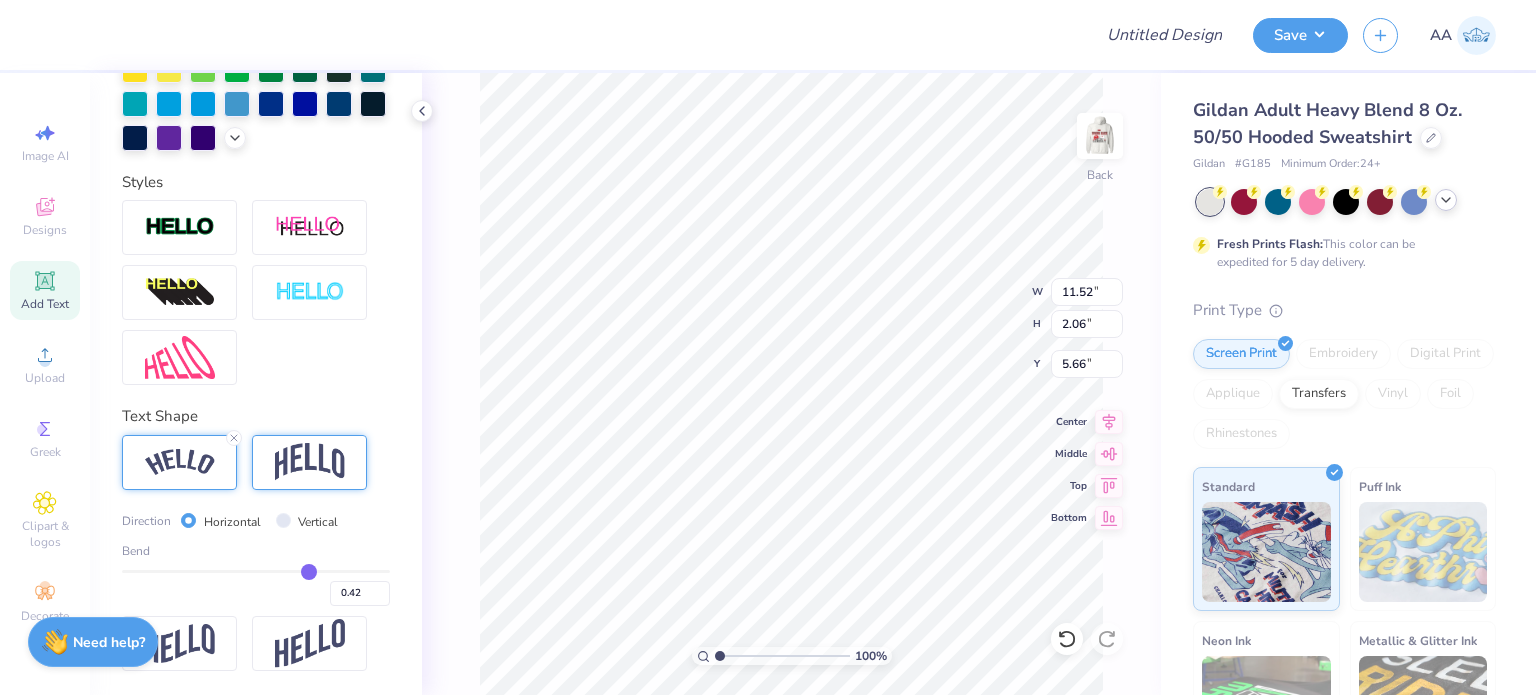 type on "0.43" 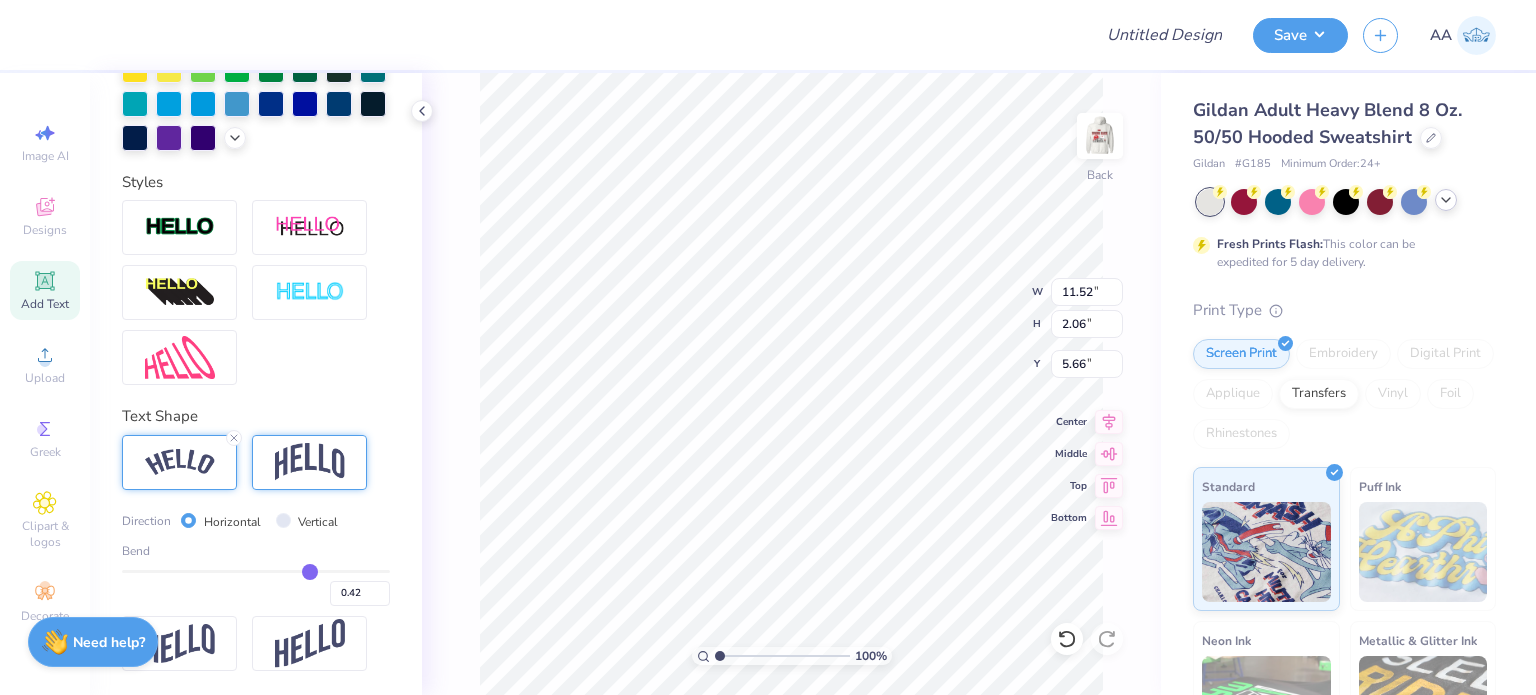 type on "0.43" 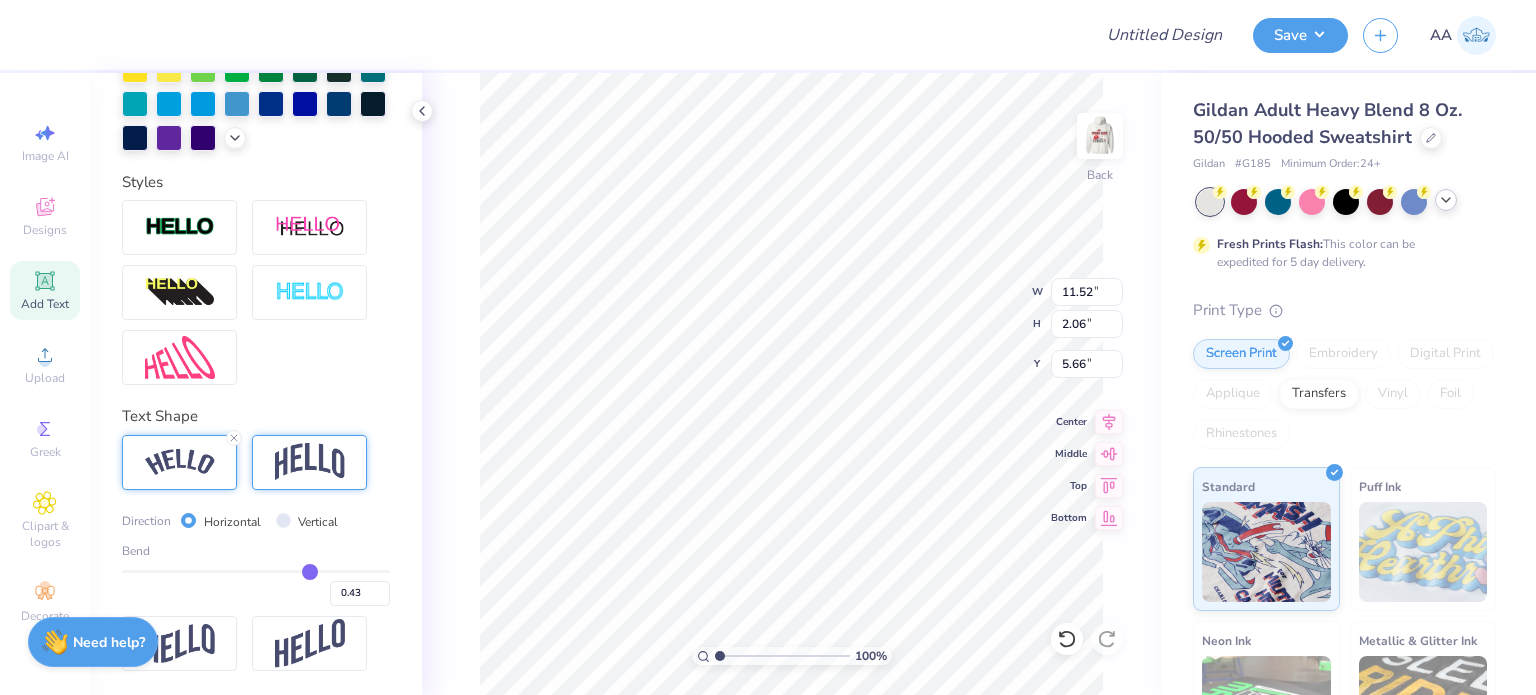 type on "0.44" 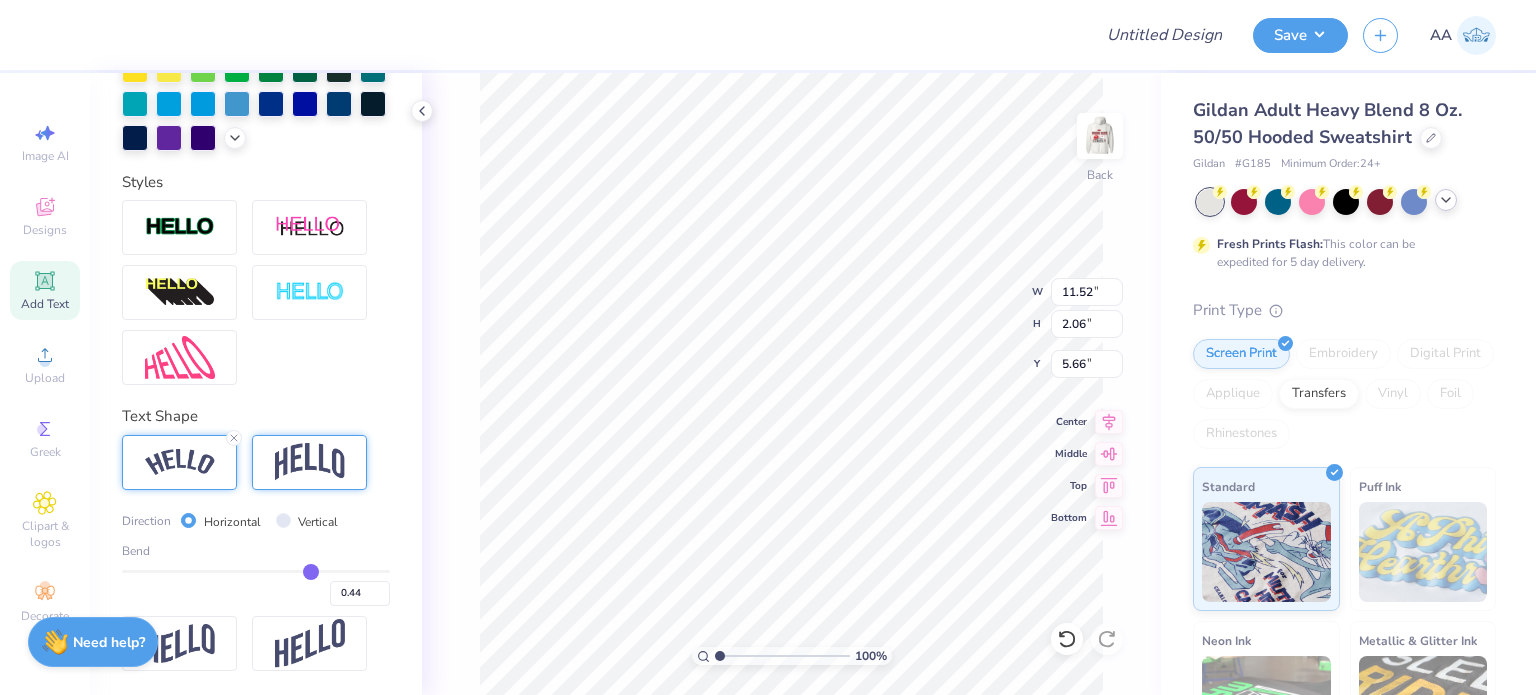 type on "0.45" 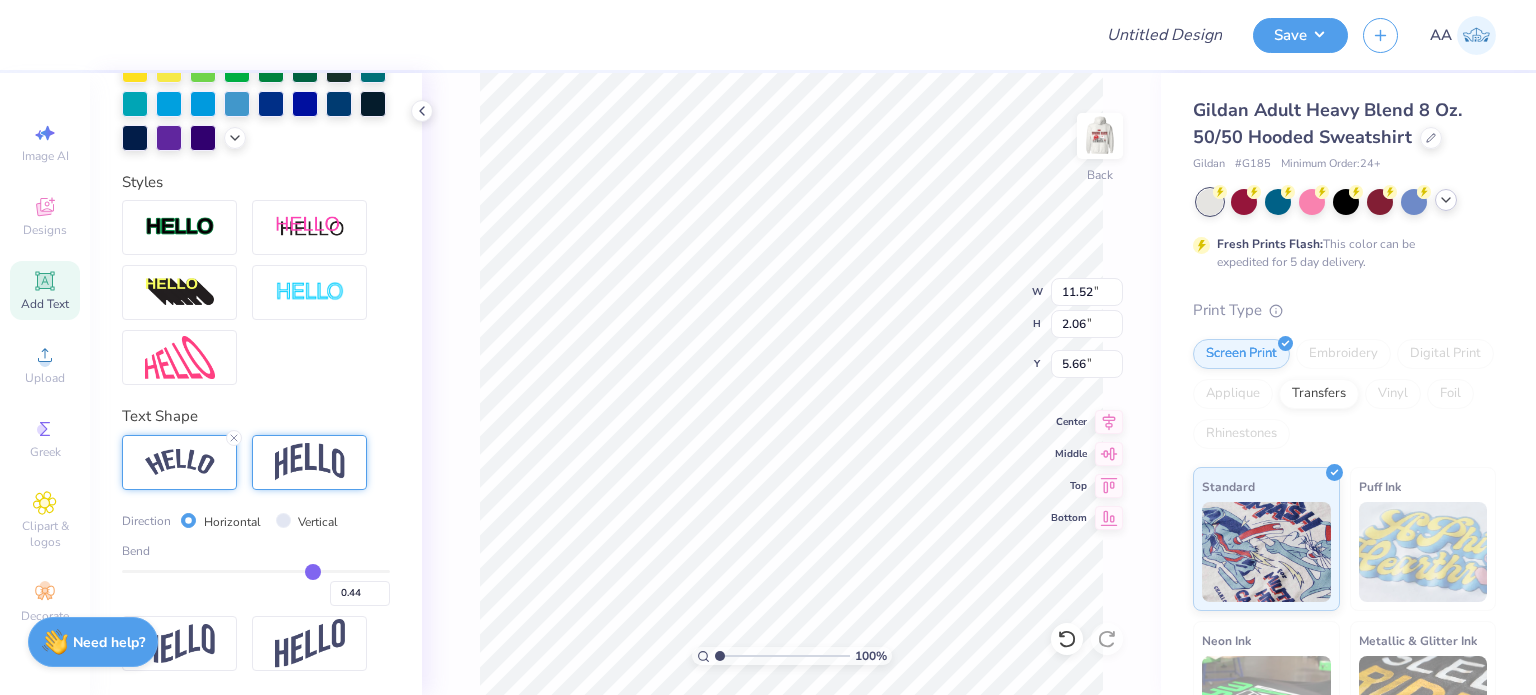 type on "0.45" 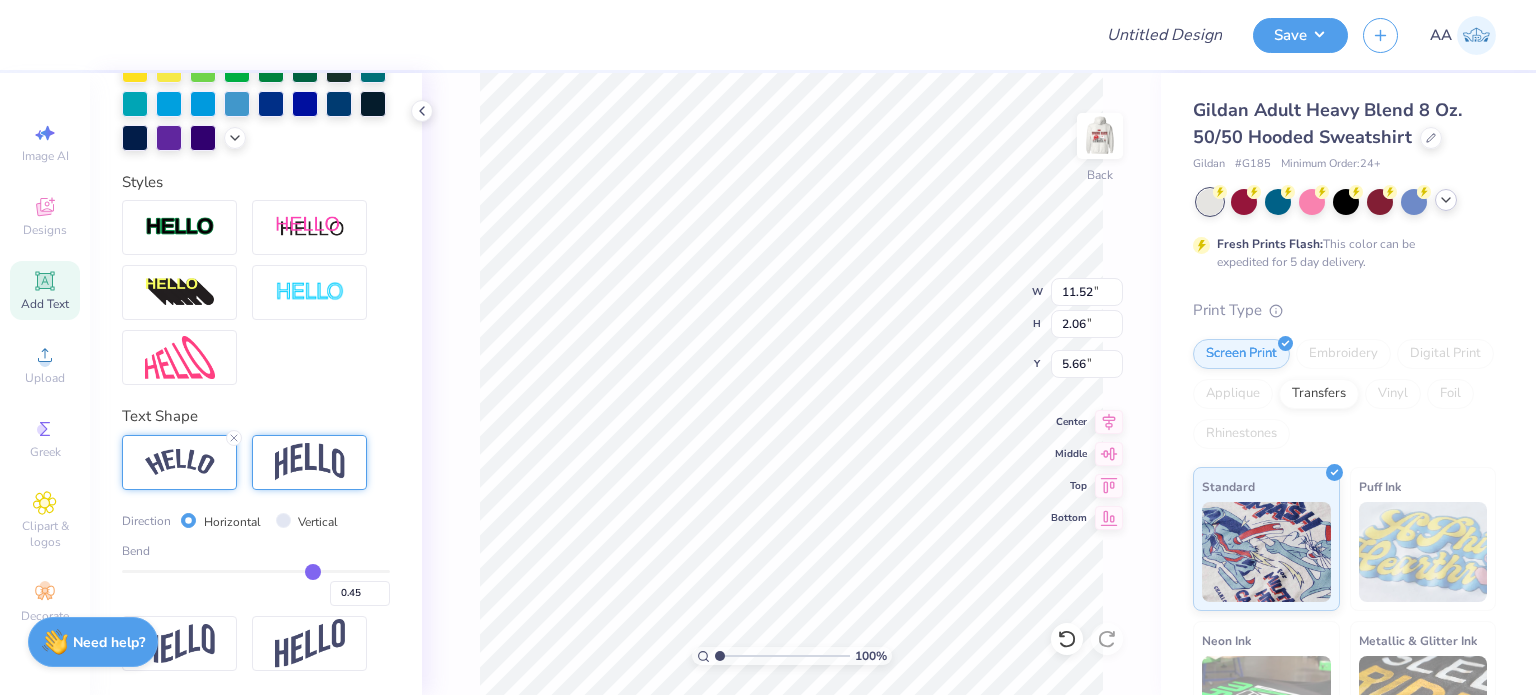 type on "0.46" 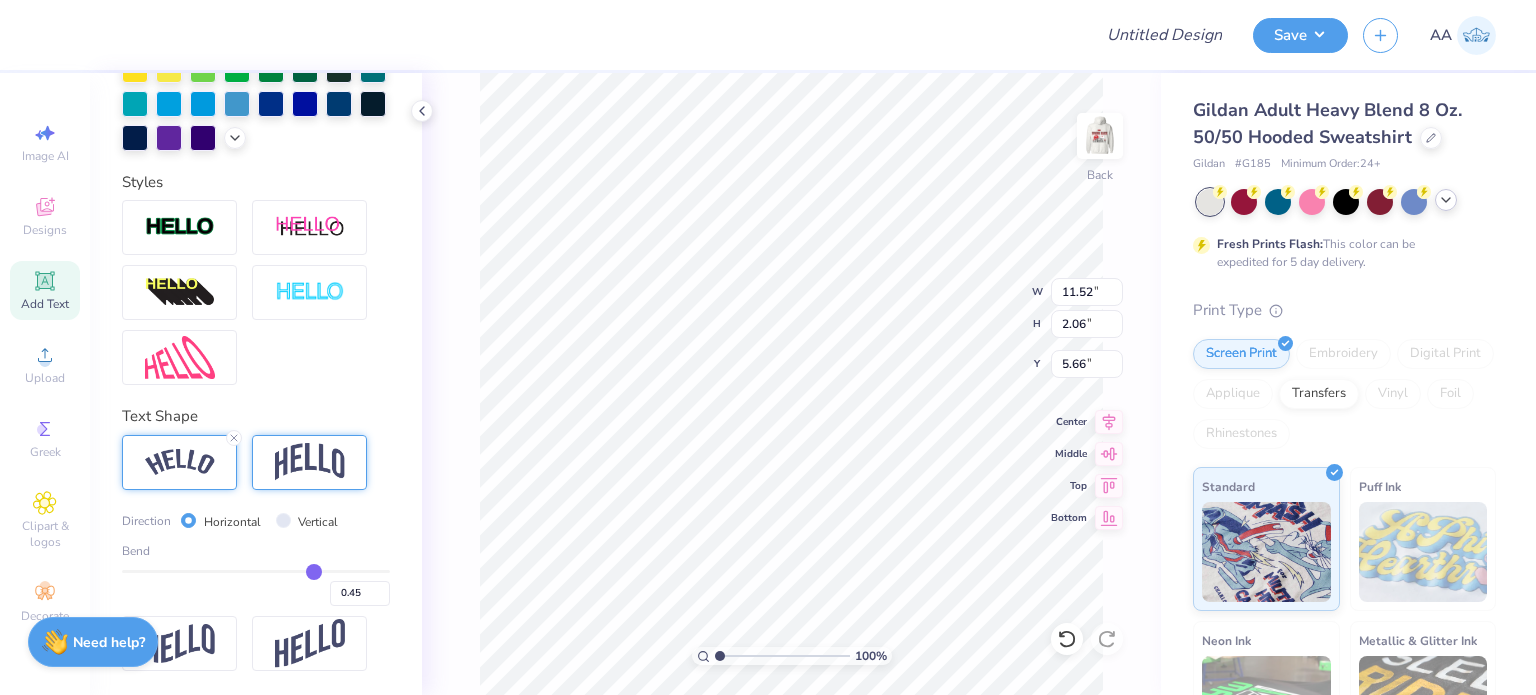 type on "0.46" 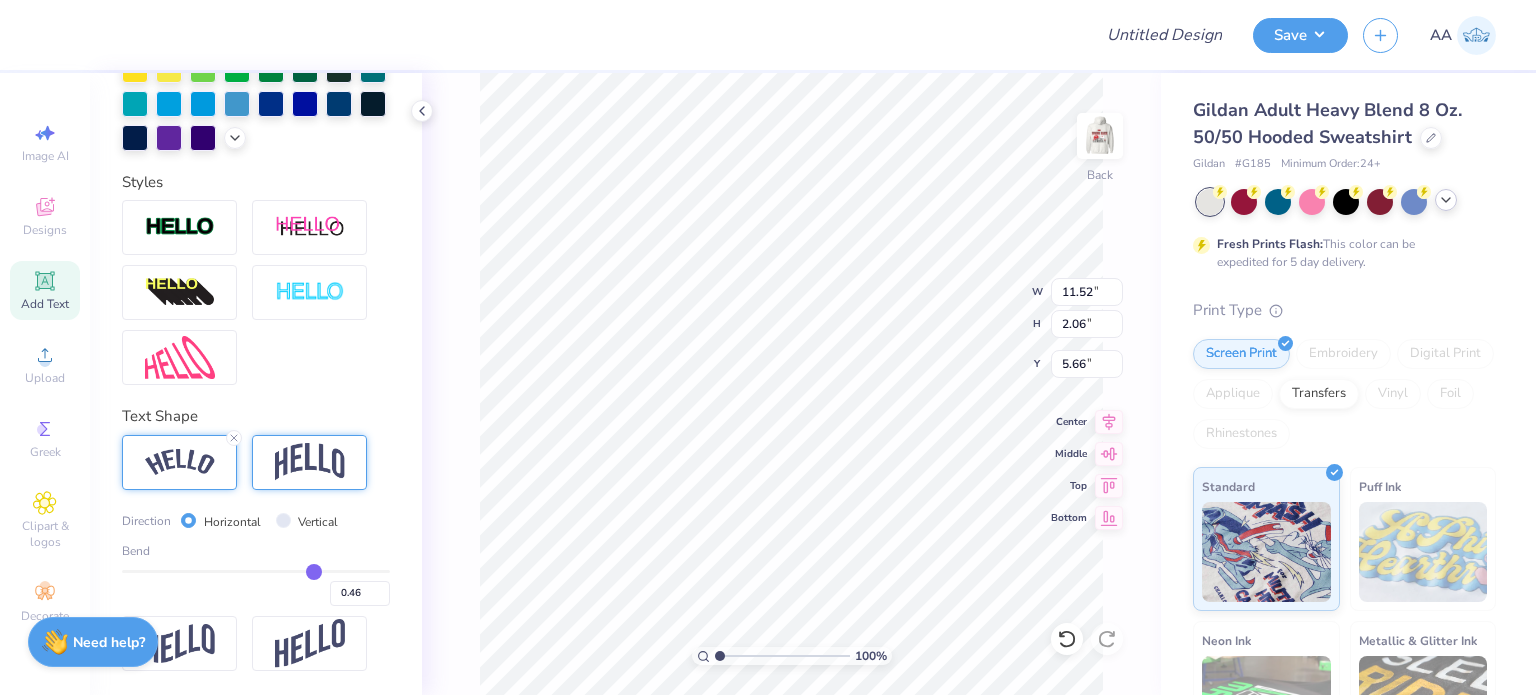 type on "0.47" 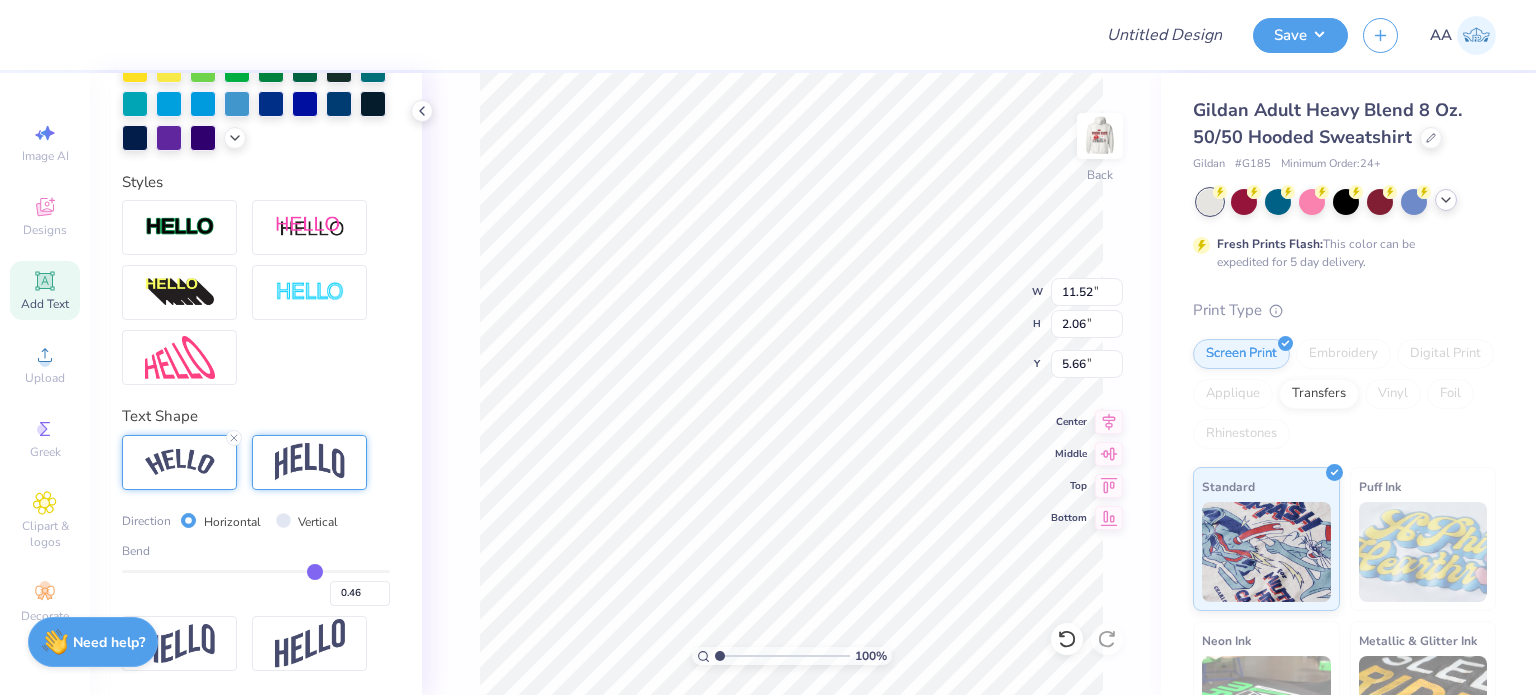 type on "0.47" 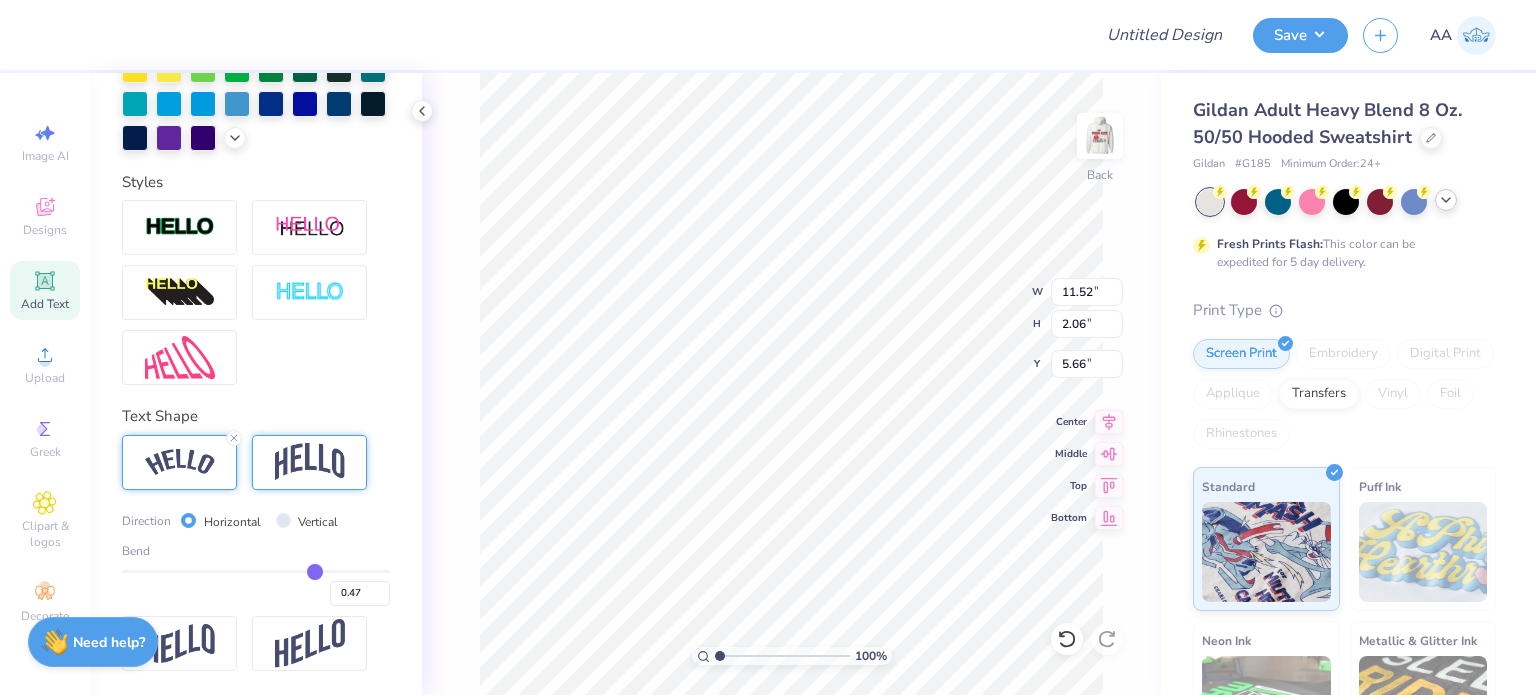 type on "0.46" 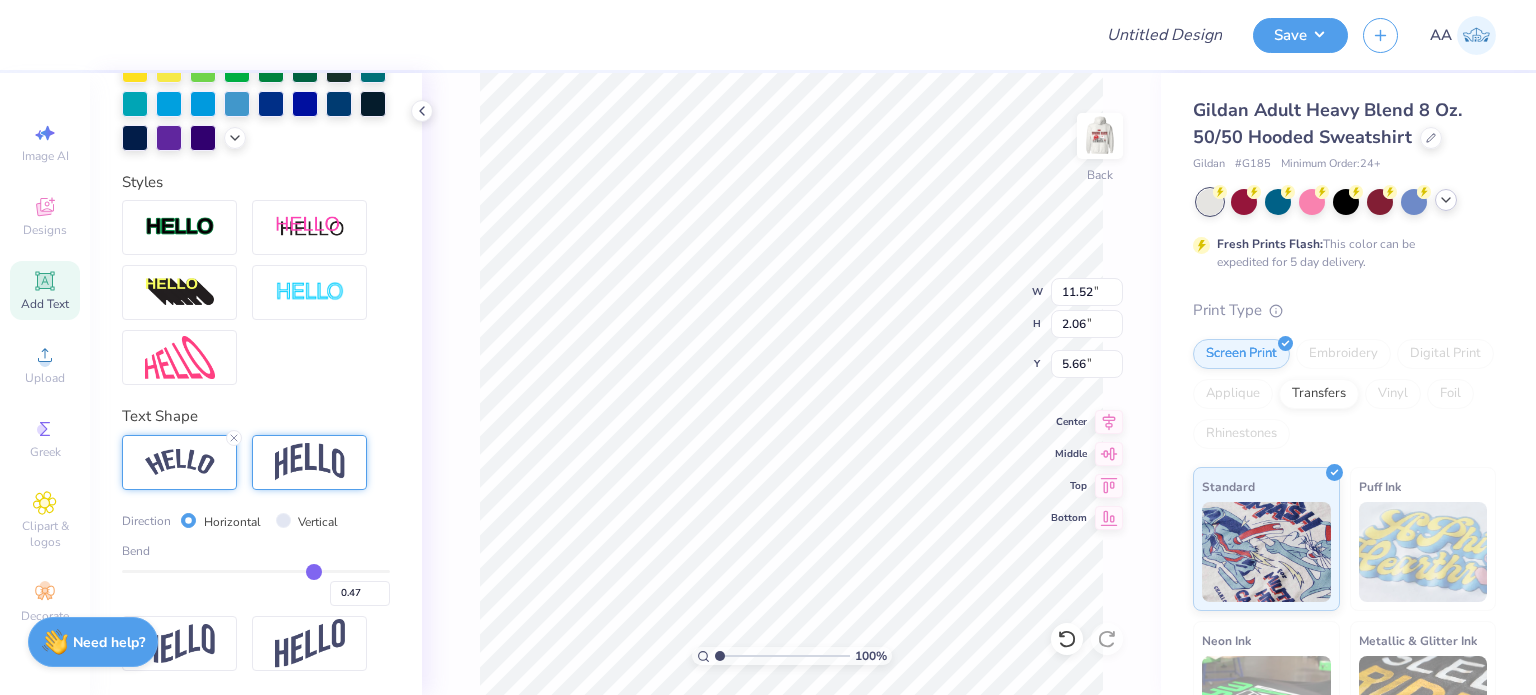 type on "0.46" 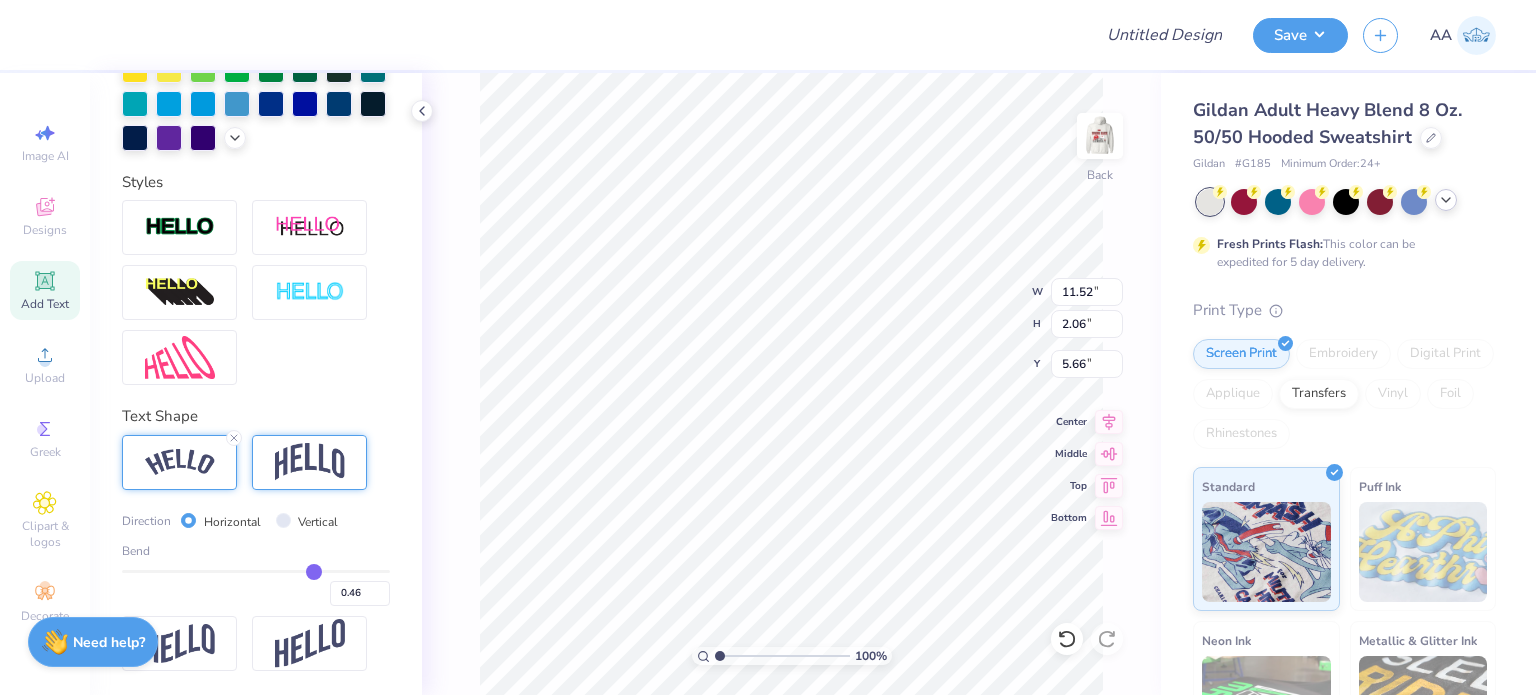 type on "0.45" 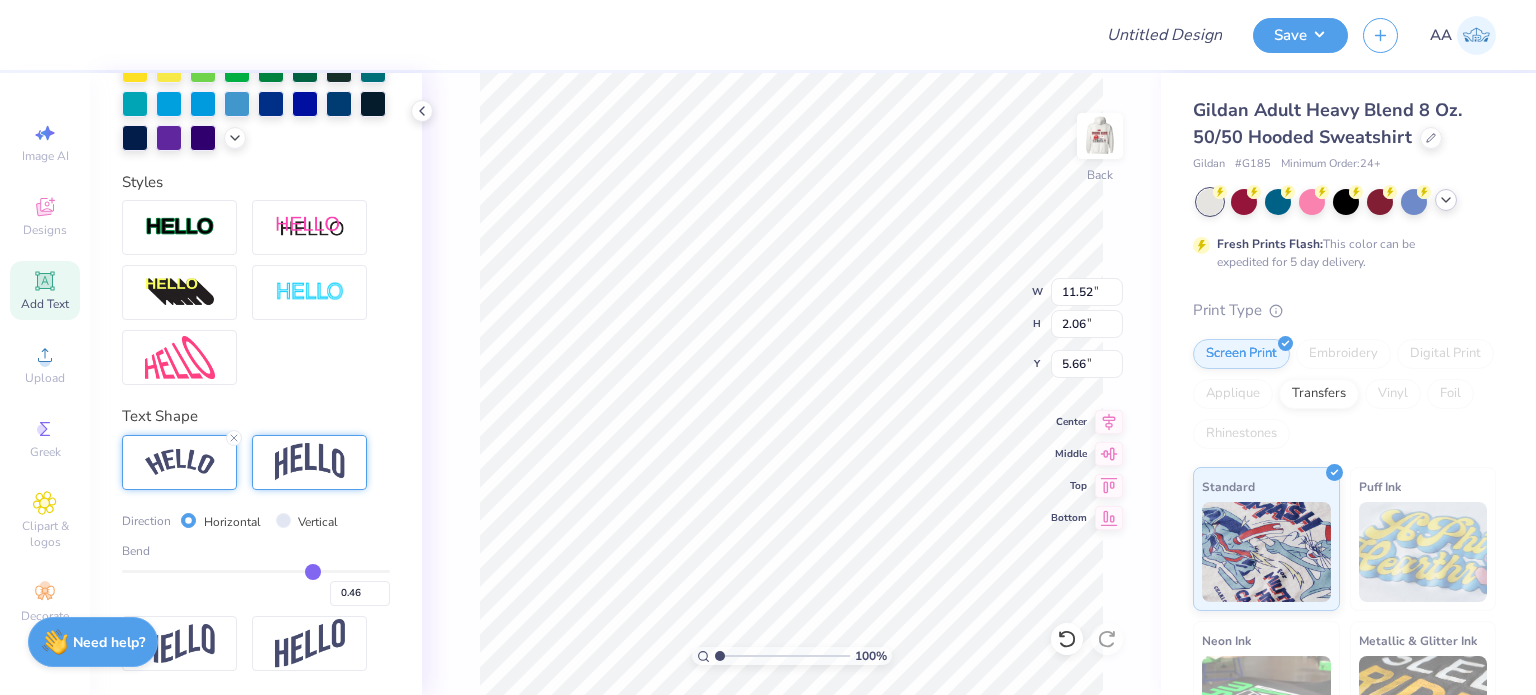 type on "0.45" 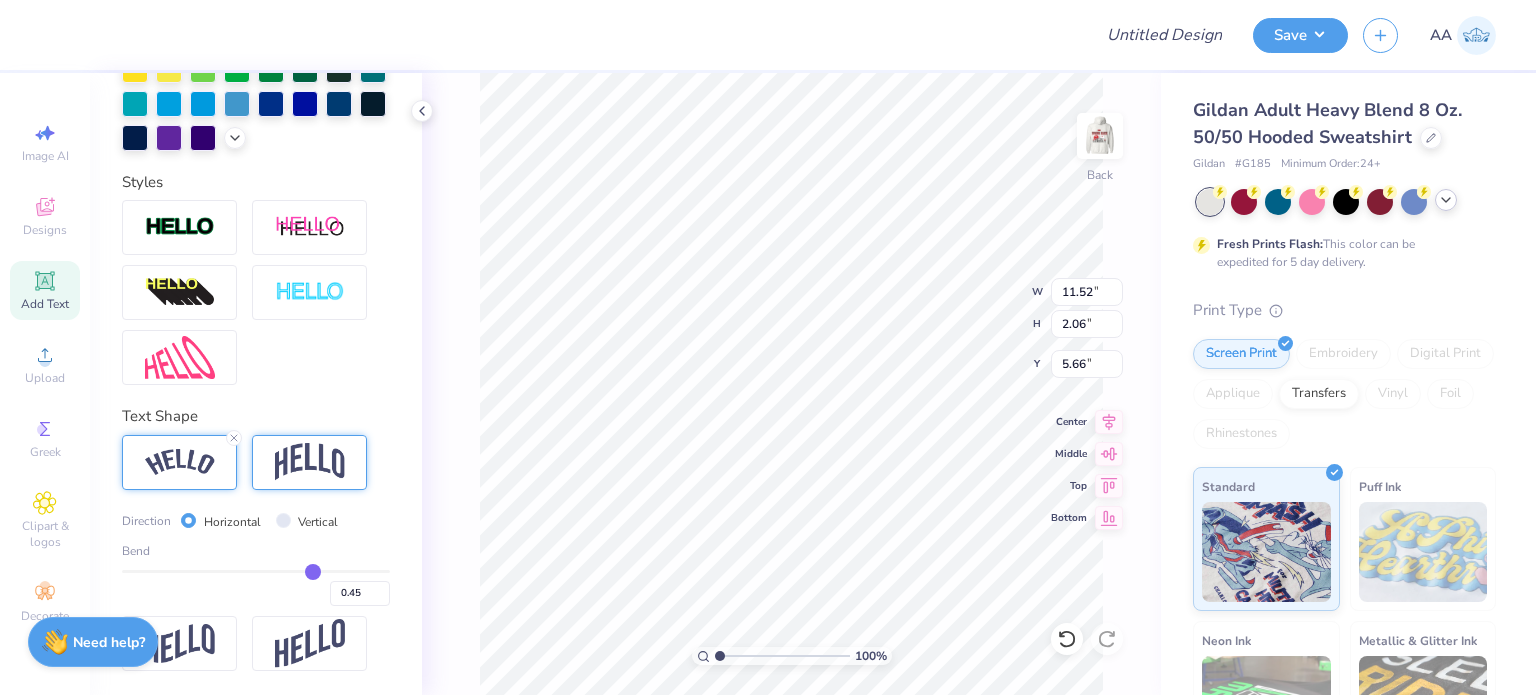 type on "0.44" 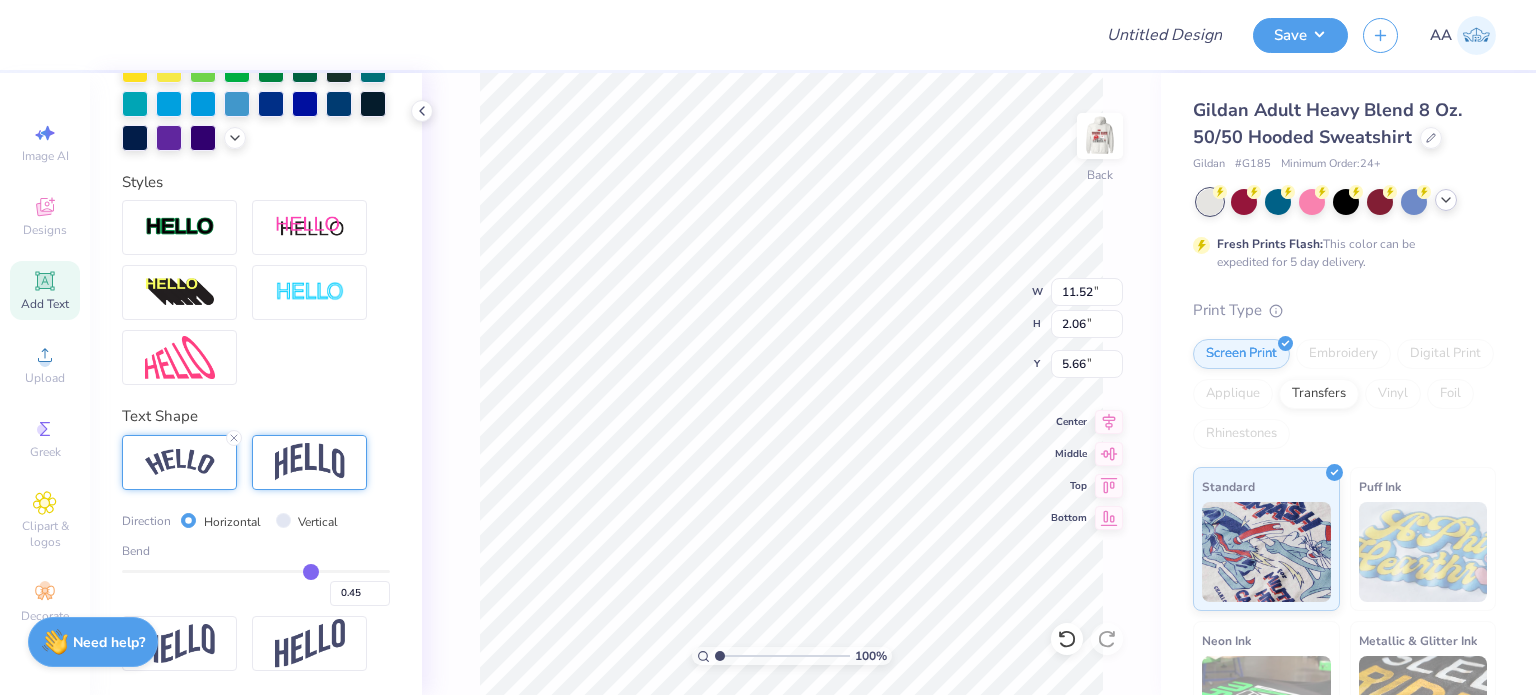 type on "0.44" 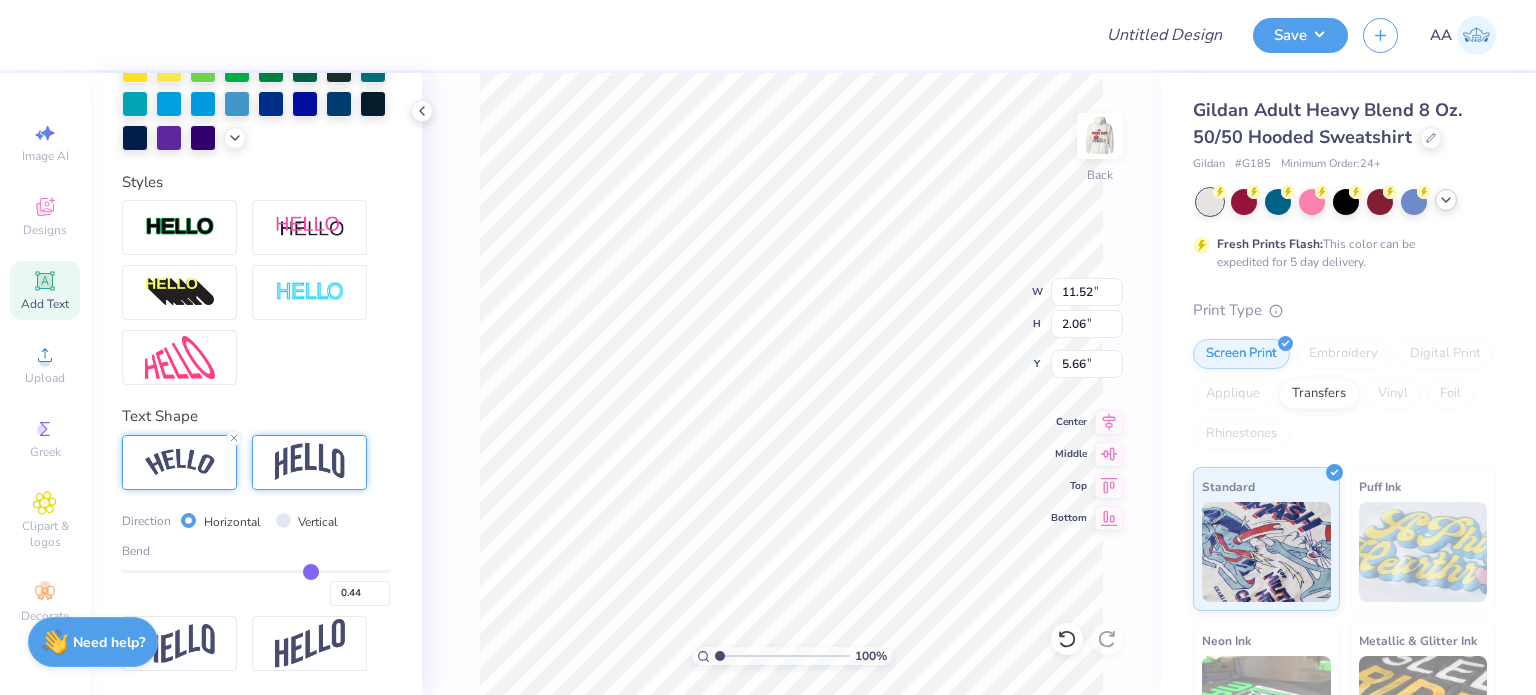 drag, startPoint x: 287, startPoint y: 574, endPoint x: 300, endPoint y: 568, distance: 14.3178215 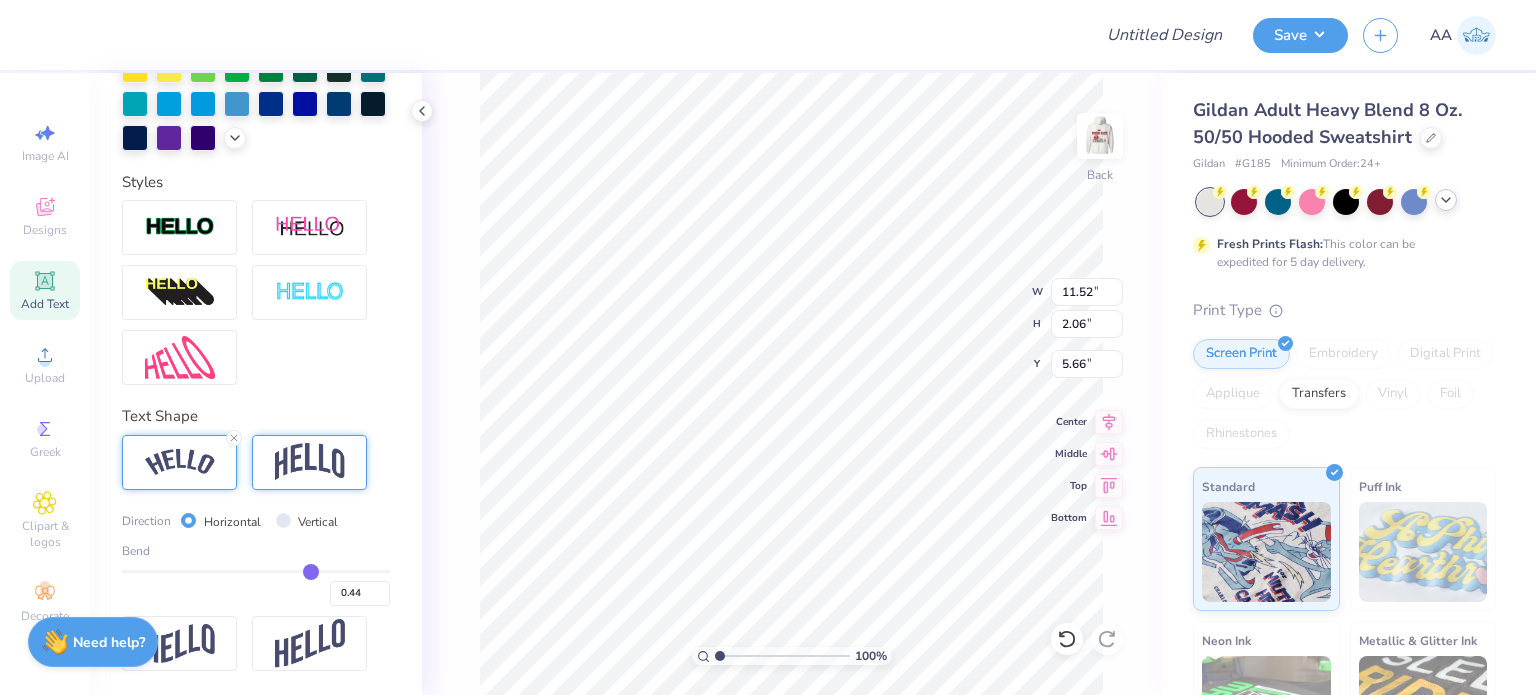 type on "11.93" 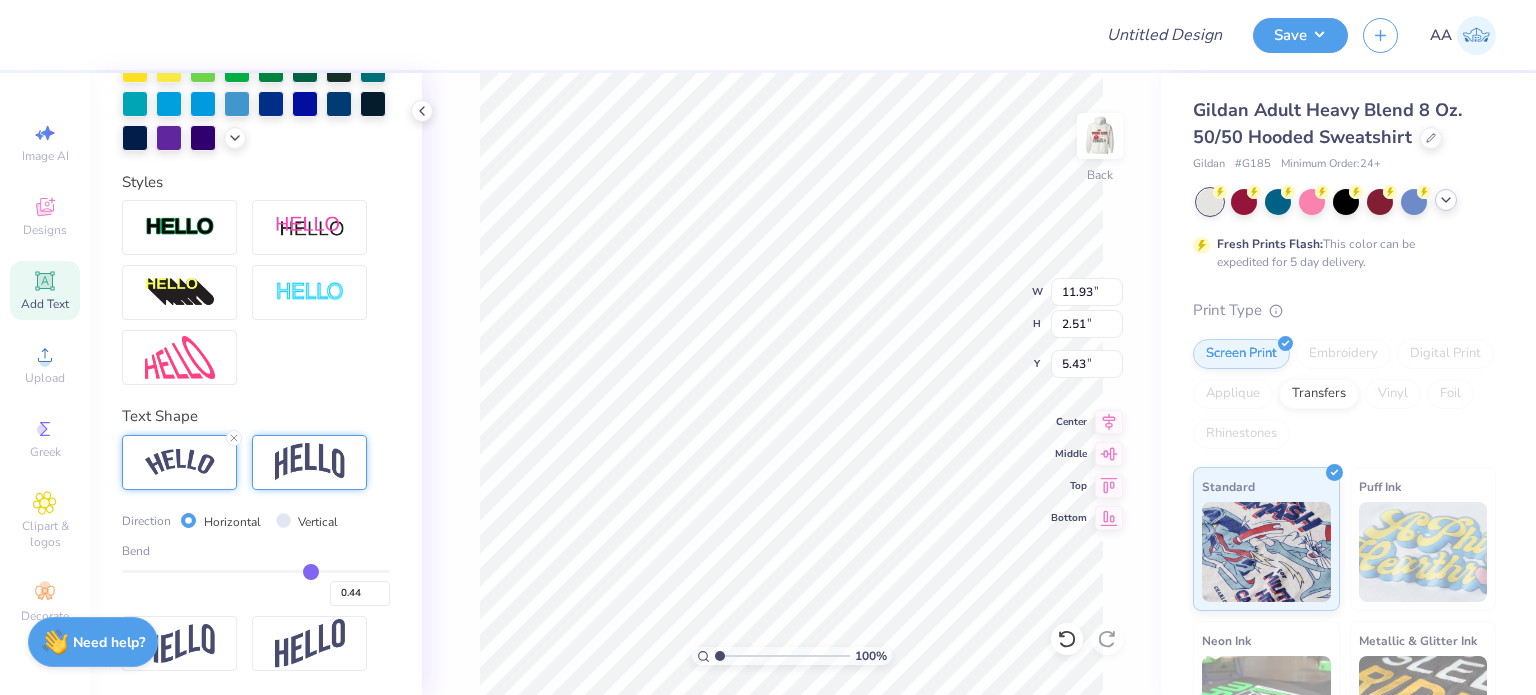 scroll, scrollTop: 16, scrollLeft: 2, axis: both 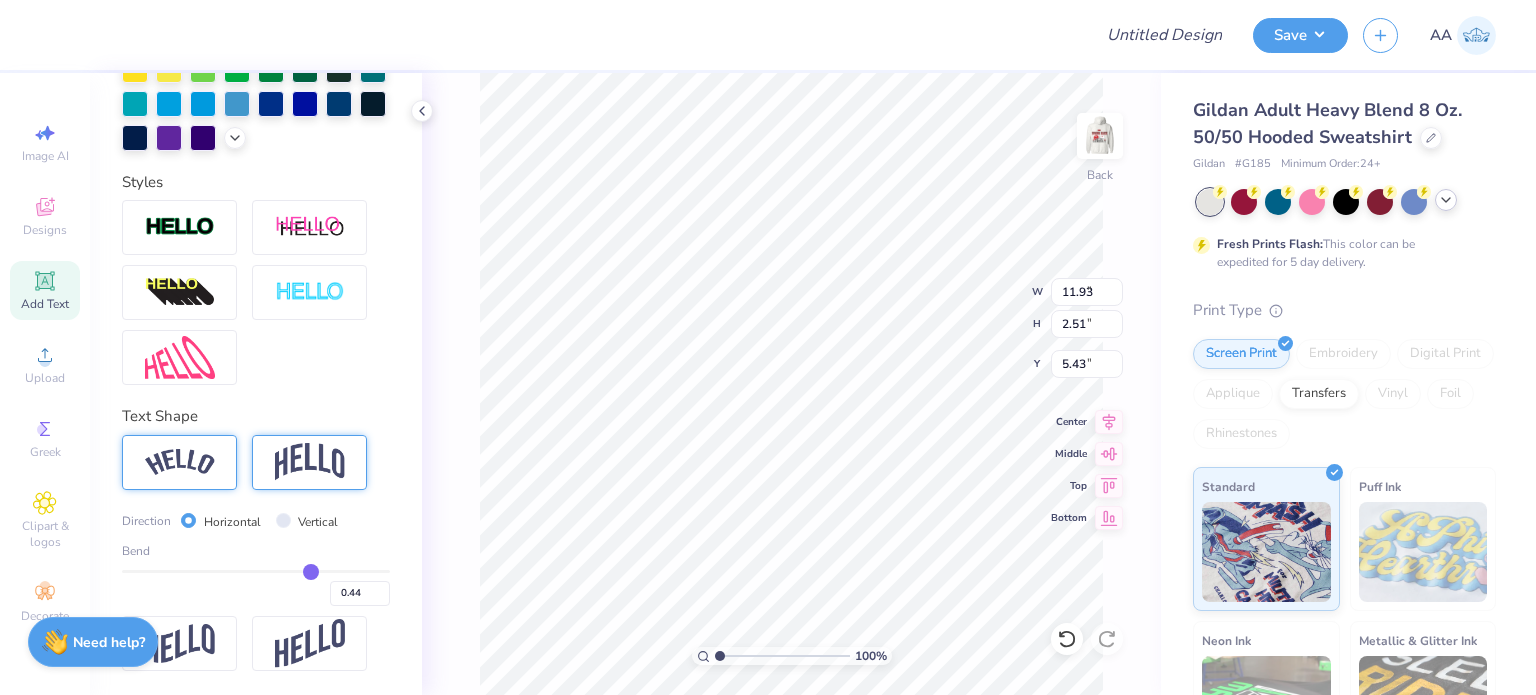 type on "6.48" 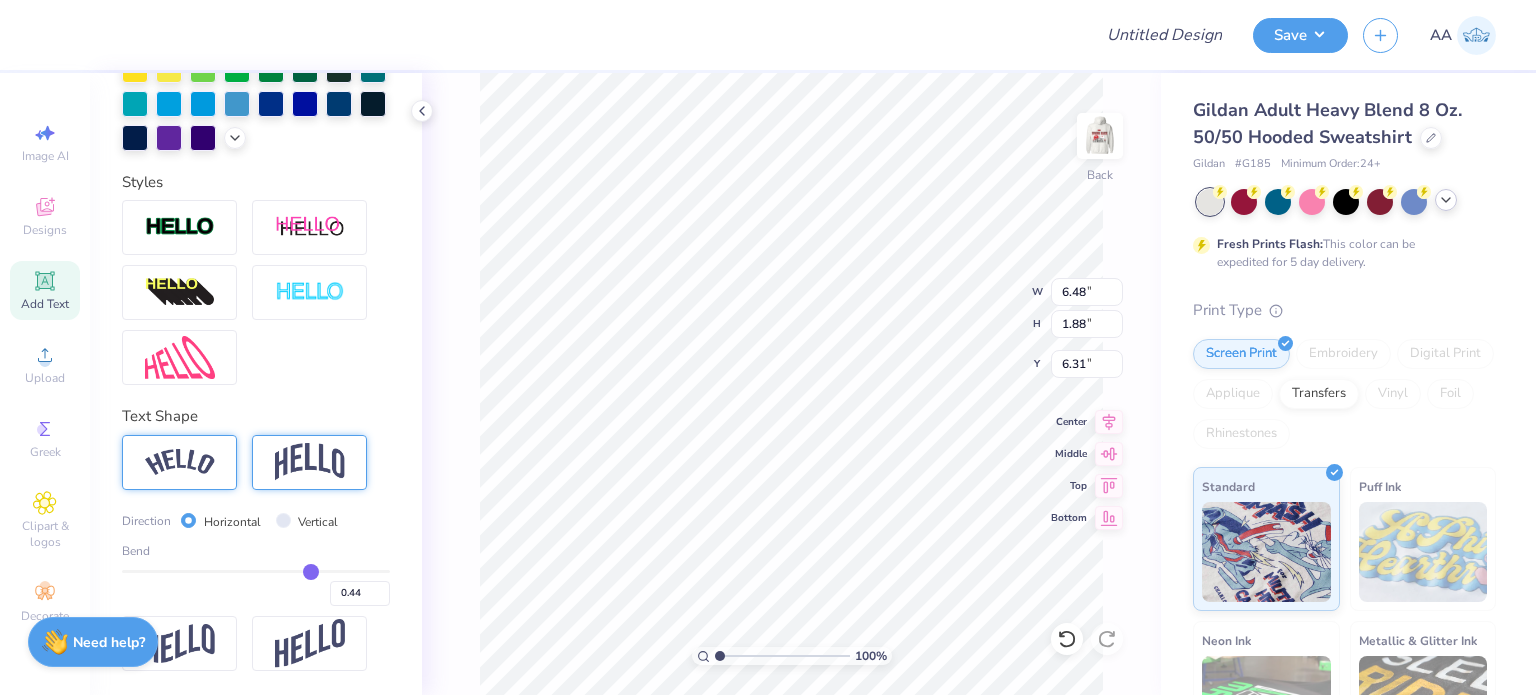 scroll, scrollTop: 500, scrollLeft: 0, axis: vertical 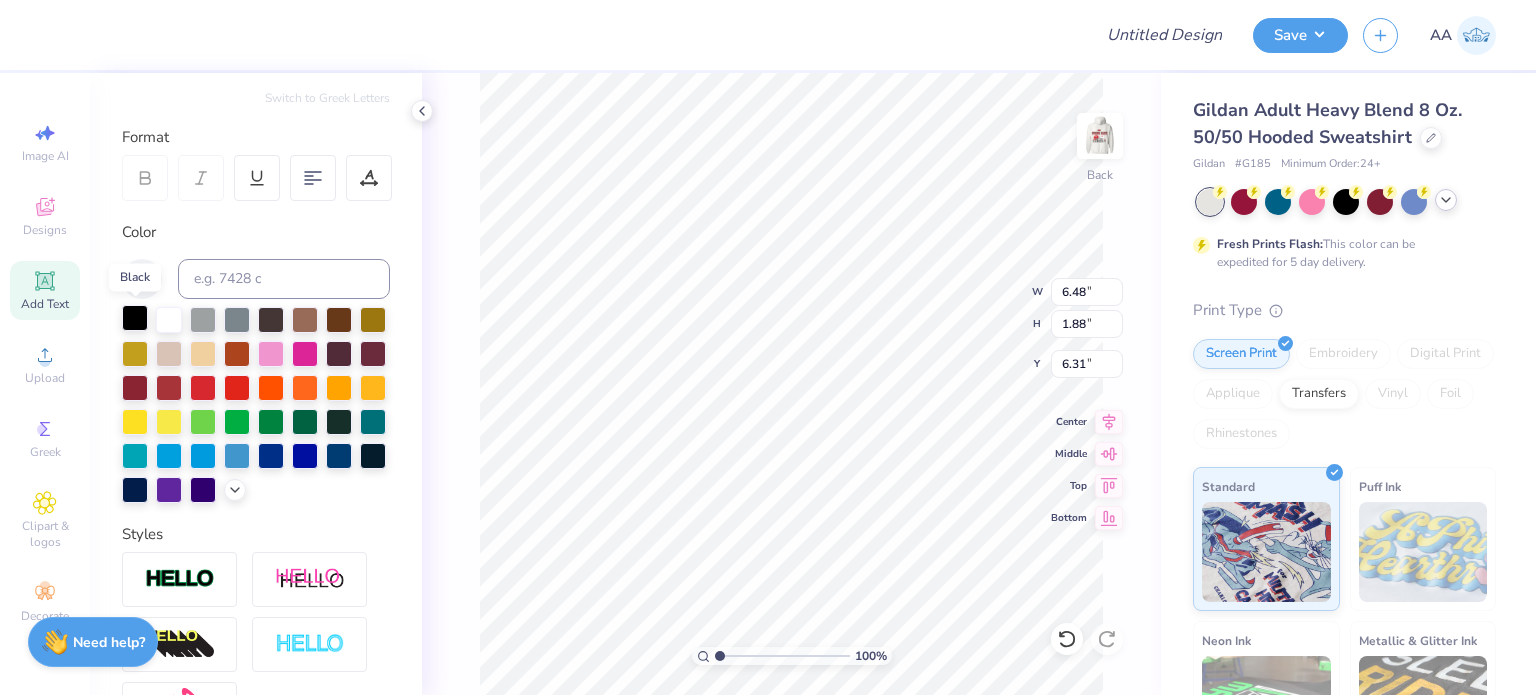 click at bounding box center (135, 318) 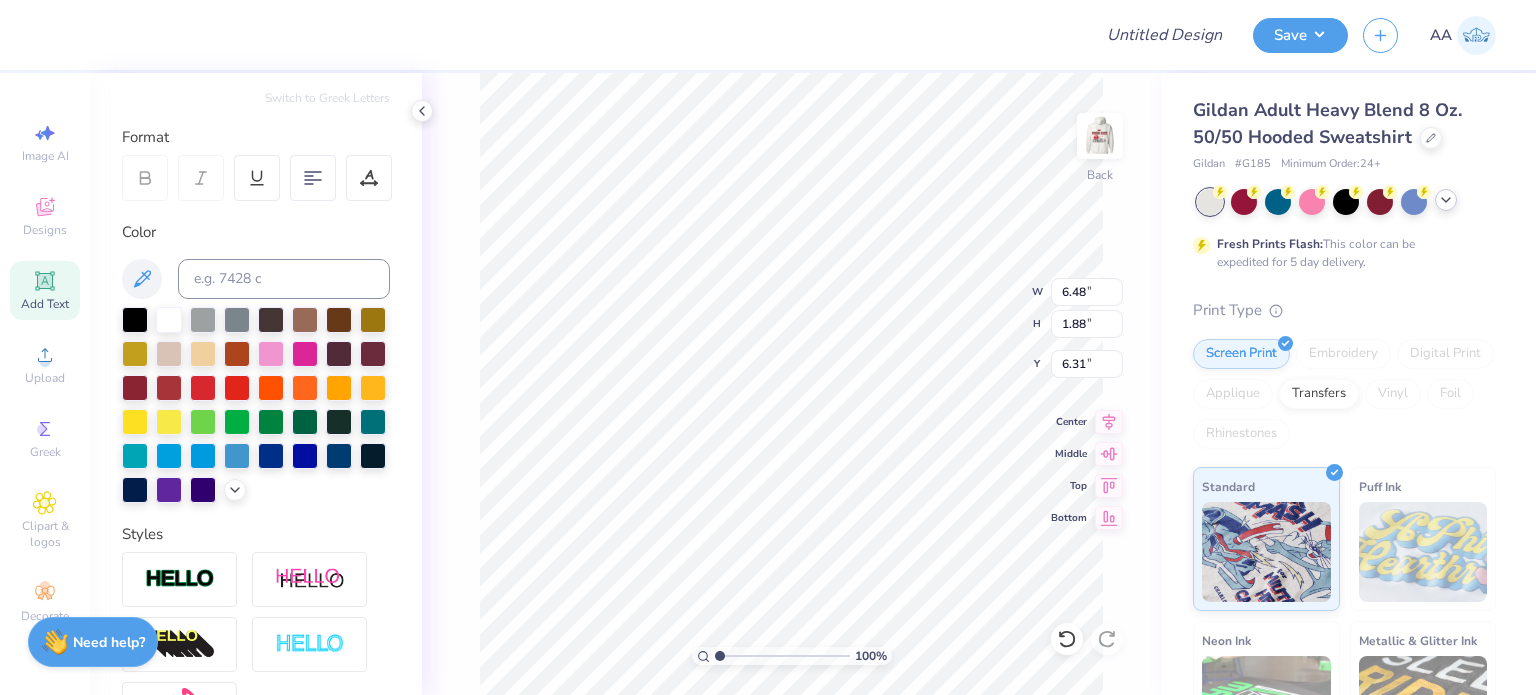 scroll, scrollTop: 0, scrollLeft: 0, axis: both 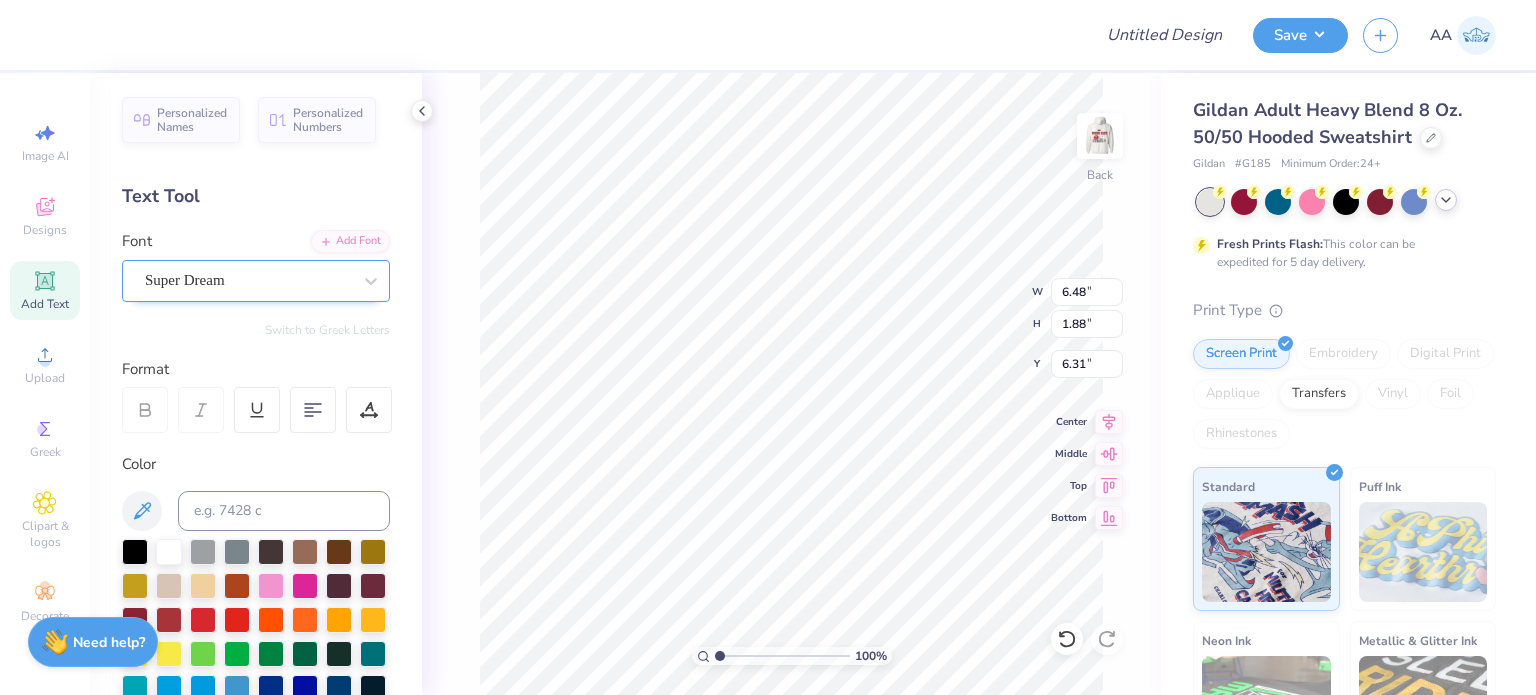 click on "Super Dream" at bounding box center (248, 280) 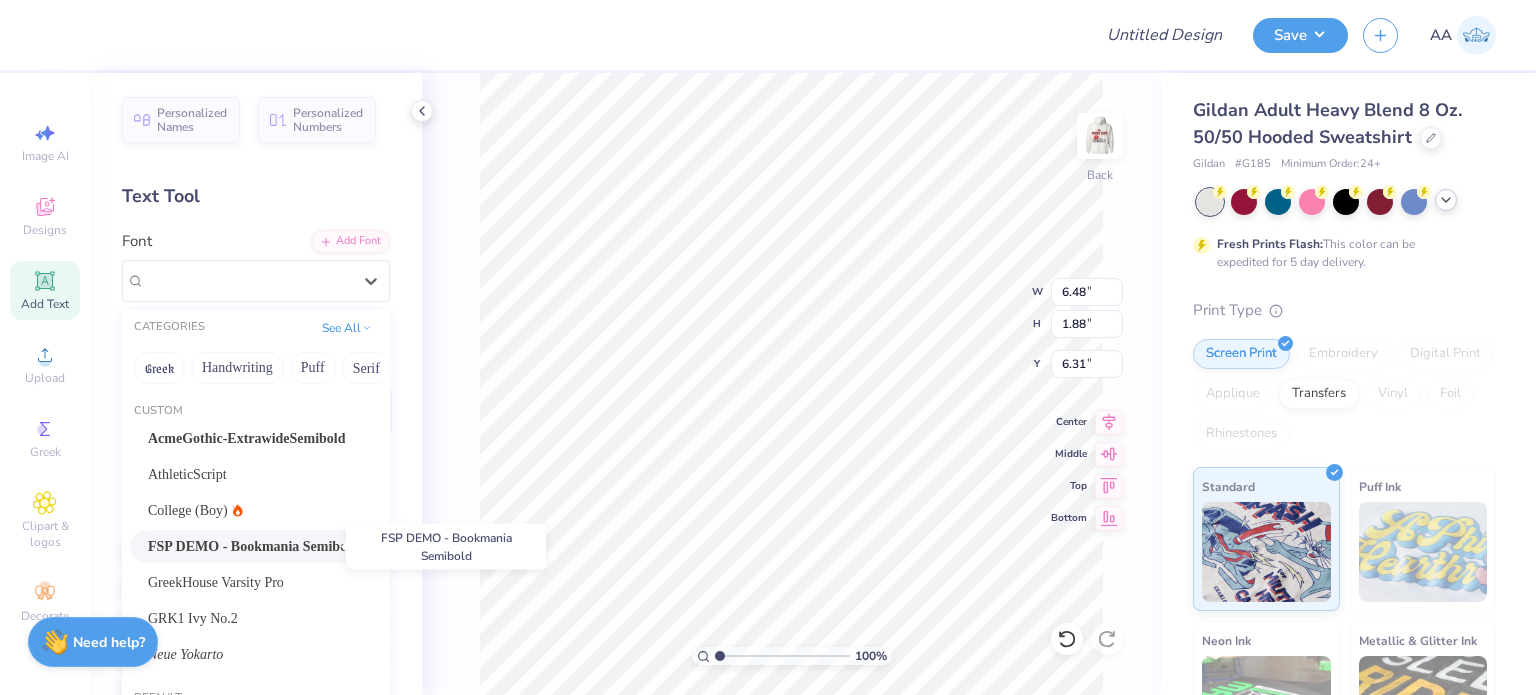 click on "FSP DEMO - Bookmania Semibold" at bounding box center [253, 546] 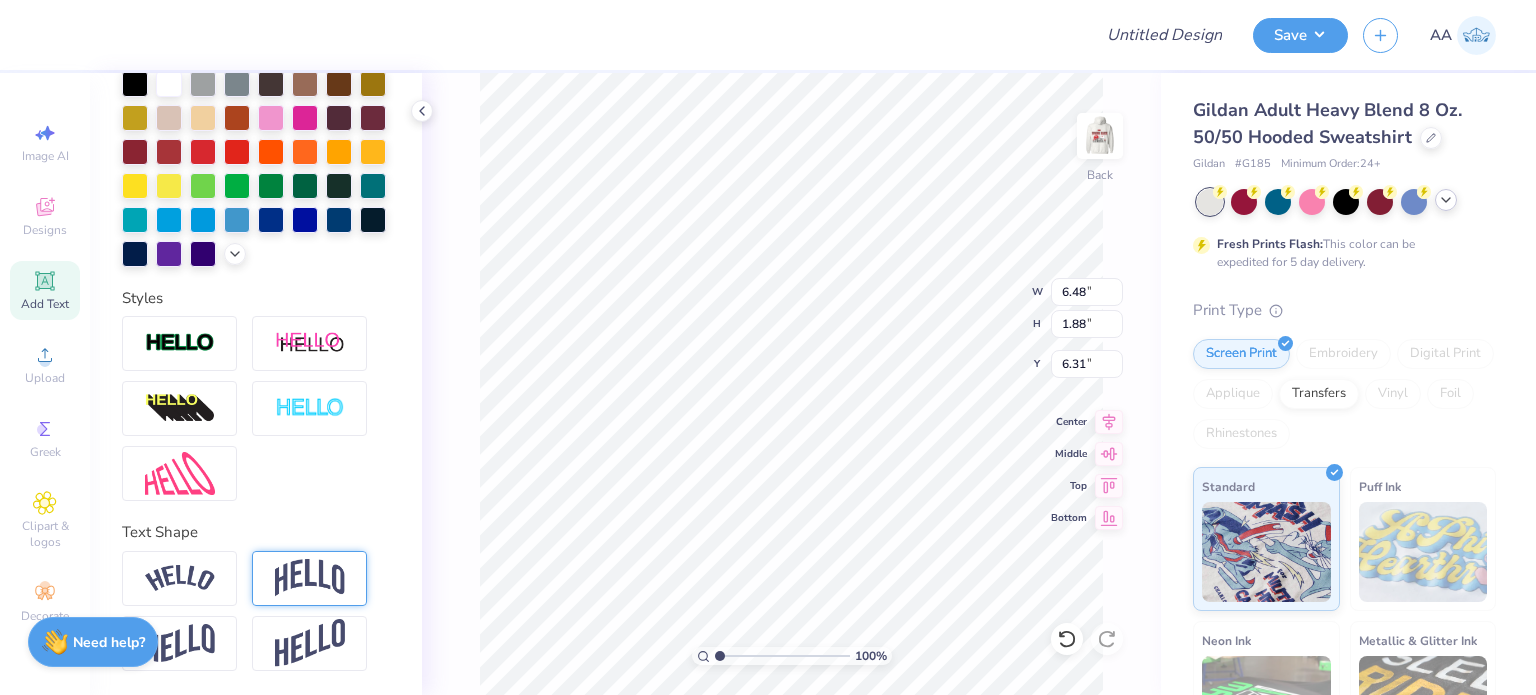 scroll, scrollTop: 500, scrollLeft: 0, axis: vertical 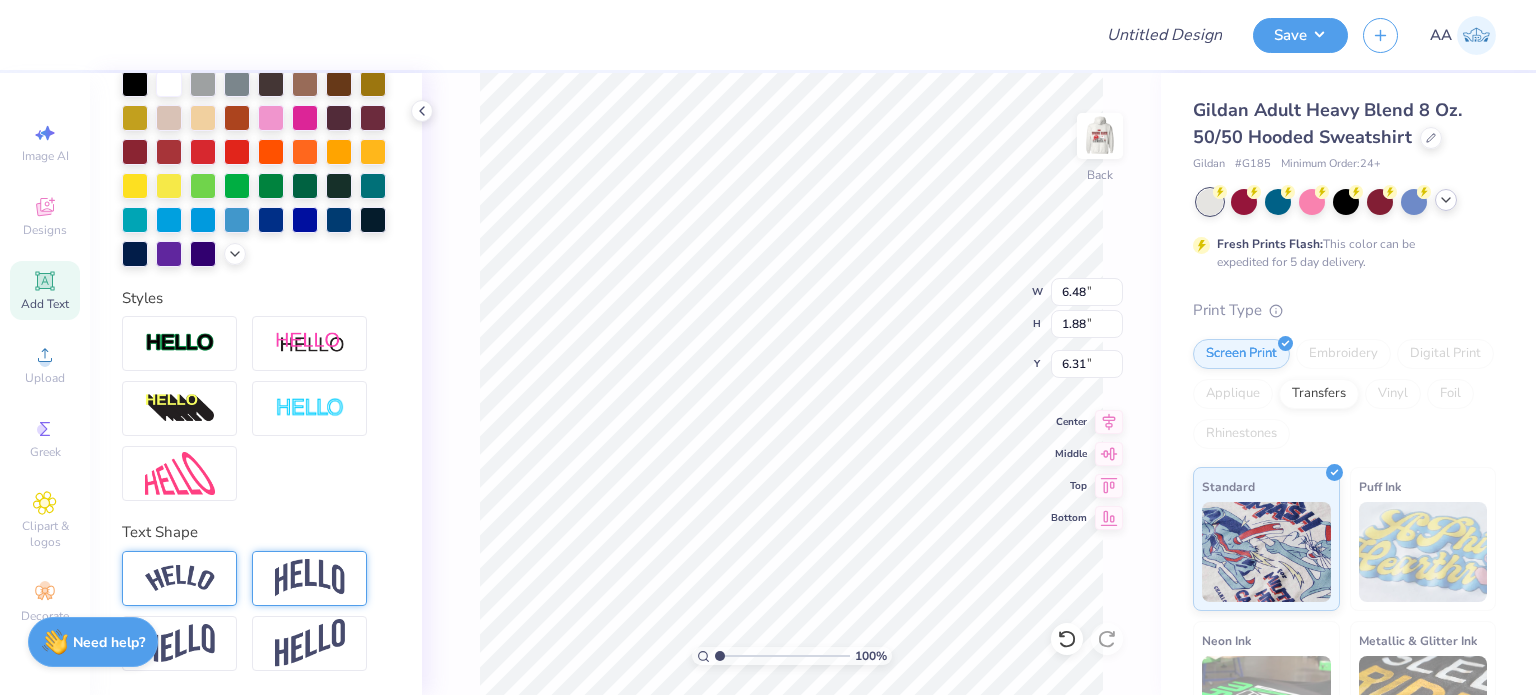 click at bounding box center [180, 578] 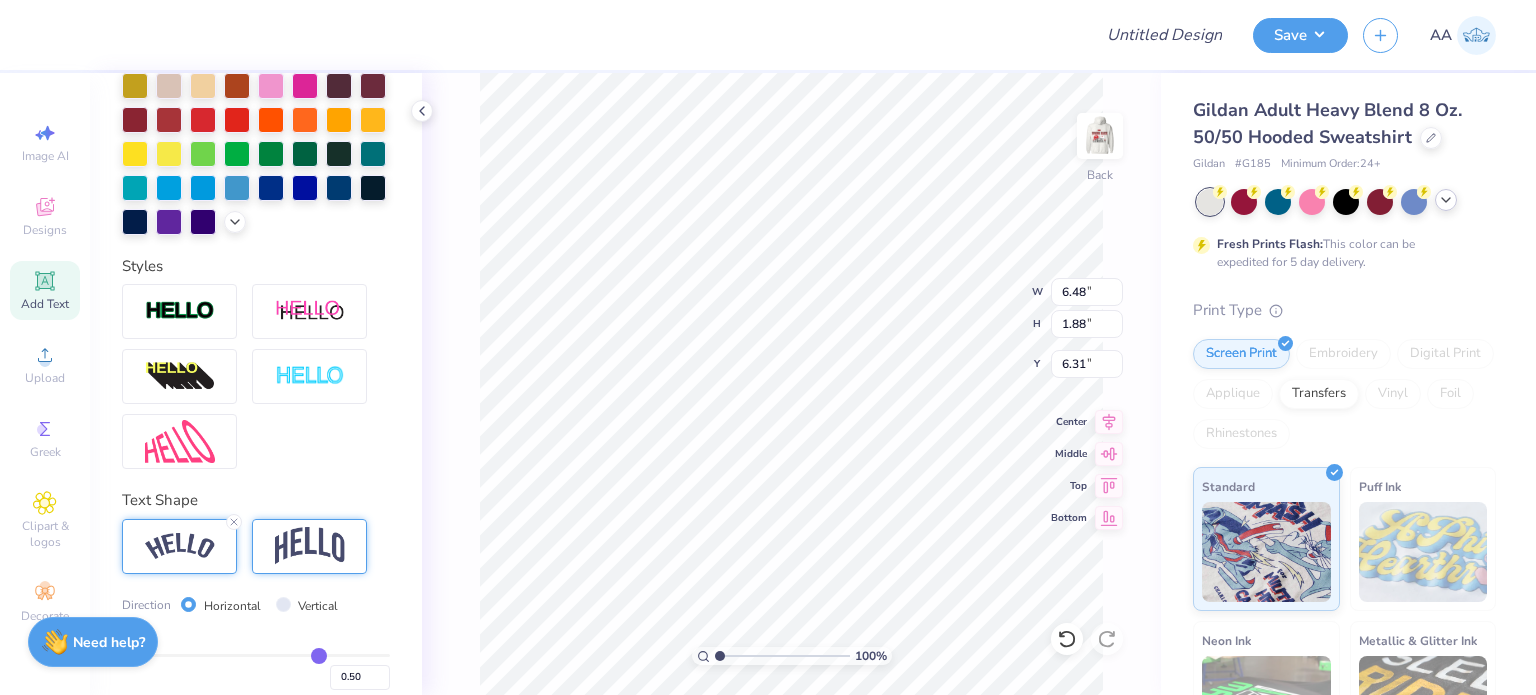scroll, scrollTop: 616, scrollLeft: 0, axis: vertical 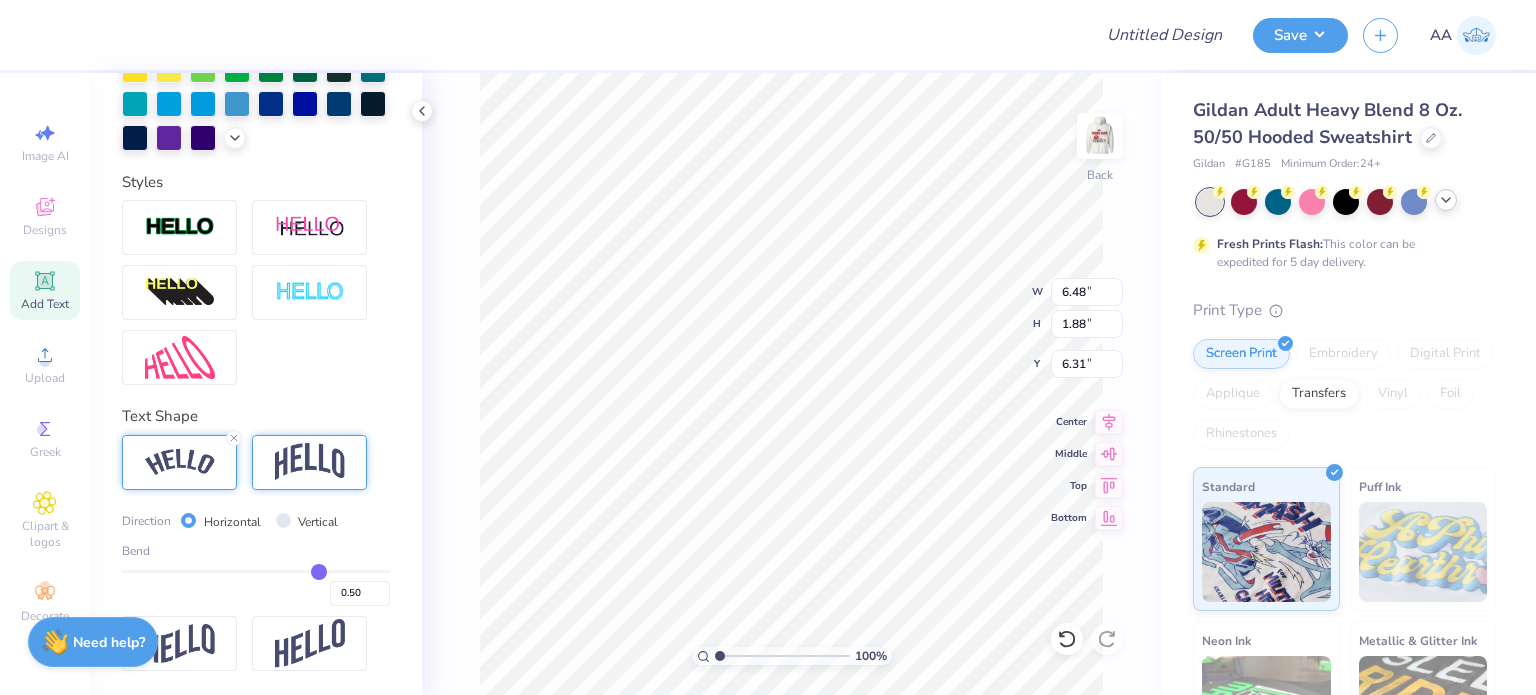 click on "Bend" at bounding box center [256, 551] 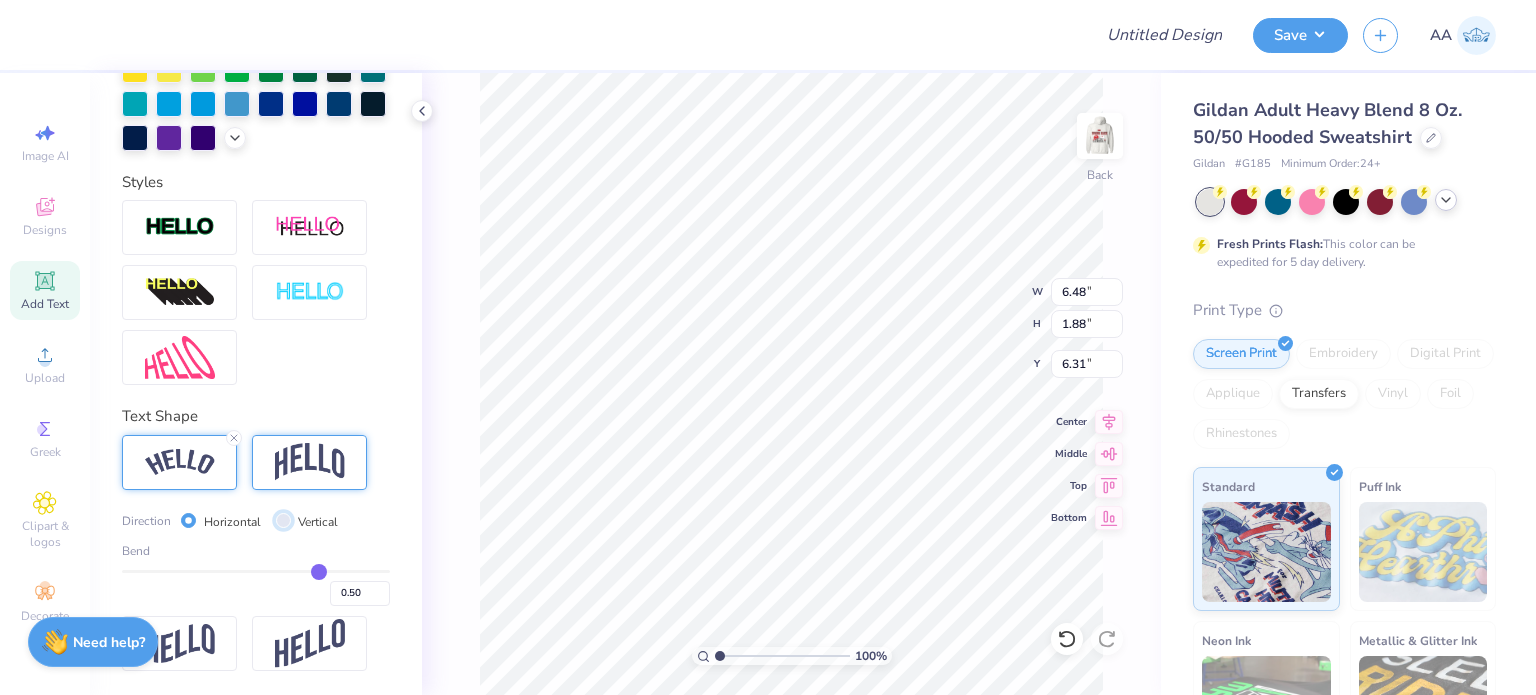 click on "Vertical" at bounding box center [283, 520] 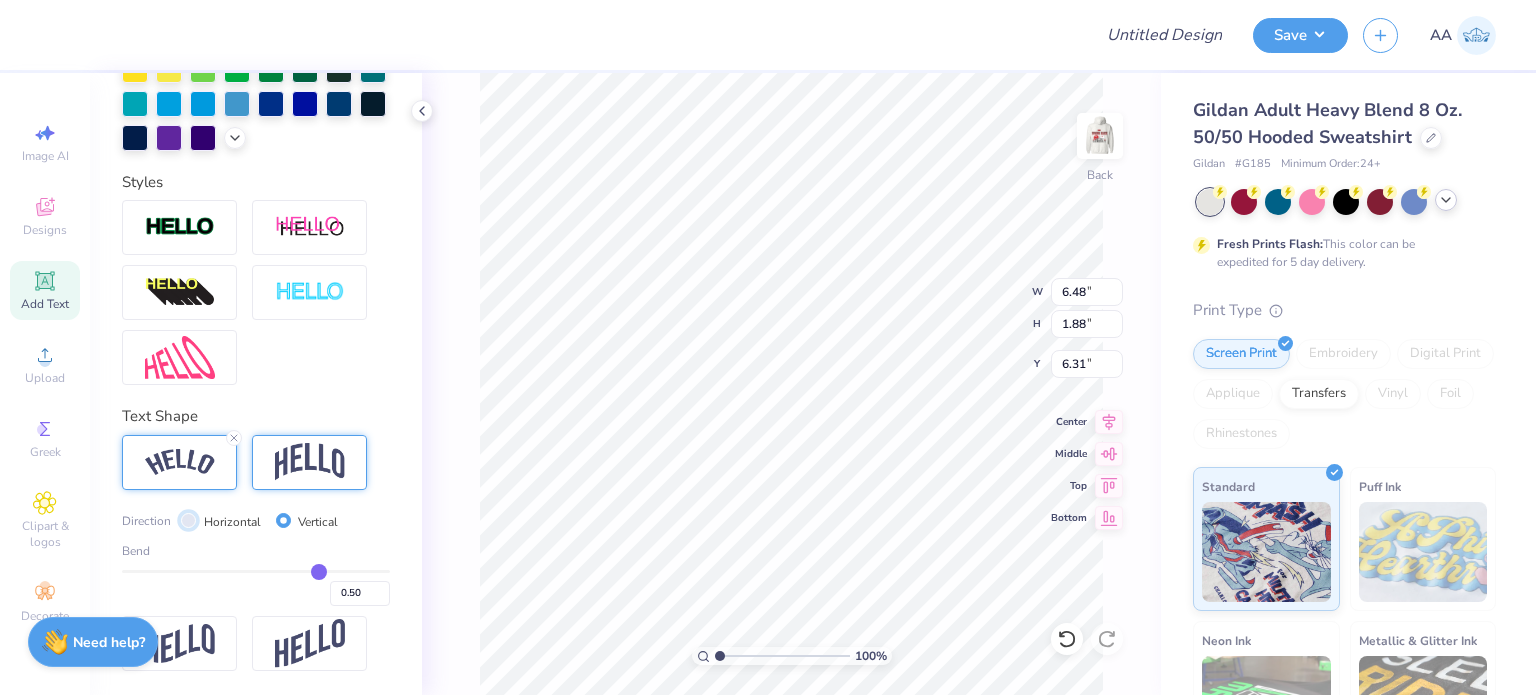 click on "Horizontal" at bounding box center [188, 520] 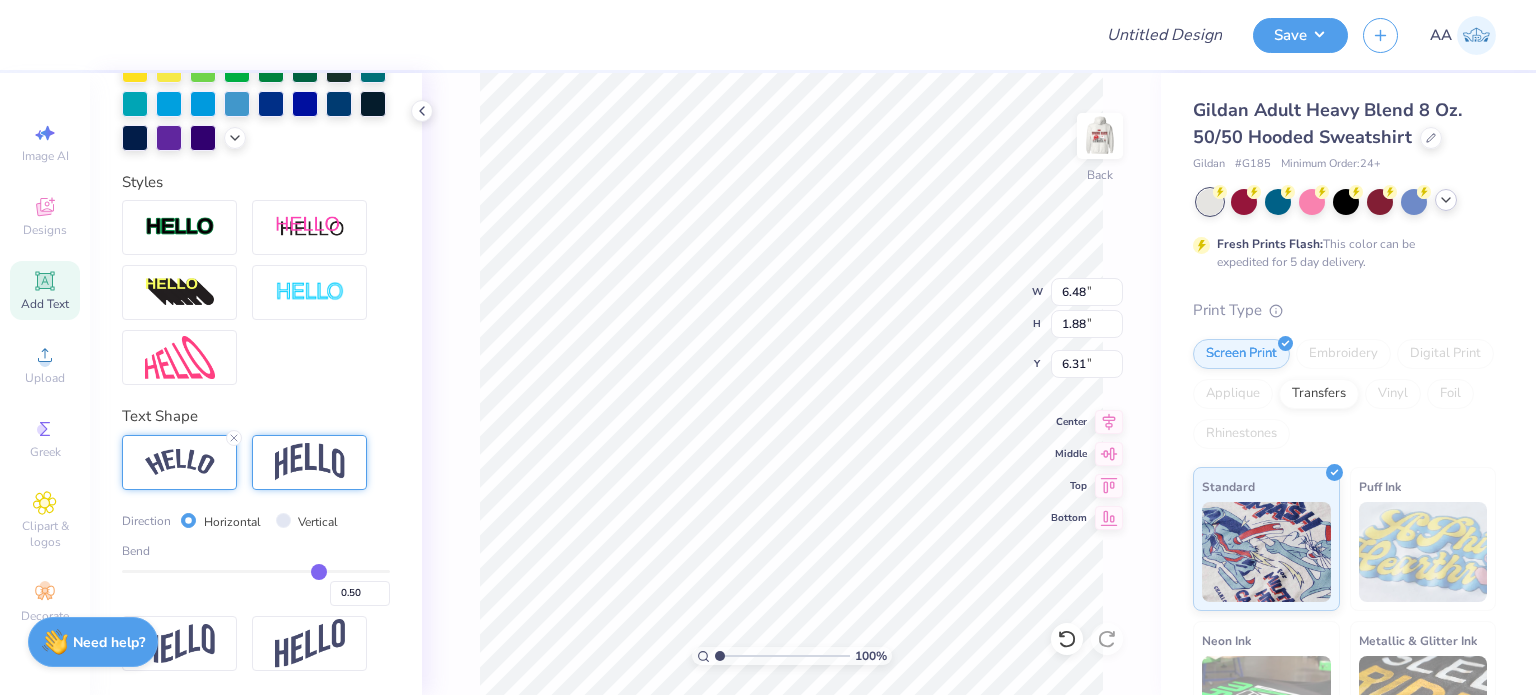 scroll, scrollTop: 16, scrollLeft: 6, axis: both 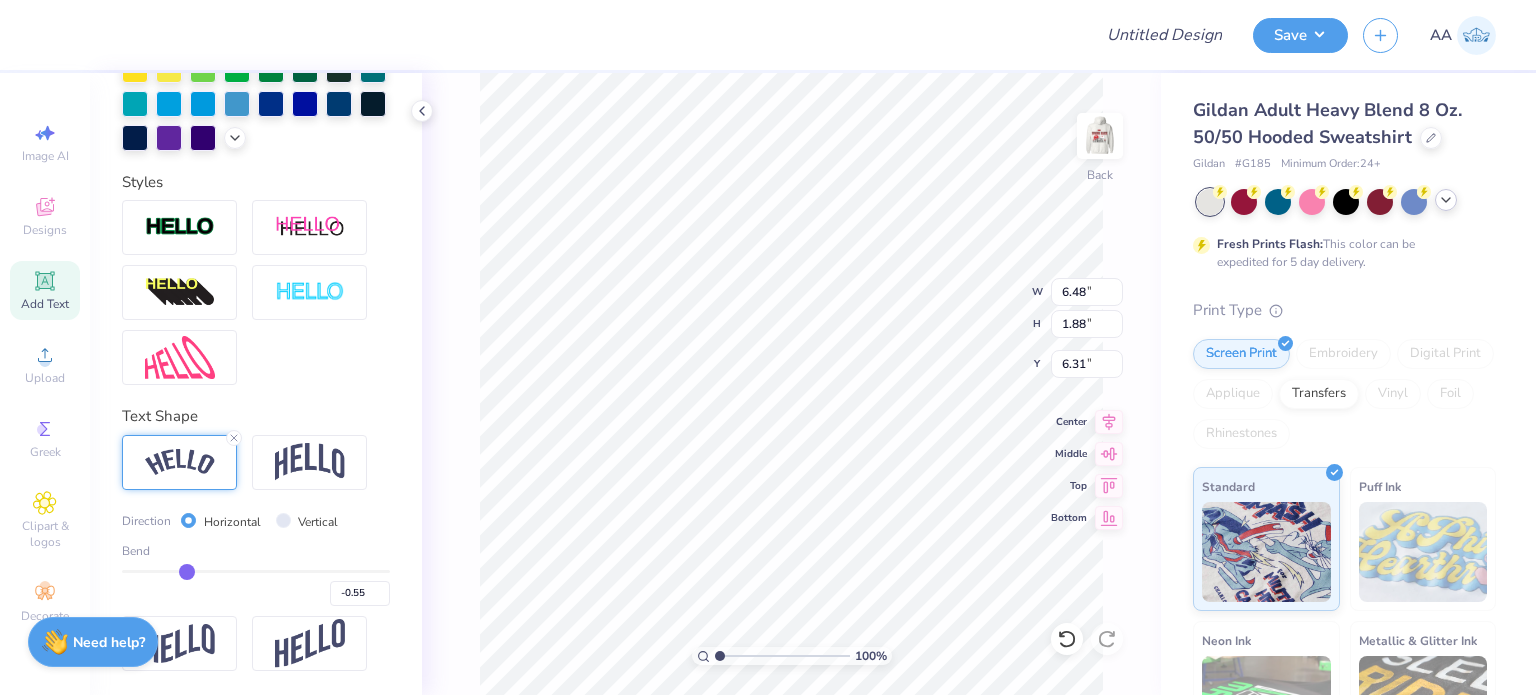 drag, startPoint x: 311, startPoint y: 571, endPoint x: 183, endPoint y: 573, distance: 128.01562 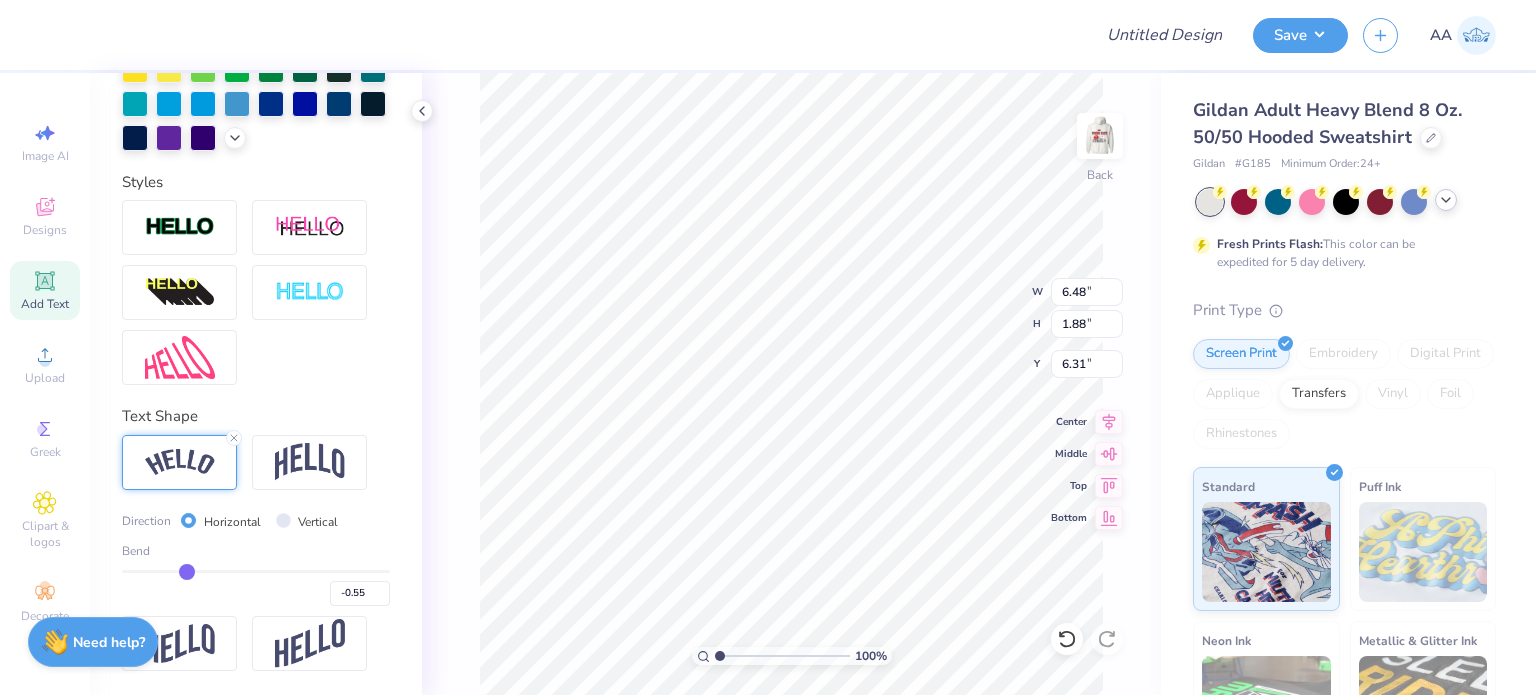scroll, scrollTop: 16, scrollLeft: 7, axis: both 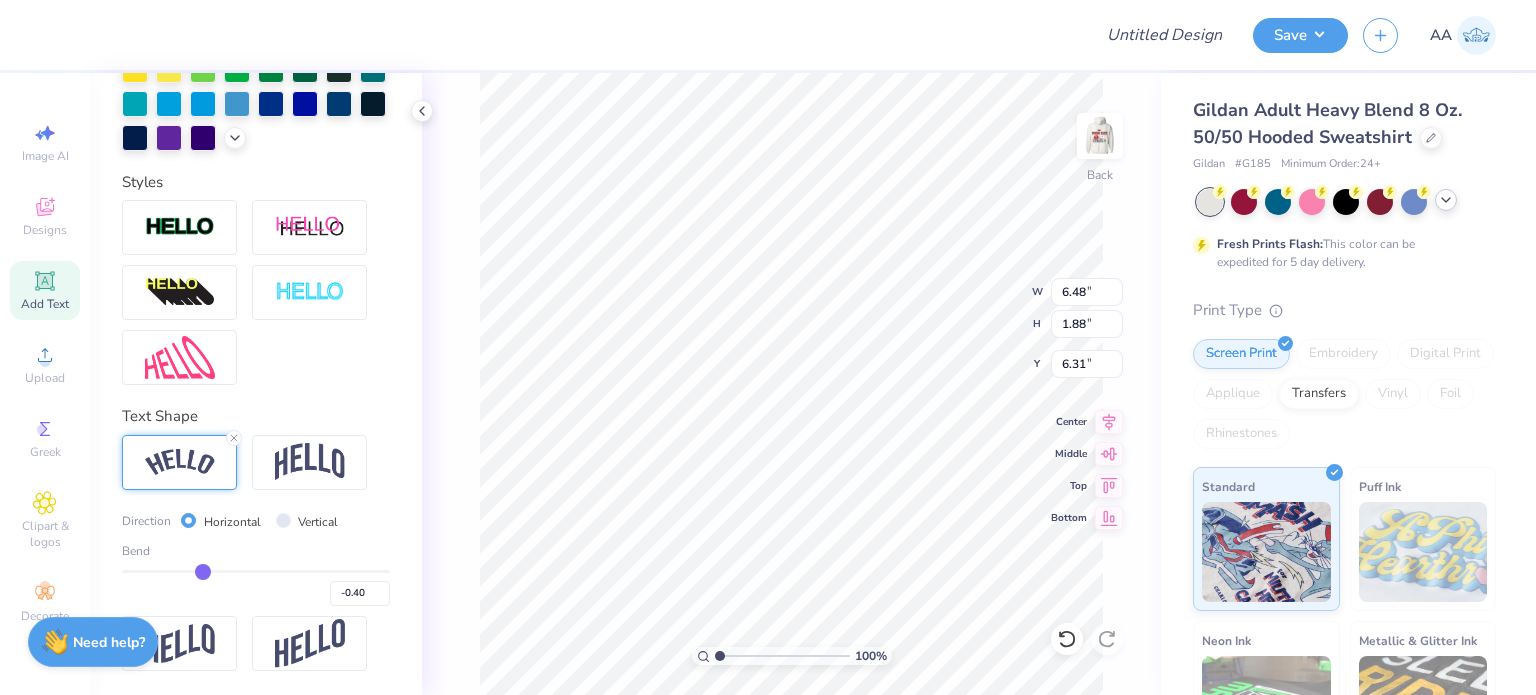 drag, startPoint x: 183, startPoint y: 573, endPoint x: 198, endPoint y: 575, distance: 15.132746 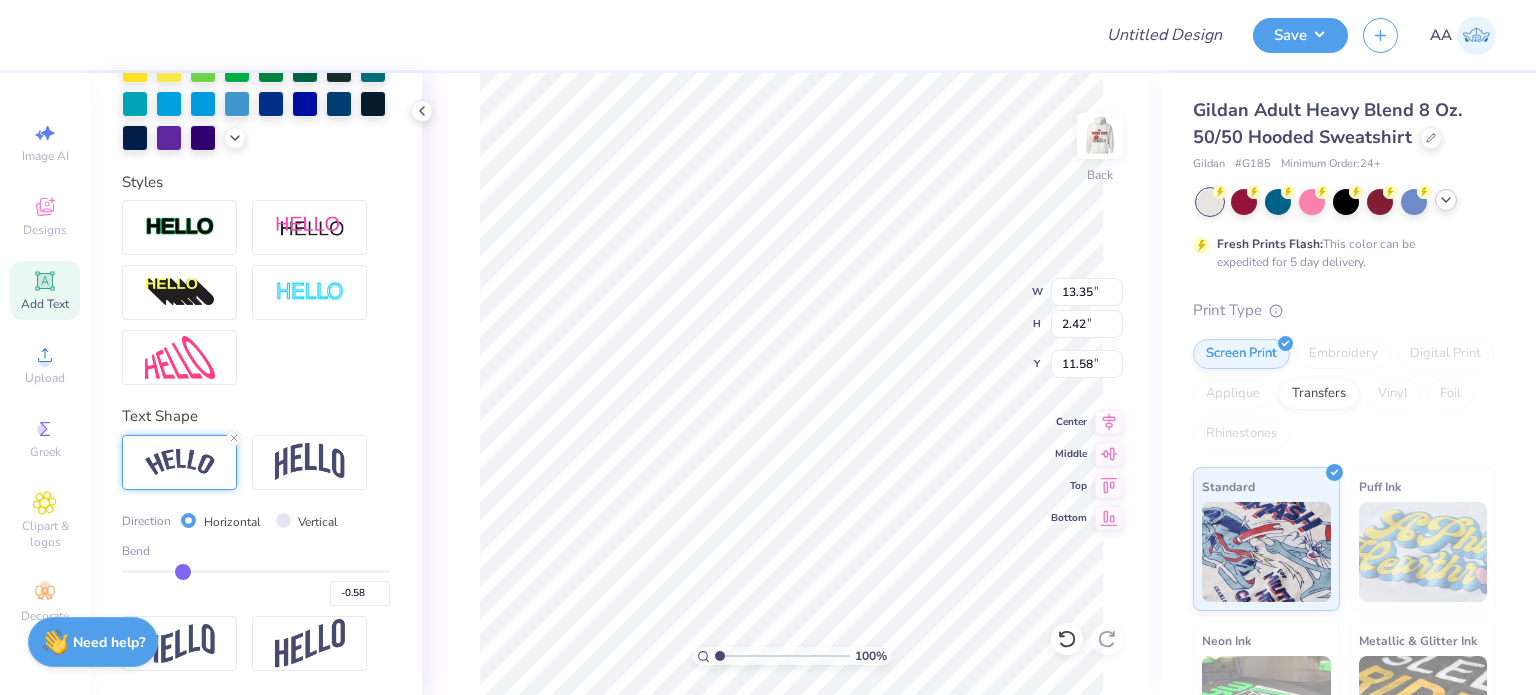 drag, startPoint x: 197, startPoint y: 567, endPoint x: 180, endPoint y: 571, distance: 17.464249 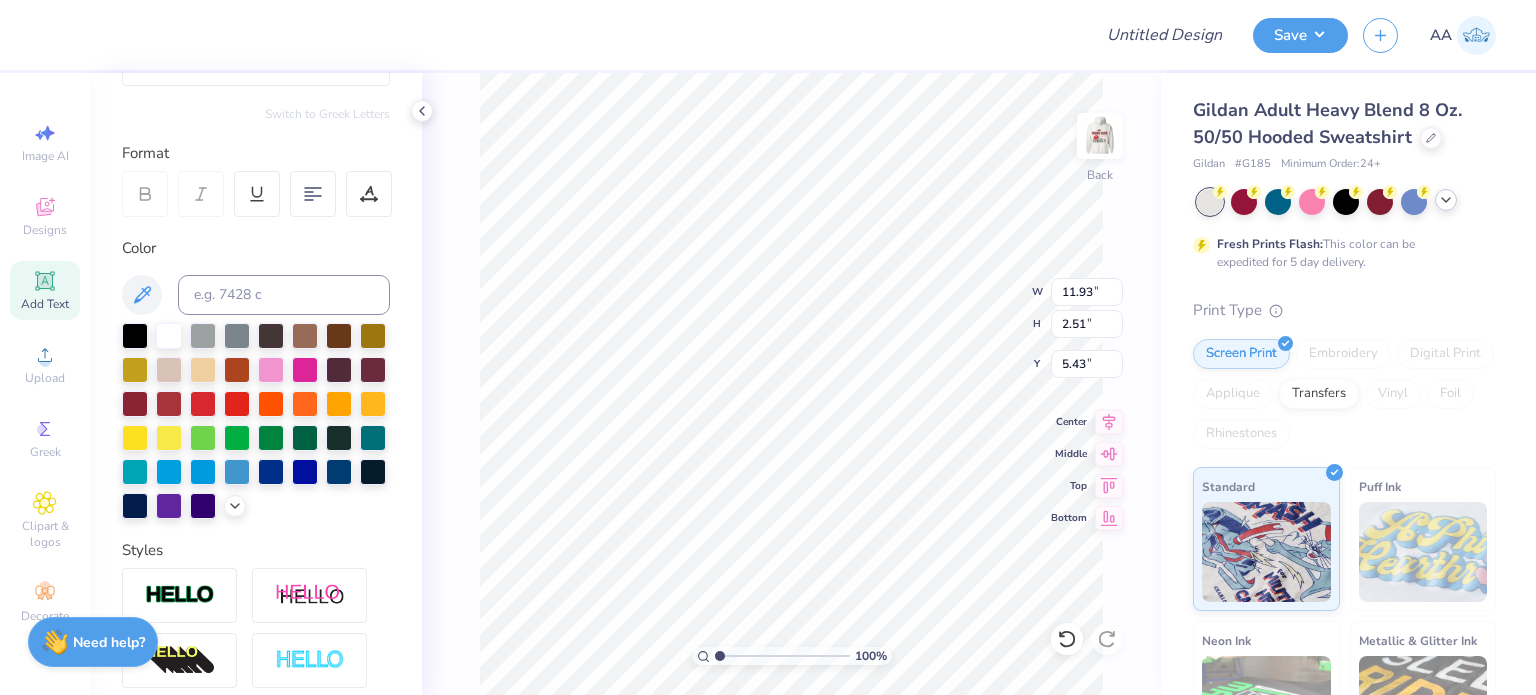 scroll, scrollTop: 500, scrollLeft: 0, axis: vertical 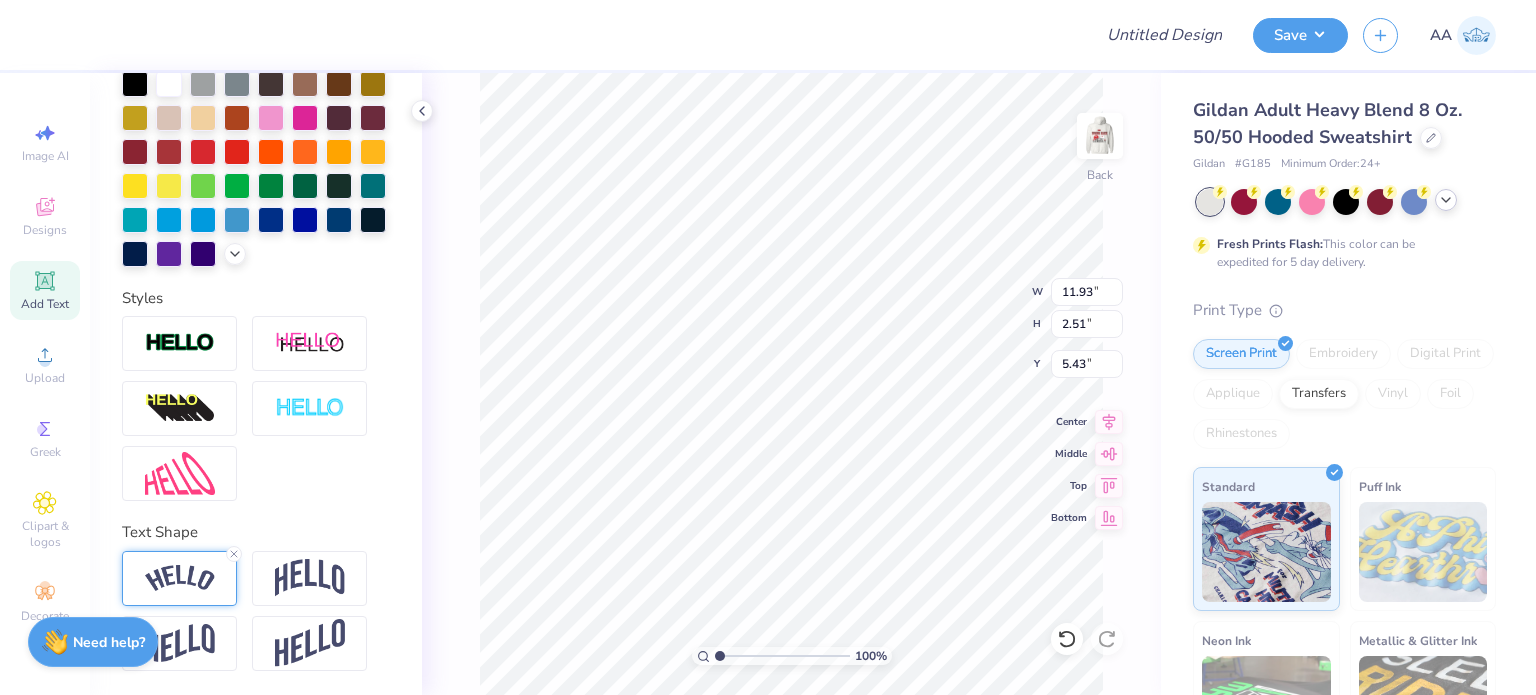 click at bounding box center [180, 578] 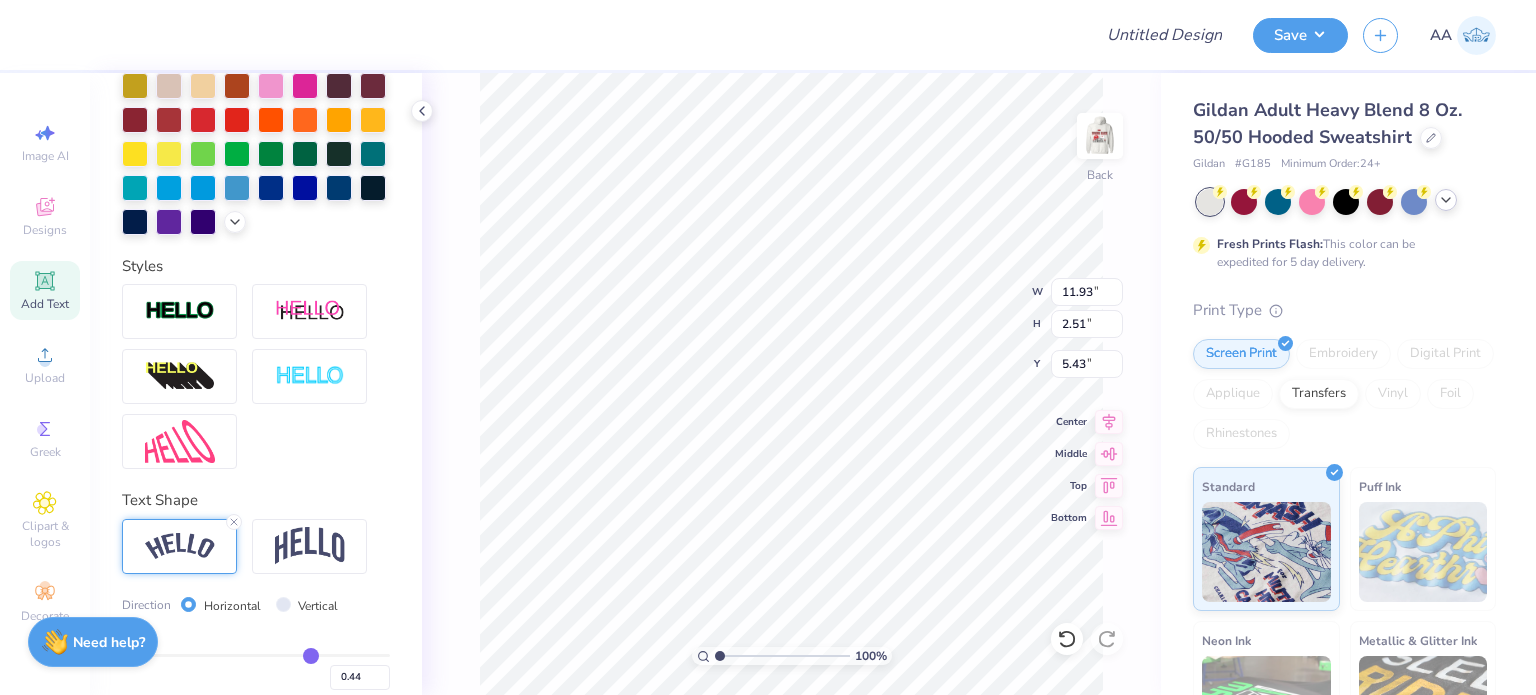 scroll, scrollTop: 616, scrollLeft: 0, axis: vertical 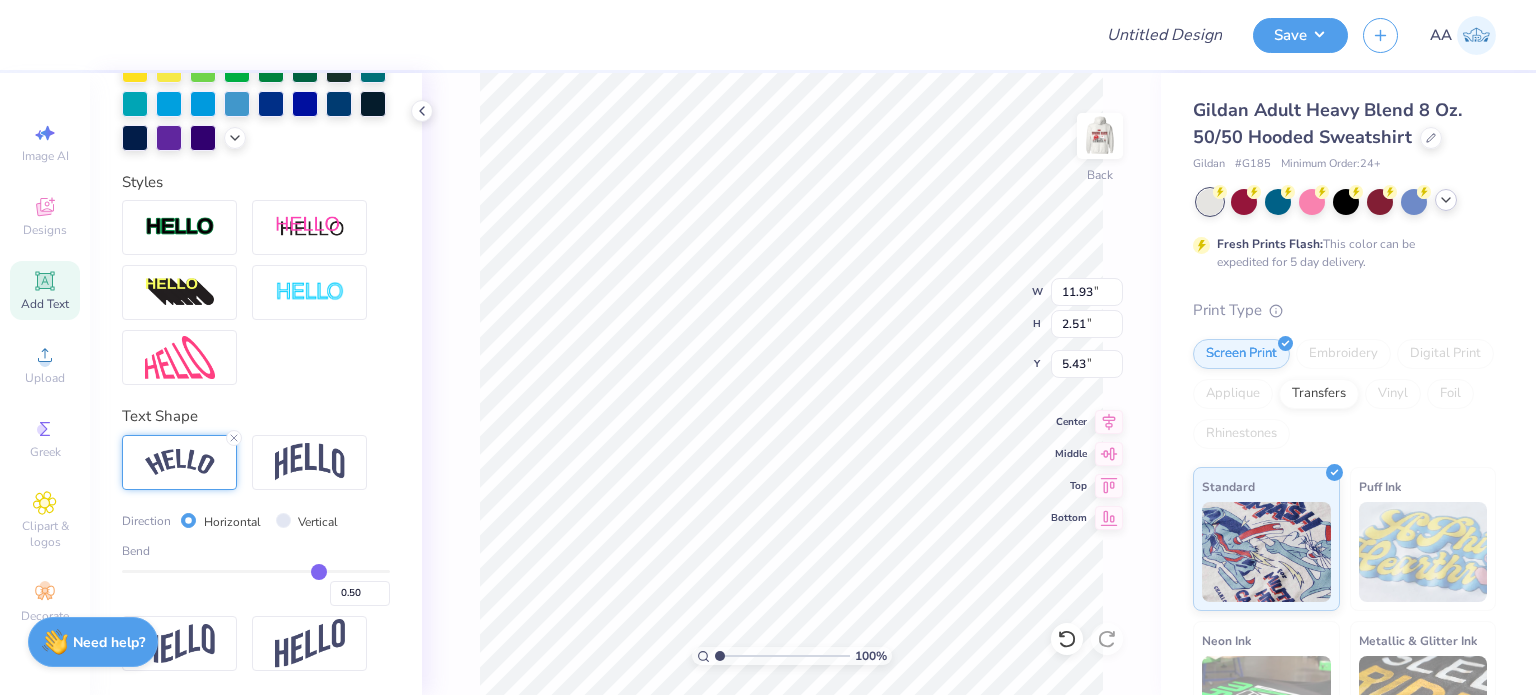 click at bounding box center [256, 571] 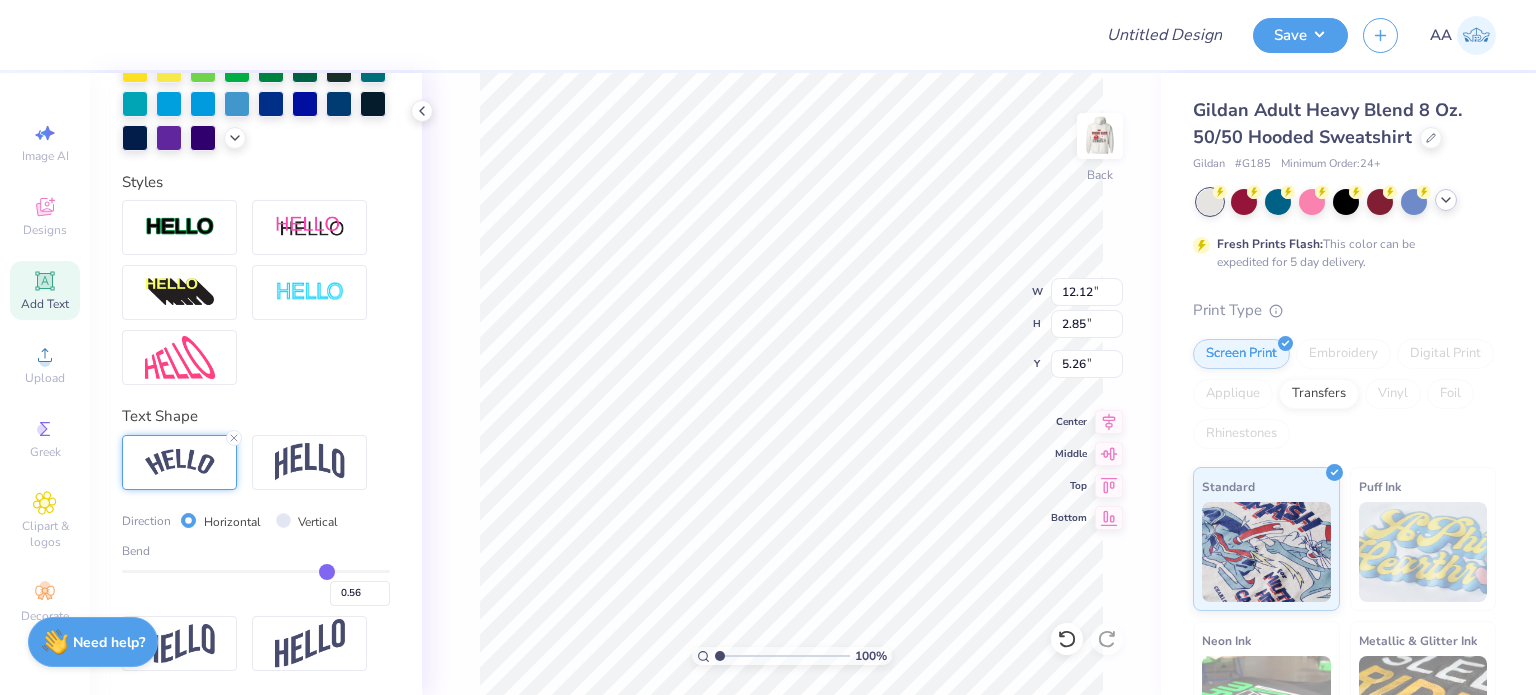 drag, startPoint x: 305, startPoint y: 567, endPoint x: 315, endPoint y: 569, distance: 10.198039 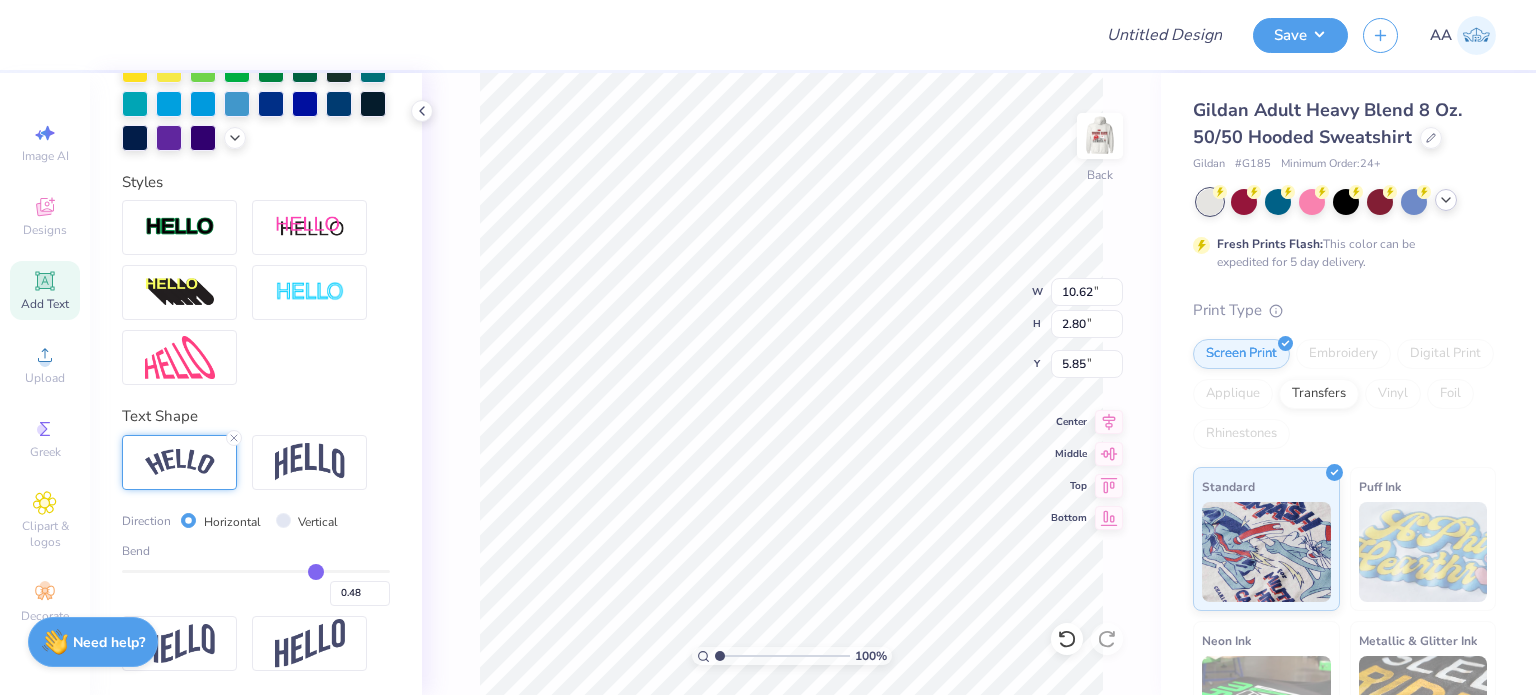 drag, startPoint x: 319, startPoint y: 571, endPoint x: 305, endPoint y: 571, distance: 14 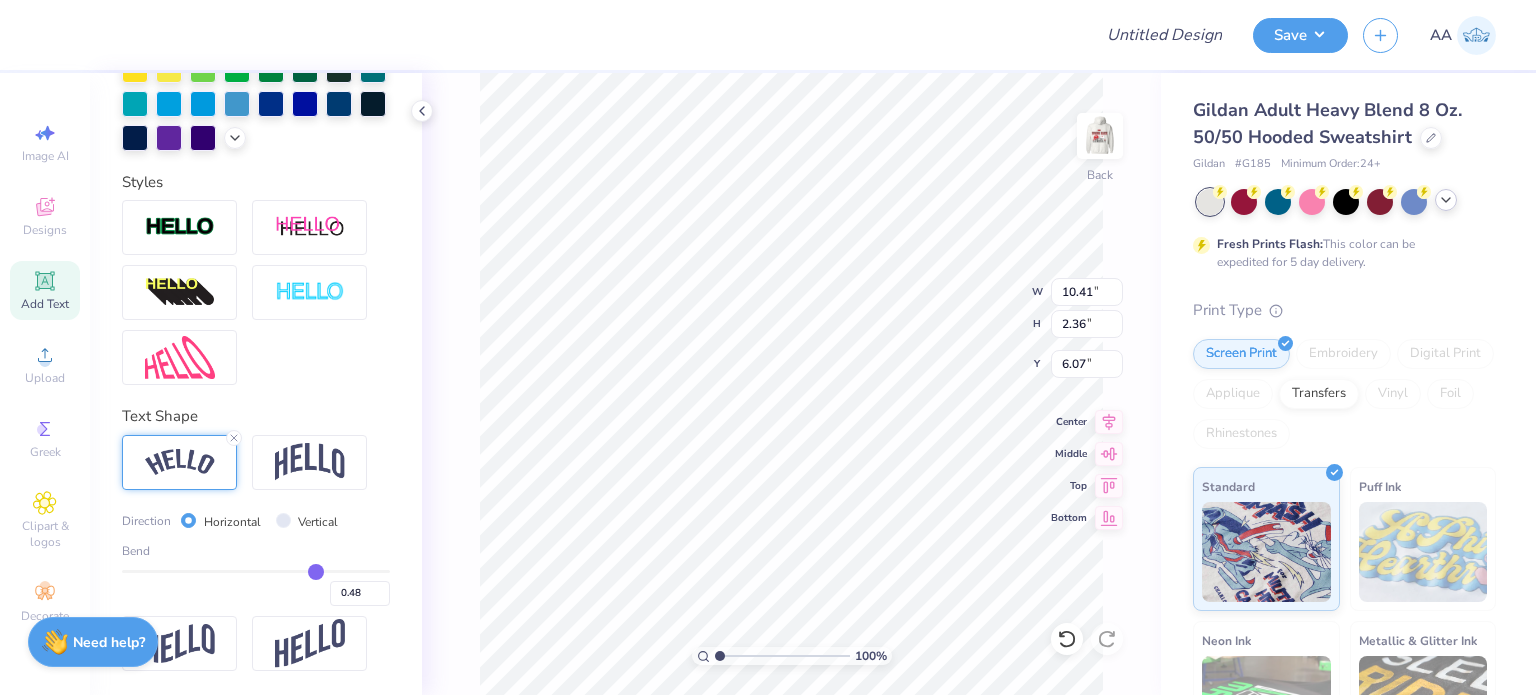 click on "100  % Back W 10.41 10.41 " H 2.36 2.36 " Y 6.07 6.07 " Center Middle Top Bottom" at bounding box center (791, 384) 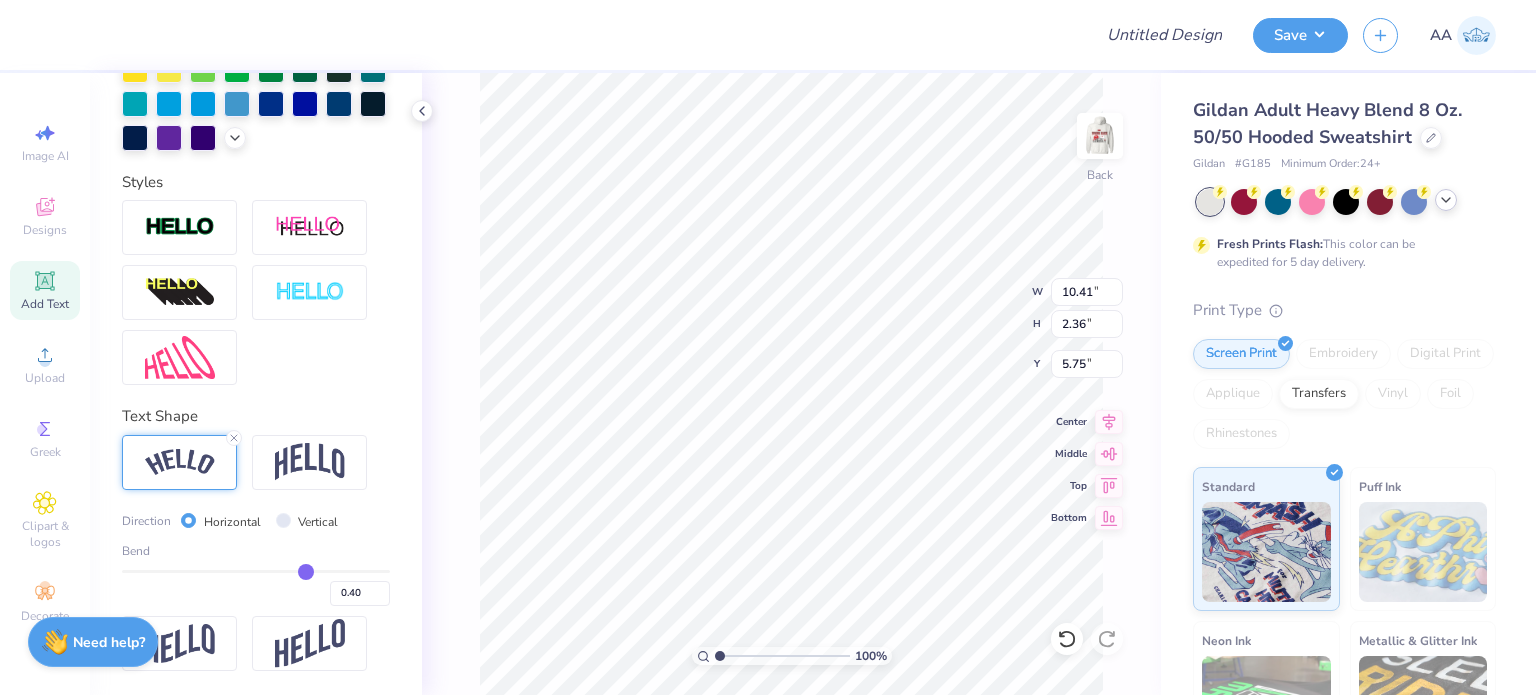 drag, startPoint x: 305, startPoint y: 578, endPoint x: 295, endPoint y: 580, distance: 10.198039 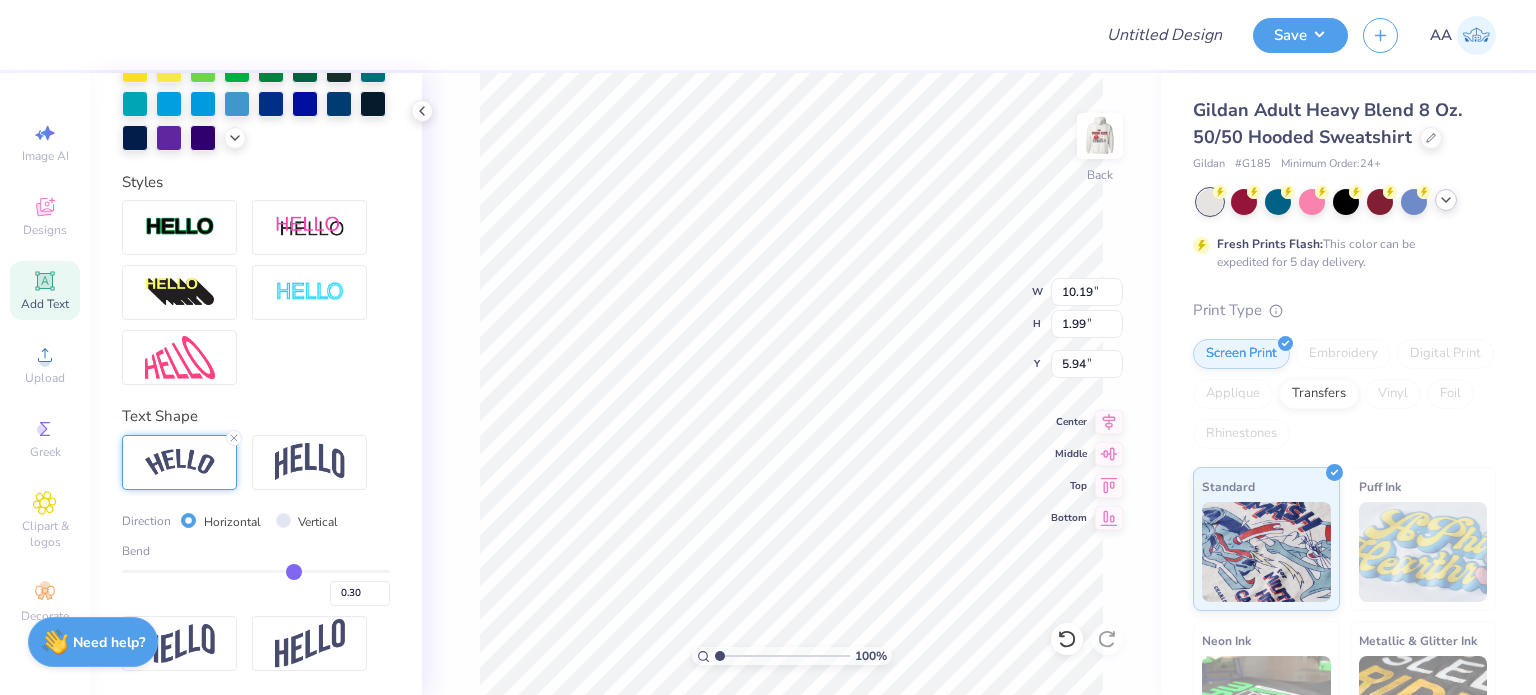 click at bounding box center (256, 571) 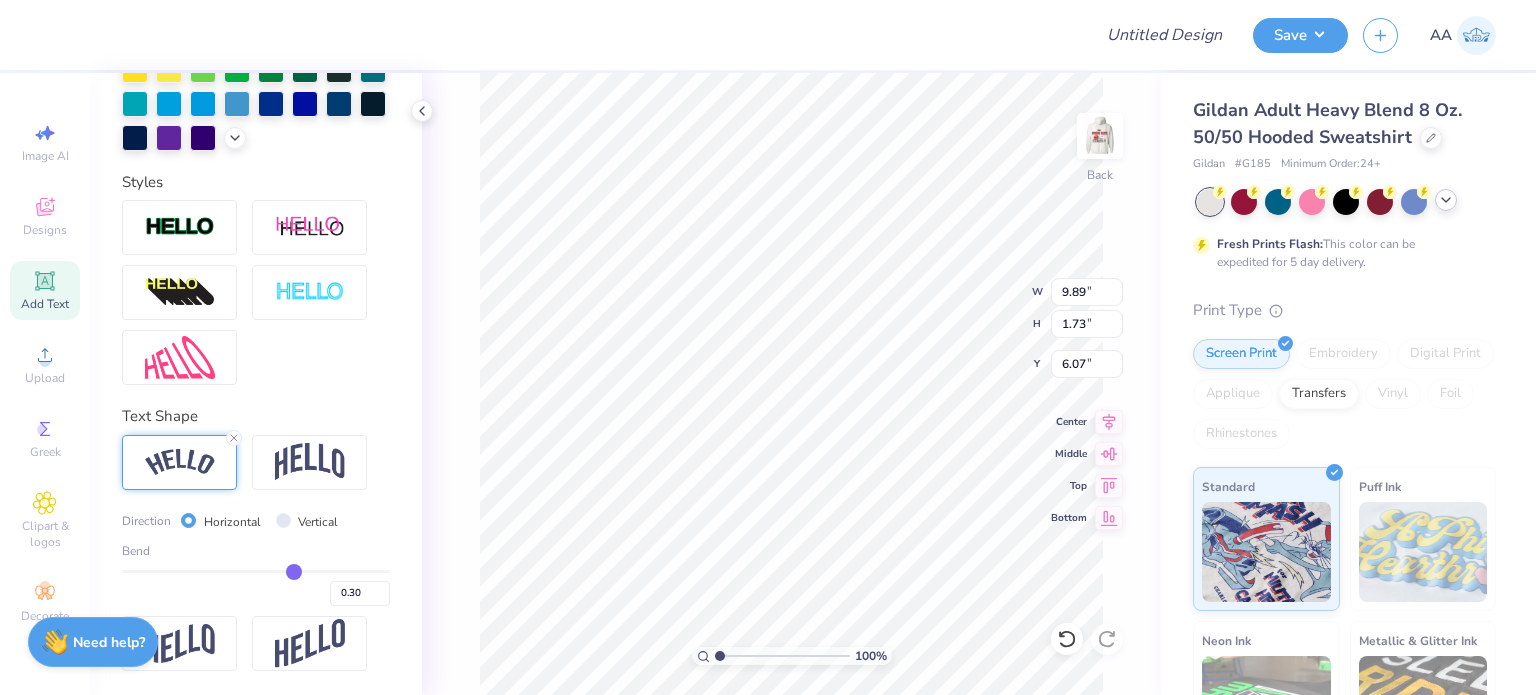 click on "100  % Back W 9.89 9.89 " H 1.73 1.73 " Y 6.07 6.07 " Center Middle Top Bottom" at bounding box center [791, 384] 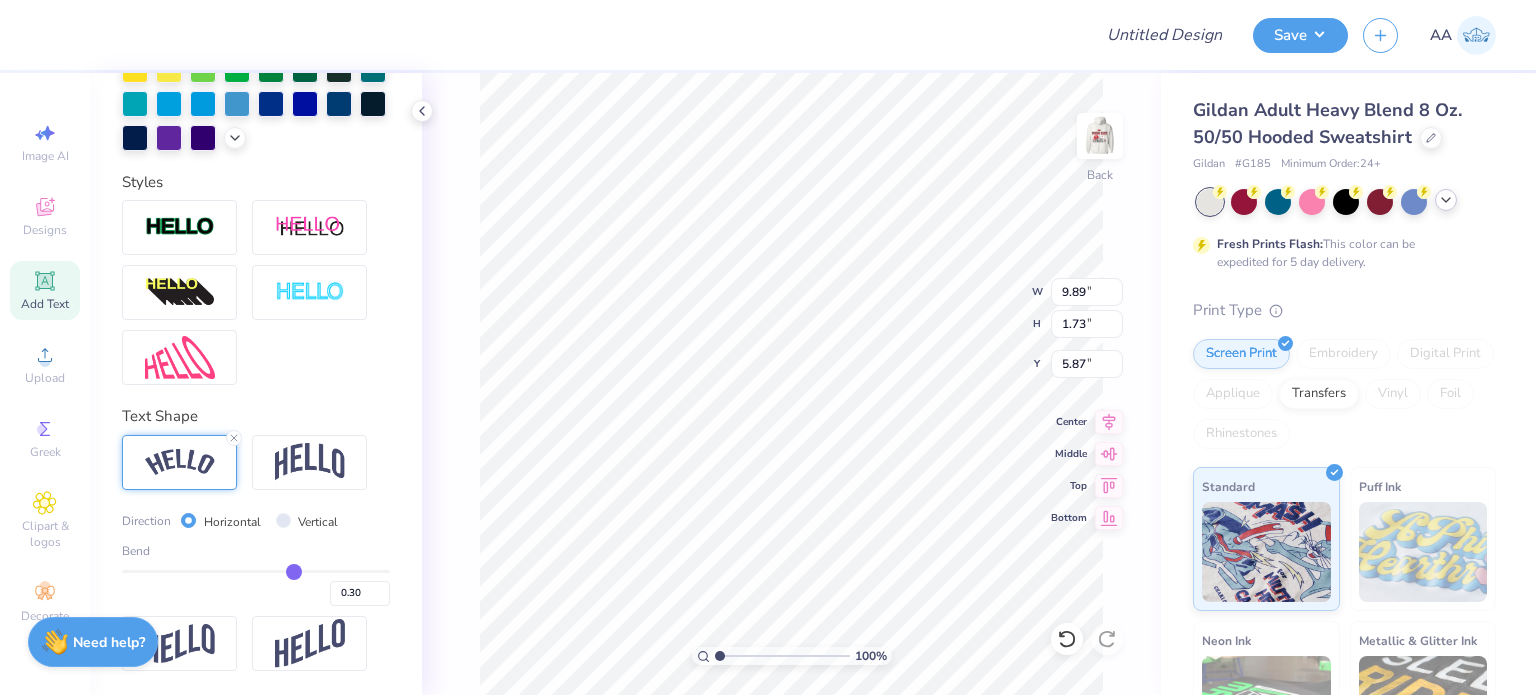 click at bounding box center (256, 571) 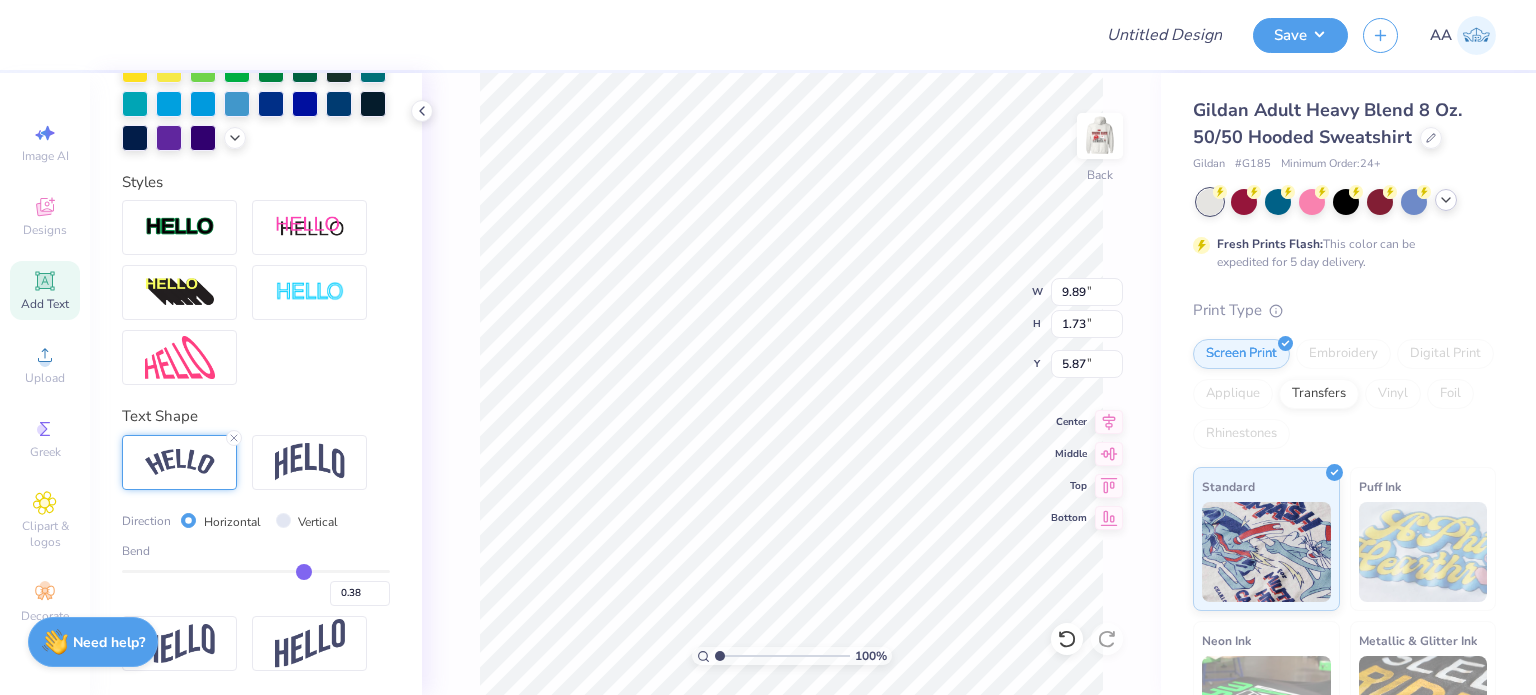 click at bounding box center (256, 571) 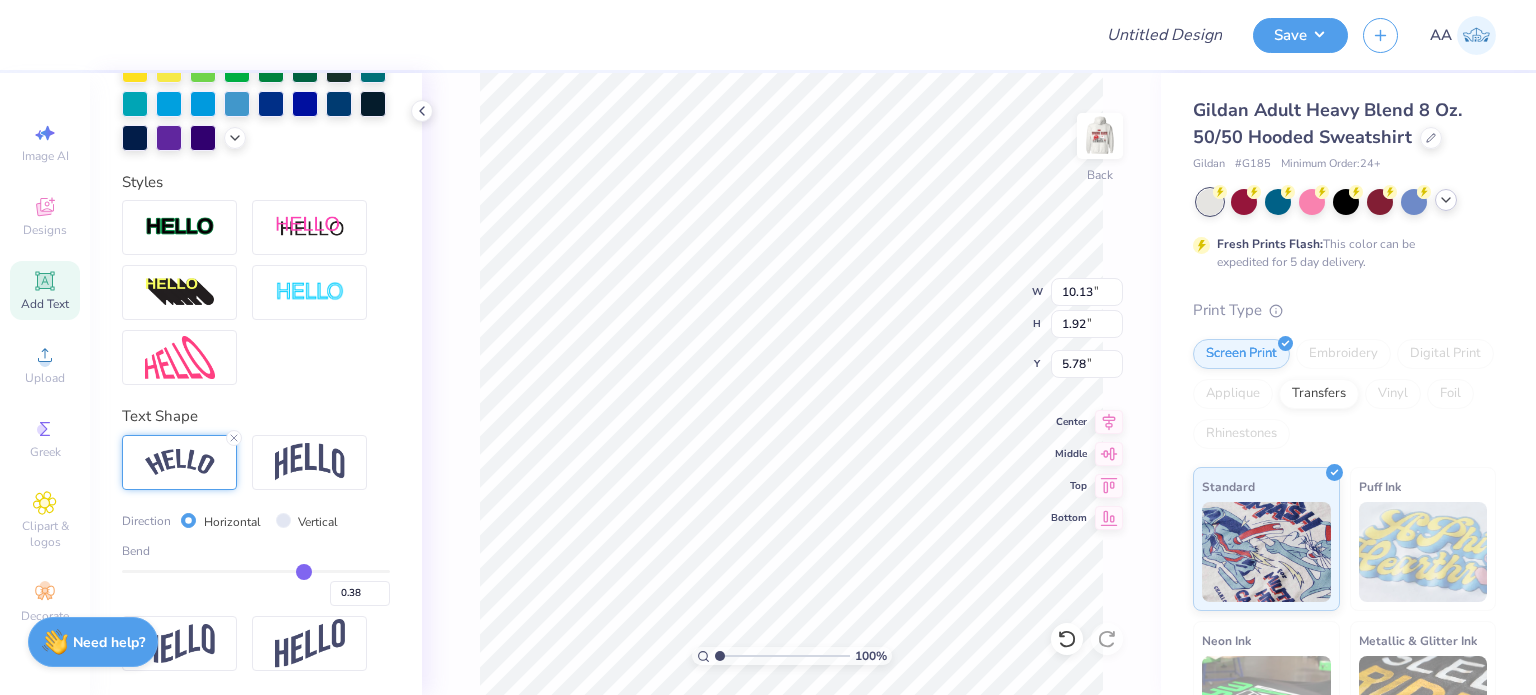 click on "100  % Back W 10.13 10.13 " H 1.92 1.92 " Y 5.78 5.78 " Center Middle Top Bottom" at bounding box center [791, 384] 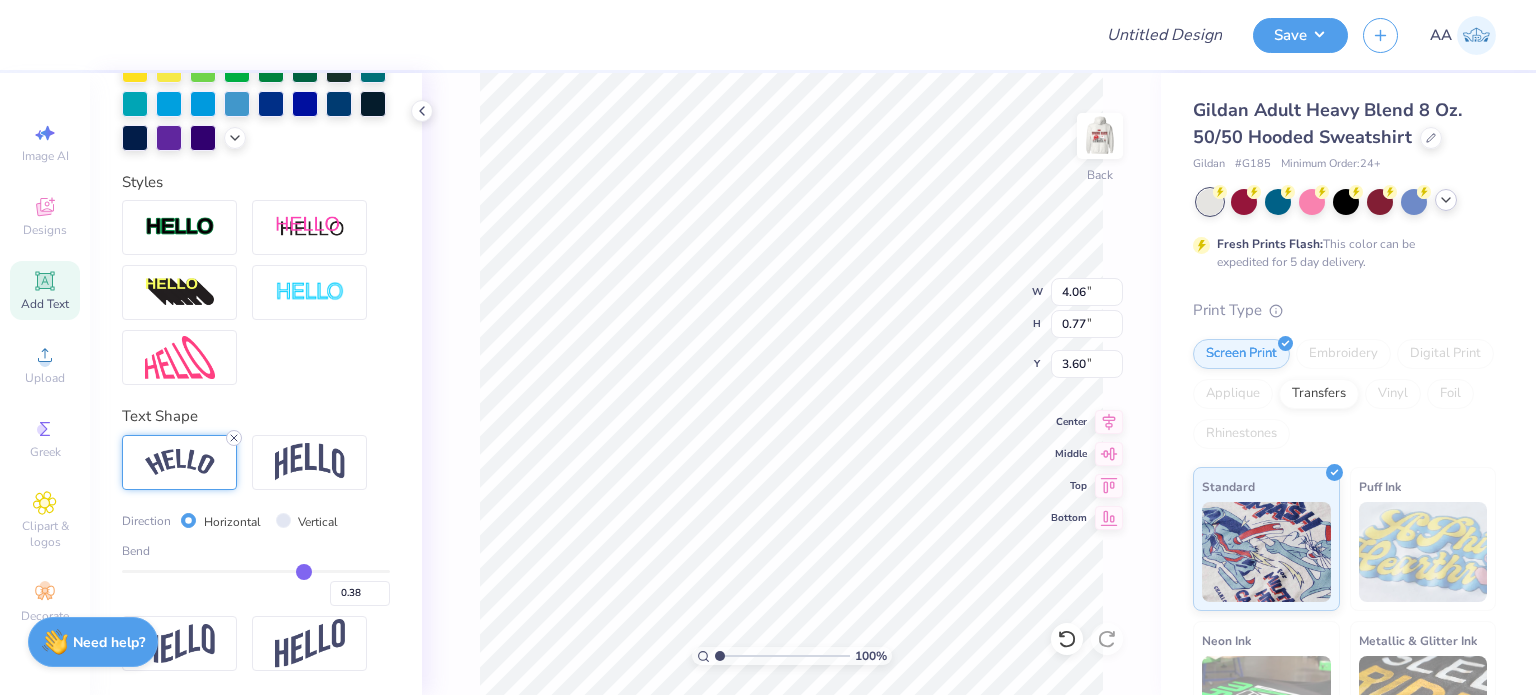 click 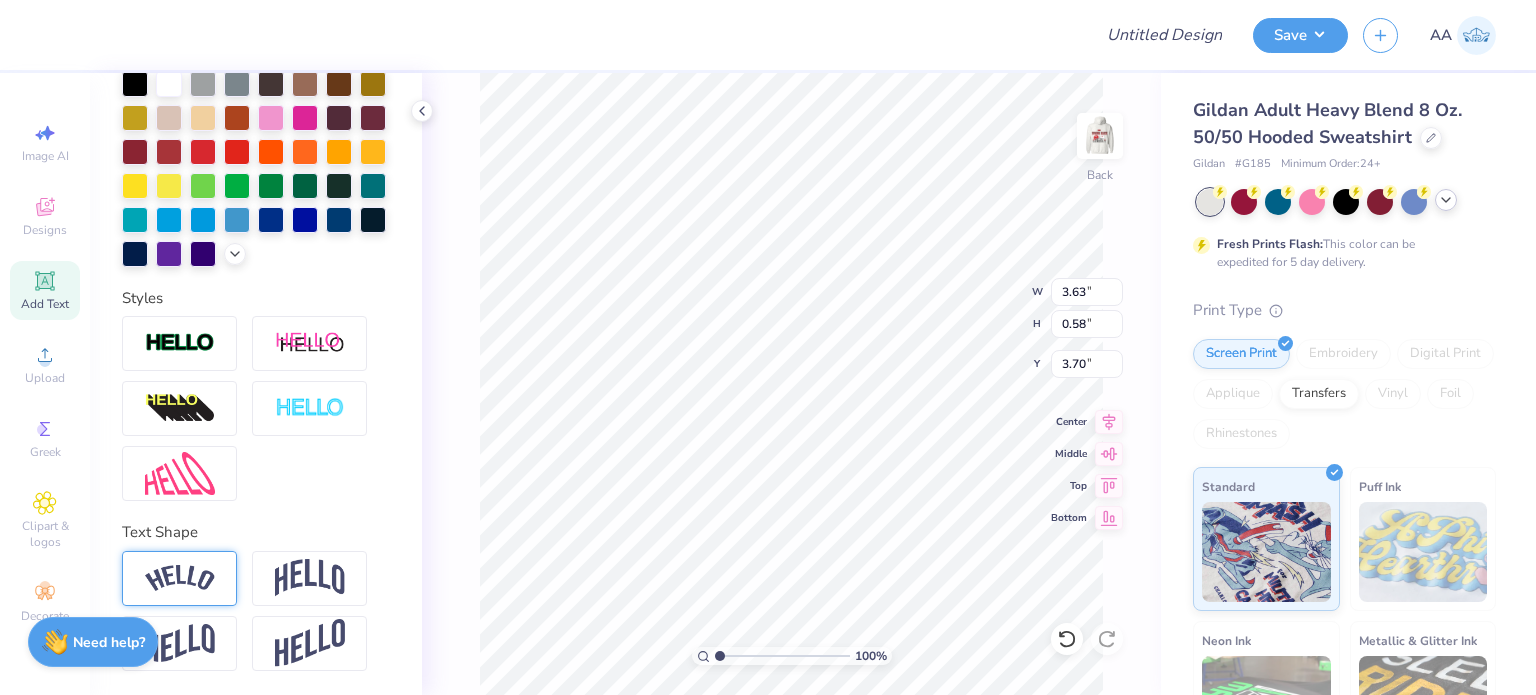 scroll, scrollTop: 500, scrollLeft: 0, axis: vertical 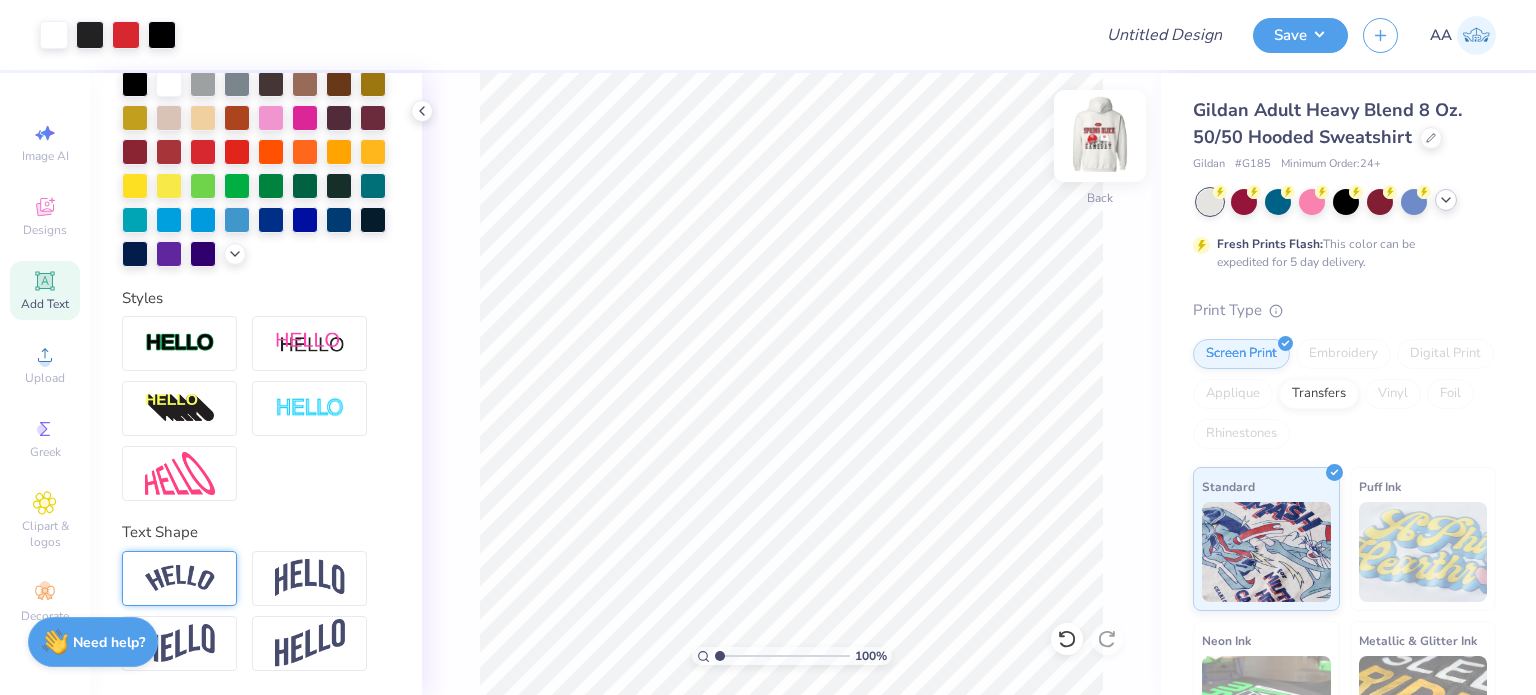 click at bounding box center (1100, 136) 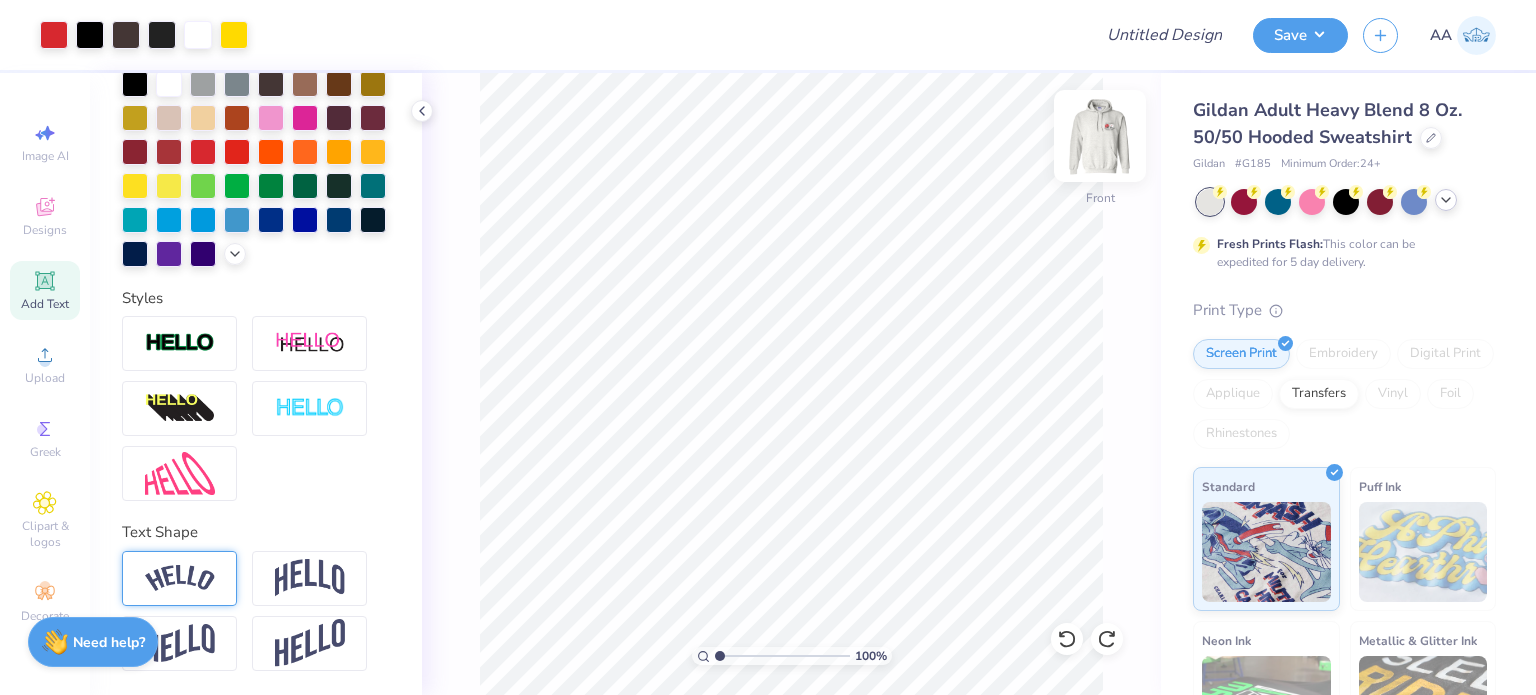 click at bounding box center [1100, 136] 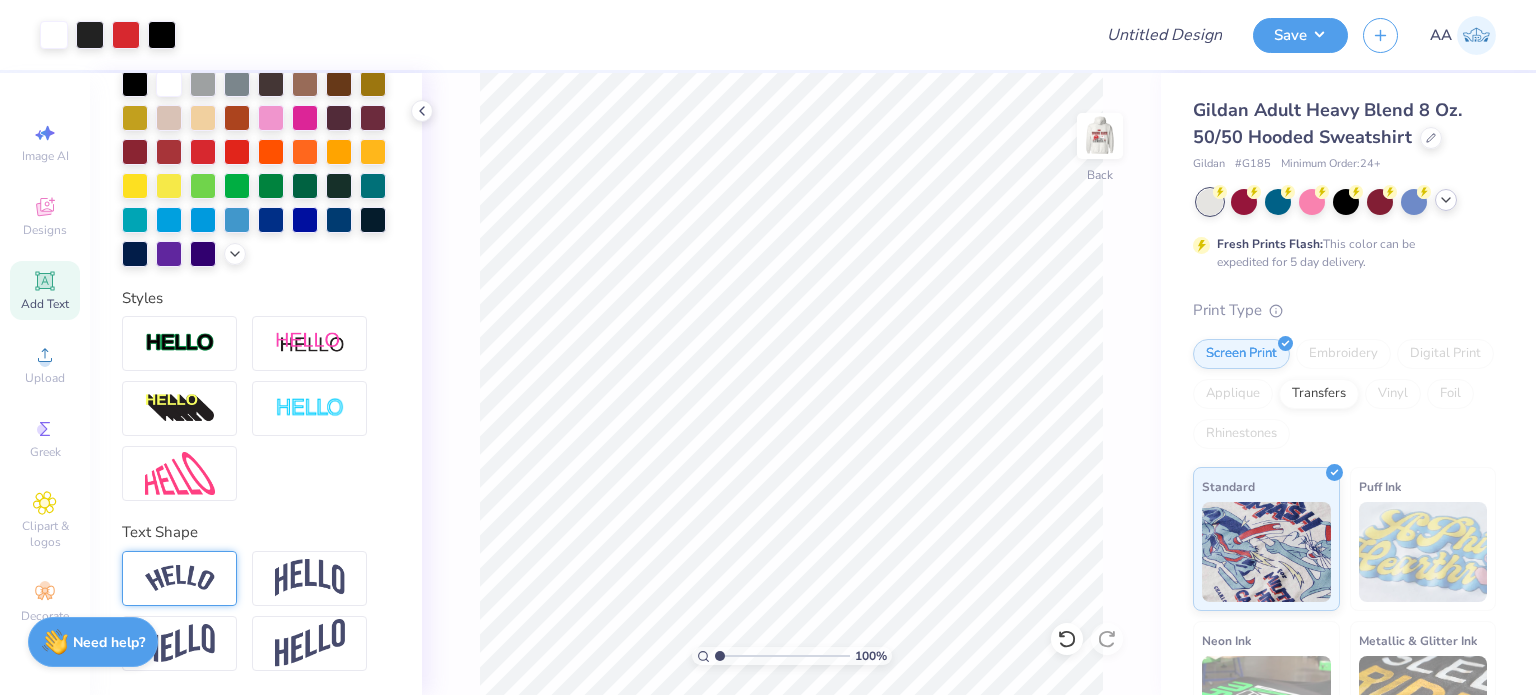 click at bounding box center (1100, 136) 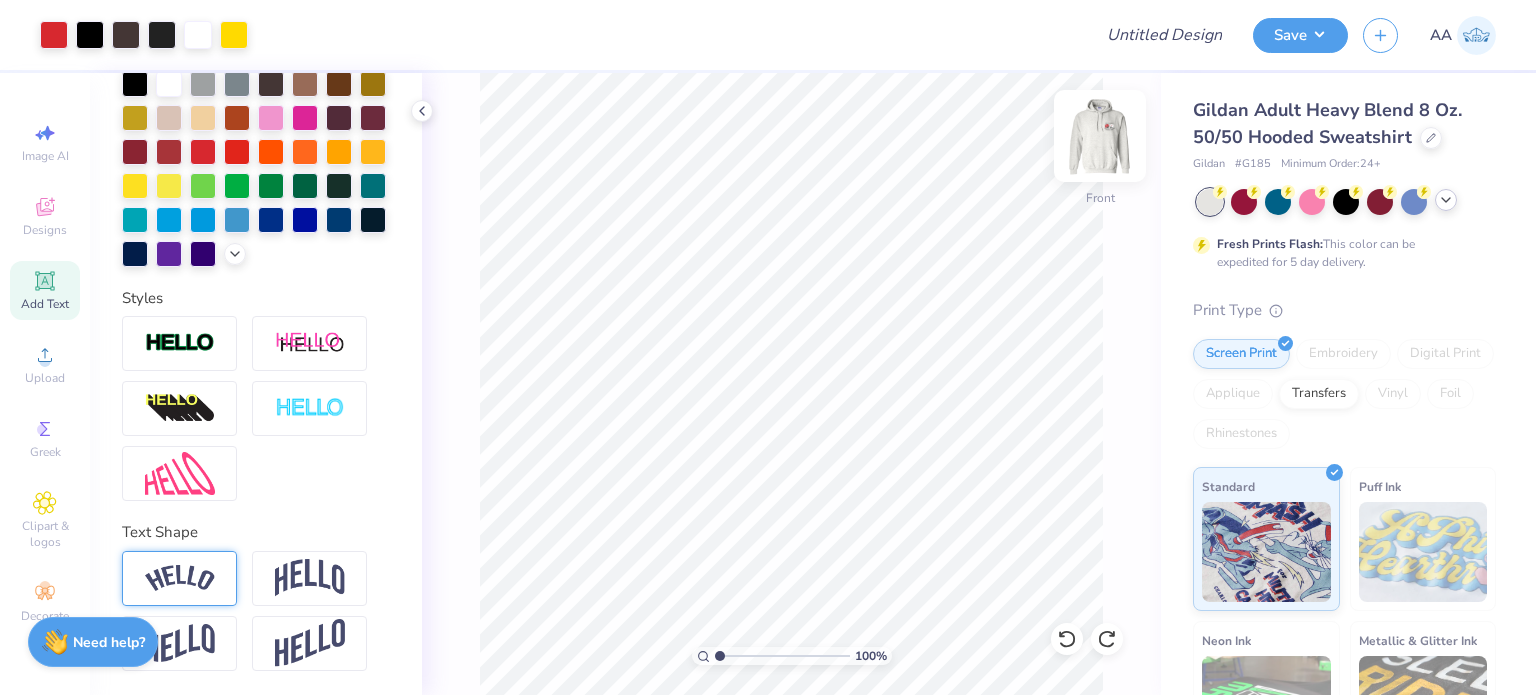 click at bounding box center [1100, 136] 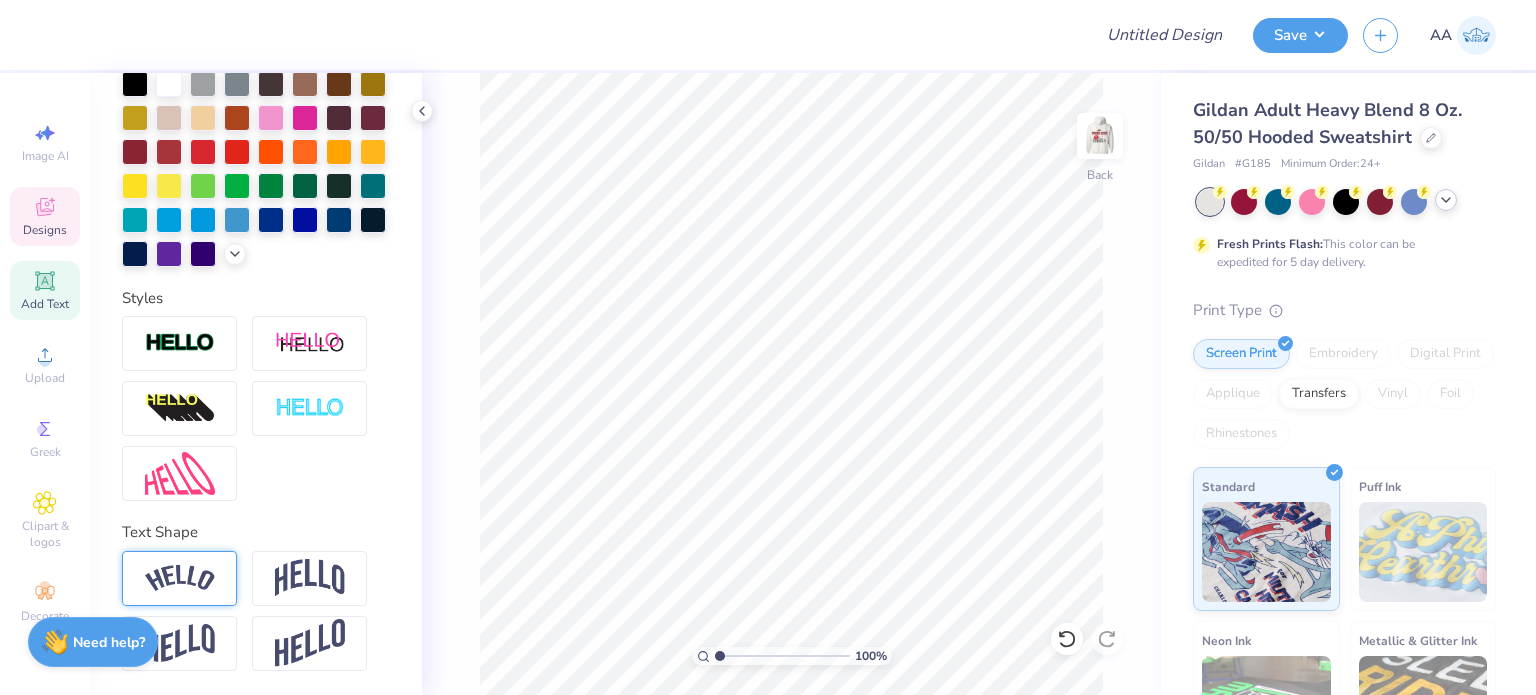 click 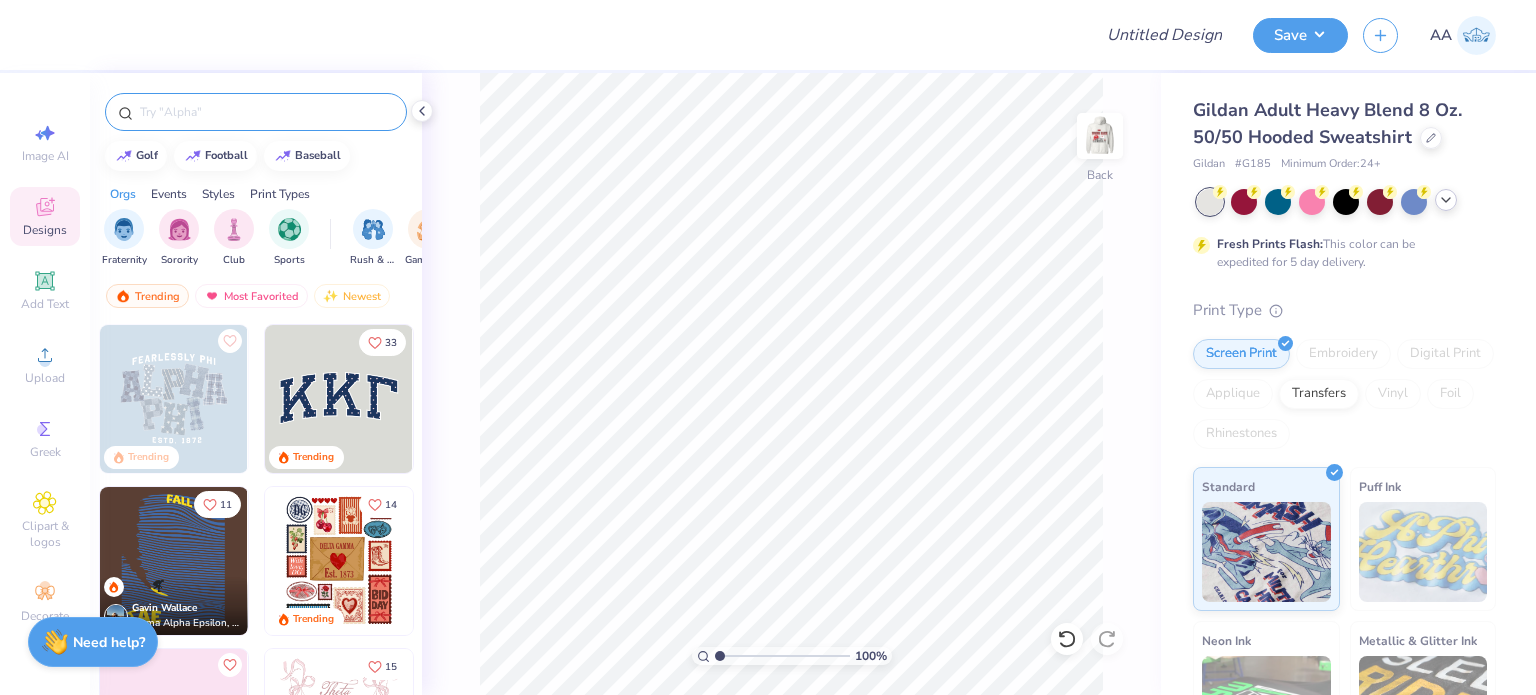 click at bounding box center (266, 112) 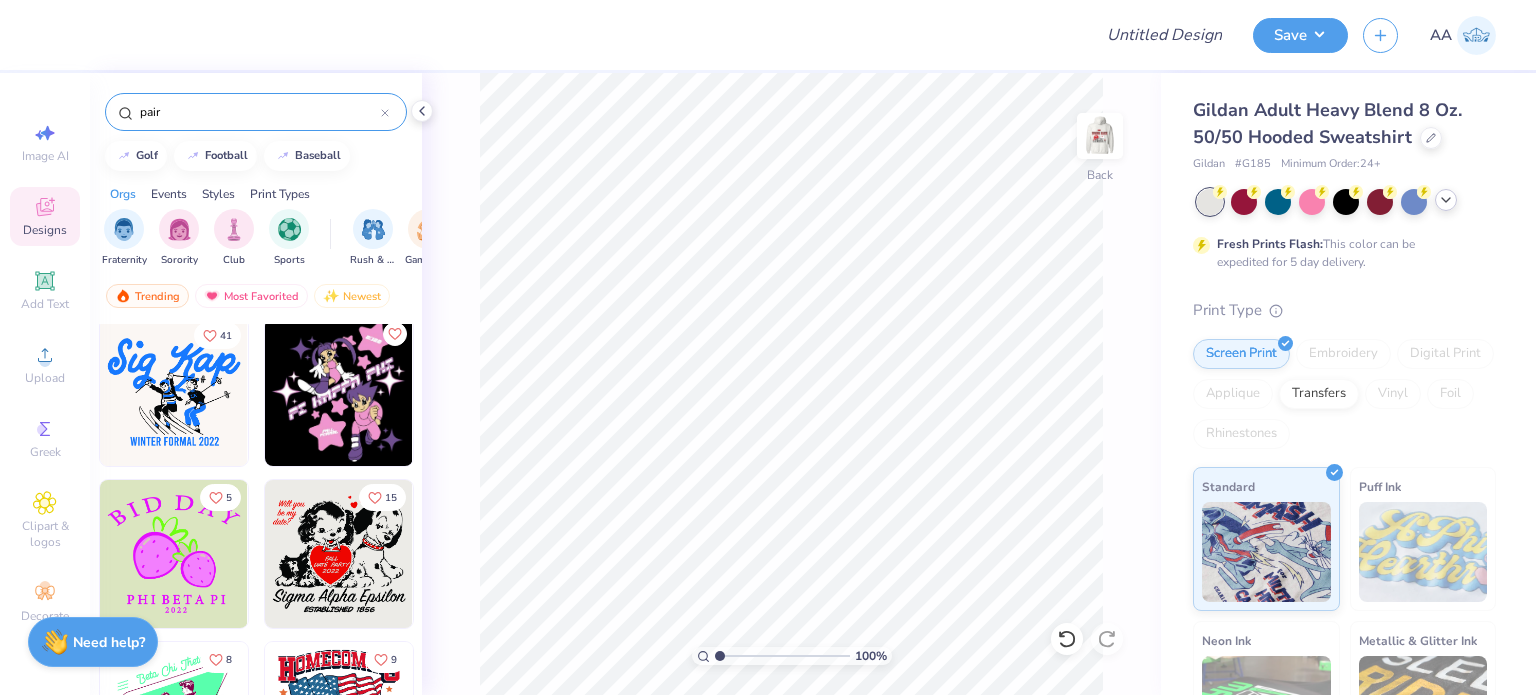 scroll, scrollTop: 0, scrollLeft: 0, axis: both 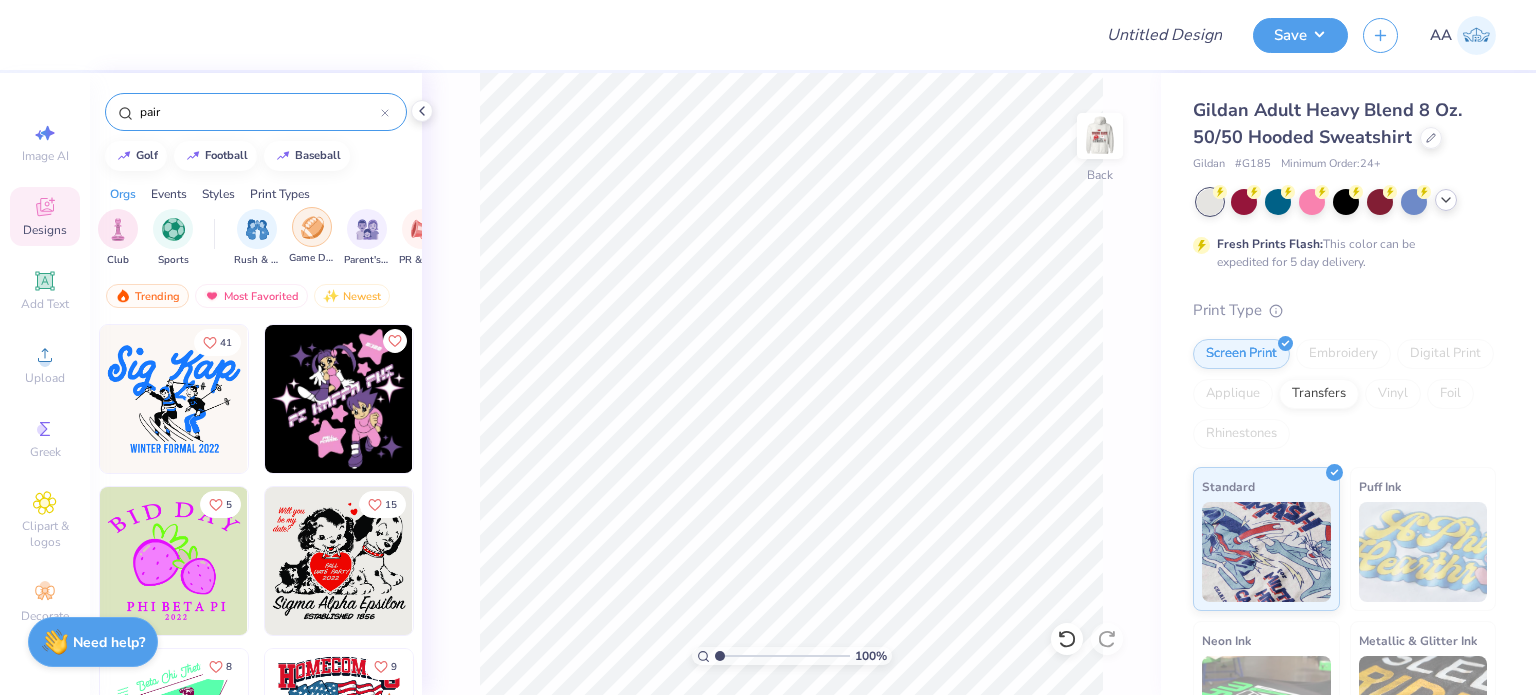 click at bounding box center [312, 227] 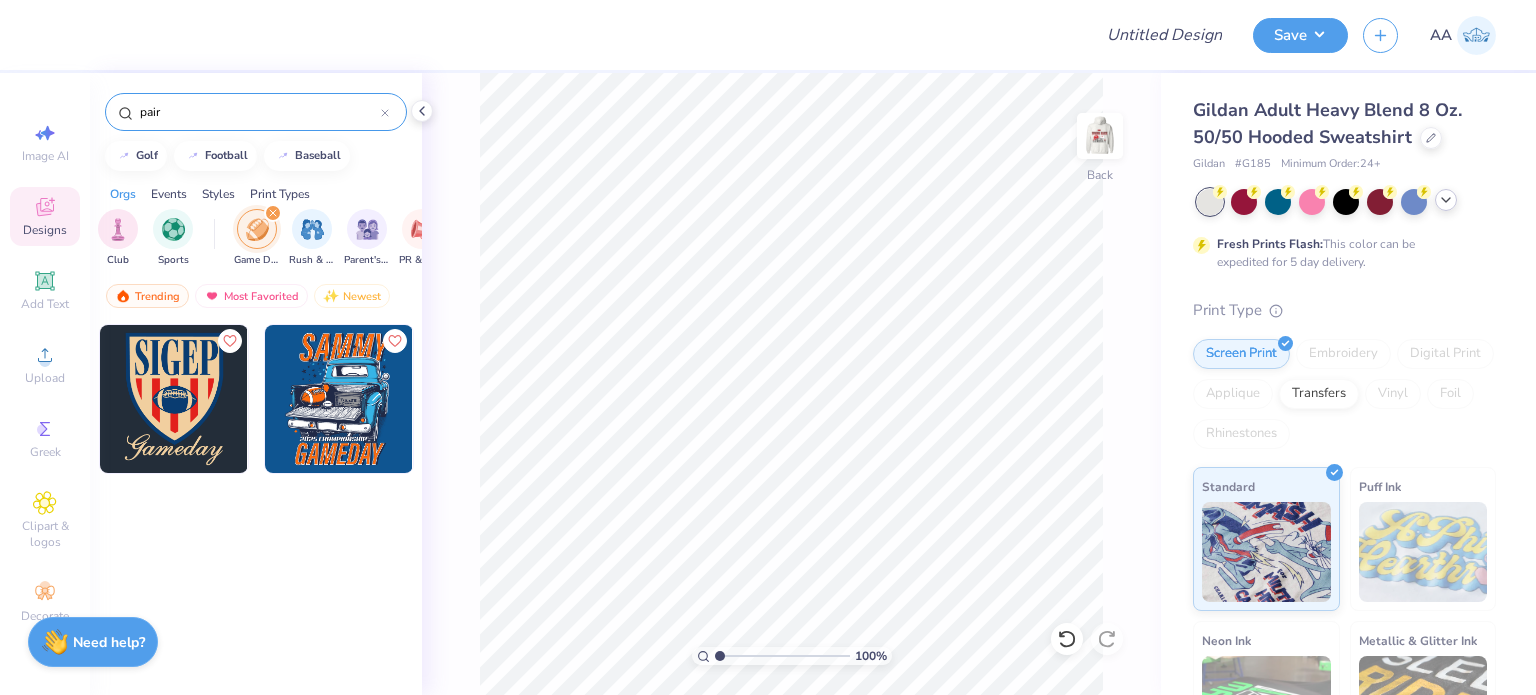 click 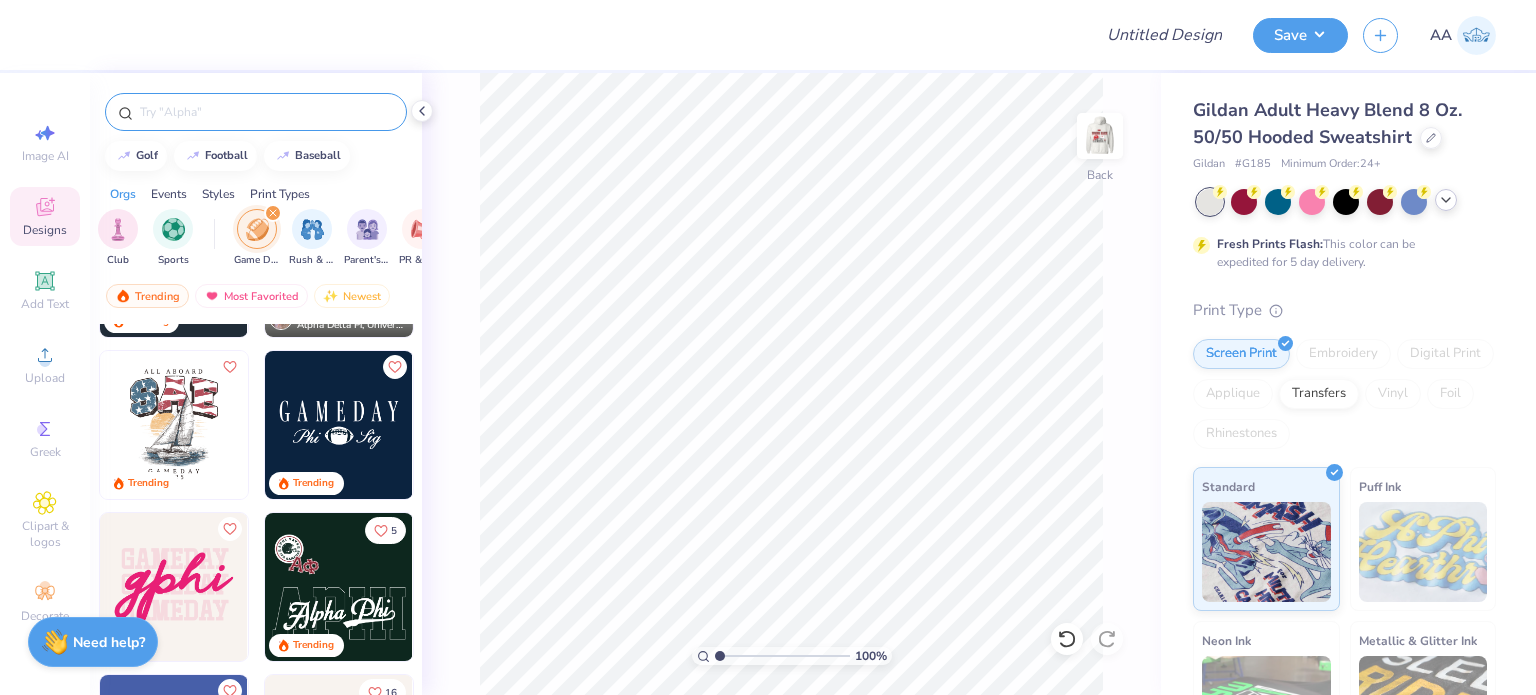 scroll, scrollTop: 0, scrollLeft: 0, axis: both 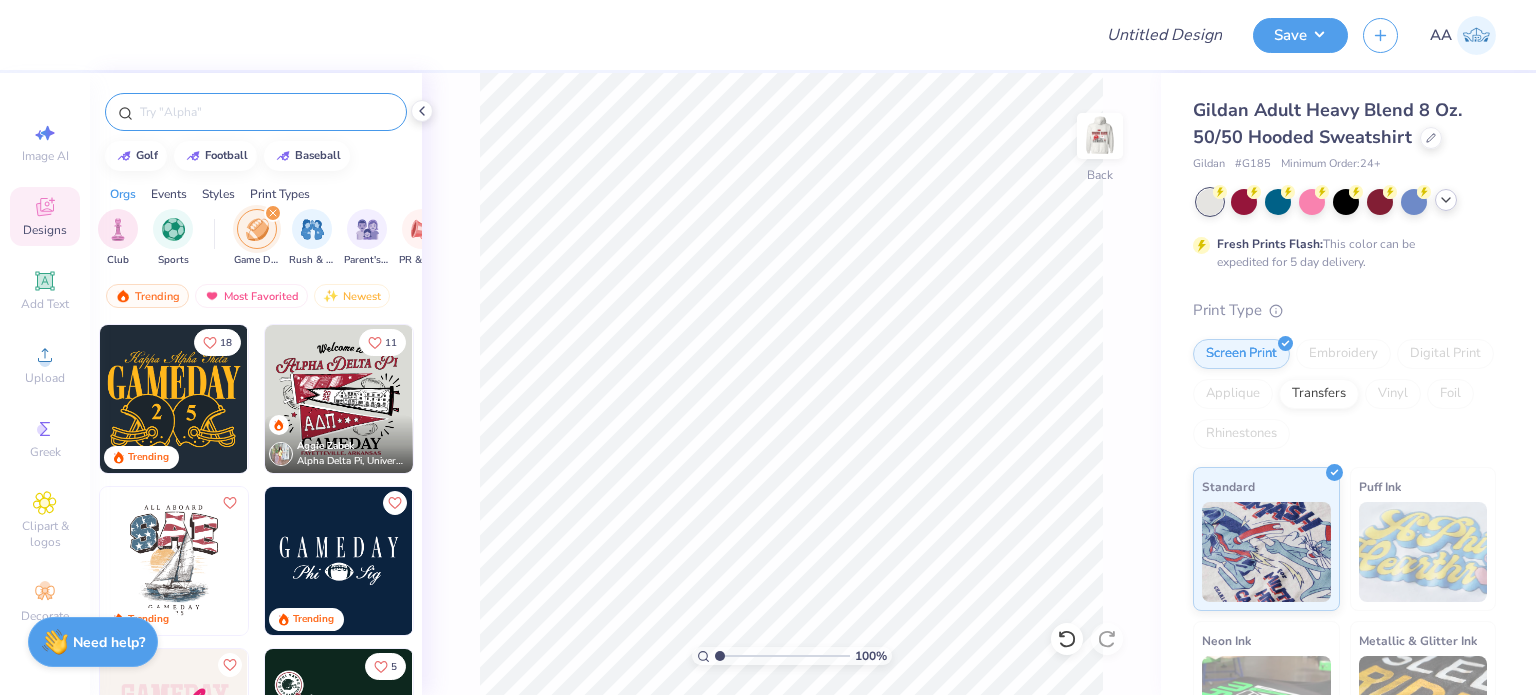 click at bounding box center [174, 399] 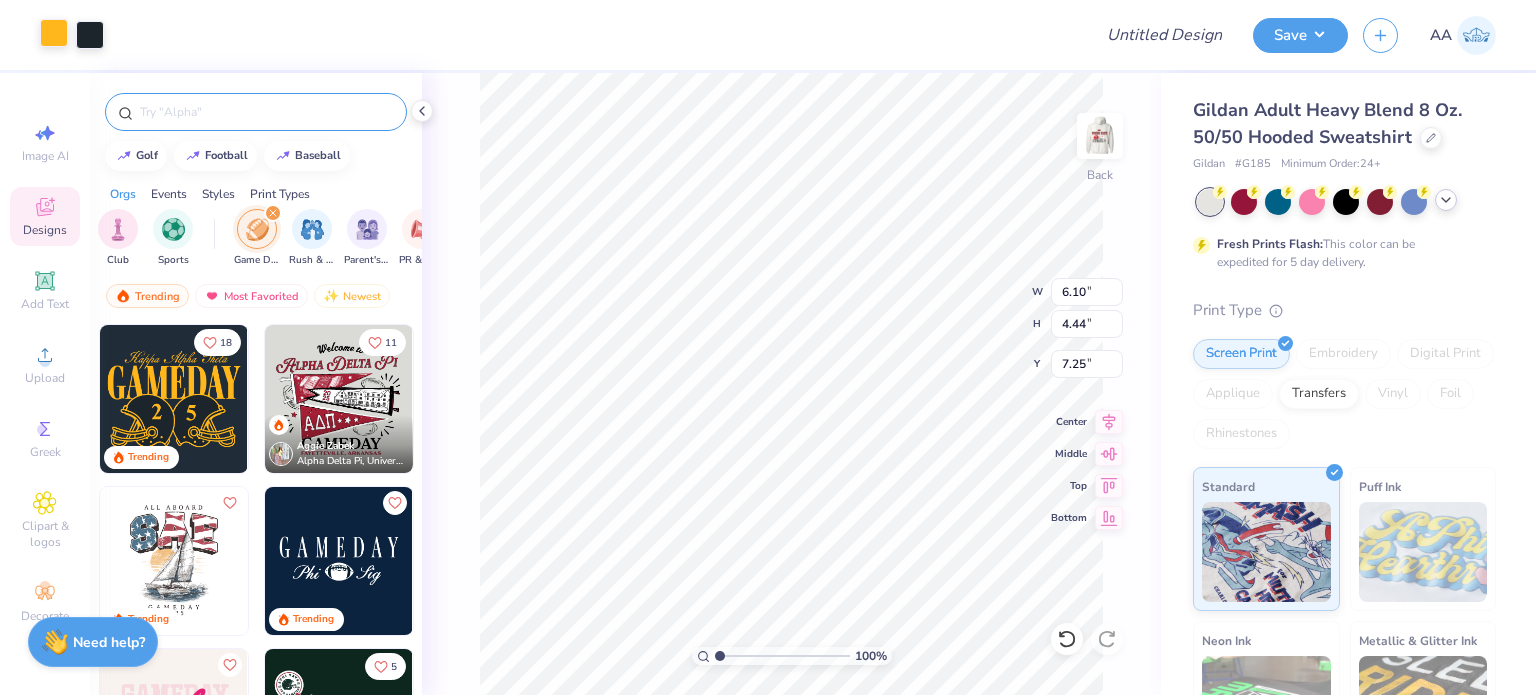 click at bounding box center [54, 33] 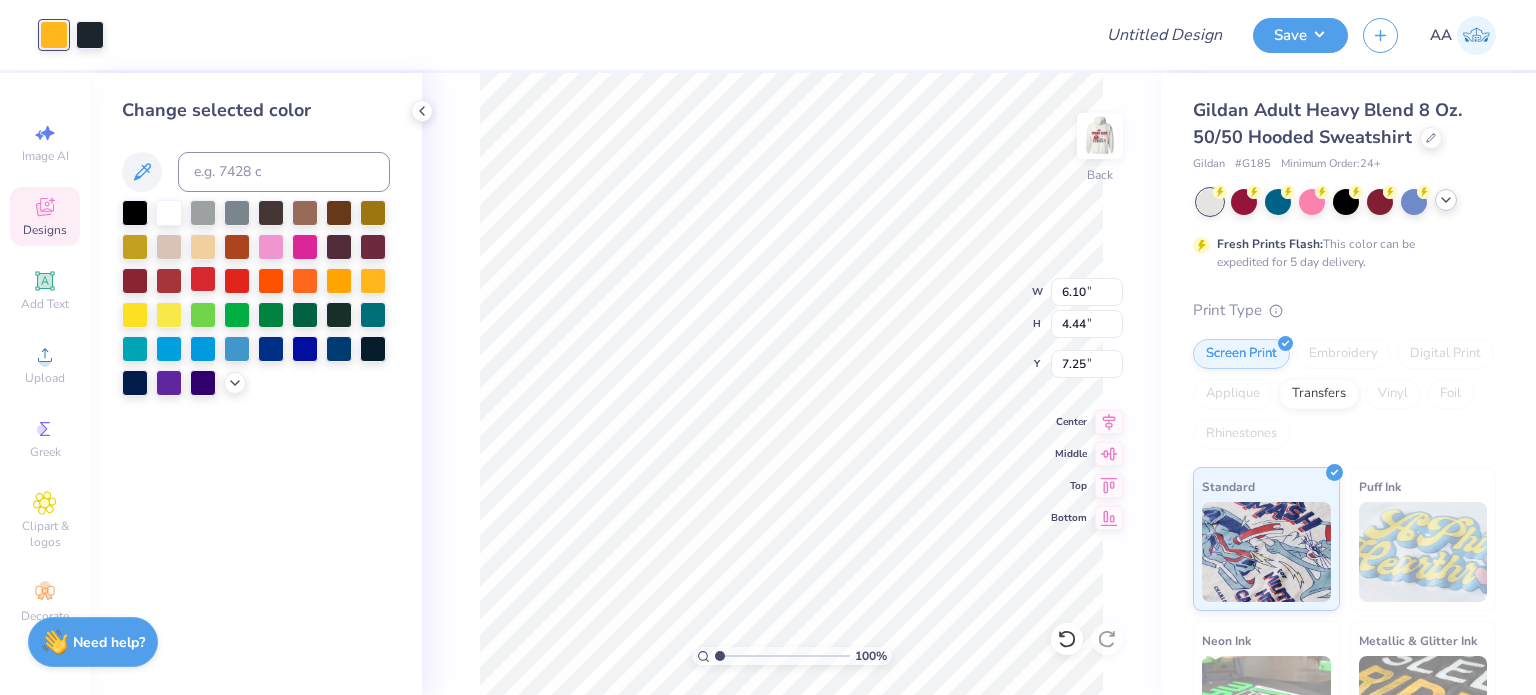 click at bounding box center (203, 279) 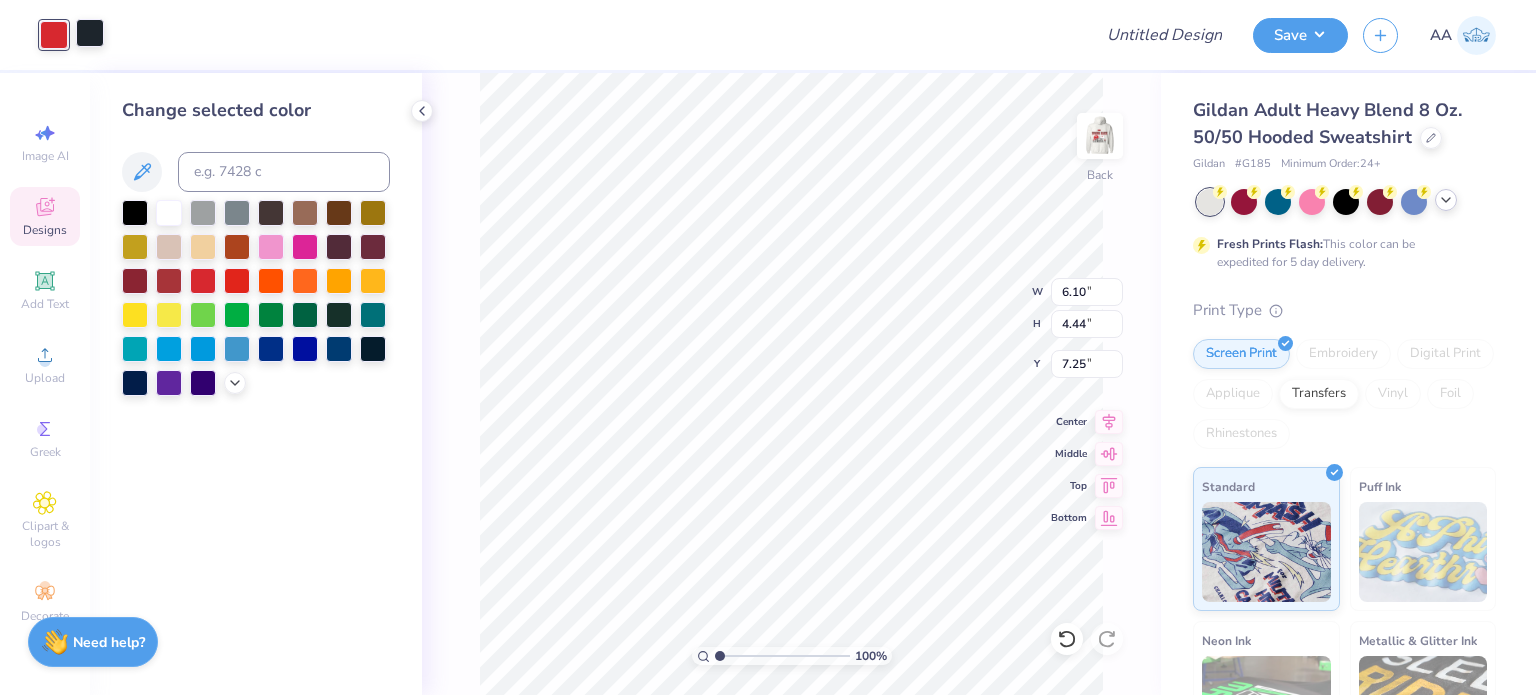 click at bounding box center (90, 33) 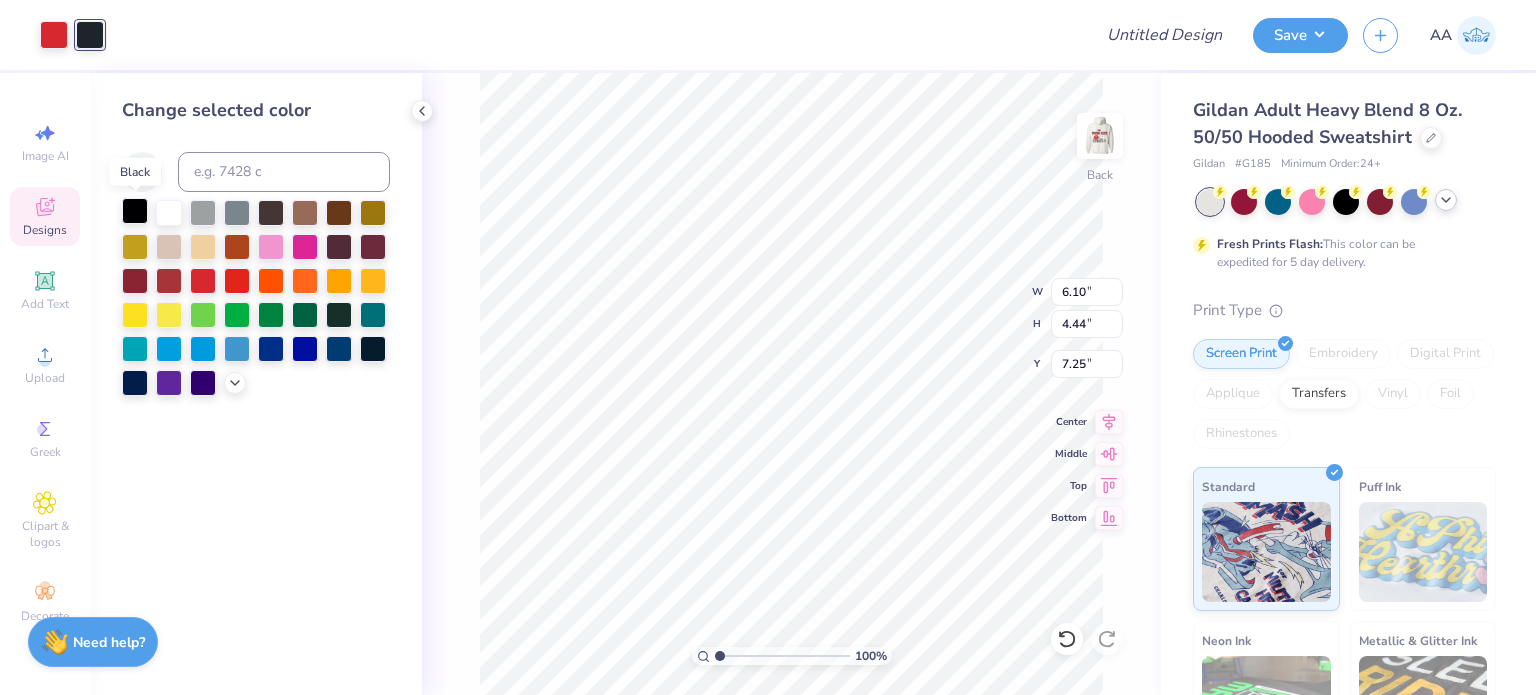 click at bounding box center (135, 211) 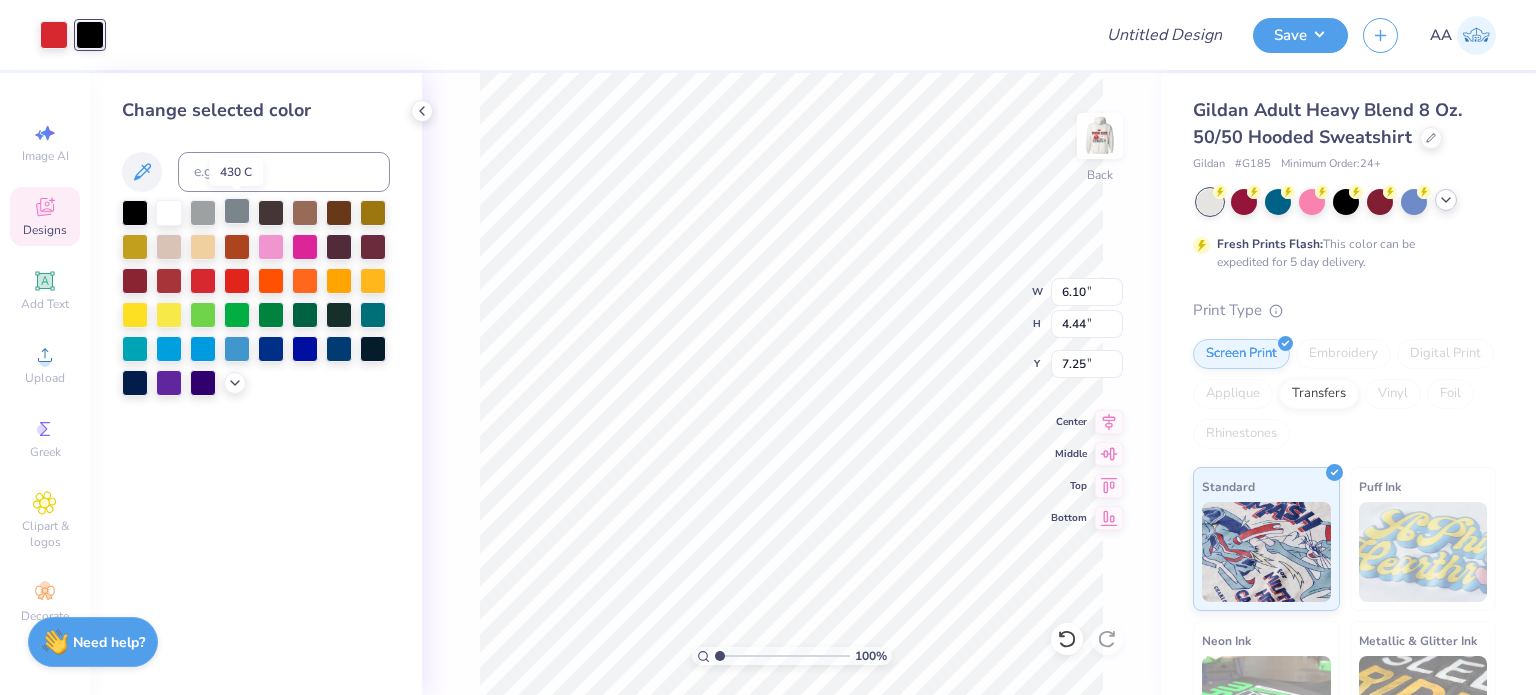 click at bounding box center [237, 211] 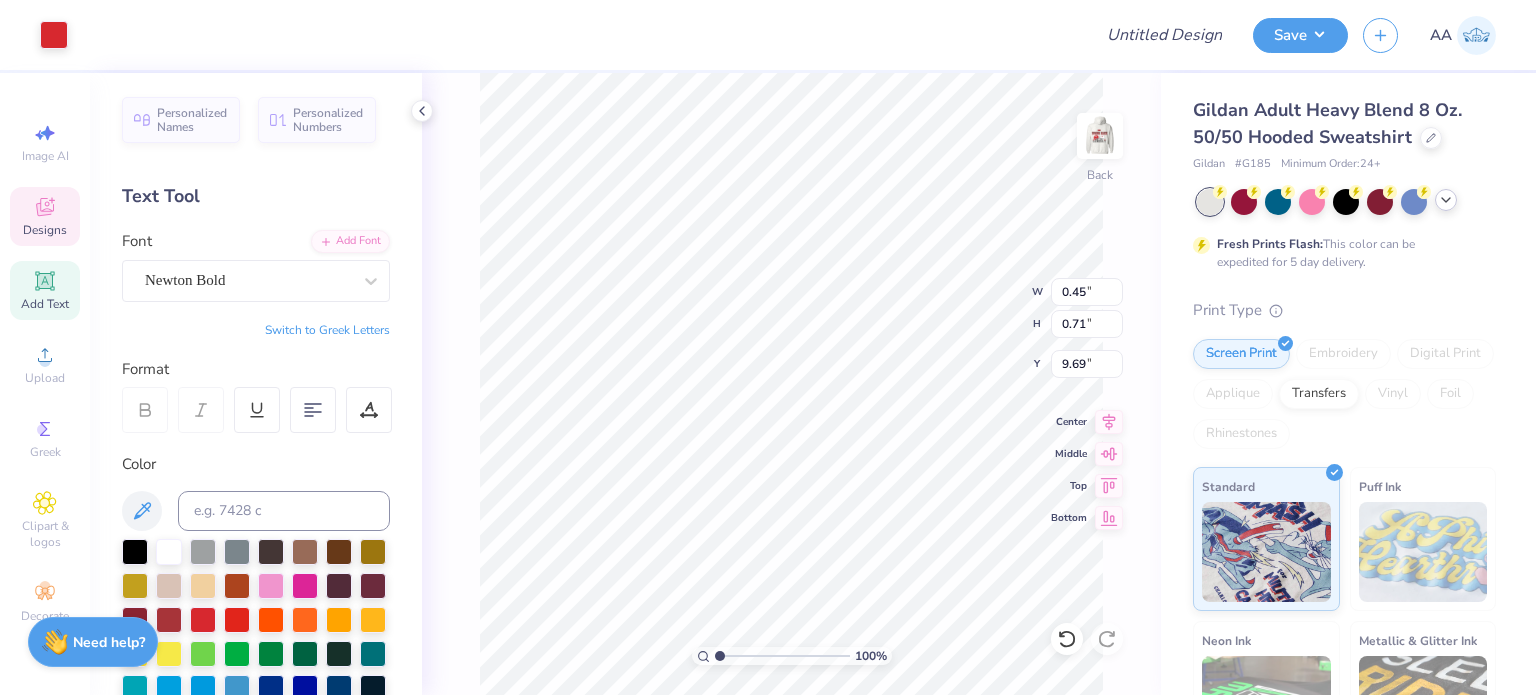 scroll, scrollTop: 16, scrollLeft: 2, axis: both 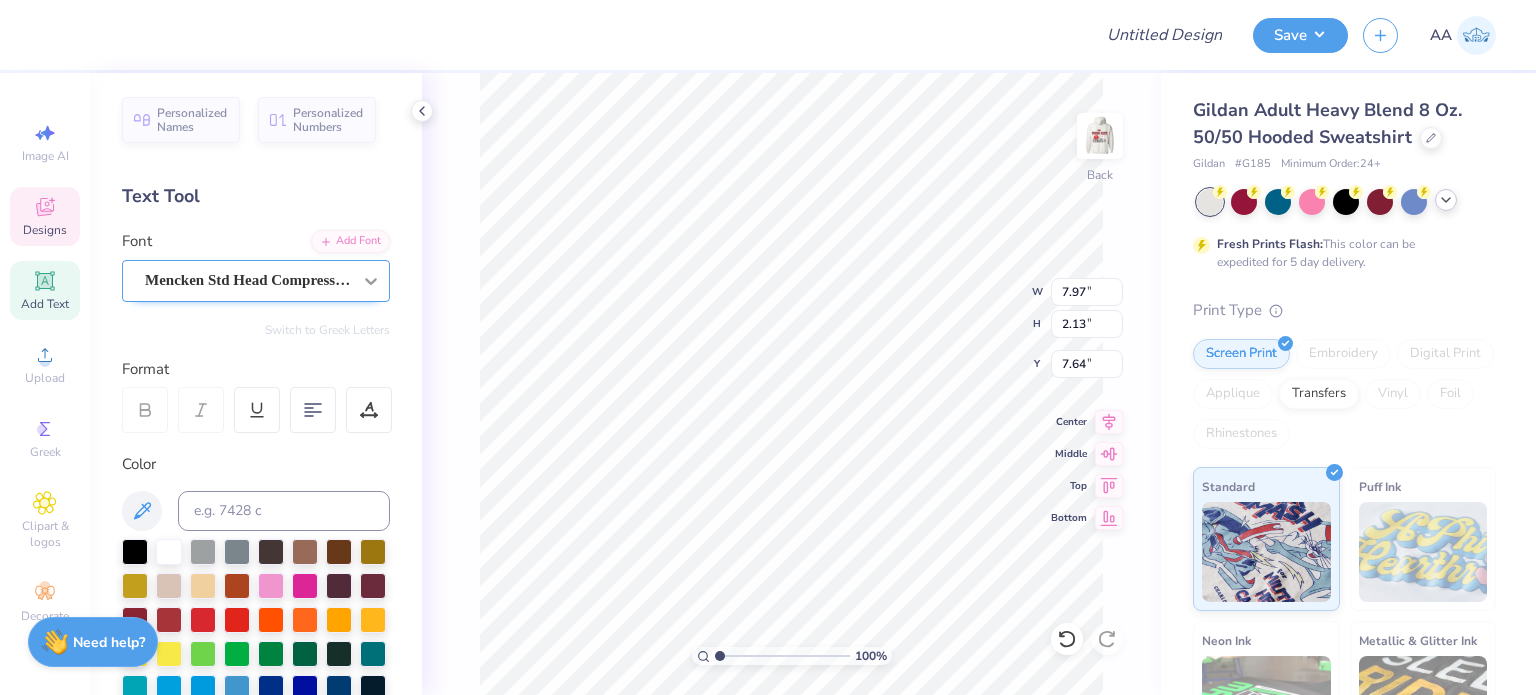 click 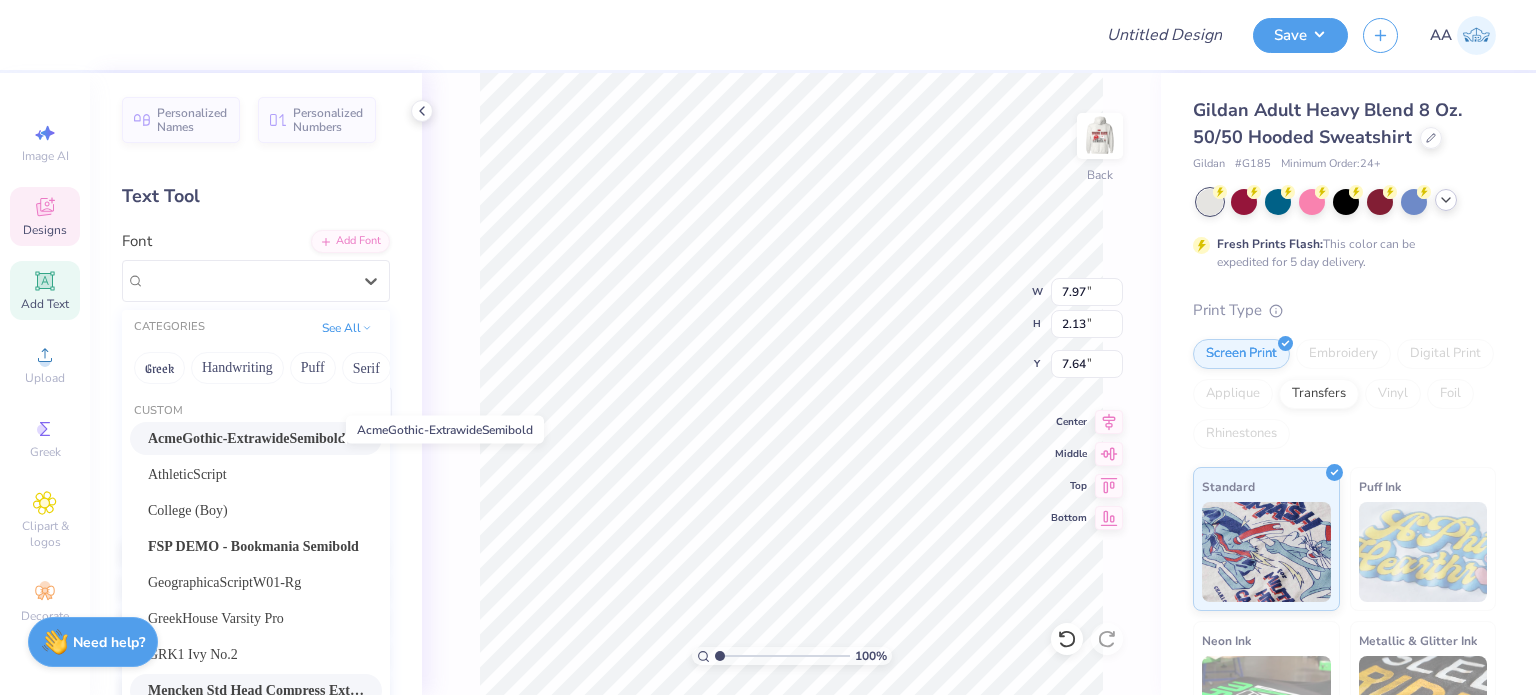 click on "AcmeGothic-ExtrawideSemibold" at bounding box center [247, 438] 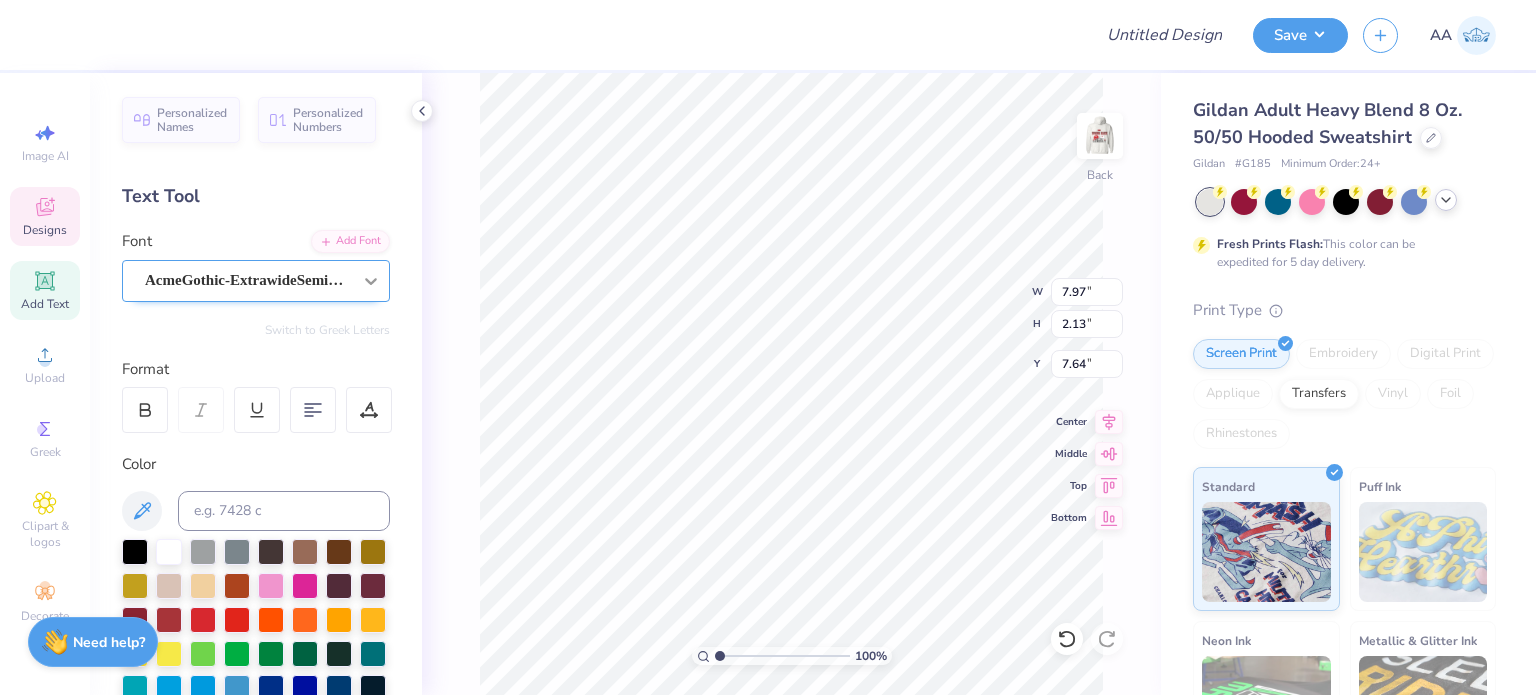 click 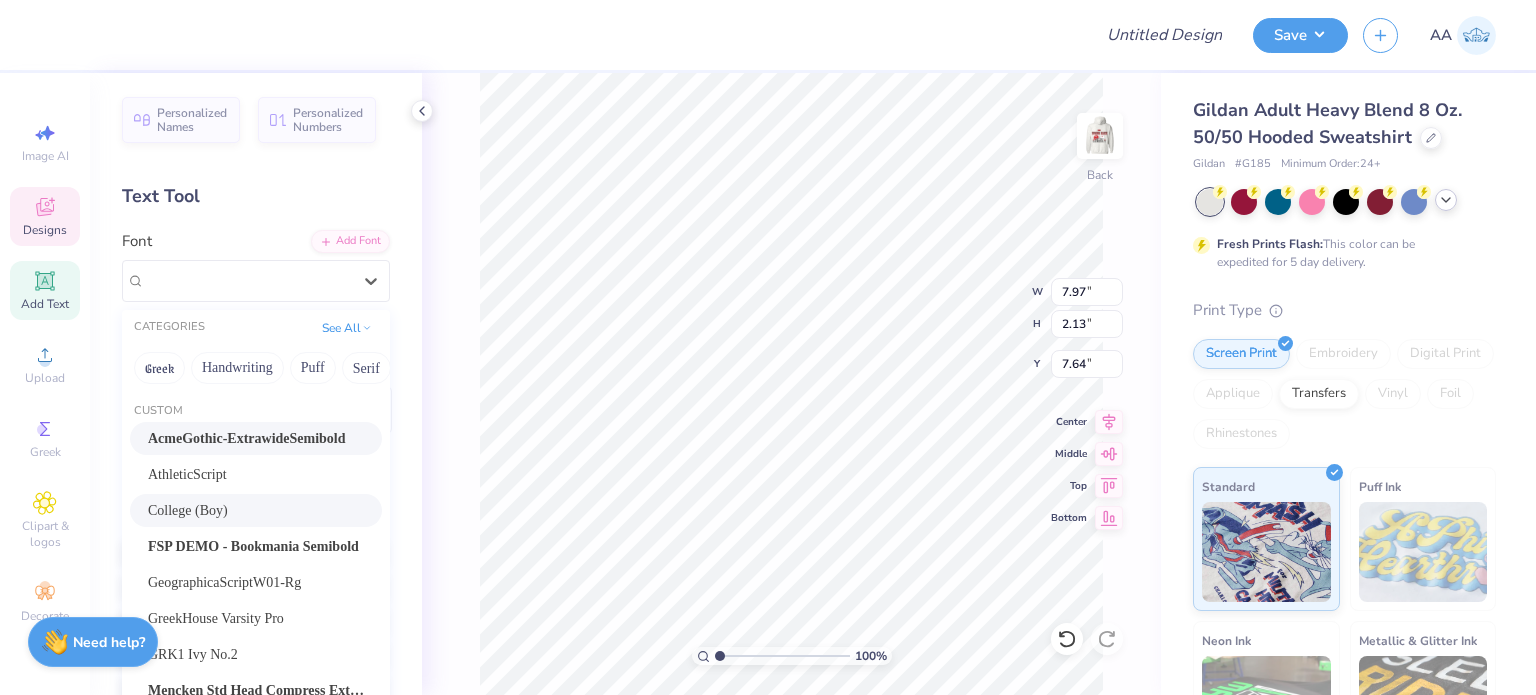 click on "College (Boy)" at bounding box center (188, 510) 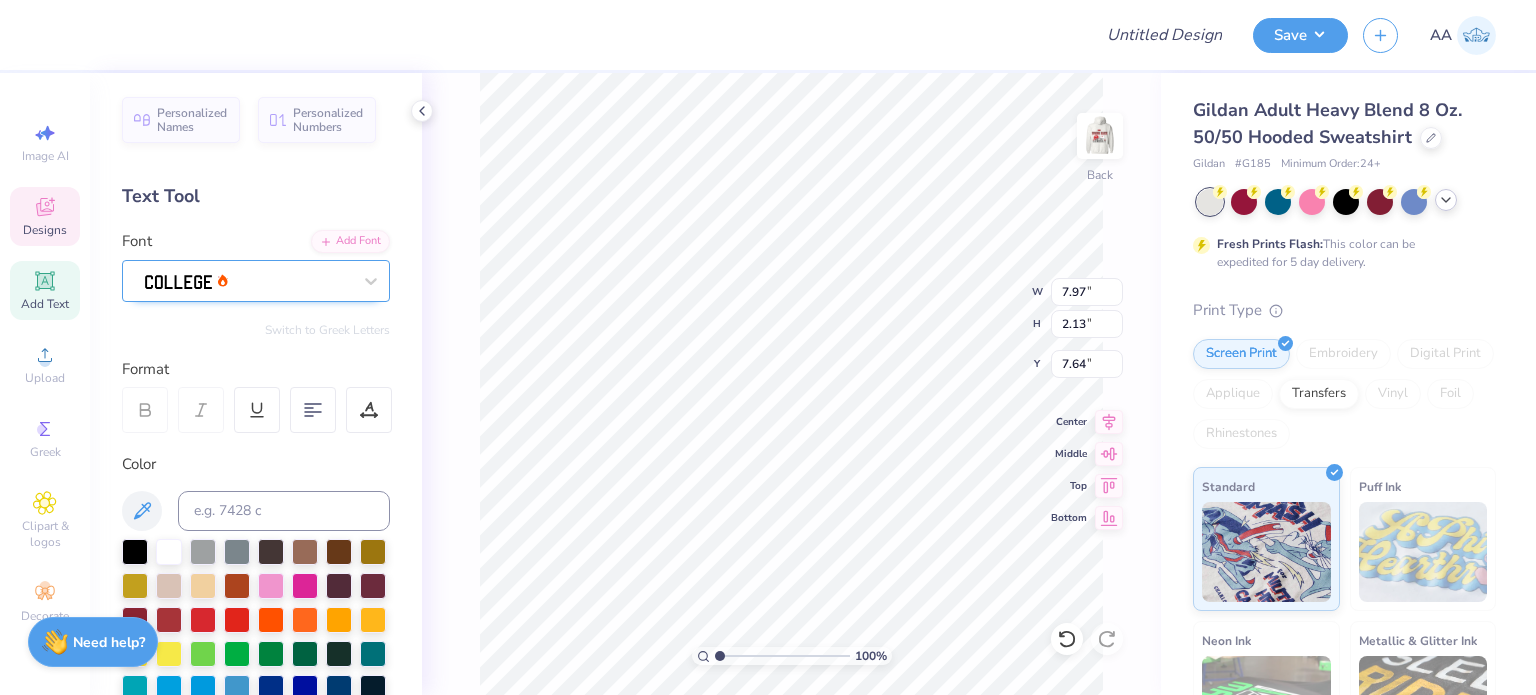 click at bounding box center [248, 280] 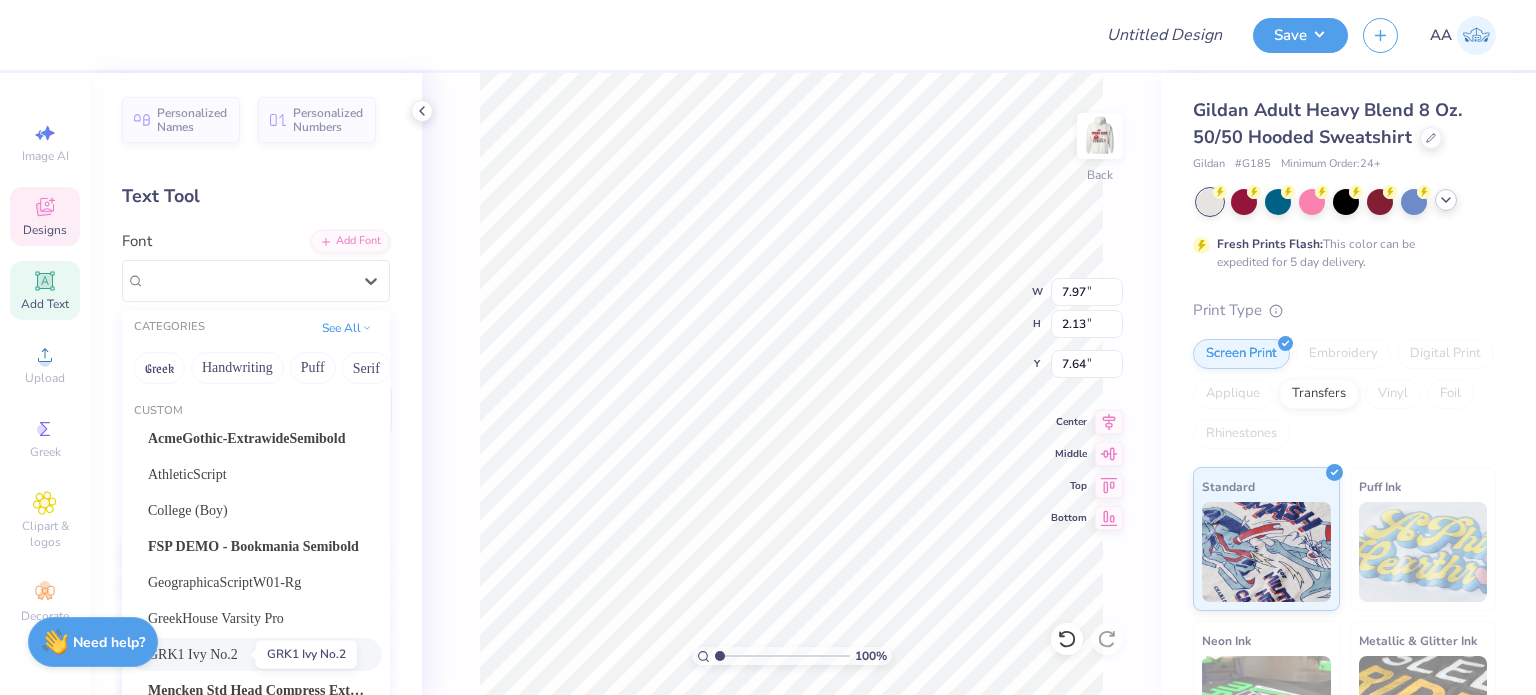 click on "GRK1 Ivy No.2" at bounding box center (193, 654) 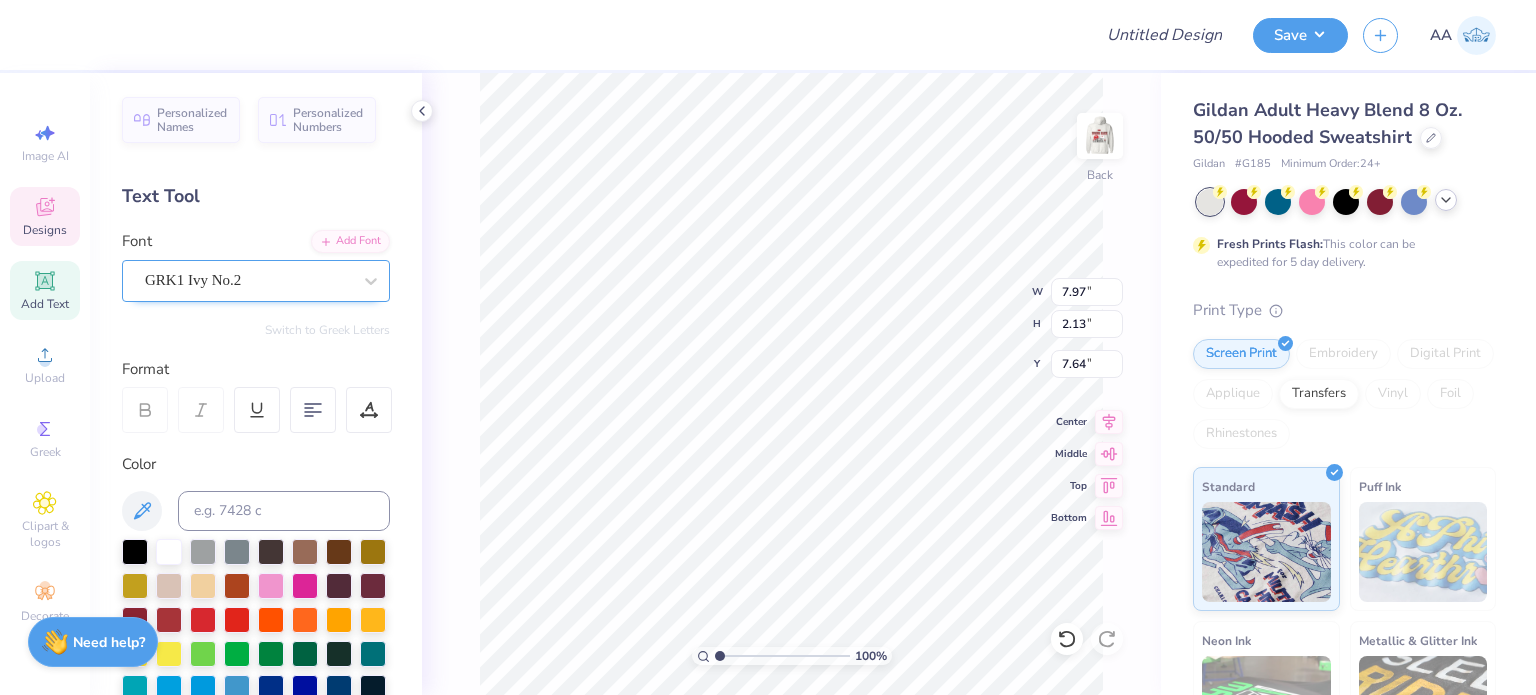 click on "GRK1 Ivy No.2" at bounding box center [248, 280] 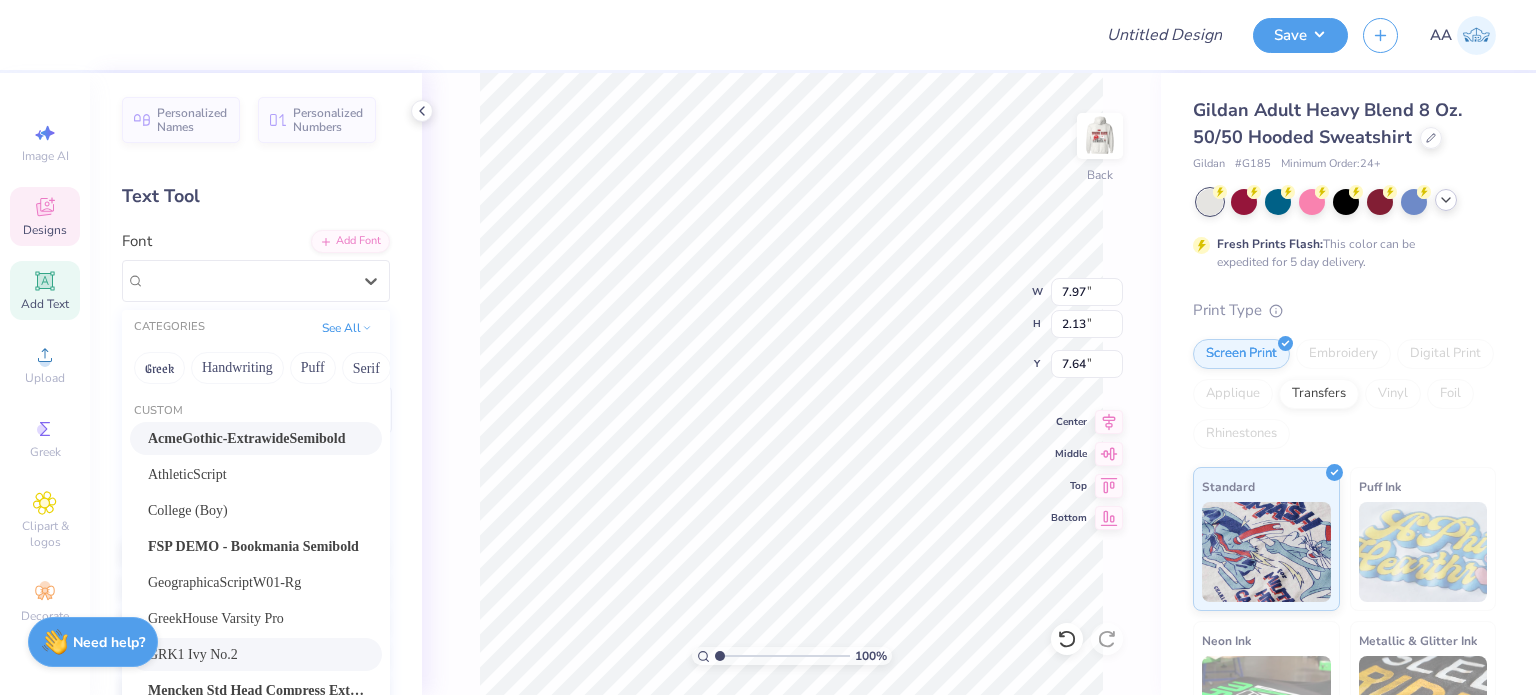 click on "AcmeGothic-ExtrawideSemibold" at bounding box center (247, 438) 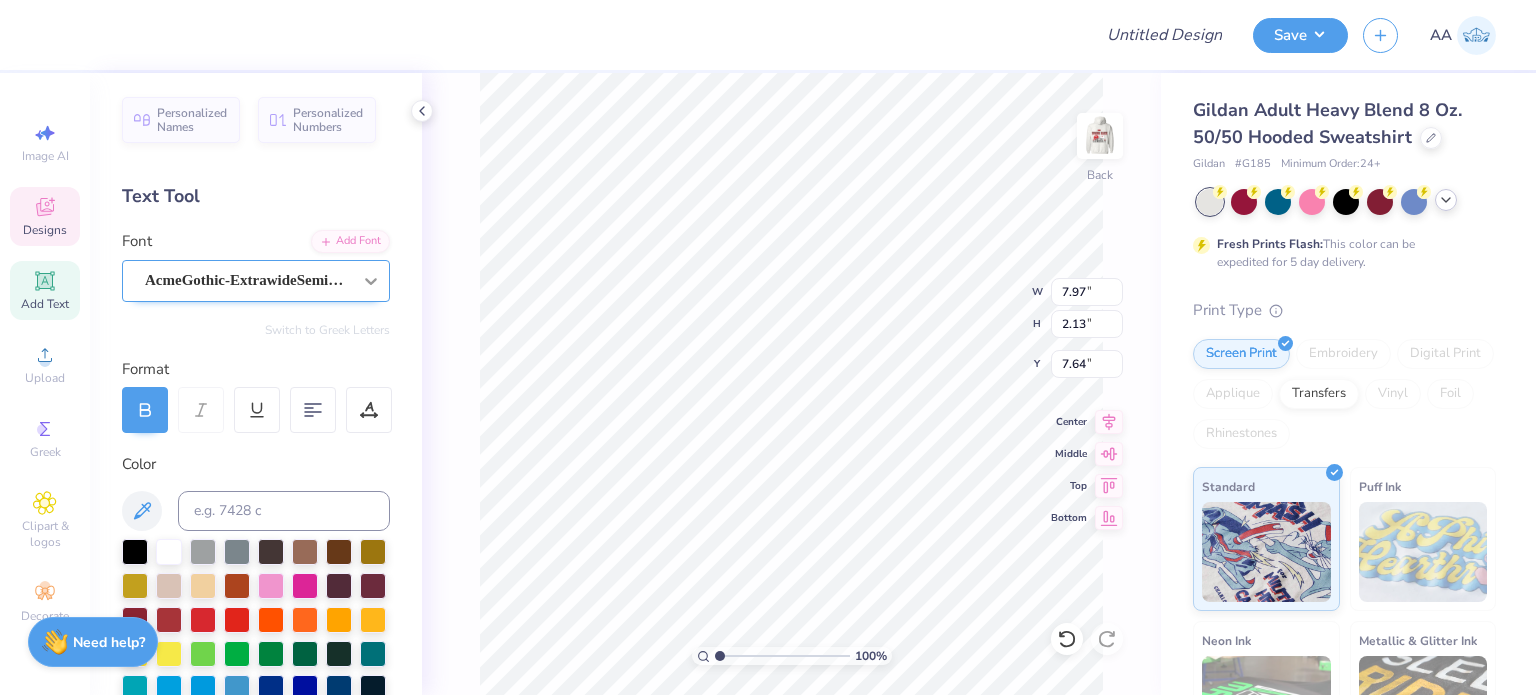 click at bounding box center [371, 281] 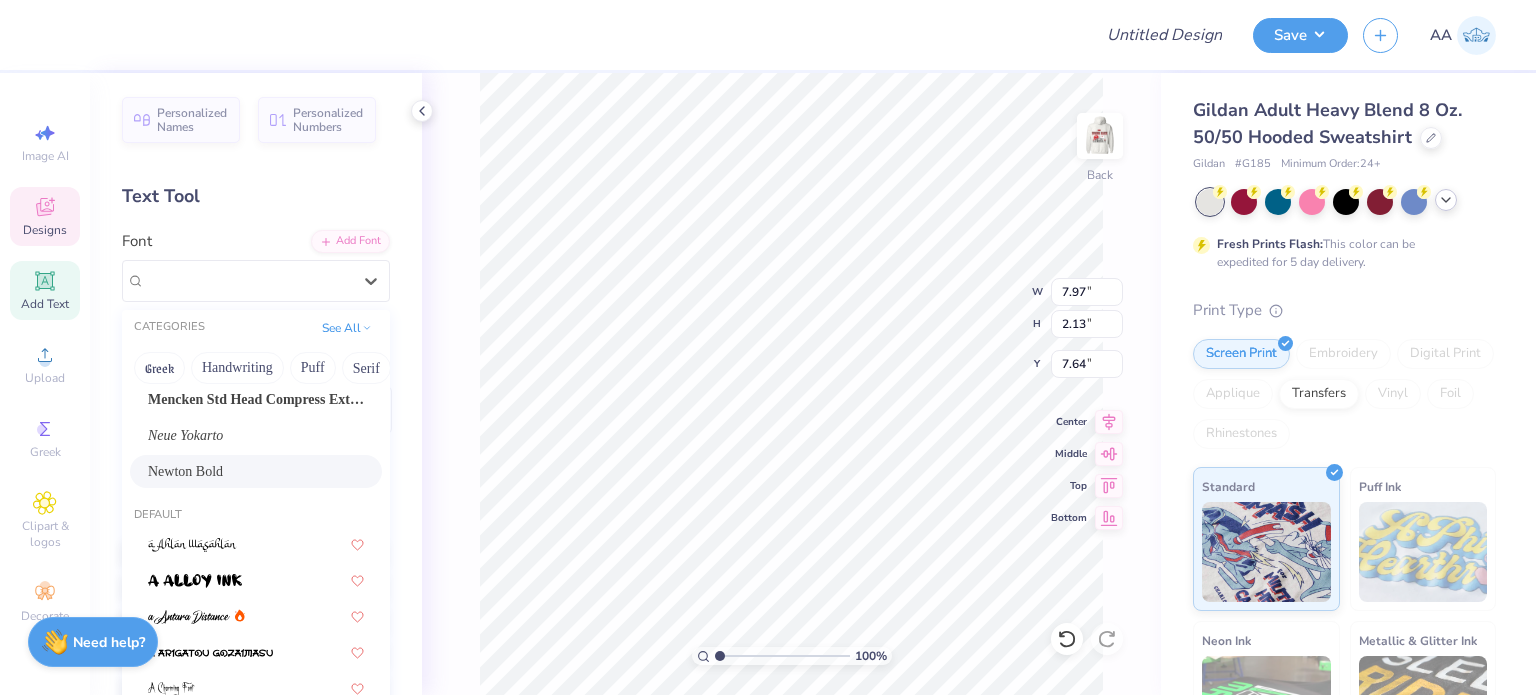 scroll, scrollTop: 308, scrollLeft: 0, axis: vertical 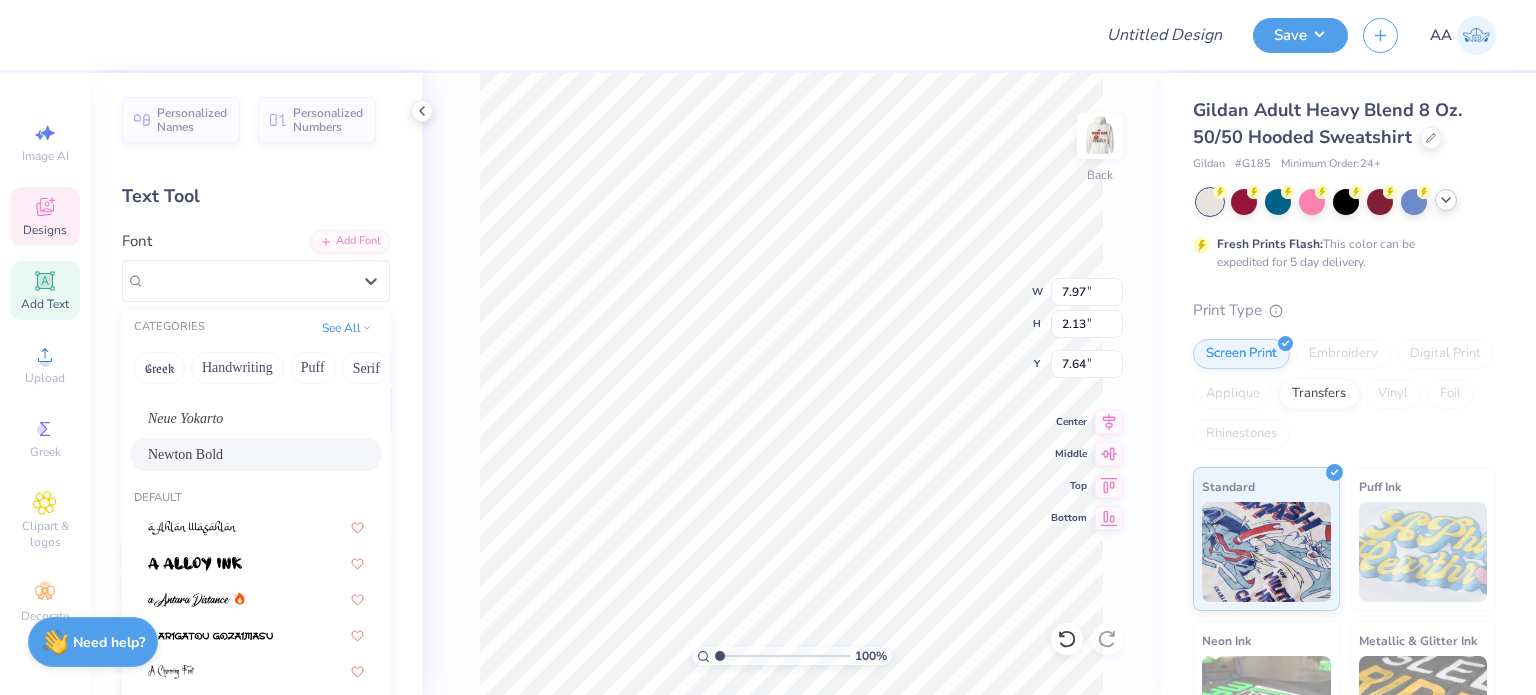 click on "Newton Bold" at bounding box center [256, 454] 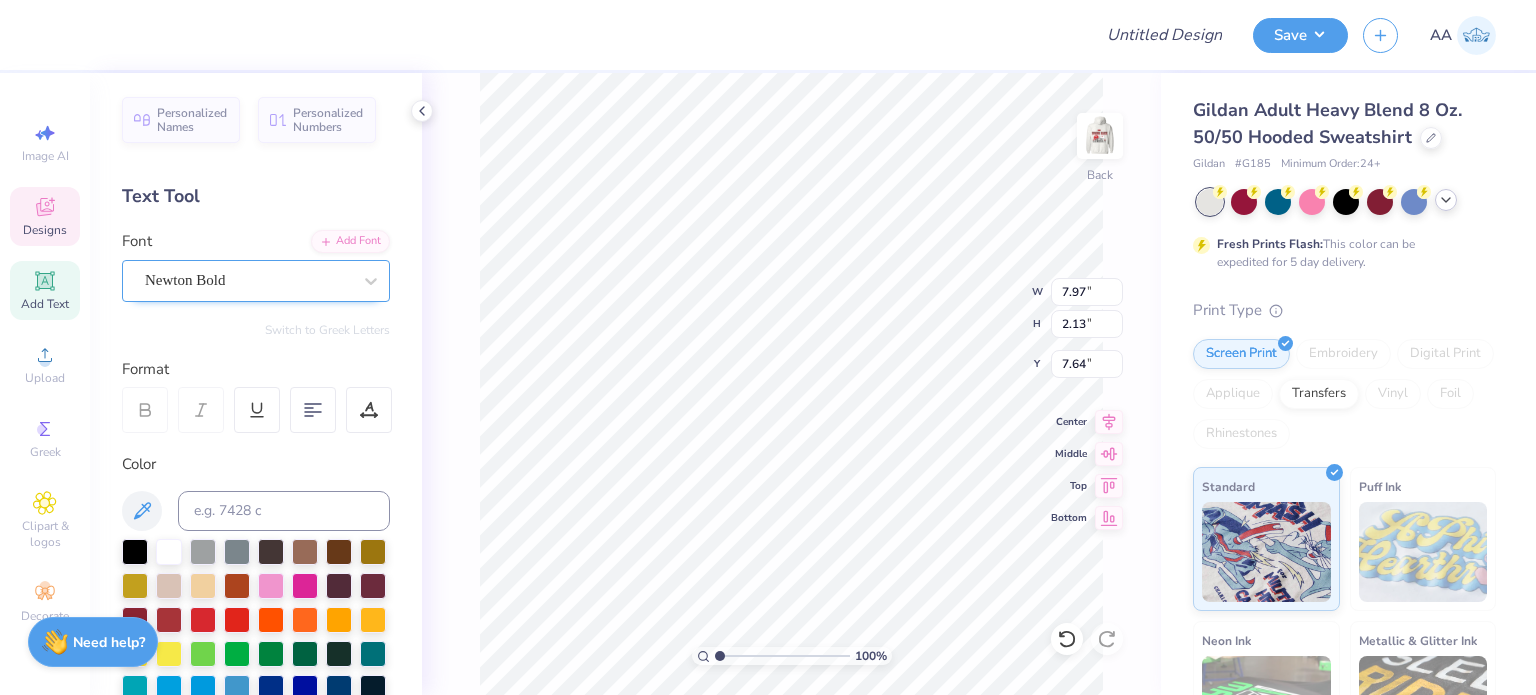 click on "Newton Bold" at bounding box center [248, 280] 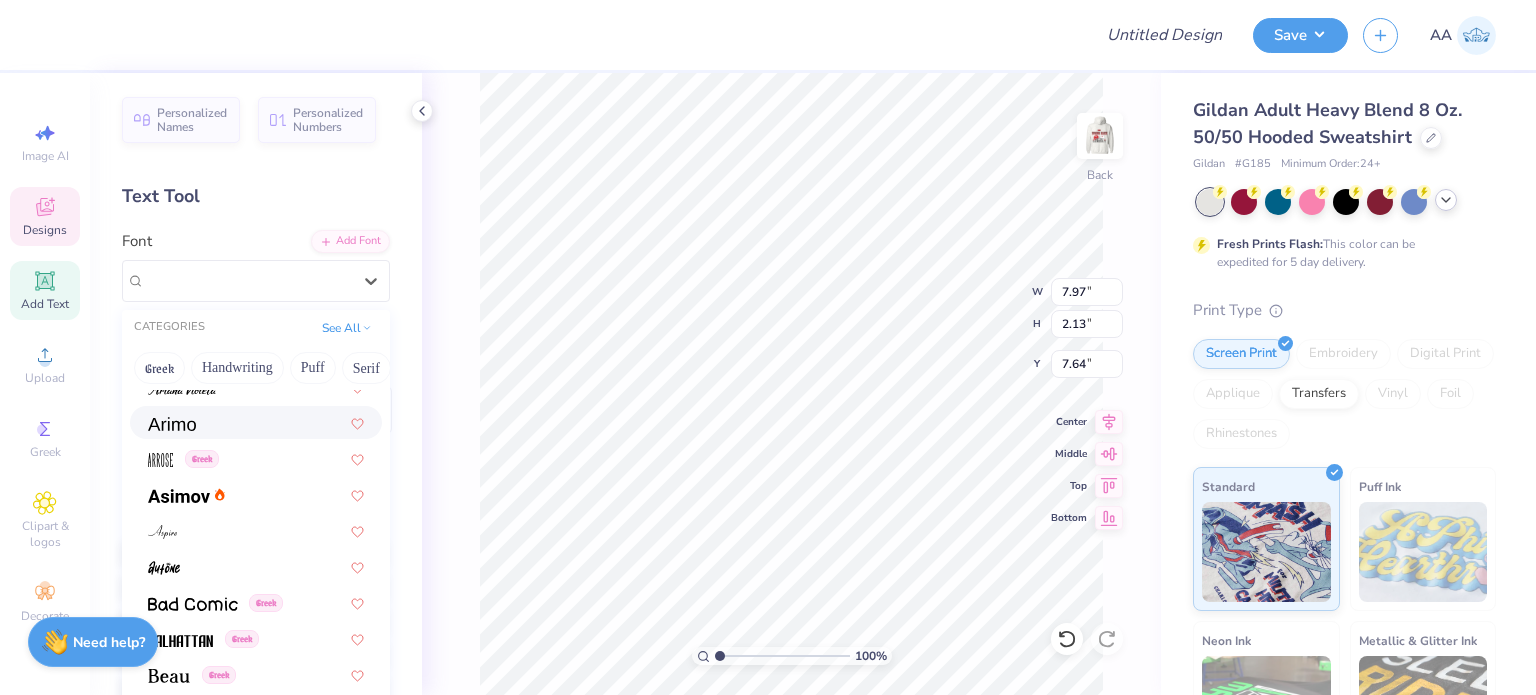 scroll, scrollTop: 1122, scrollLeft: 0, axis: vertical 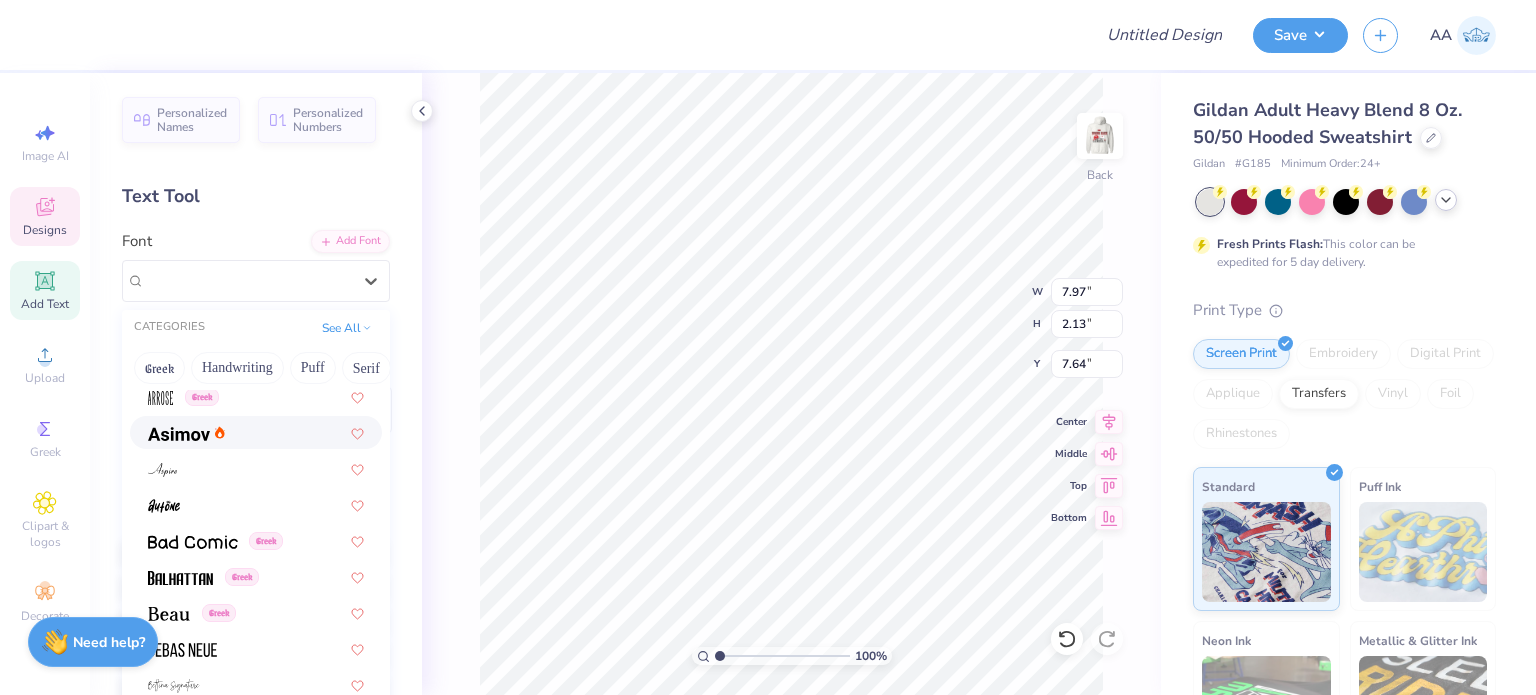 click at bounding box center [256, 432] 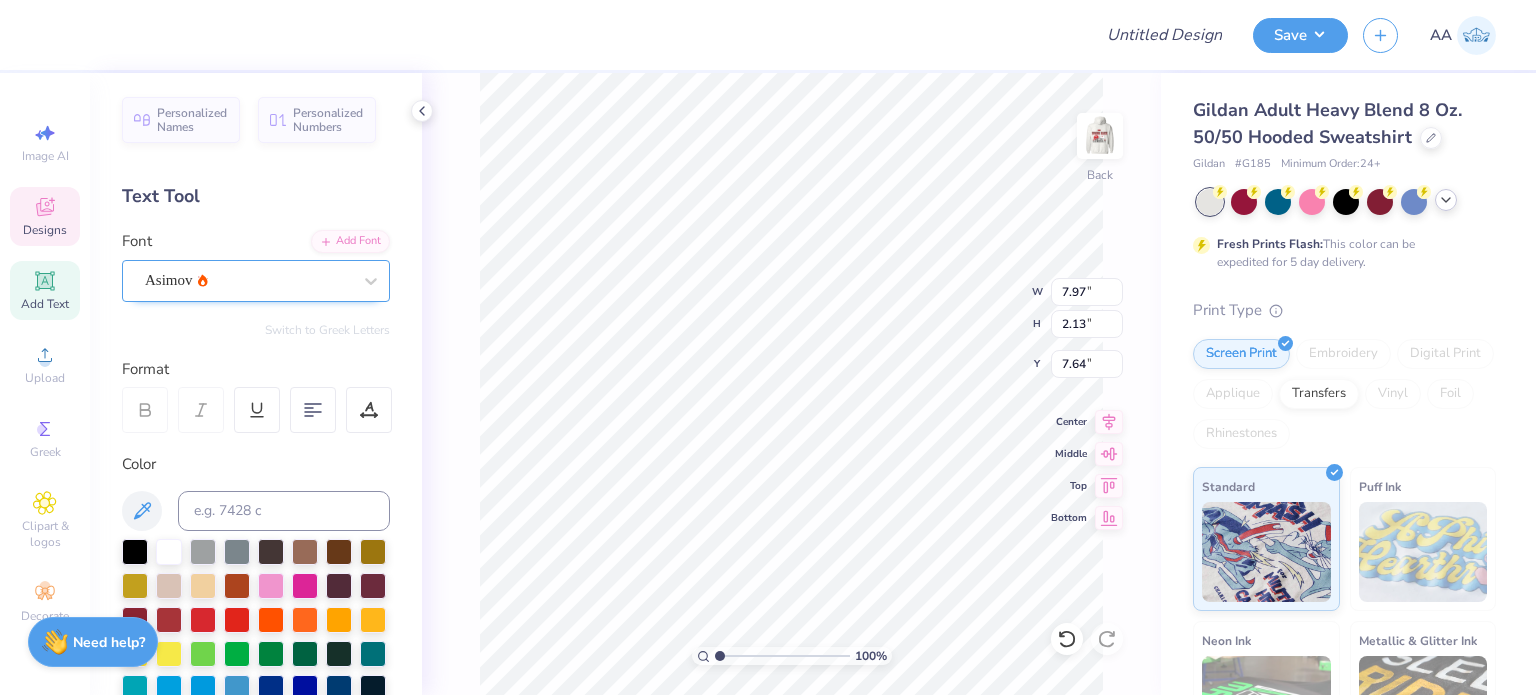 click on "Asimov" at bounding box center [248, 280] 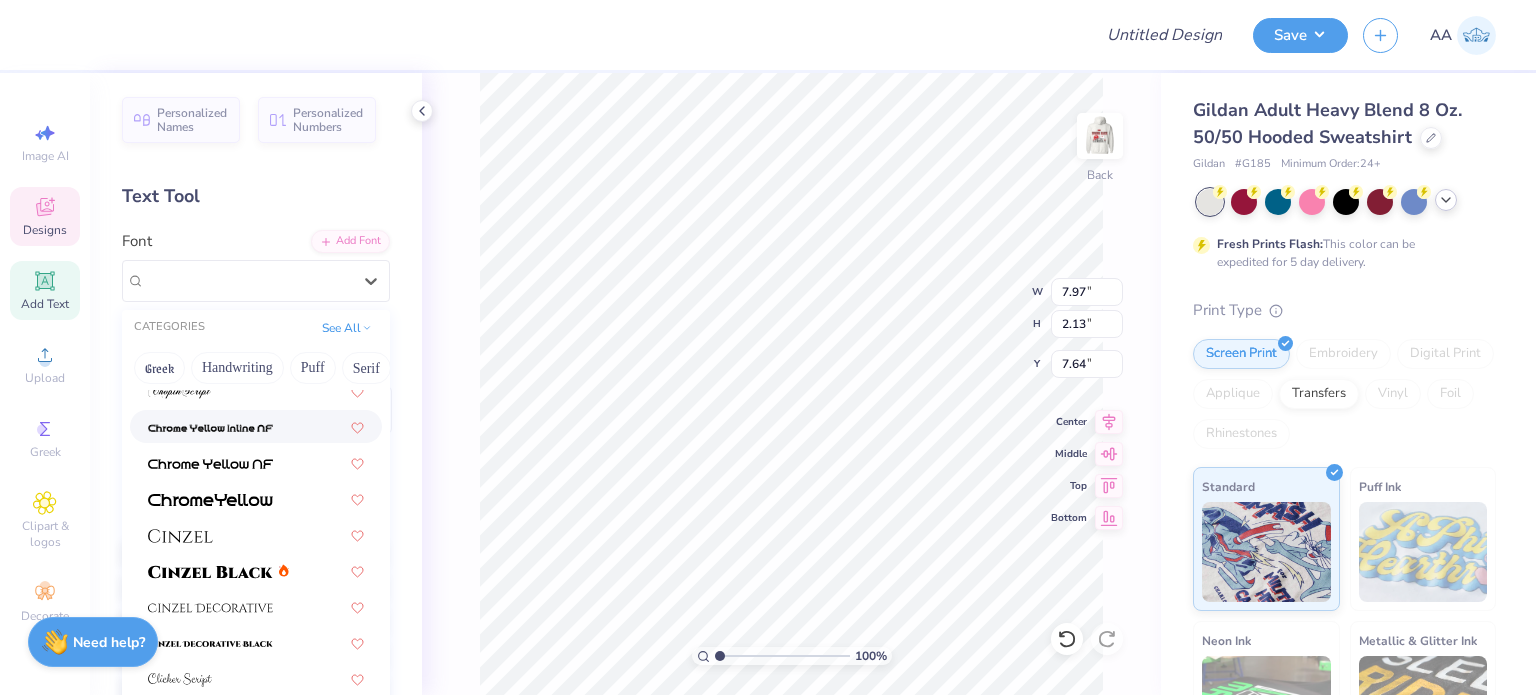 scroll, scrollTop: 2683, scrollLeft: 0, axis: vertical 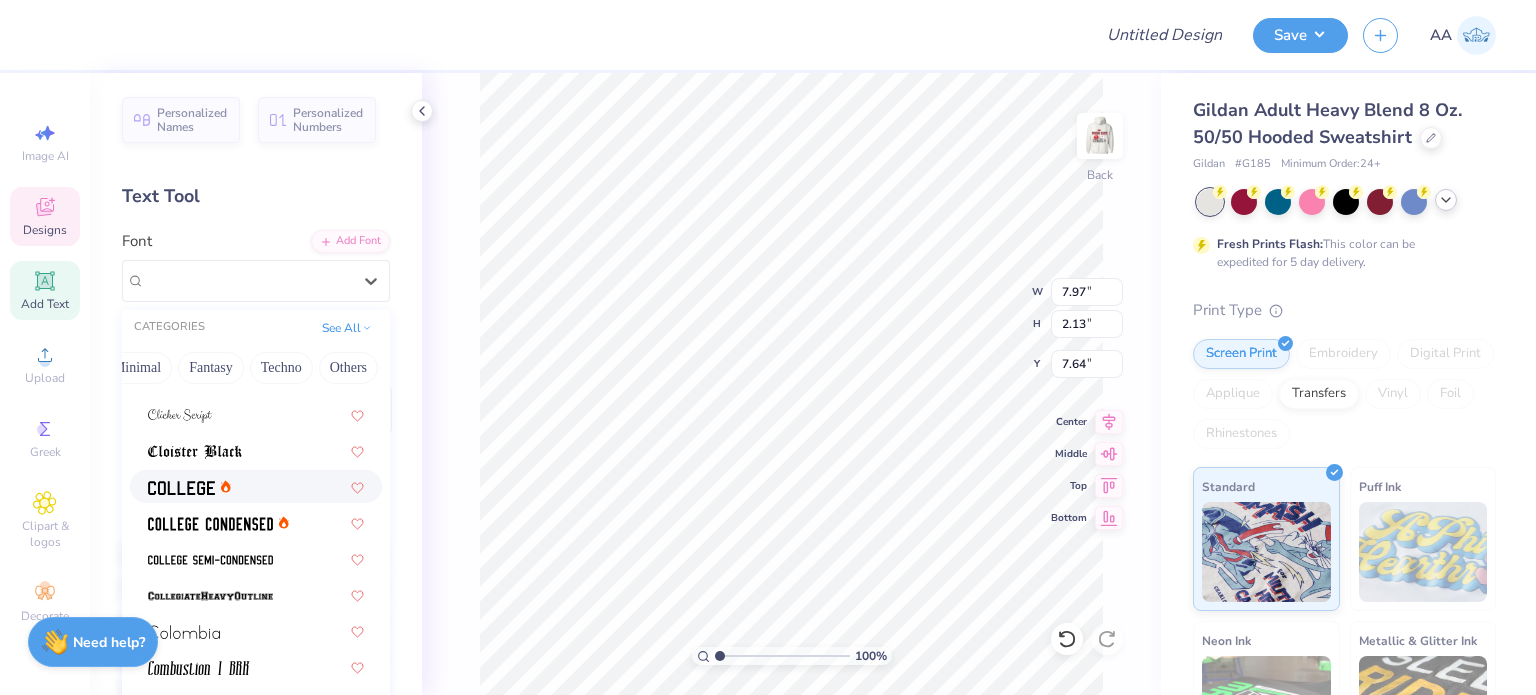 click at bounding box center (256, 486) 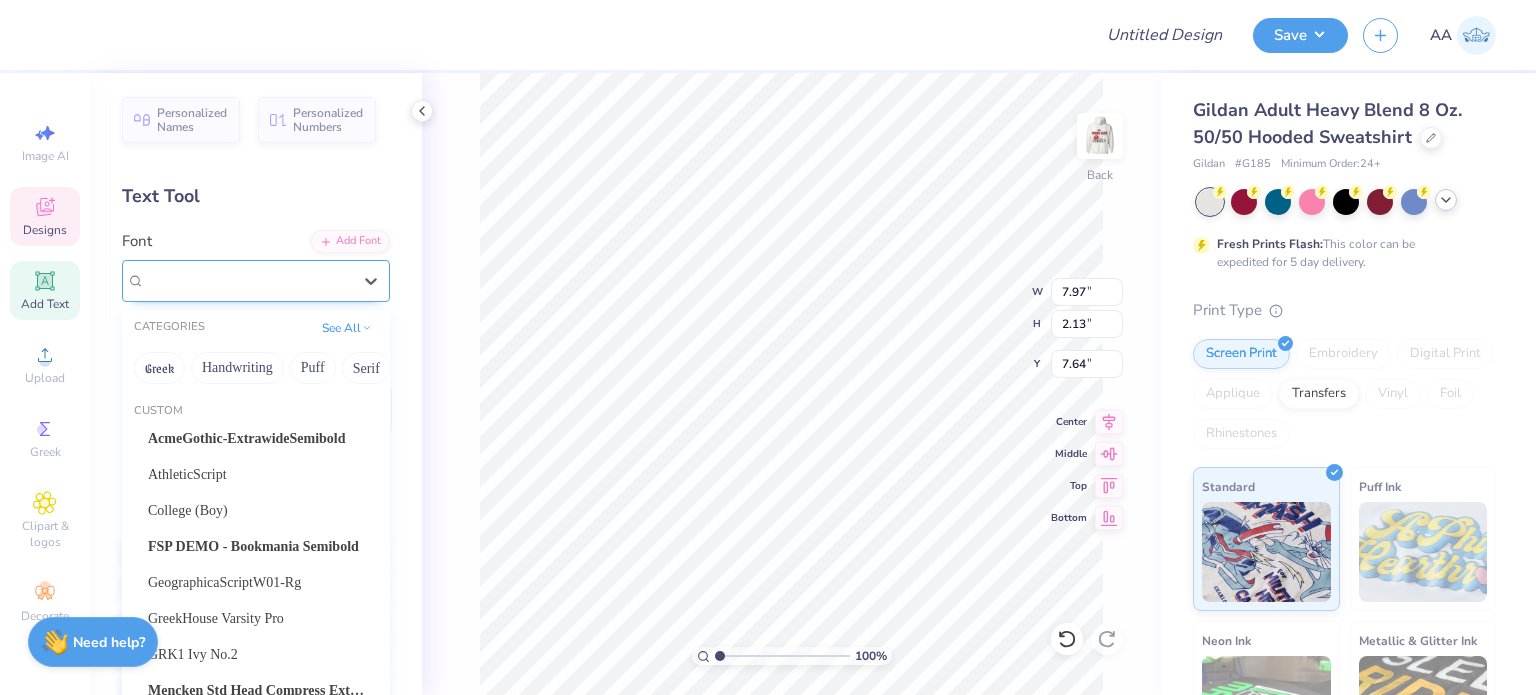 click on "College" at bounding box center (248, 280) 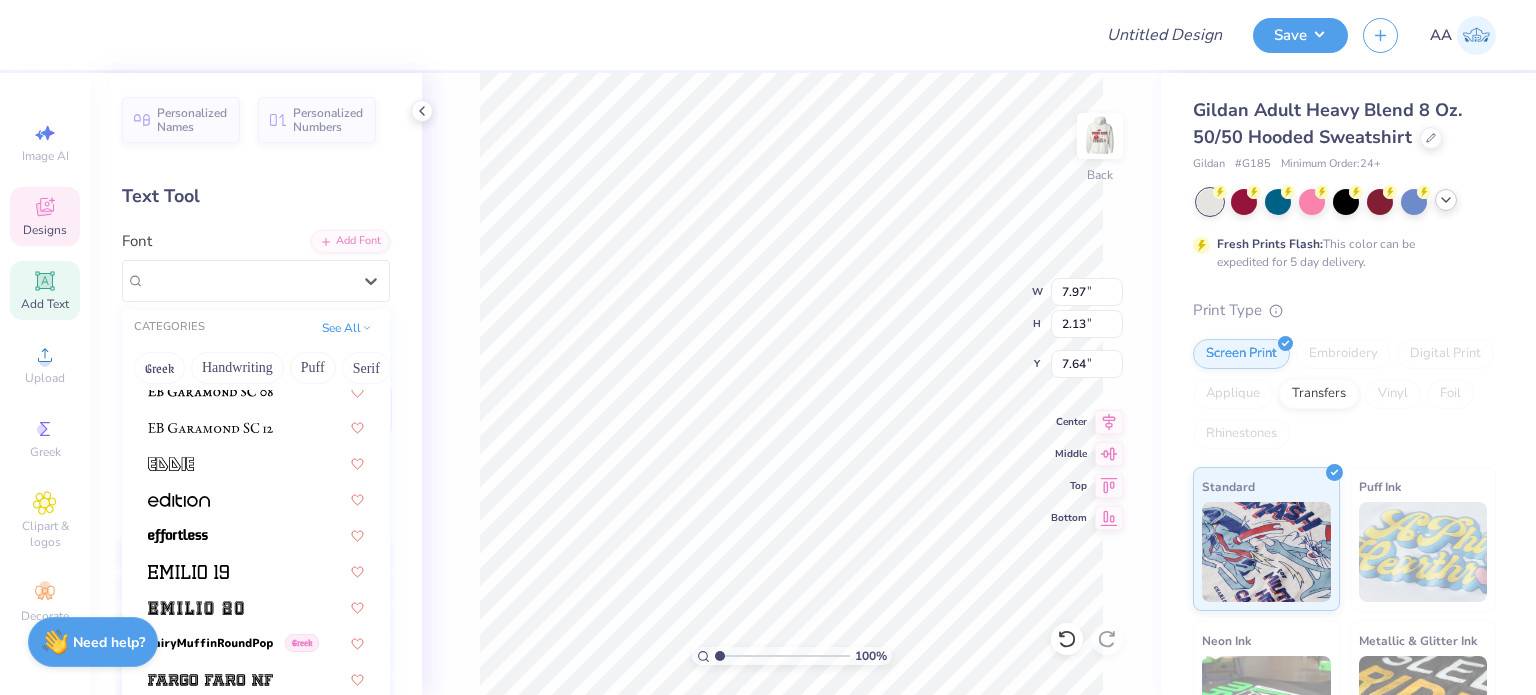 scroll, scrollTop: 4338, scrollLeft: 0, axis: vertical 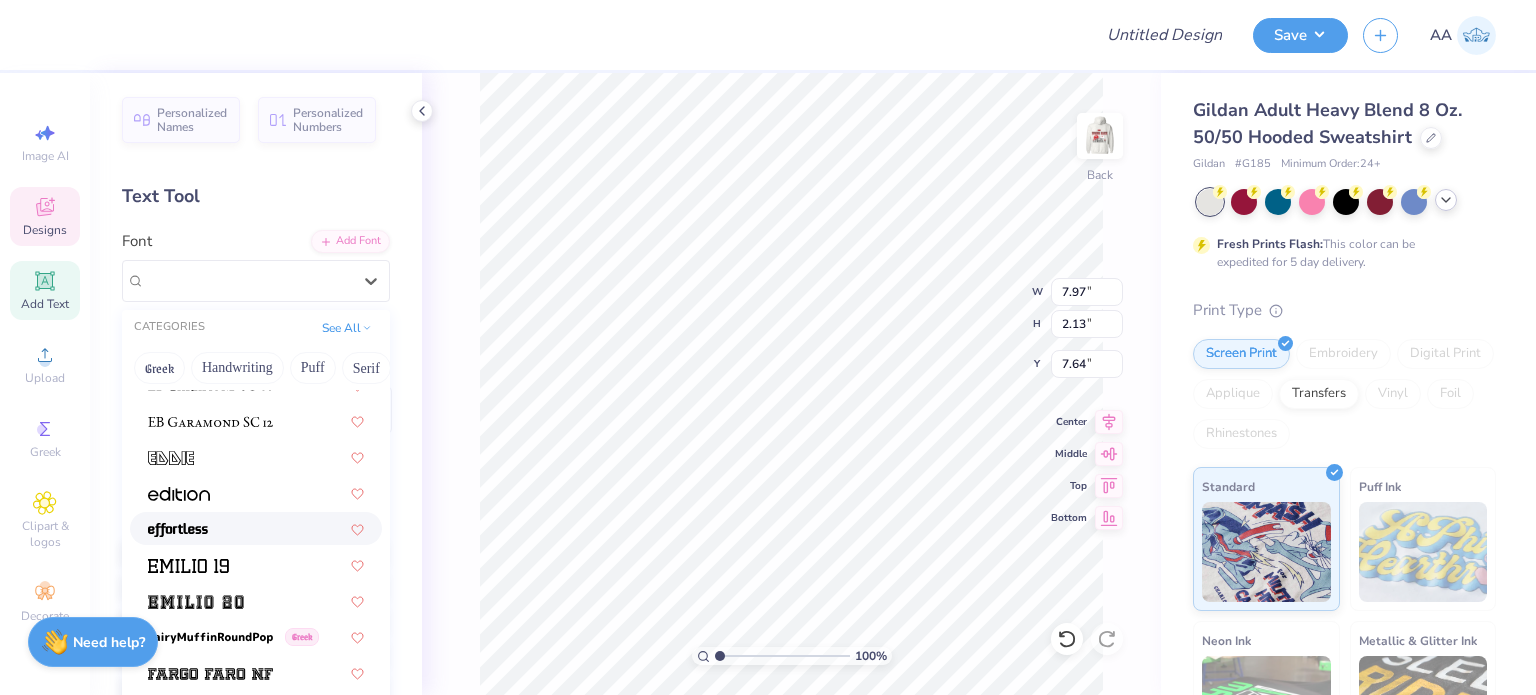 click at bounding box center (178, 530) 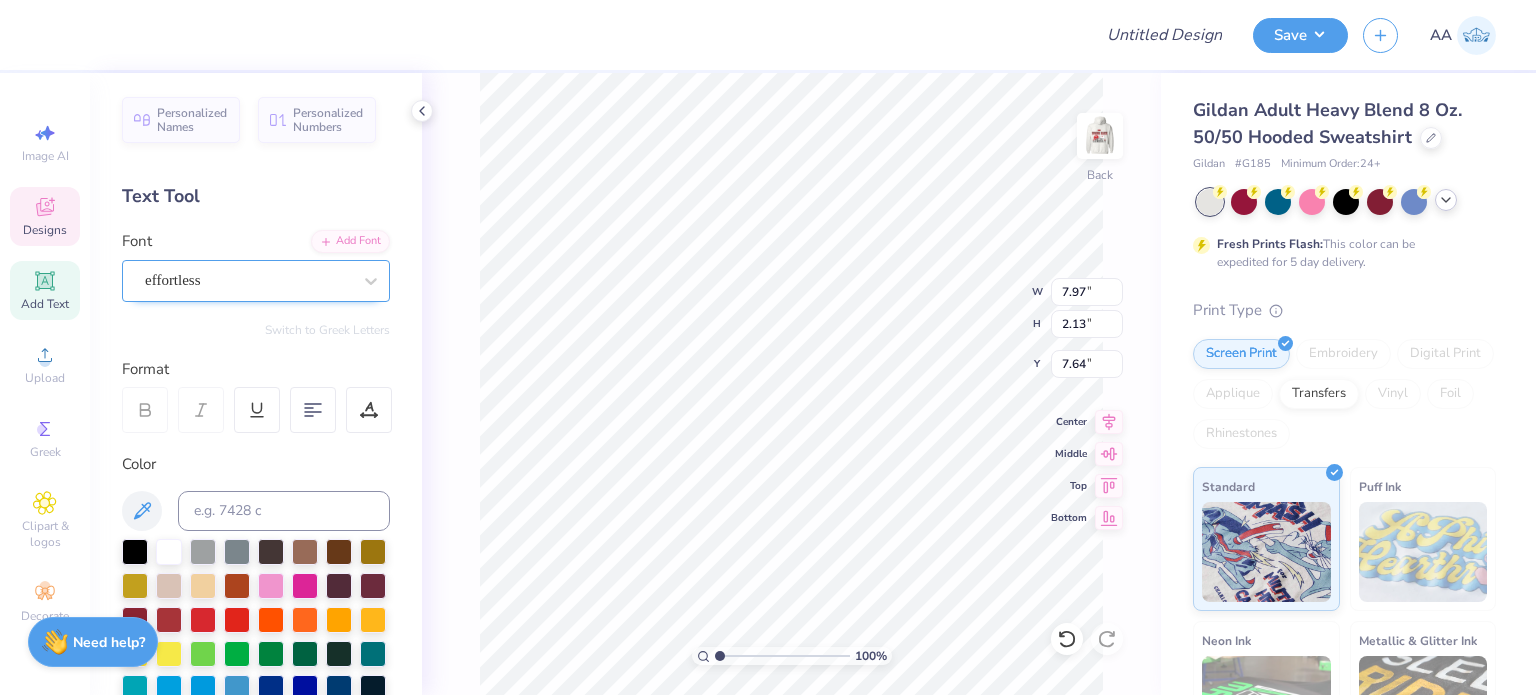 click on "effortless" at bounding box center [248, 280] 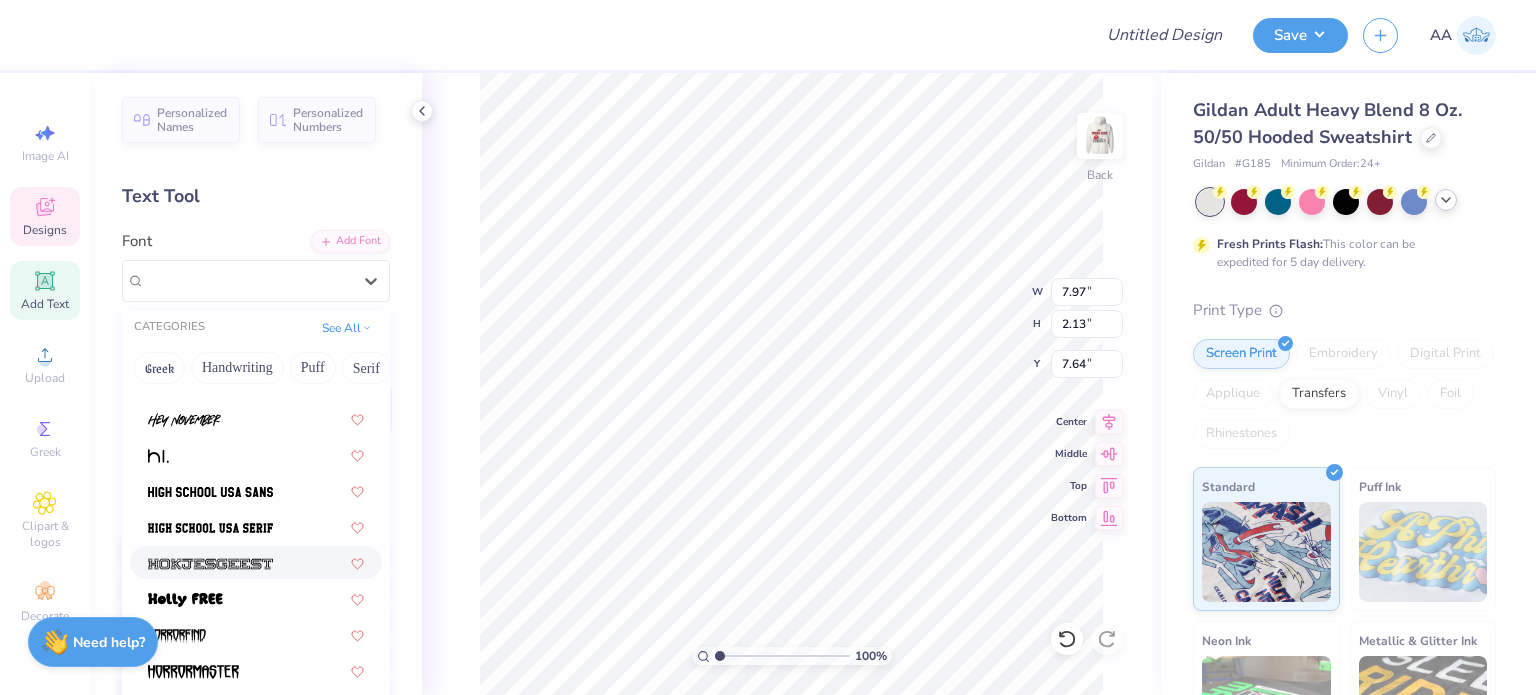 scroll, scrollTop: 5379, scrollLeft: 0, axis: vertical 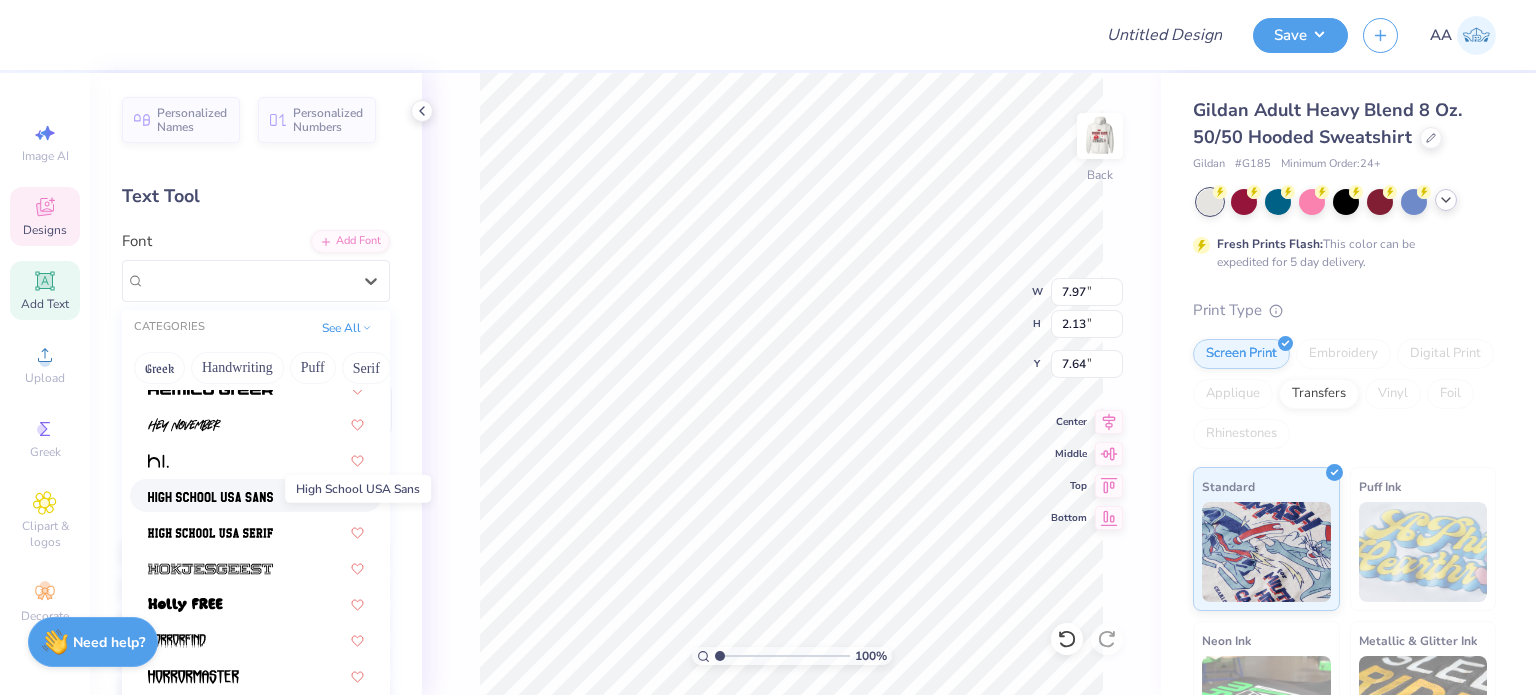 click at bounding box center (210, 497) 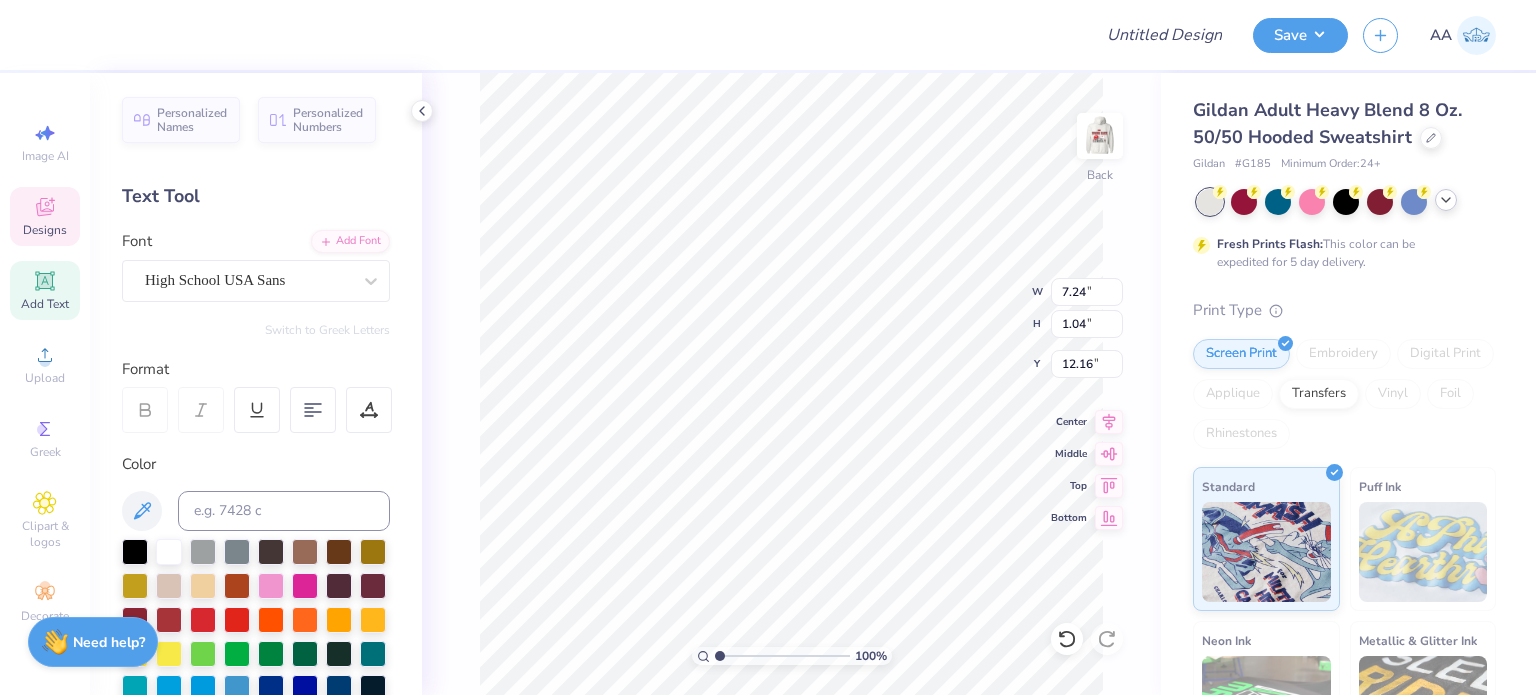 scroll, scrollTop: 16, scrollLeft: 6, axis: both 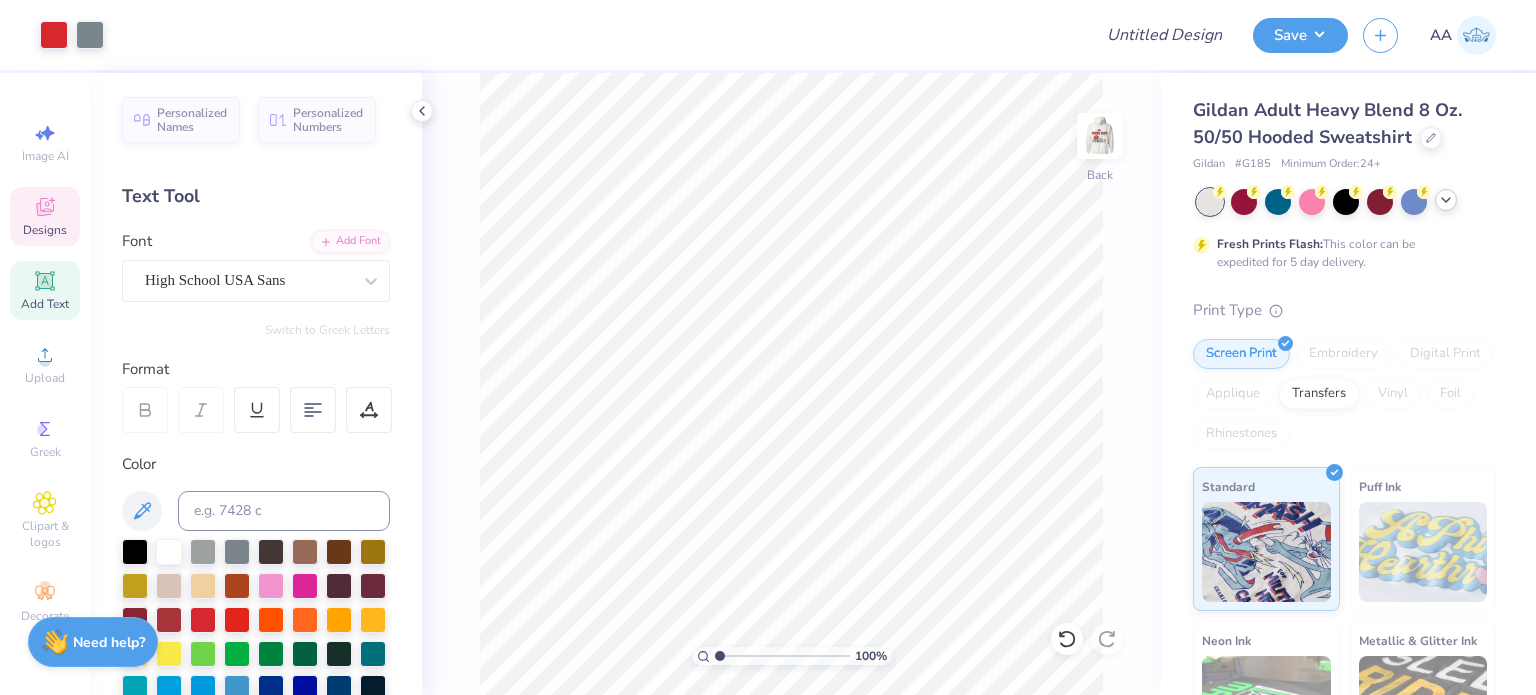 click 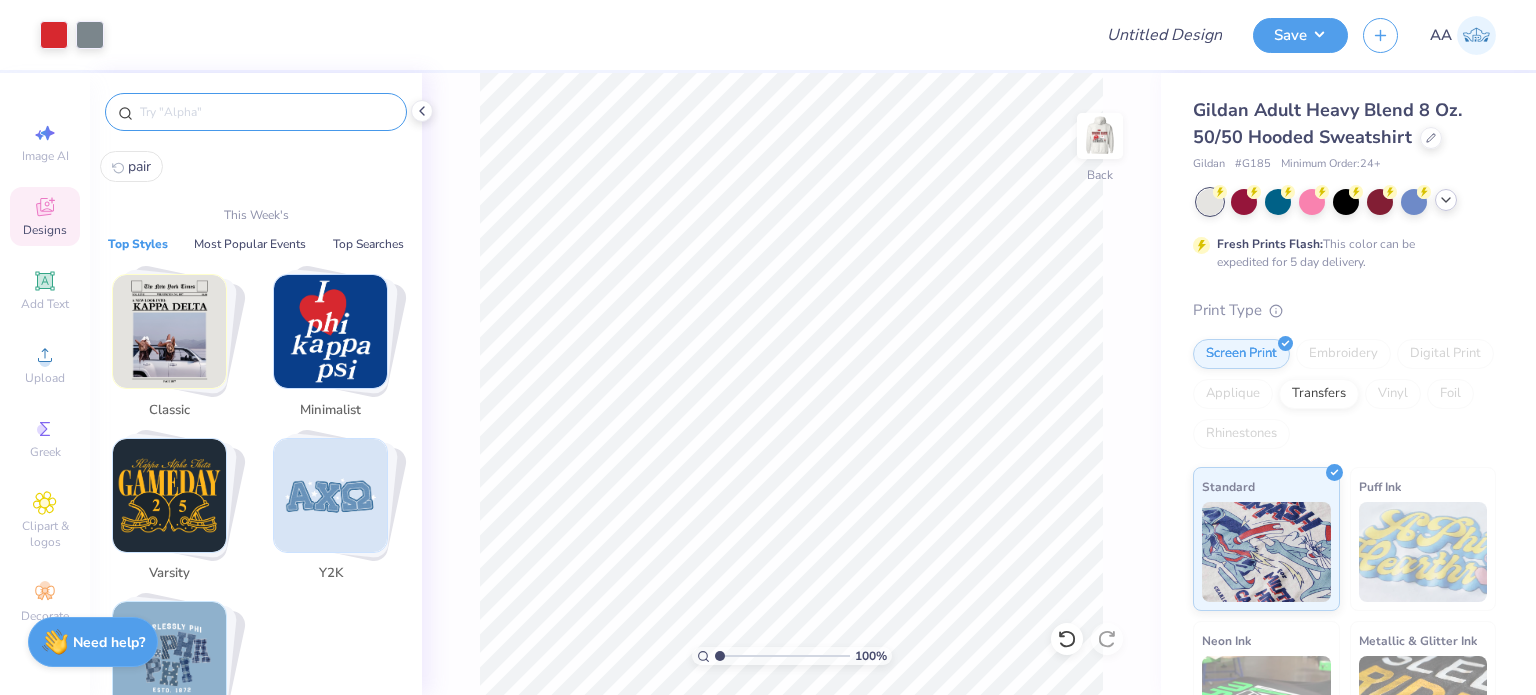 click at bounding box center [266, 112] 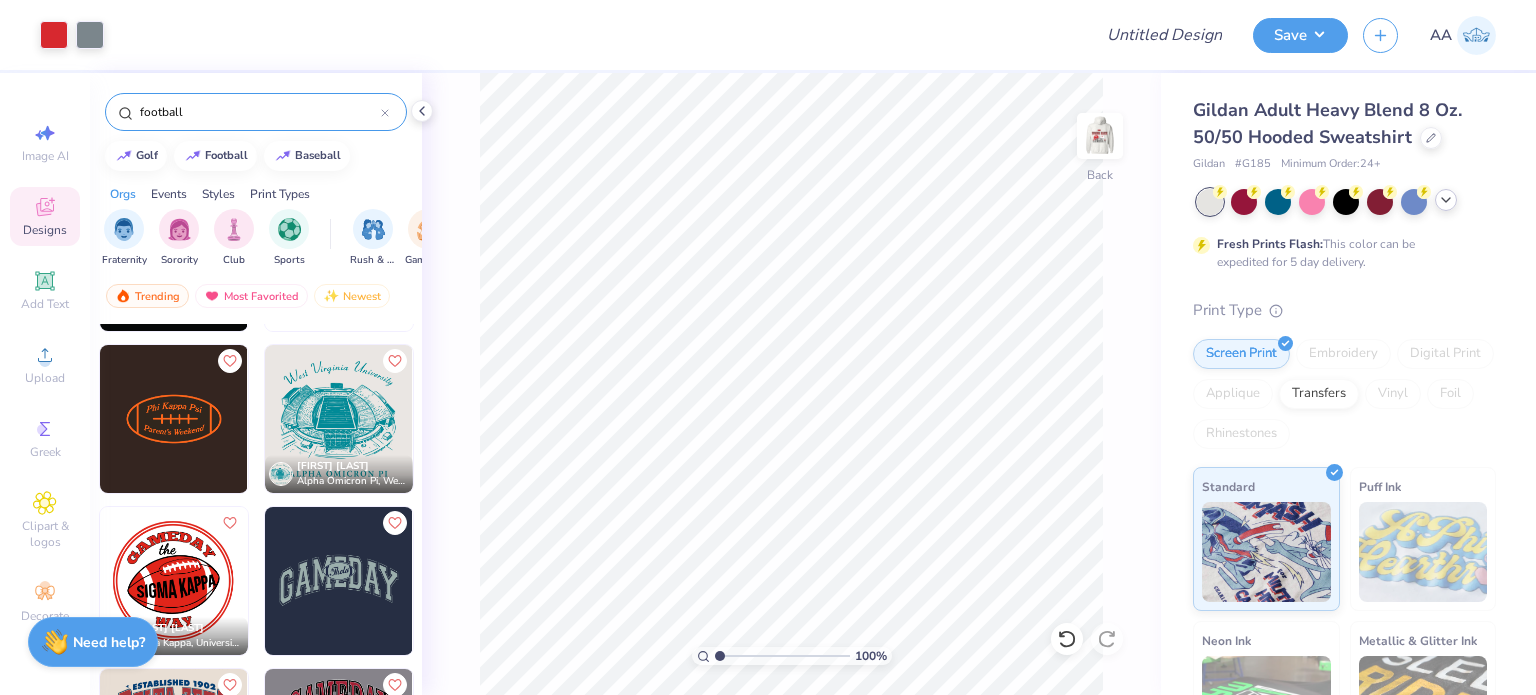 scroll, scrollTop: 2732, scrollLeft: 0, axis: vertical 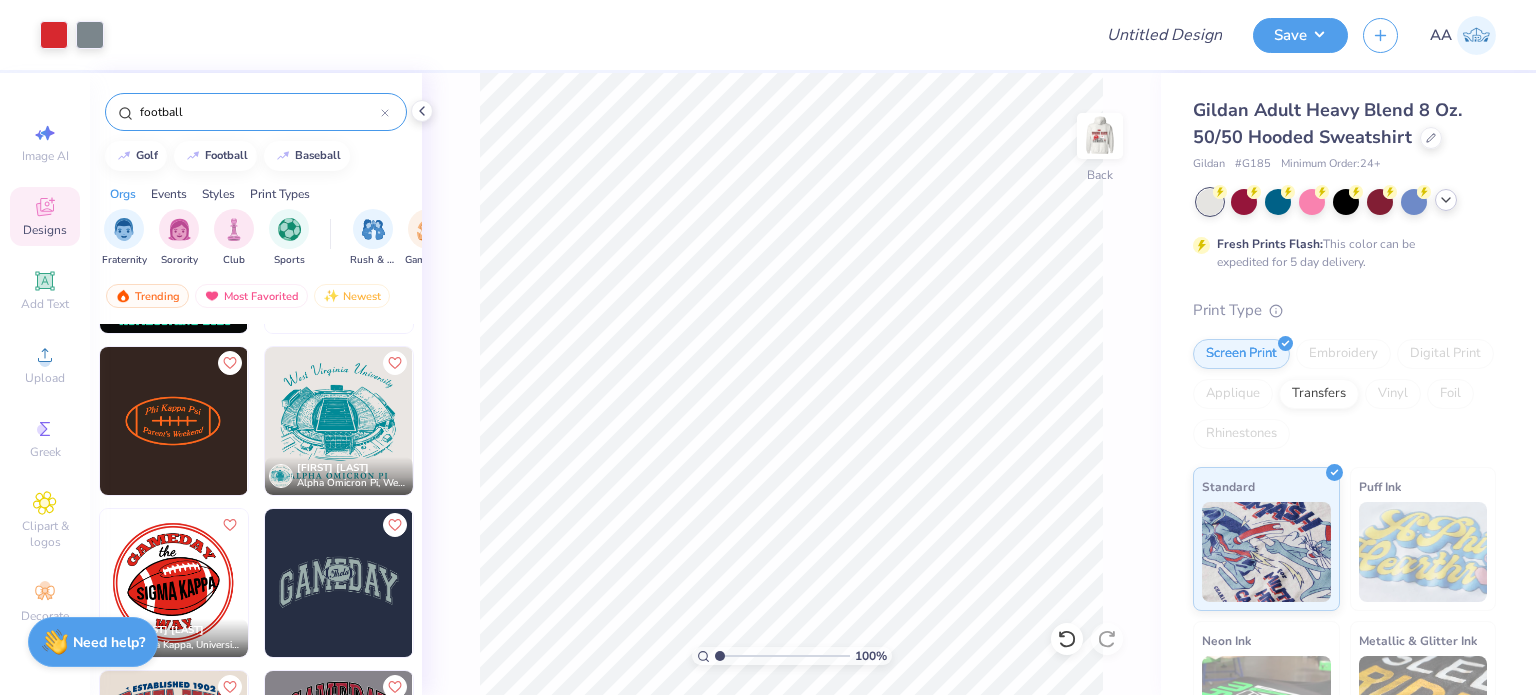 click at bounding box center (25, 421) 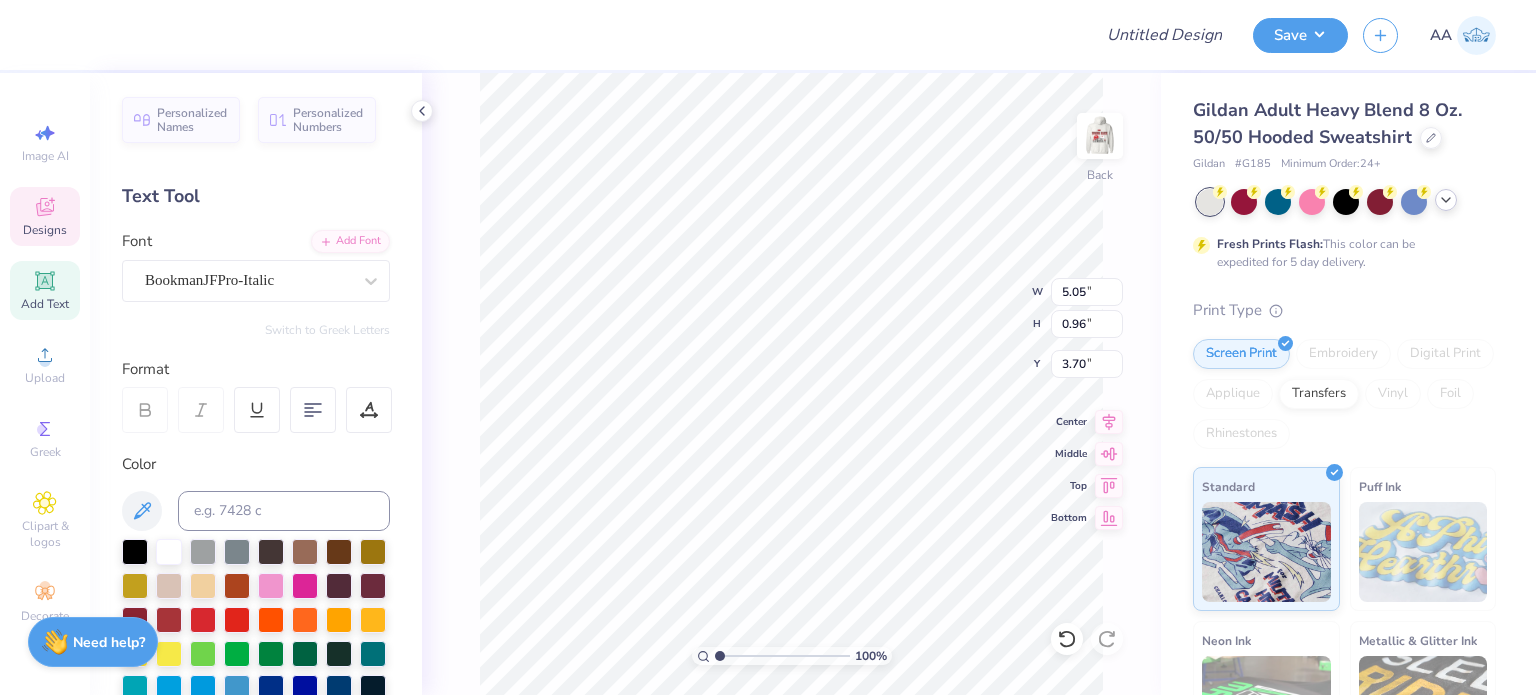 scroll, scrollTop: 16, scrollLeft: 4, axis: both 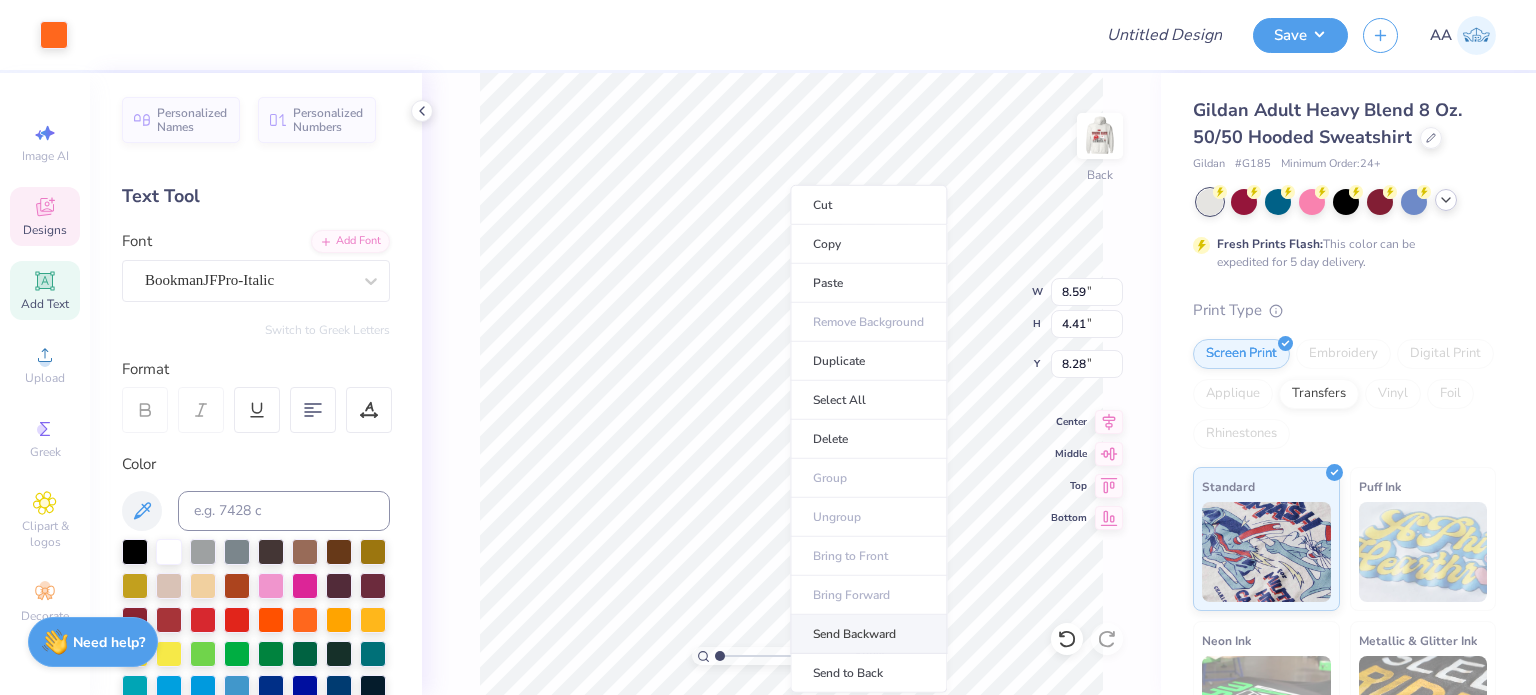 click on "Send Backward" at bounding box center (868, 634) 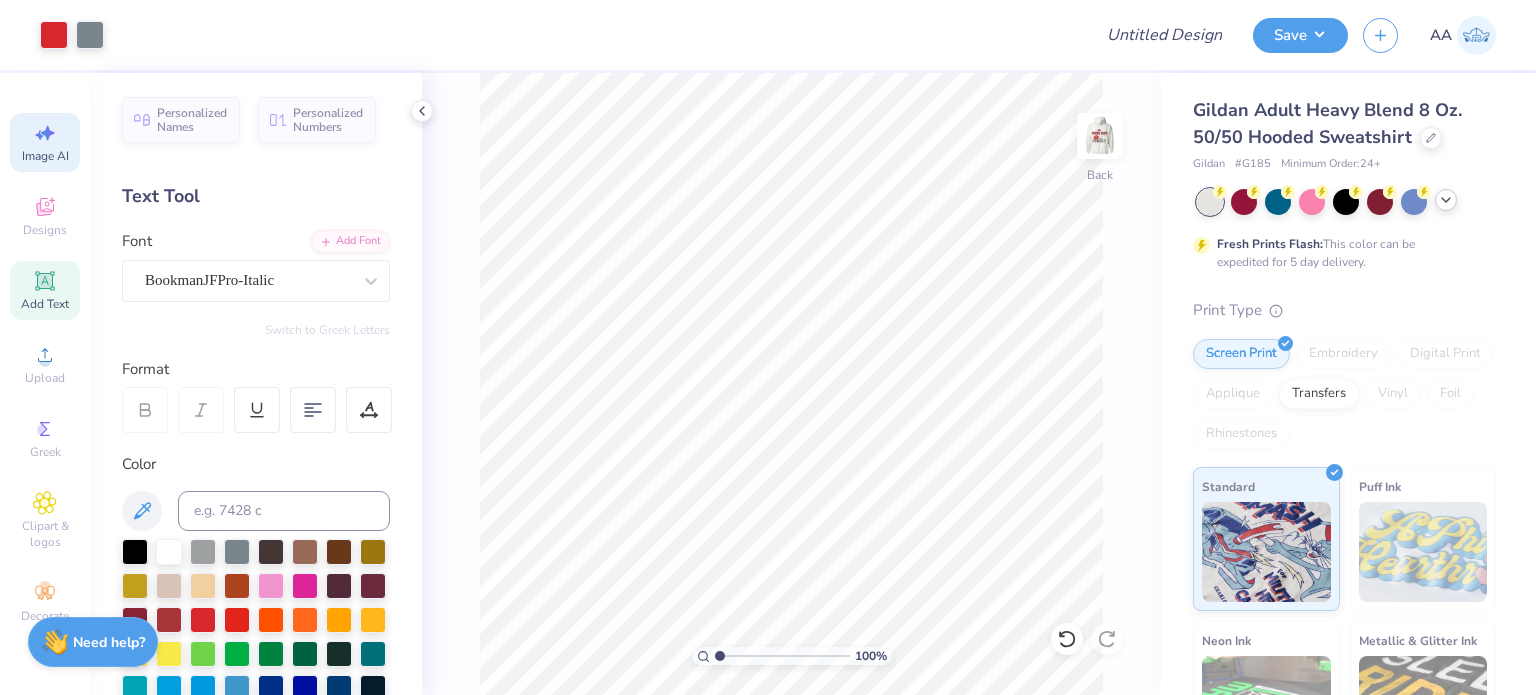 click on "Image AI" at bounding box center [45, 142] 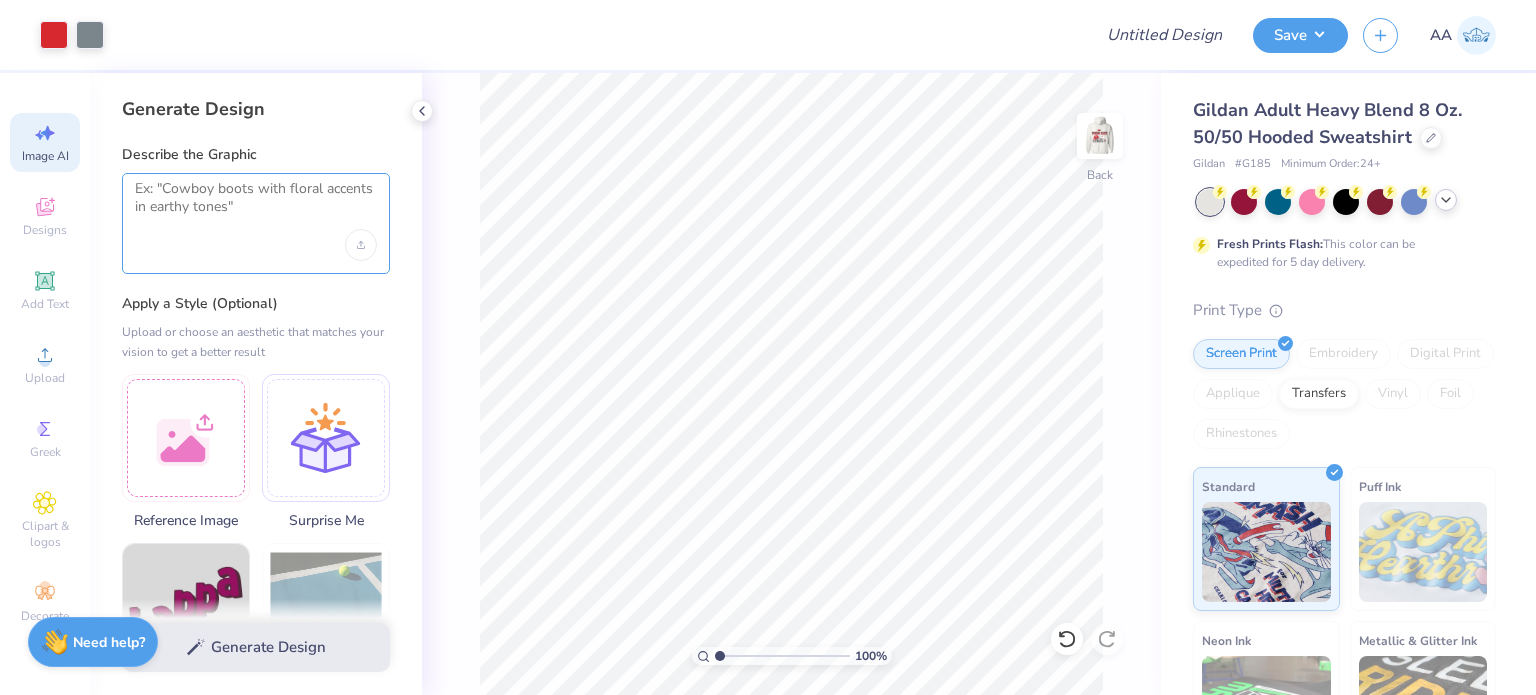 click at bounding box center (256, 205) 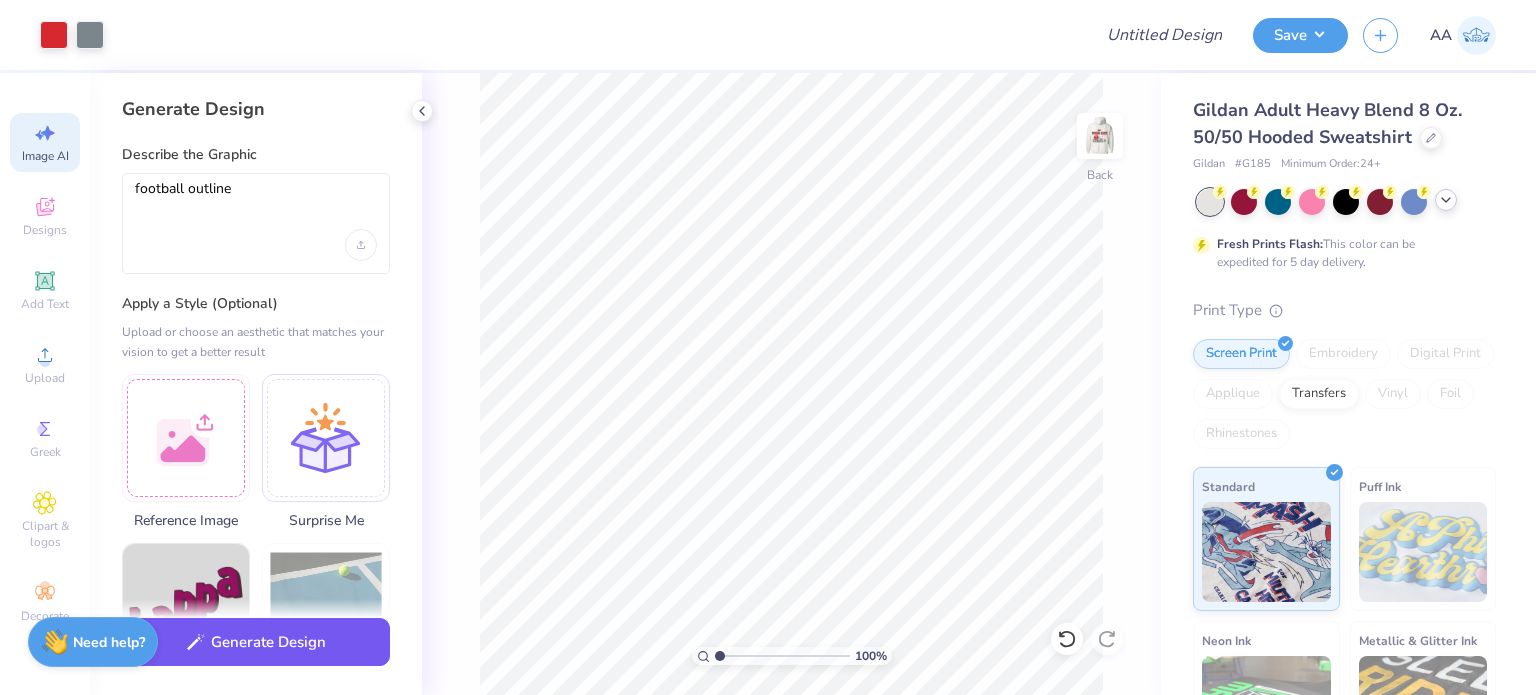 click on "Generate Design" at bounding box center (256, 642) 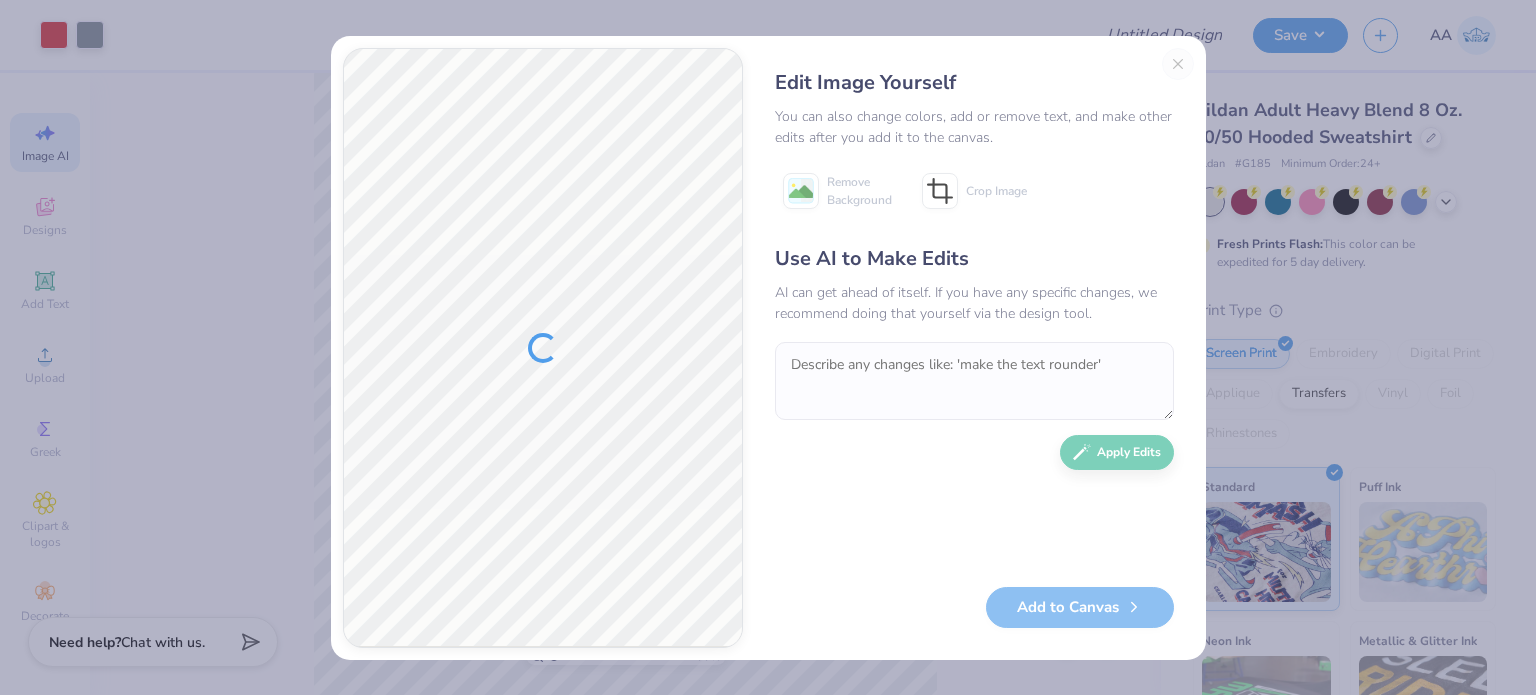 scroll, scrollTop: 0, scrollLeft: 0, axis: both 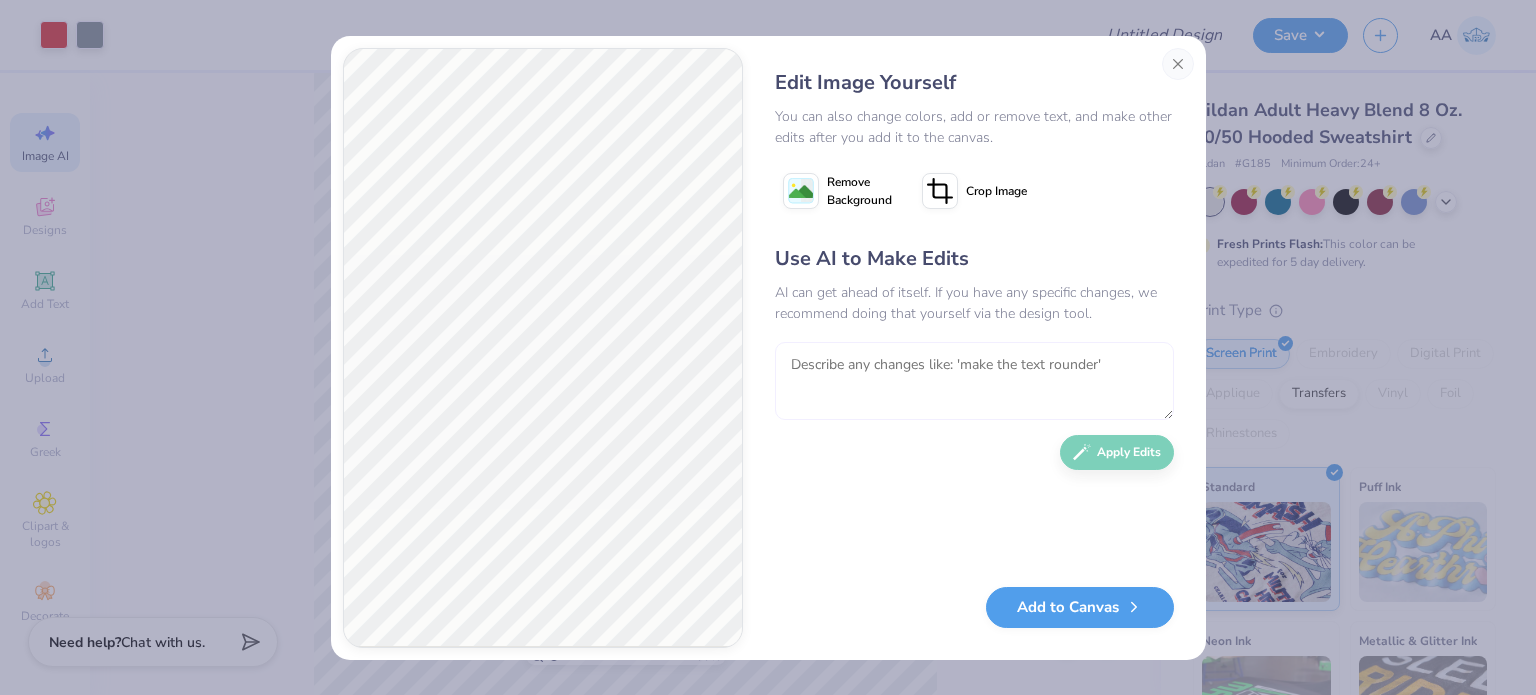 click at bounding box center [974, 381] 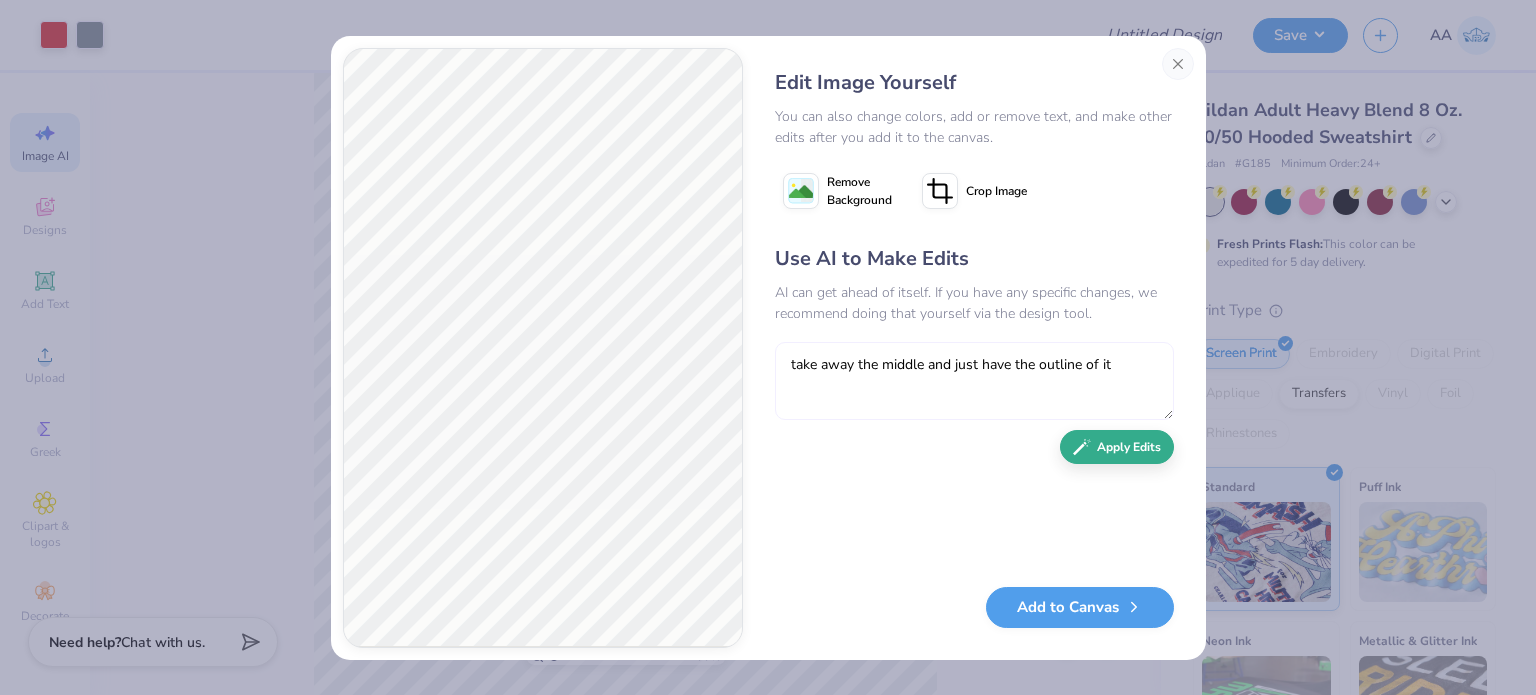 type on "take away the middle and just have the outline of it" 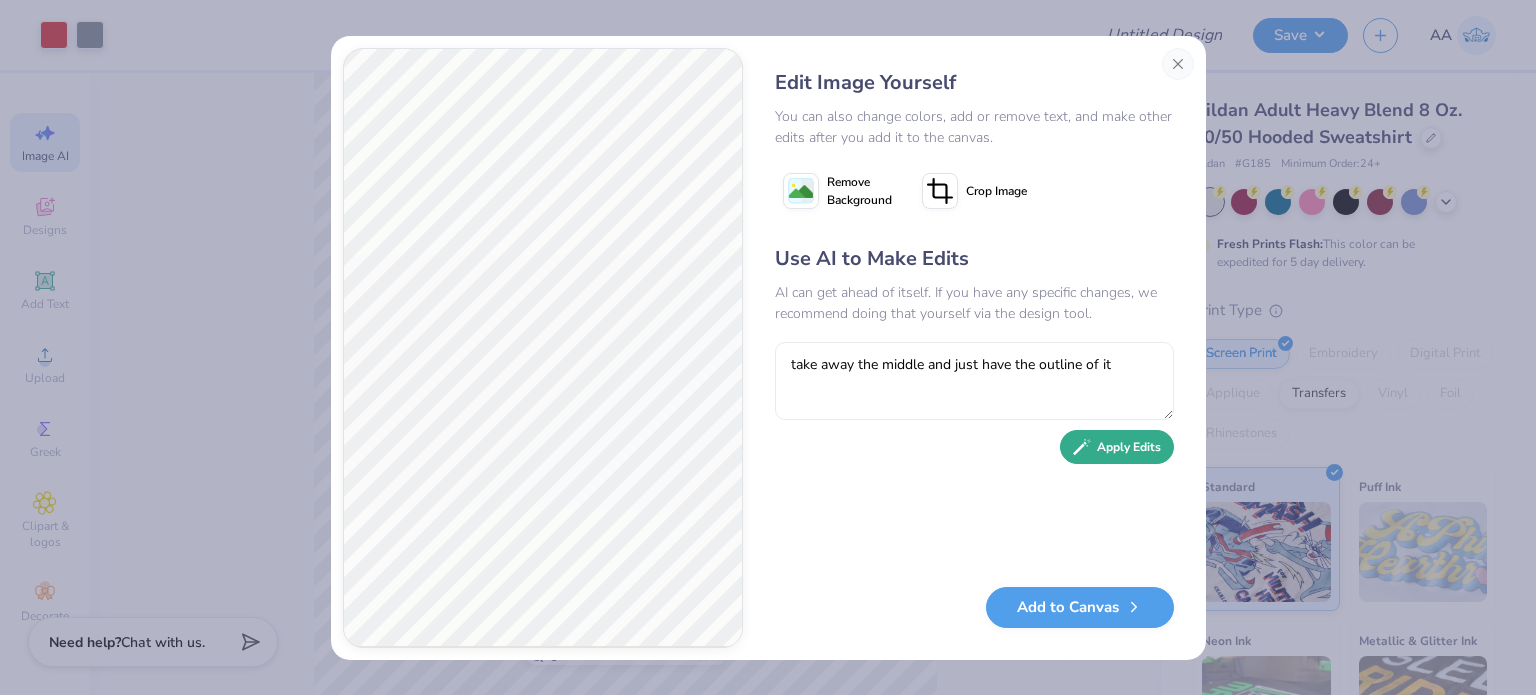click on "Apply Edits" at bounding box center (1117, 447) 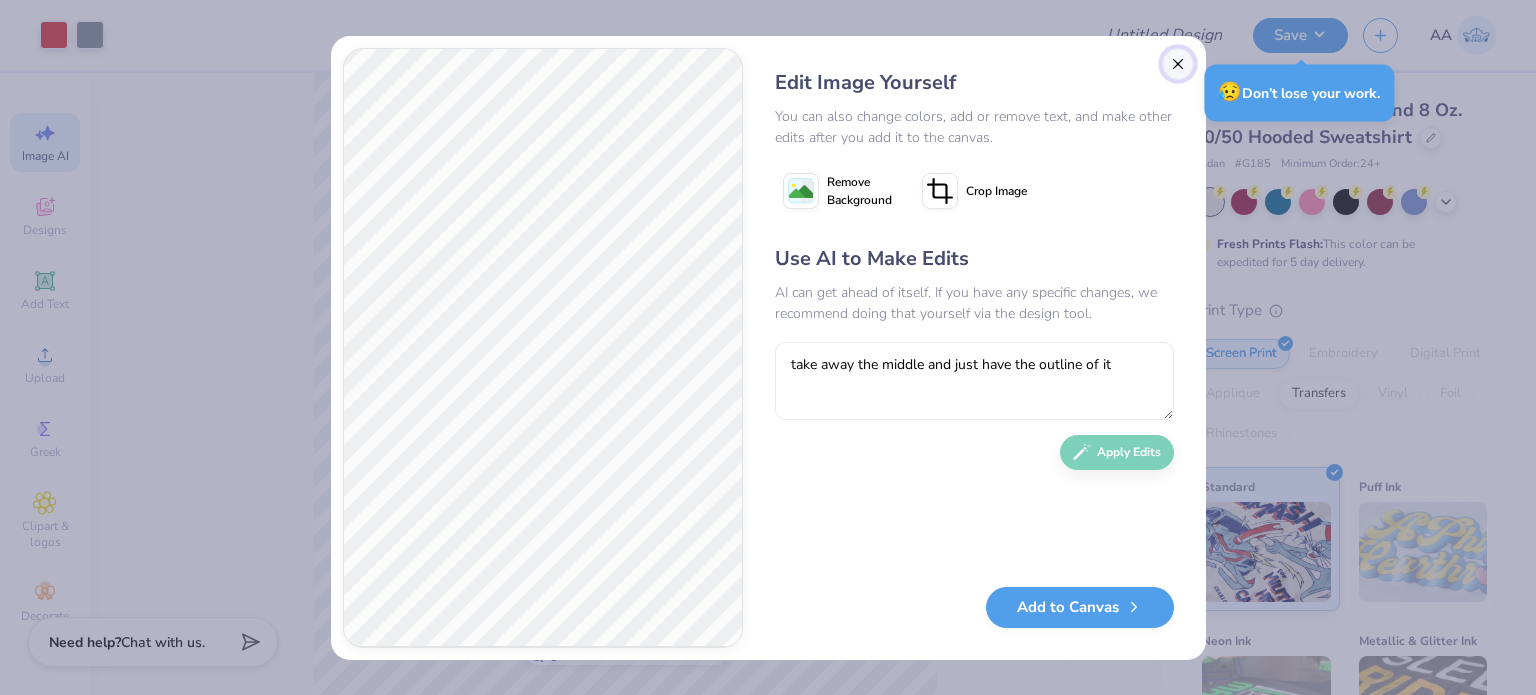 click at bounding box center [1178, 64] 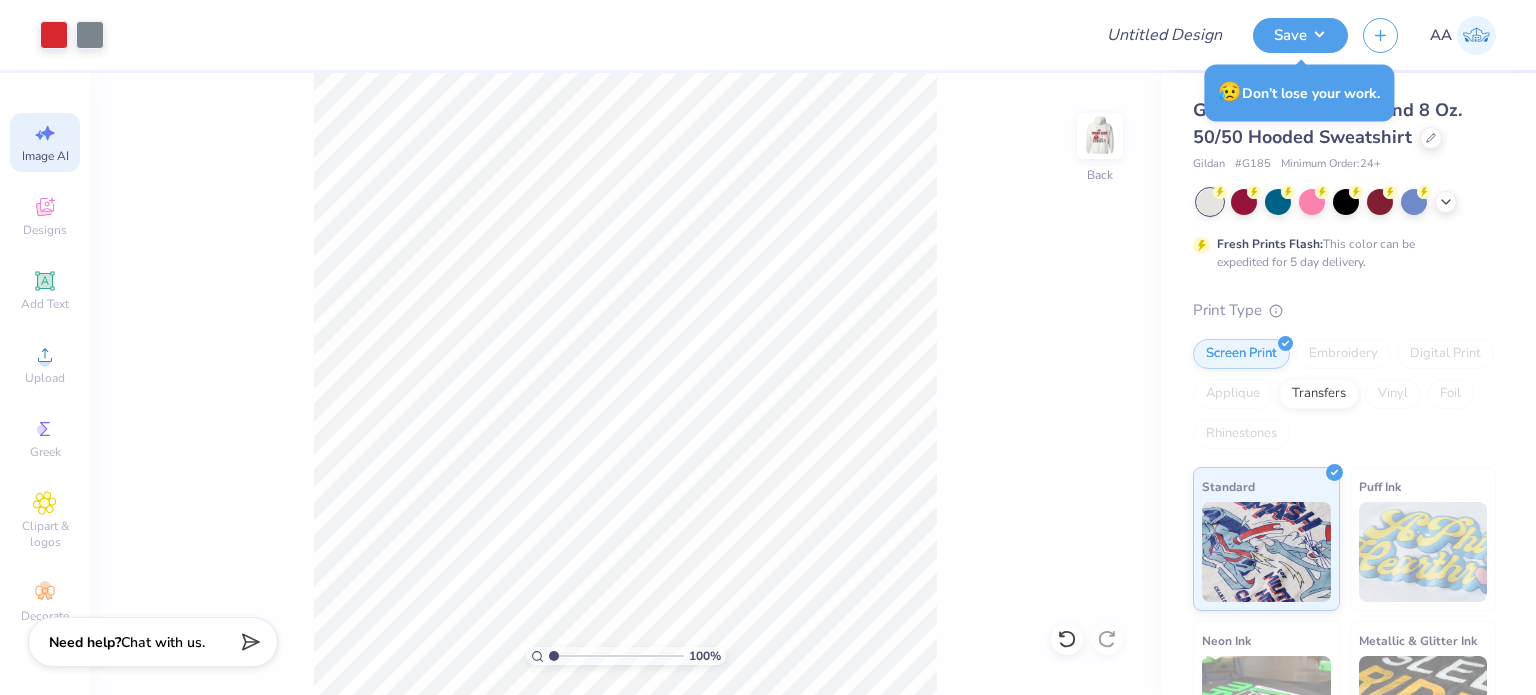 scroll, scrollTop: 0, scrollLeft: 44, axis: horizontal 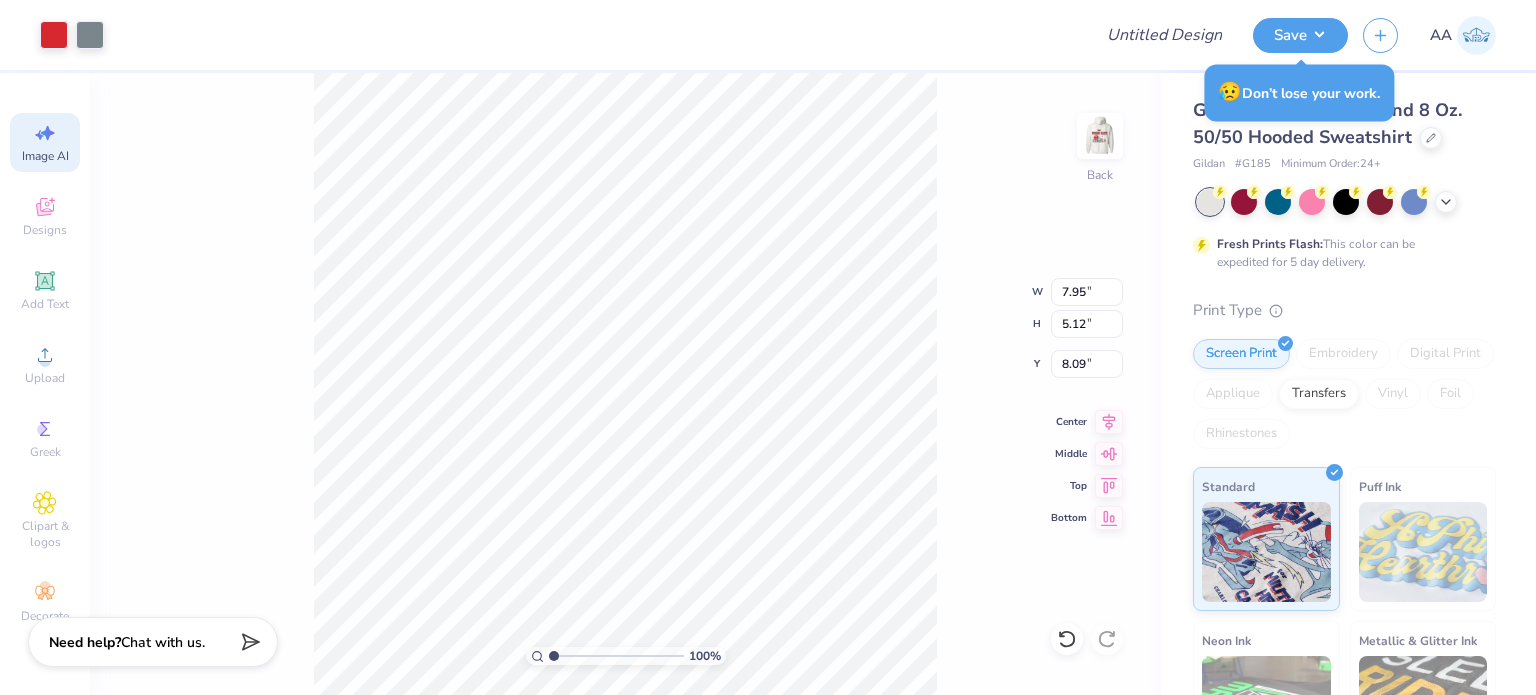 type on "4.31" 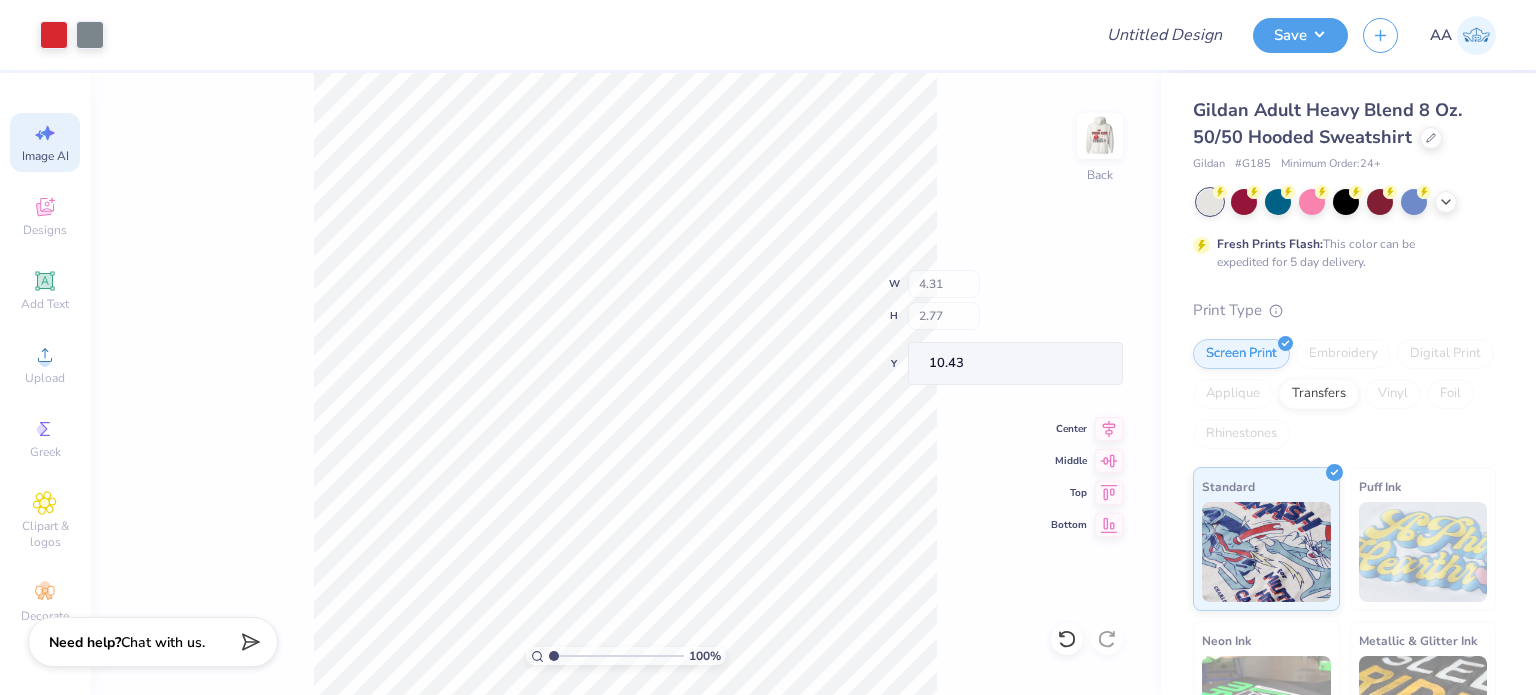 type on "3.32" 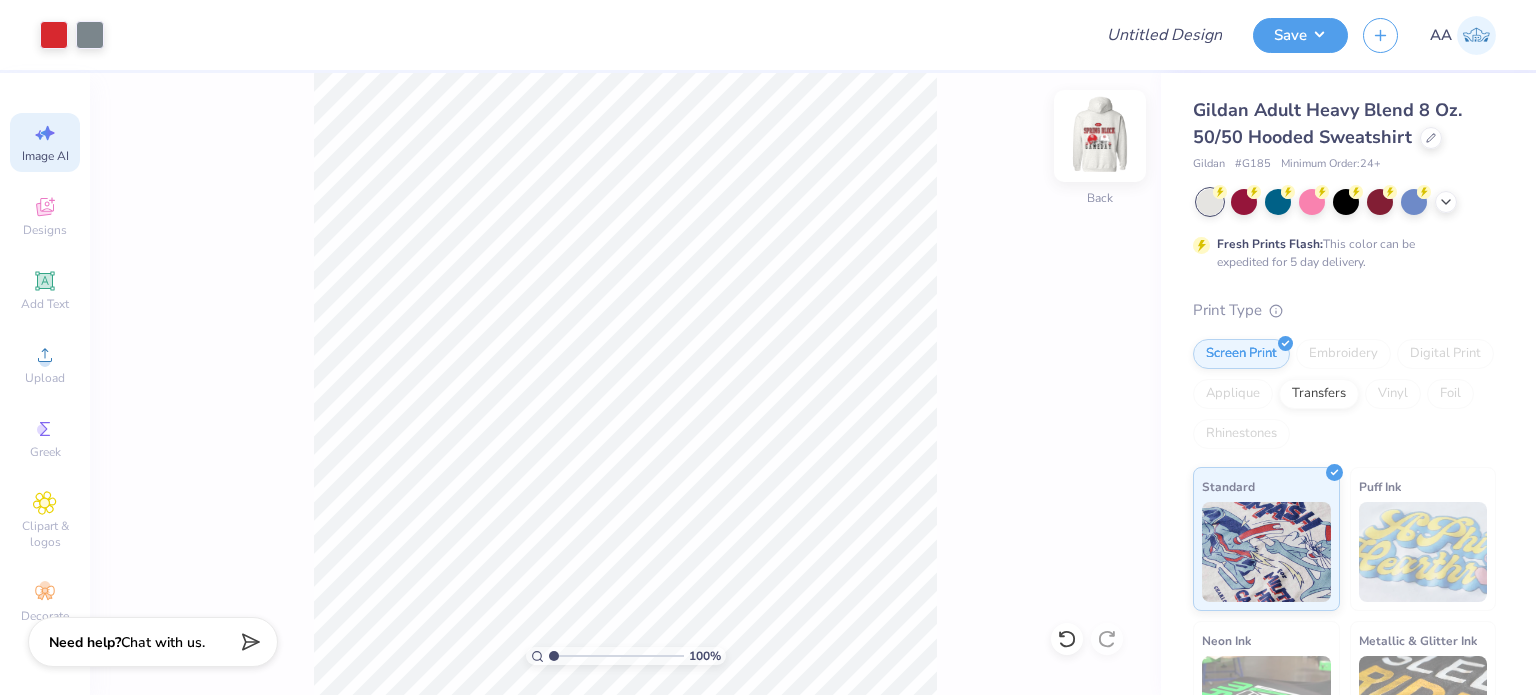 click at bounding box center (1100, 136) 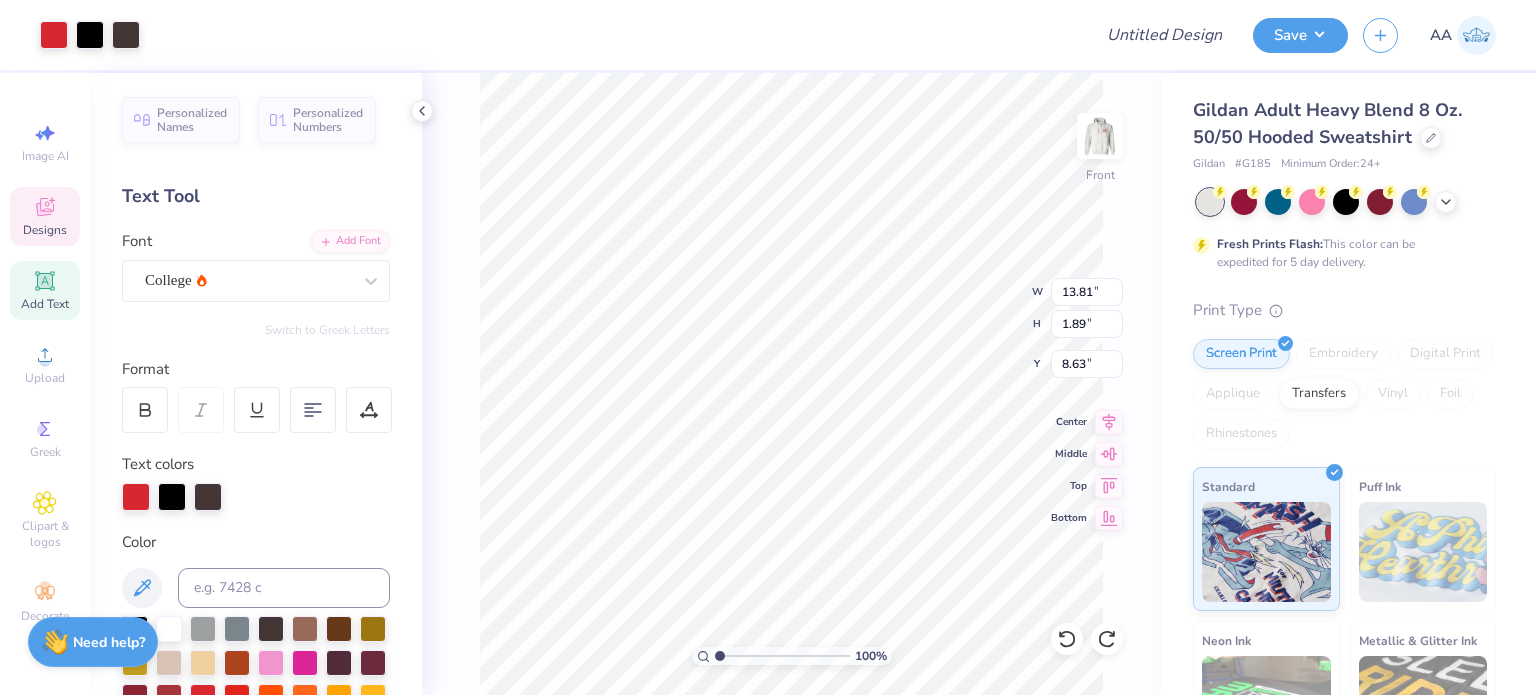 scroll, scrollTop: 0, scrollLeft: 0, axis: both 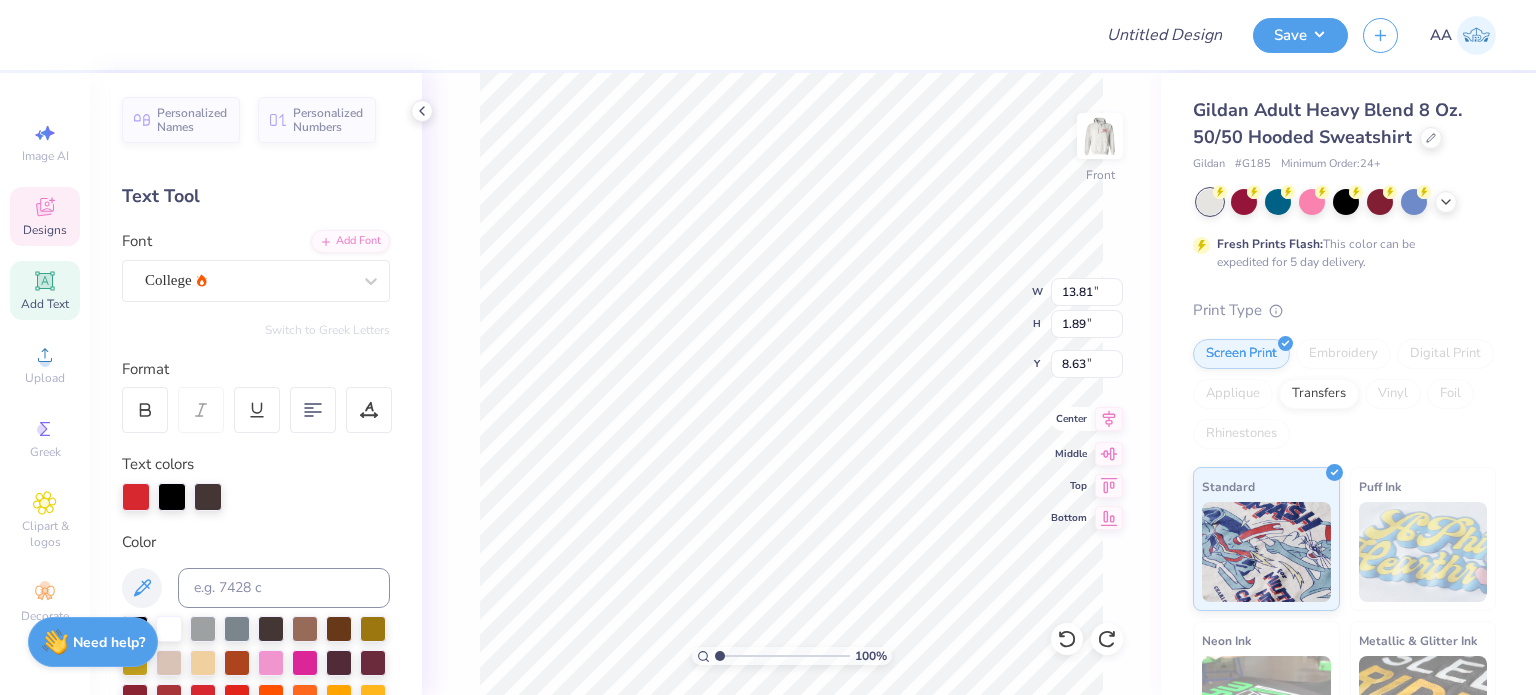 click 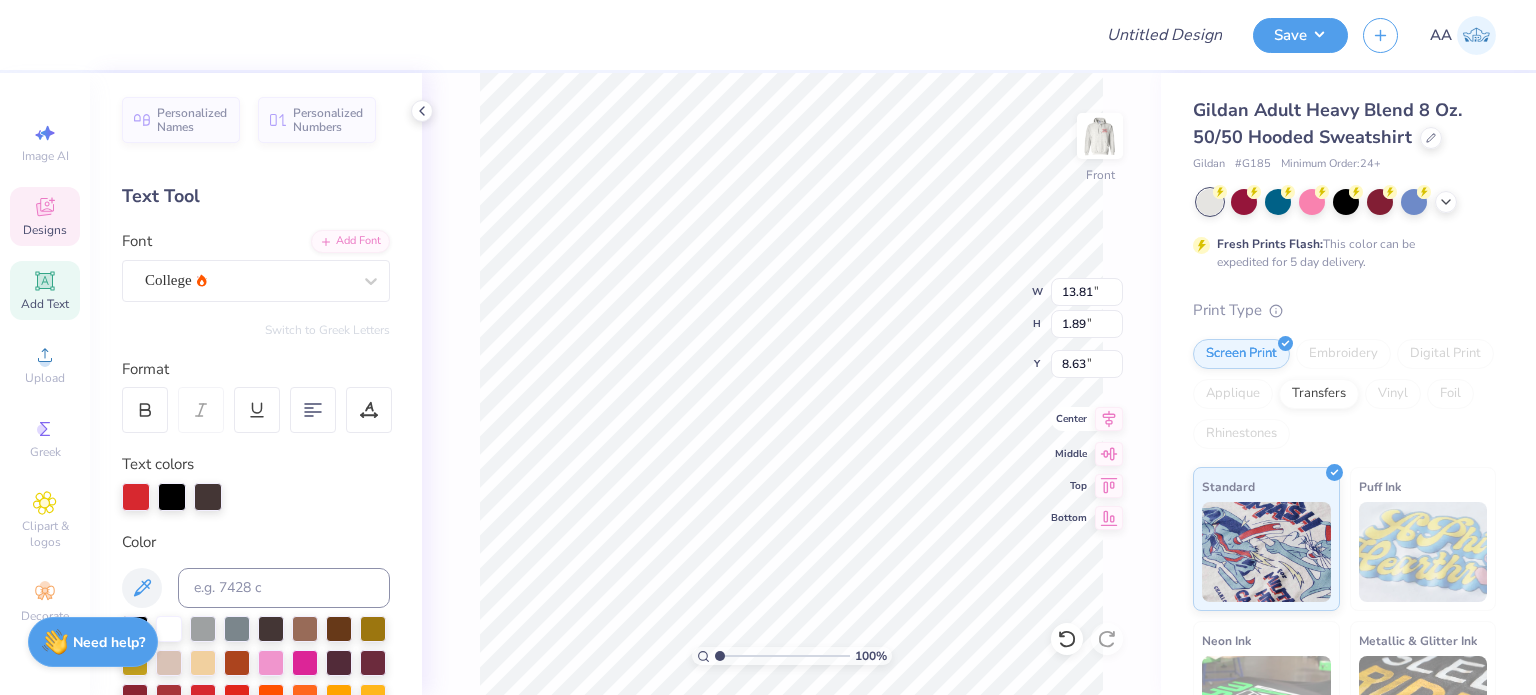 type on "1.80" 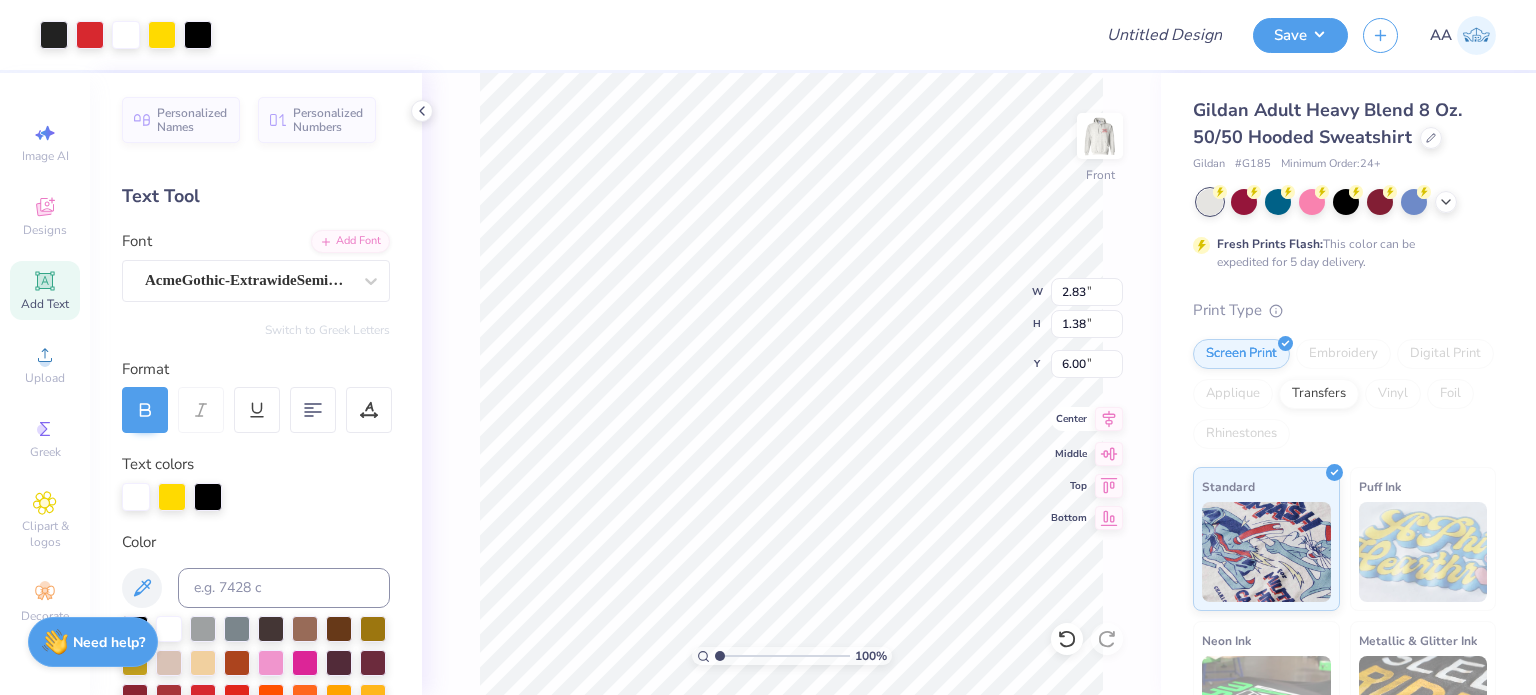 click 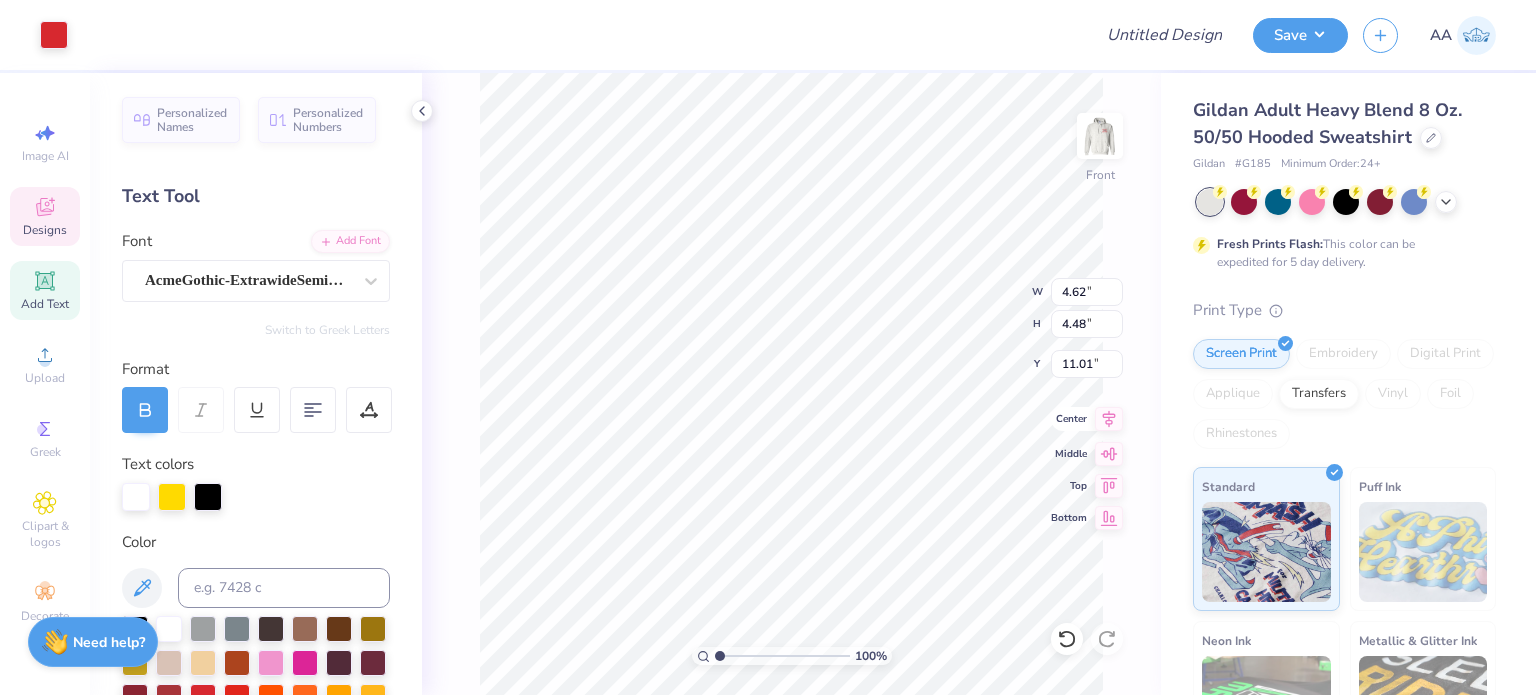 type on "4.62" 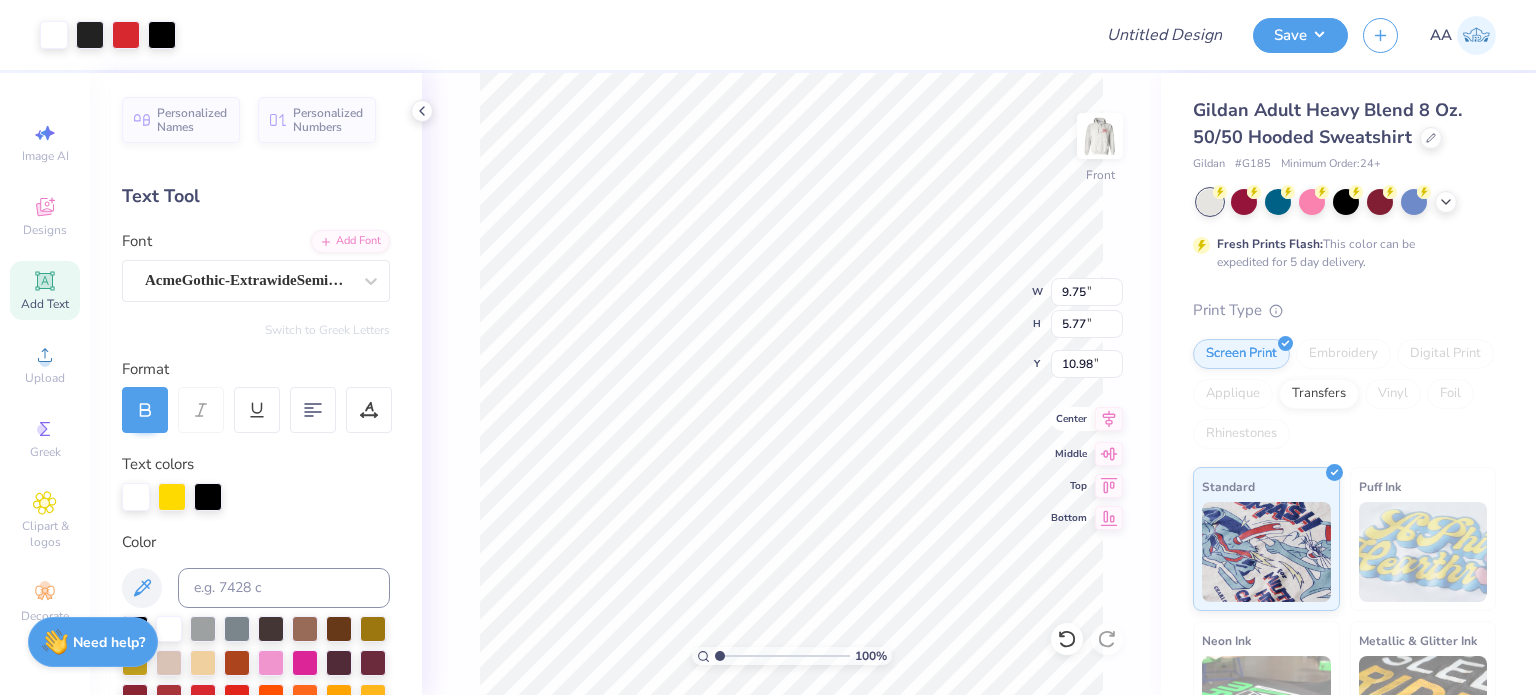 click 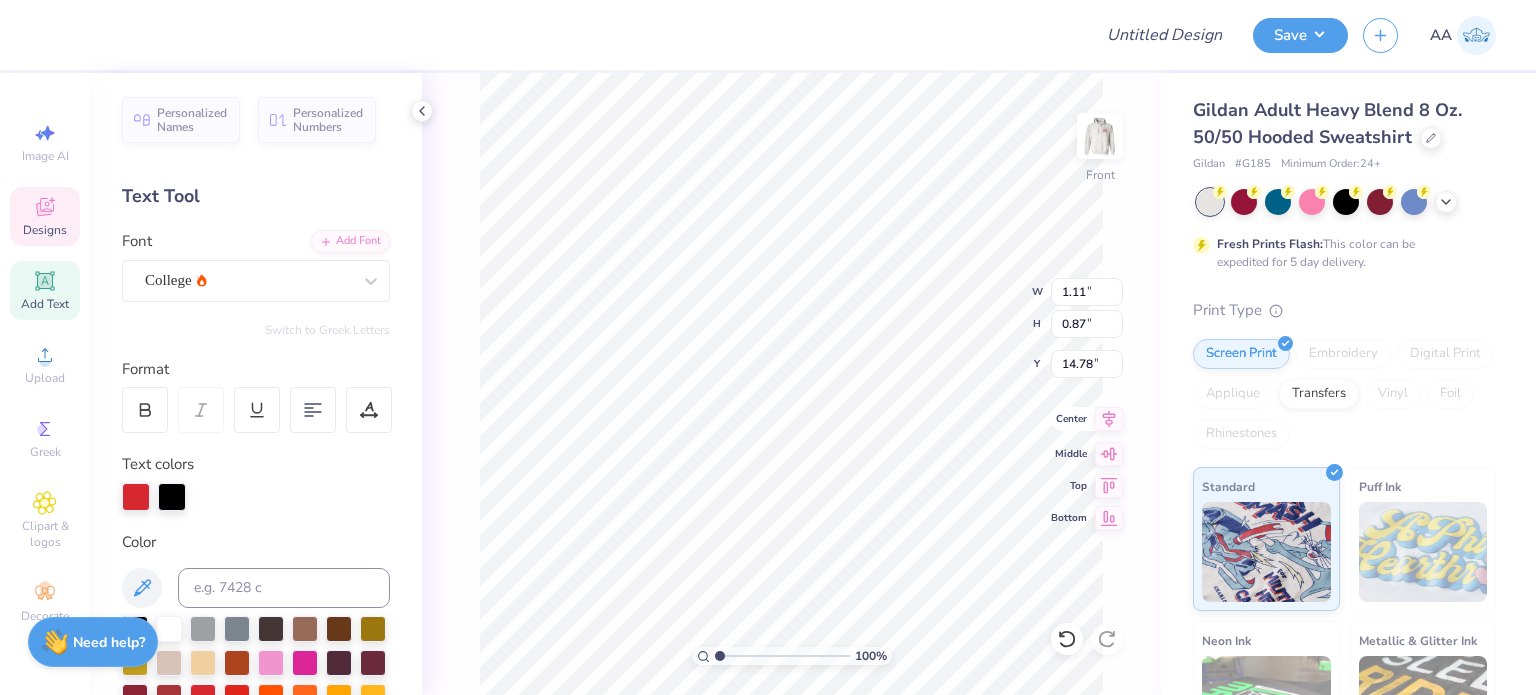 type on "11.04" 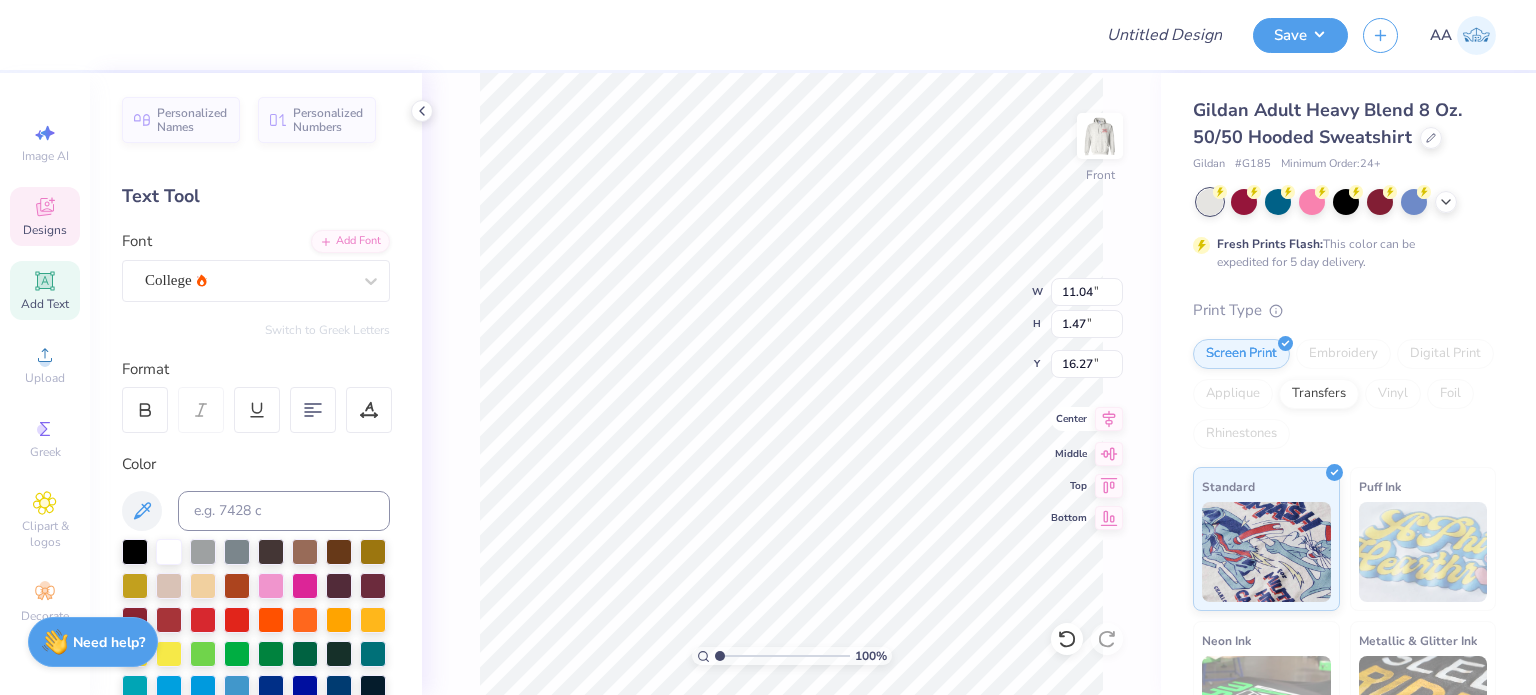 scroll, scrollTop: 16, scrollLeft: 2, axis: both 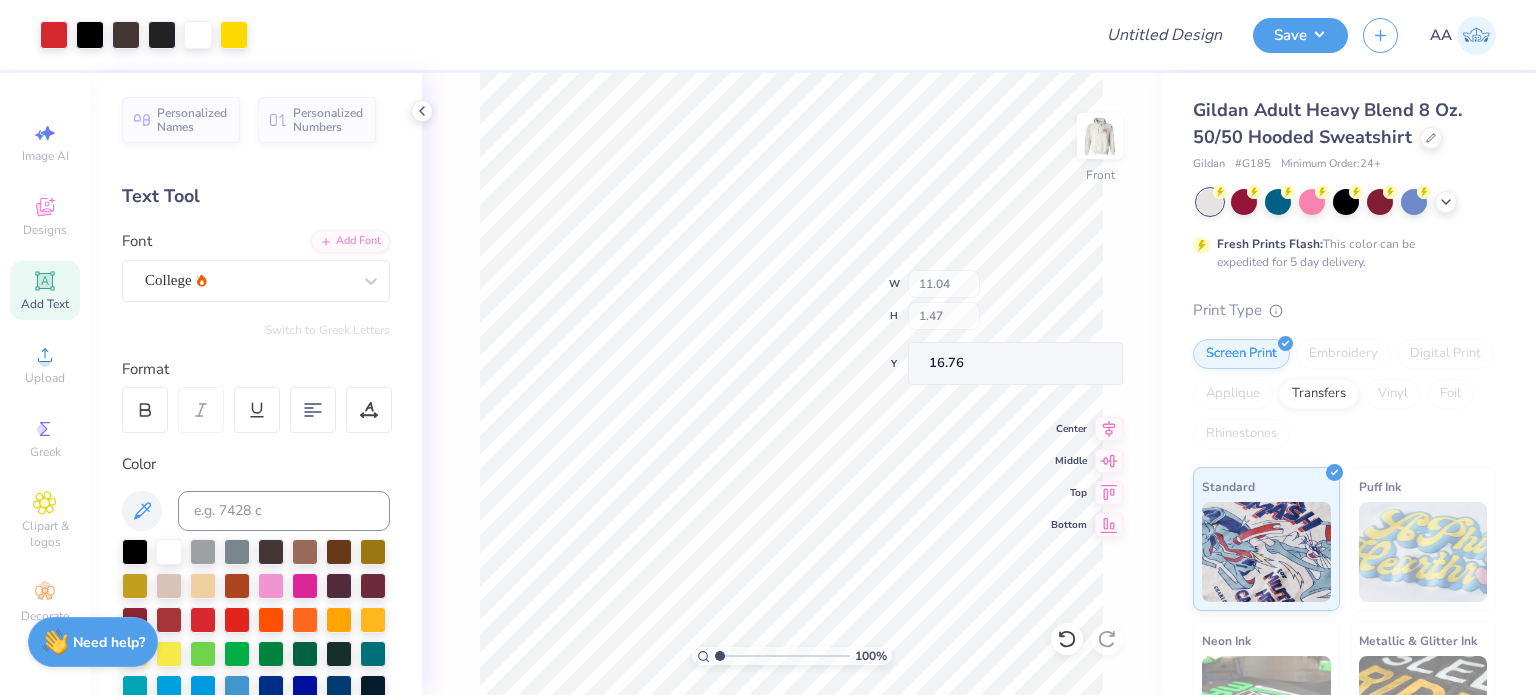 type on "16.76" 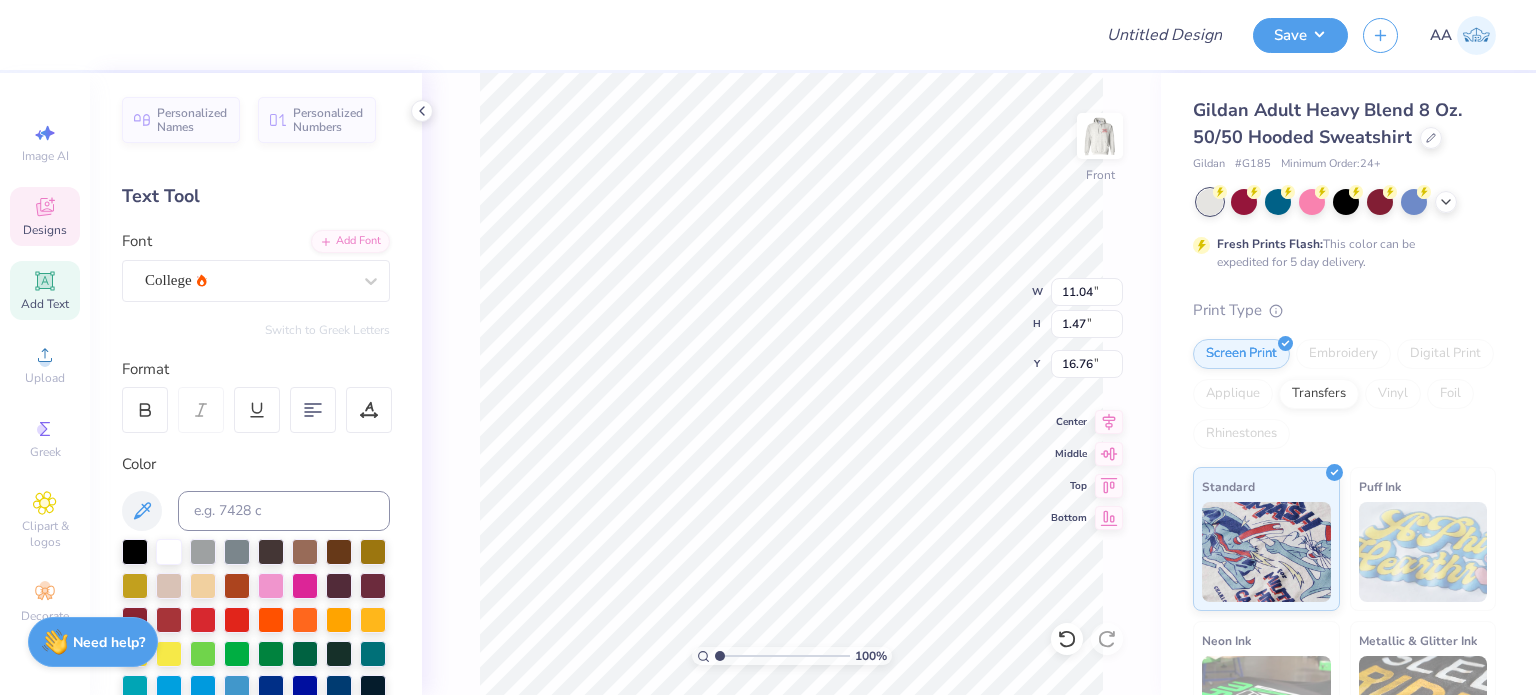 scroll, scrollTop: 16, scrollLeft: 7, axis: both 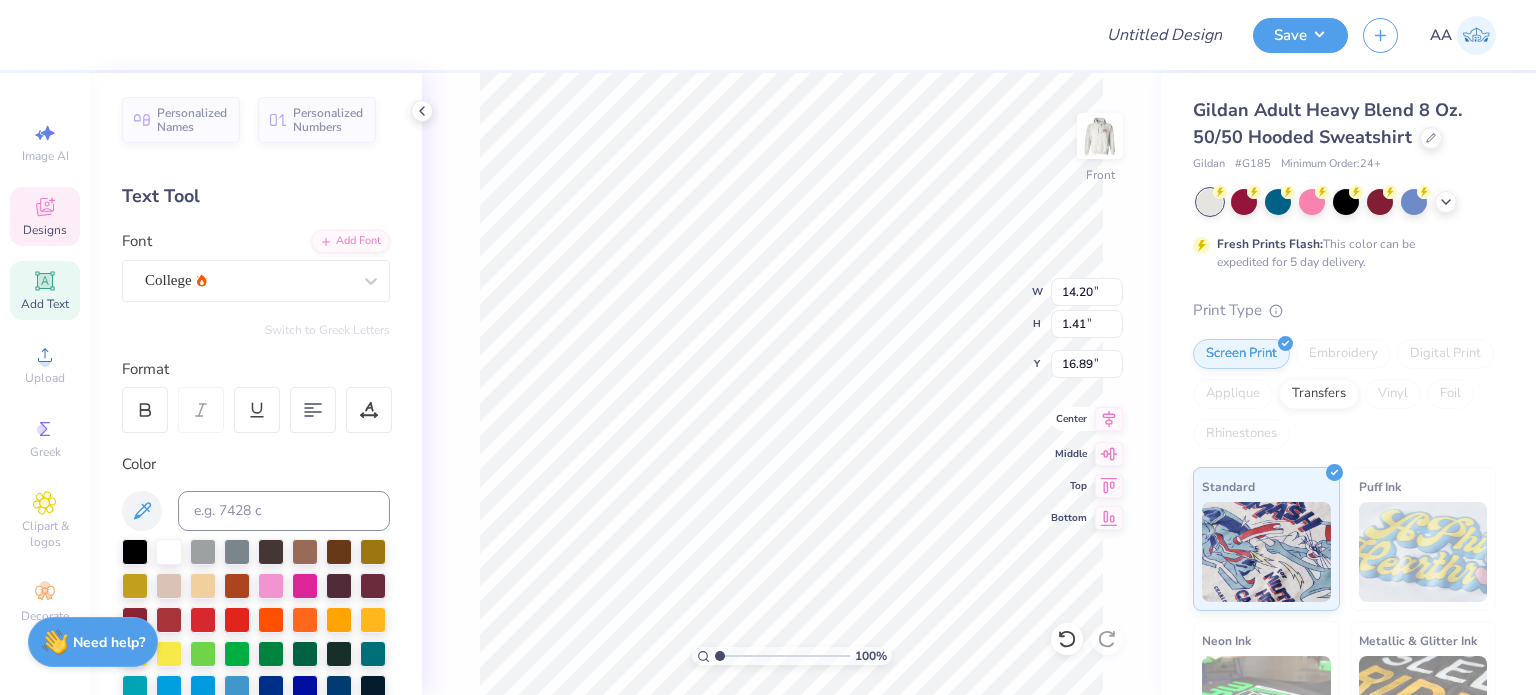 click 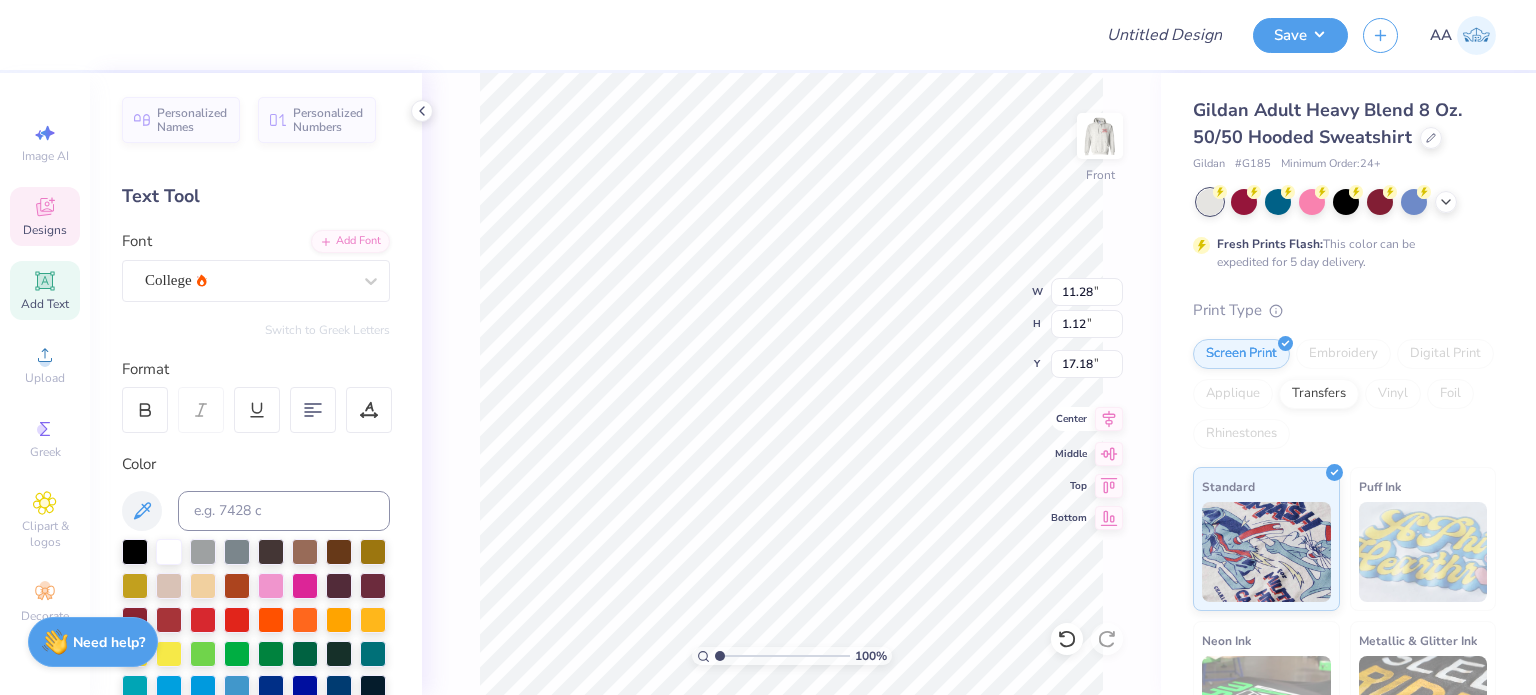 type on "11.28" 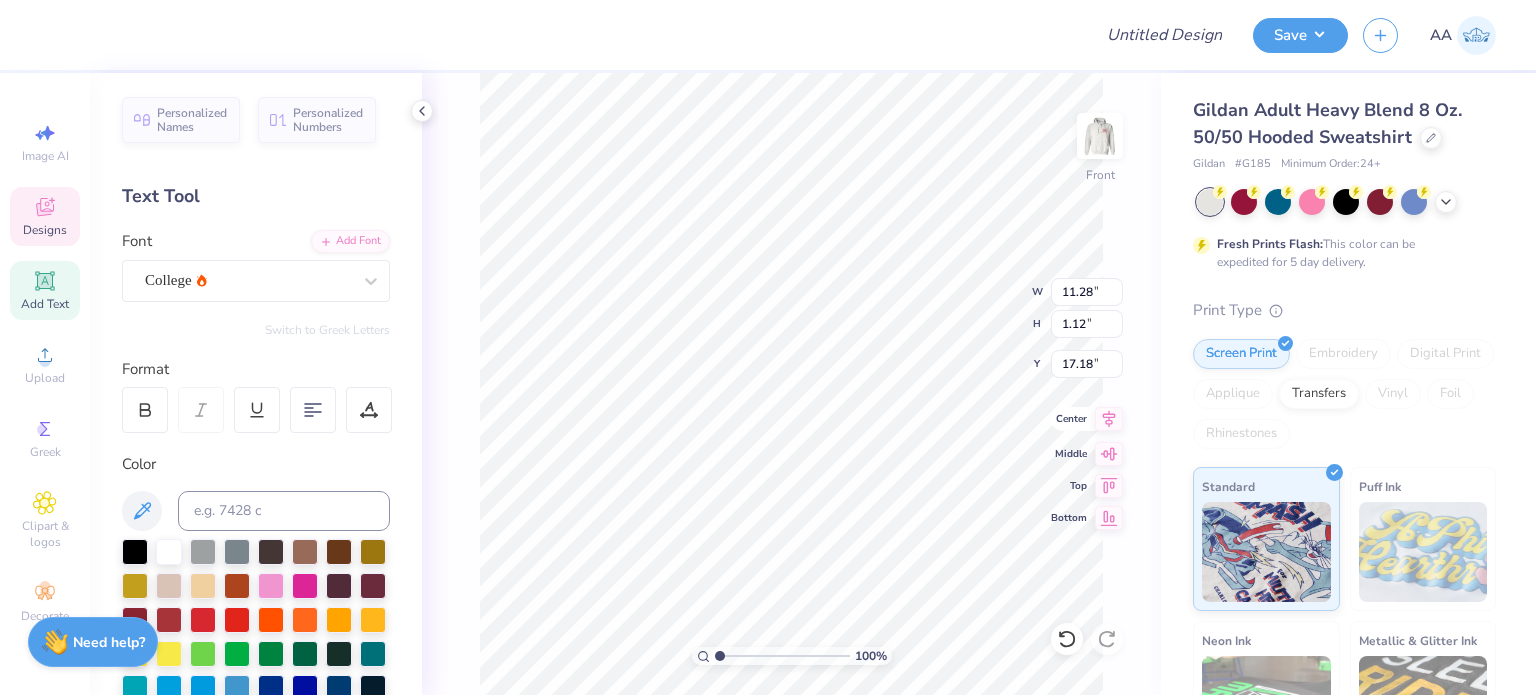 type on "G A M E D A y" 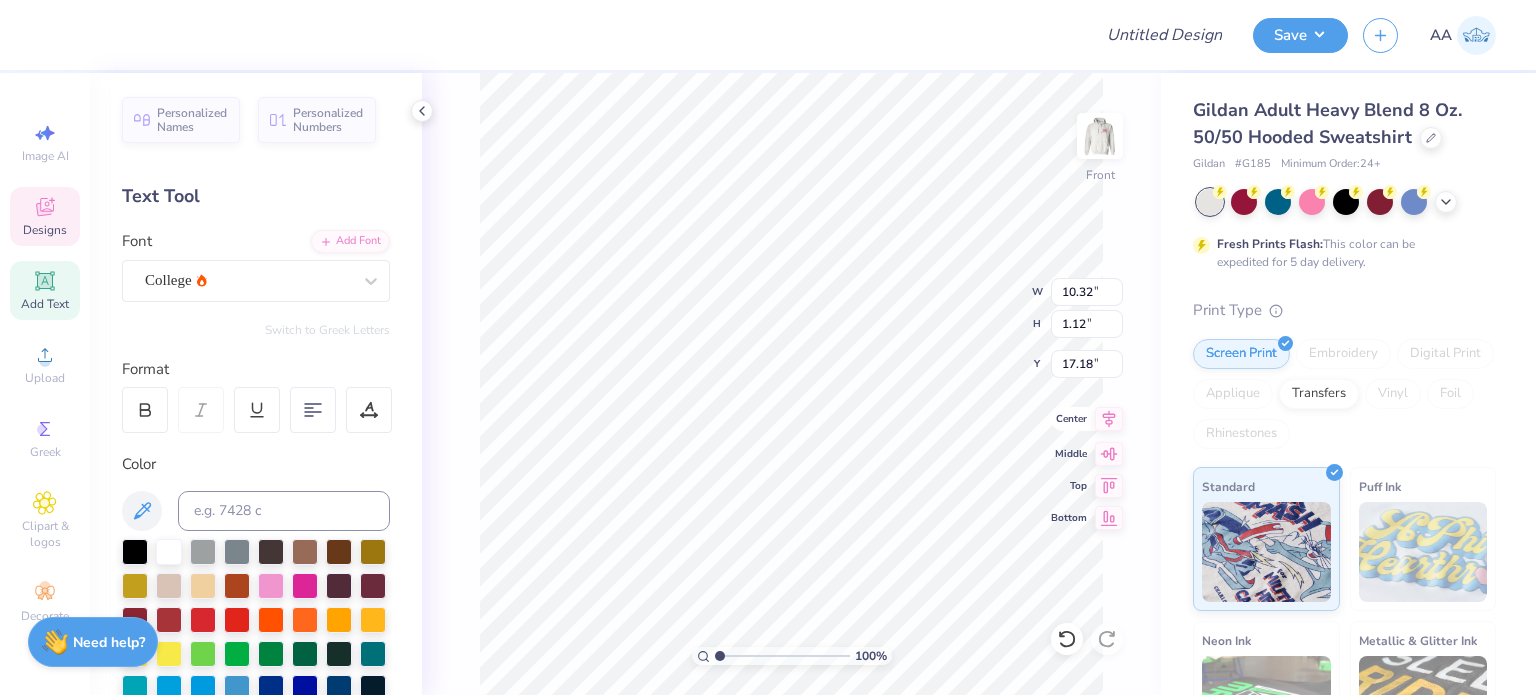 click 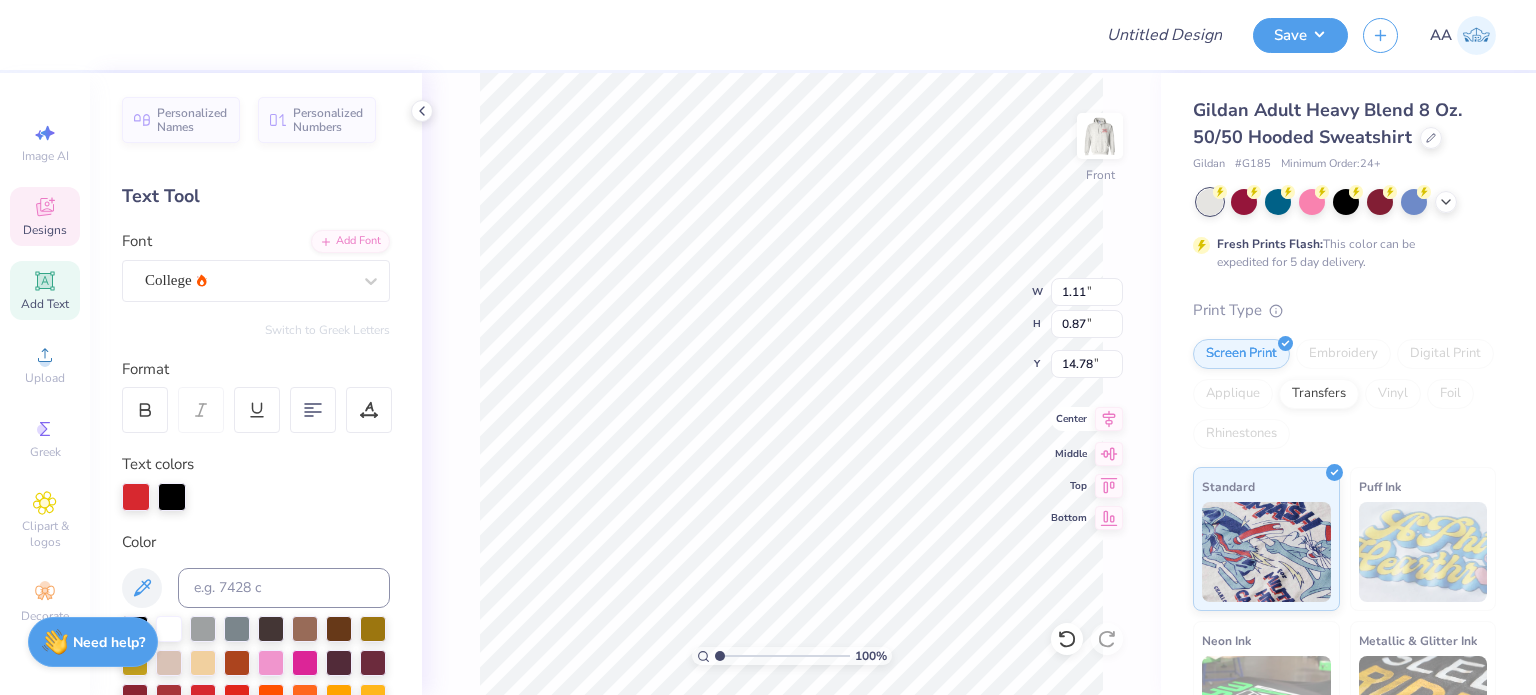 type on "1.11" 